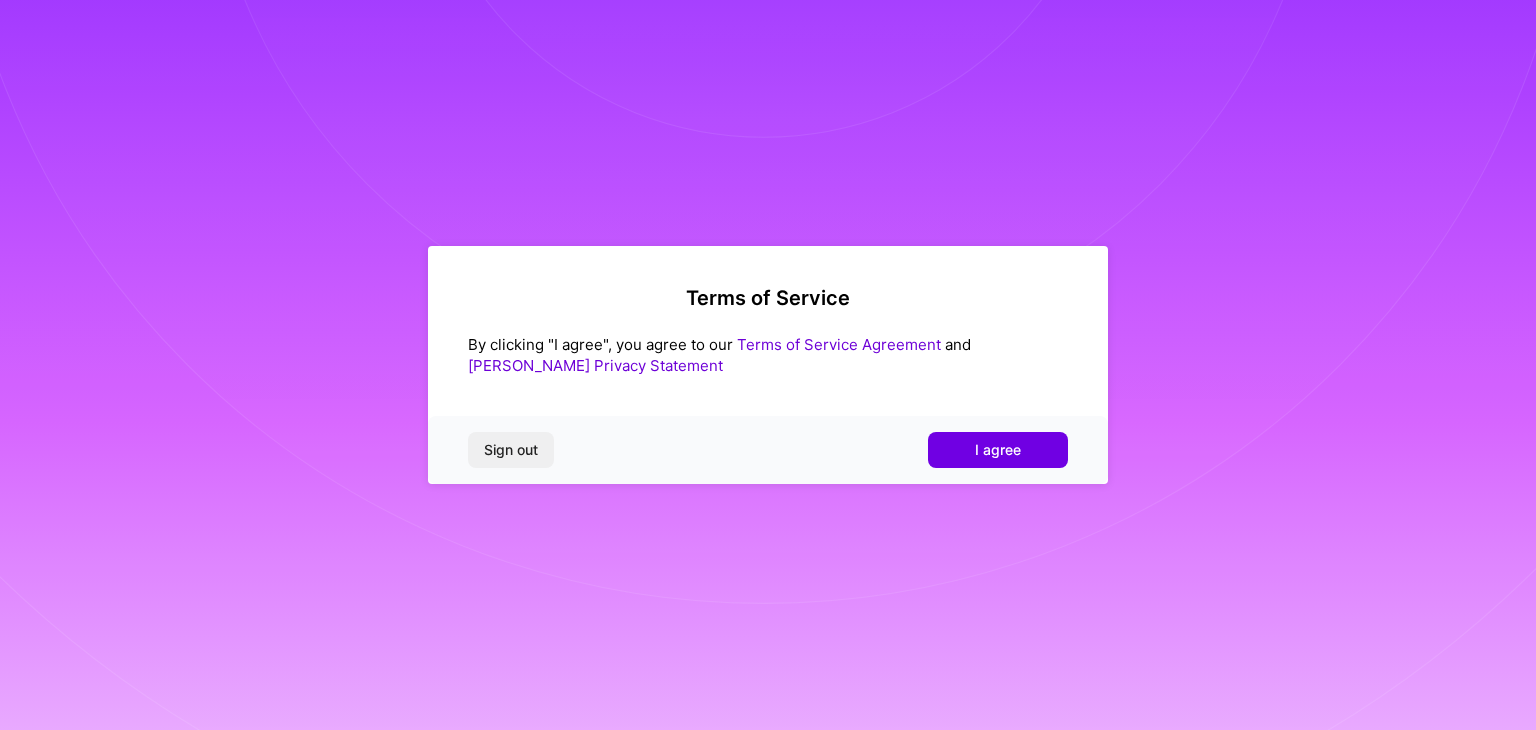 scroll, scrollTop: 0, scrollLeft: 0, axis: both 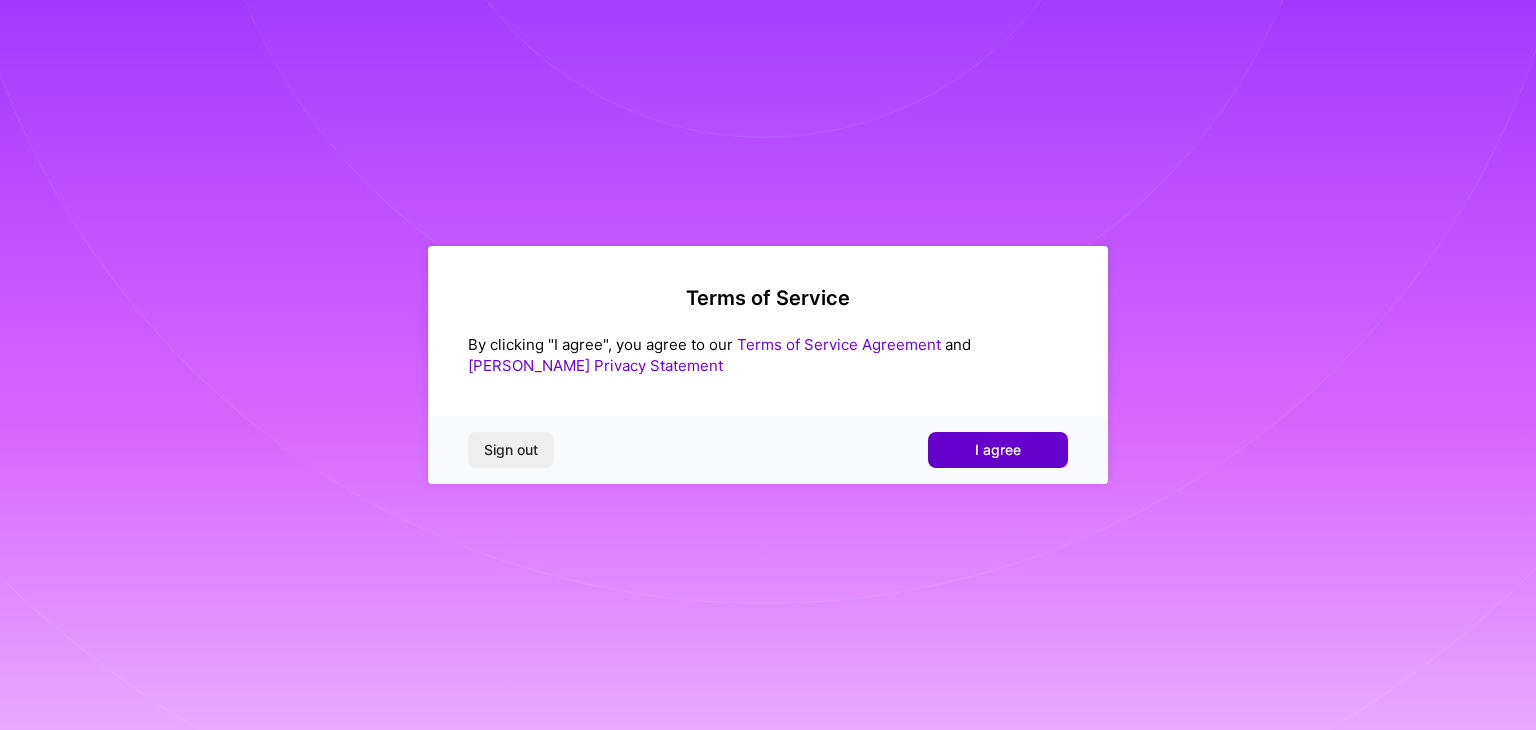 click on "I agree" at bounding box center [998, 450] 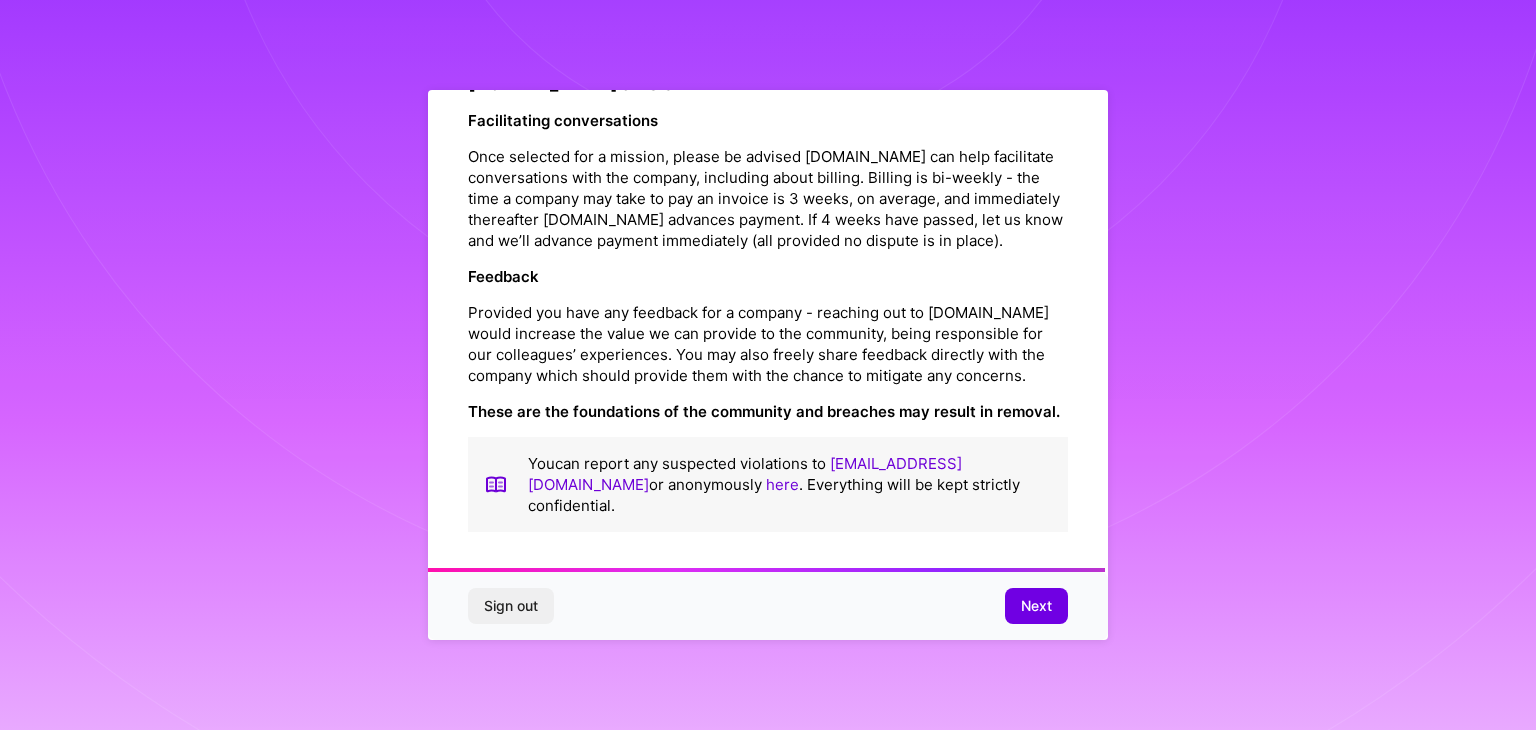scroll, scrollTop: 2284, scrollLeft: 0, axis: vertical 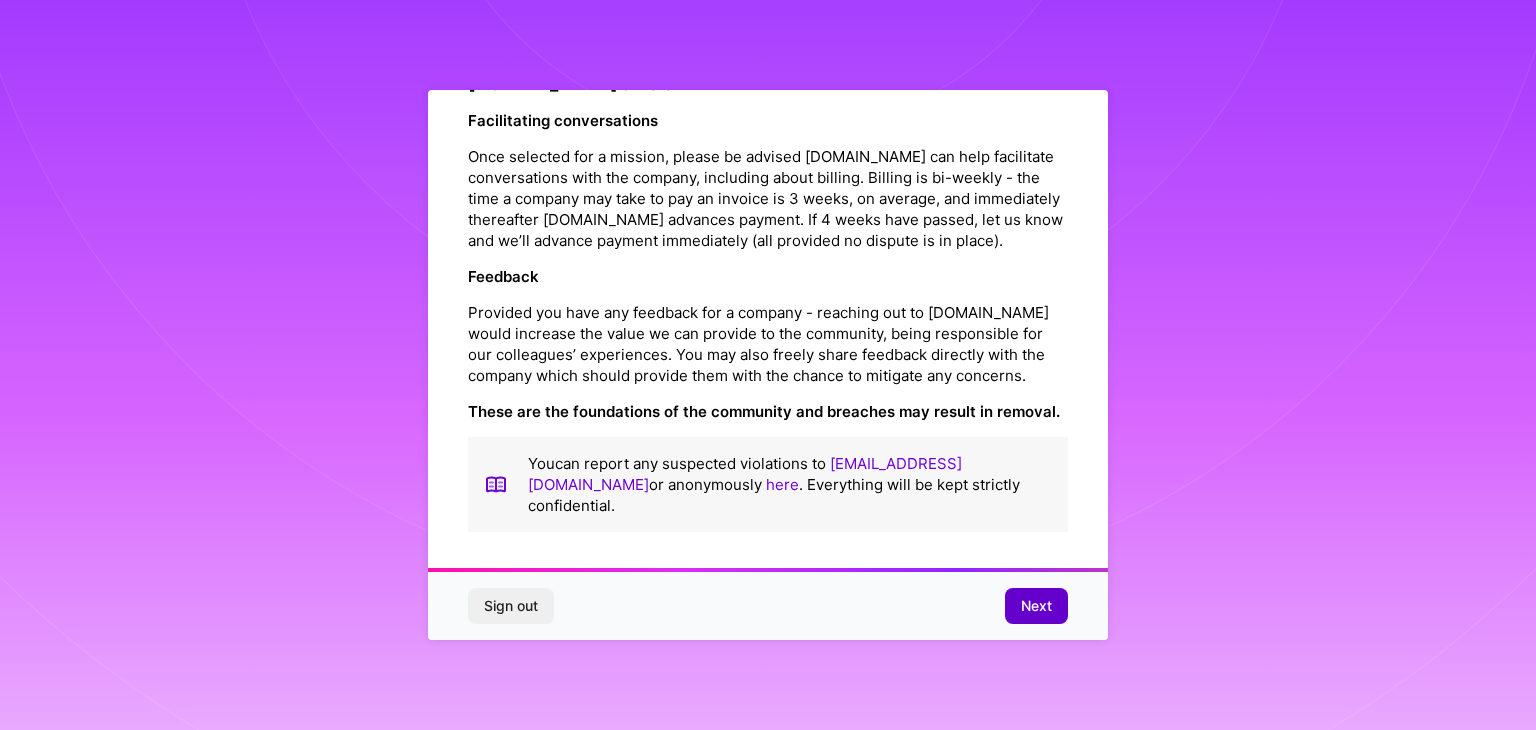 click on "Next" at bounding box center (1036, 606) 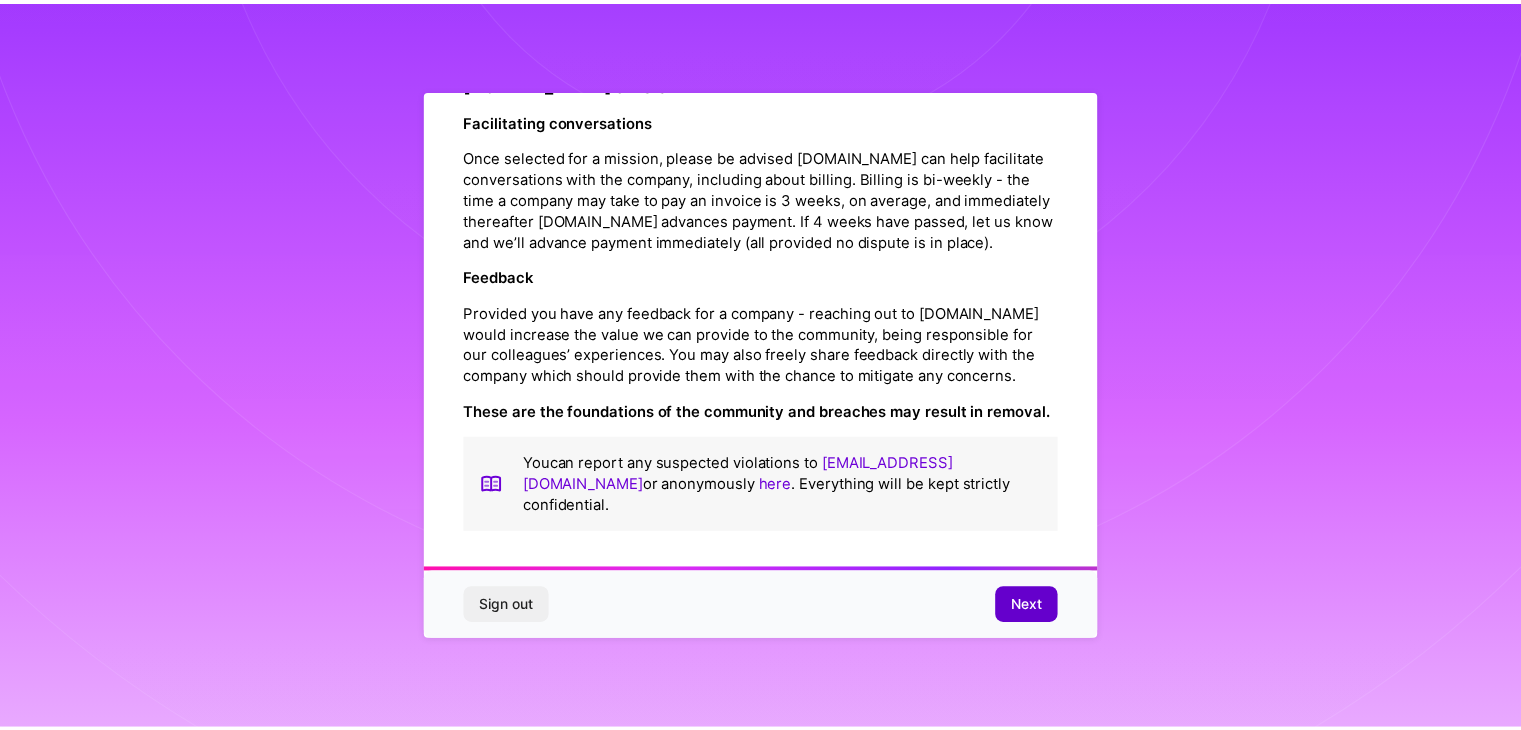 scroll, scrollTop: 0, scrollLeft: 0, axis: both 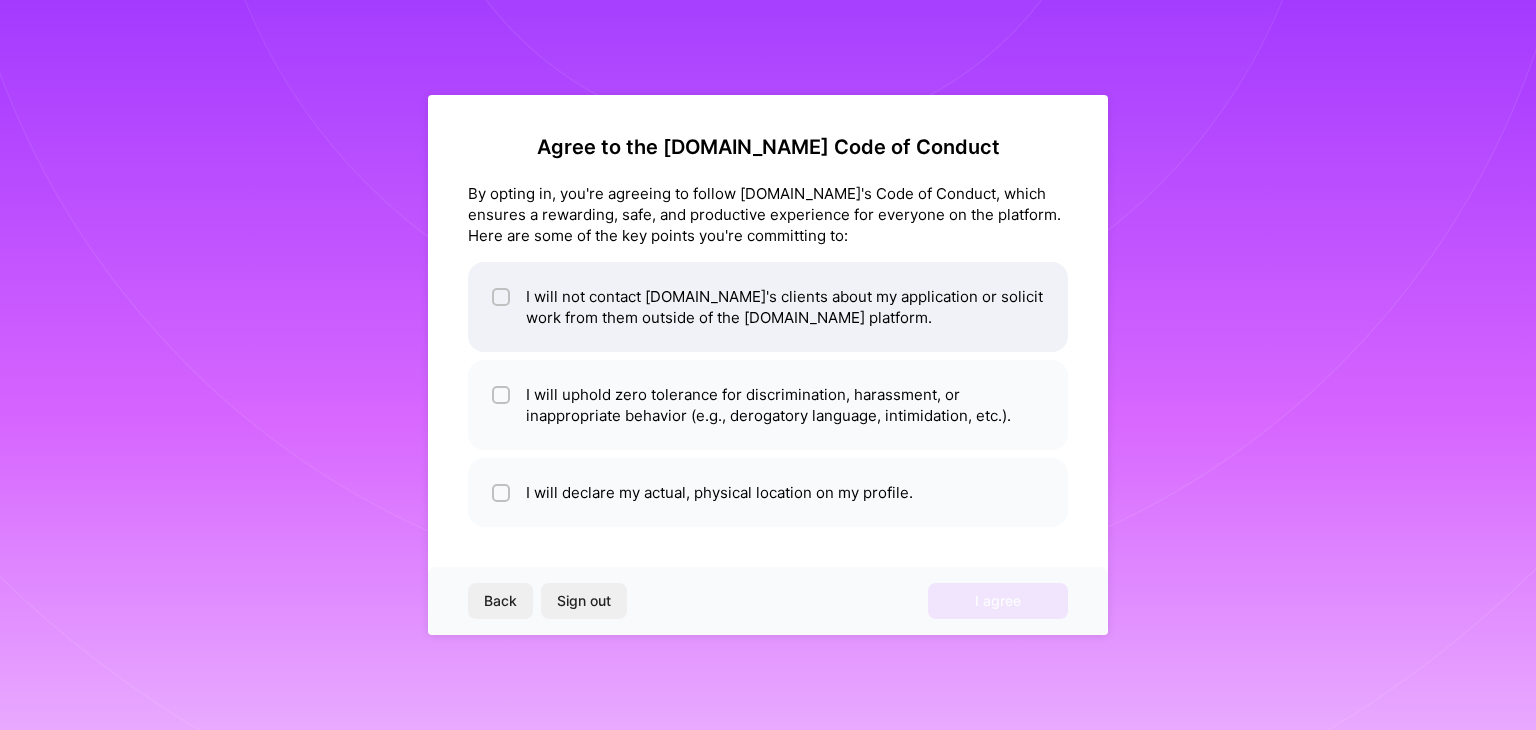 click at bounding box center (501, 297) 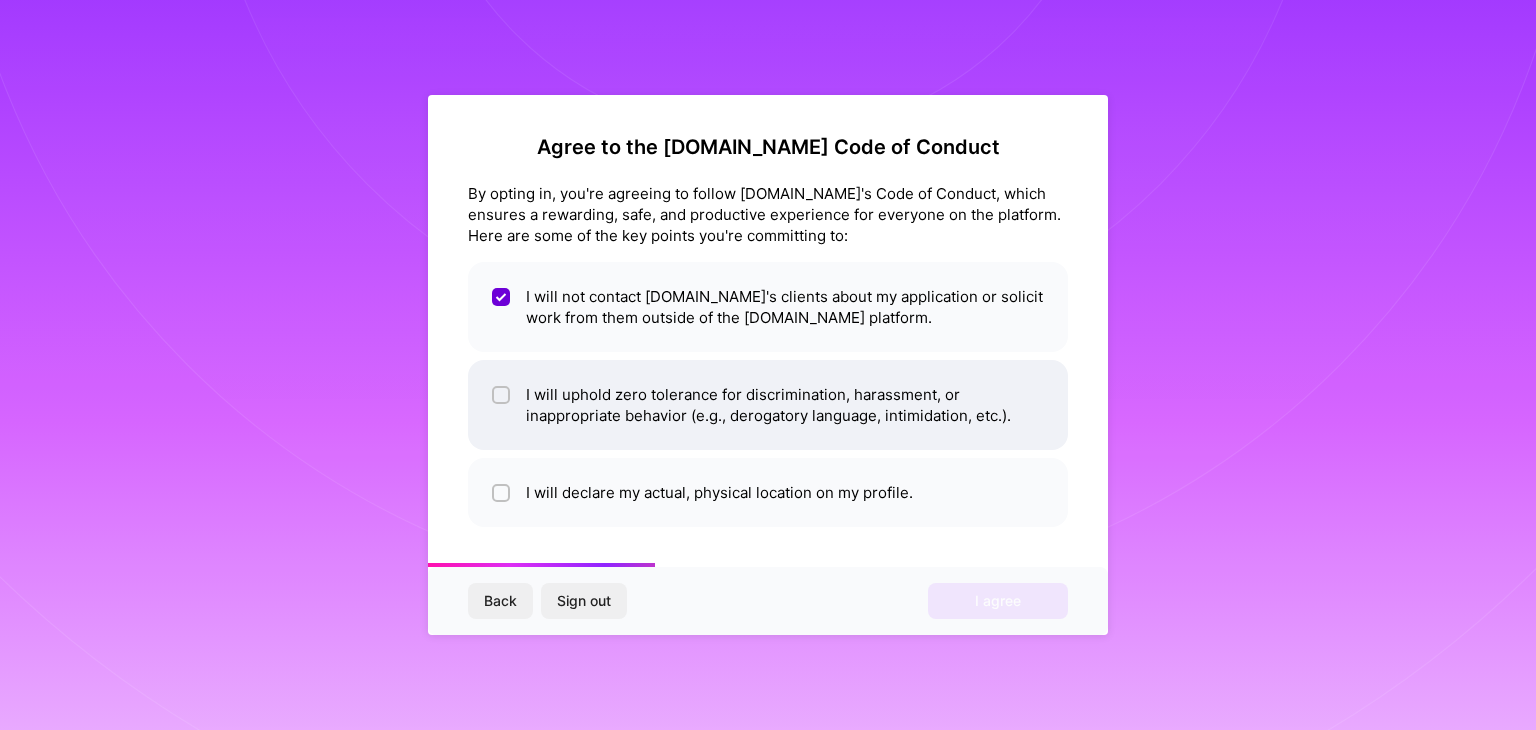click at bounding box center [501, 395] 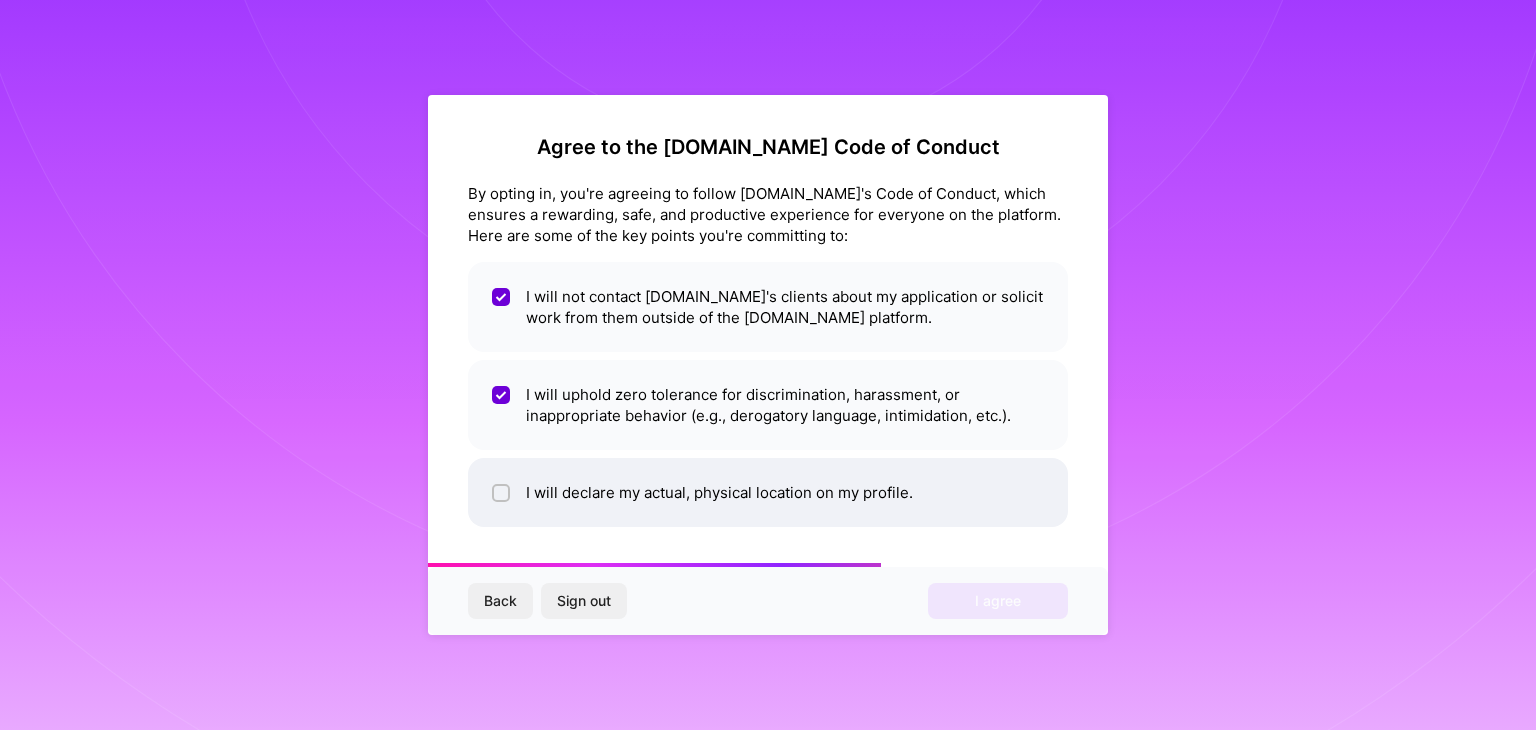 click at bounding box center [503, 494] 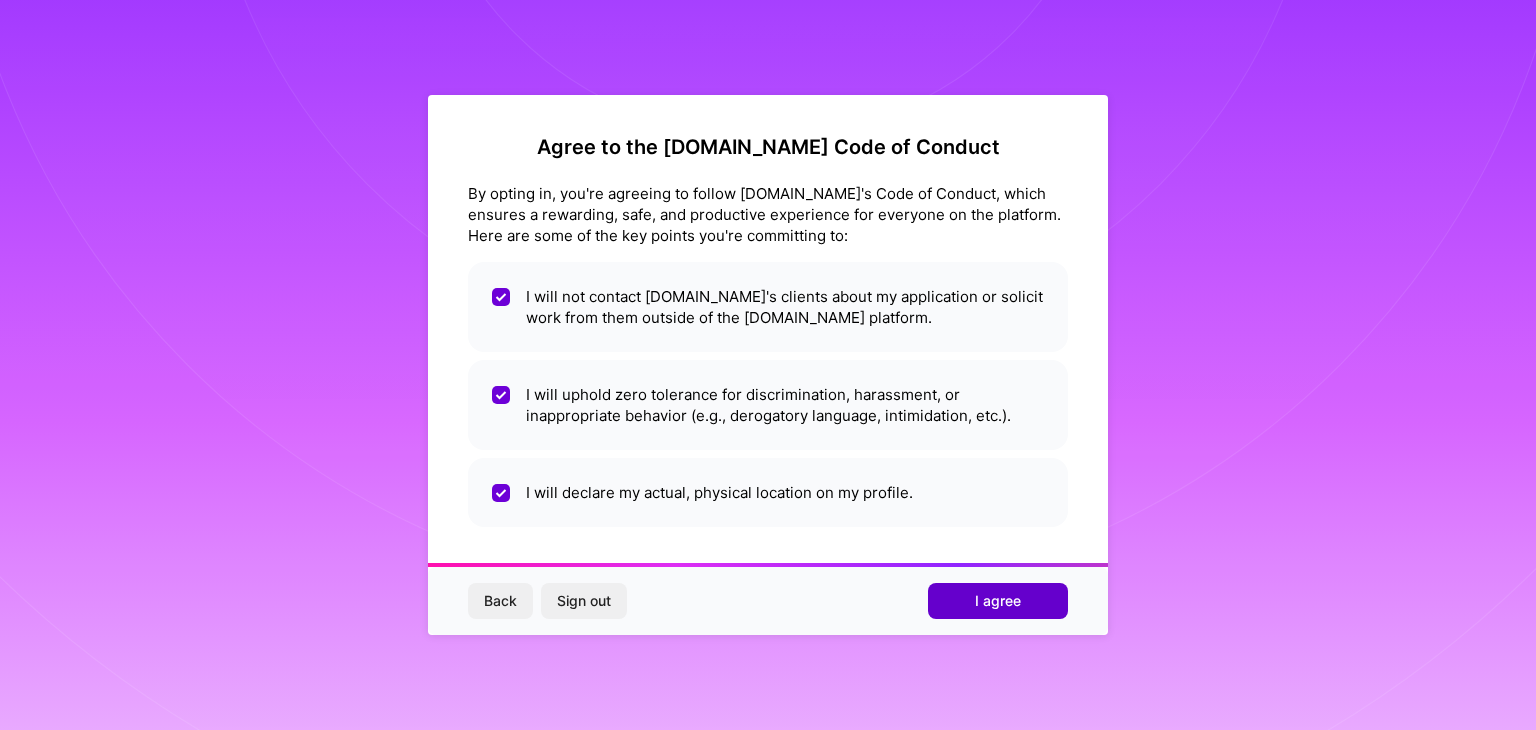 click on "I agree" at bounding box center [998, 601] 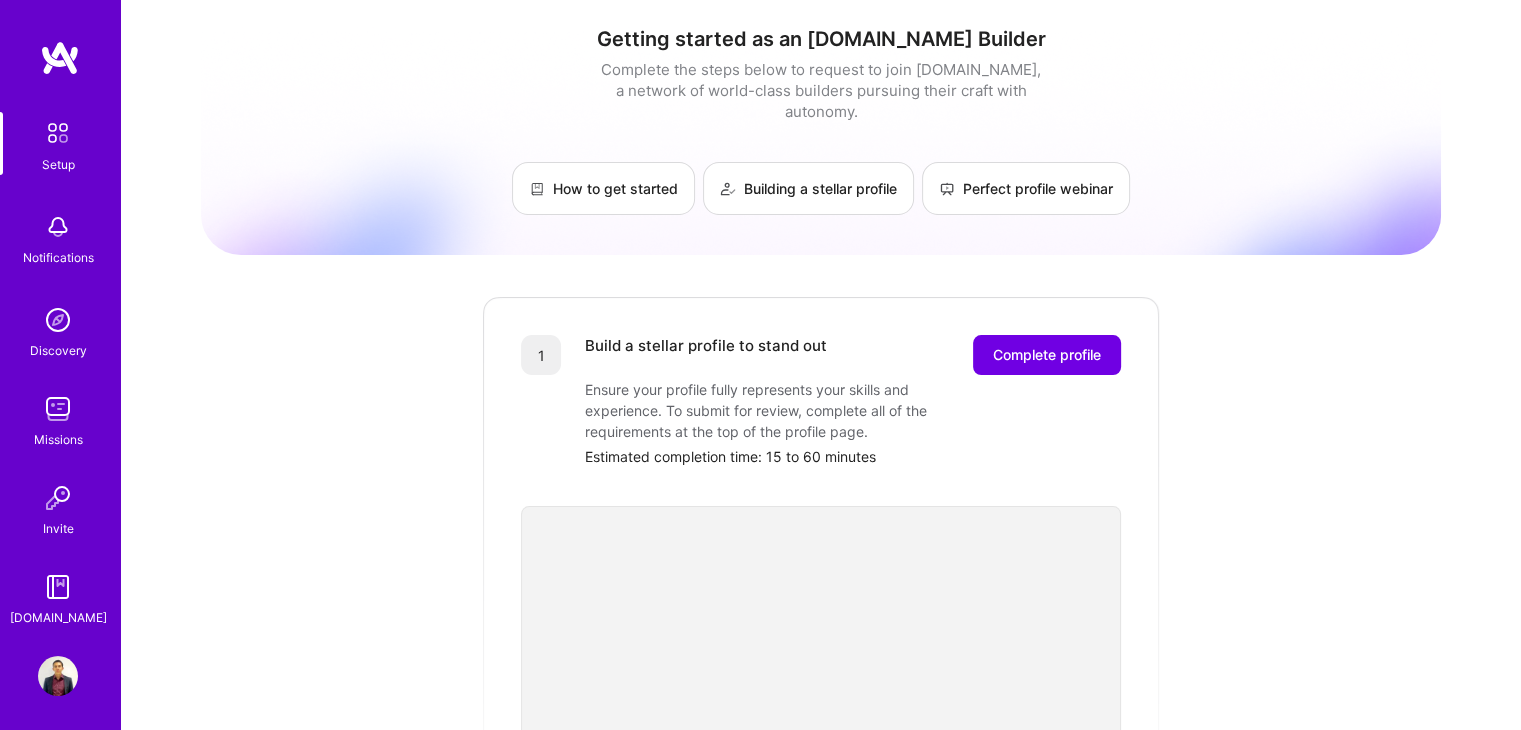 scroll, scrollTop: 0, scrollLeft: 0, axis: both 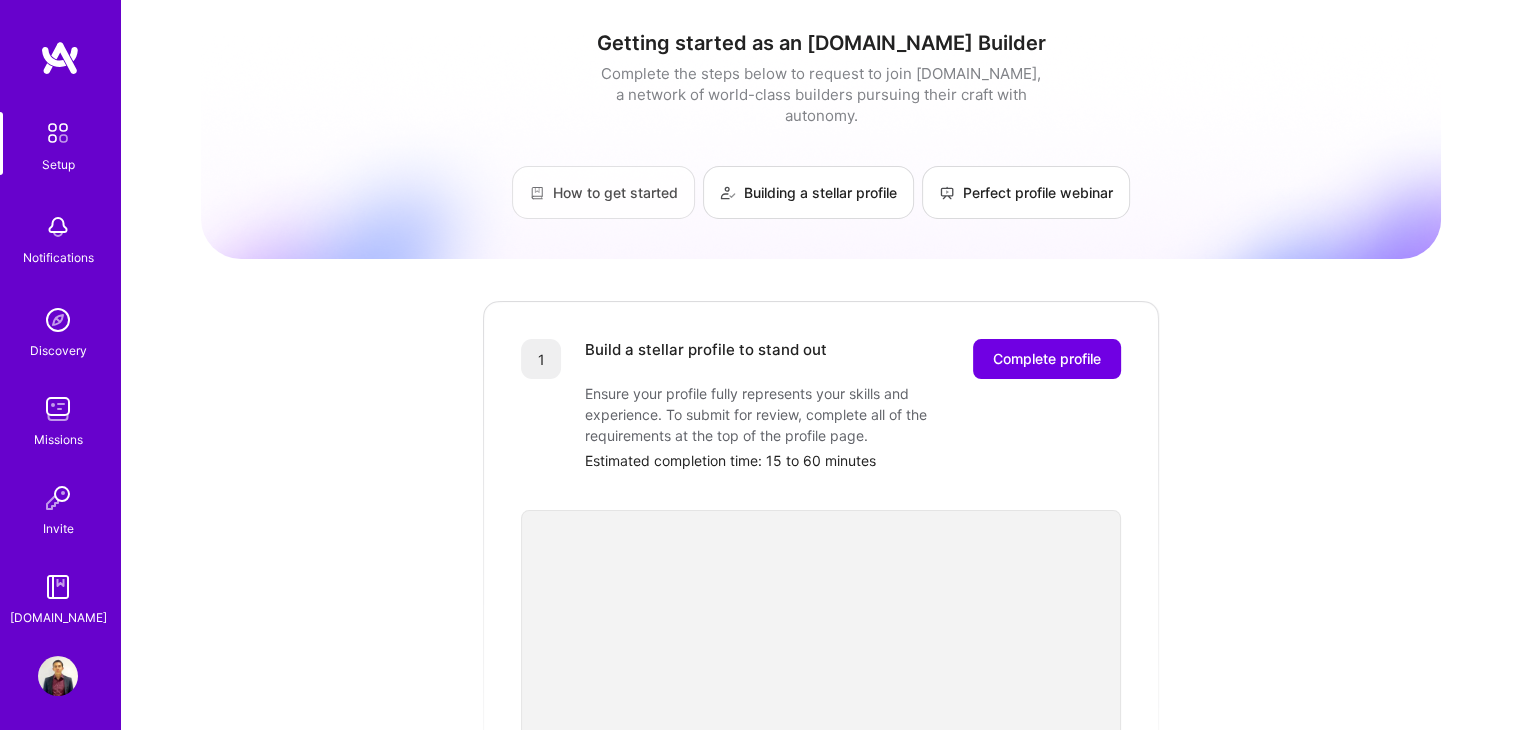 click on "How to get started" at bounding box center (603, 192) 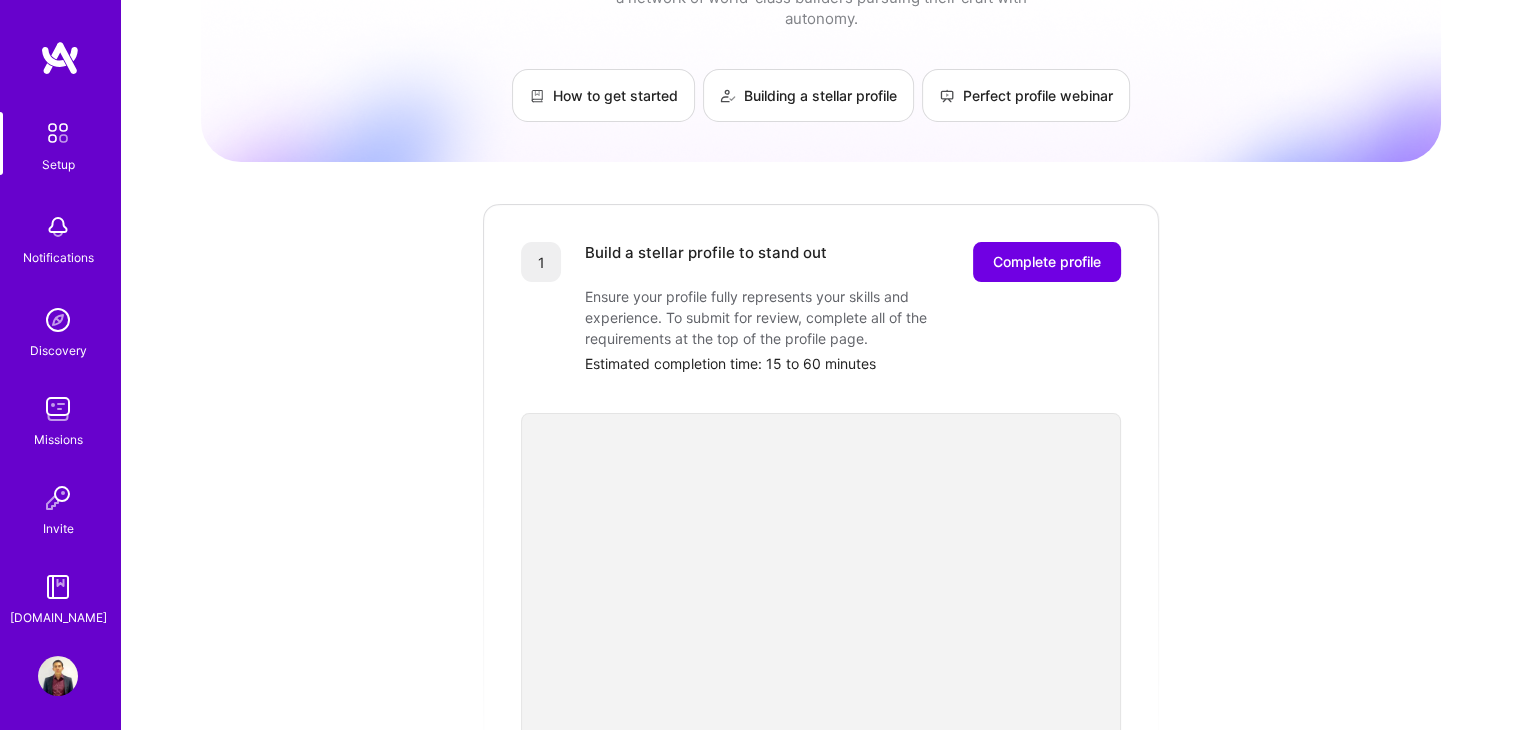 scroll, scrollTop: 100, scrollLeft: 0, axis: vertical 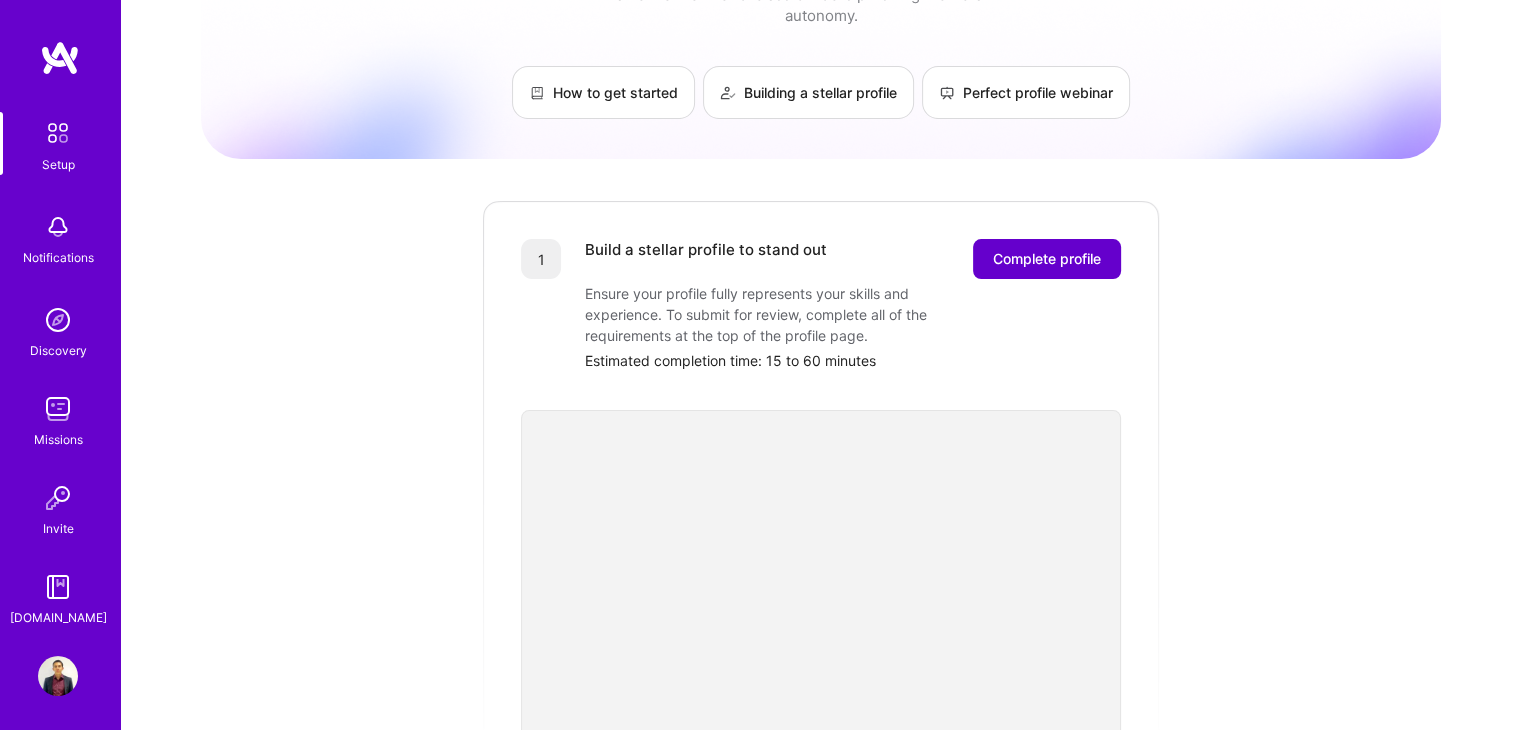 click on "Complete profile" at bounding box center [1047, 259] 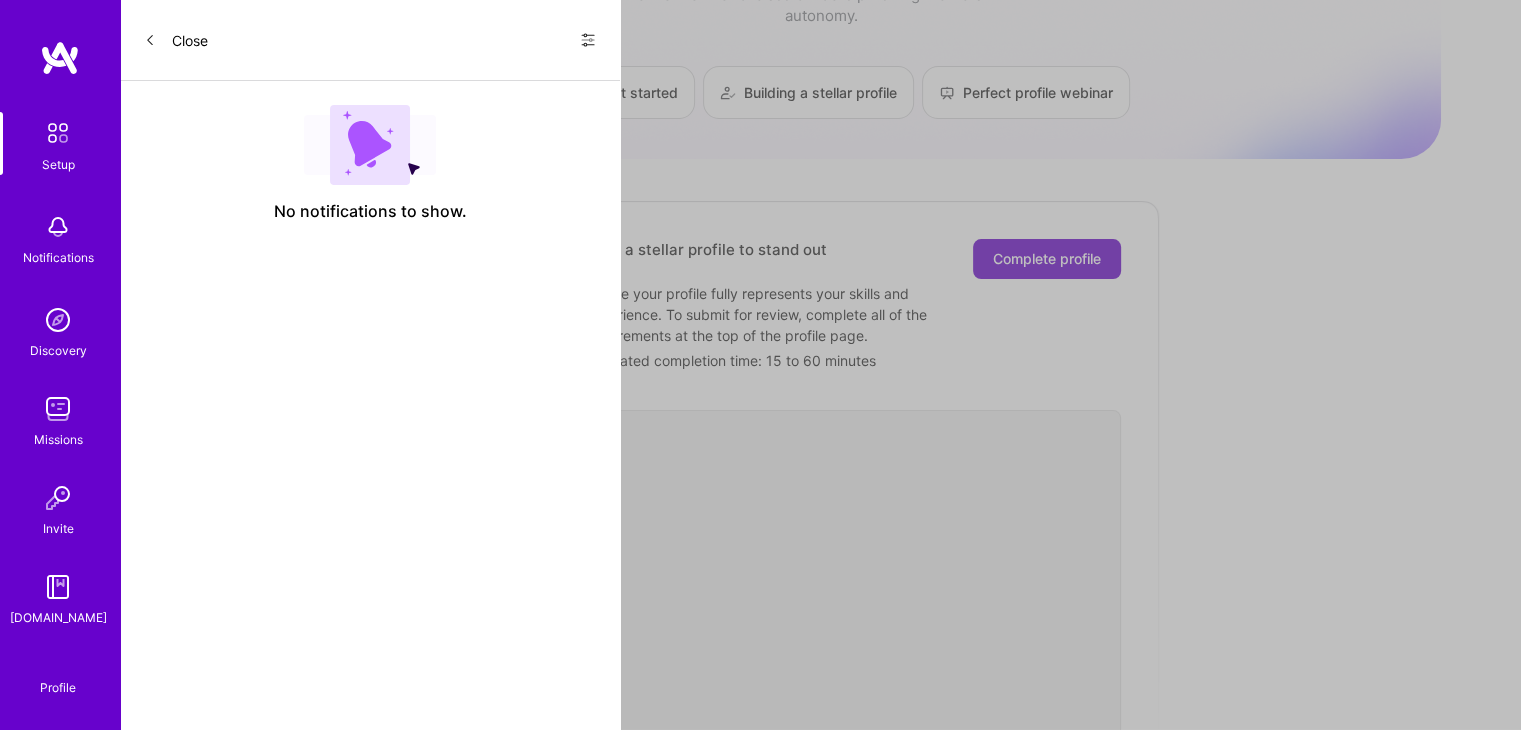 scroll, scrollTop: 0, scrollLeft: 0, axis: both 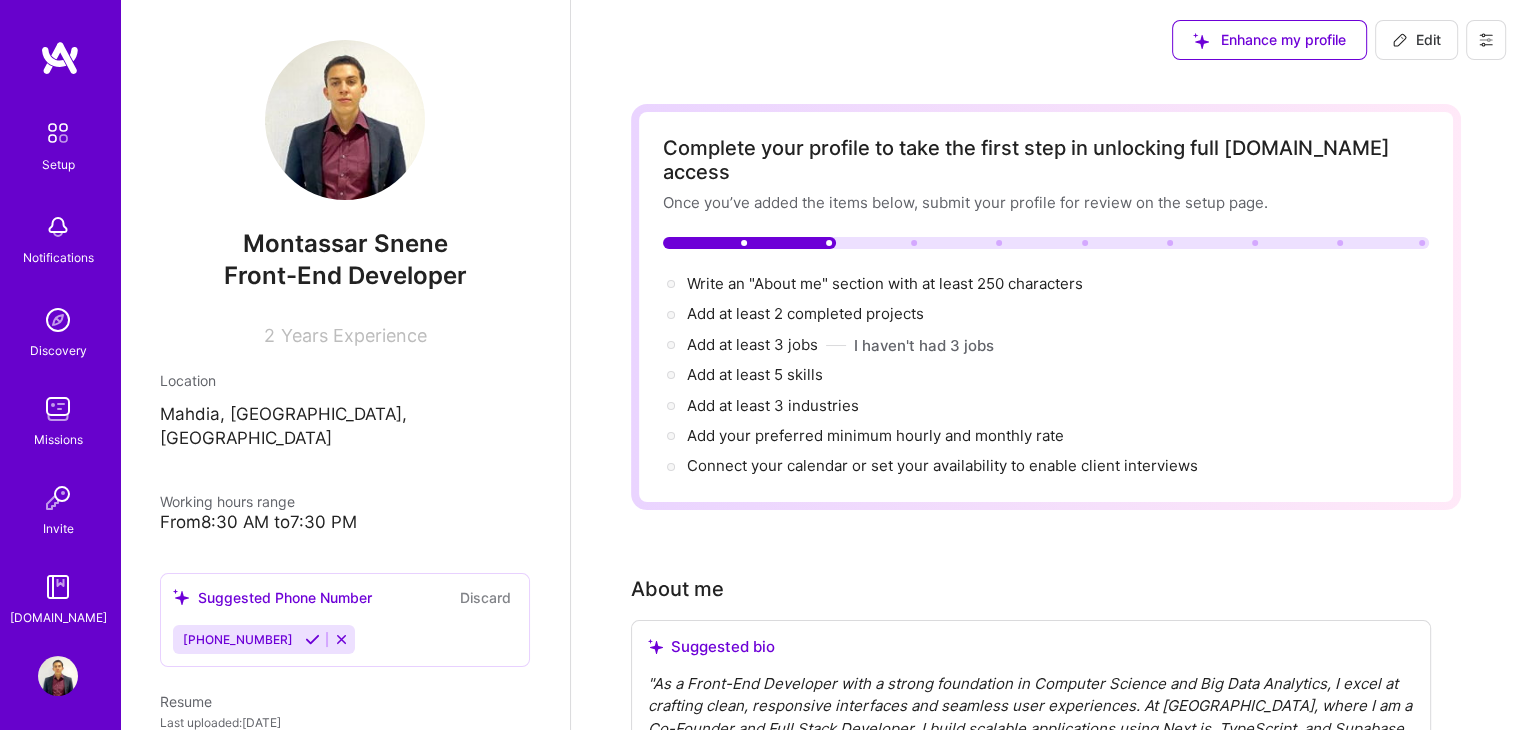 click on "Years Experience" at bounding box center [354, 335] 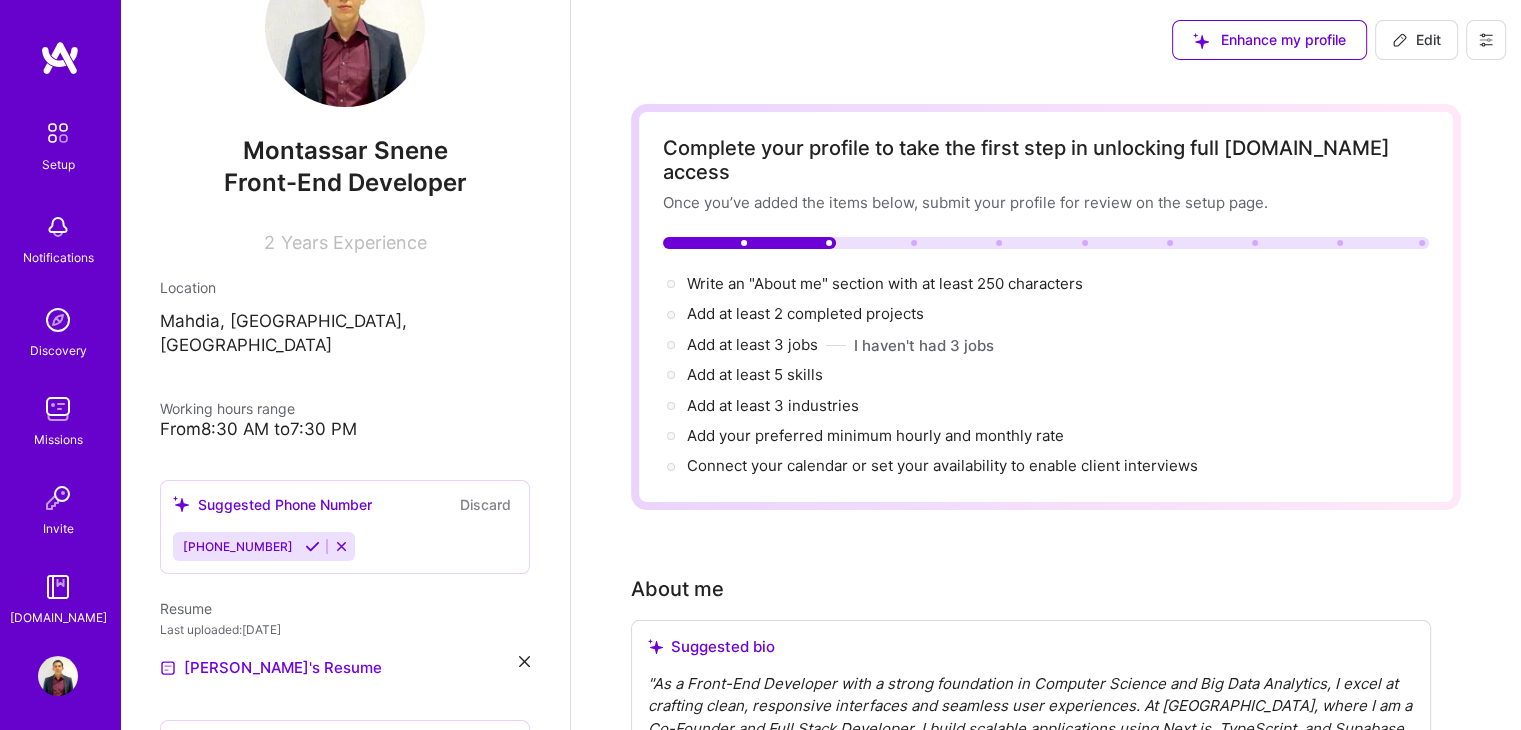 scroll, scrollTop: 100, scrollLeft: 0, axis: vertical 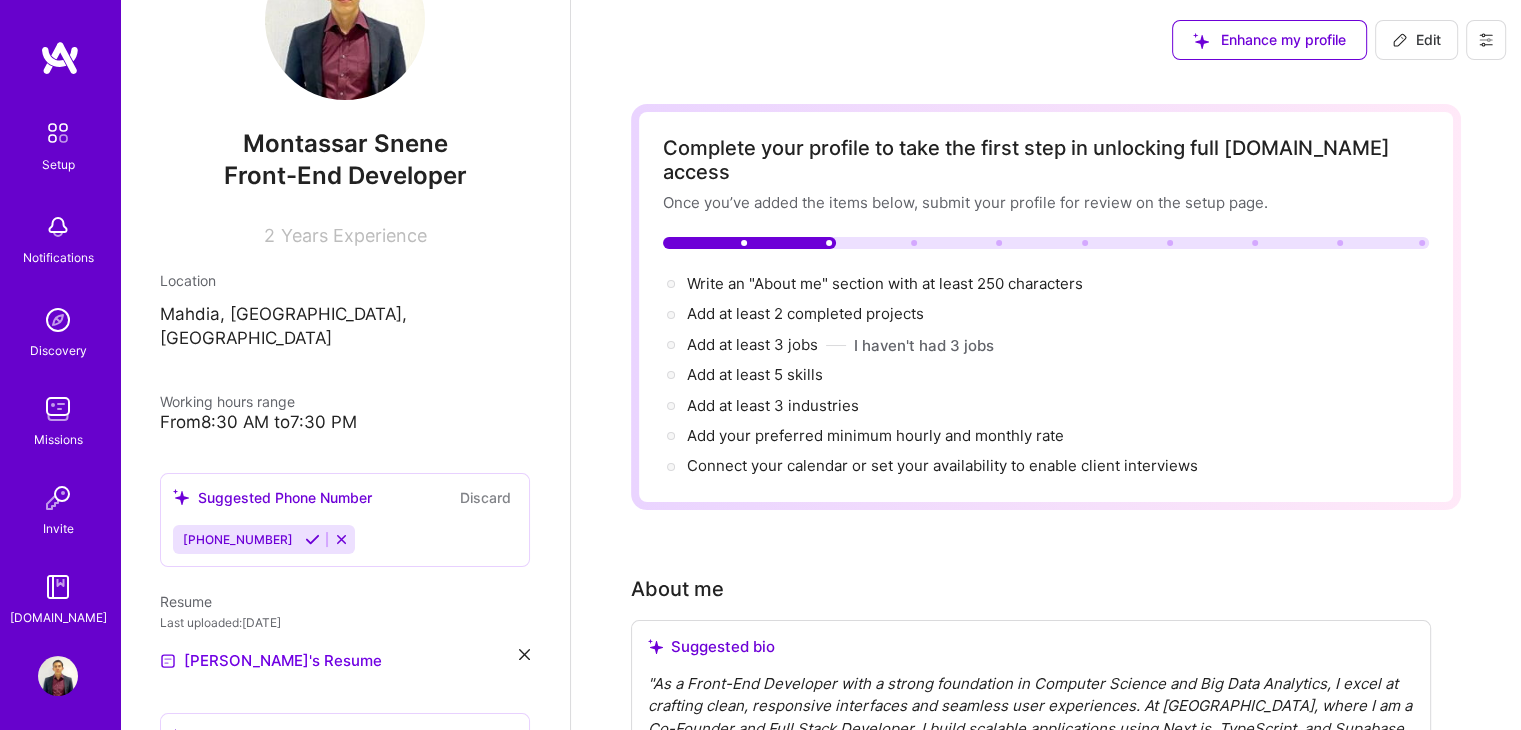 drag, startPoint x: 276, startPoint y: 241, endPoint x: 260, endPoint y: 239, distance: 16.124516 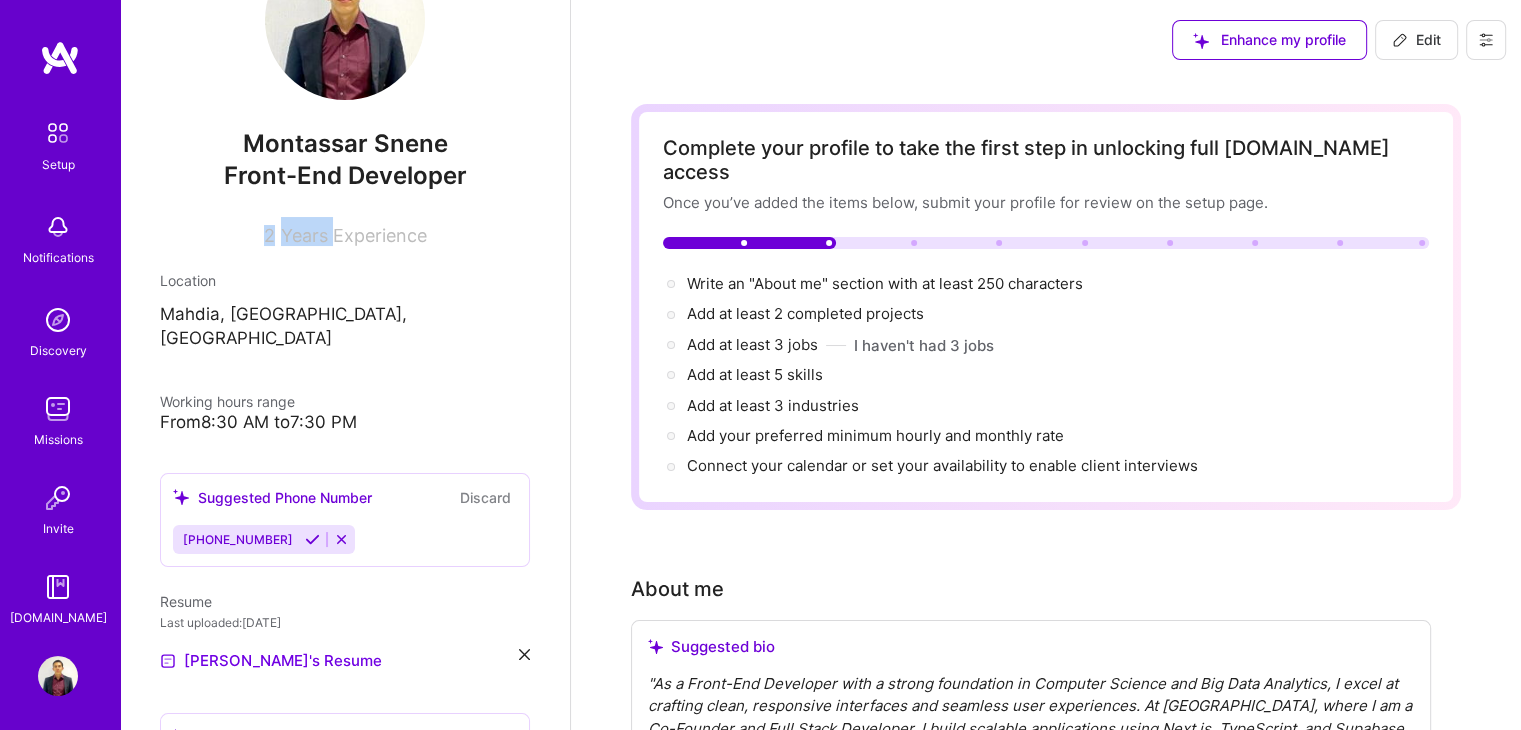 click on "2" at bounding box center [269, 235] 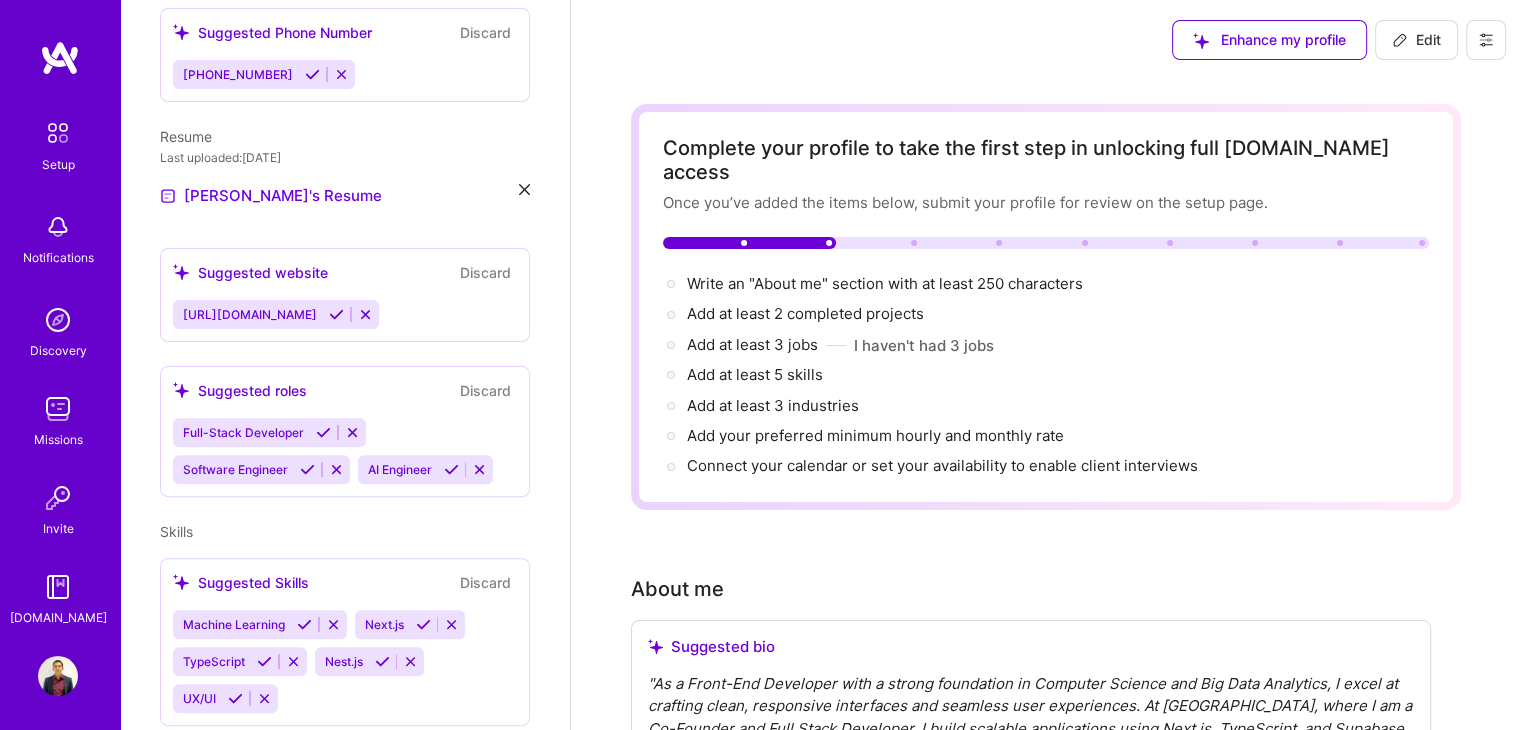 scroll, scrollTop: 600, scrollLeft: 0, axis: vertical 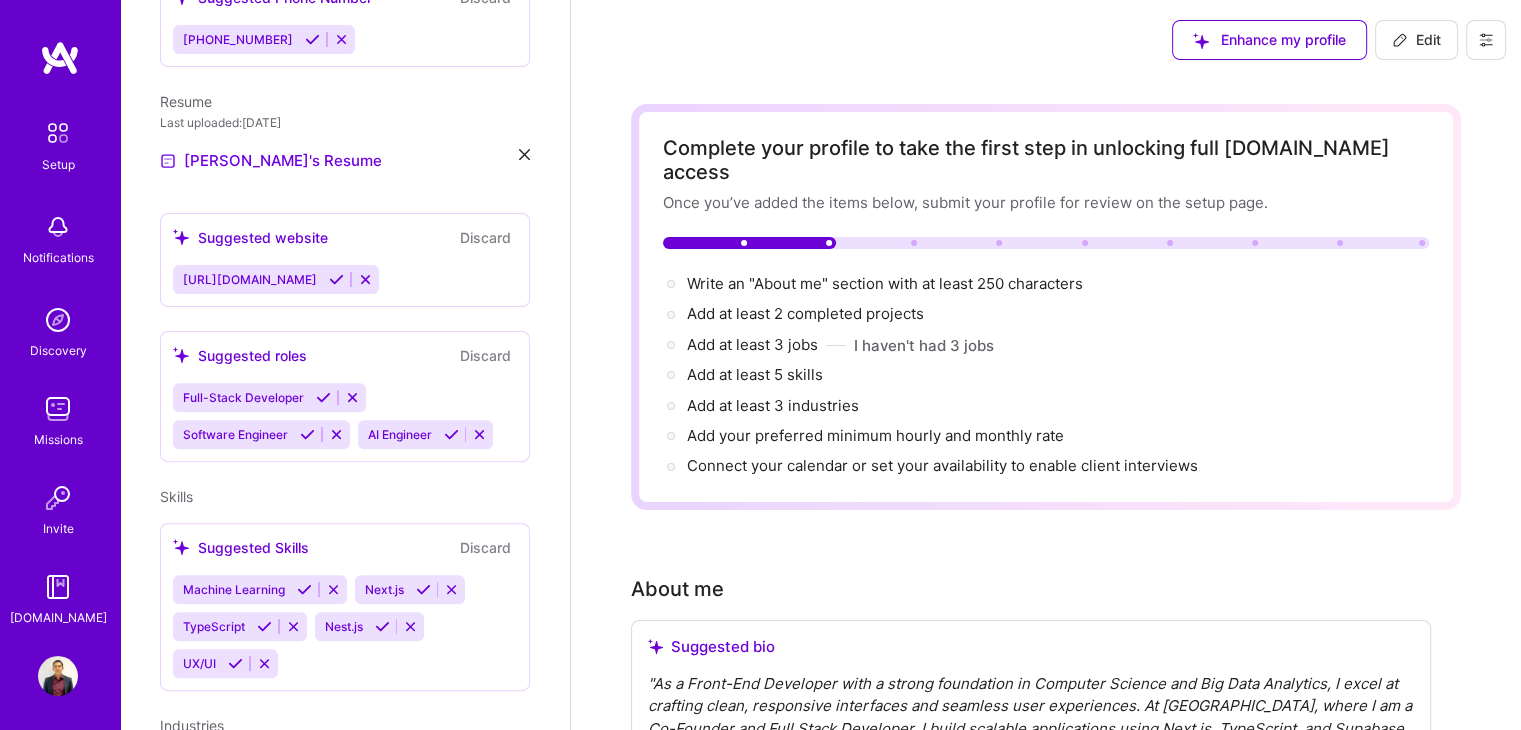click at bounding box center (365, 279) 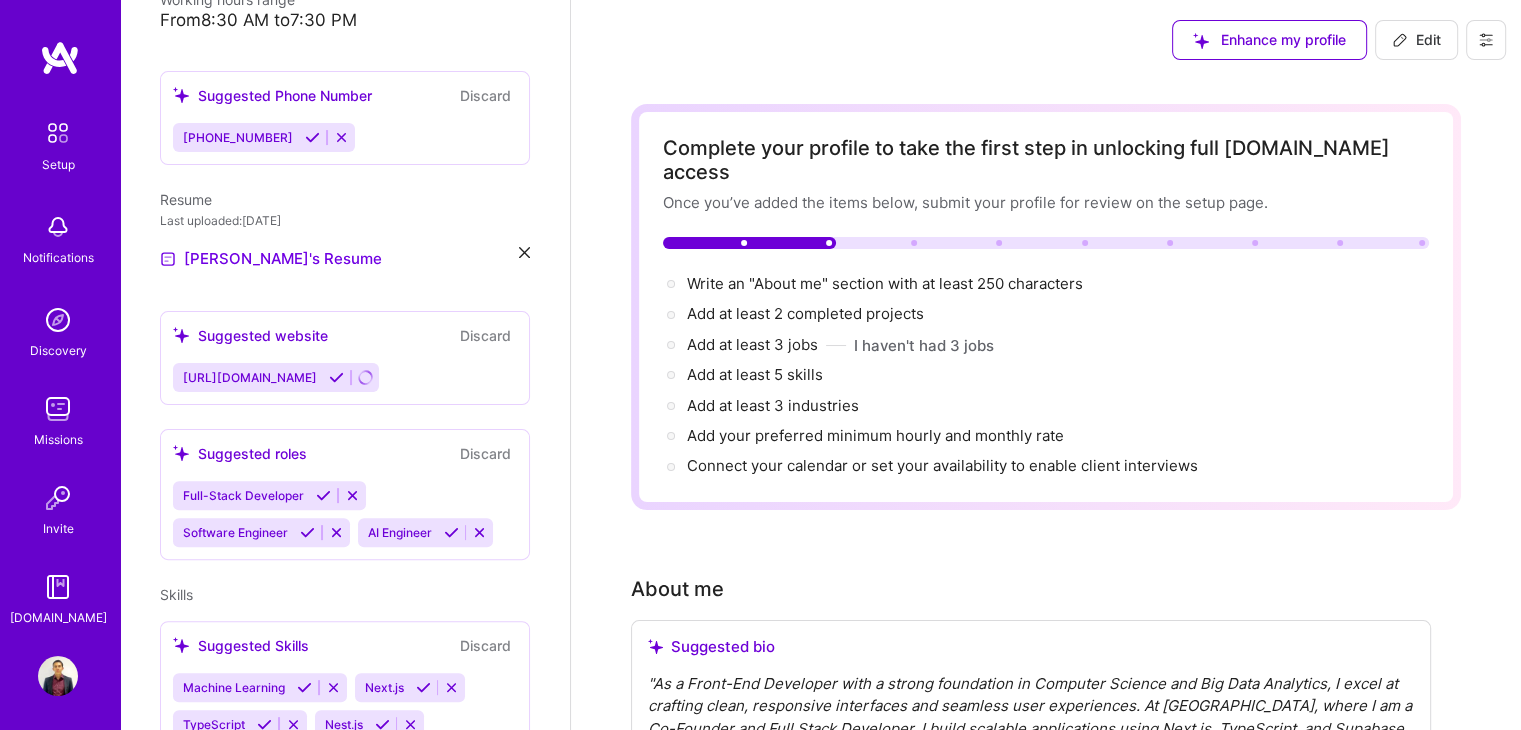 scroll, scrollTop: 500, scrollLeft: 0, axis: vertical 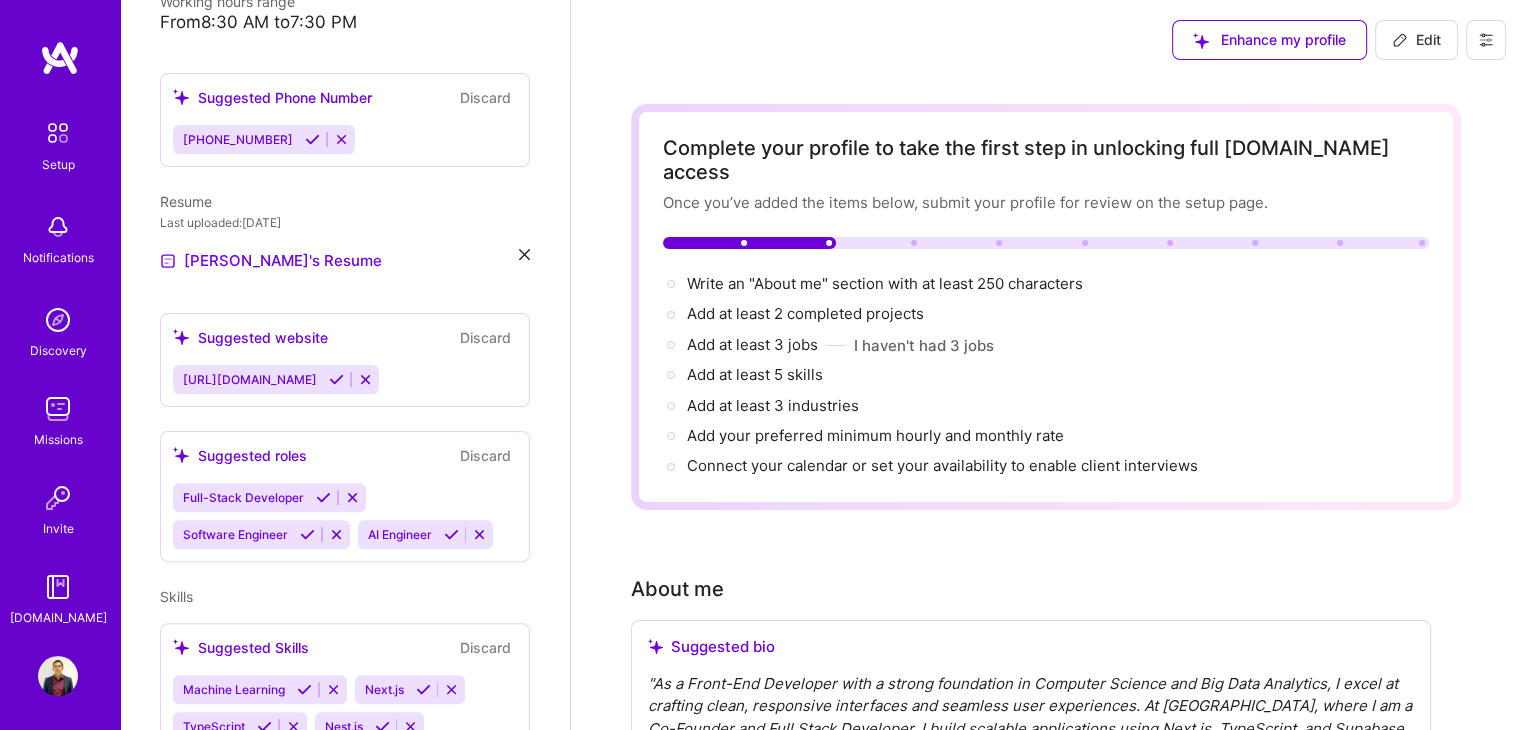 click on "[URL][DOMAIN_NAME]" at bounding box center [250, 379] 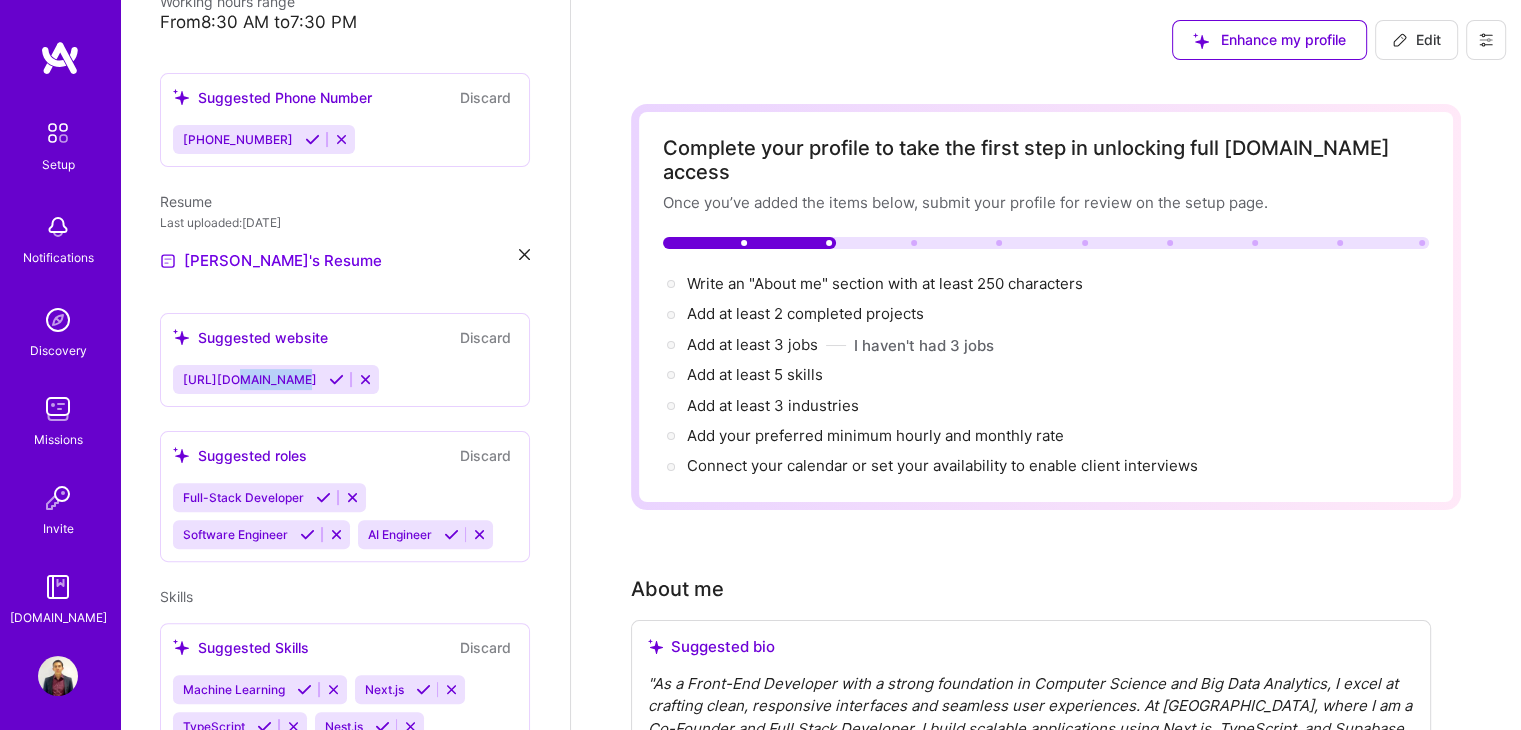 click on "[URL][DOMAIN_NAME]" at bounding box center [250, 379] 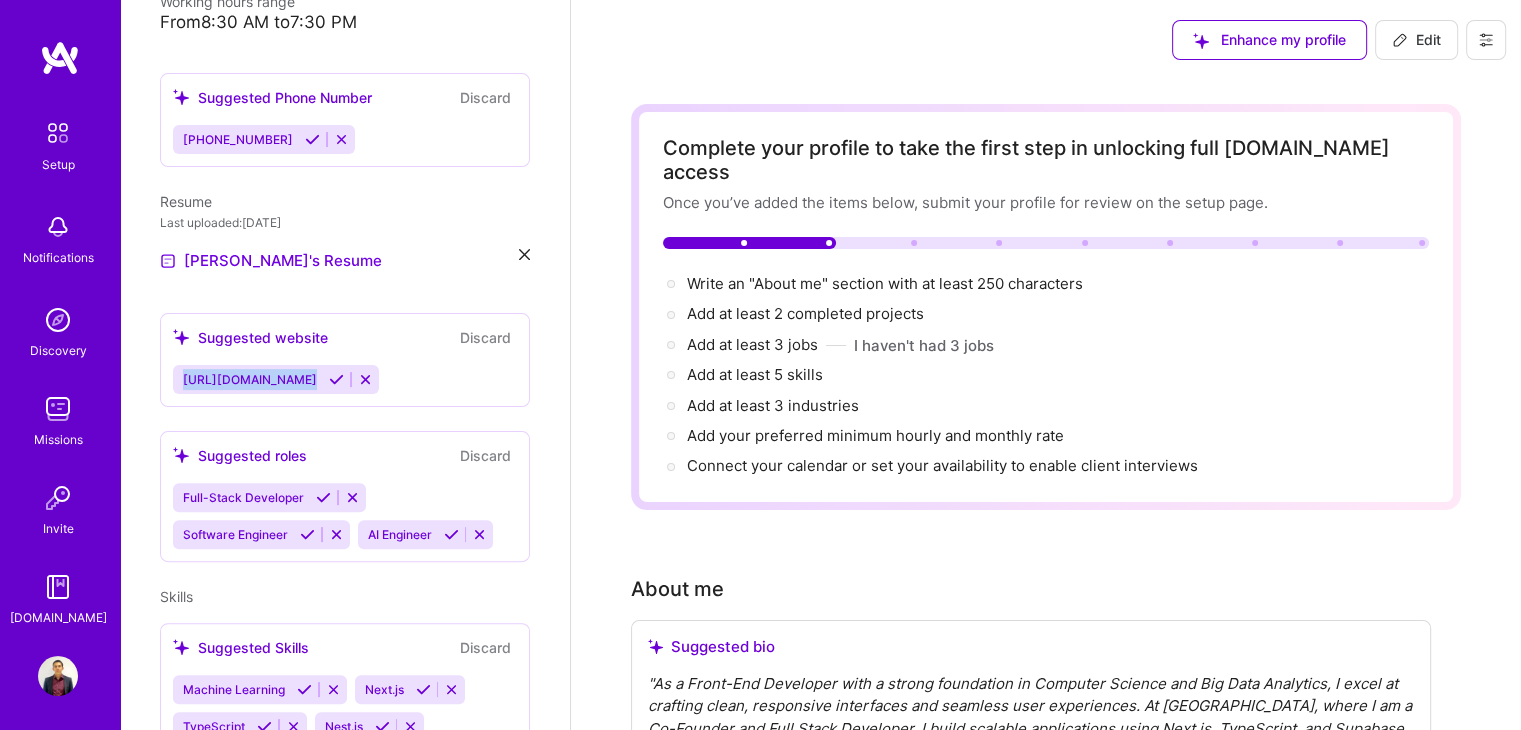 click on "[URL][DOMAIN_NAME]" at bounding box center [250, 379] 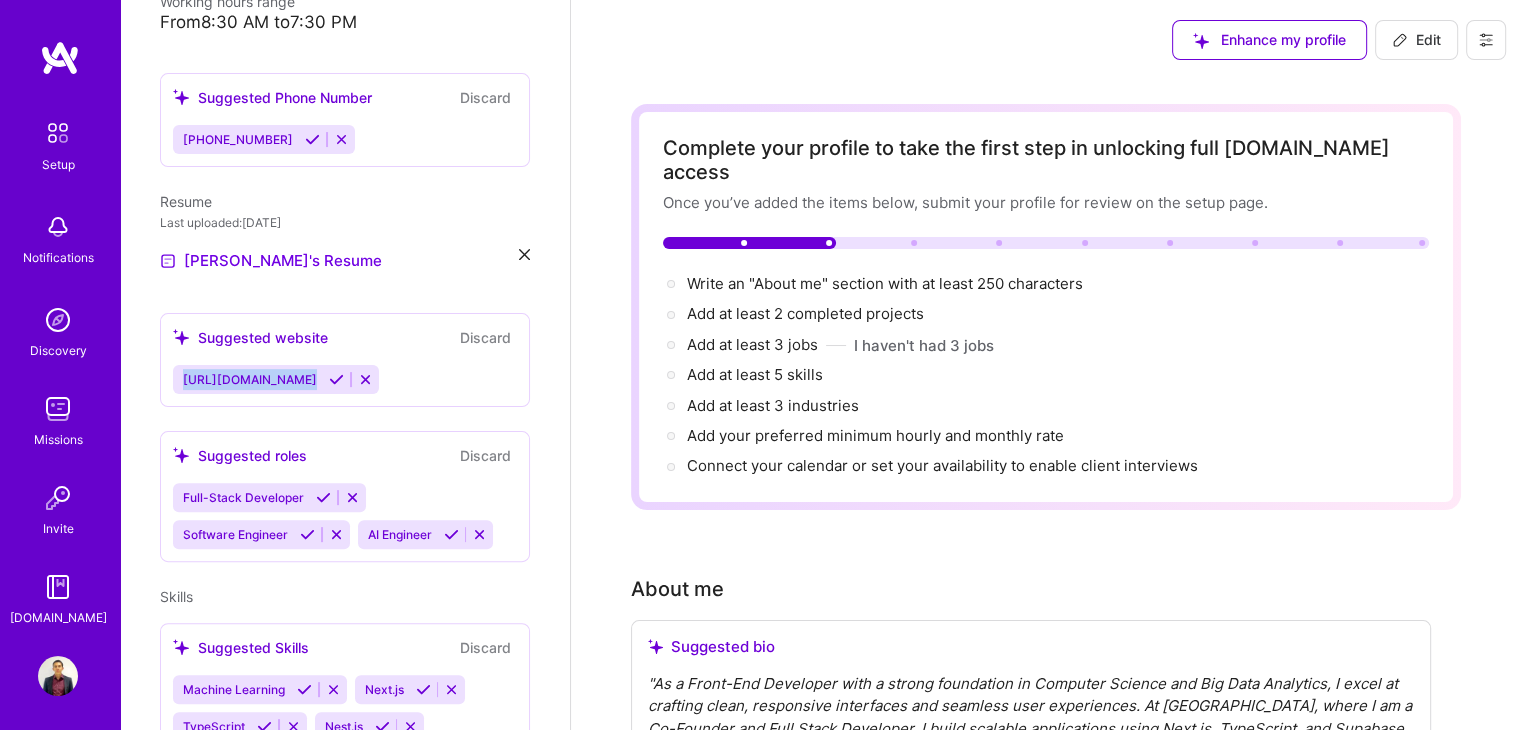 click at bounding box center (365, 379) 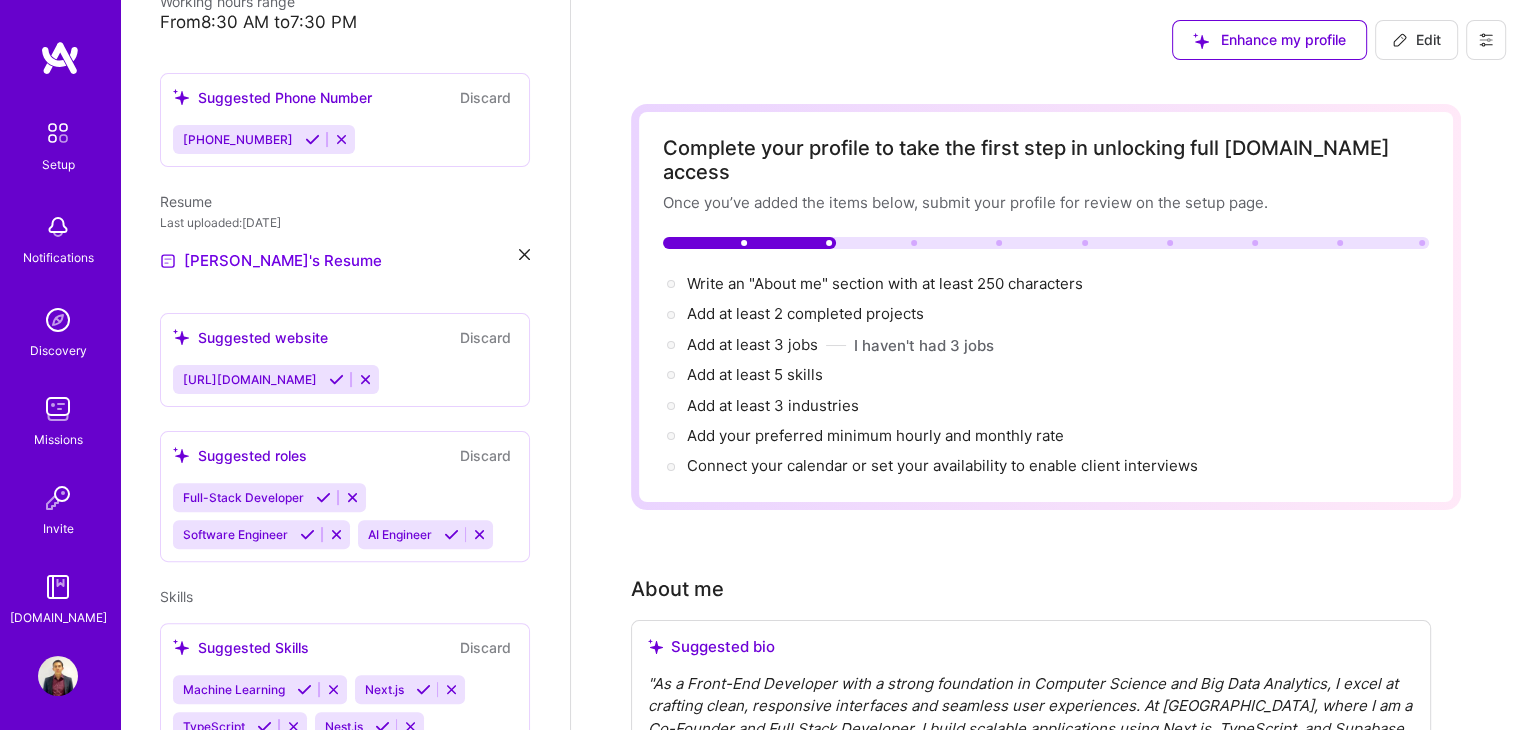 click on "Discard" at bounding box center [485, 337] 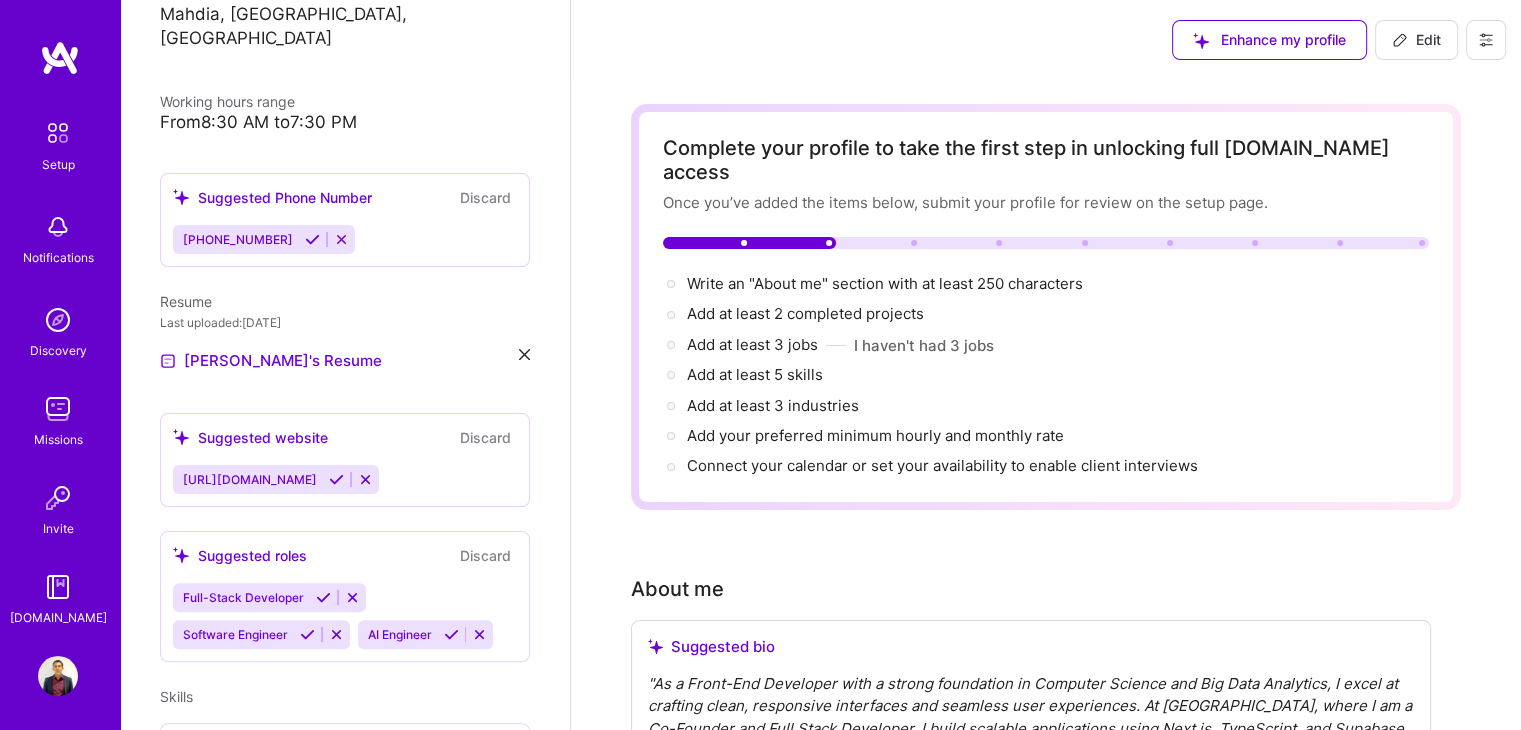 scroll, scrollTop: 400, scrollLeft: 0, axis: vertical 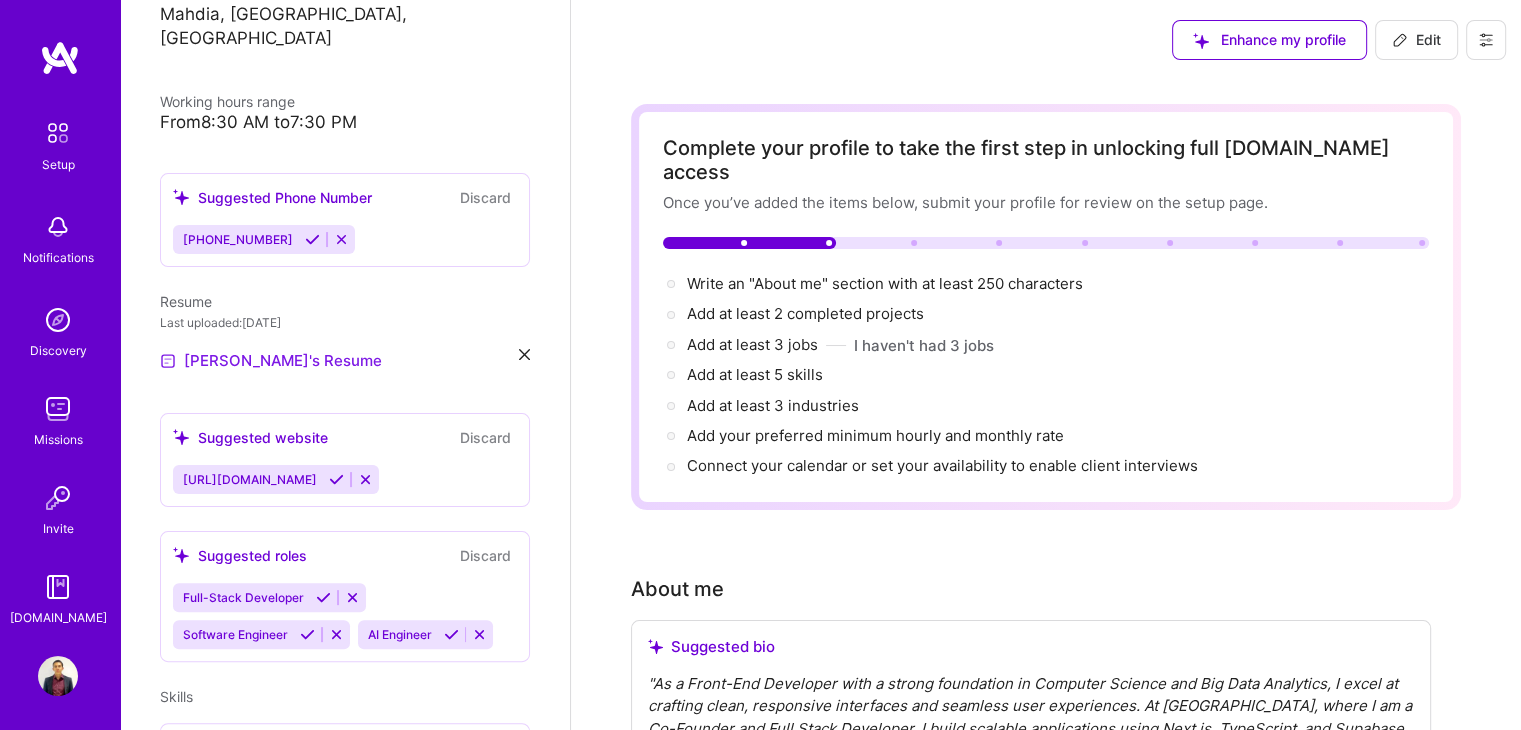 click on "[PERSON_NAME]'s Resume" at bounding box center [271, 361] 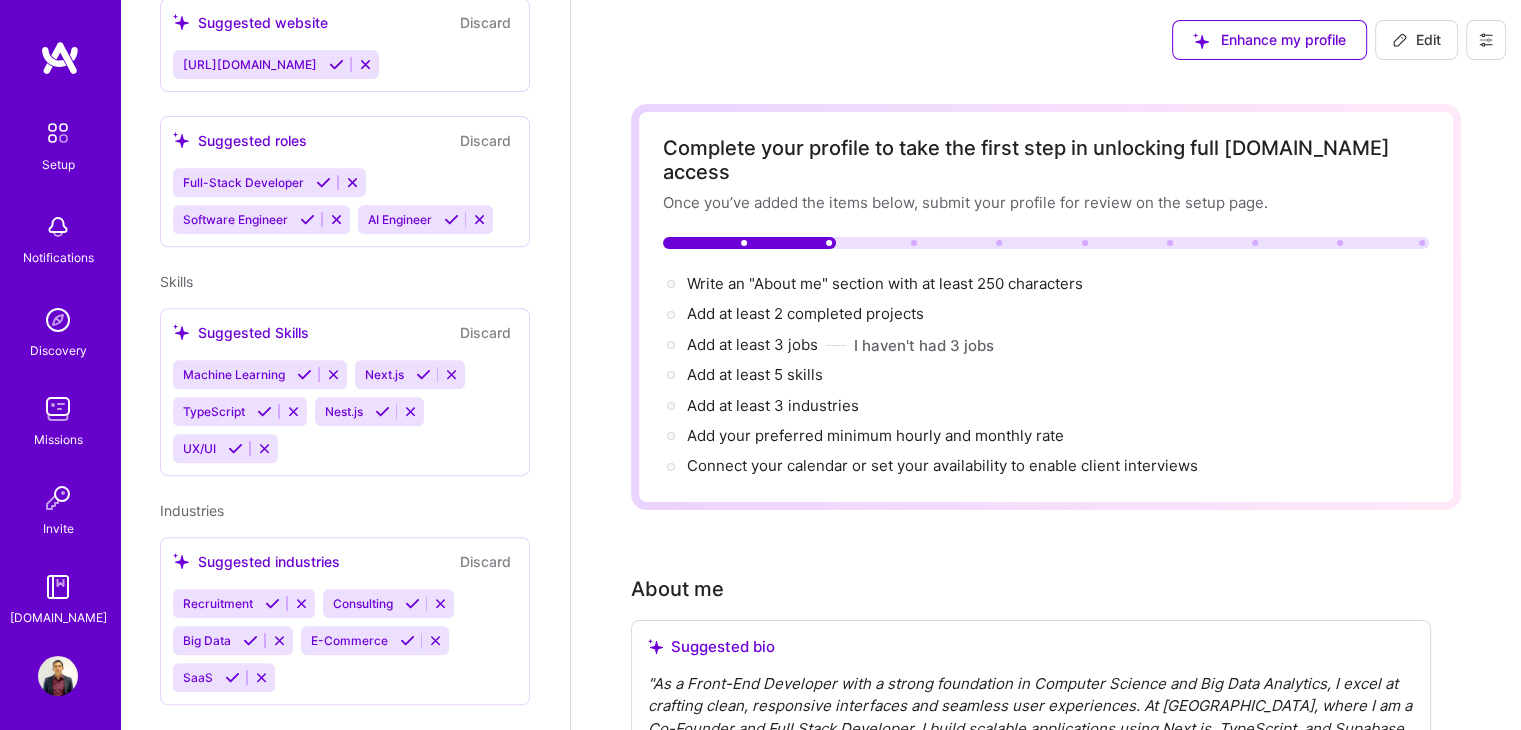 scroll, scrollTop: 828, scrollLeft: 0, axis: vertical 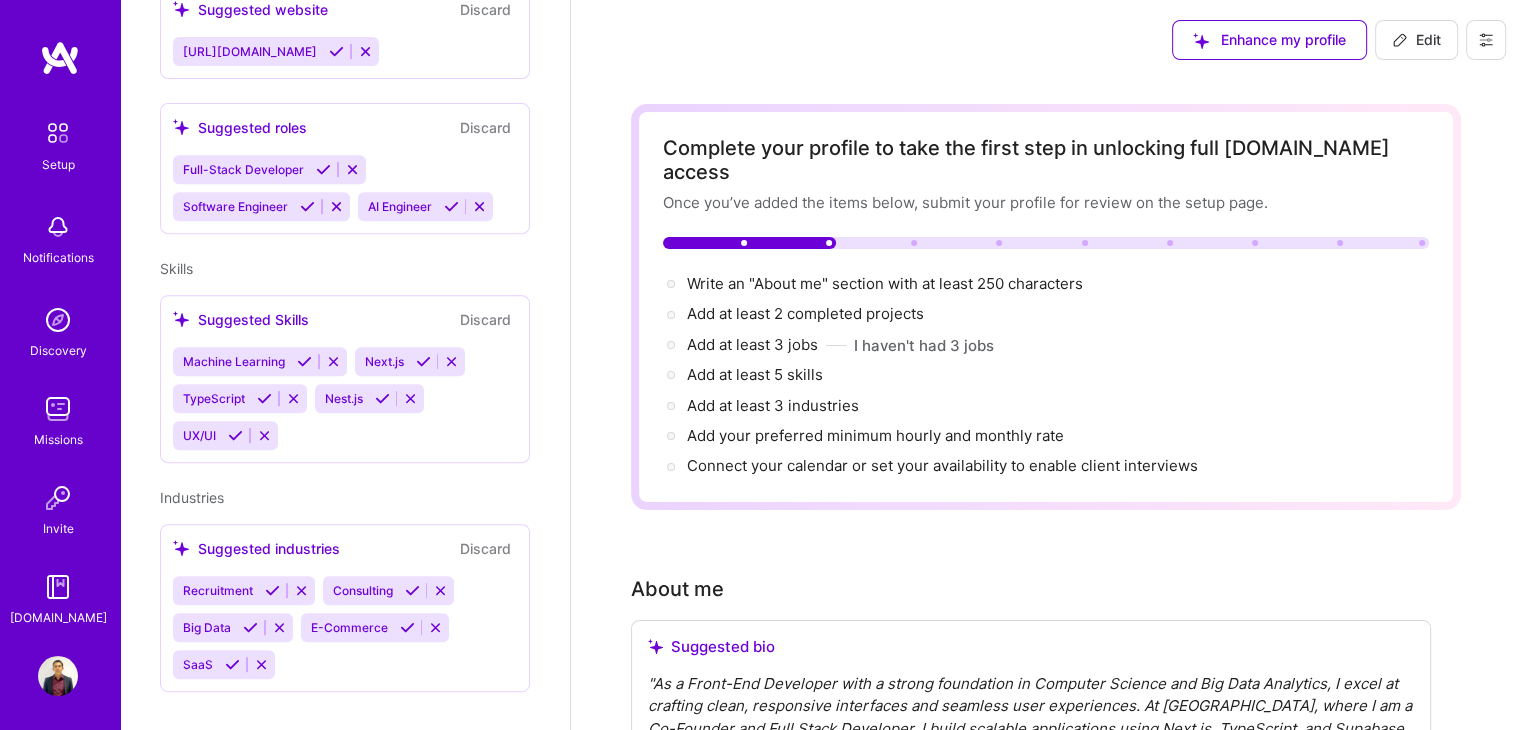click at bounding box center [272, 590] 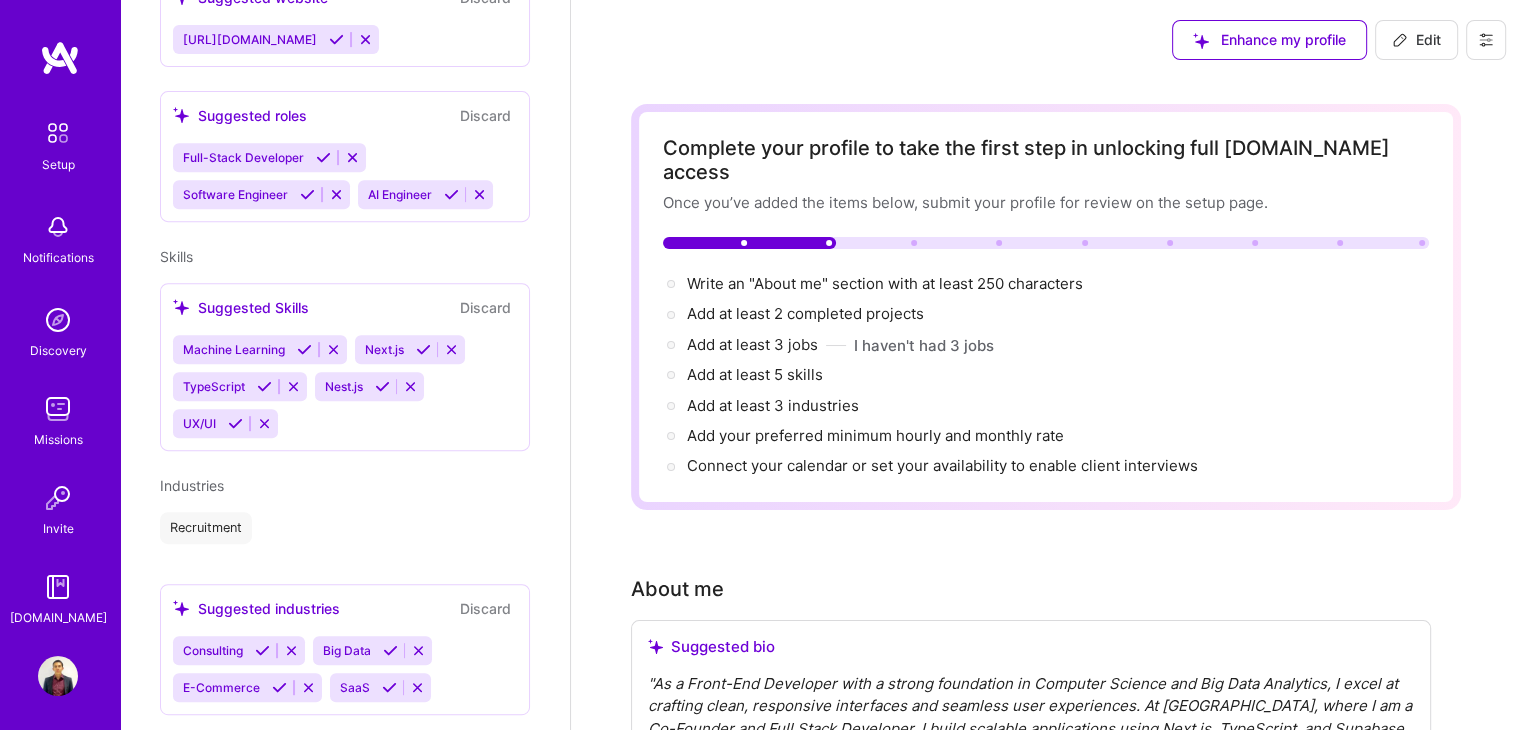 scroll, scrollTop: 864, scrollLeft: 0, axis: vertical 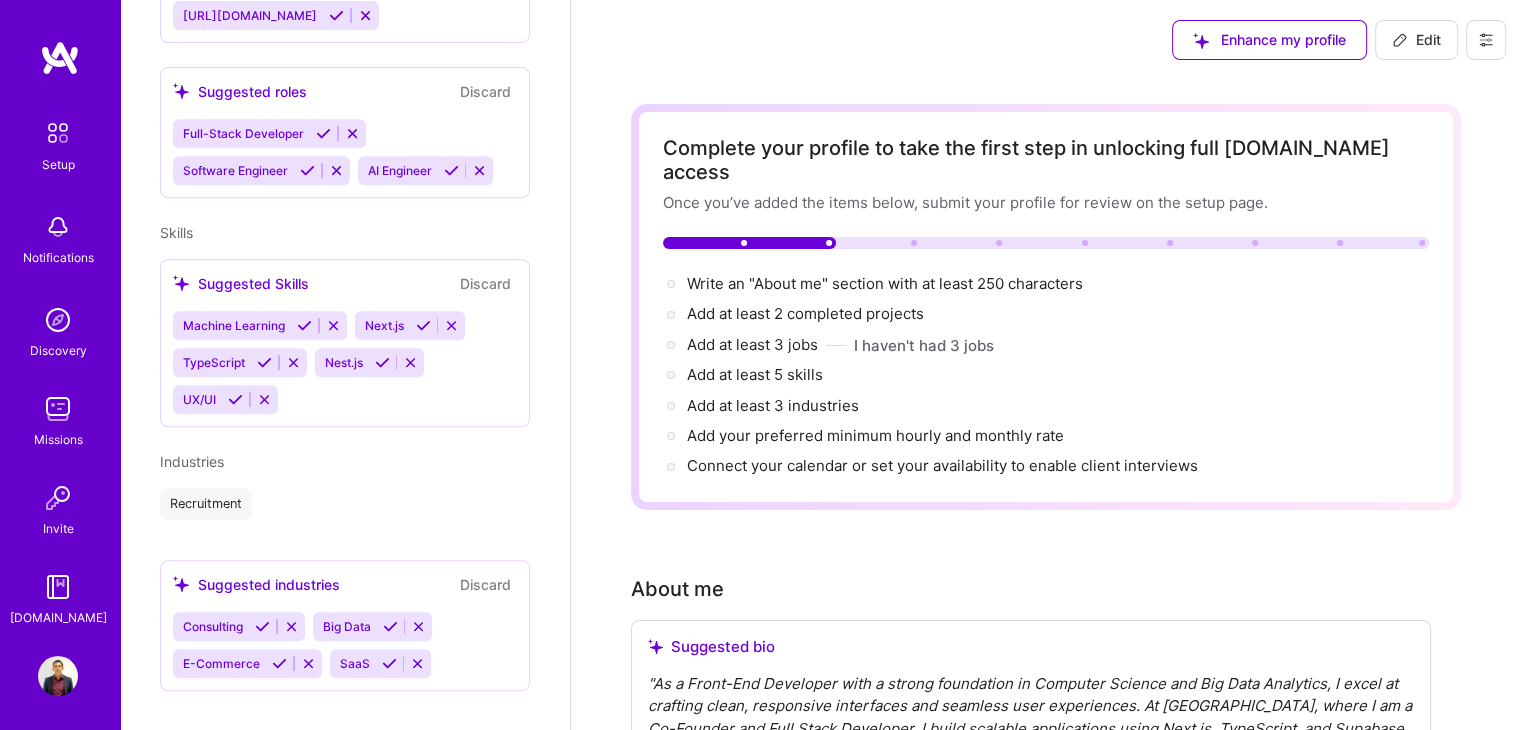 click at bounding box center (389, 663) 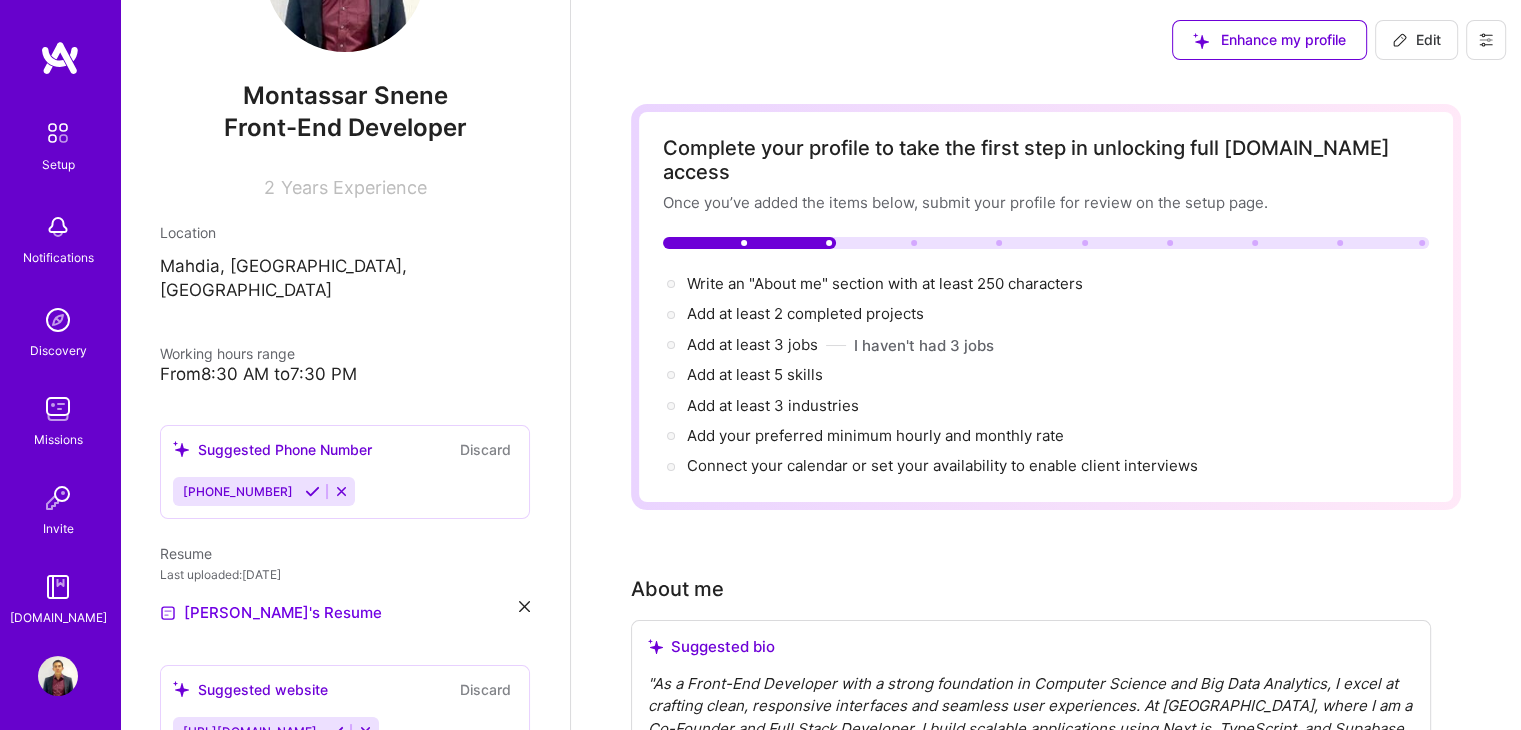 scroll, scrollTop: 200, scrollLeft: 0, axis: vertical 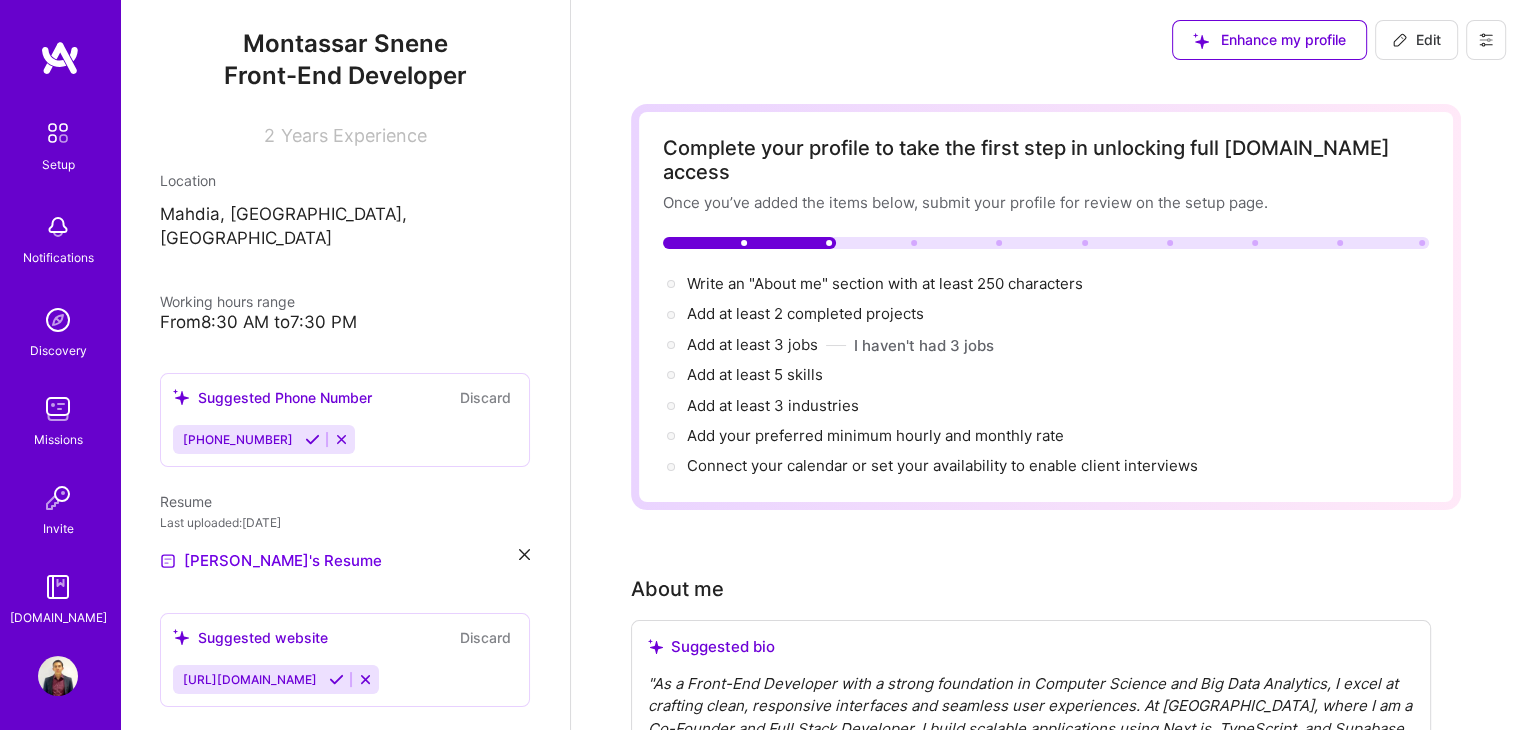 click at bounding box center (312, 439) 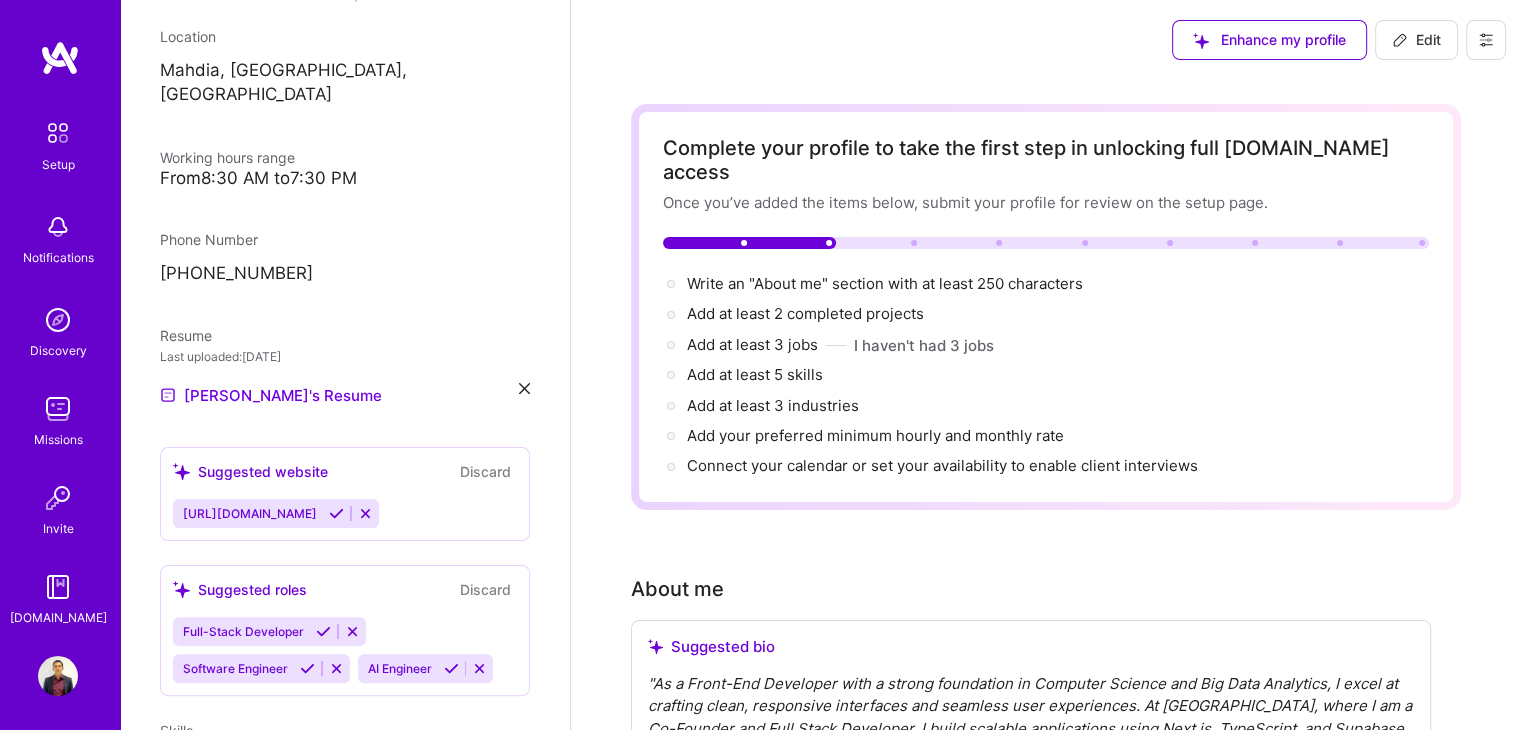 scroll, scrollTop: 400, scrollLeft: 0, axis: vertical 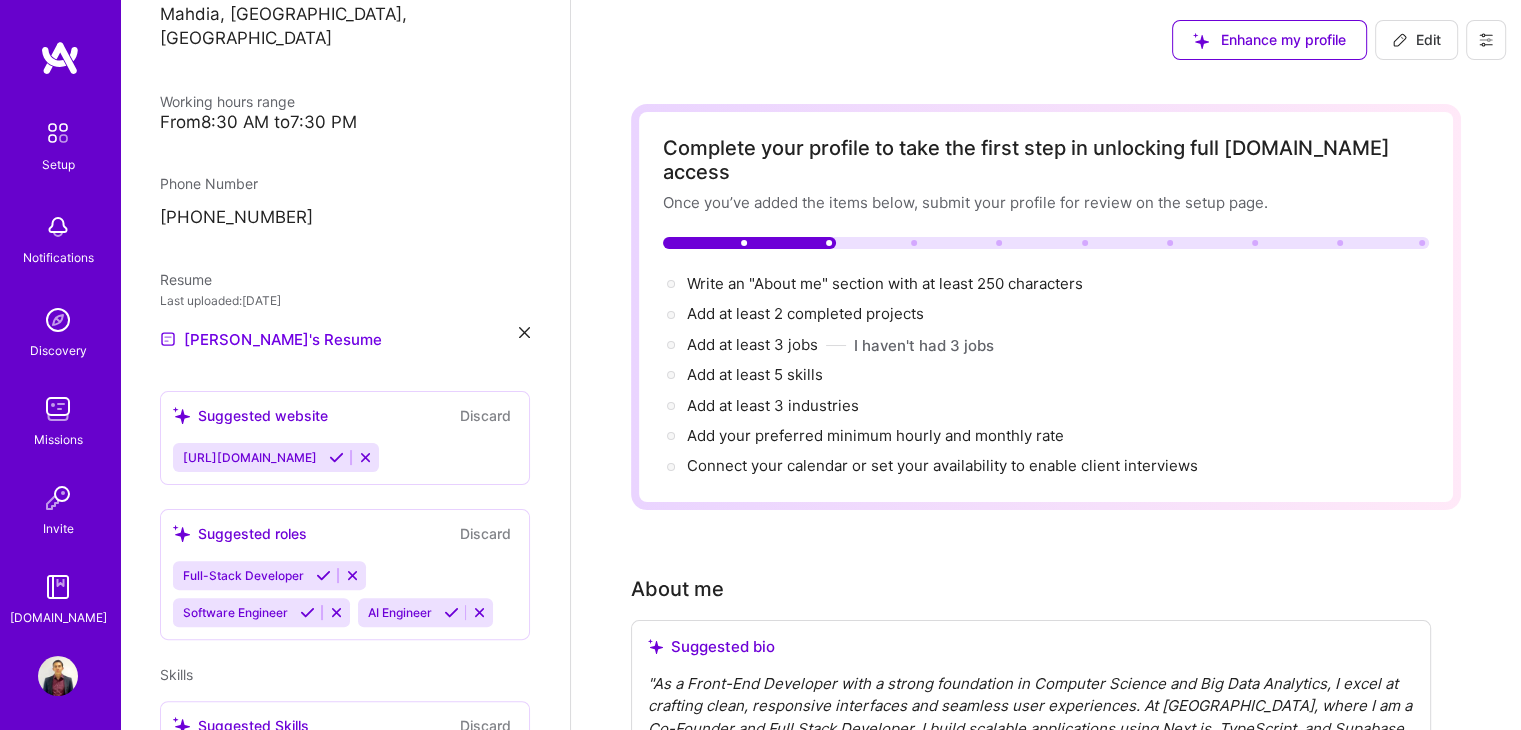 click on "Discard" at bounding box center [485, 415] 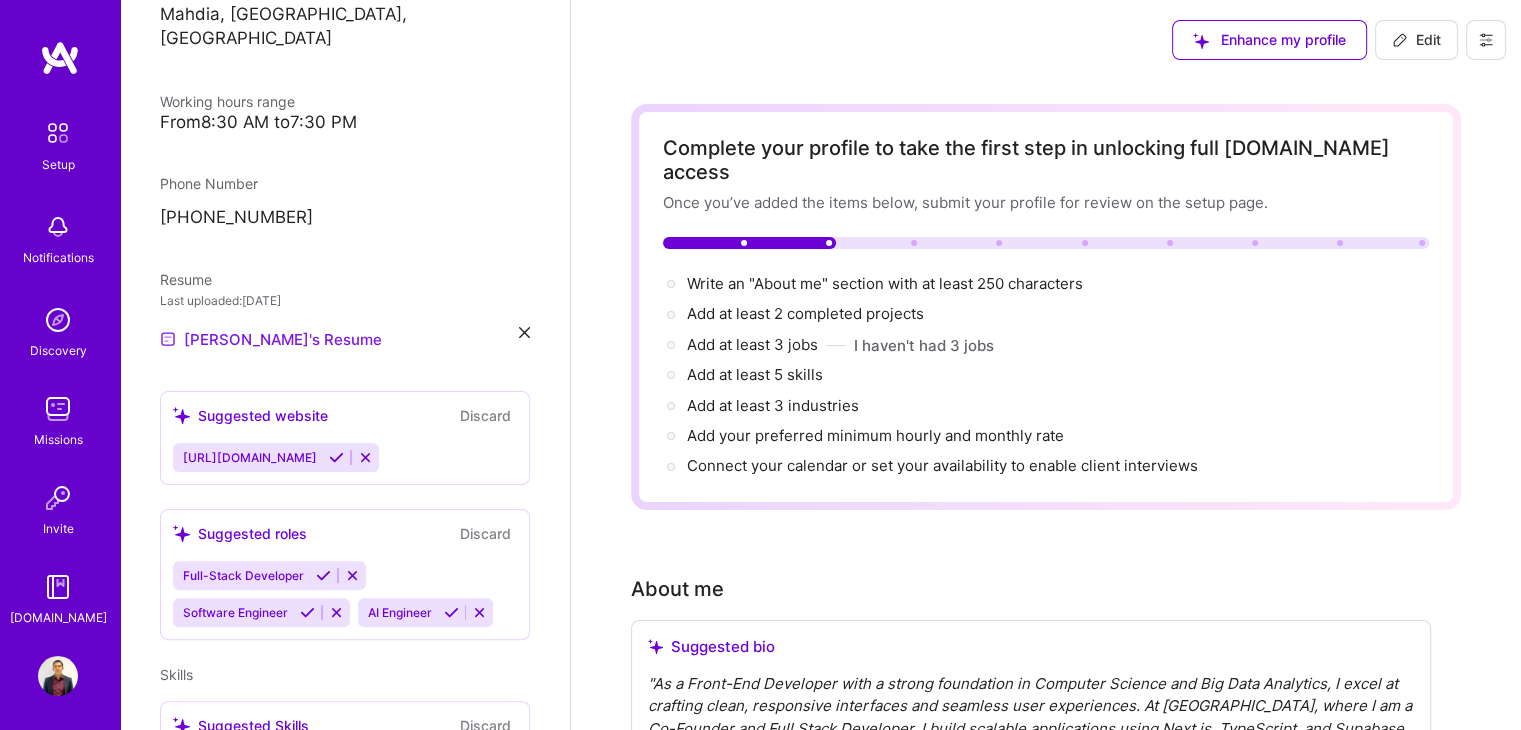 click on "[PERSON_NAME]'s Resume" at bounding box center (271, 339) 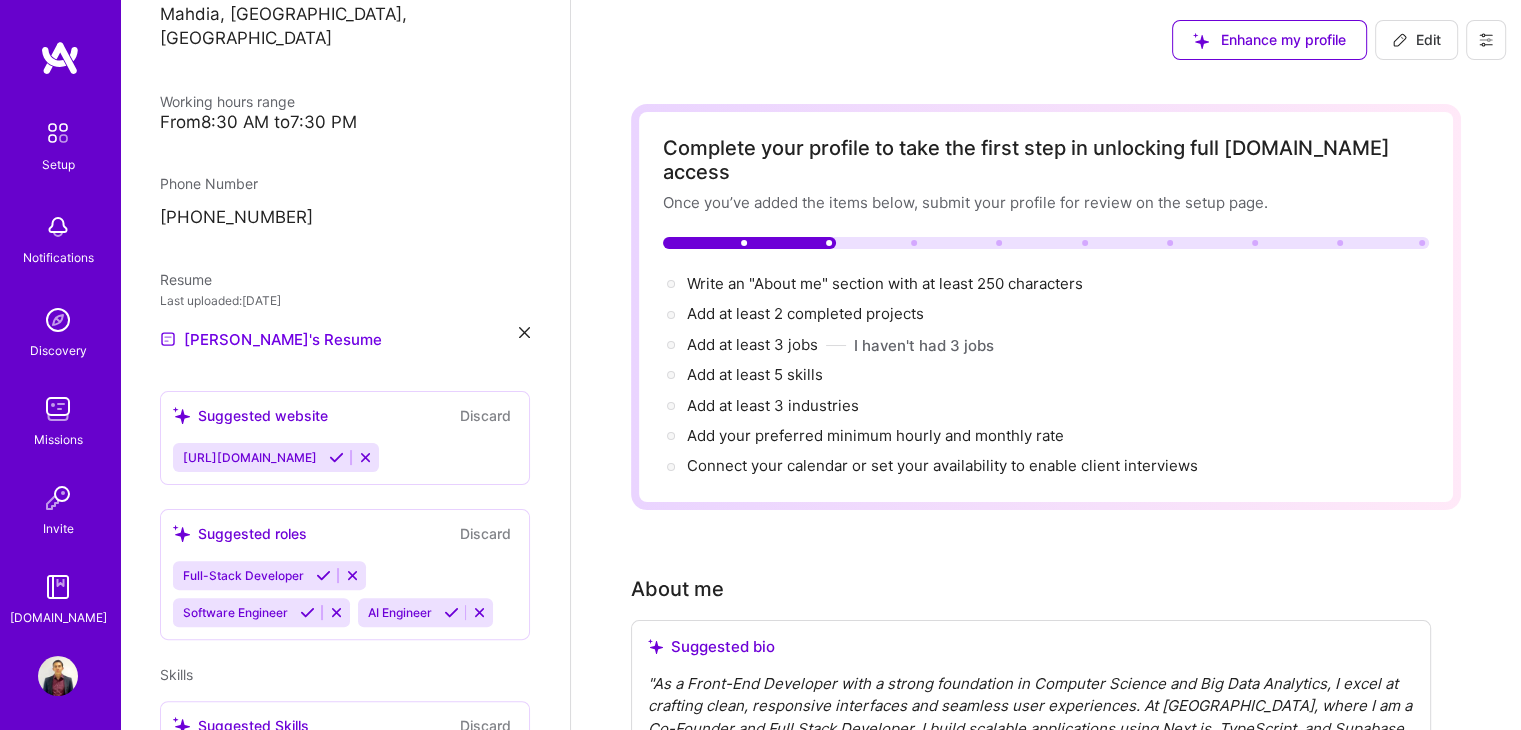 click on "Discard" at bounding box center [485, 415] 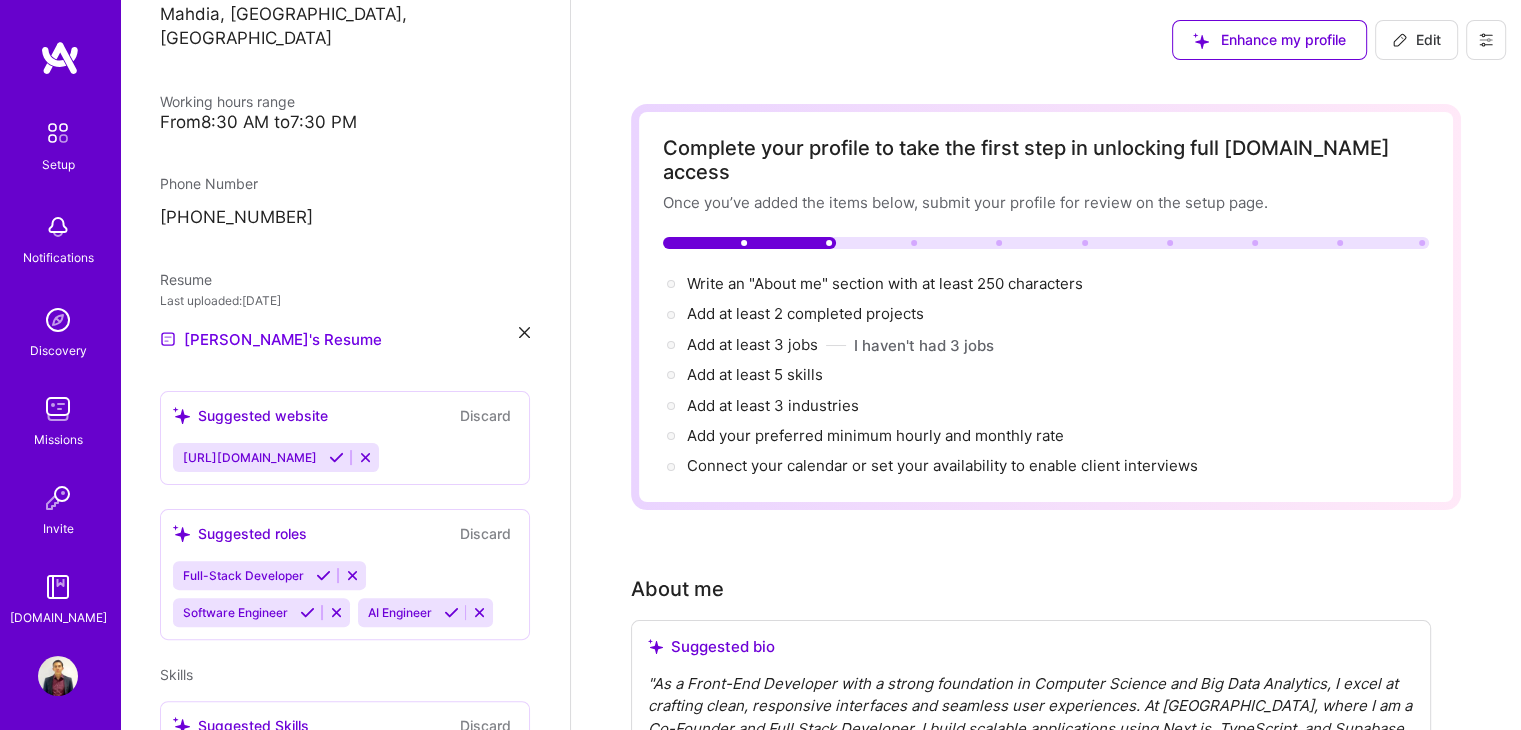 click at bounding box center (181, 415) 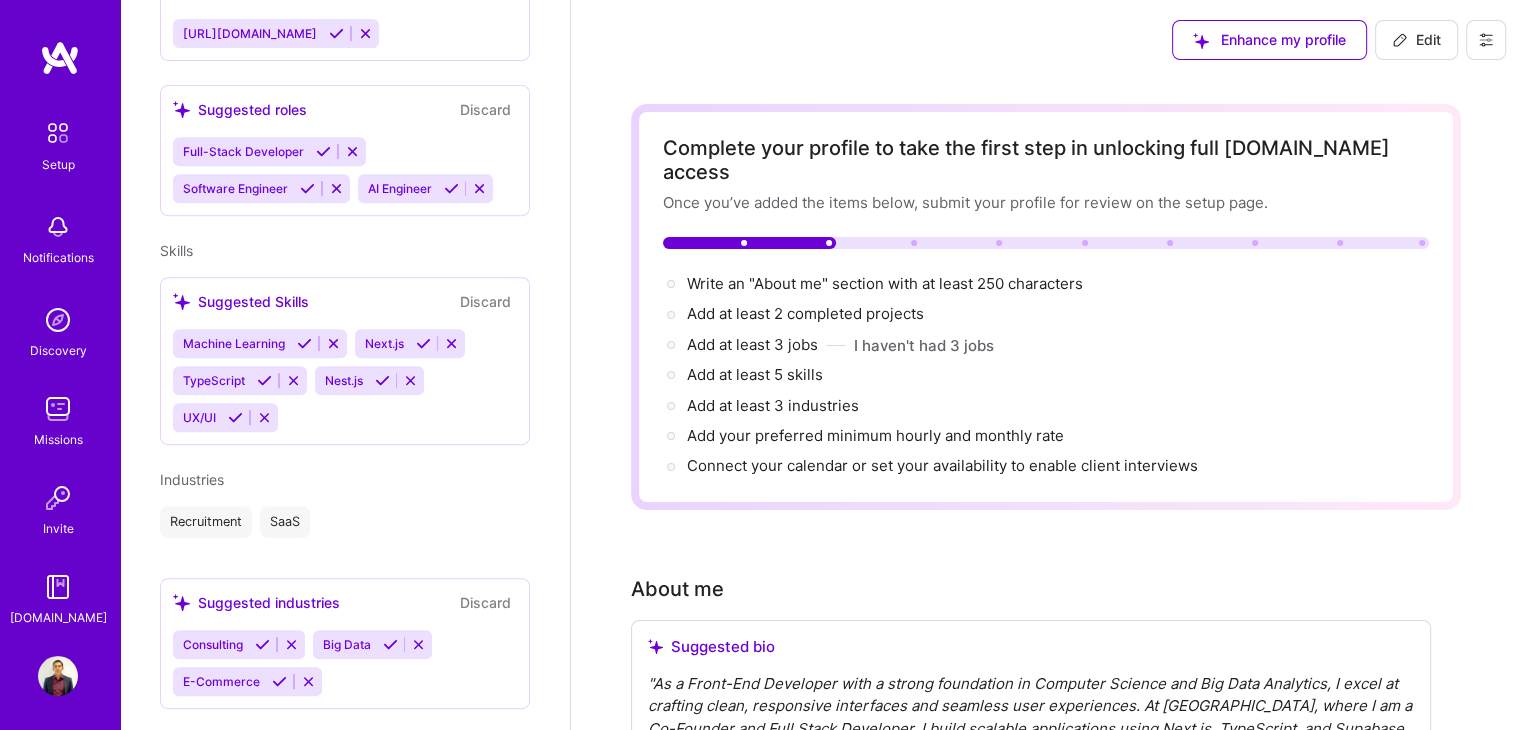 scroll, scrollTop: 843, scrollLeft: 0, axis: vertical 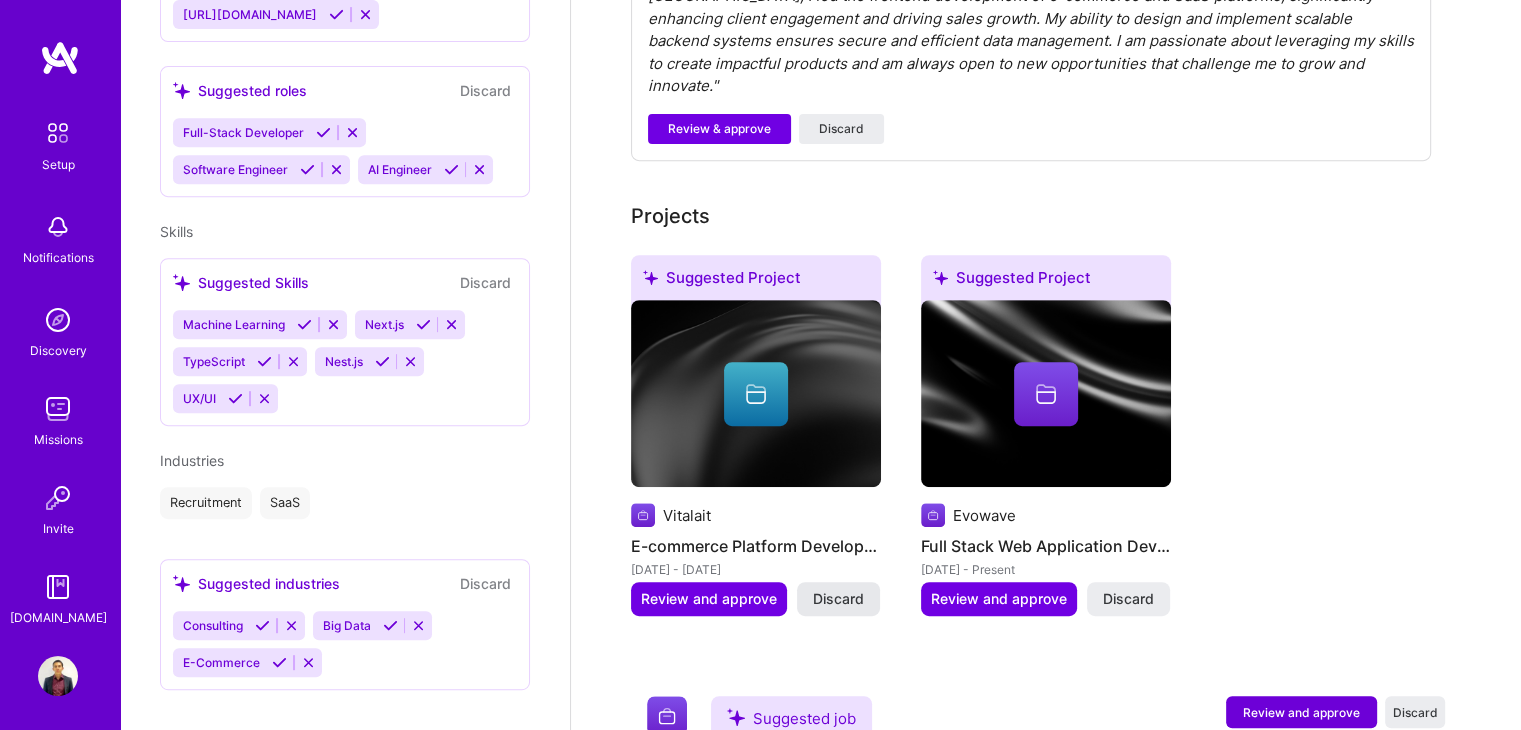click on "Discard" at bounding box center (838, 599) 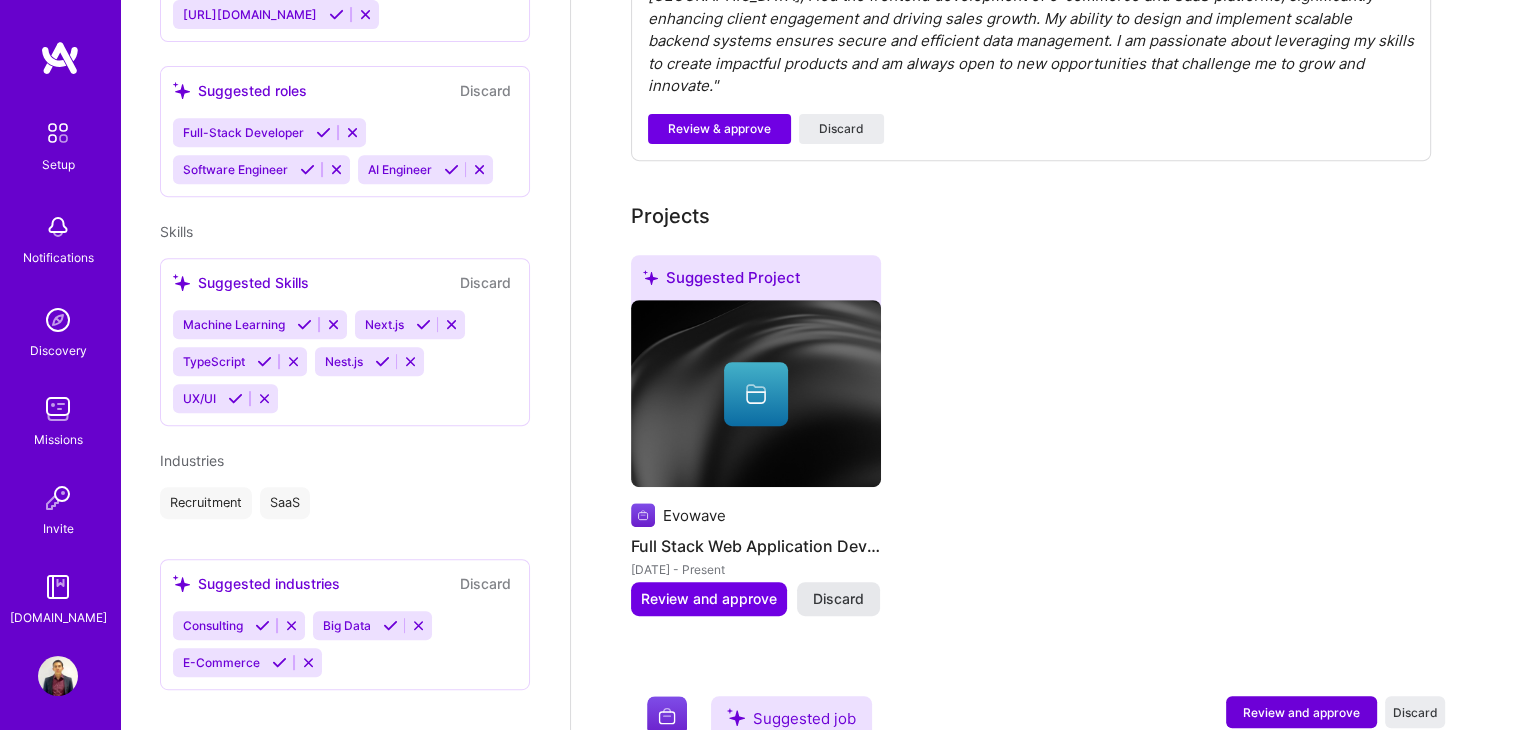 click on "Discard" at bounding box center [838, 599] 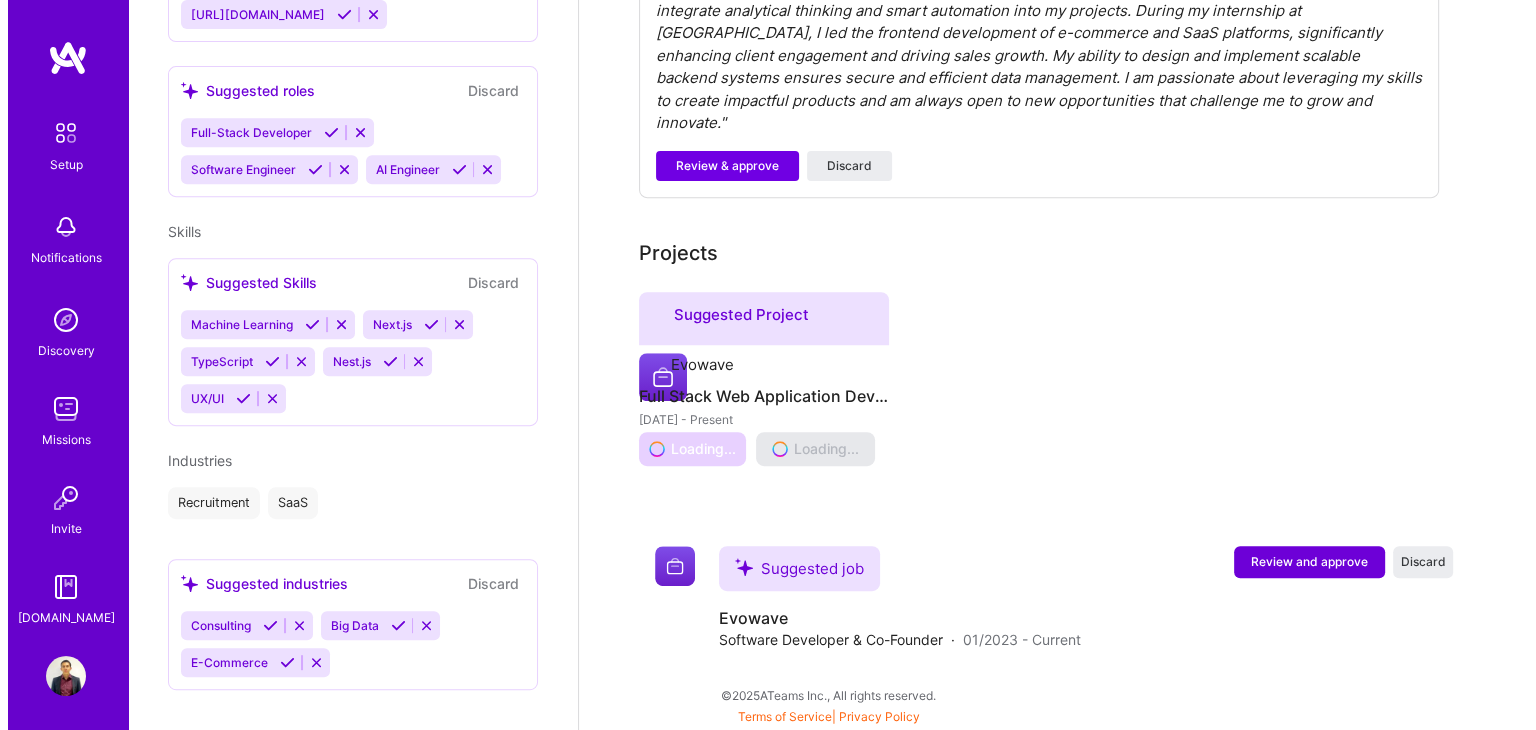 scroll, scrollTop: 482, scrollLeft: 0, axis: vertical 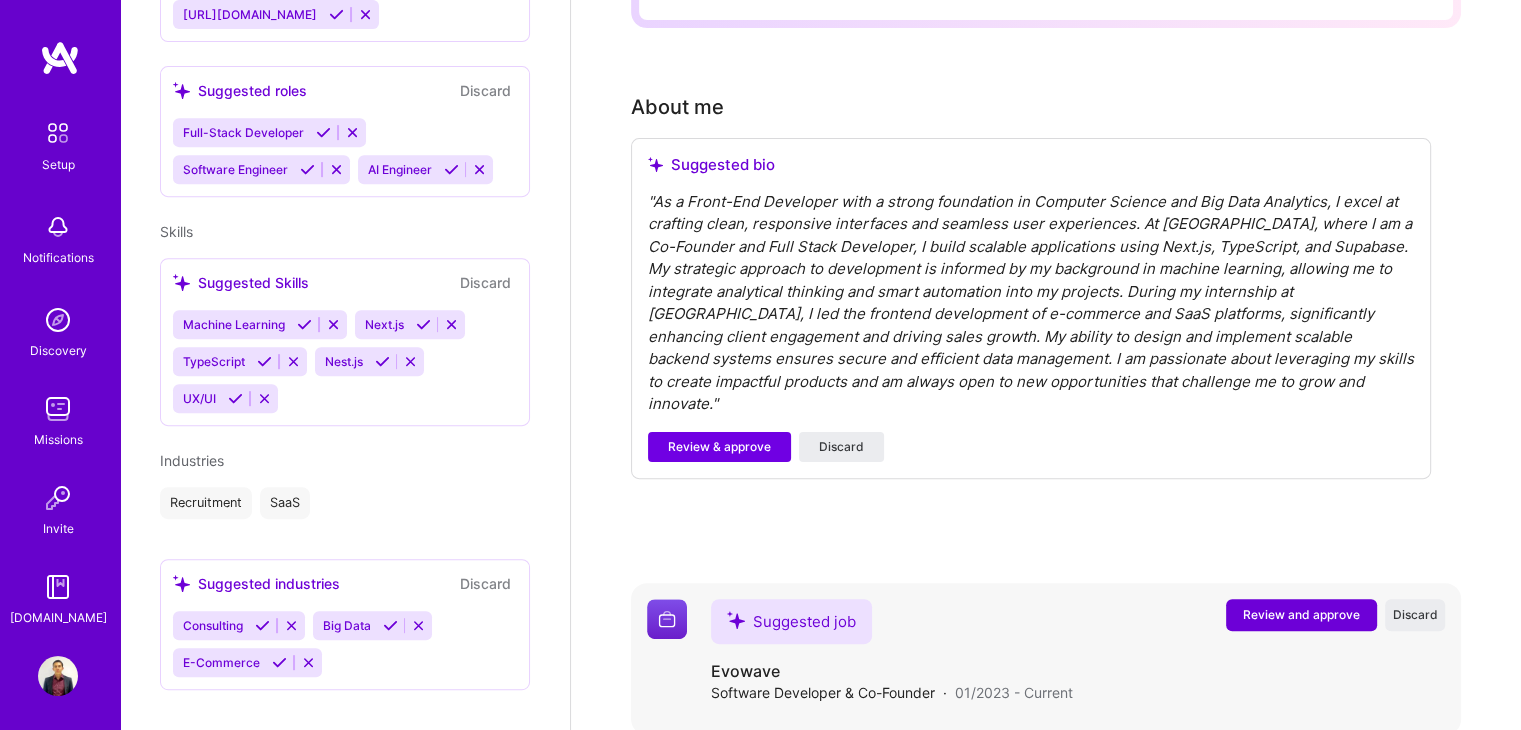 click on "Review and approve" at bounding box center (1301, 614) 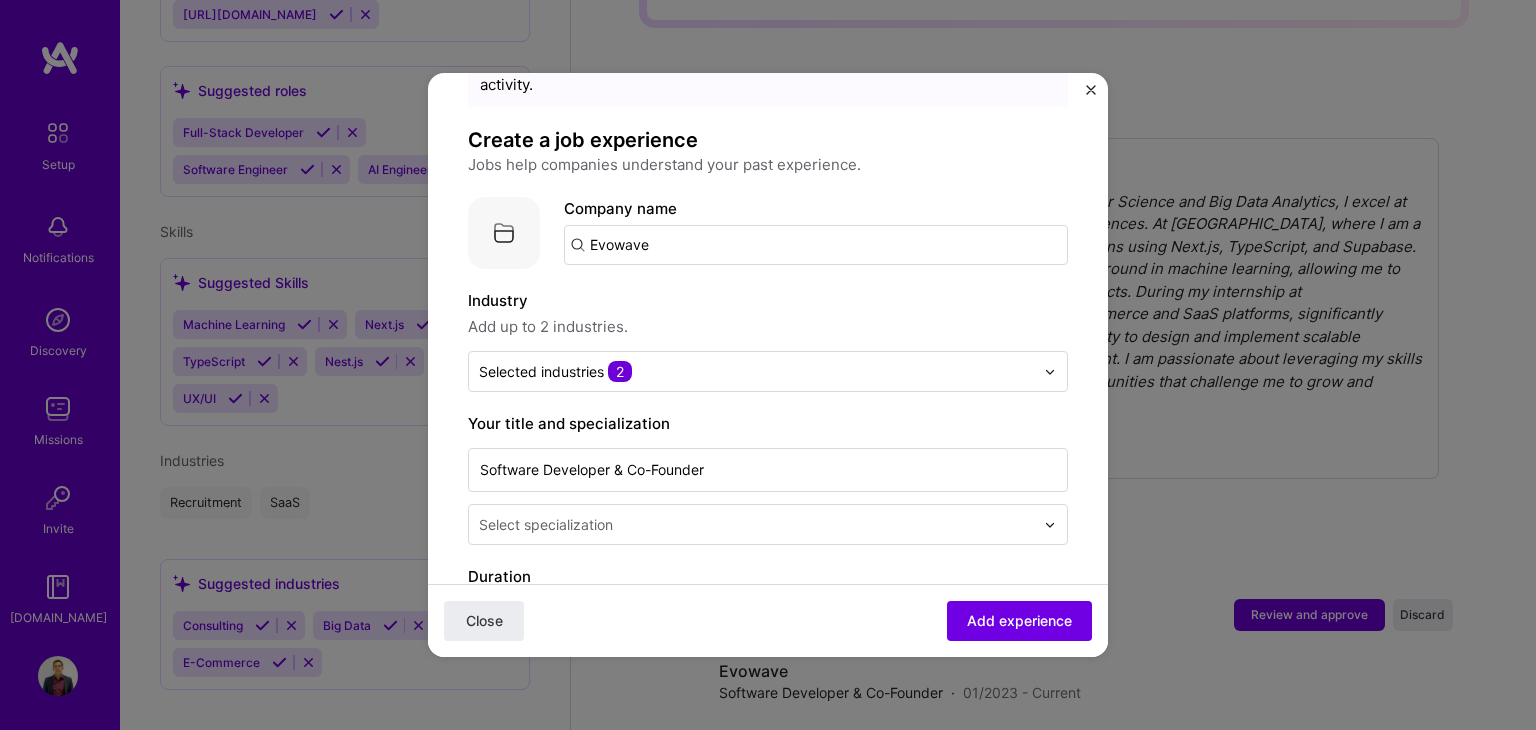 scroll, scrollTop: 100, scrollLeft: 0, axis: vertical 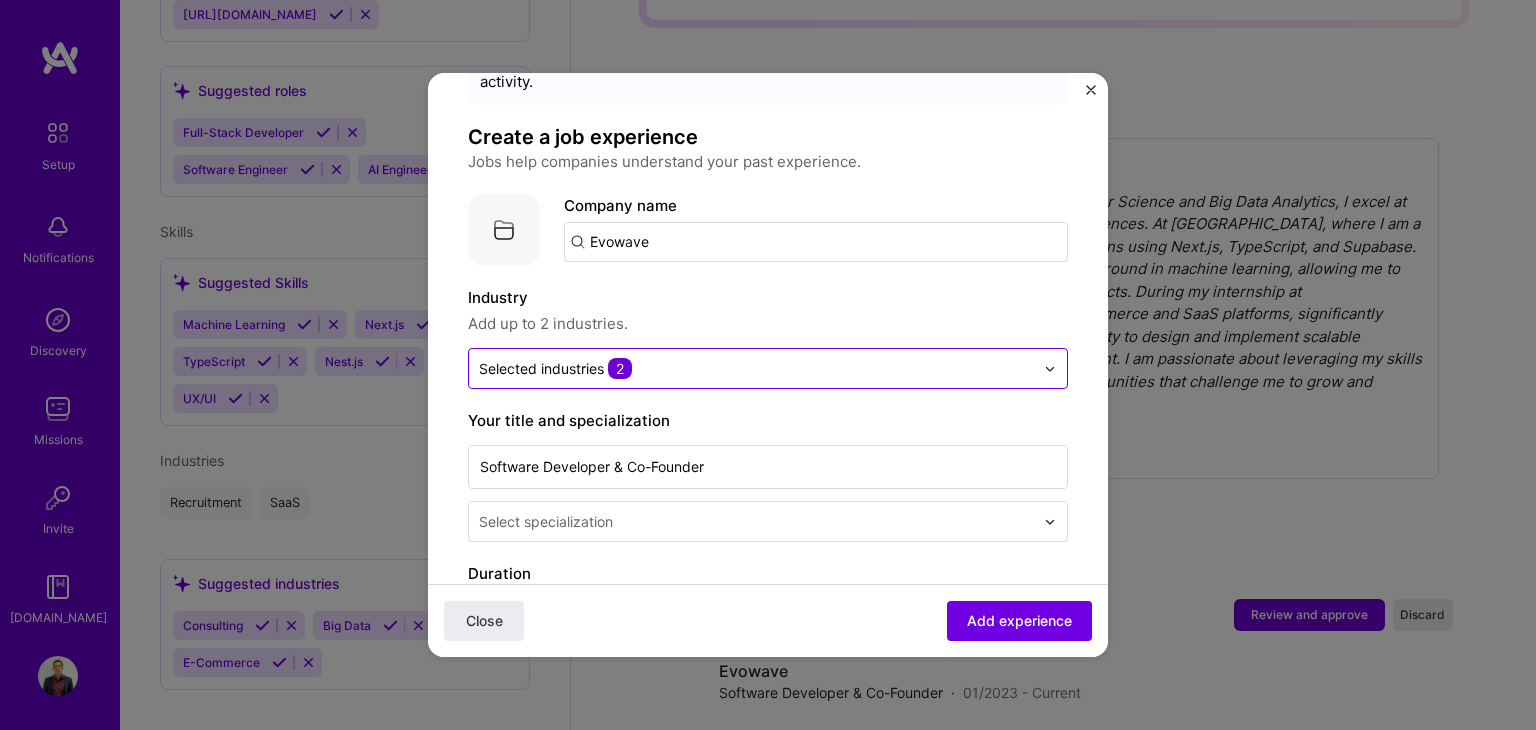 click at bounding box center (756, 368) 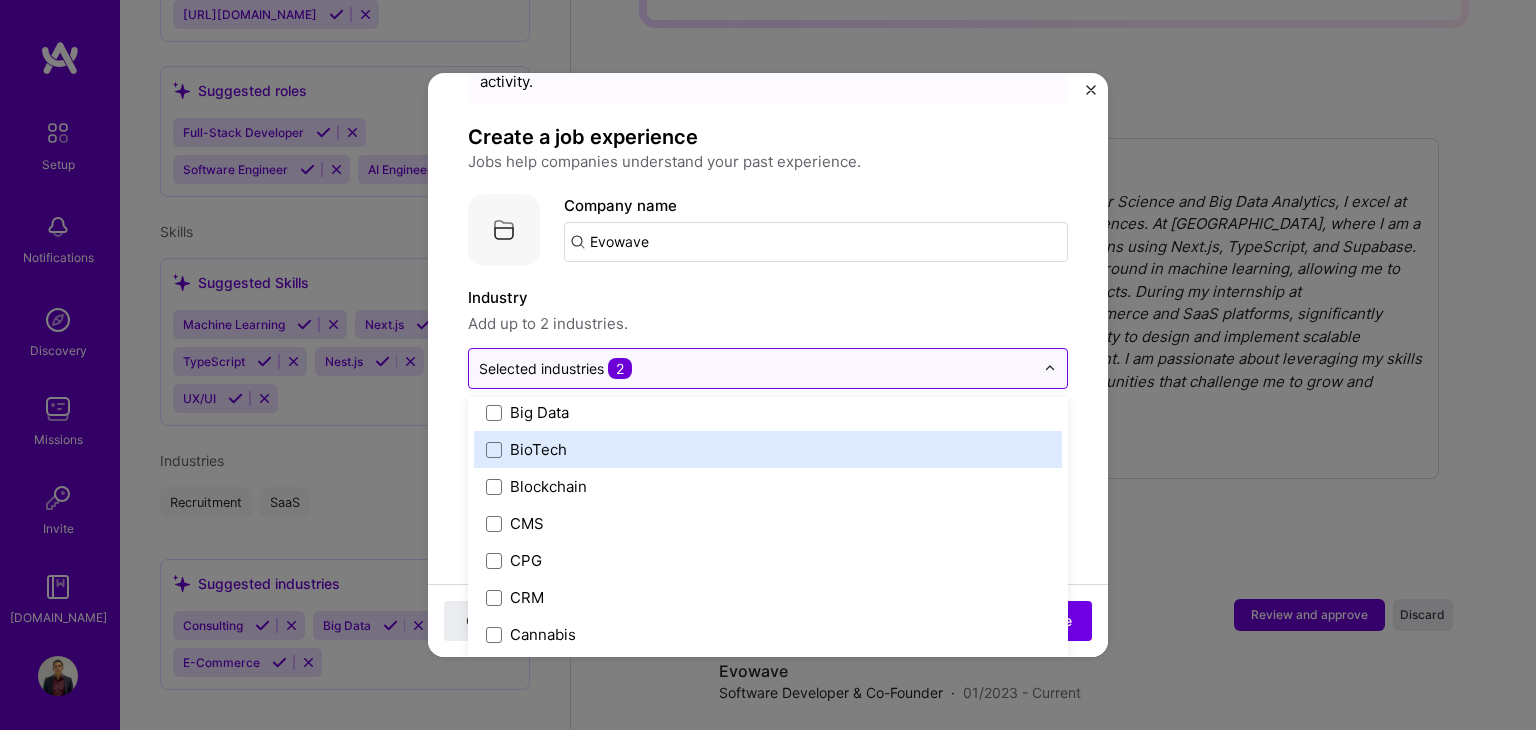 scroll, scrollTop: 800, scrollLeft: 0, axis: vertical 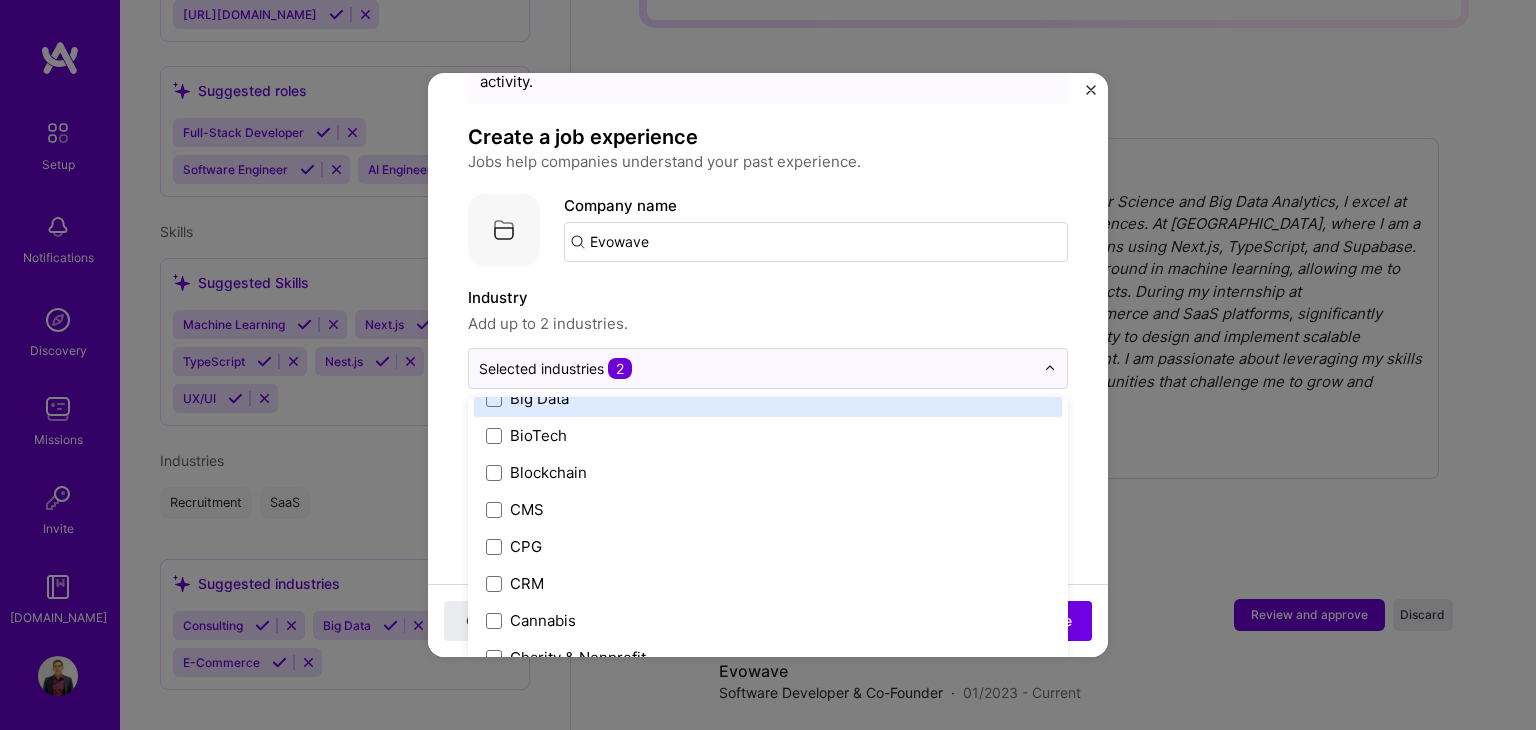 click on "Add up to 2 industries." at bounding box center [768, 324] 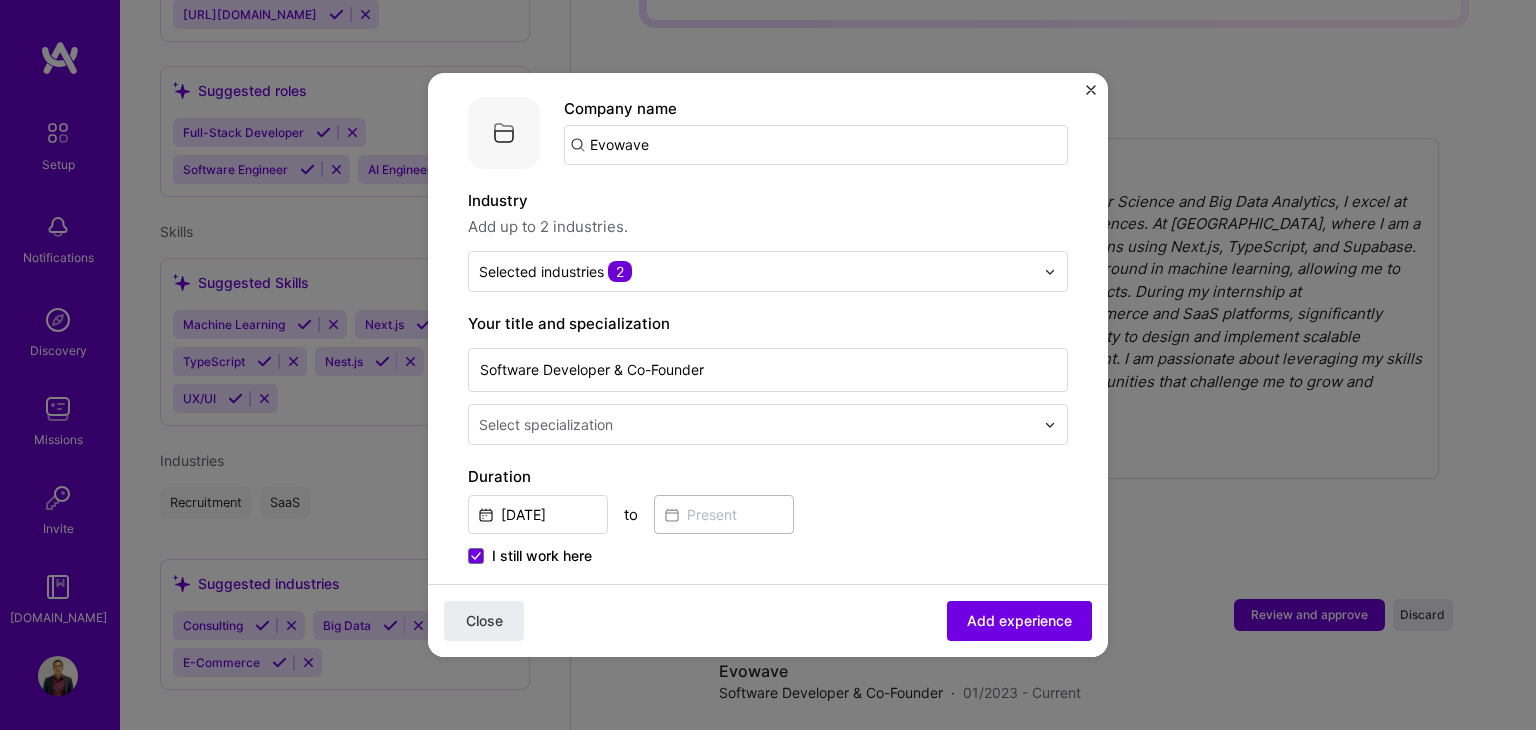 scroll, scrollTop: 200, scrollLeft: 0, axis: vertical 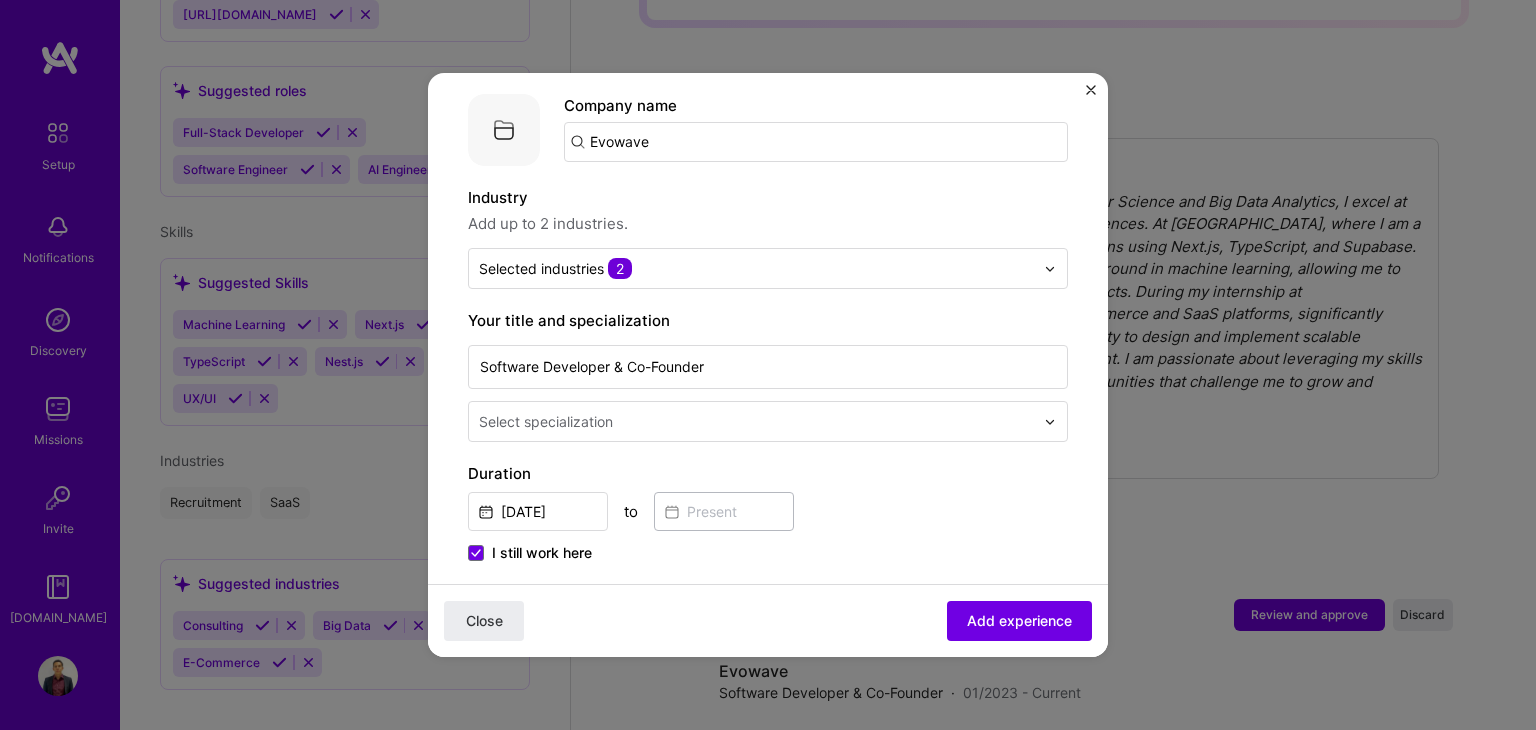 click on "Select specialization" at bounding box center (756, 421) 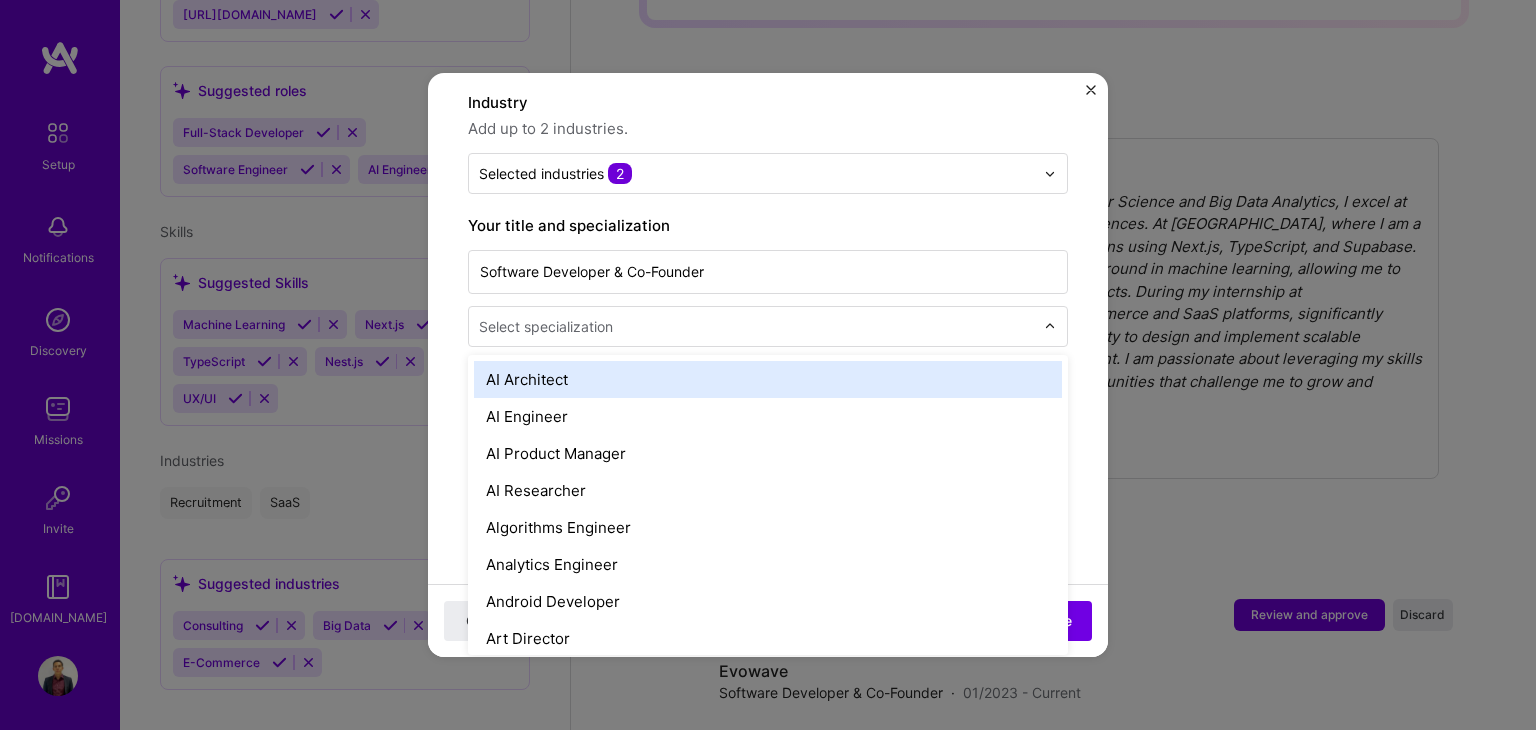 scroll, scrollTop: 300, scrollLeft: 0, axis: vertical 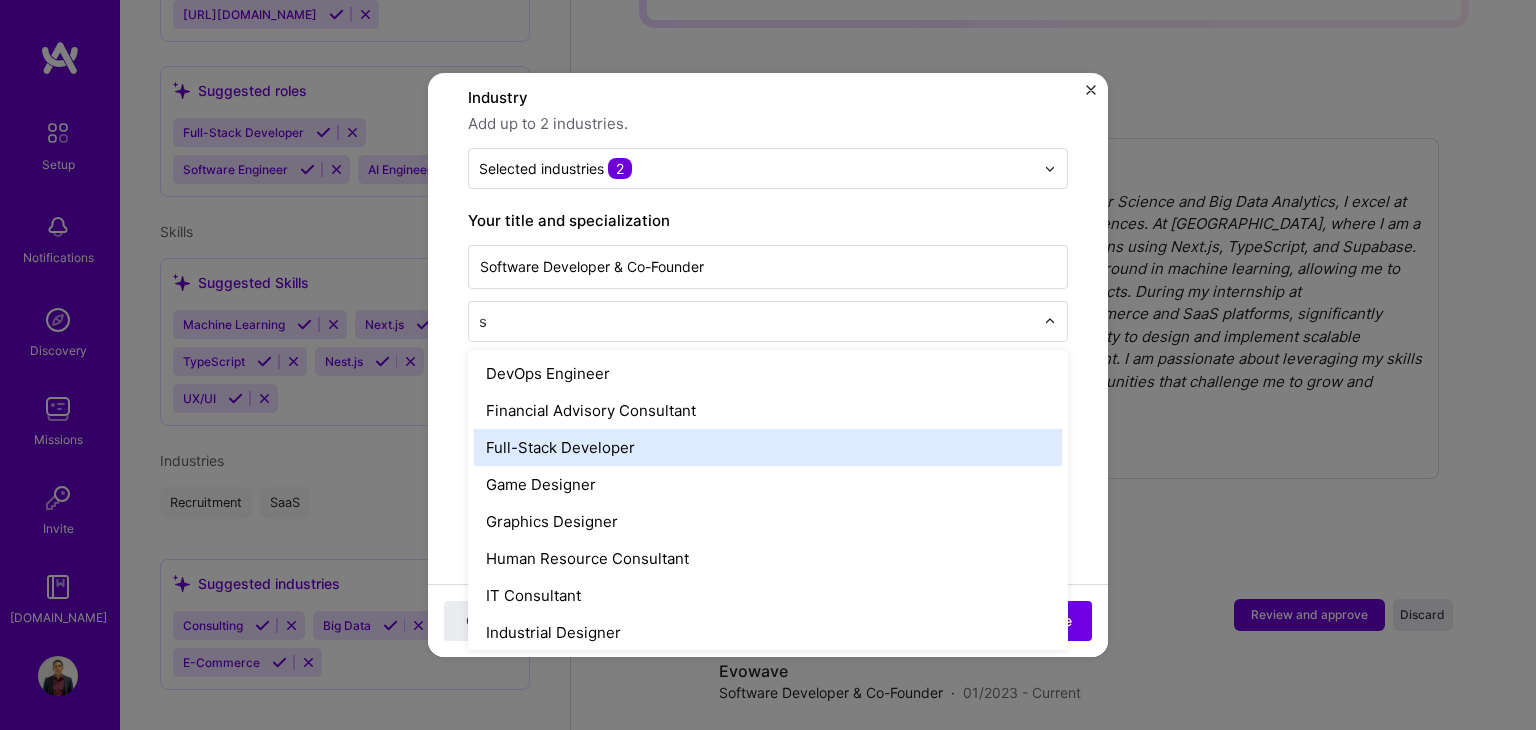 type on "so" 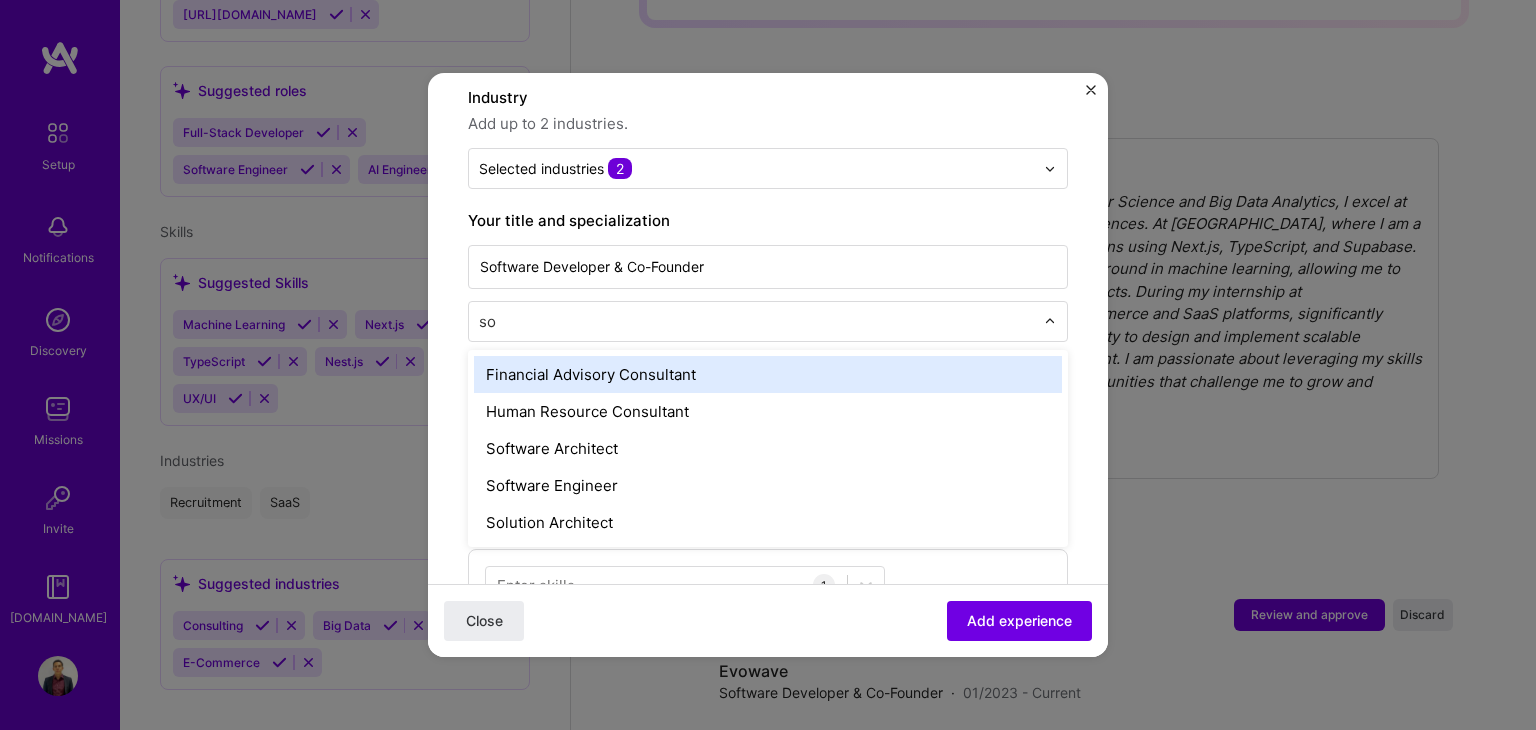 scroll, scrollTop: 0, scrollLeft: 0, axis: both 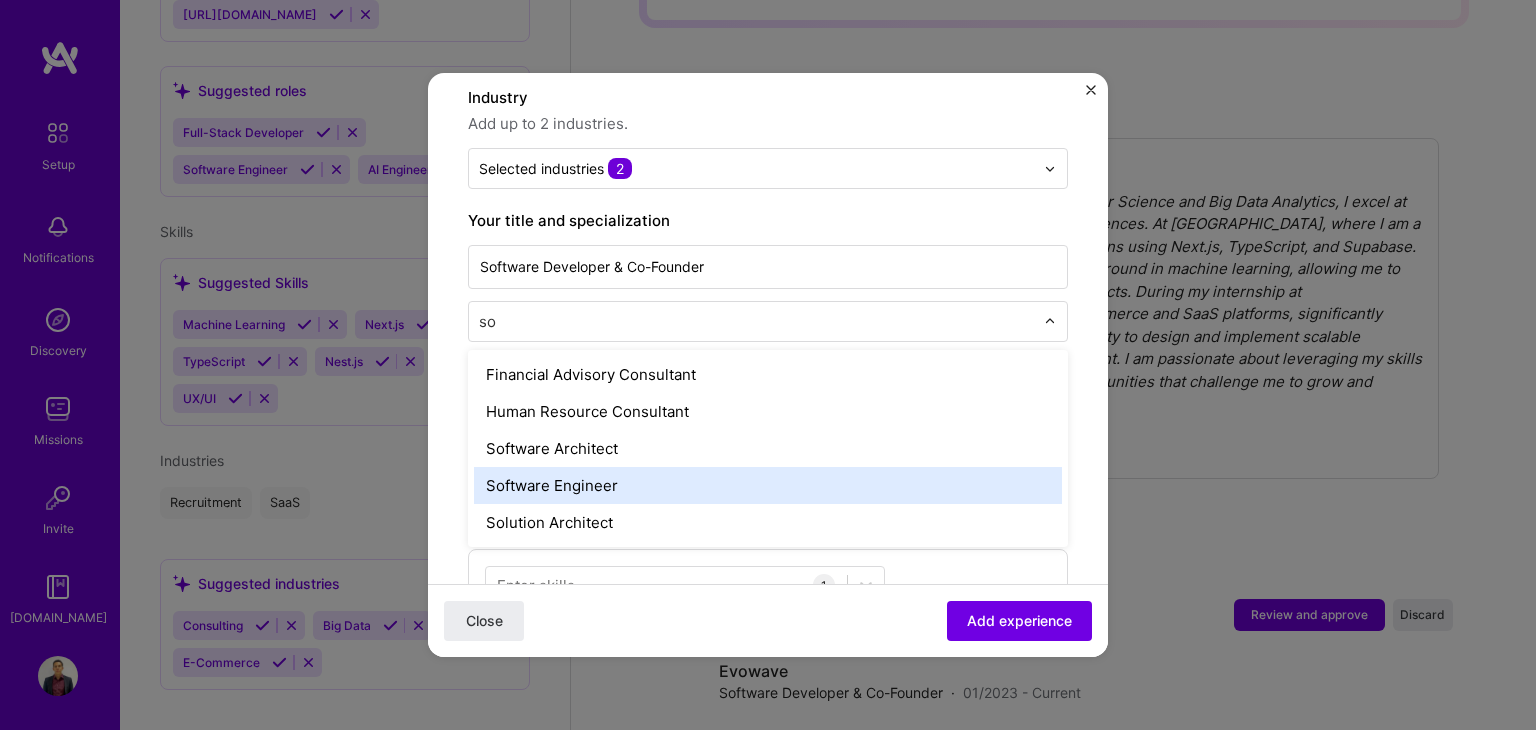 click on "Software Engineer" at bounding box center (768, 485) 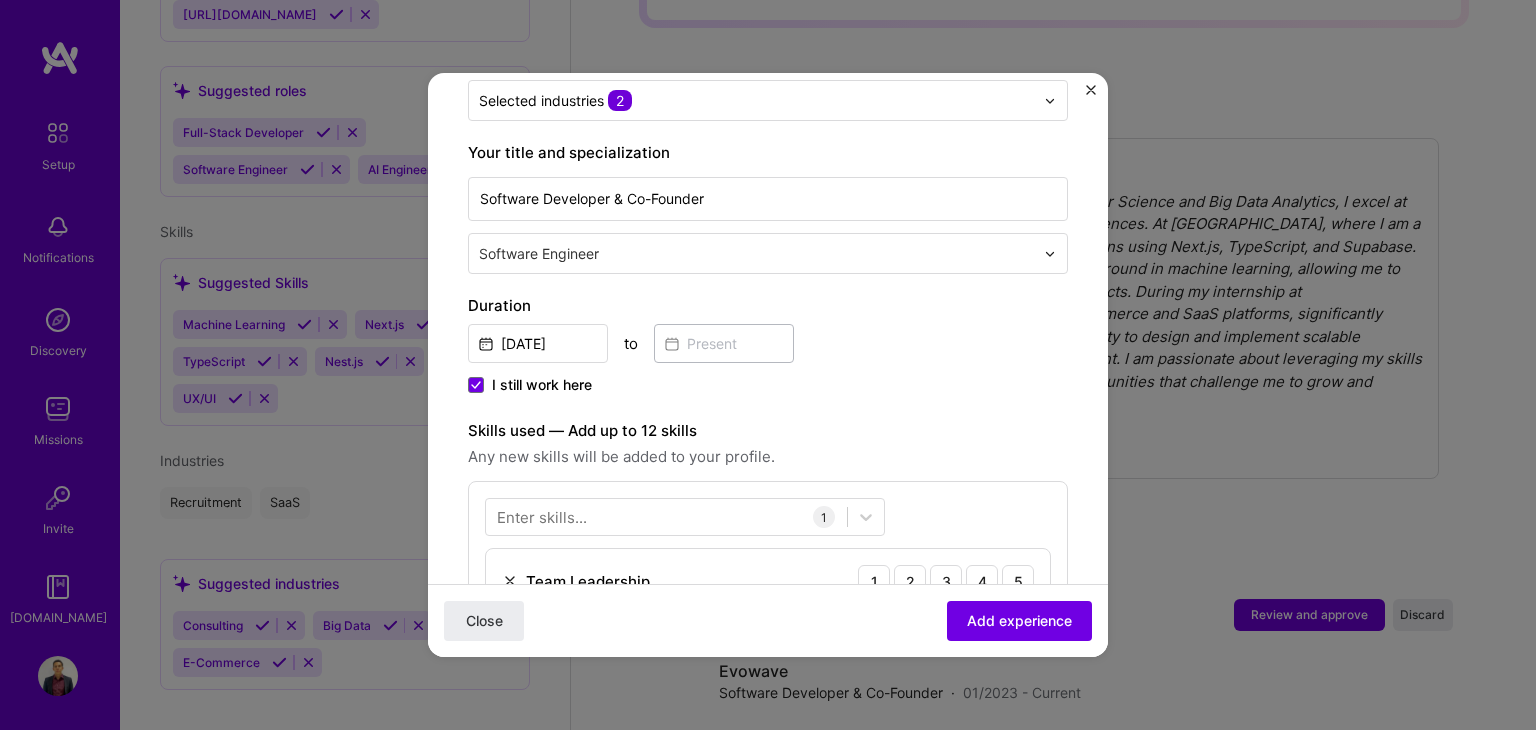 scroll, scrollTop: 400, scrollLeft: 0, axis: vertical 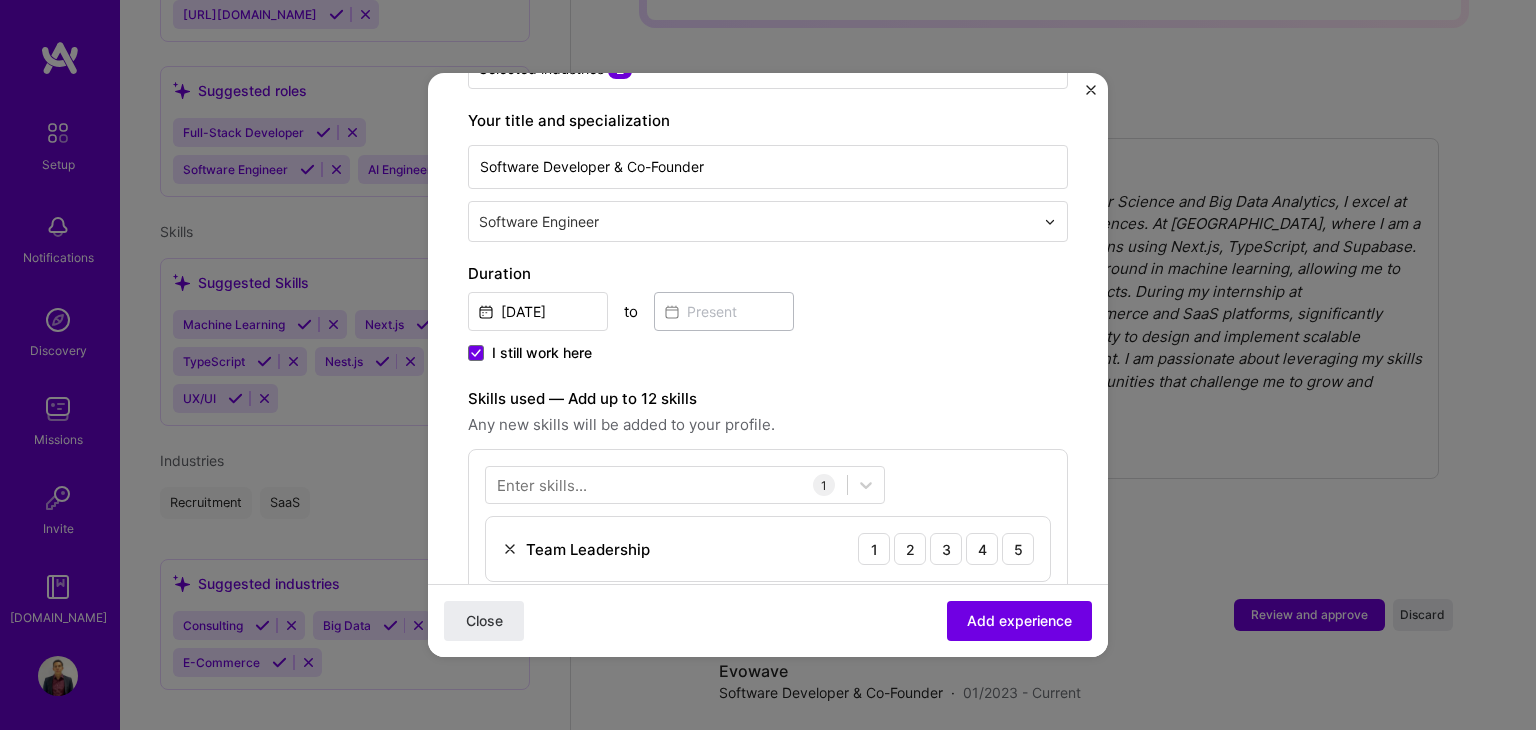 click at bounding box center (758, 221) 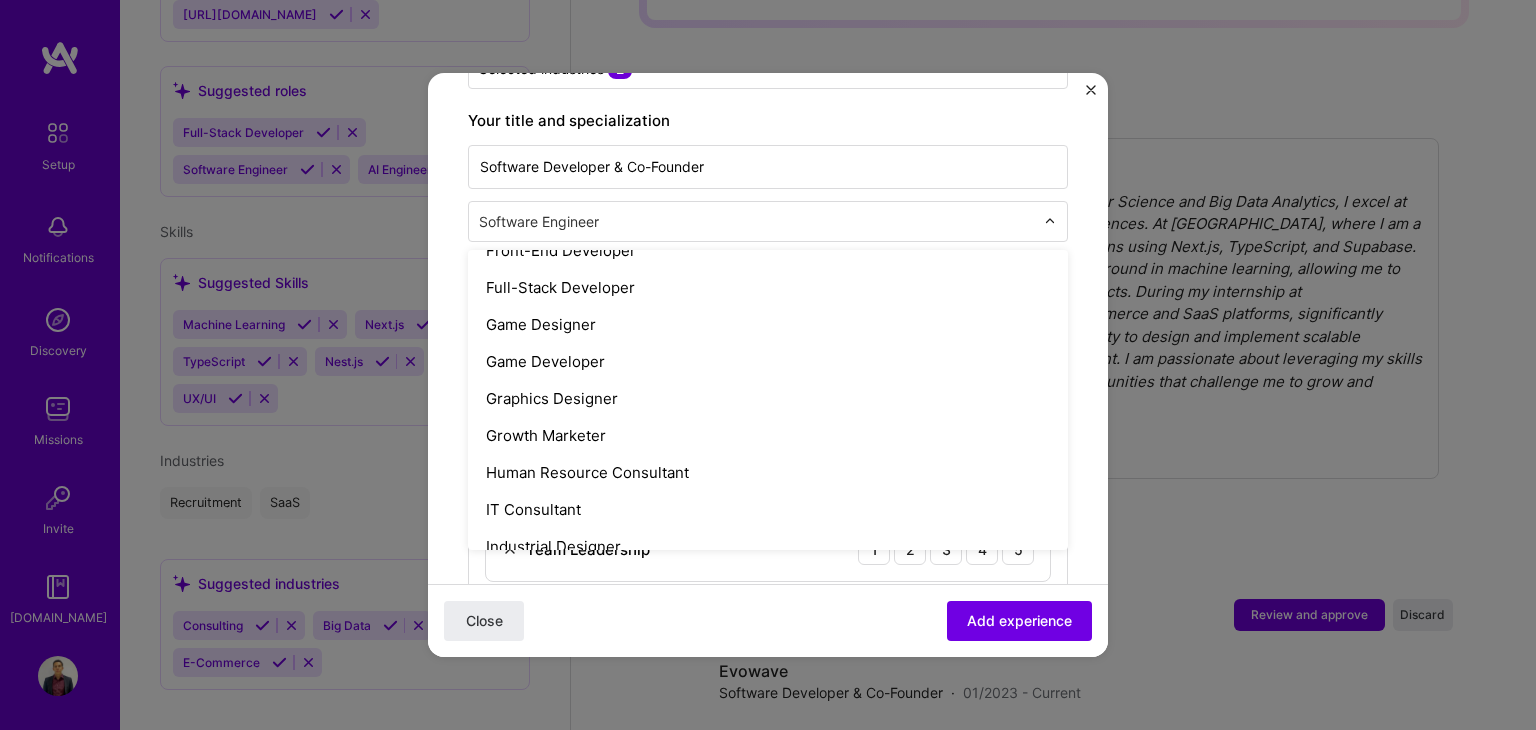 scroll, scrollTop: 1200, scrollLeft: 0, axis: vertical 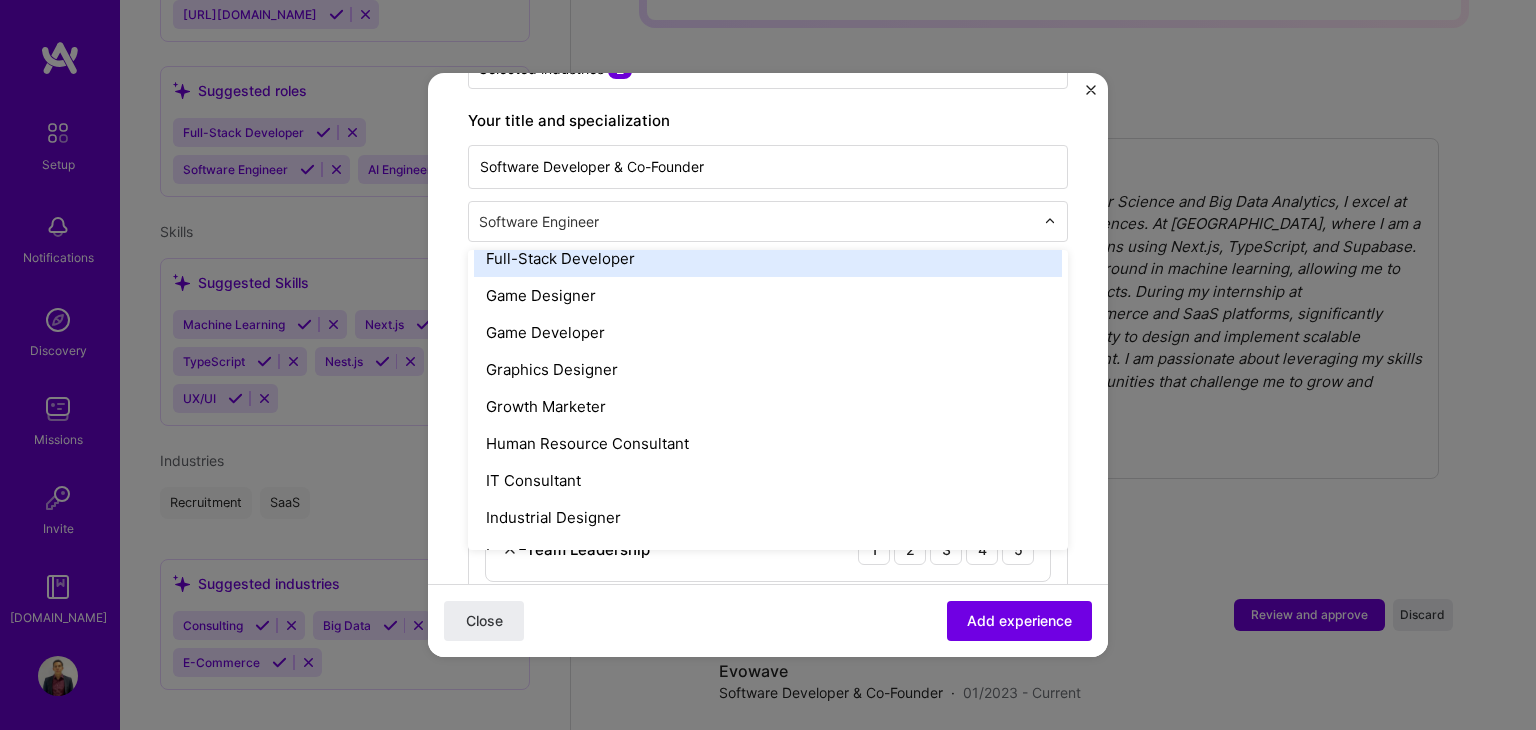 click on "Adding suggested job This job is suggested based on your LinkedIn, resume or A.Team activity. Create a job experience Jobs help companies understand your past experience. Company logo Company name Evowave
Industry Add up to 2 industries. Selected industries 2 Your title and specialization Software Developer & Co-Founder option Software Engineer, selected. option Full-Stack Developer focused, 33 of 70. 69 results available. Use Up and Down to choose options, press Enter to select the currently focused option, press Escape to exit the menu, press Tab to select the option and exit the menu. Software Engineer AI Architect AI Engineer AI Product Manager AI Researcher Algorithms Engineer Analytics Engineer Android Developer Art Director Automation Developer Back-End Developer Blockchain Developer Brand Designer Brand Expert Business Development Chief Technology Officer (CTO) Chief of Staff Cloud Expert Community Manager Content Writer Copywriter Data Analyst Data Architect Data Engineer Data Scientist" at bounding box center [768, 430] 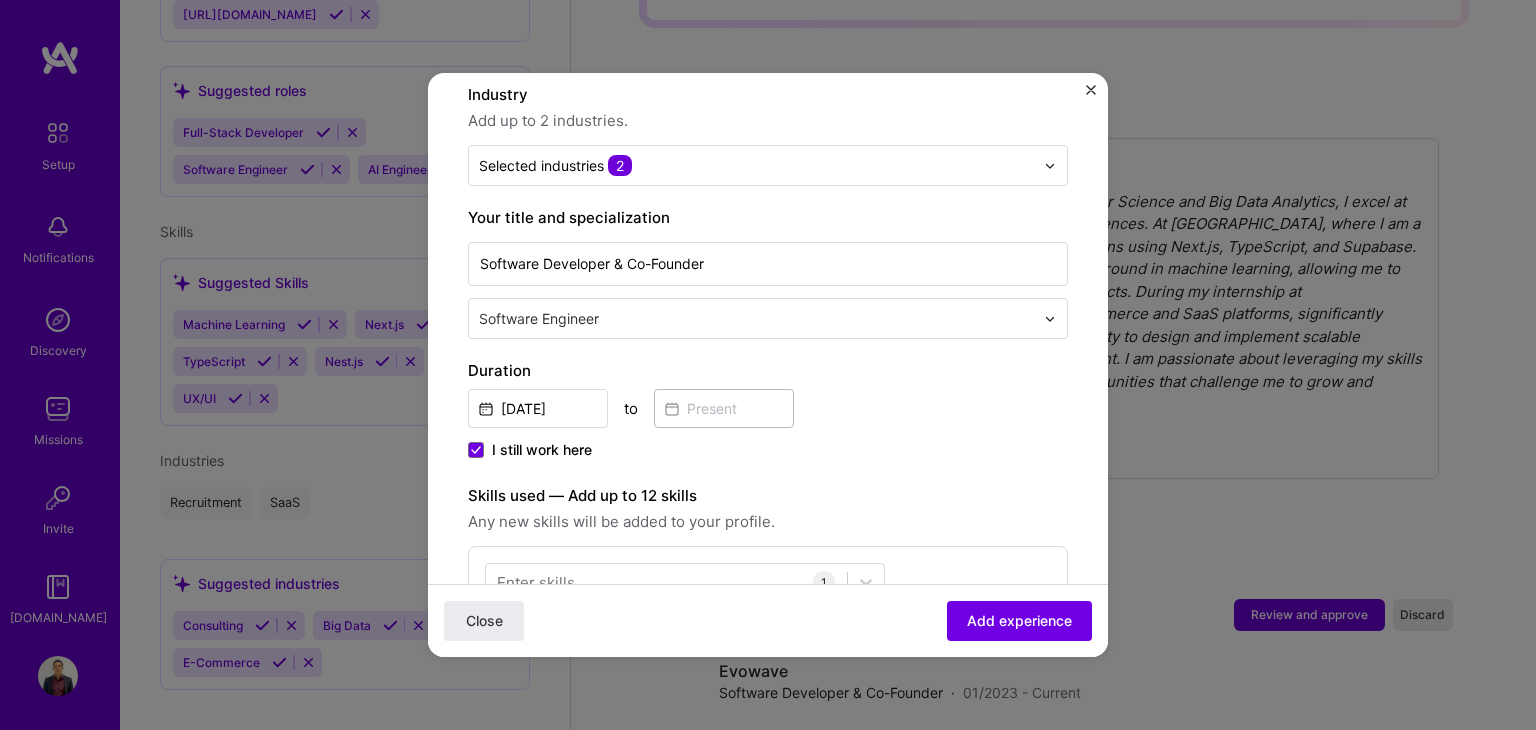 scroll, scrollTop: 300, scrollLeft: 0, axis: vertical 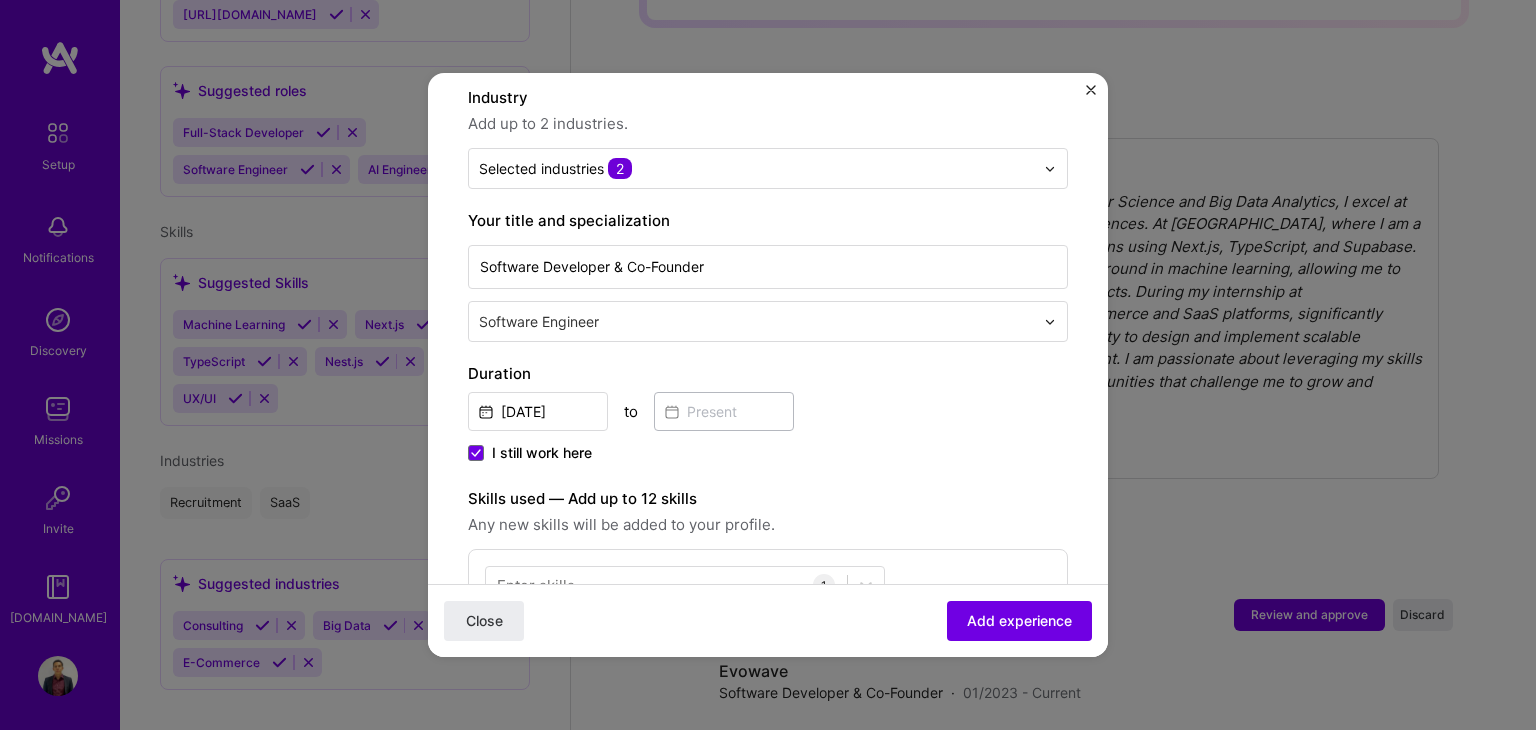 click at bounding box center [758, 321] 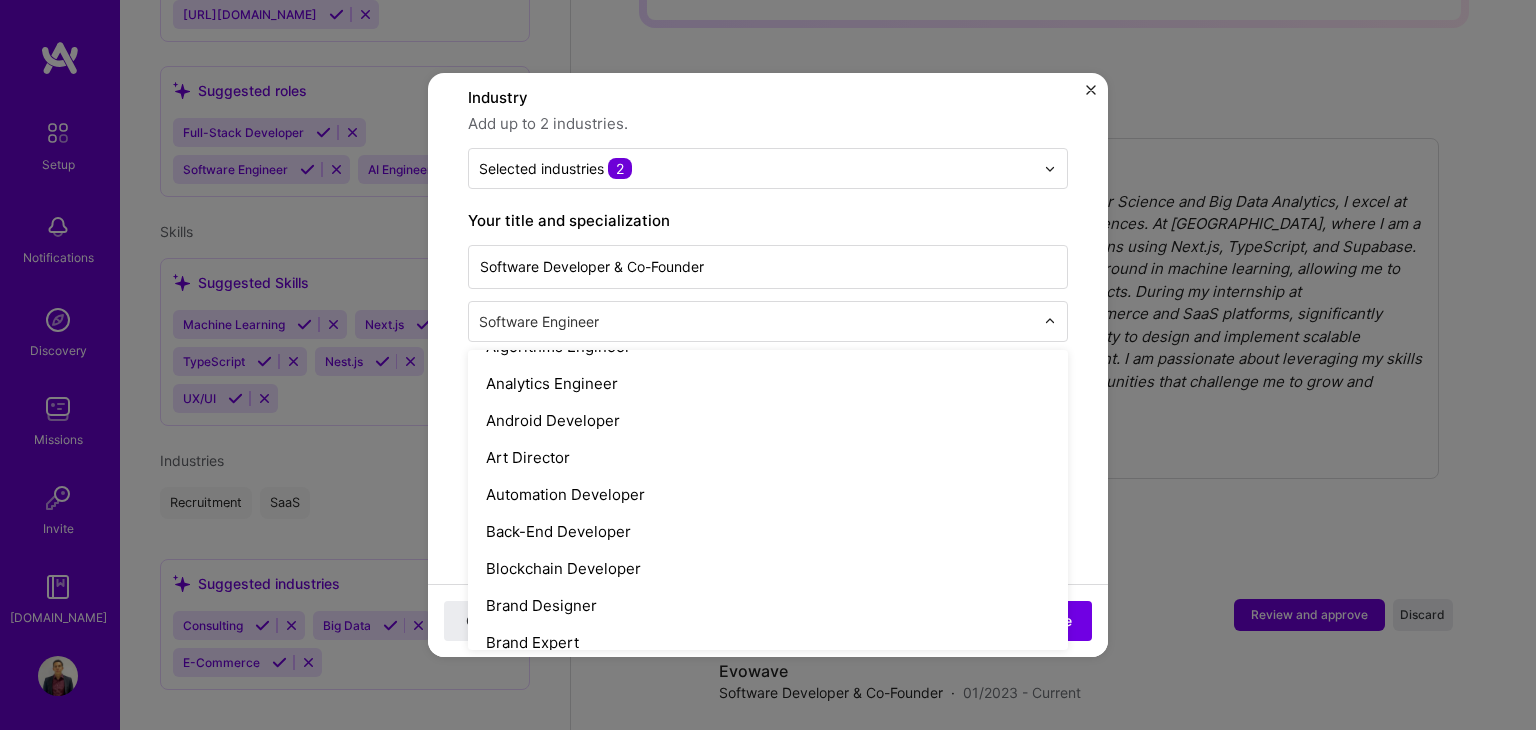 scroll, scrollTop: 200, scrollLeft: 0, axis: vertical 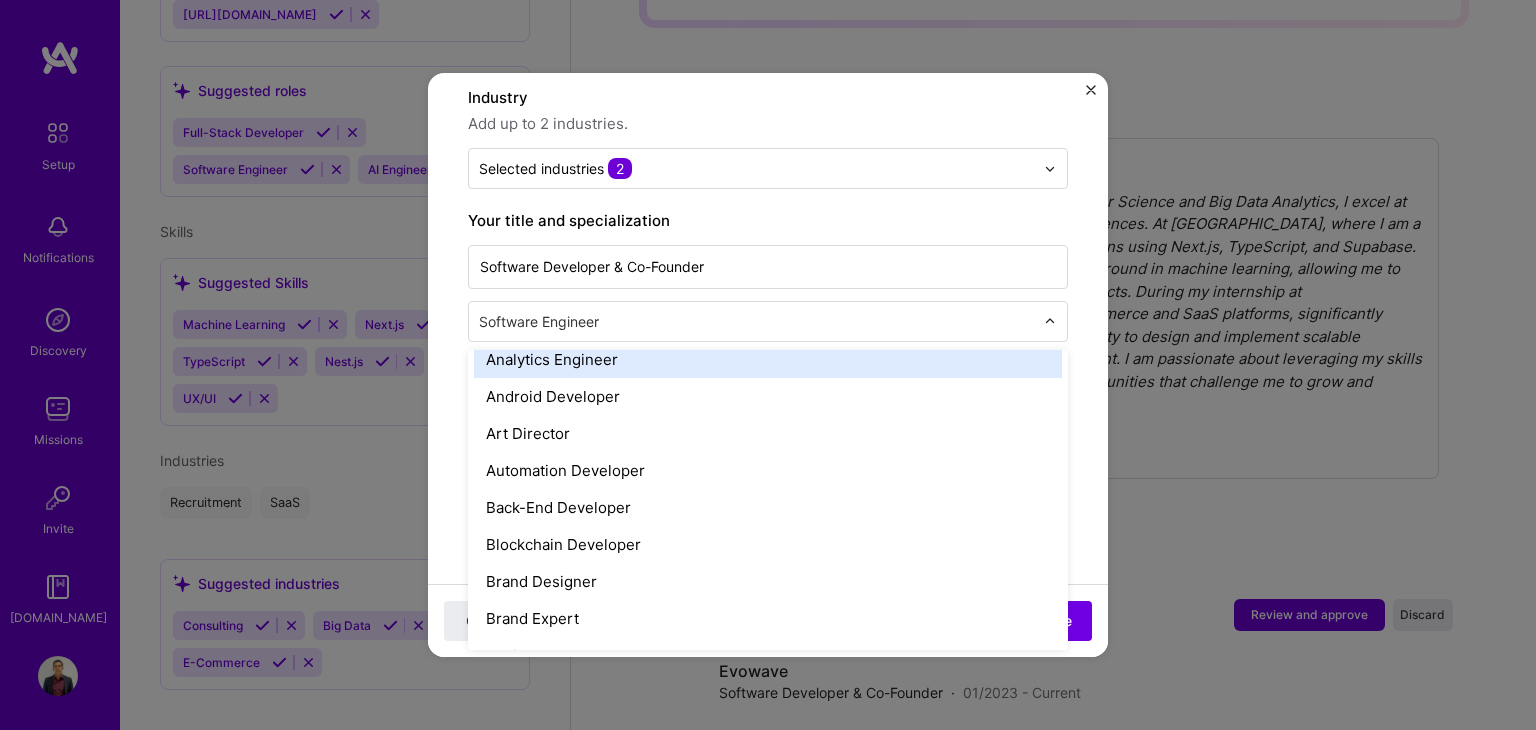 drag, startPoint x: 612, startPoint y: 298, endPoint x: 0, endPoint y: 374, distance: 616.7009 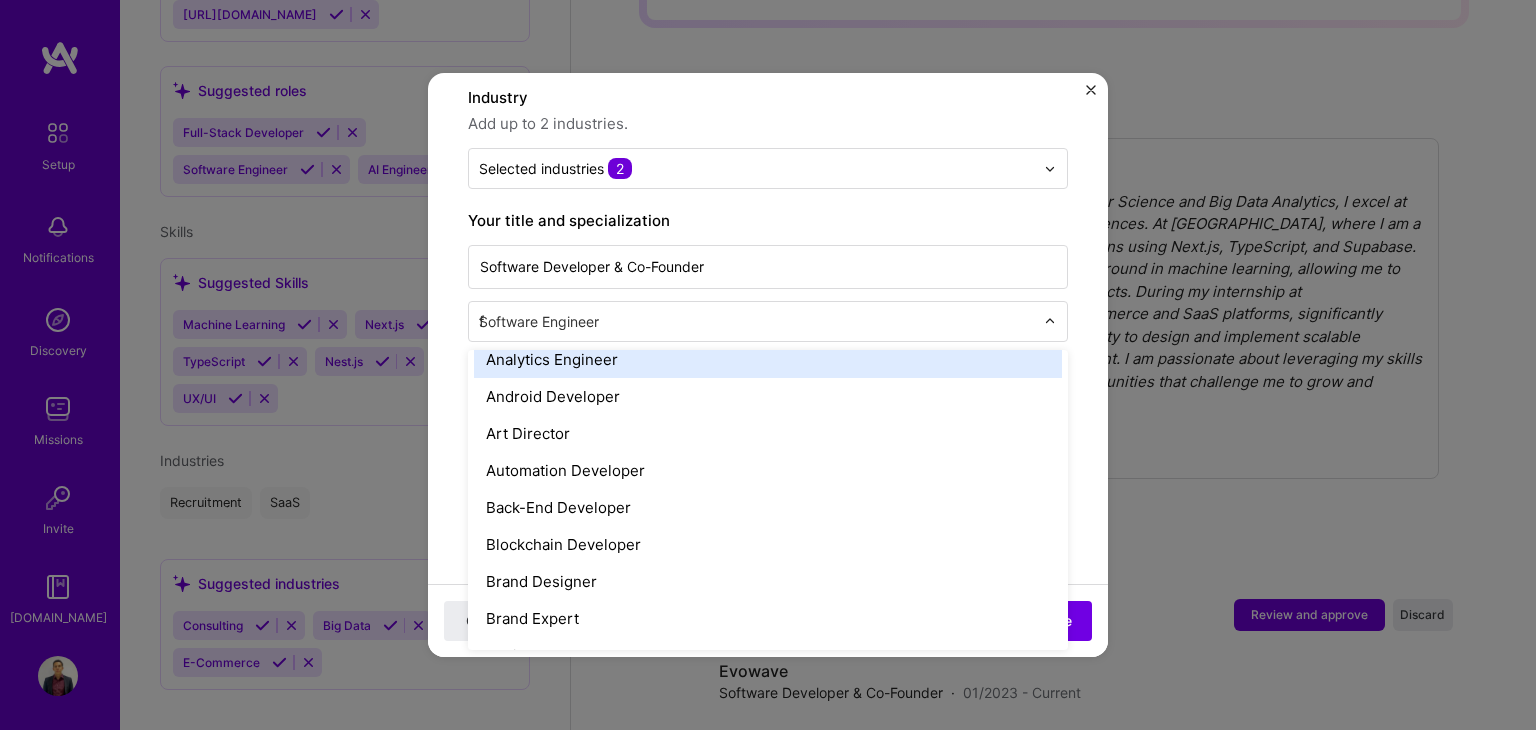 scroll, scrollTop: 163, scrollLeft: 0, axis: vertical 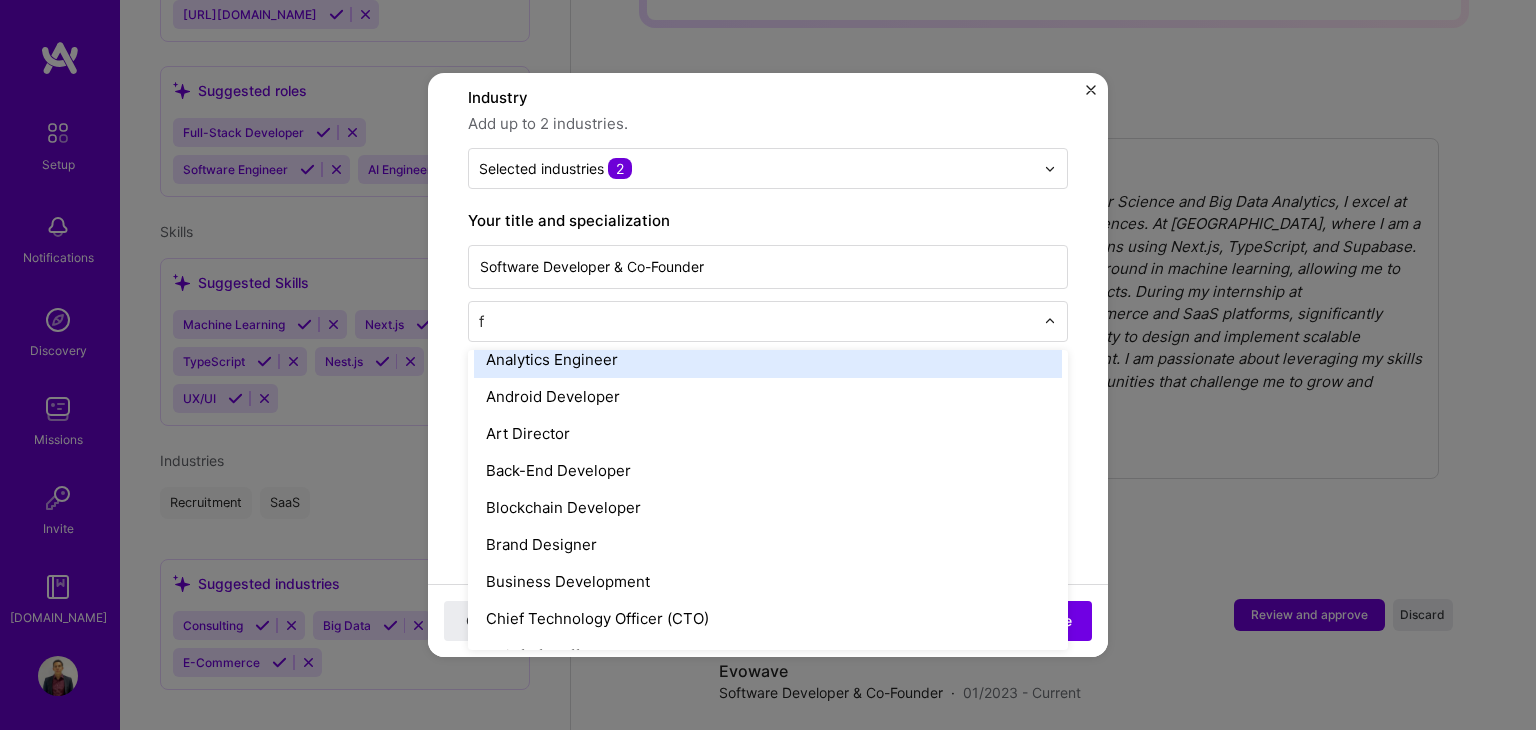 type on "fu" 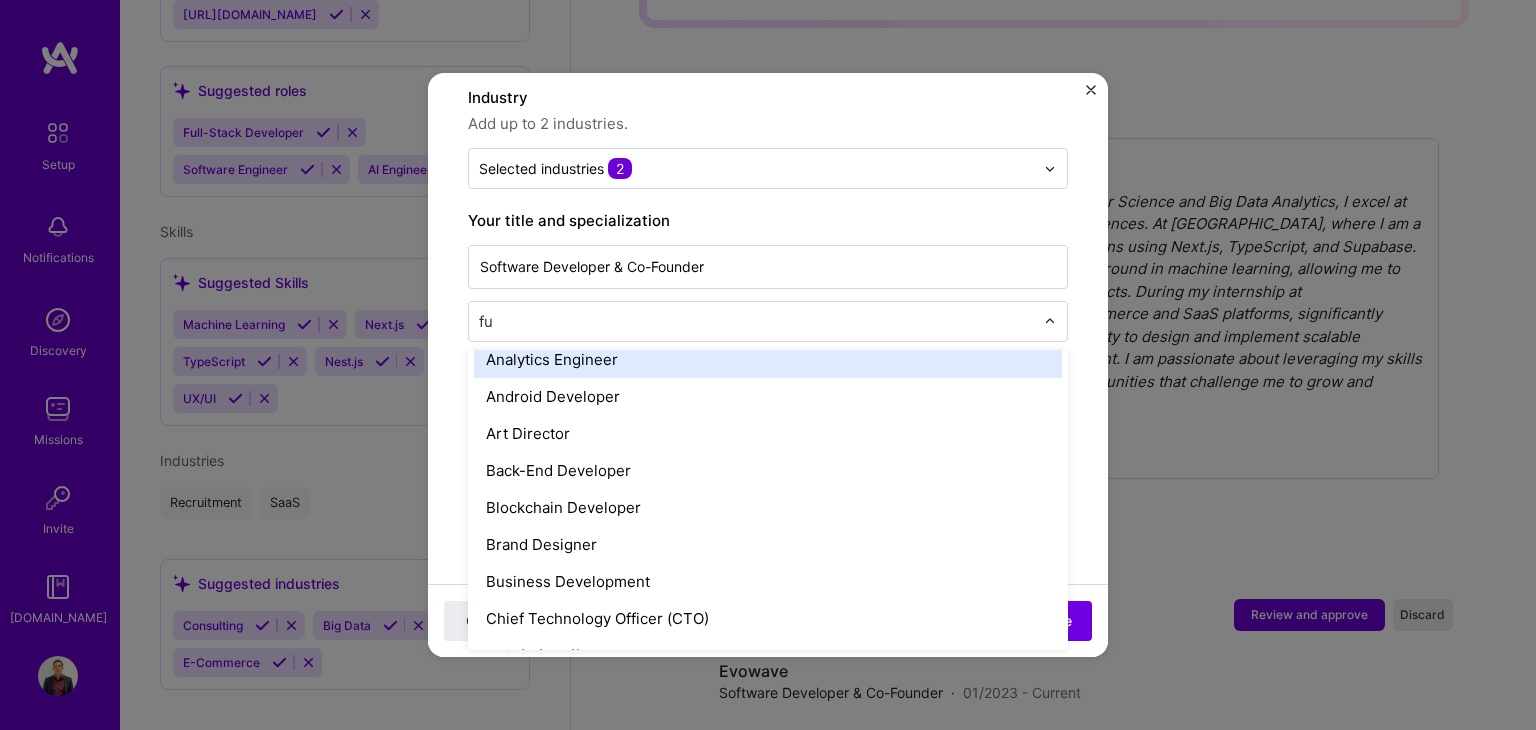 scroll, scrollTop: 0, scrollLeft: 0, axis: both 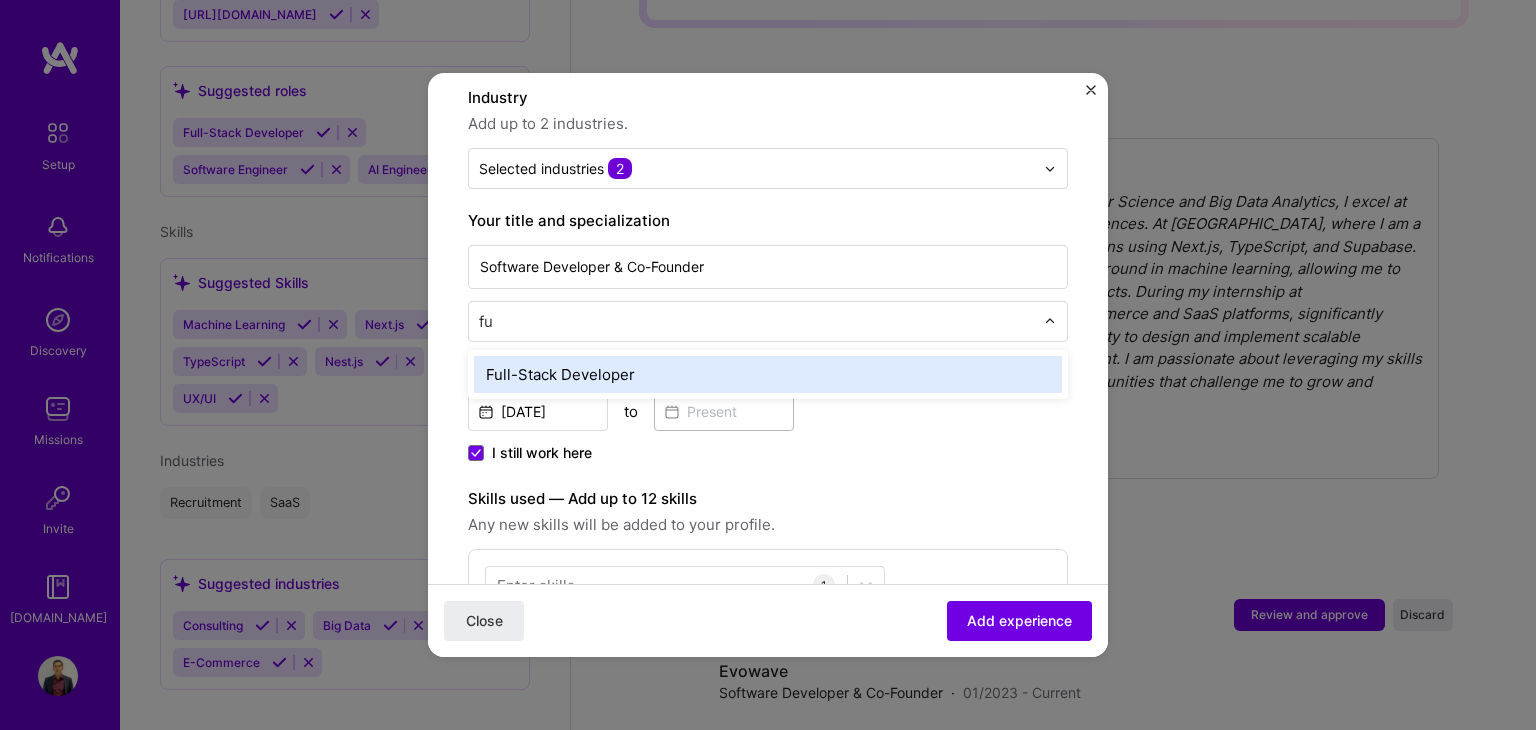 click on "Full-Stack Developer" at bounding box center [768, 374] 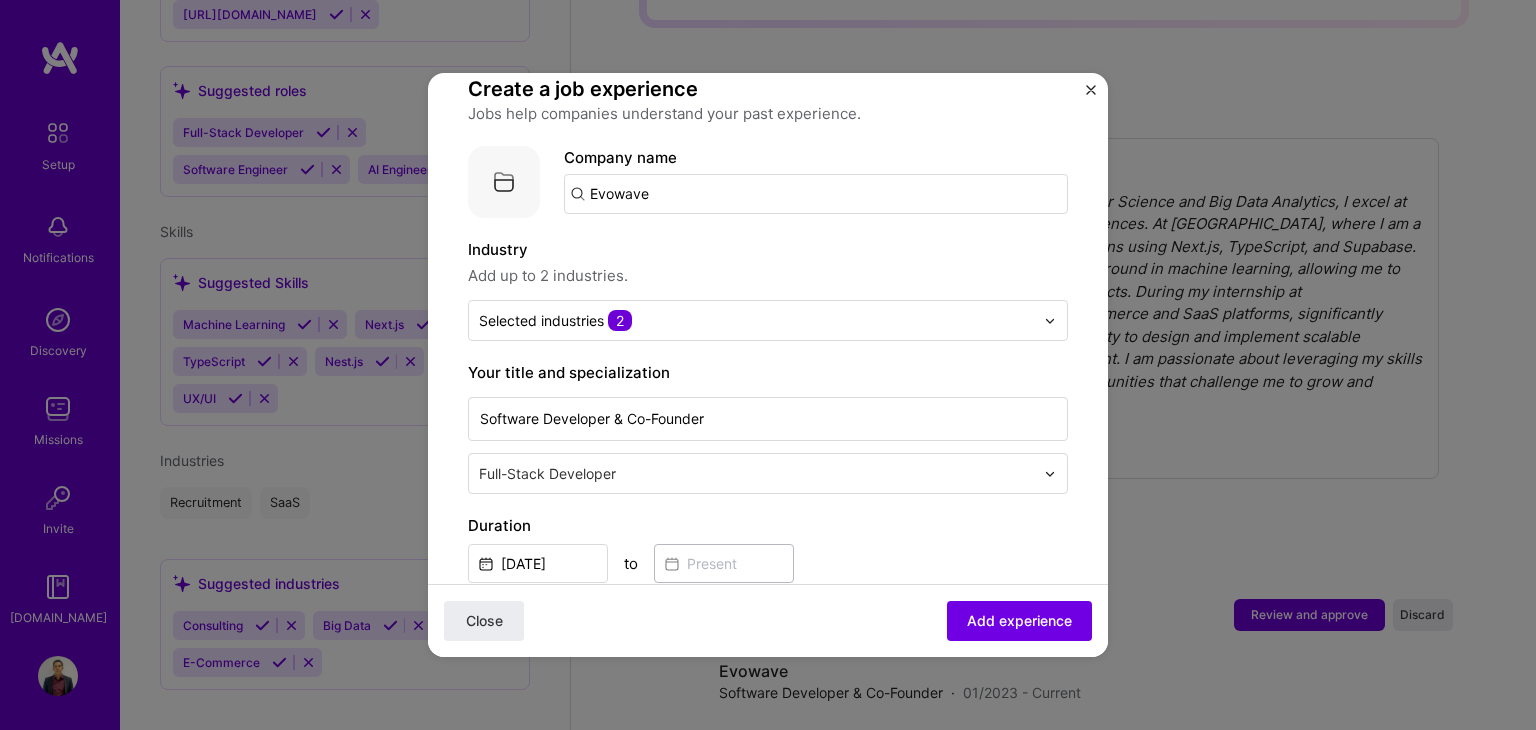 scroll, scrollTop: 100, scrollLeft: 0, axis: vertical 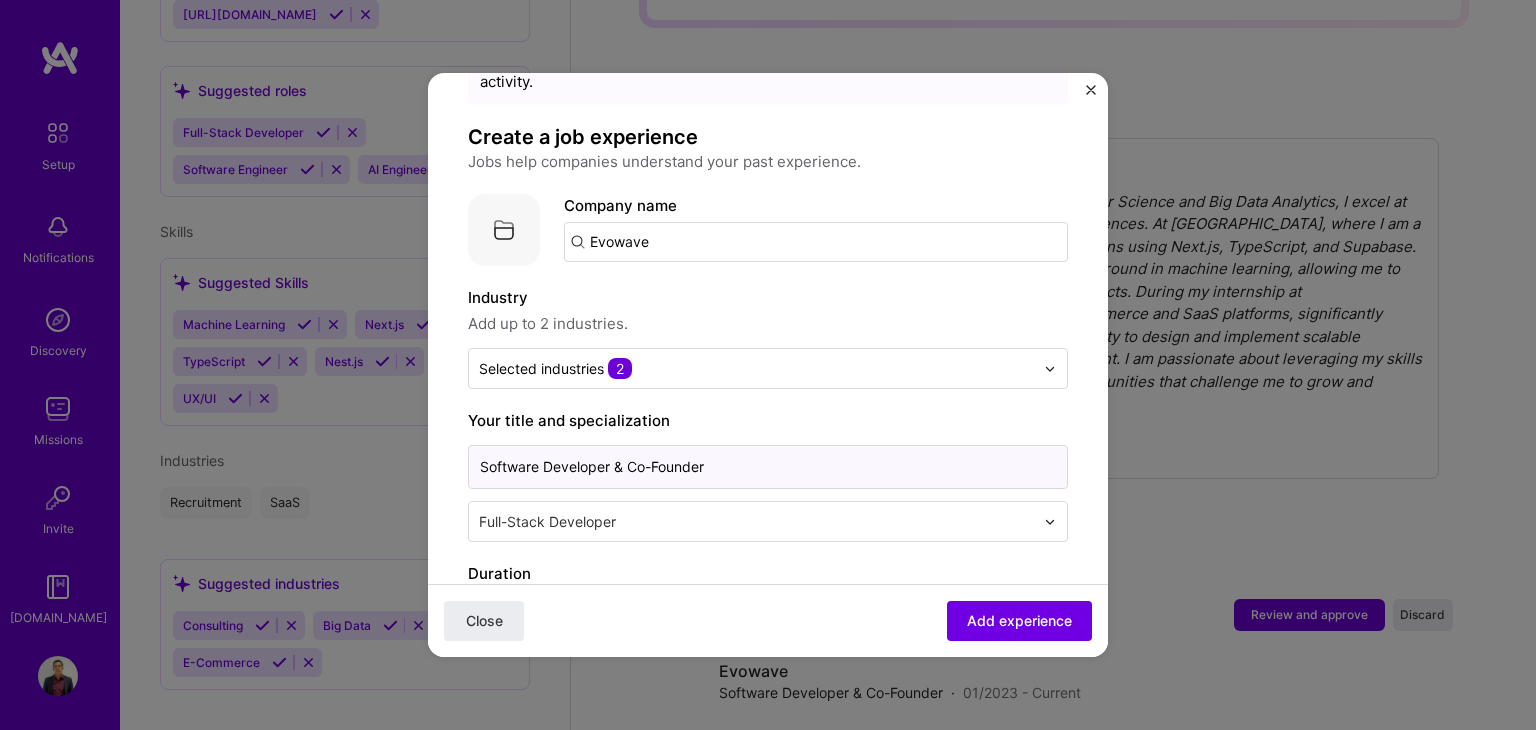 click on "Software Developer & Co-Founder" at bounding box center [768, 467] 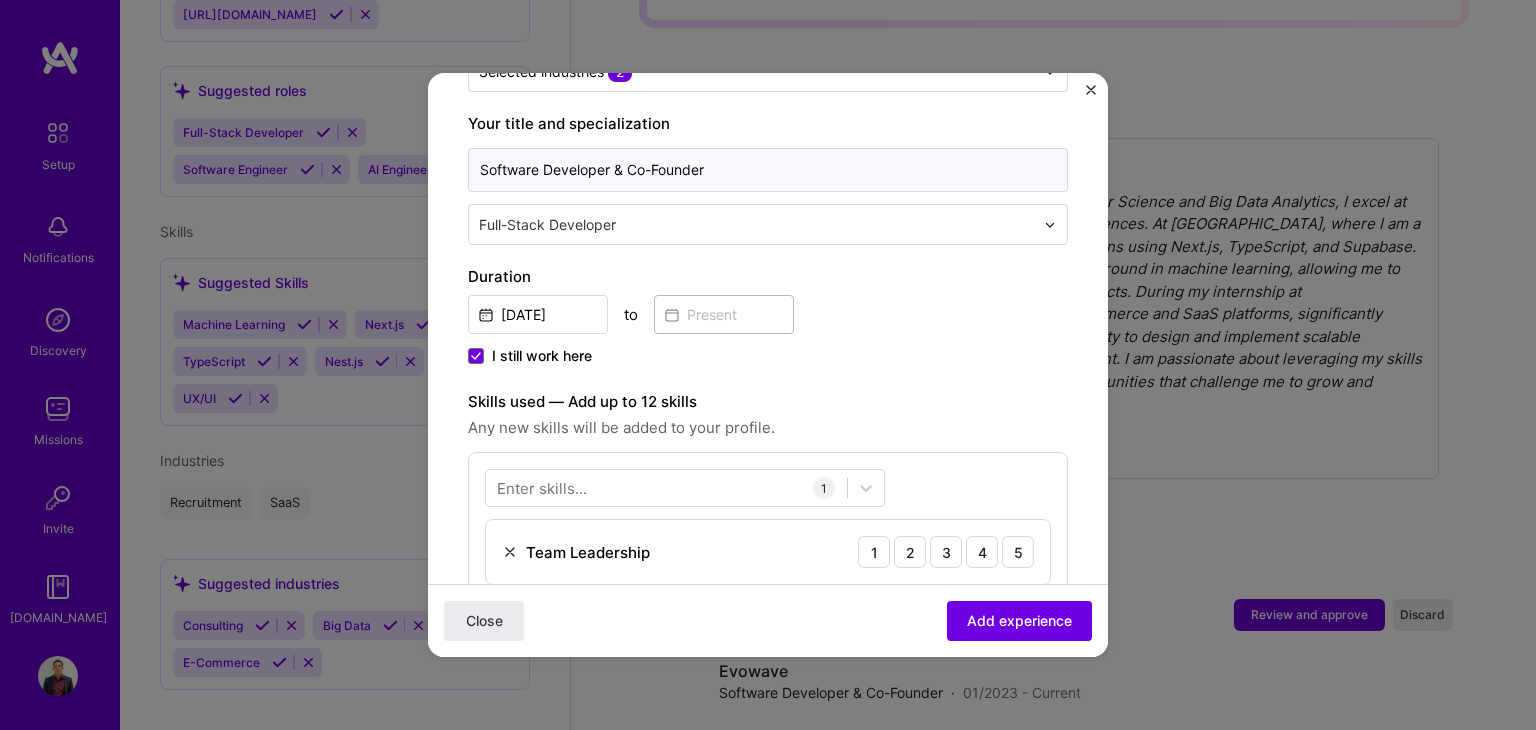 scroll, scrollTop: 400, scrollLeft: 0, axis: vertical 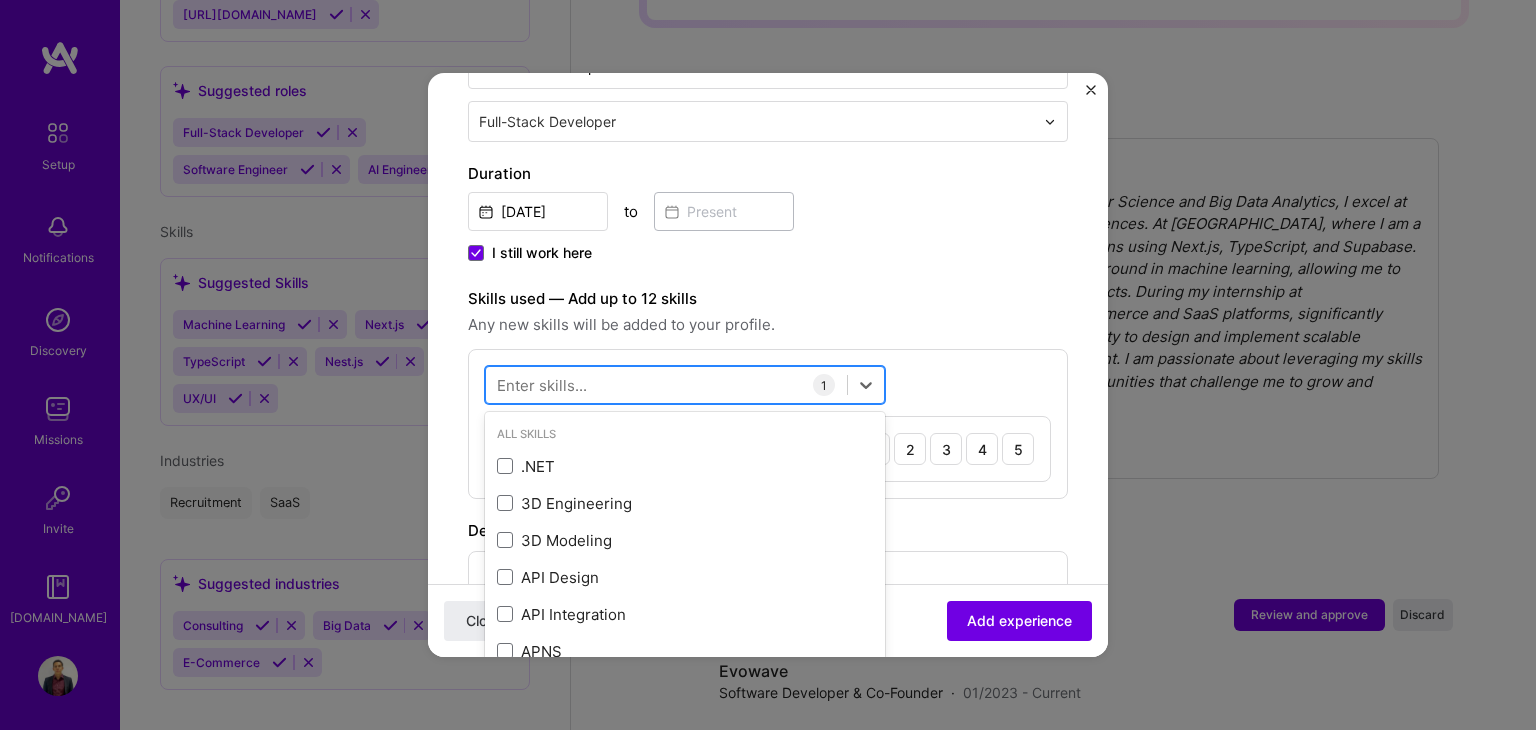 click at bounding box center [666, 385] 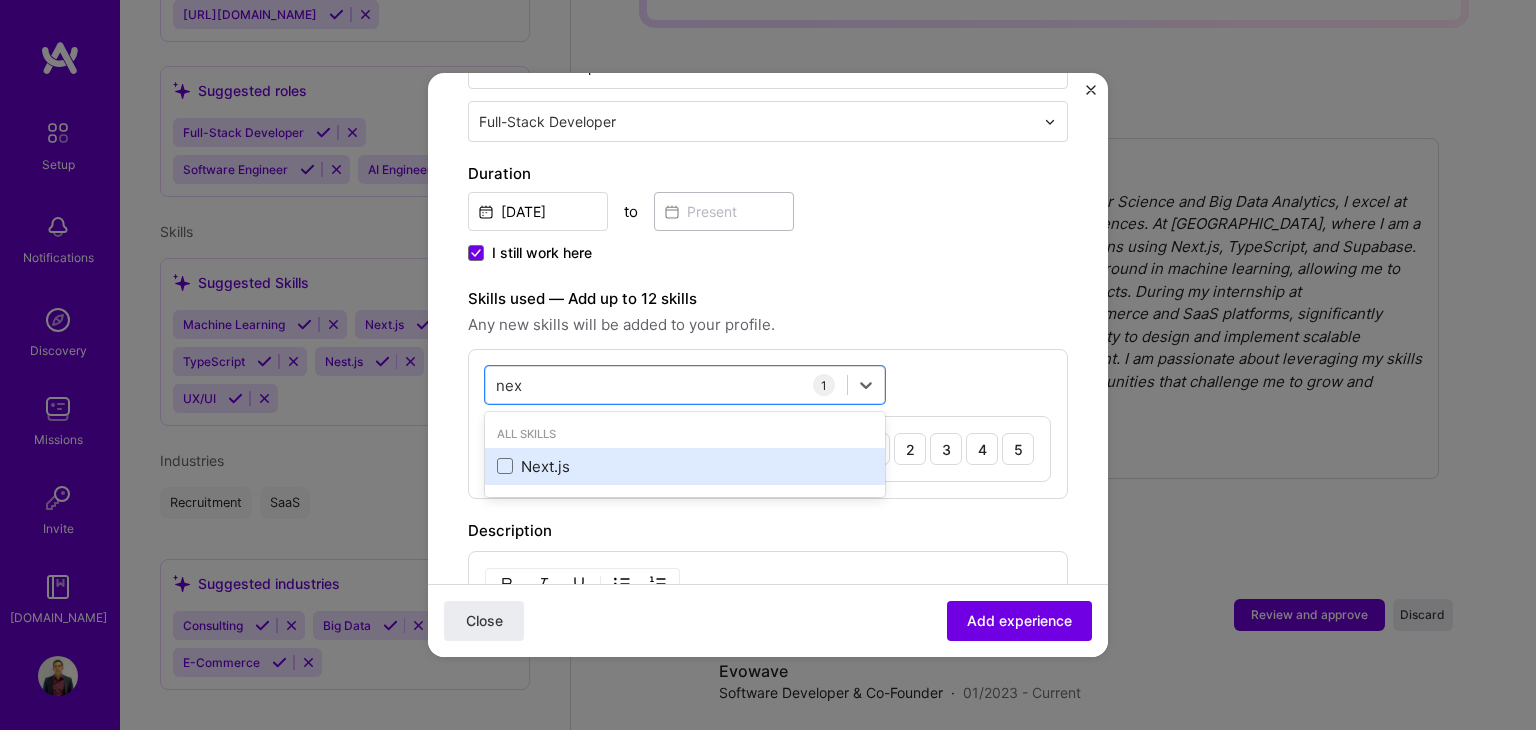 click on "Next.js" at bounding box center (685, 466) 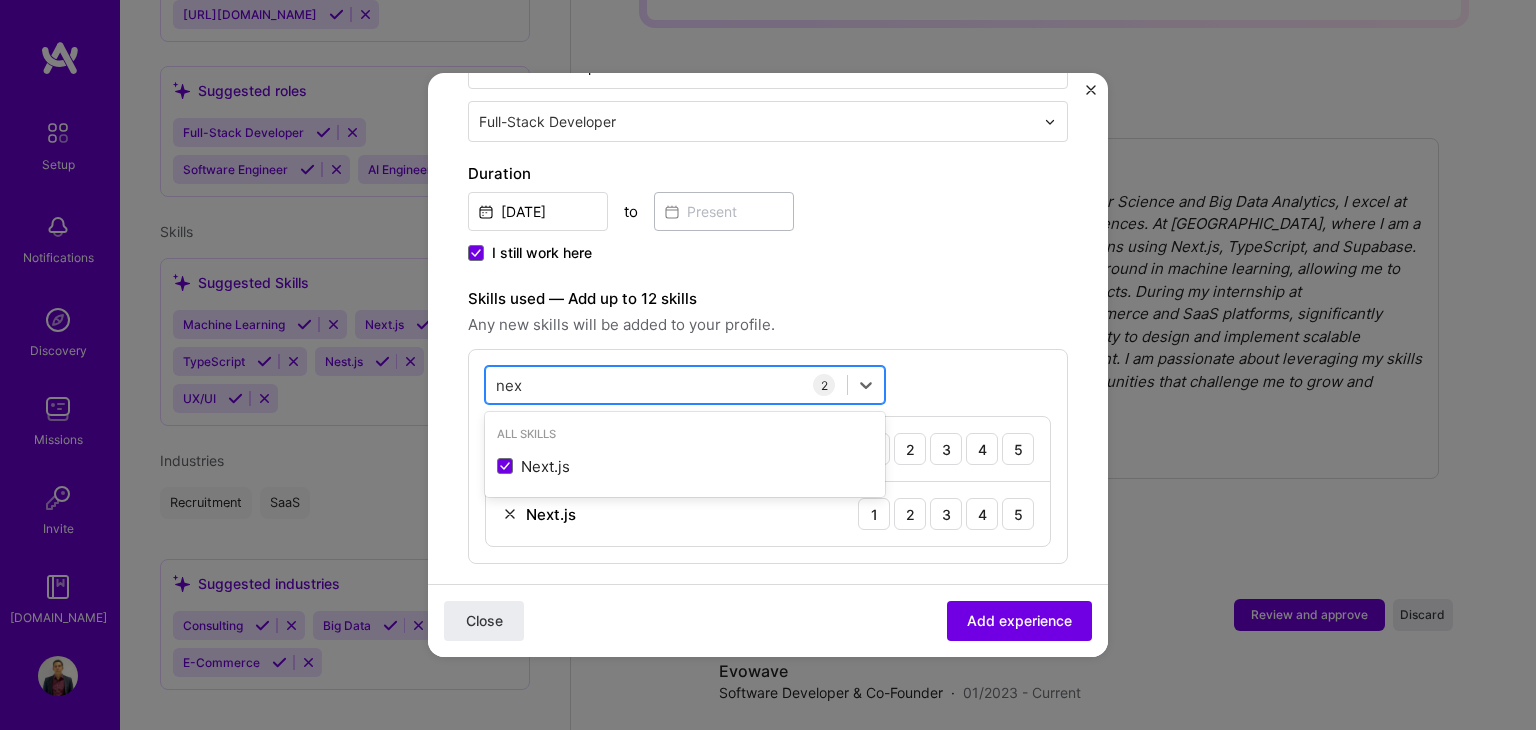 click on "nex" at bounding box center [509, 385] 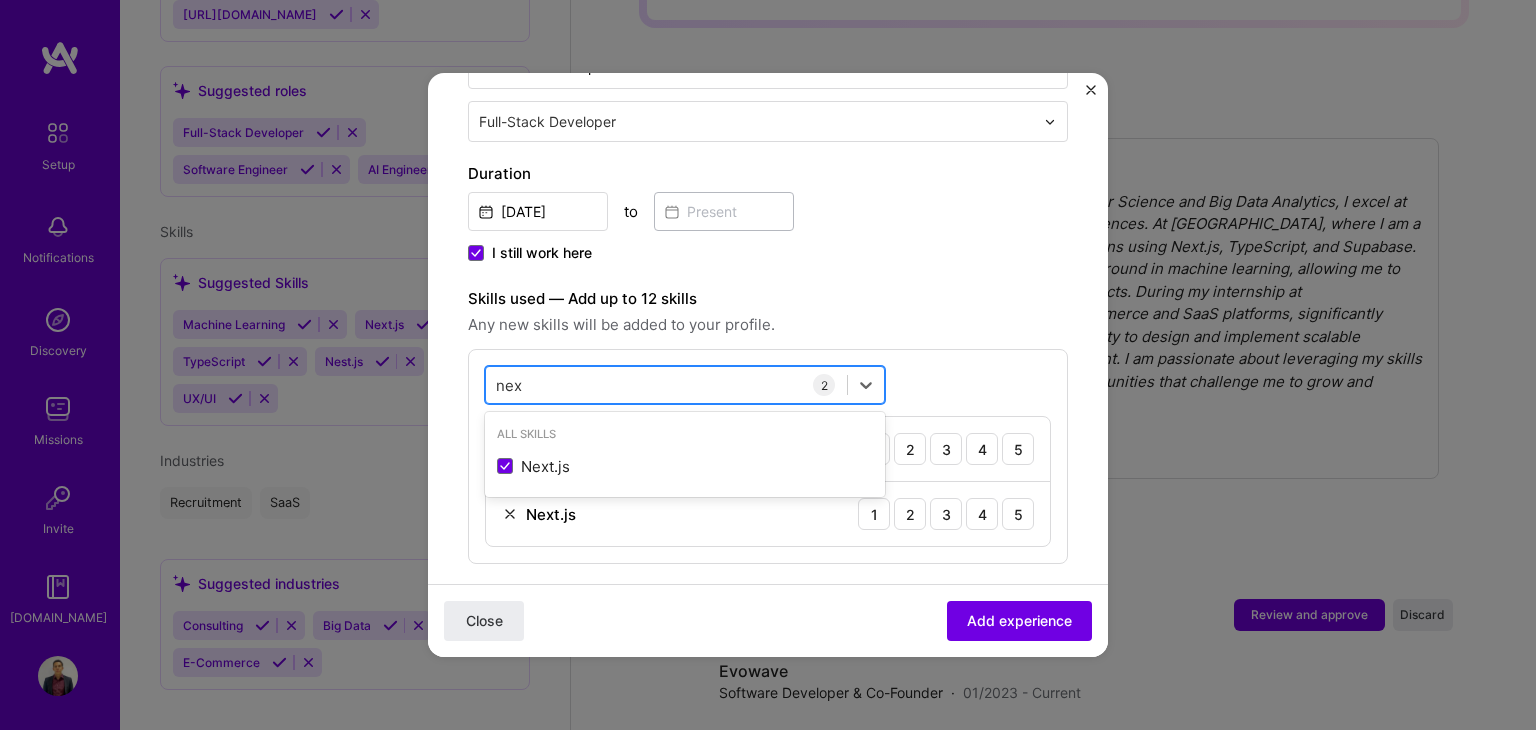 click on "nex" at bounding box center (509, 385) 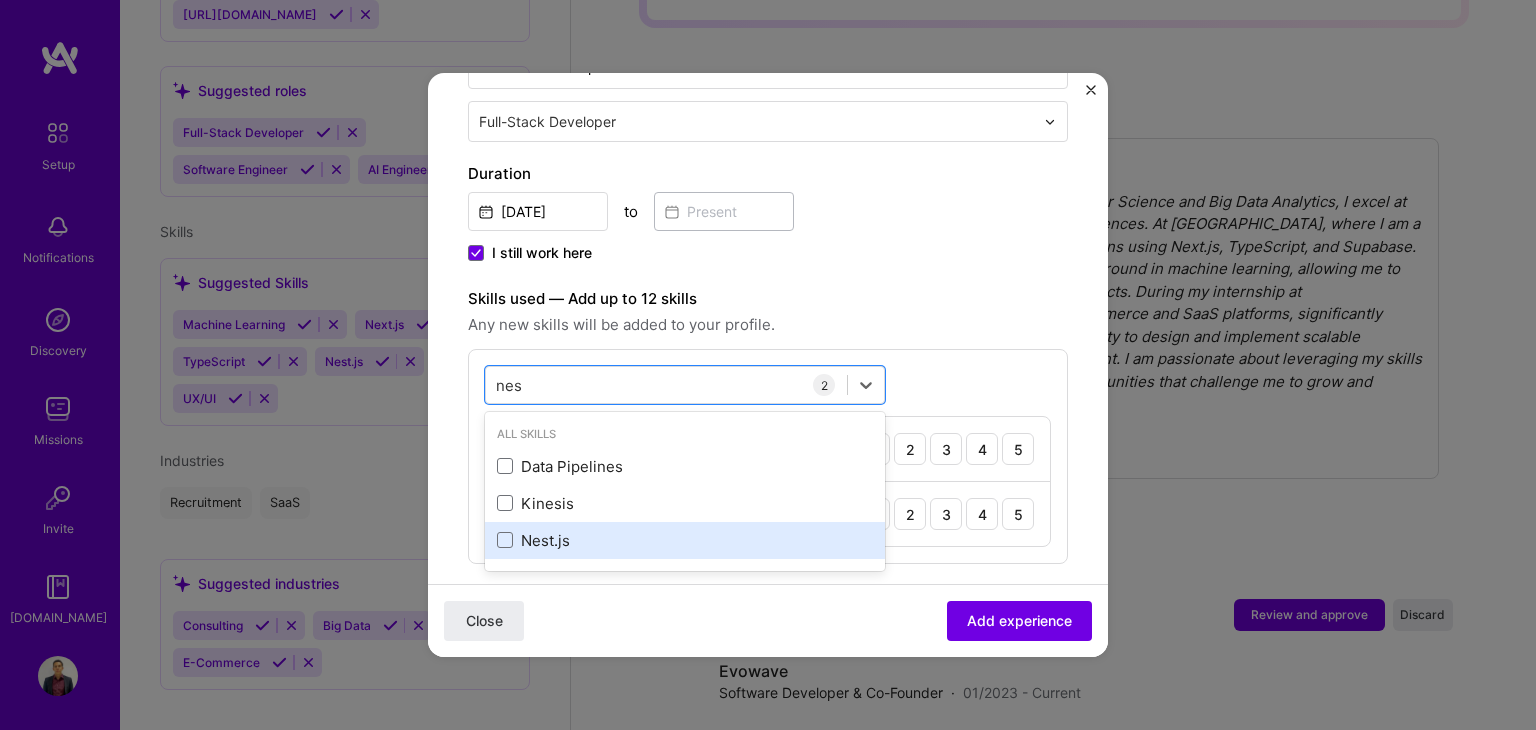click on "Nest.js" at bounding box center (685, 540) 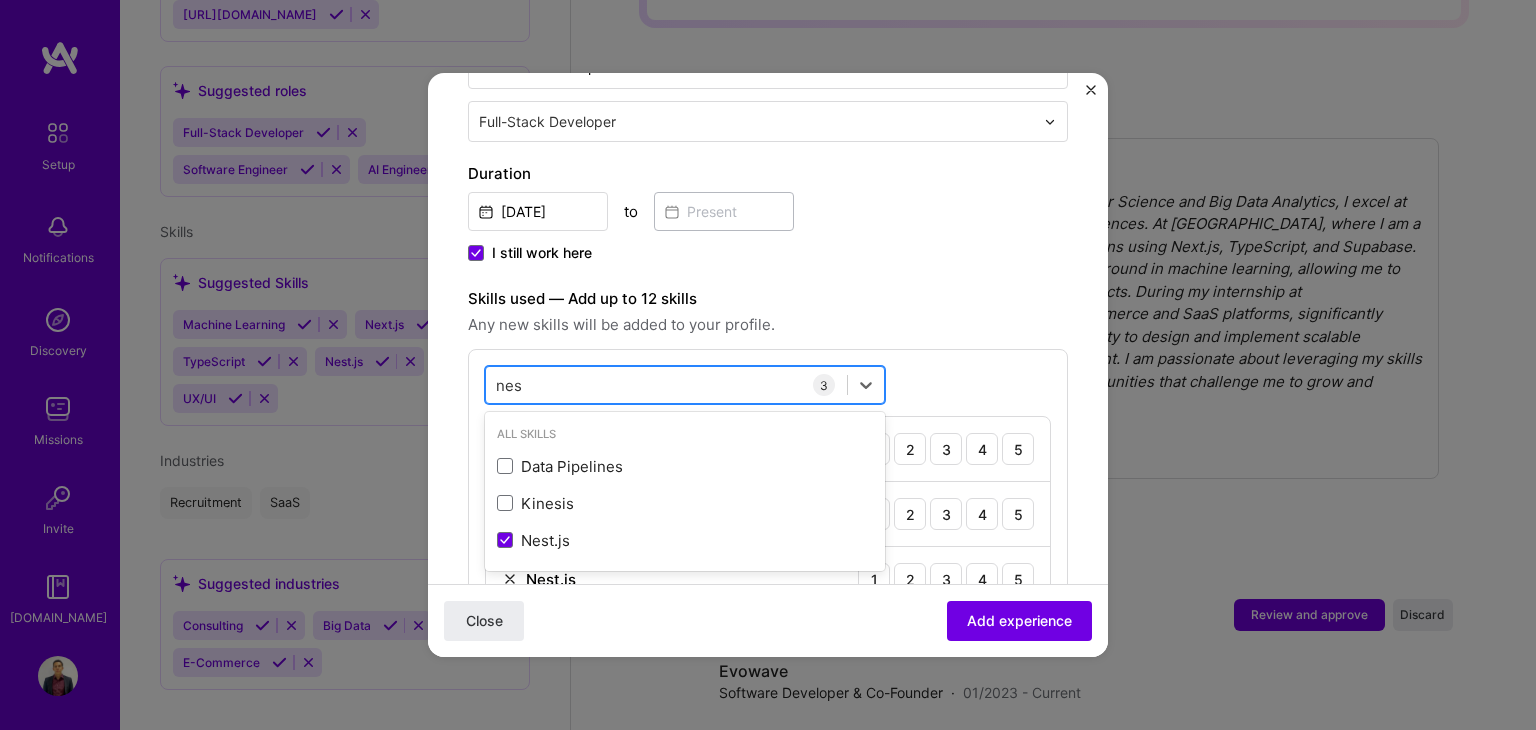 click on "nes" at bounding box center [509, 385] 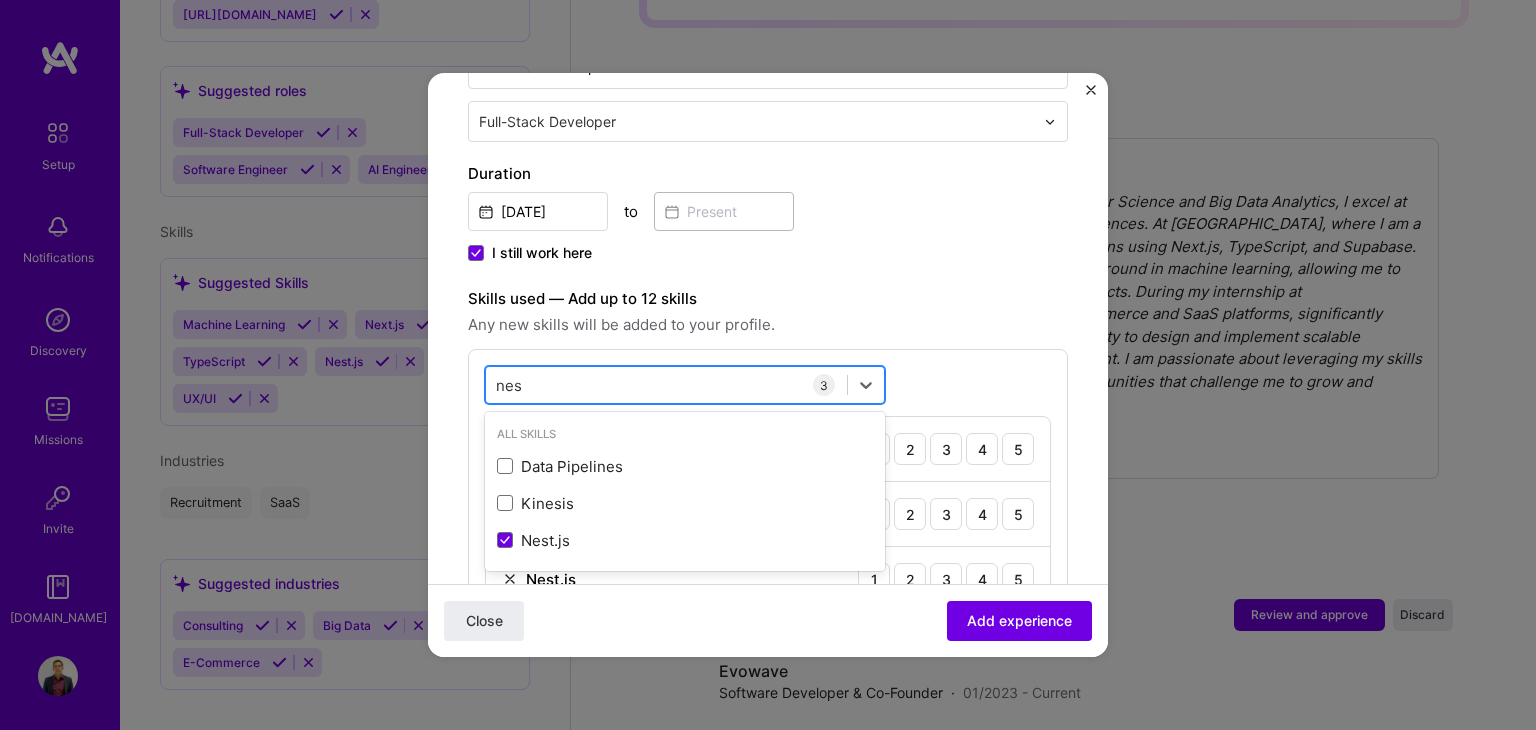 click on "nes" at bounding box center (509, 385) 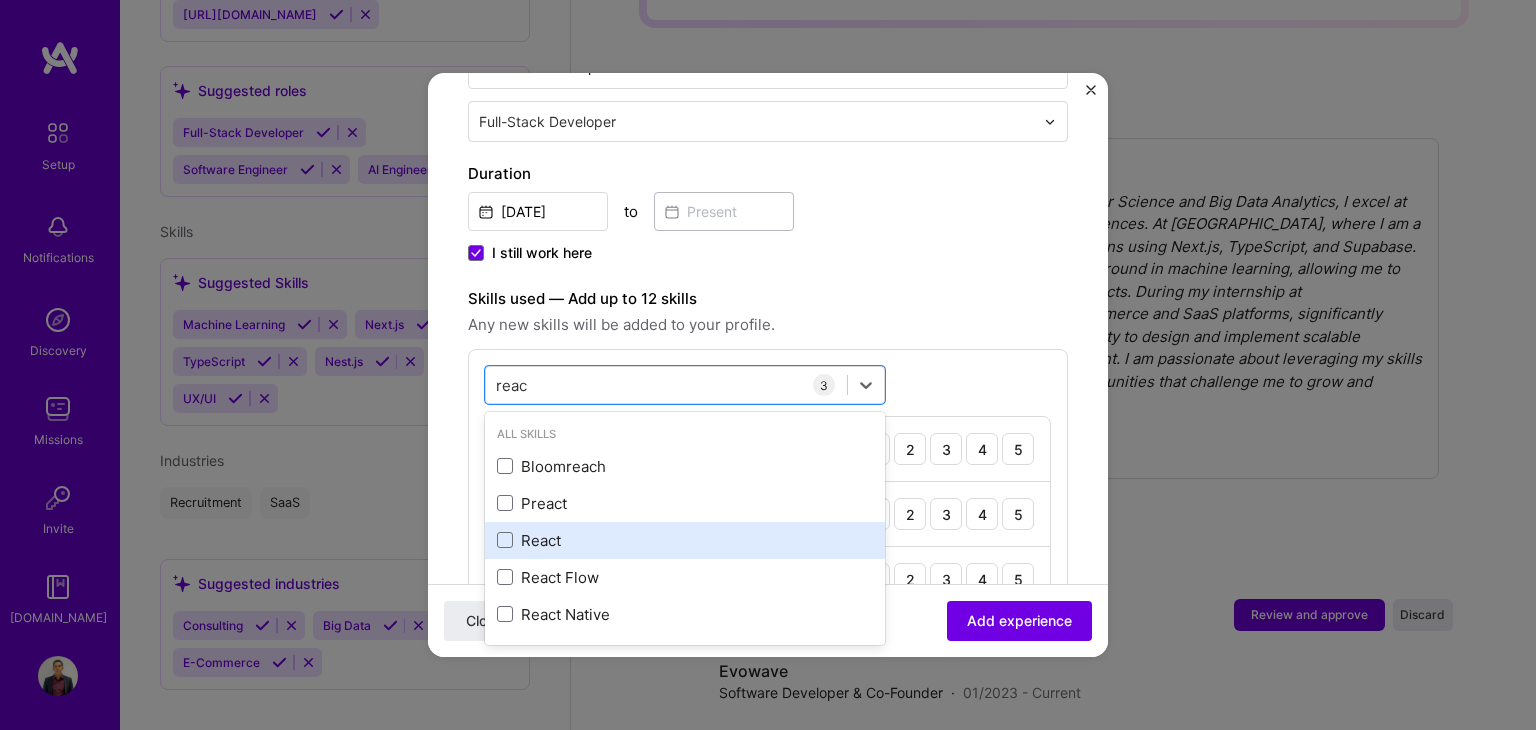 click on "React" at bounding box center (685, 540) 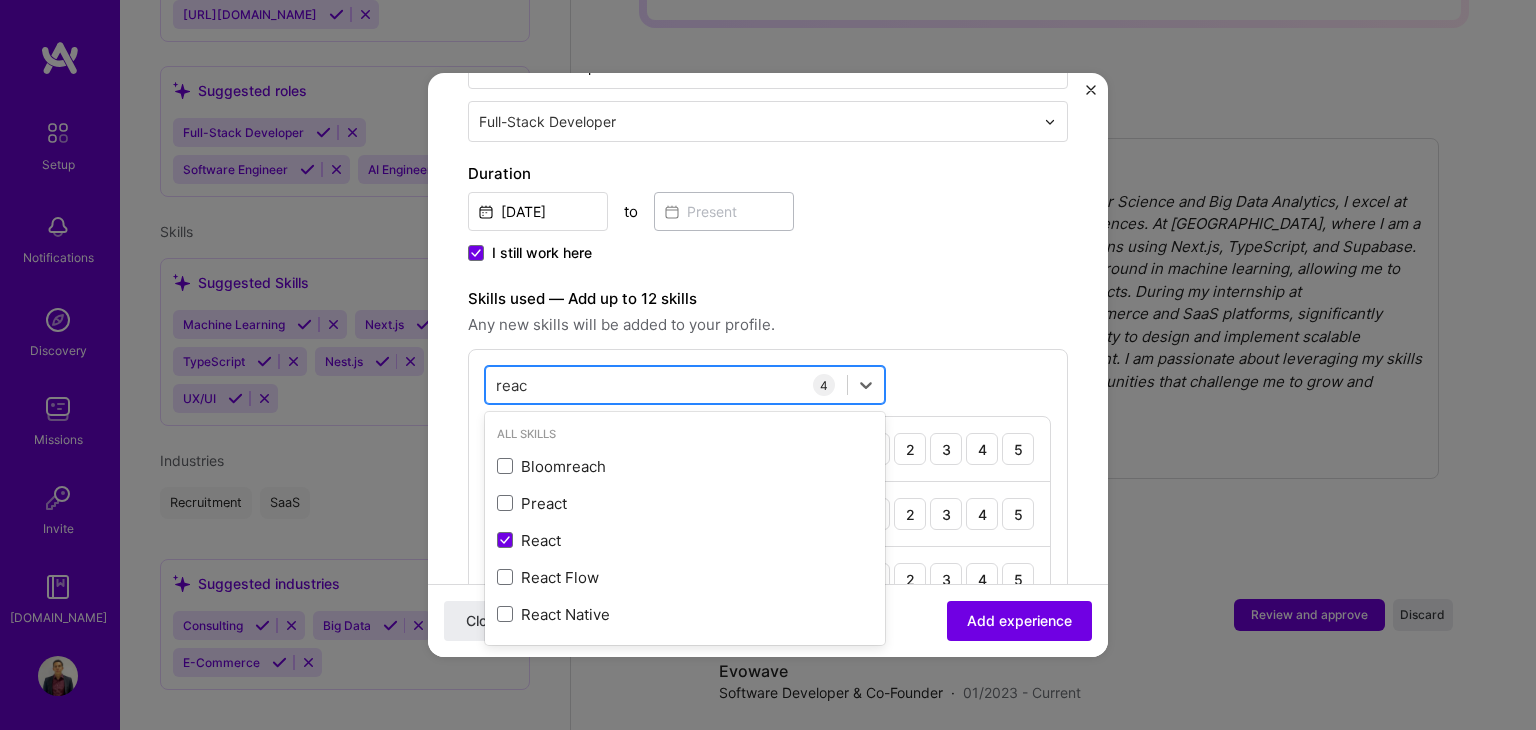 click on "reac" at bounding box center (512, 385) 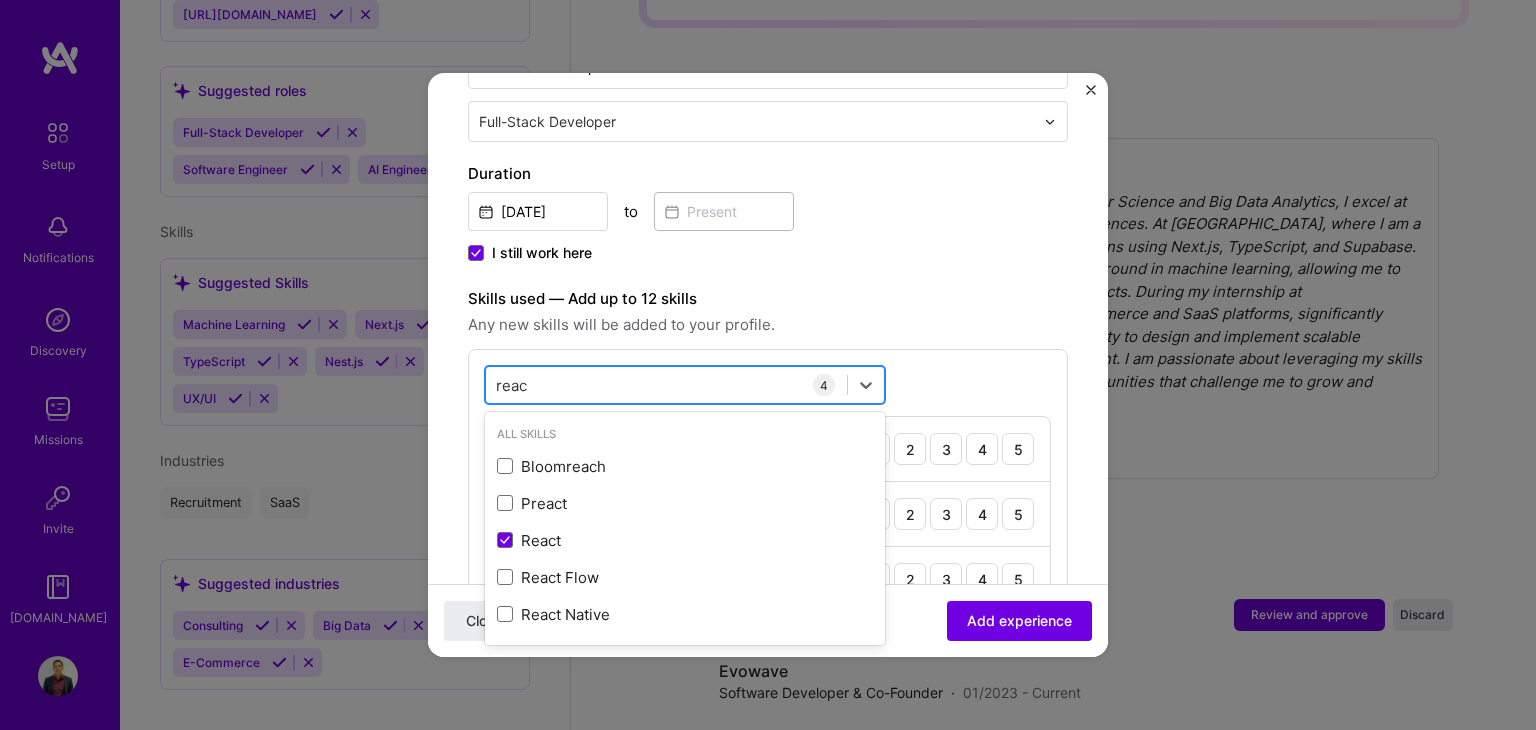 click on "reac" at bounding box center [512, 385] 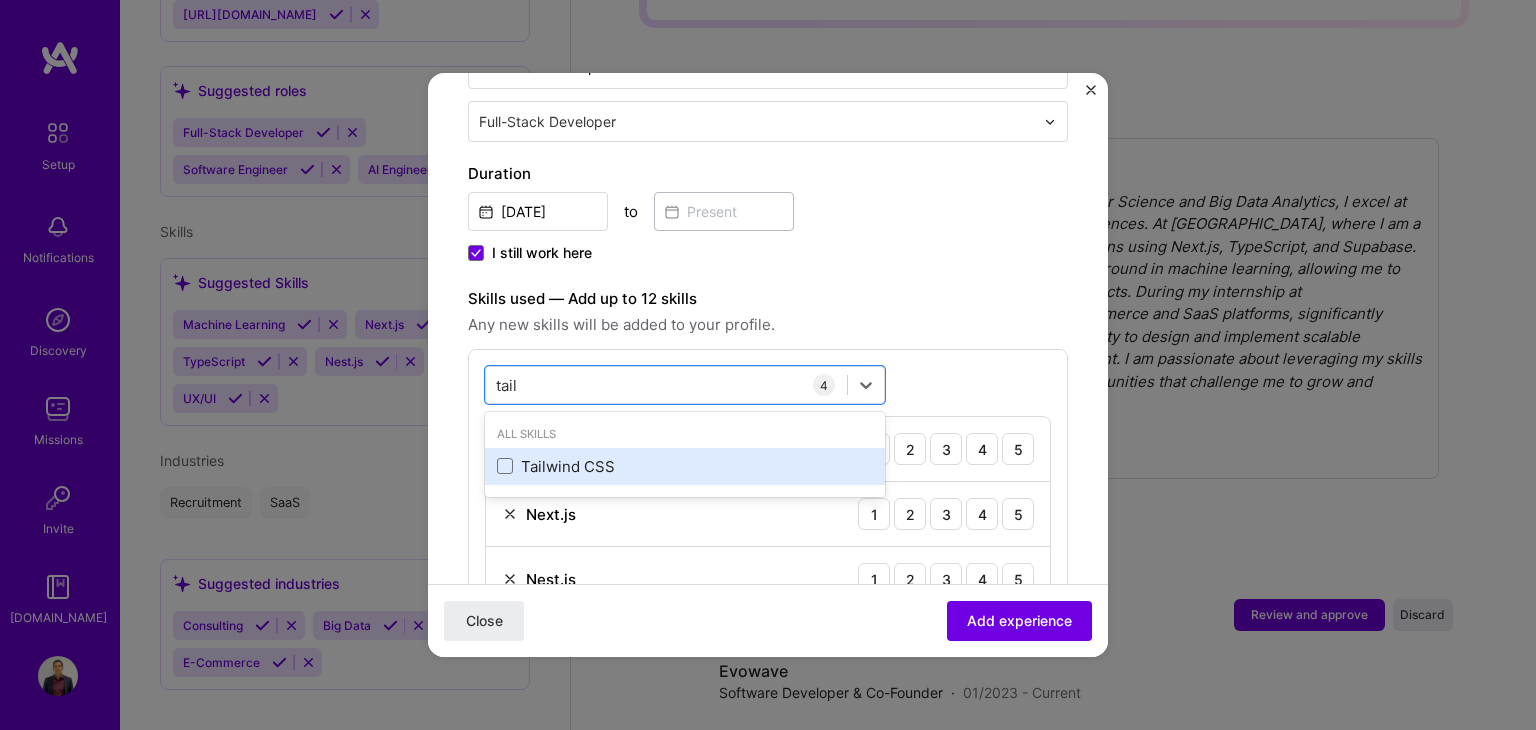 click on "Tailwind CSS" at bounding box center (685, 466) 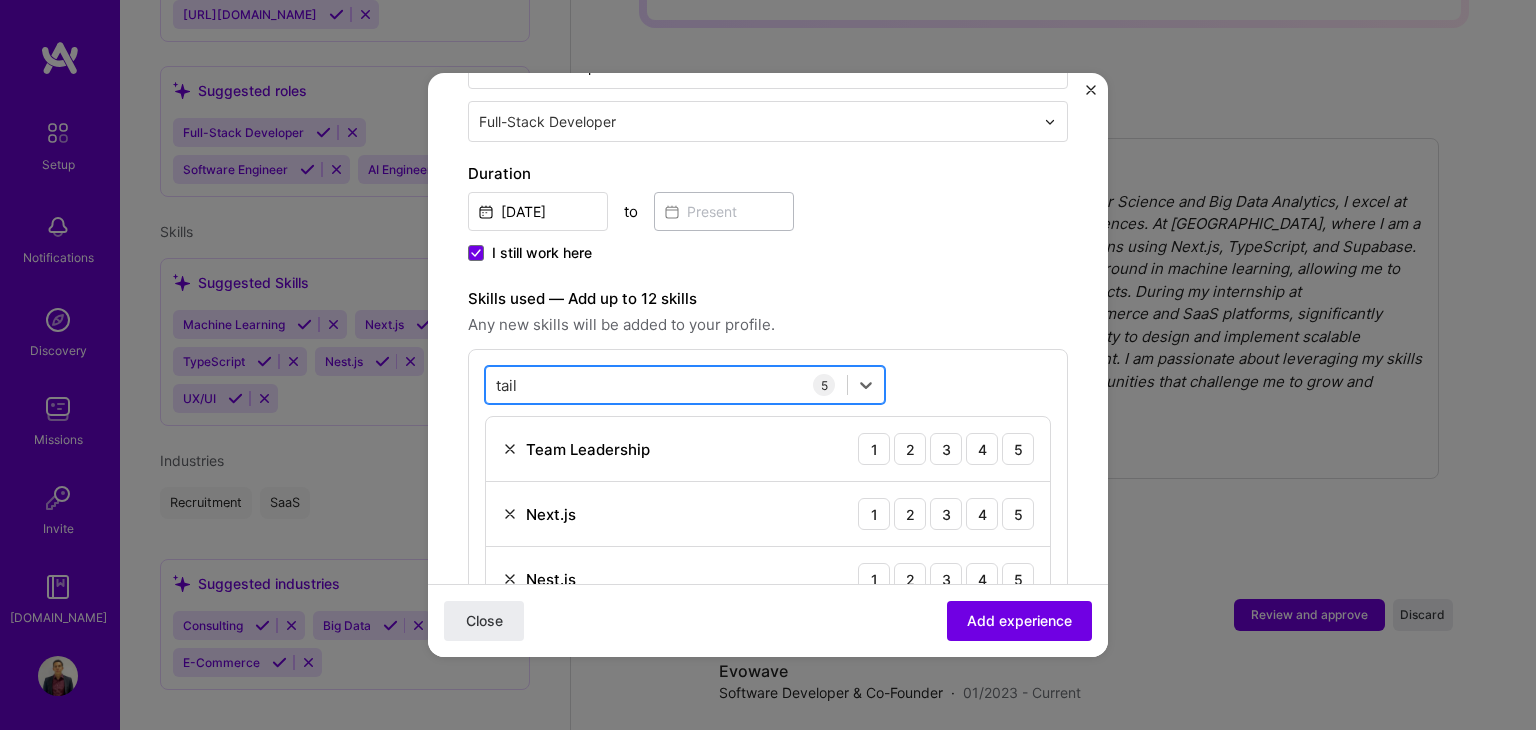 click on "tail tail" at bounding box center (666, 385) 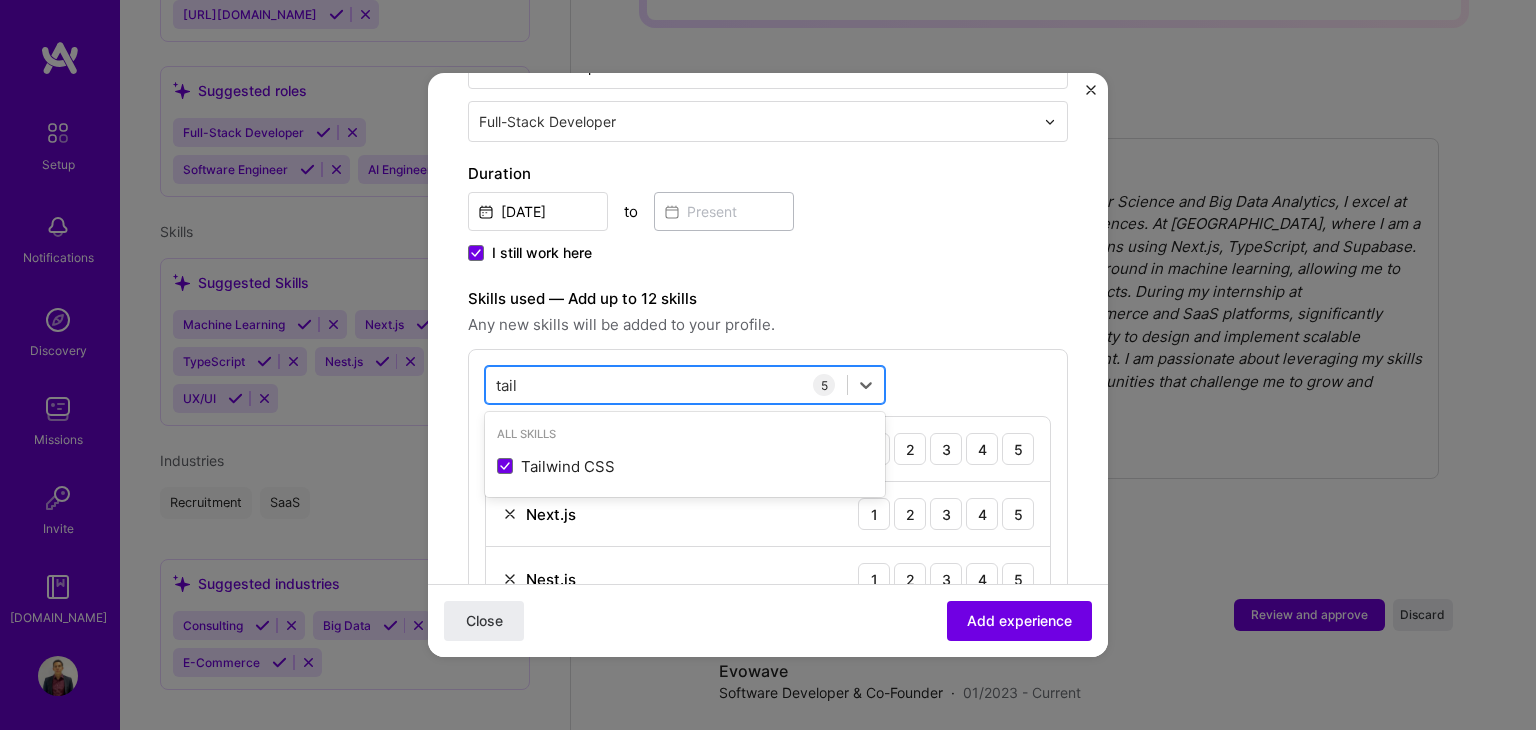 click on "tail tail" at bounding box center [666, 385] 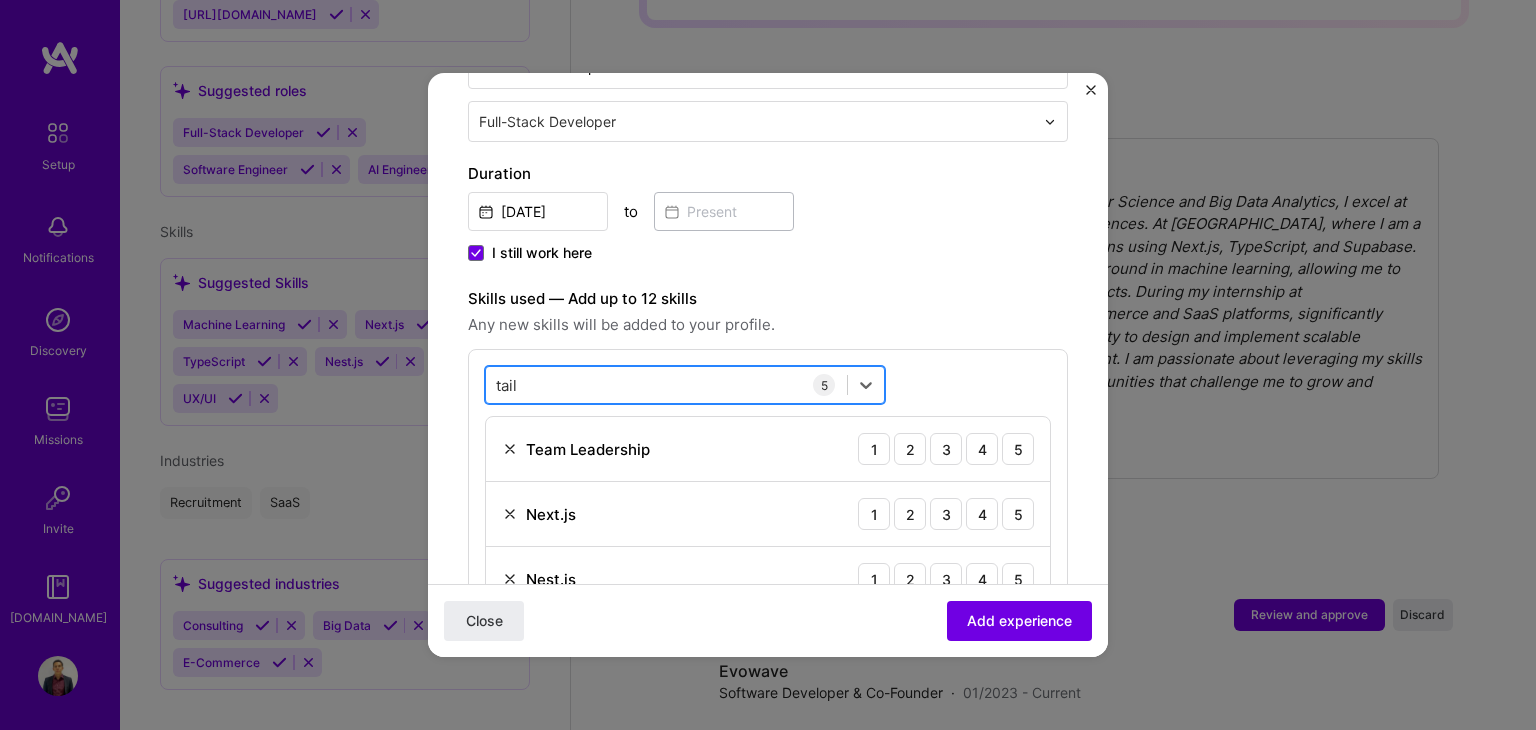 click on "tail tail" at bounding box center [666, 385] 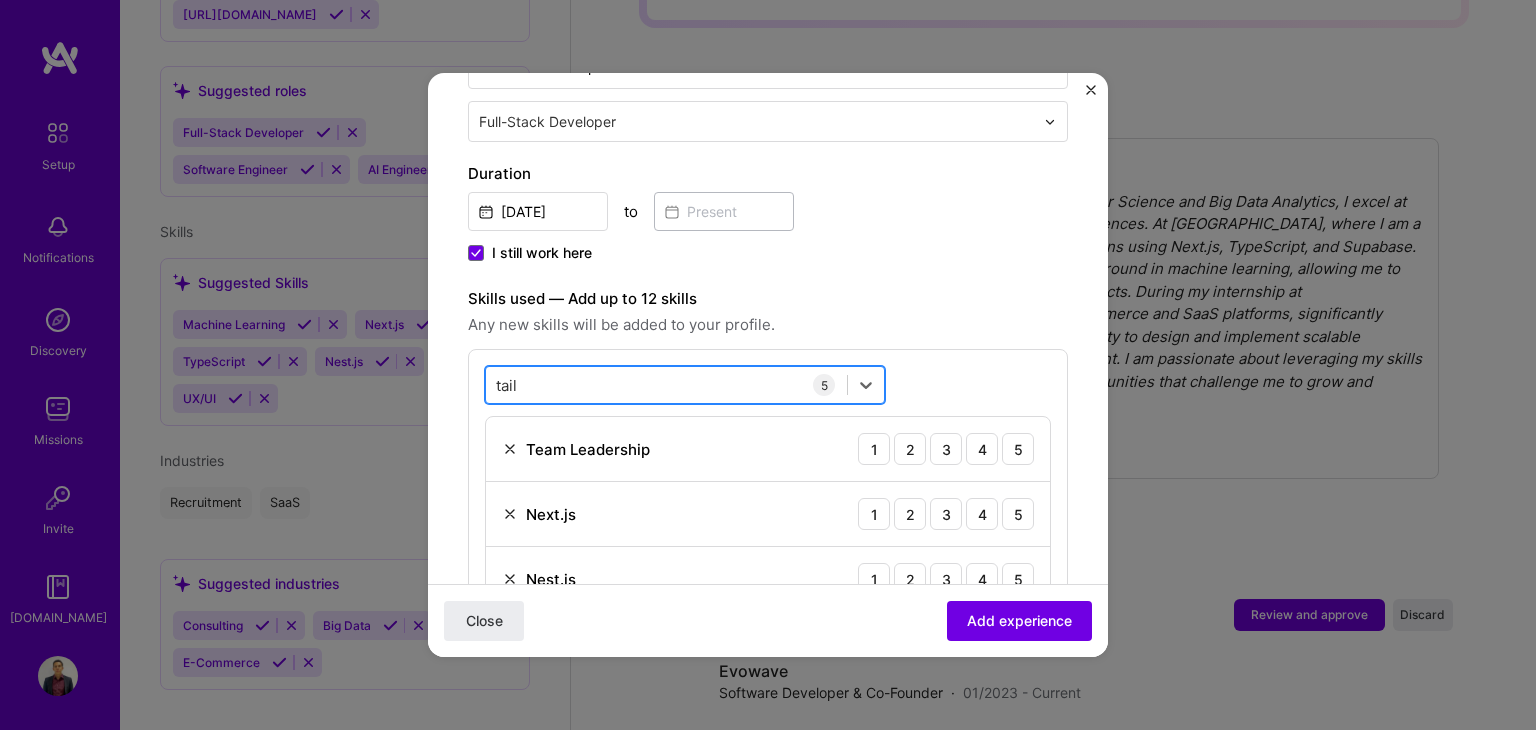 click on "tail" at bounding box center (507, 385) 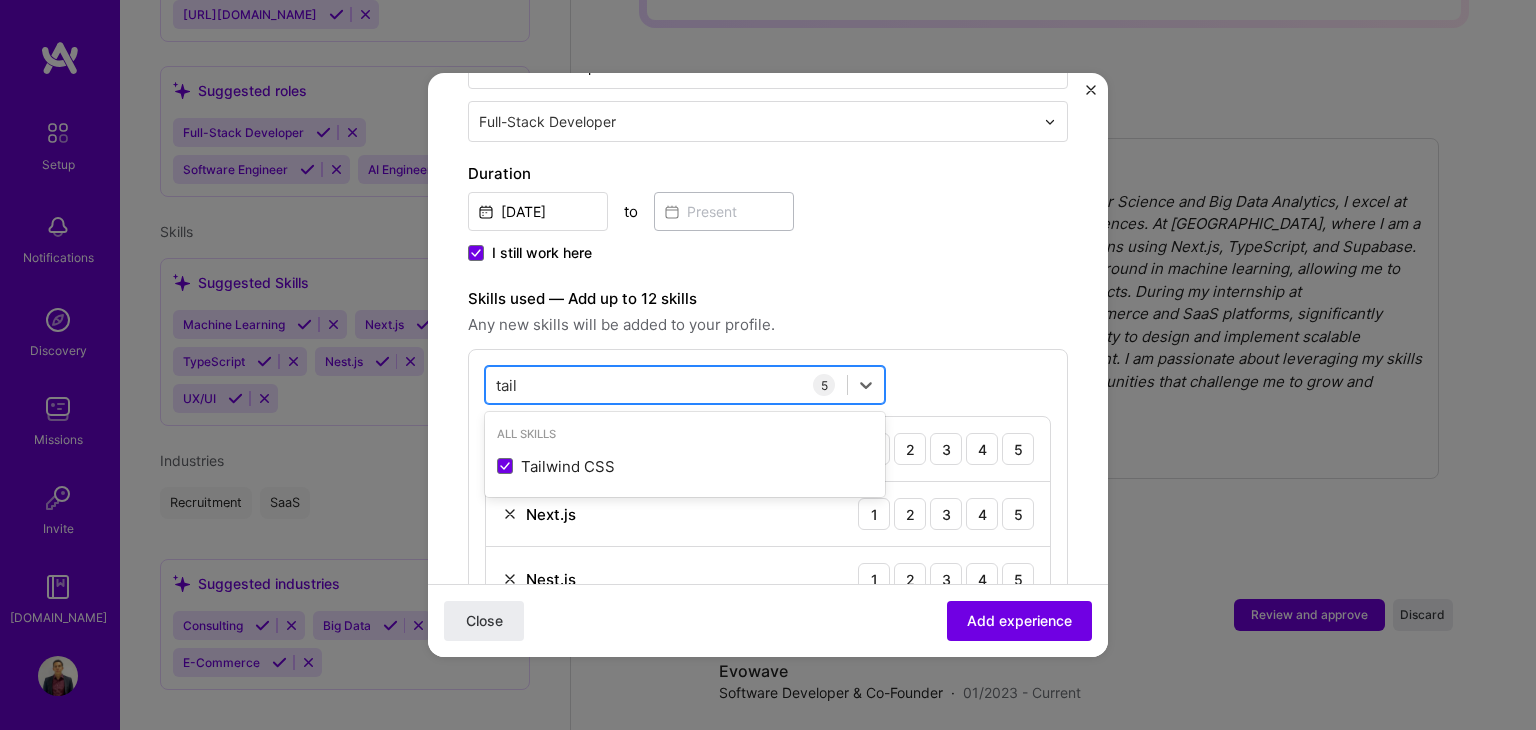 click on "tail" at bounding box center [507, 385] 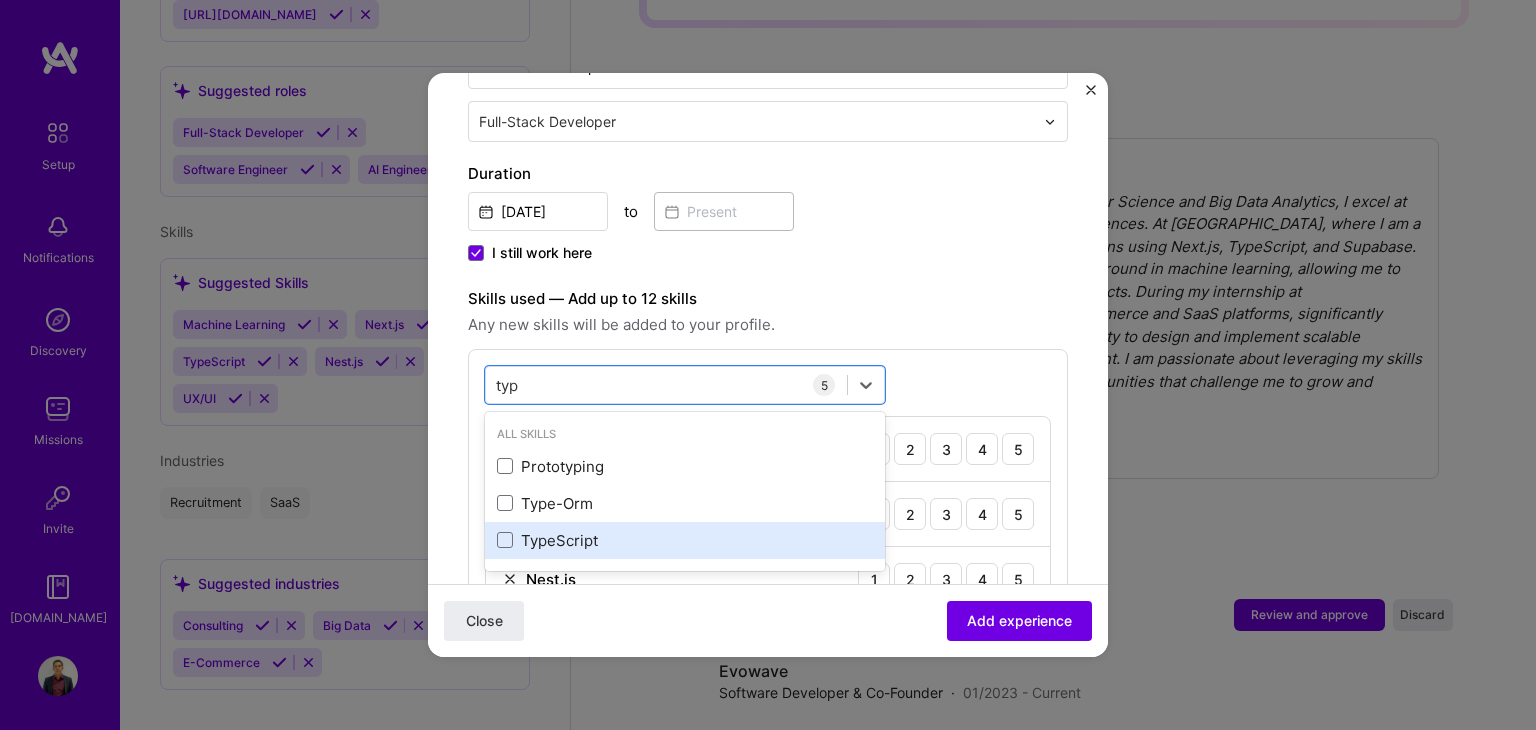 drag, startPoint x: 568, startPoint y: 514, endPoint x: 570, endPoint y: 501, distance: 13.152946 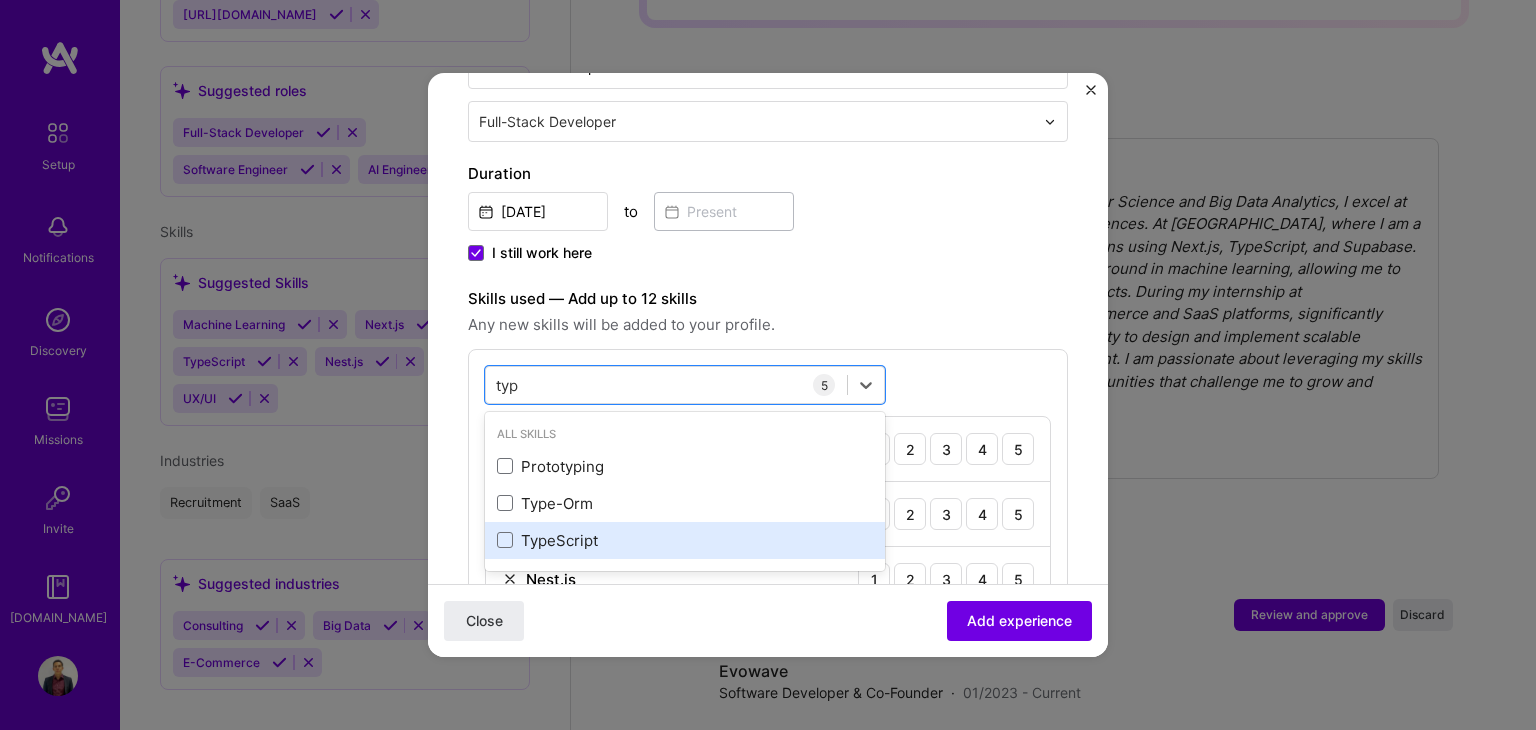 click on "TypeScript" at bounding box center [685, 540] 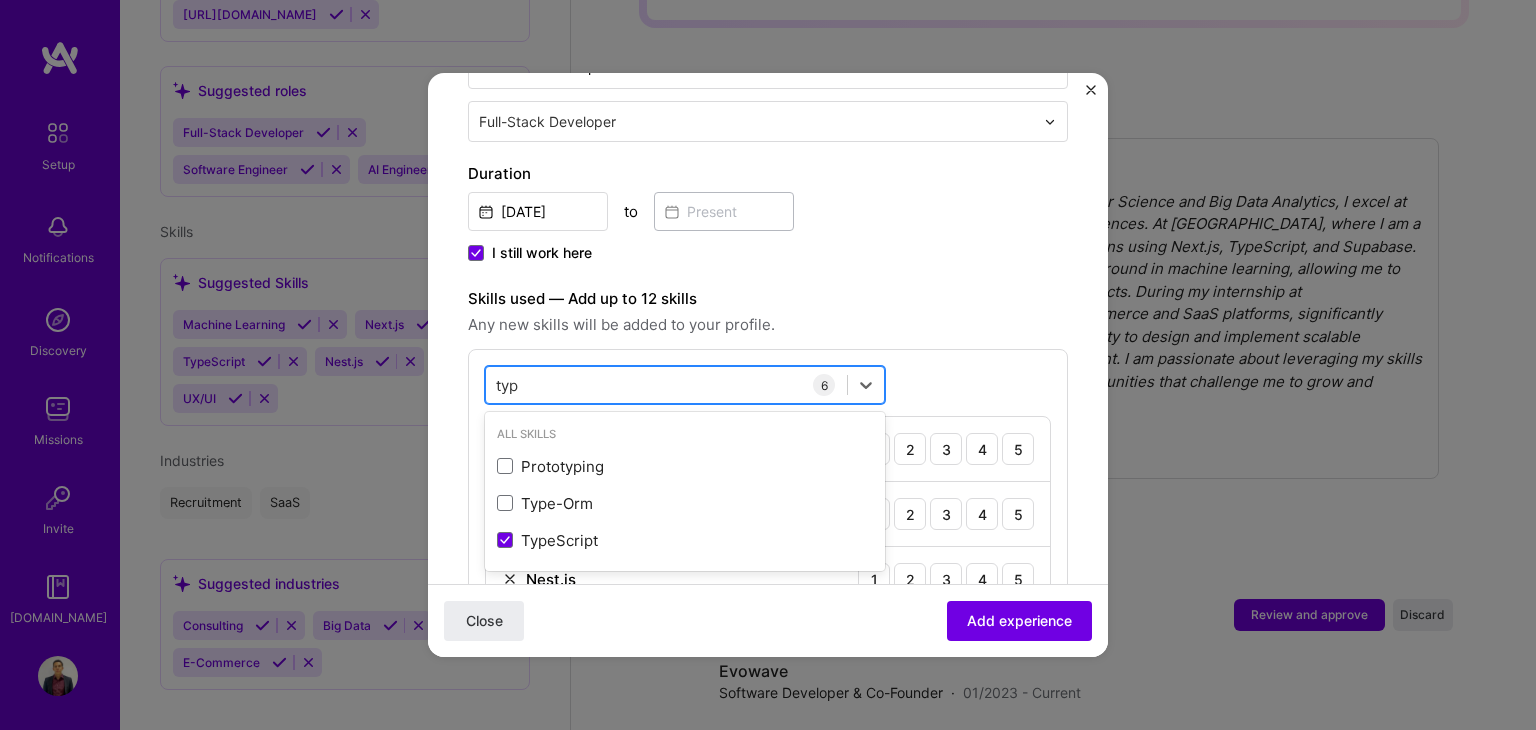 click on "typ" at bounding box center [508, 385] 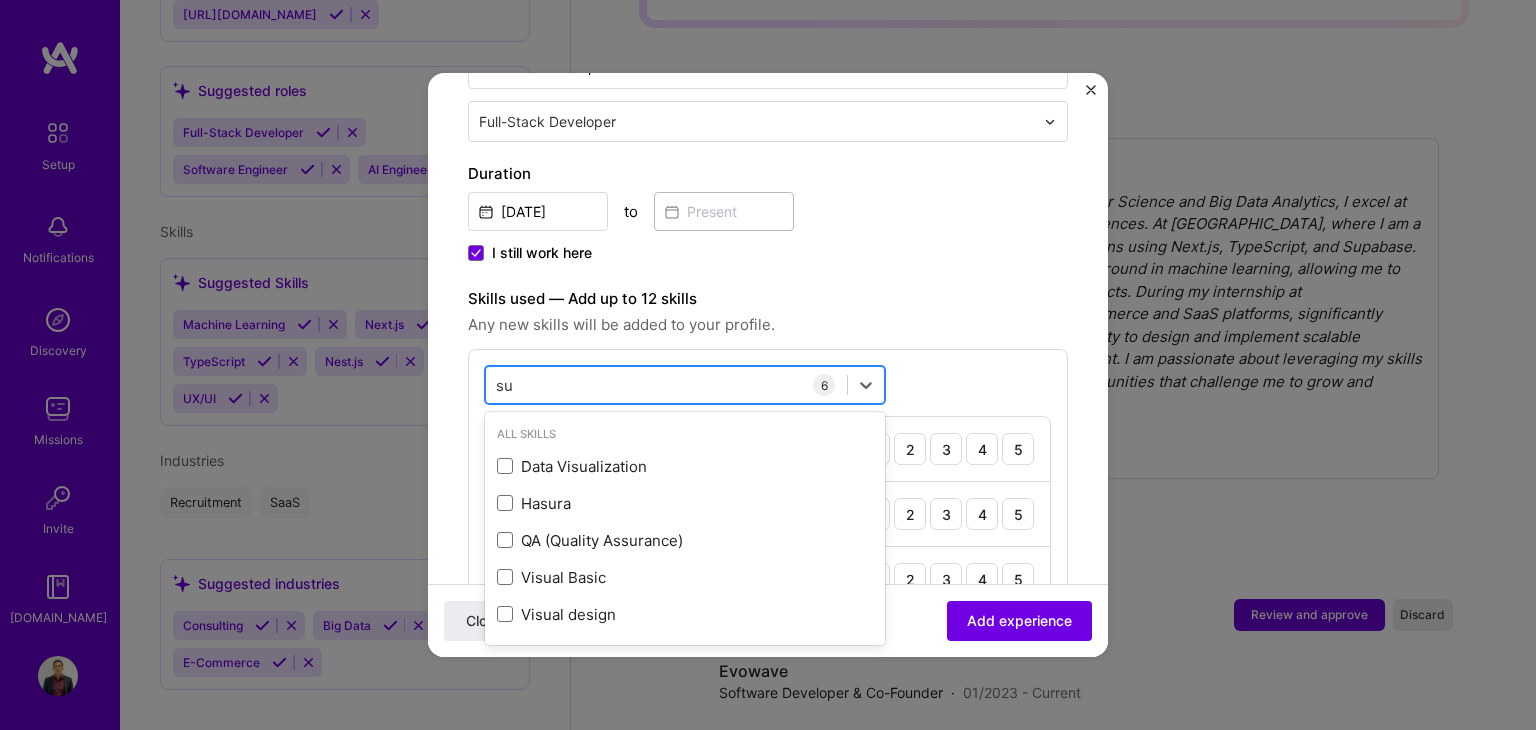 type on "s" 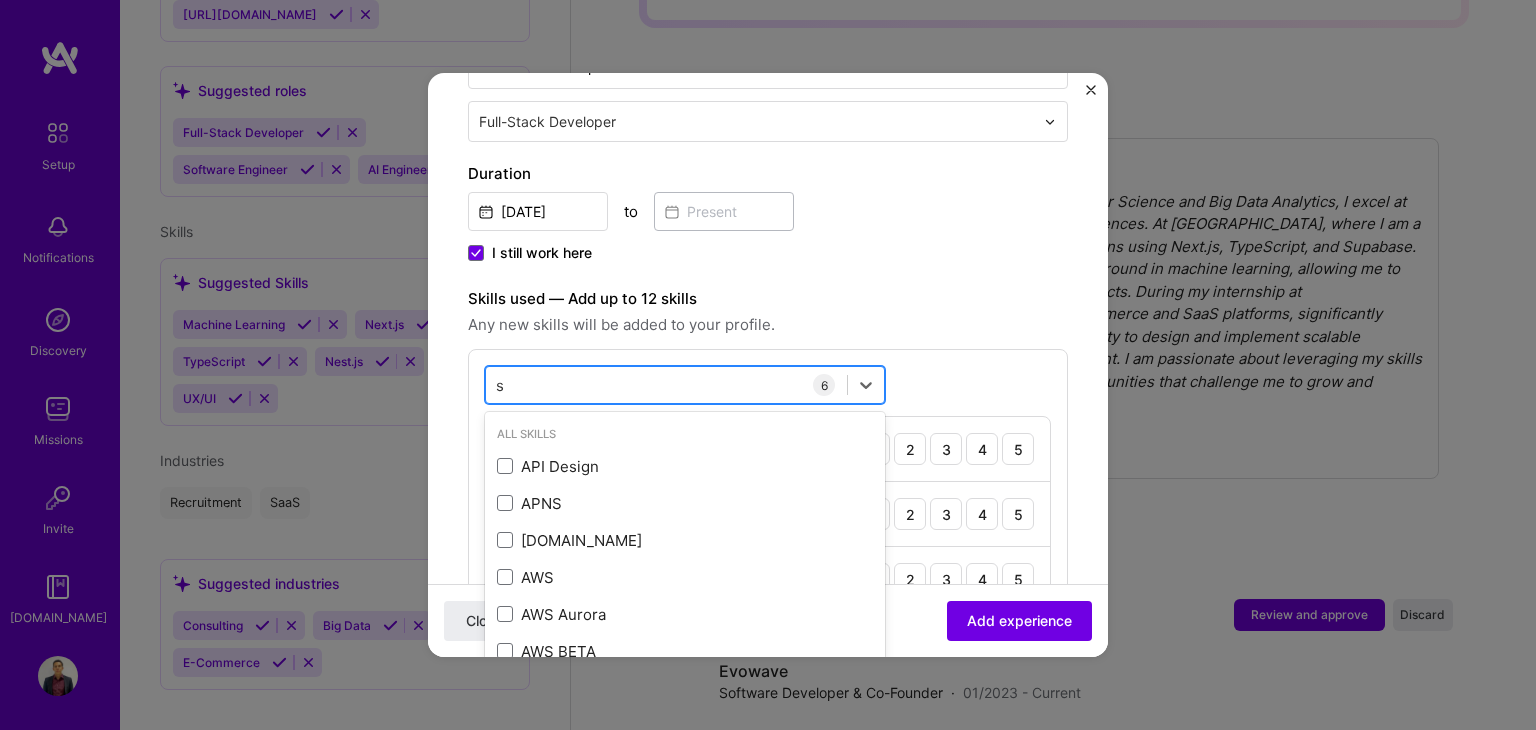 type 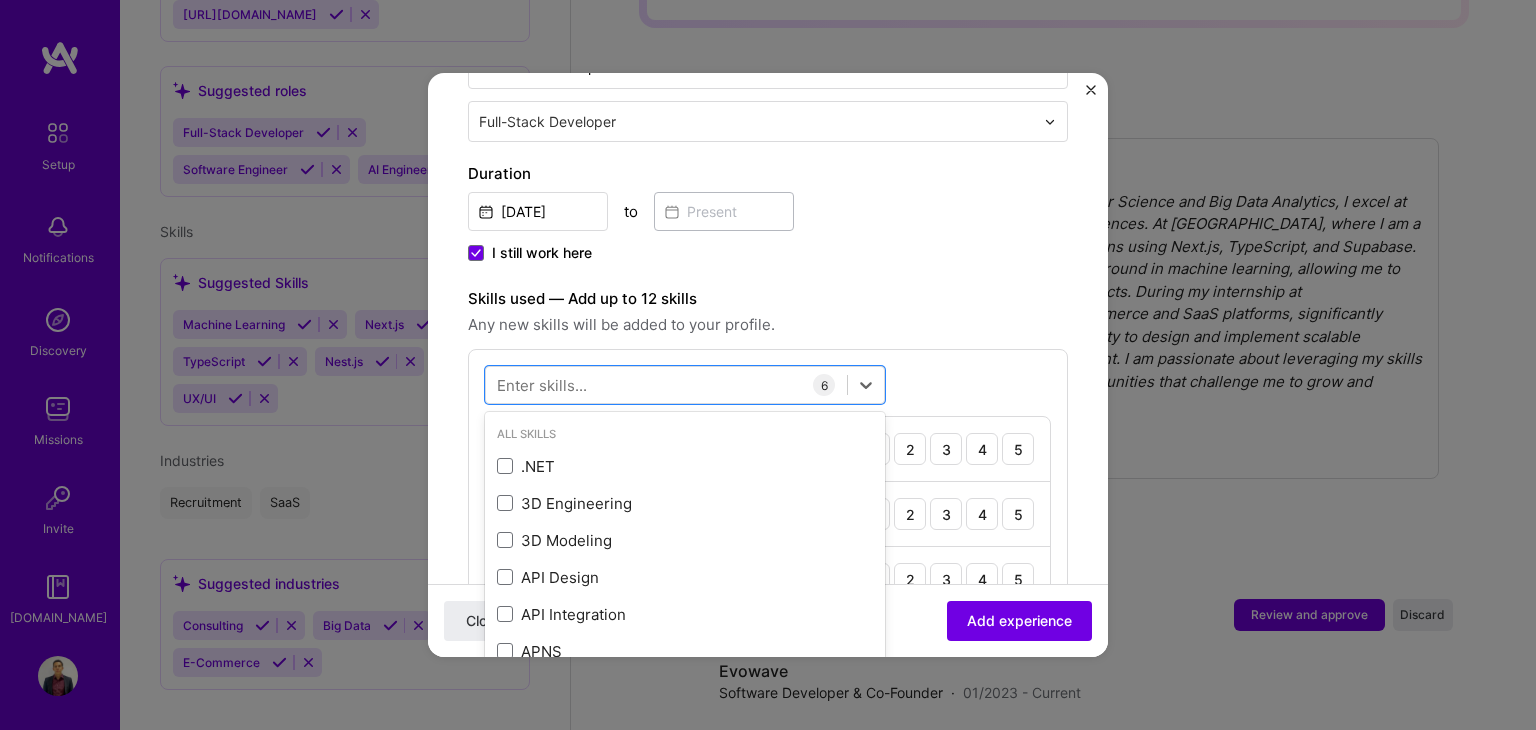 click on "Skills used — Add up to 12 skills" at bounding box center (768, 299) 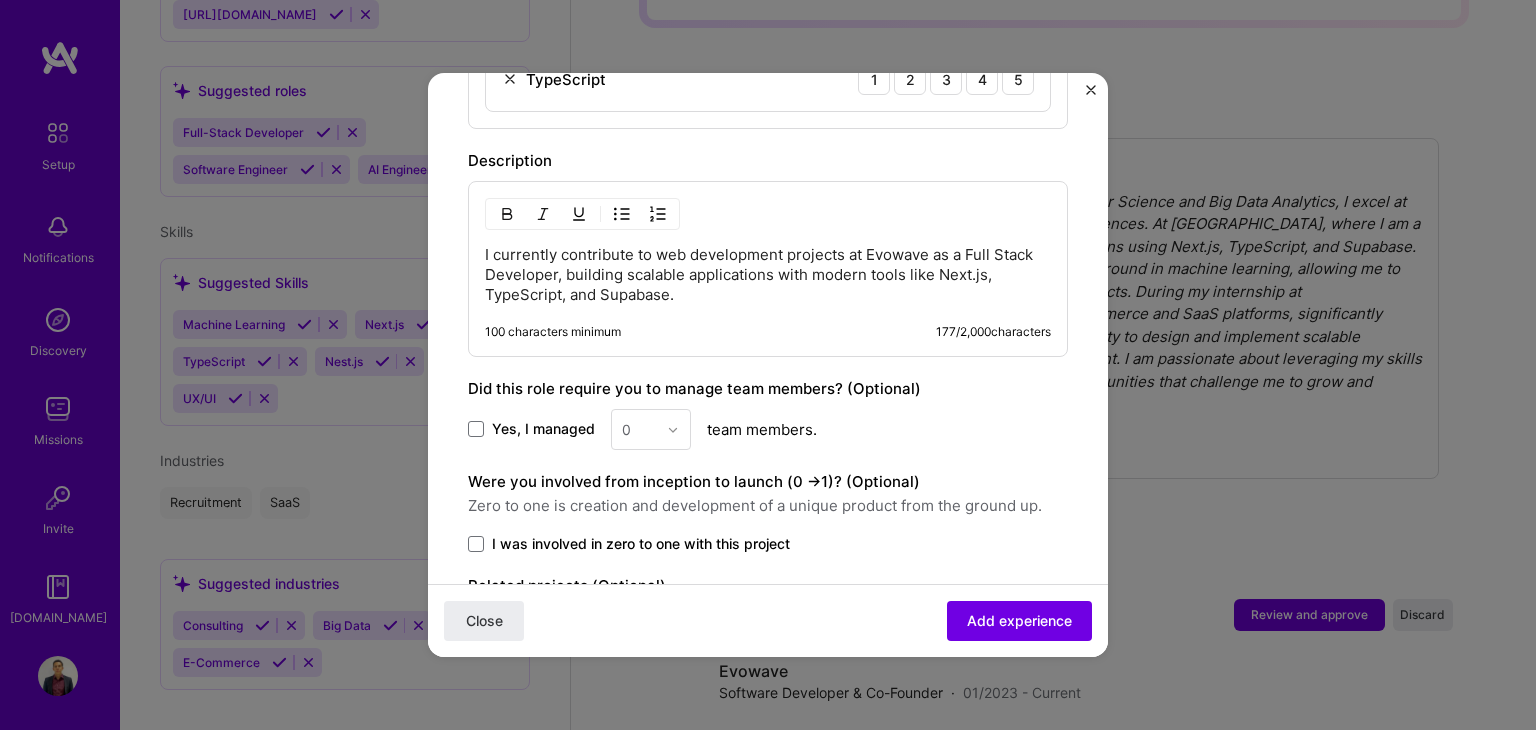 scroll, scrollTop: 1200, scrollLeft: 0, axis: vertical 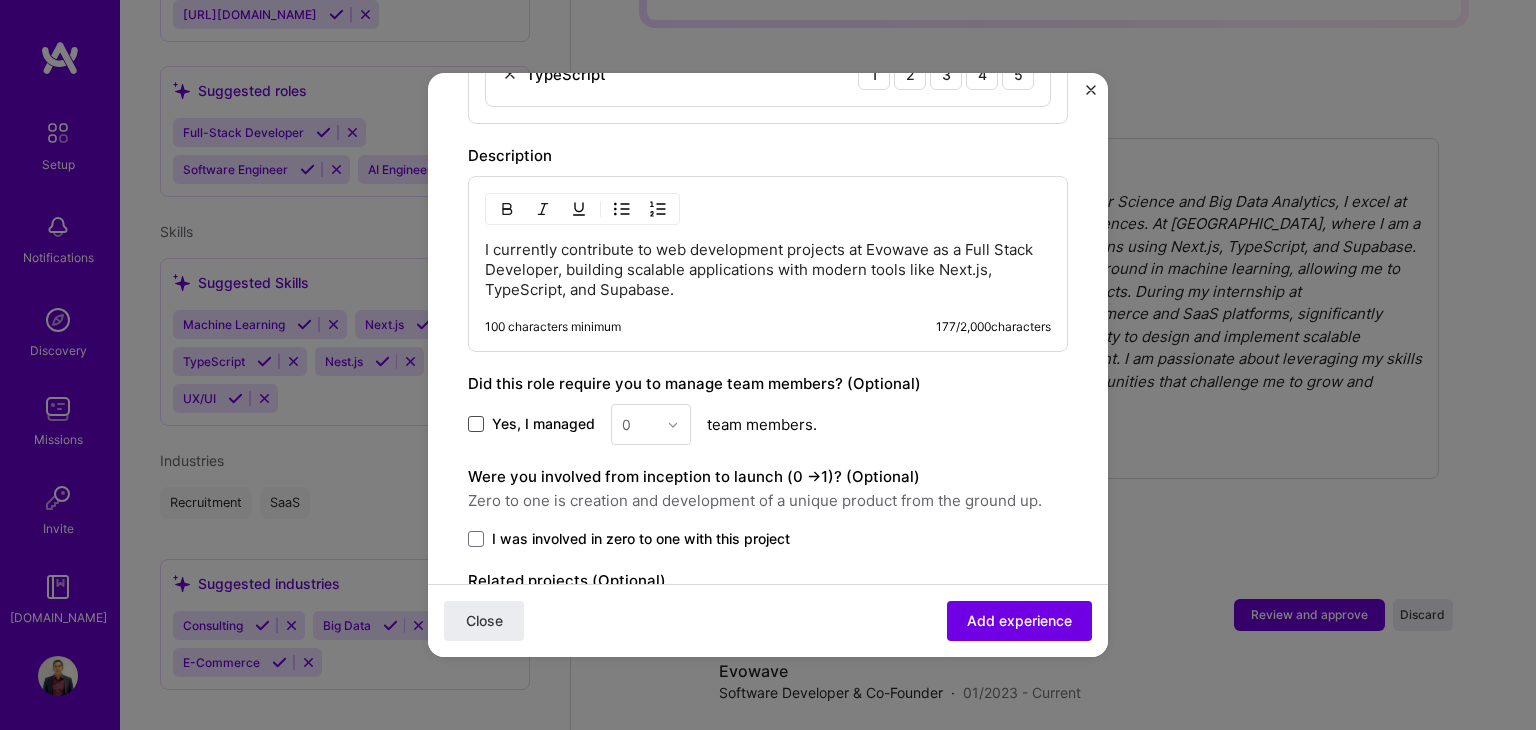click at bounding box center (476, 424) 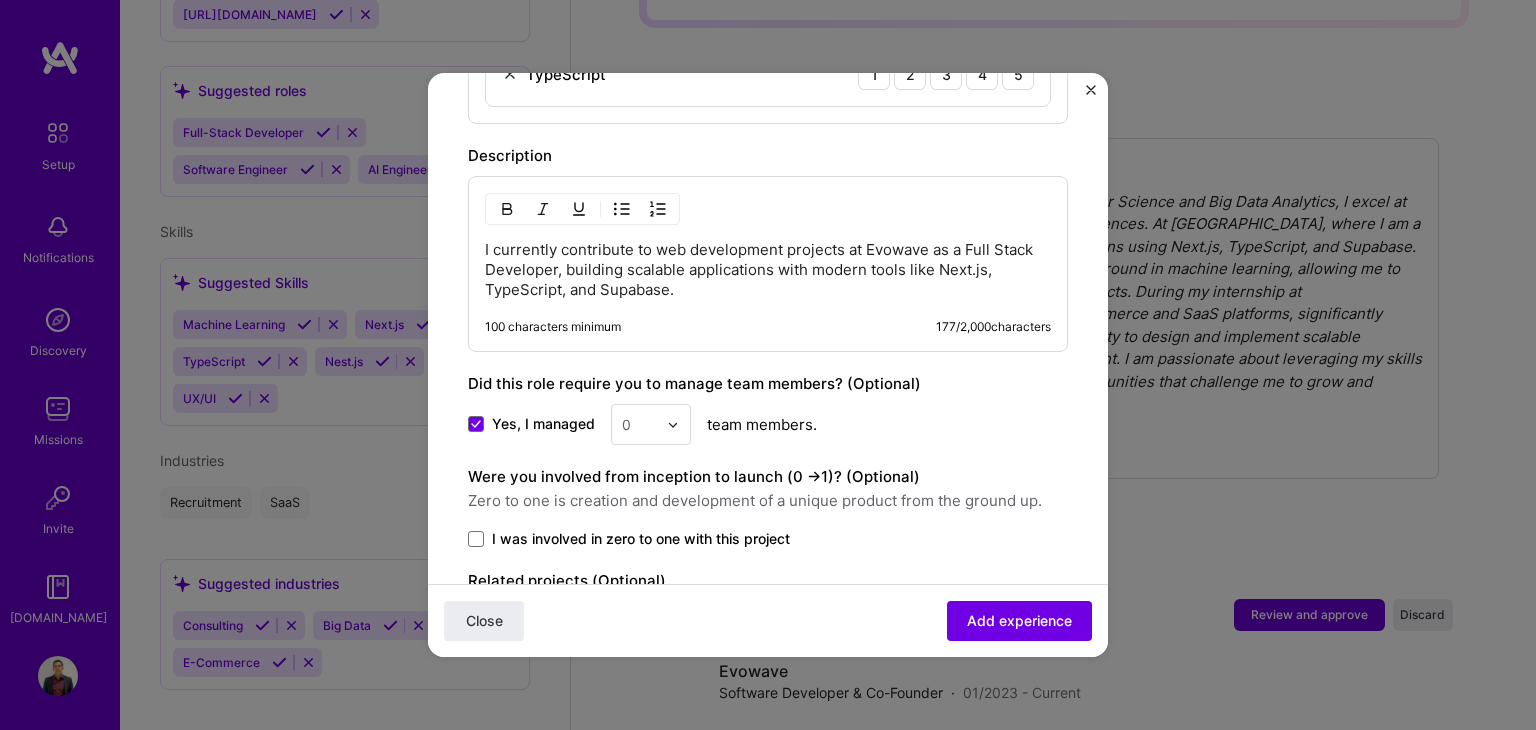 click on "0" at bounding box center [651, 424] 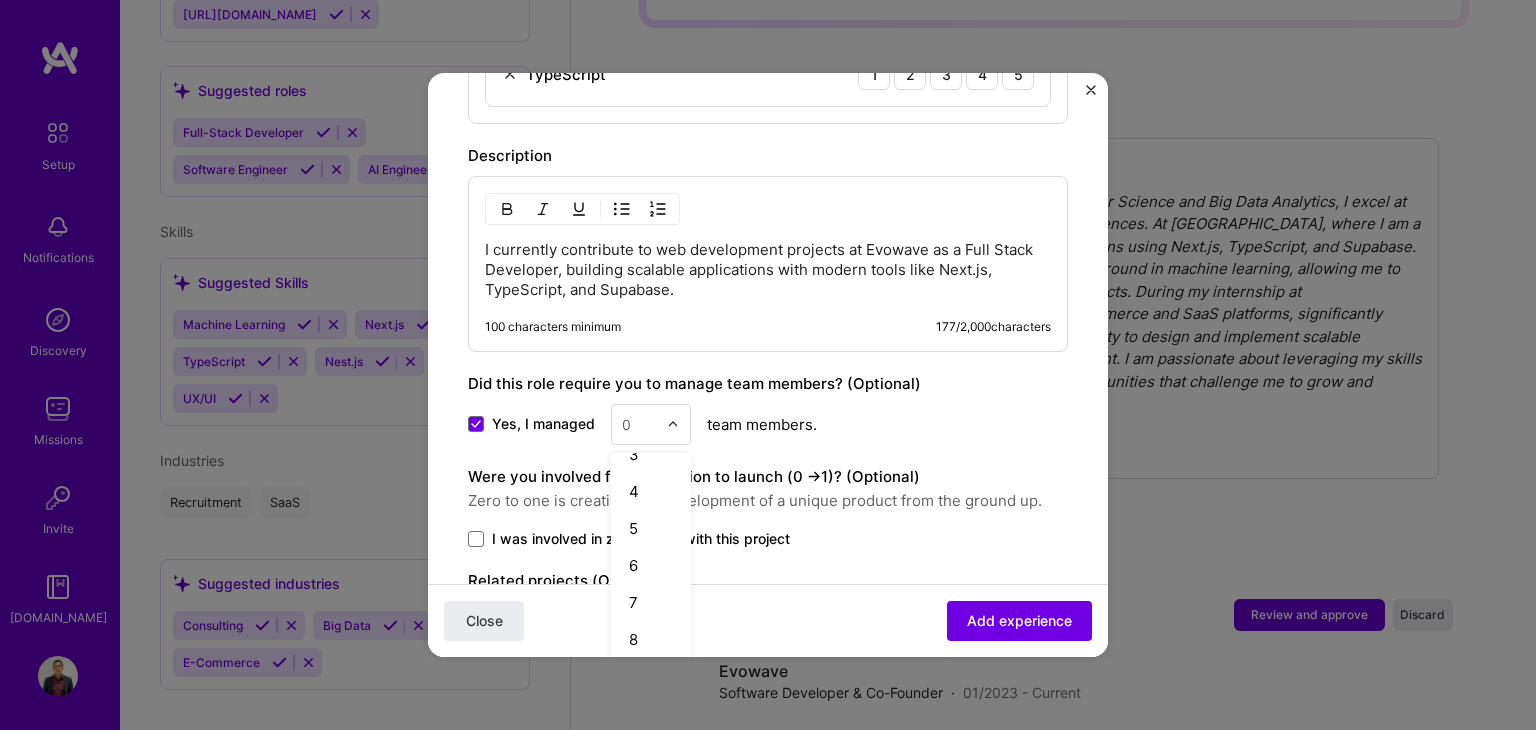 scroll, scrollTop: 100, scrollLeft: 0, axis: vertical 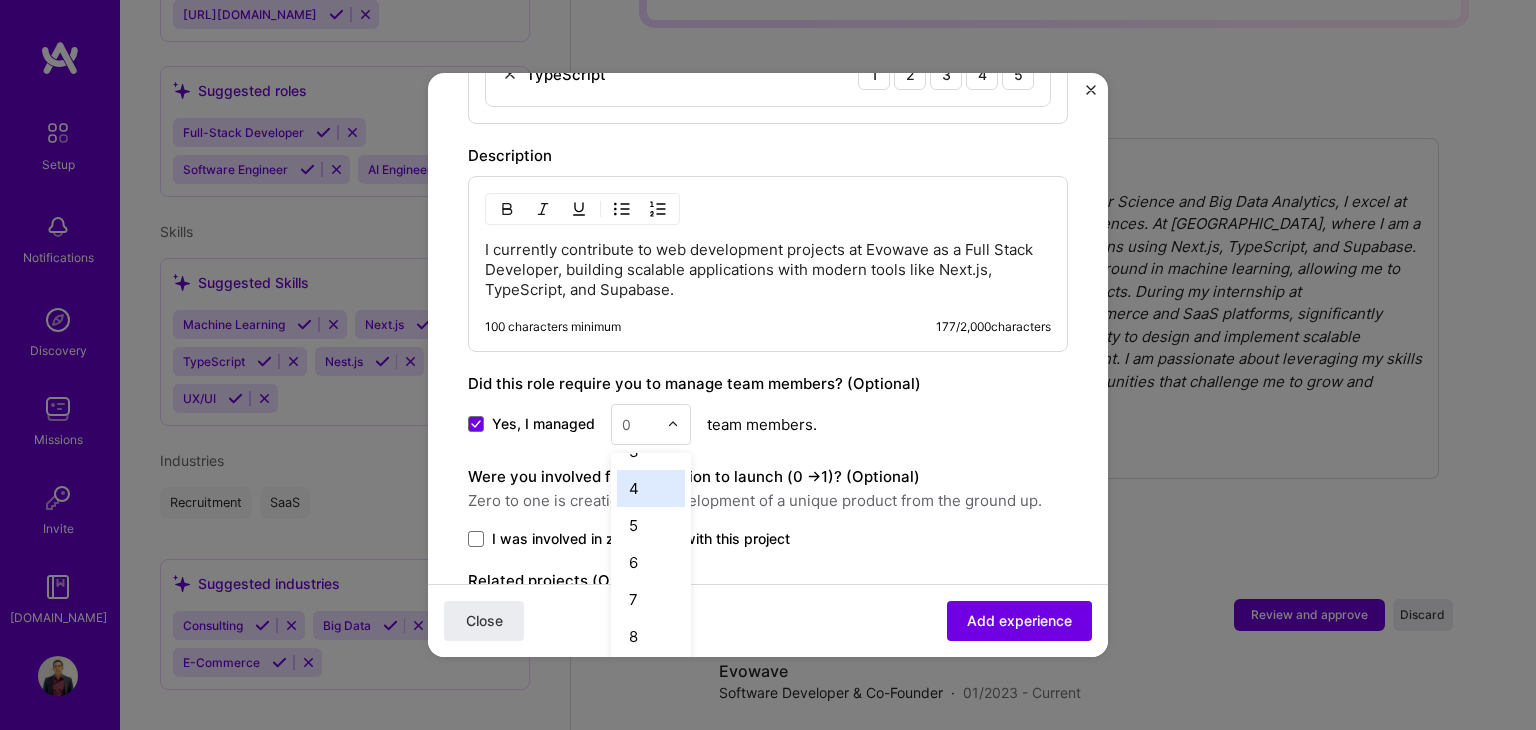 click on "4" at bounding box center (651, 488) 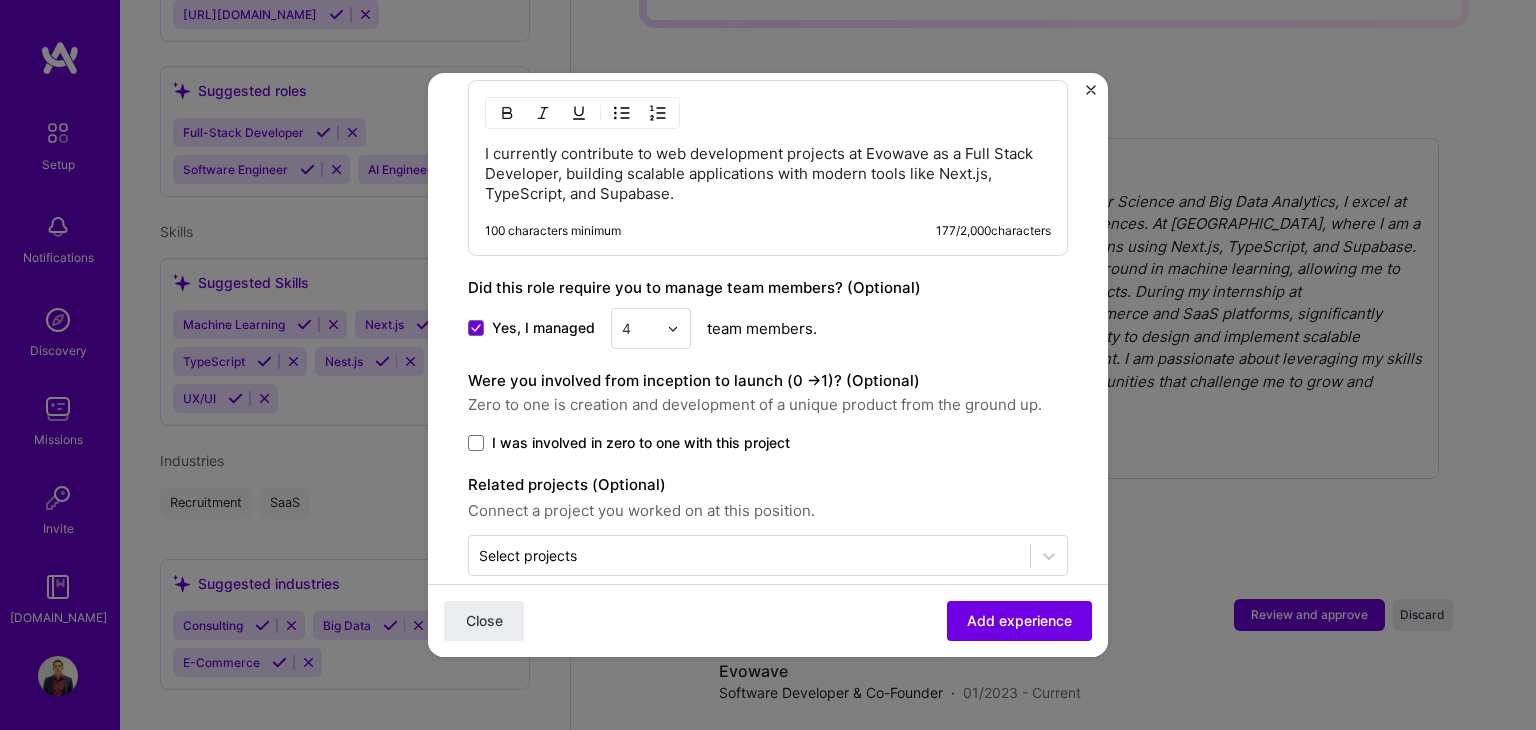 scroll, scrollTop: 1300, scrollLeft: 0, axis: vertical 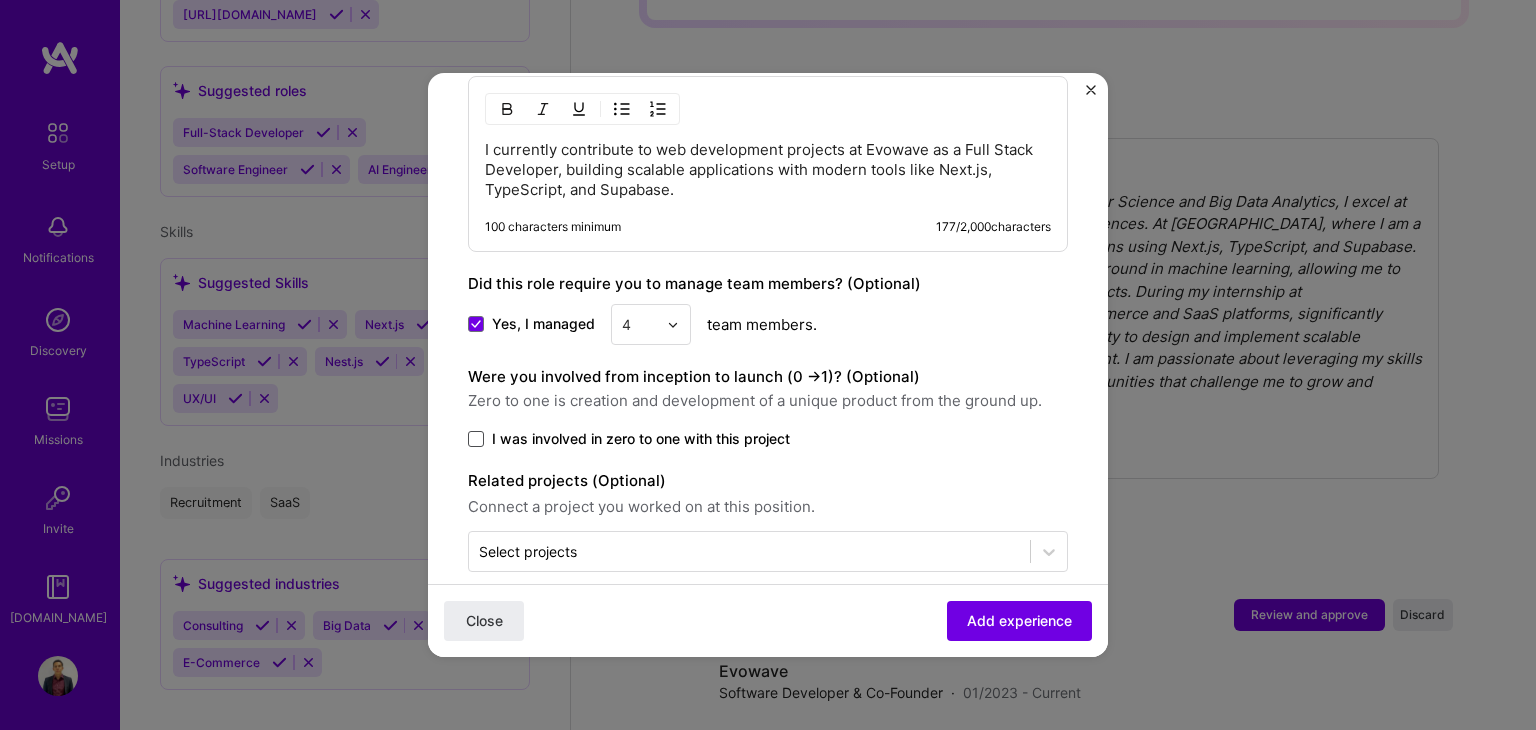 click at bounding box center (476, 439) 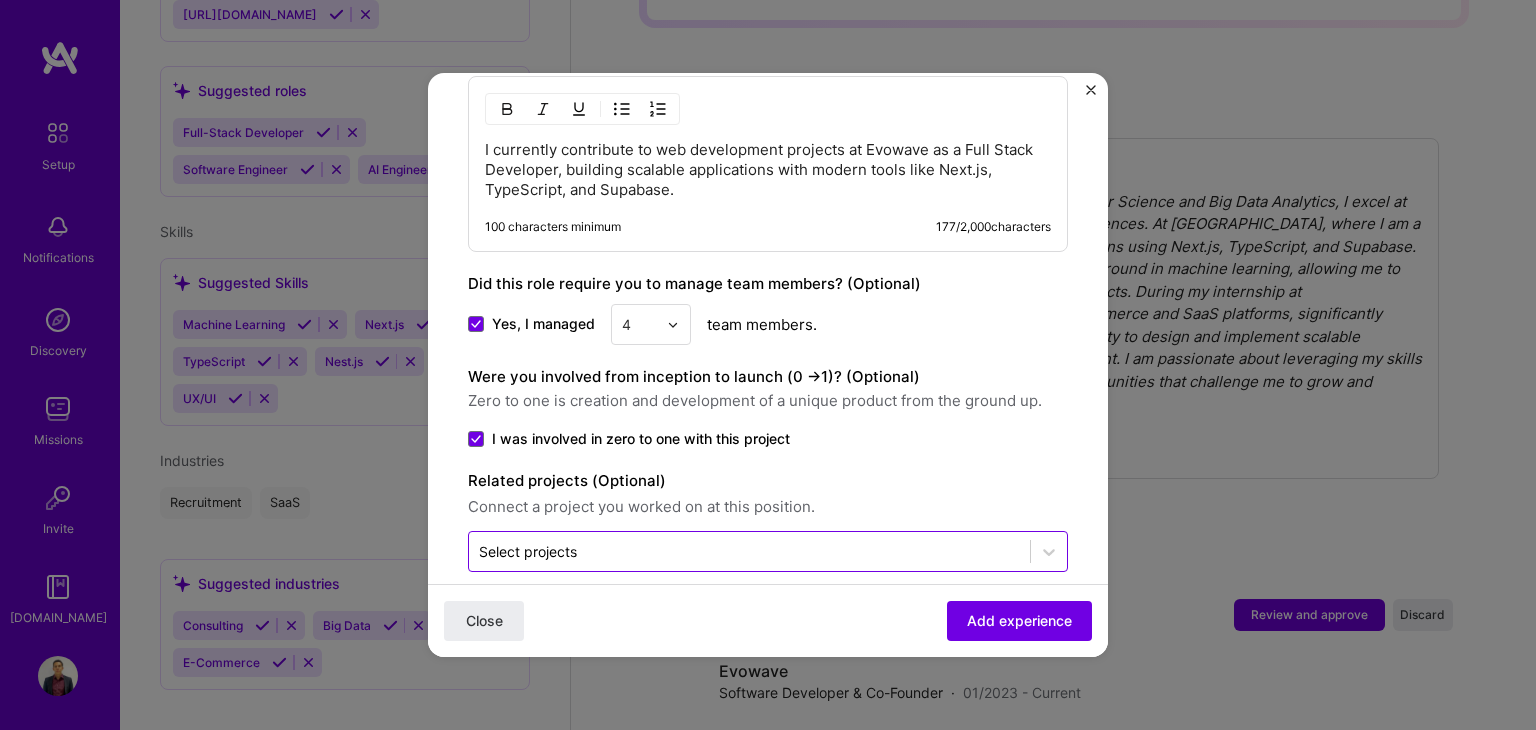 scroll, scrollTop: 1301, scrollLeft: 0, axis: vertical 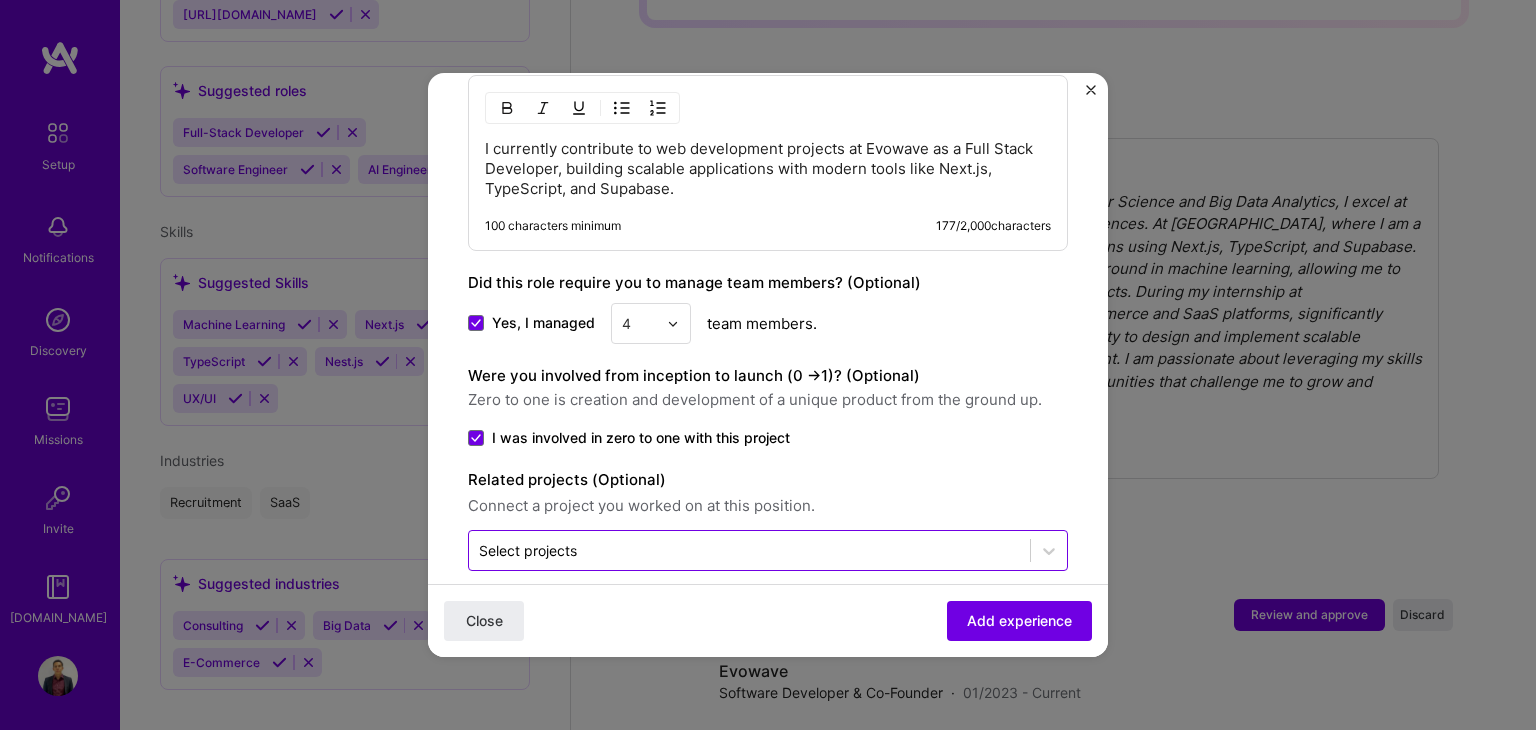 click on "Select projects" at bounding box center (528, 550) 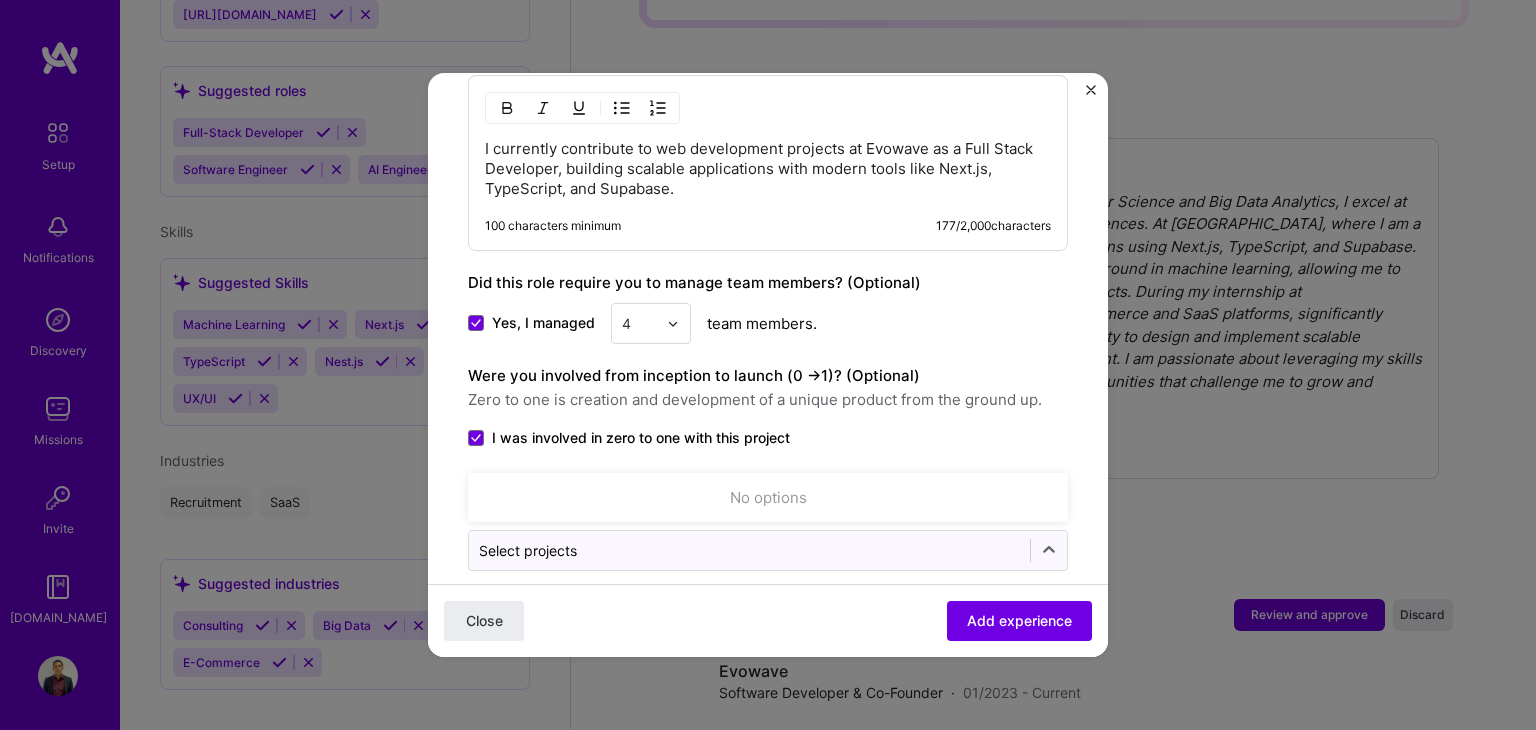 click on "Related projects (Optional) Connect a project you worked on at this position.   Use Up and Down to choose options, press Enter to select the currently focused option, press Escape to exit the menu, press Tab to select the option and exit the menu. Select projects No options" at bounding box center (768, 519) 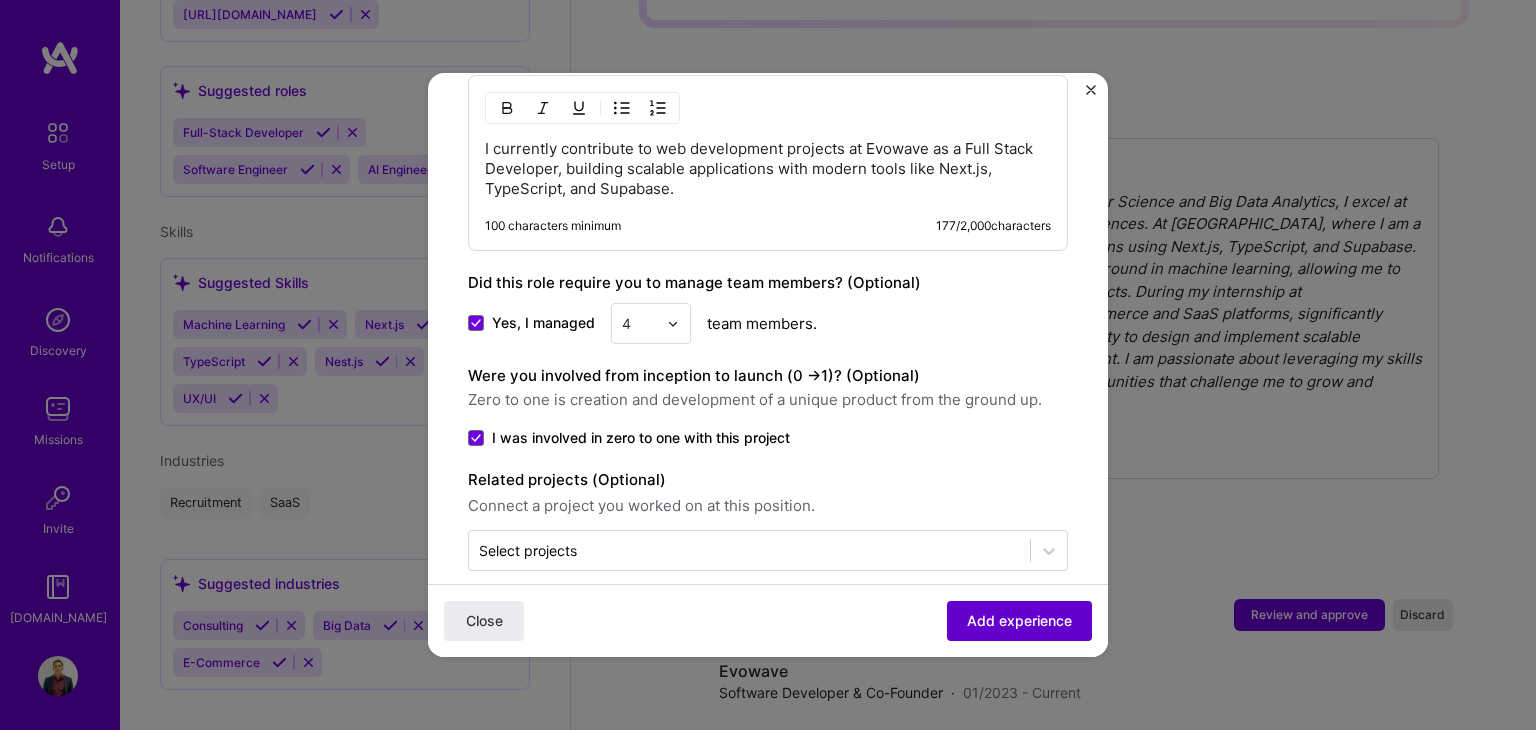 click on "Add experience" at bounding box center [1019, 621] 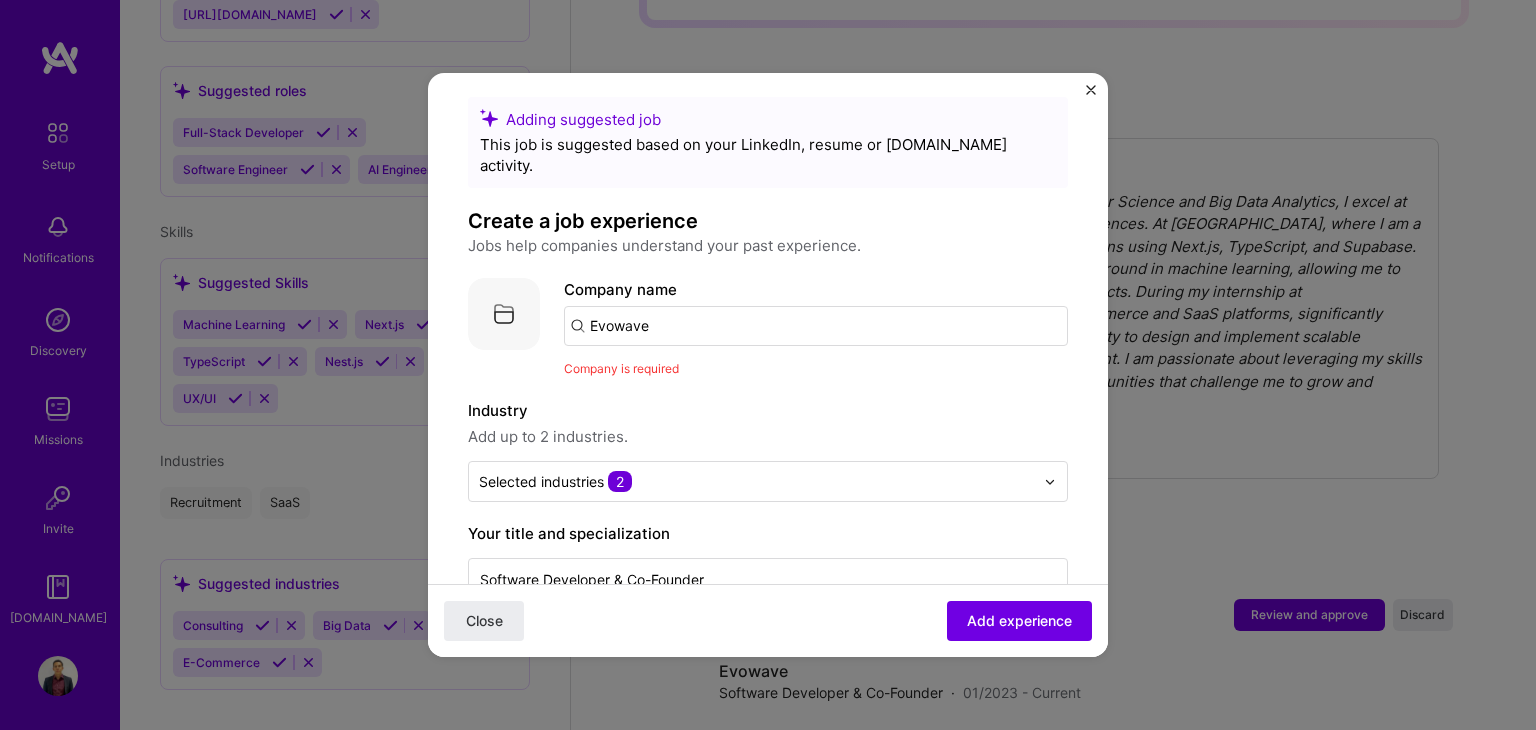 scroll, scrollTop: 0, scrollLeft: 0, axis: both 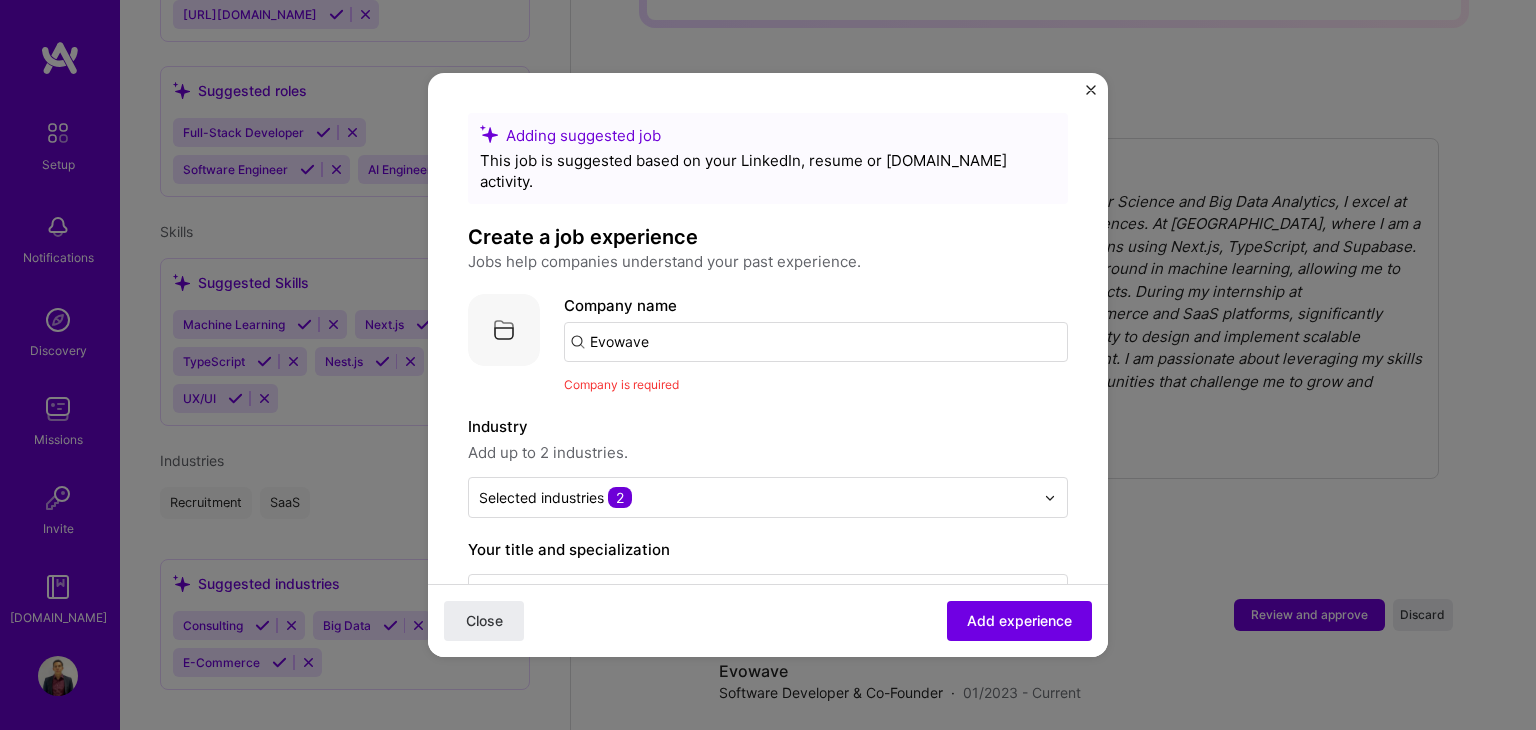 click on "Evowave" at bounding box center [816, 342] 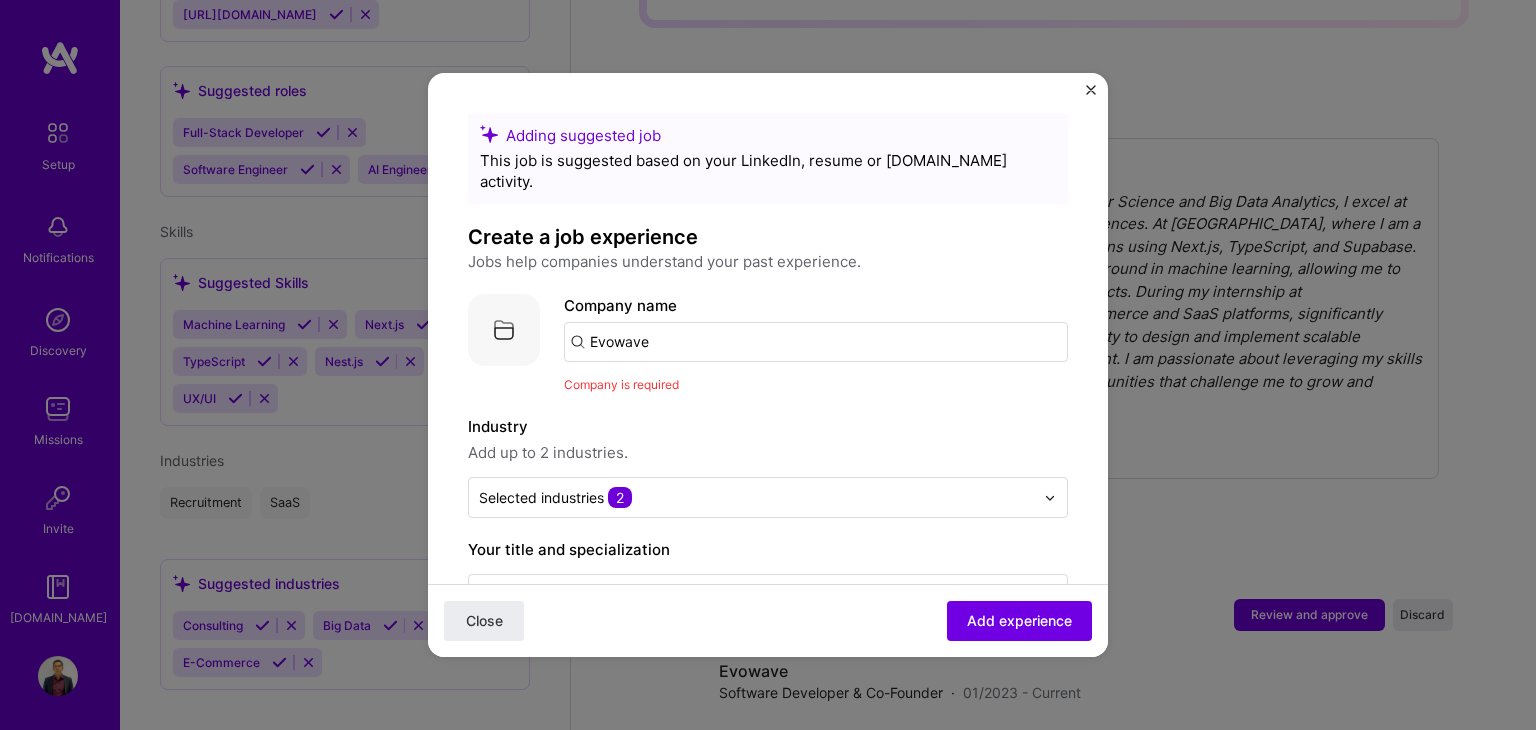 click at bounding box center [504, 330] 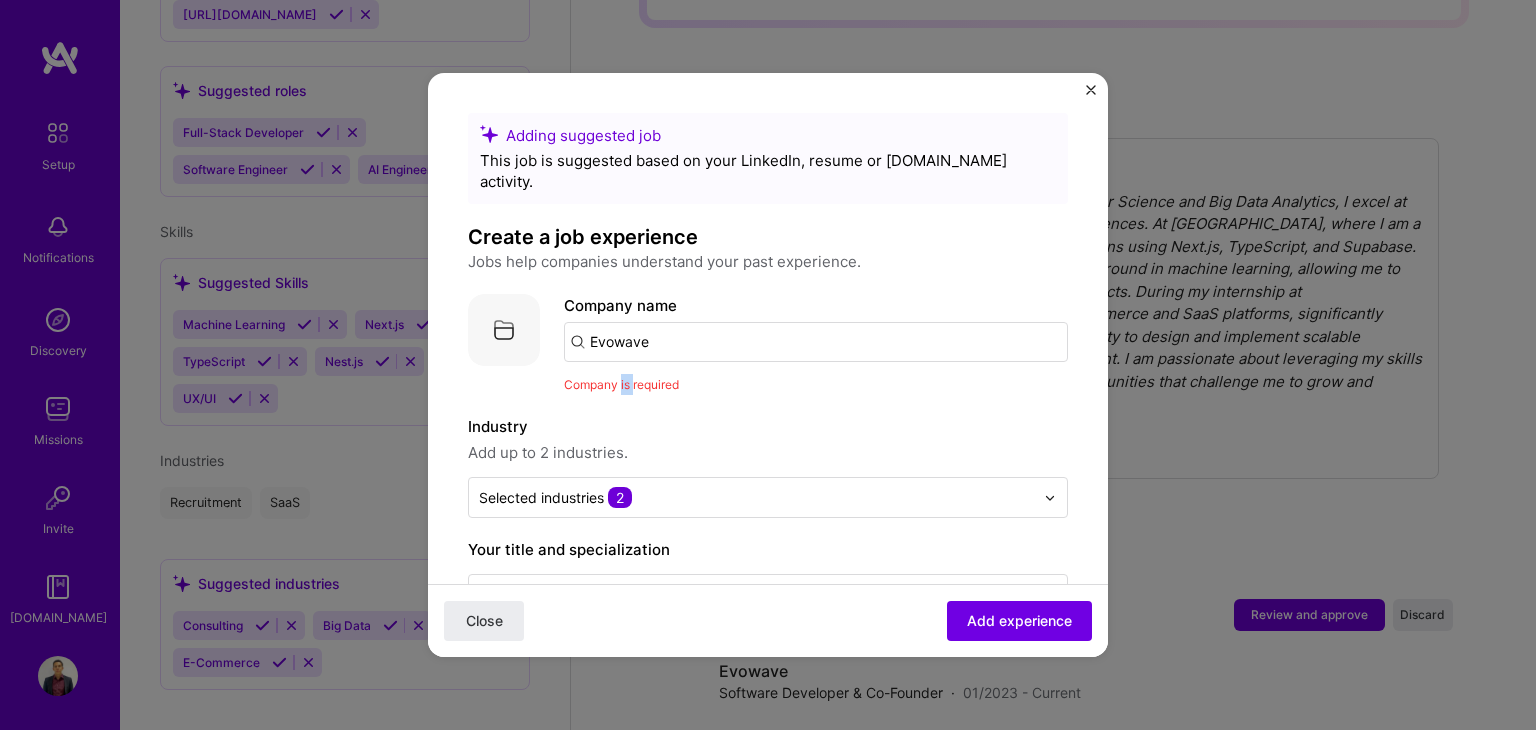 click on "Company is required" at bounding box center [621, 384] 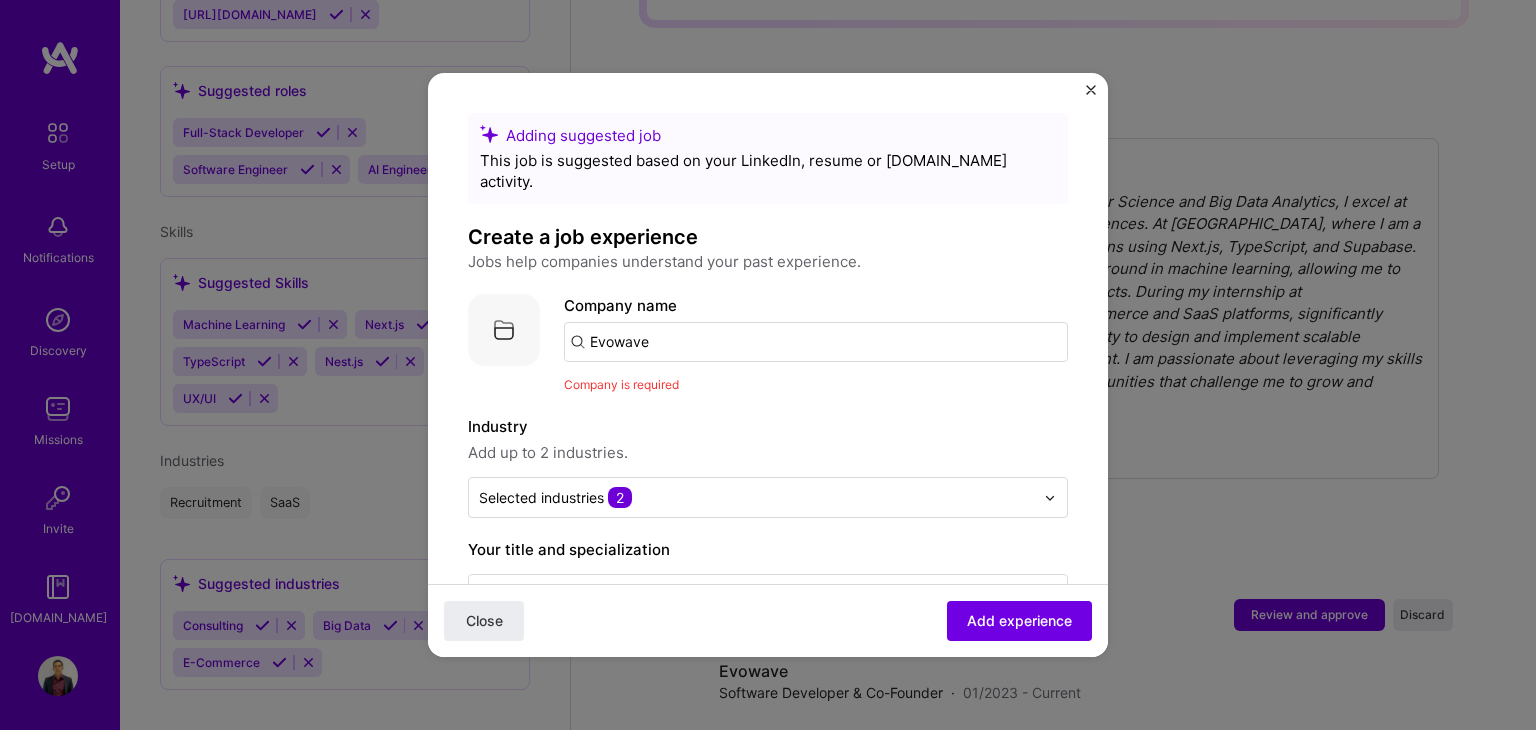 drag, startPoint x: 697, startPoint y: 319, endPoint x: 315, endPoint y: 347, distance: 383.0248 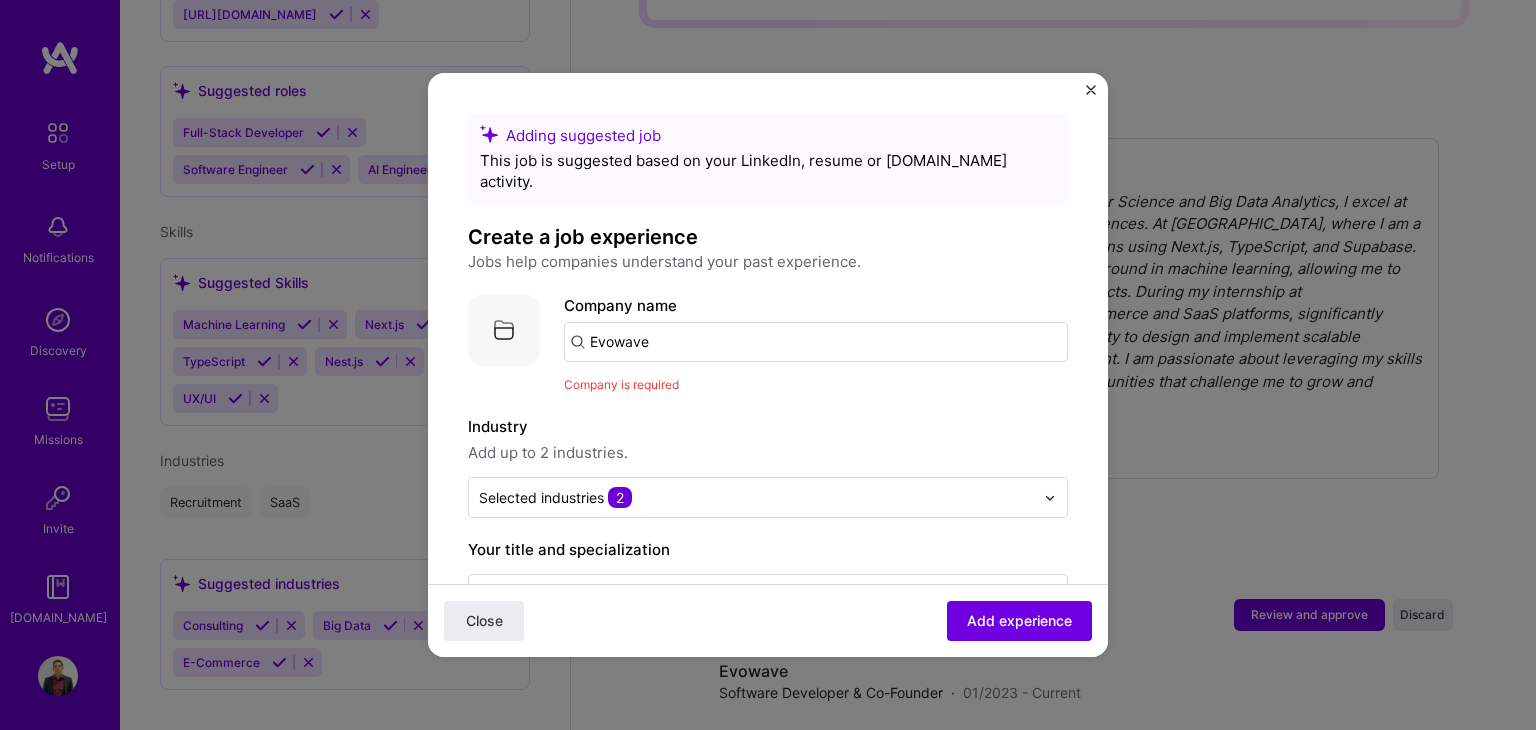 type on "e" 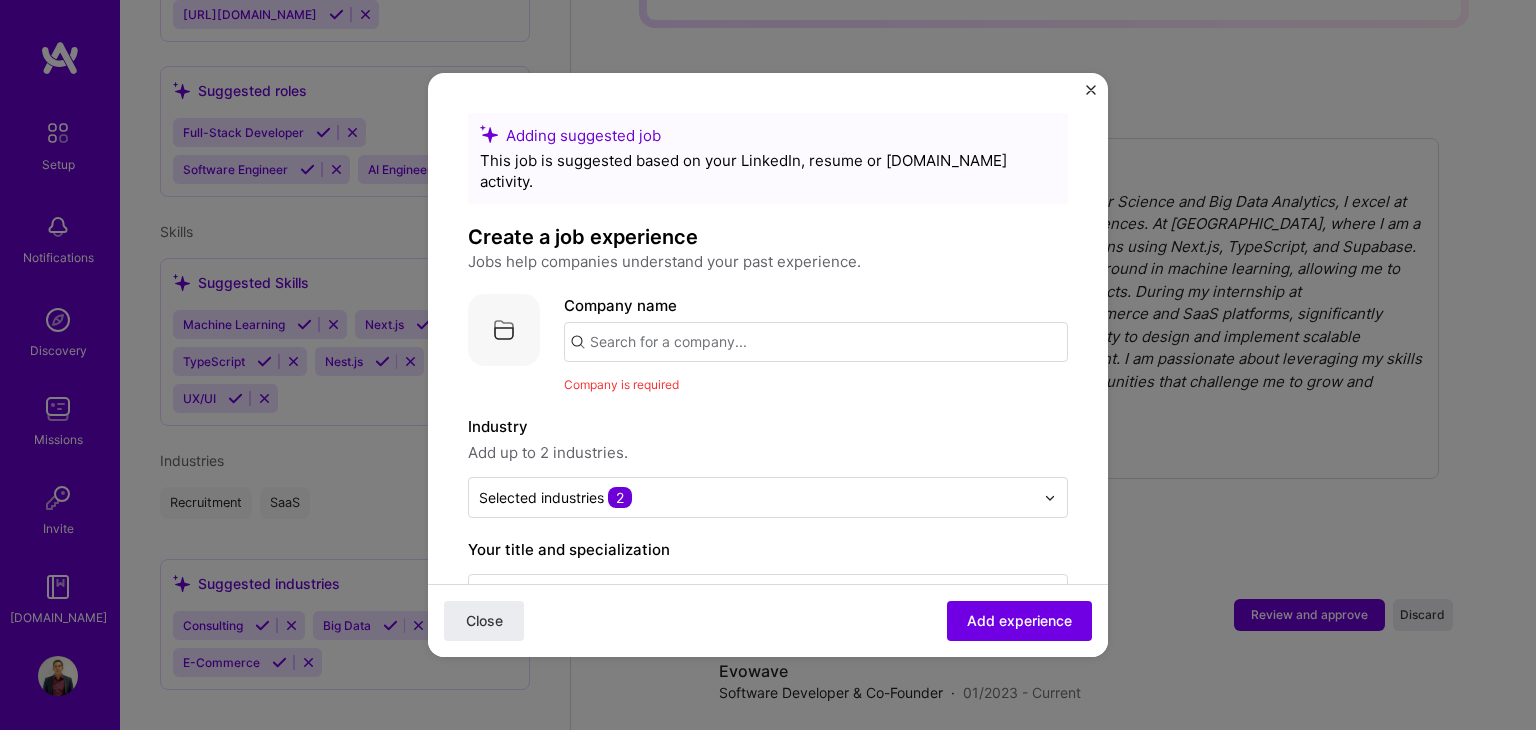type on "e" 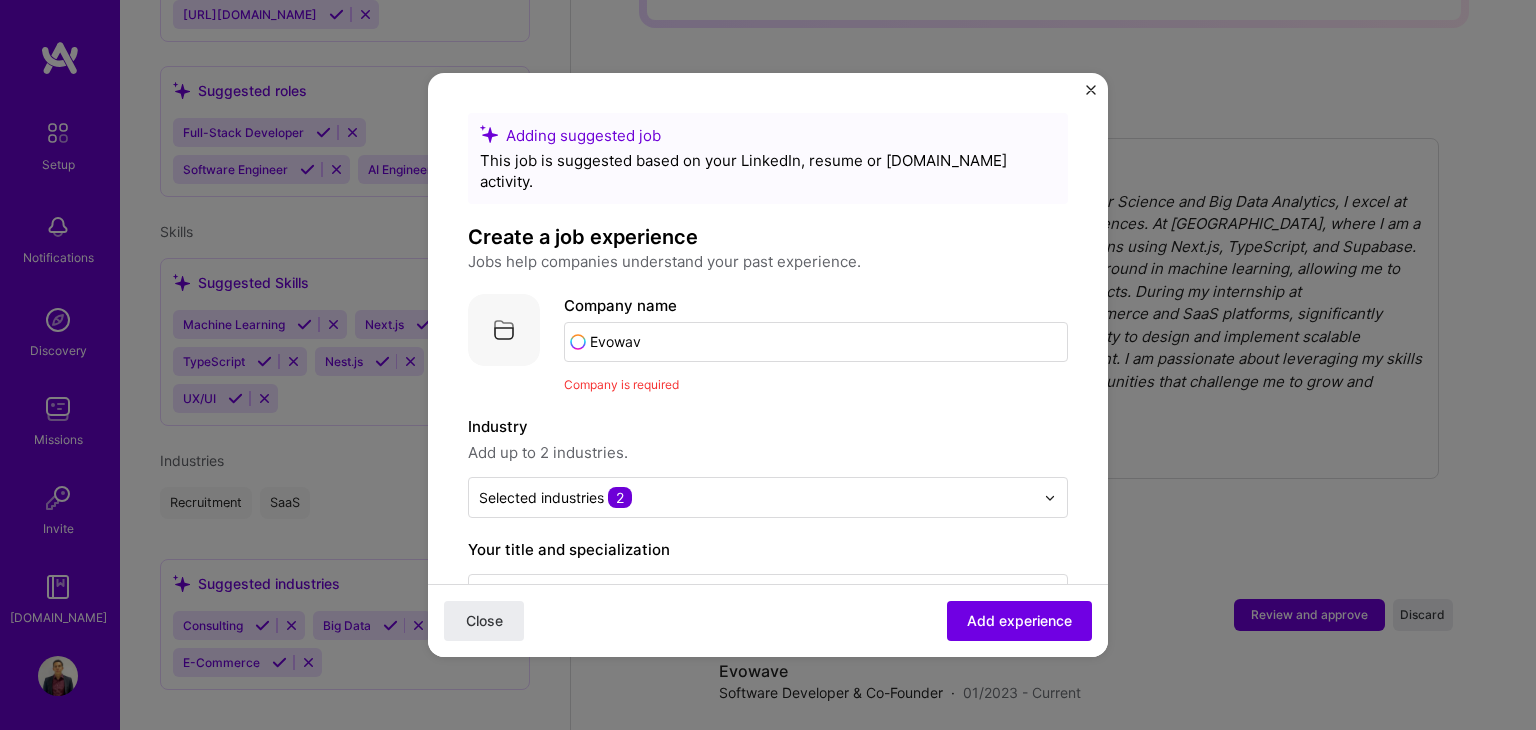 type on "Evowave" 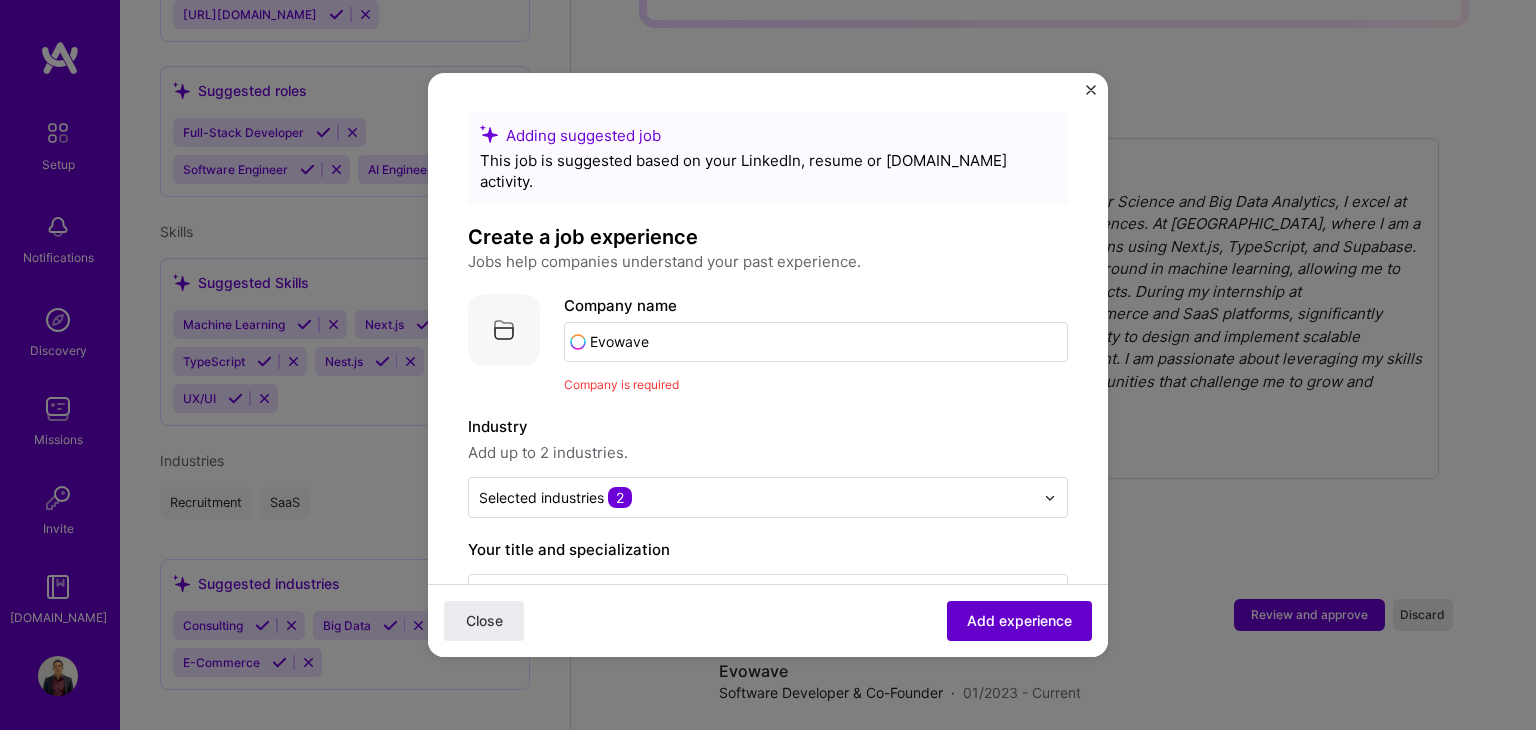 click on "Add experience" at bounding box center (1019, 621) 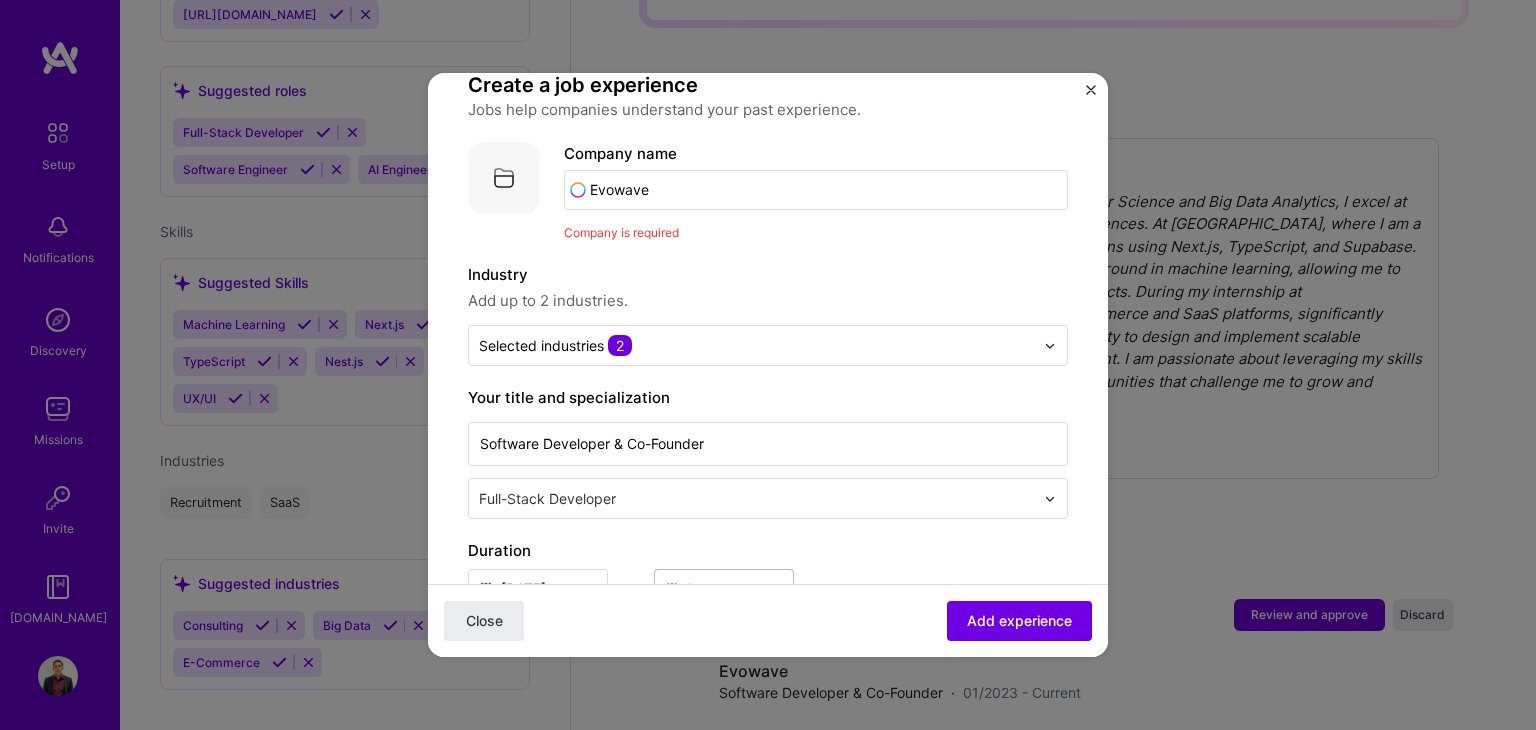 scroll, scrollTop: 200, scrollLeft: 0, axis: vertical 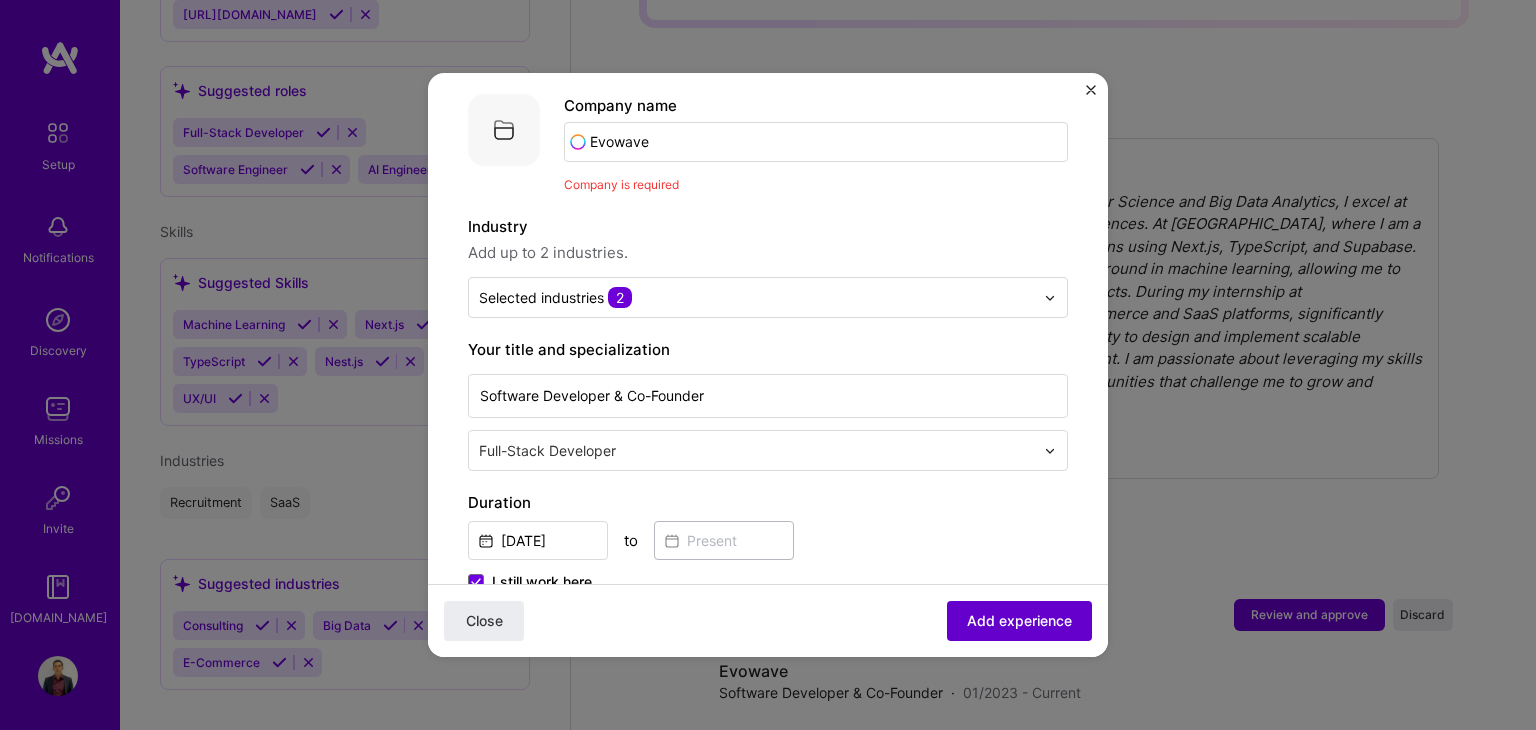 click on "Add experience" at bounding box center [1019, 621] 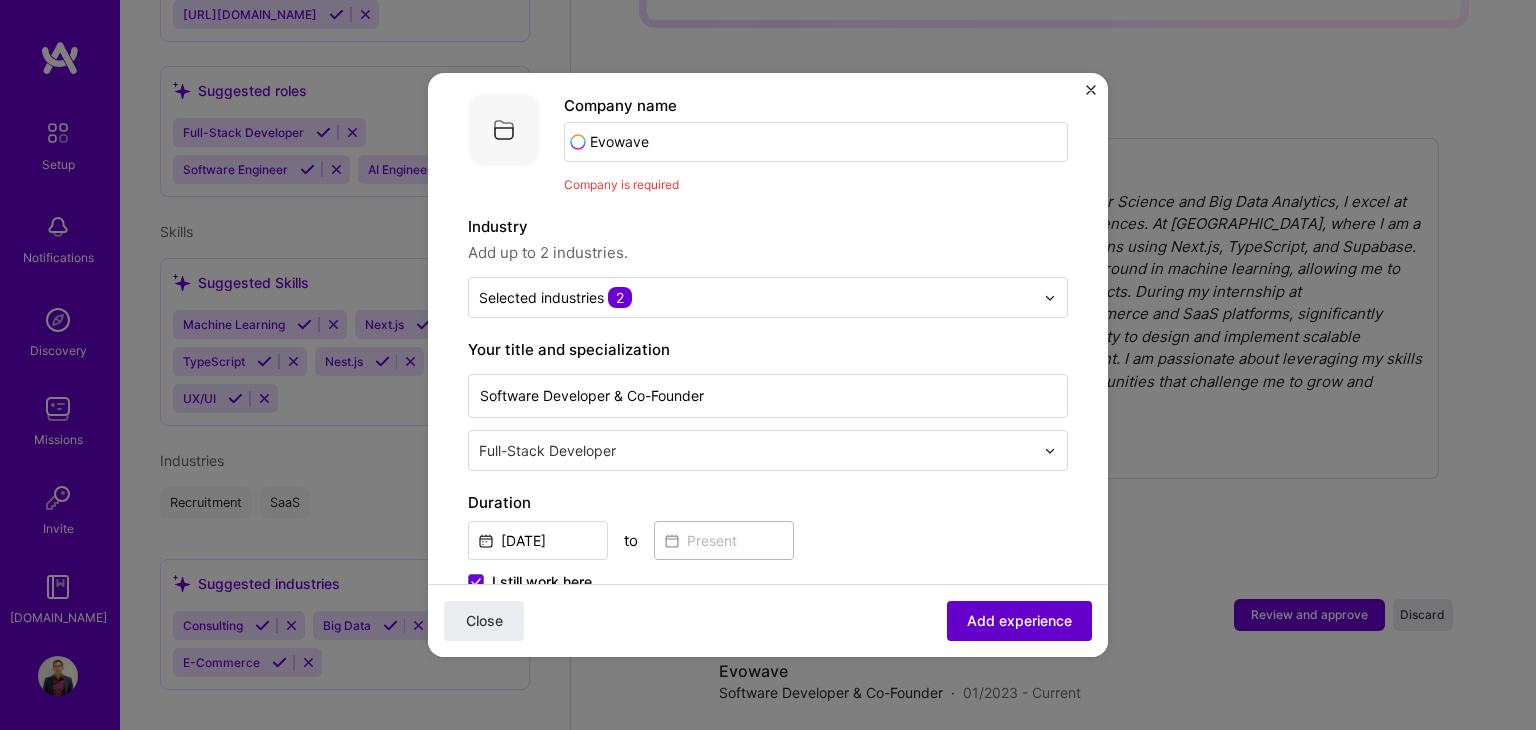 click on "Add experience" at bounding box center (1019, 621) 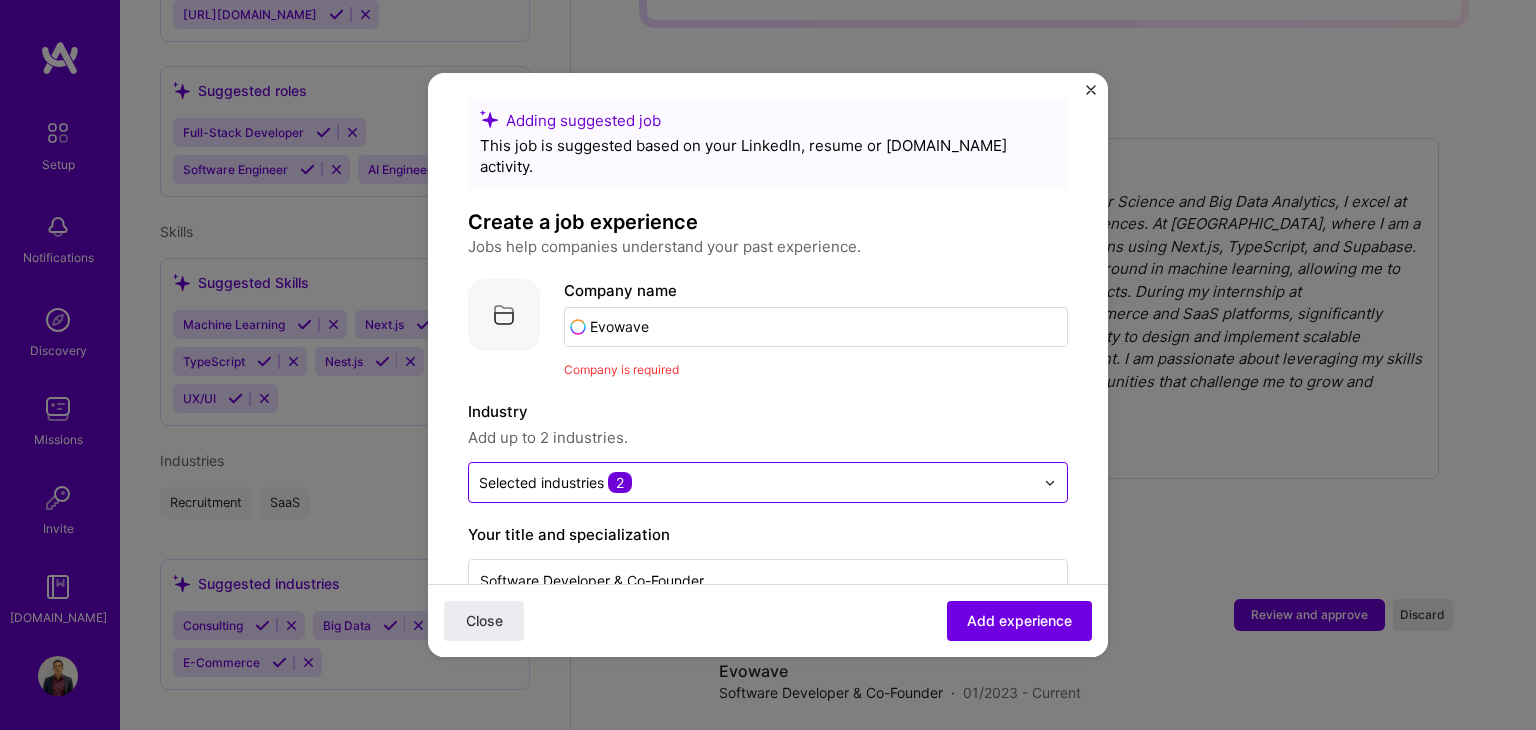 scroll, scrollTop: 0, scrollLeft: 0, axis: both 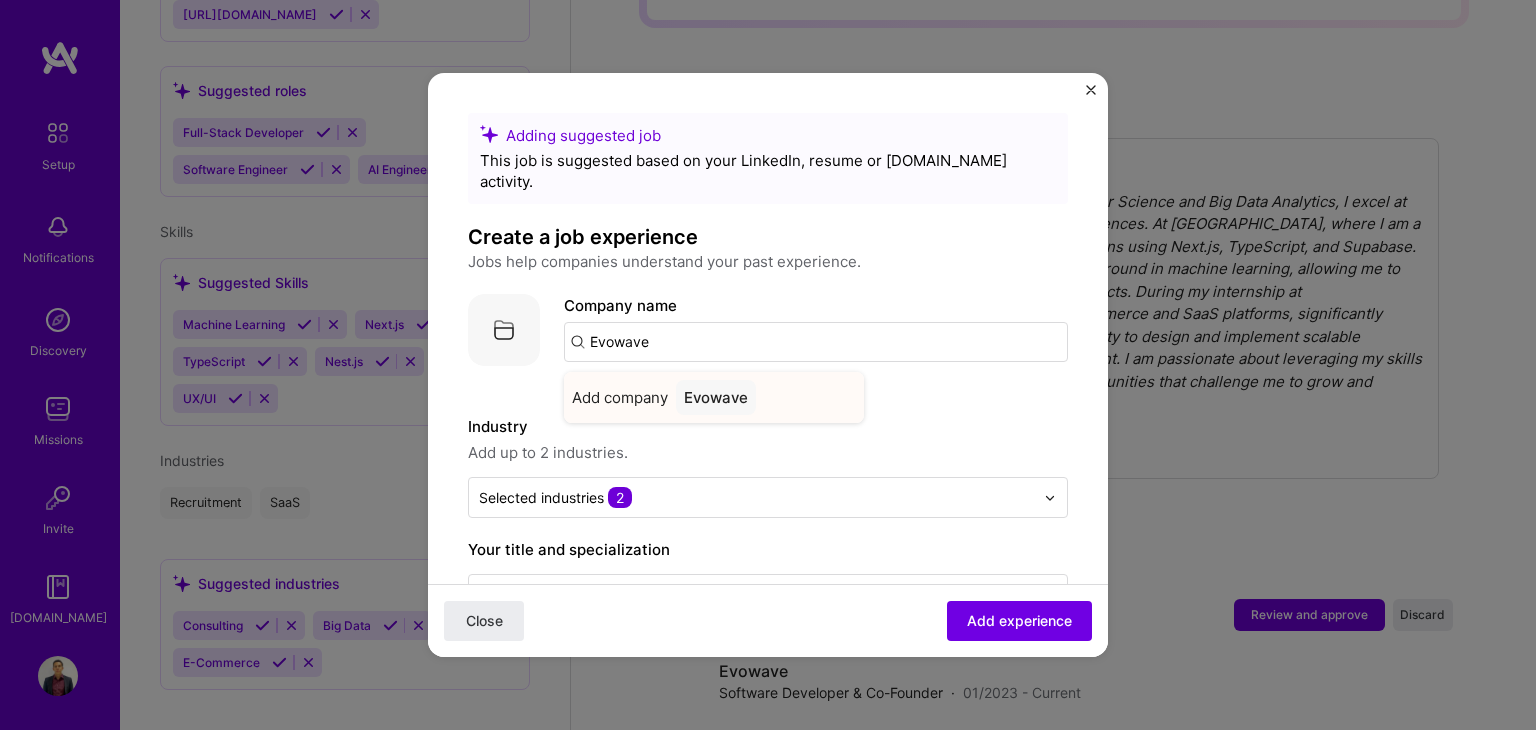 click on "Add company" at bounding box center (620, 397) 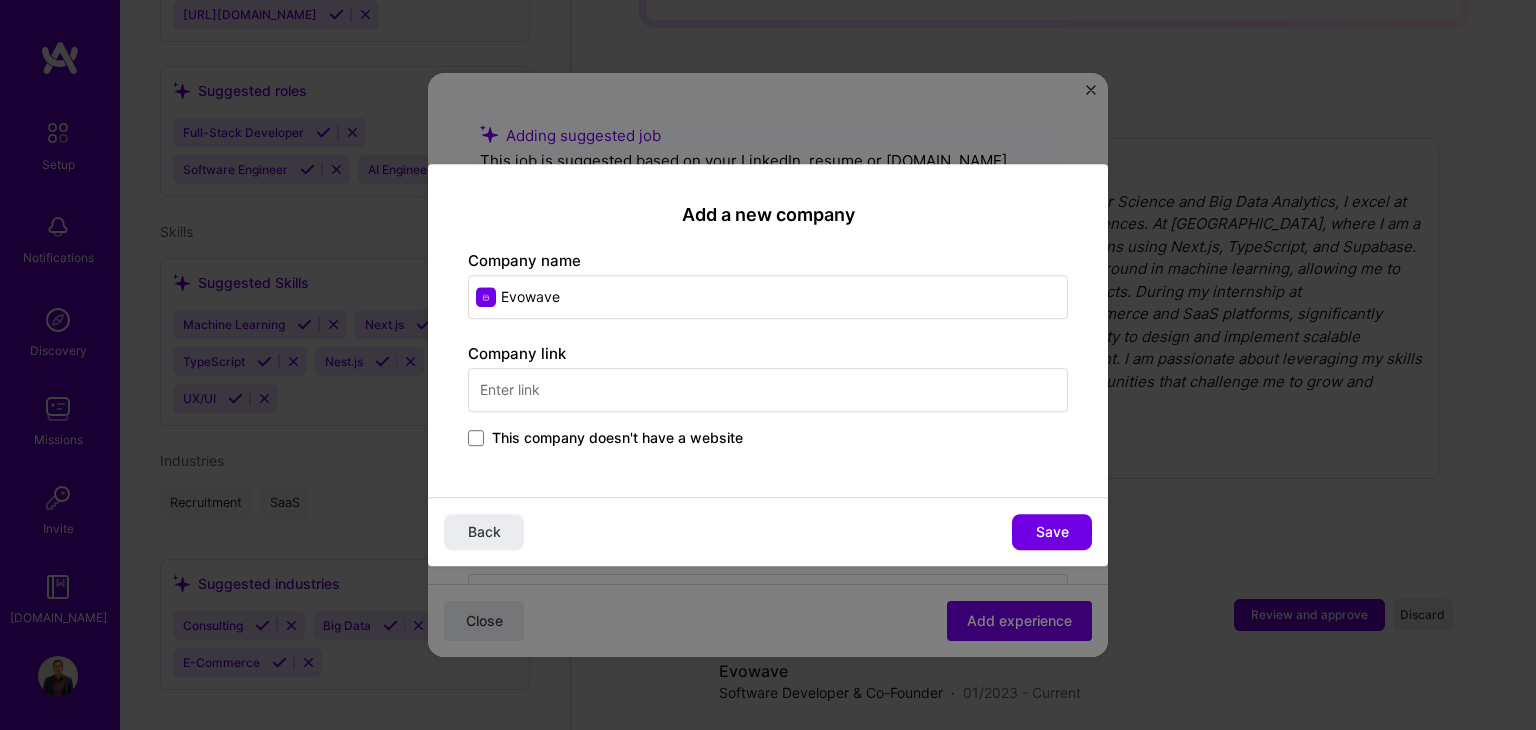 click at bounding box center [768, 390] 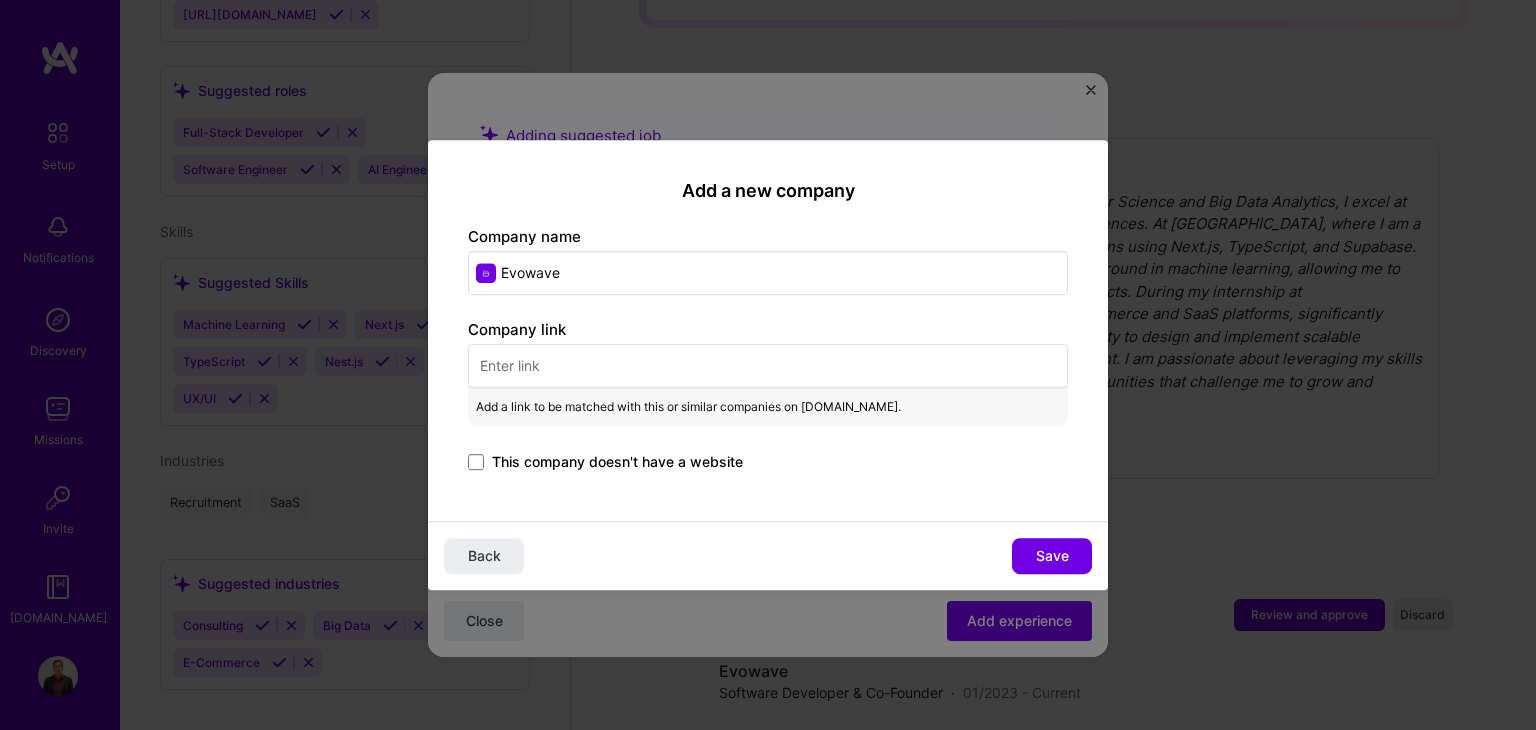 click on "Company link Add a link to be matched with this or similar companies on [DOMAIN_NAME]. This company doesn't have a website" at bounding box center (768, 397) 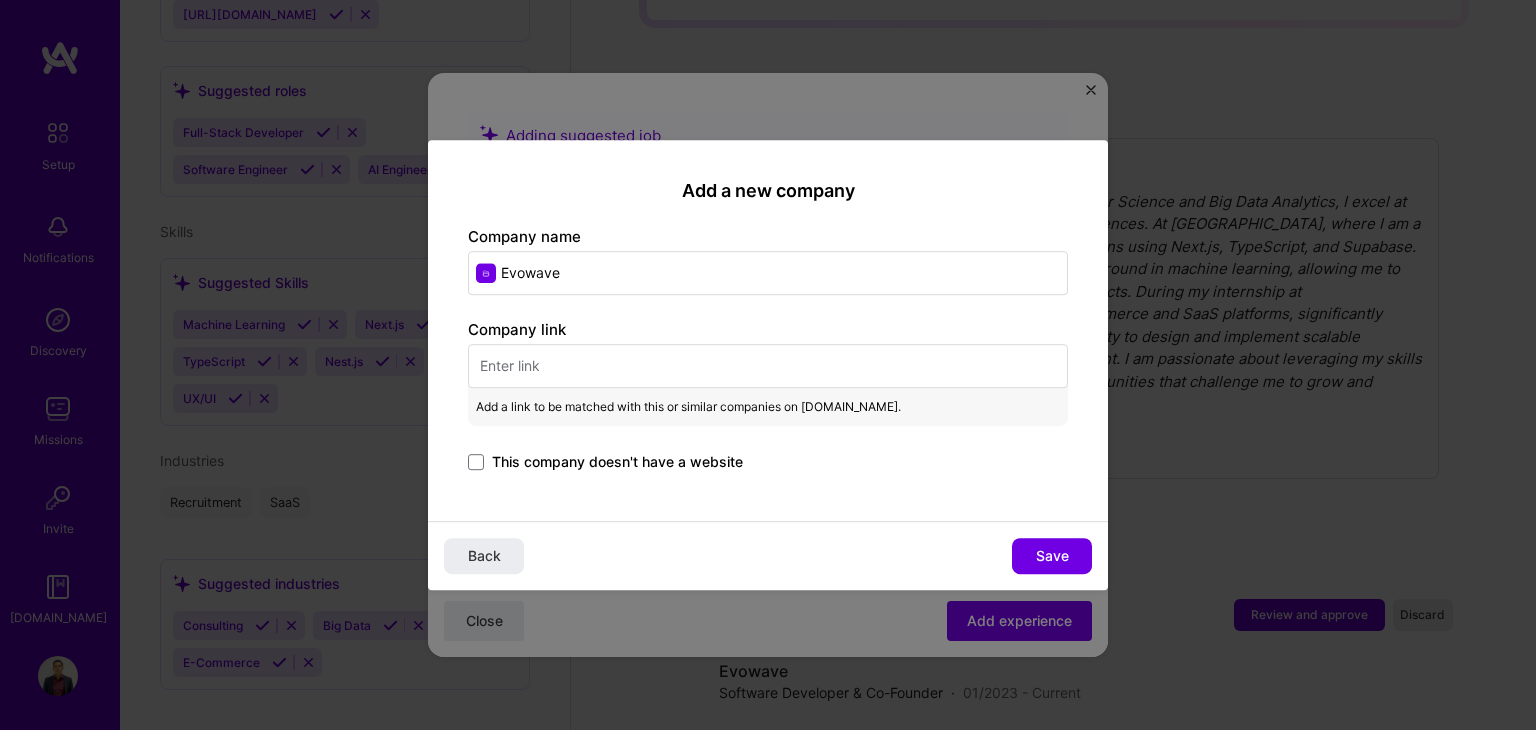 click at bounding box center (768, 366) 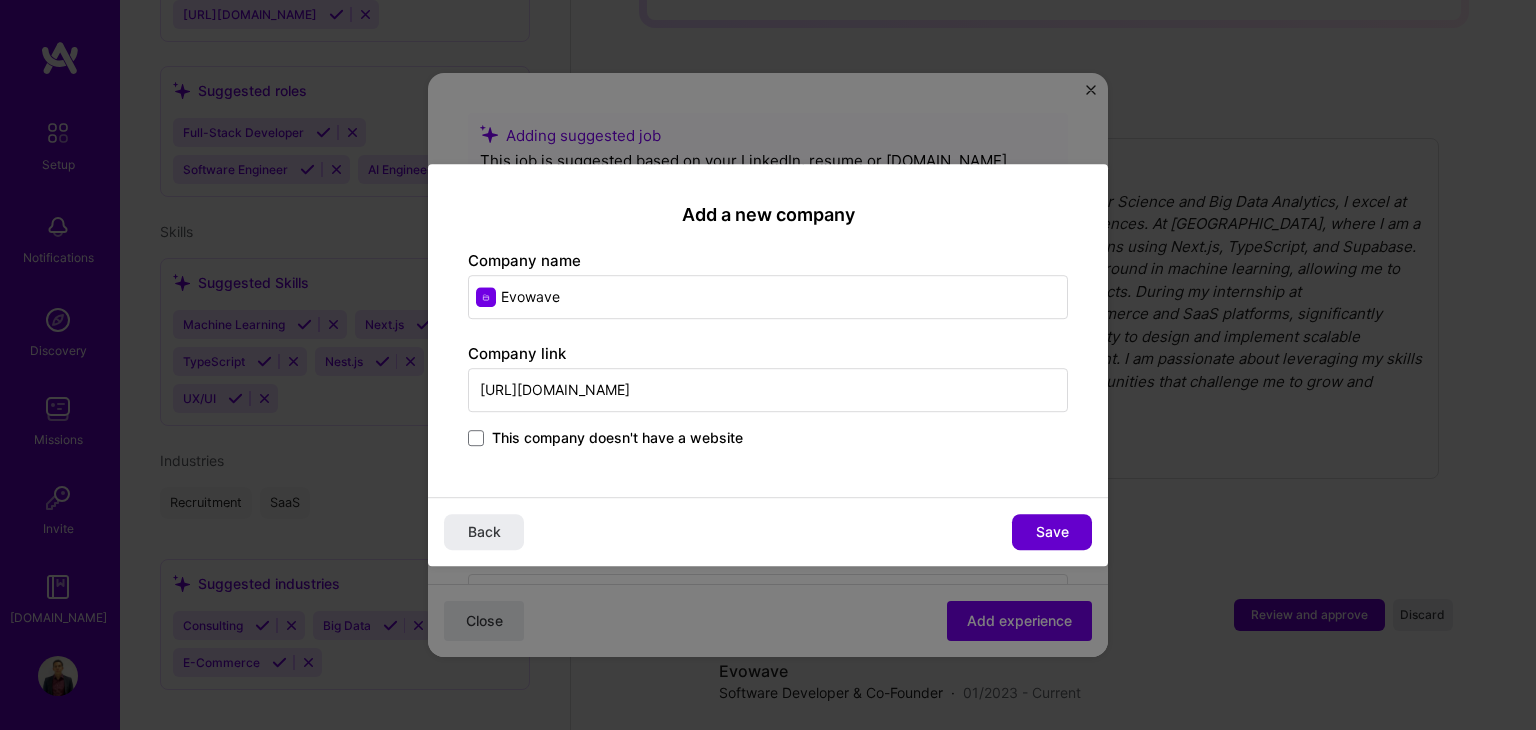 type on "[URL][DOMAIN_NAME]" 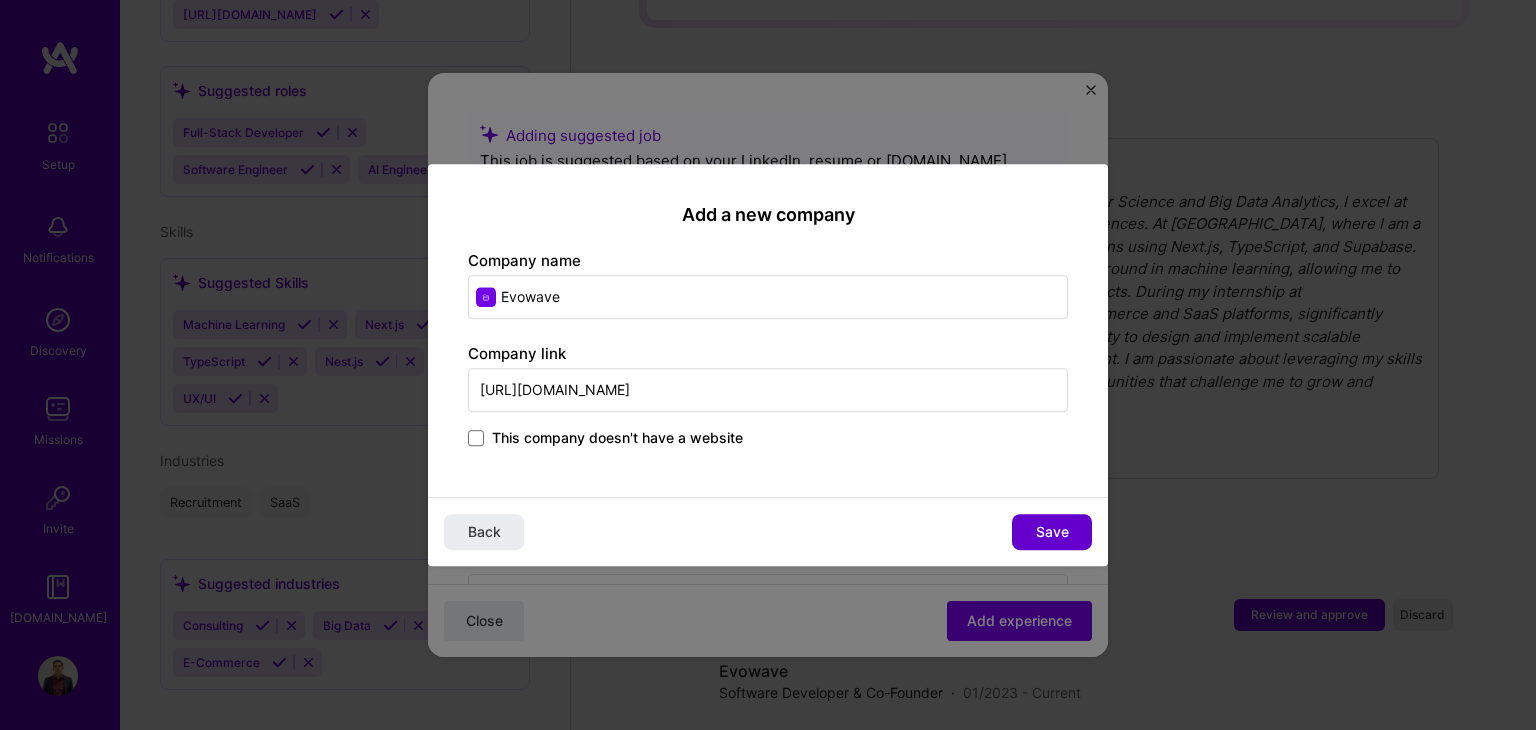 click on "Save" at bounding box center (1052, 532) 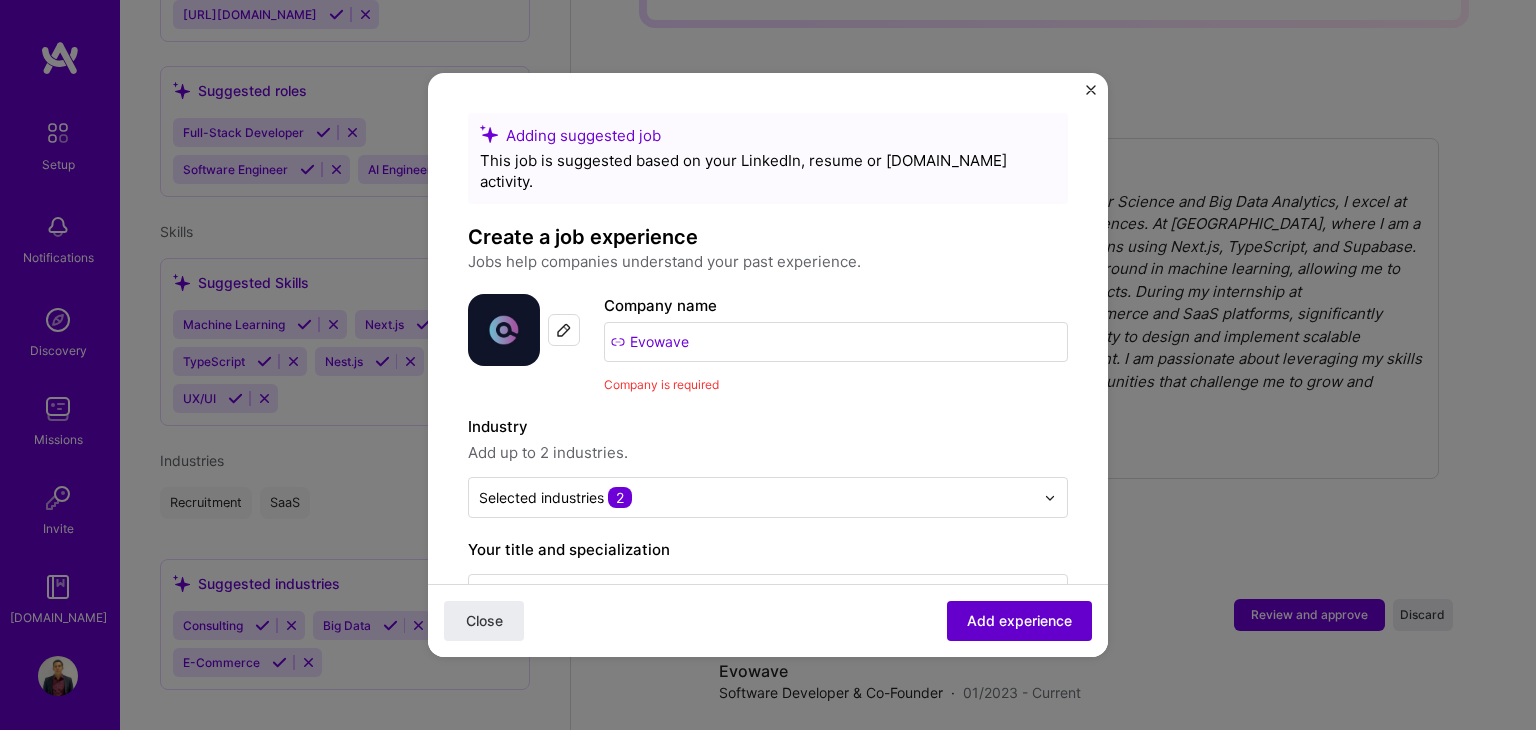 click on "Add experience" at bounding box center (1019, 621) 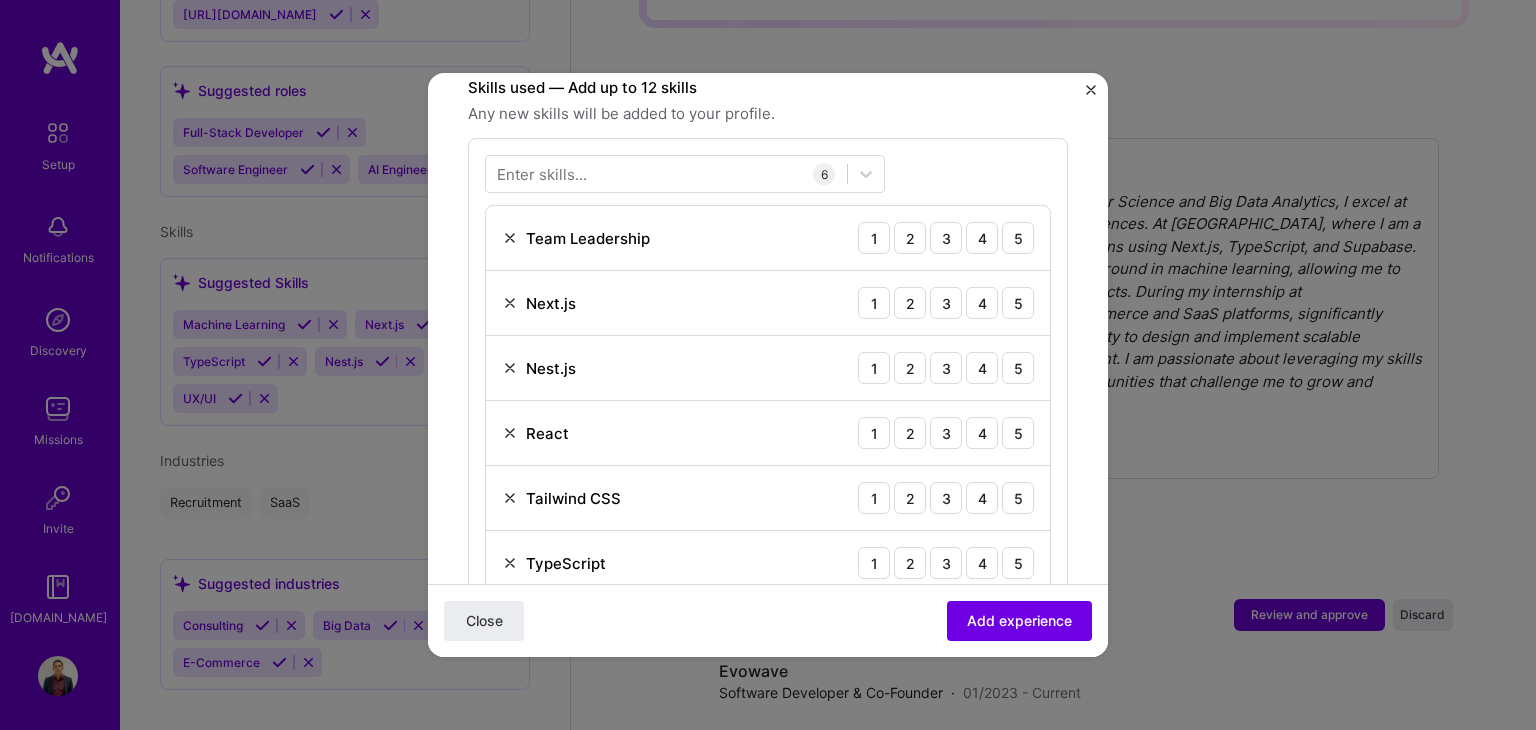 scroll, scrollTop: 691, scrollLeft: 0, axis: vertical 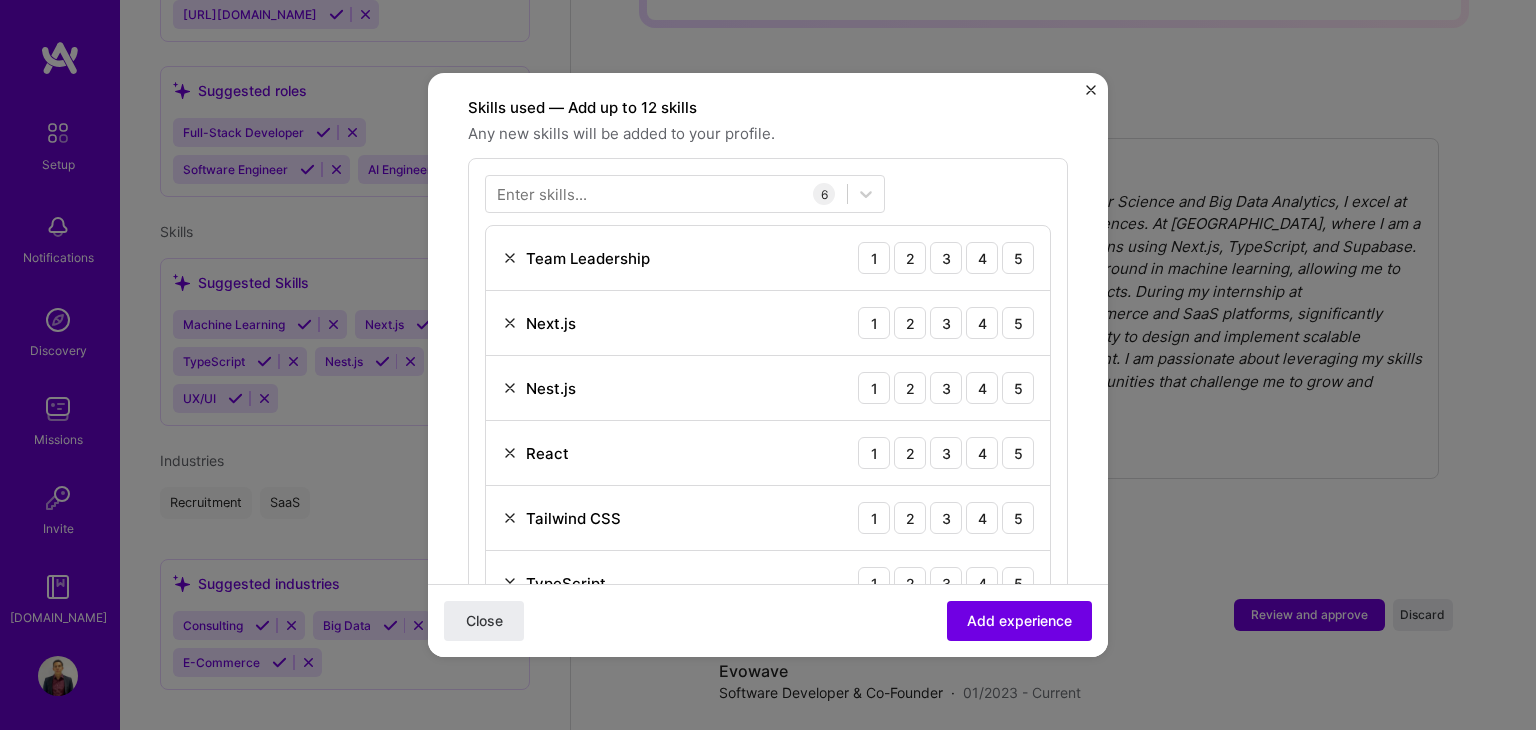 click on "1 2 3 4 5" at bounding box center (946, 258) 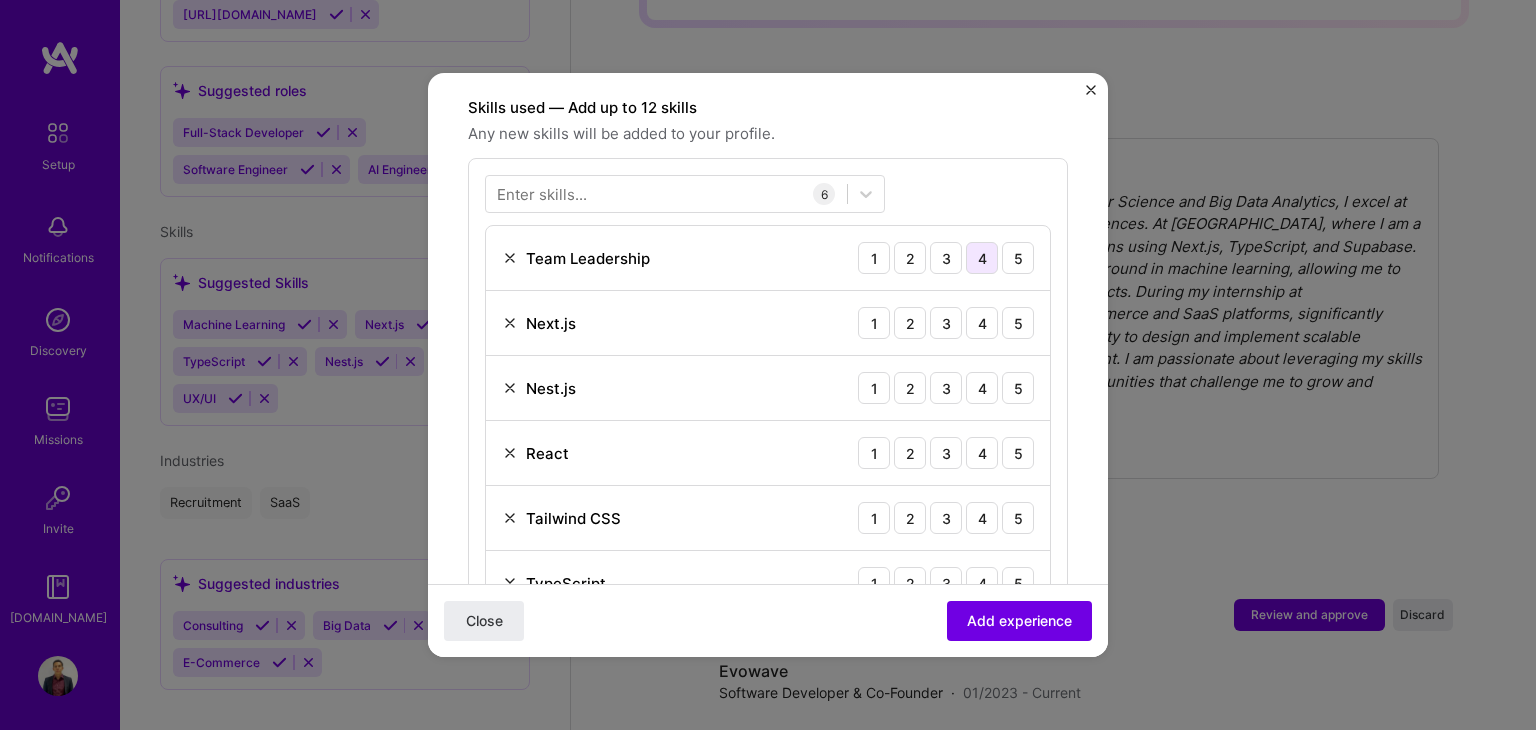 click on "4" at bounding box center [982, 258] 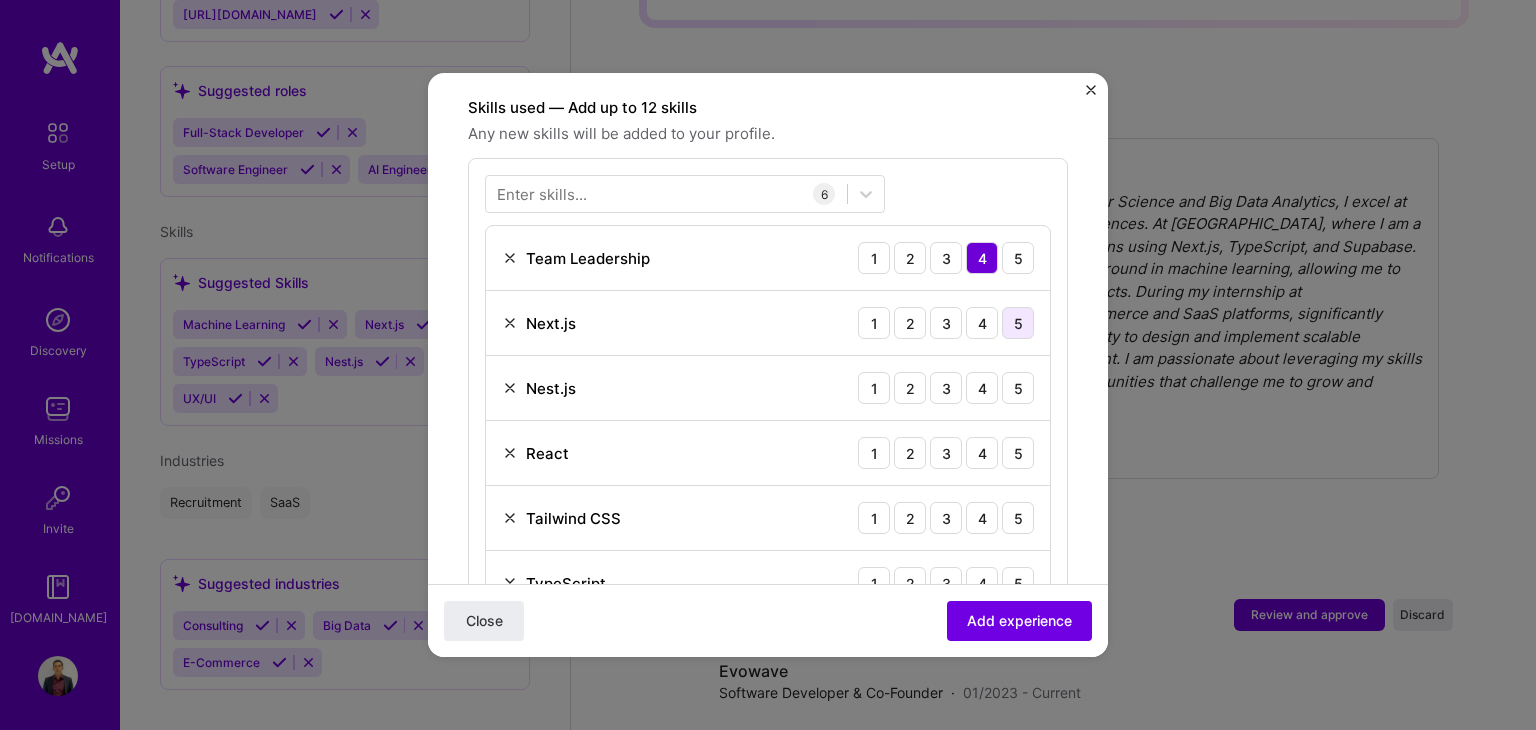 click on "5" at bounding box center (1018, 323) 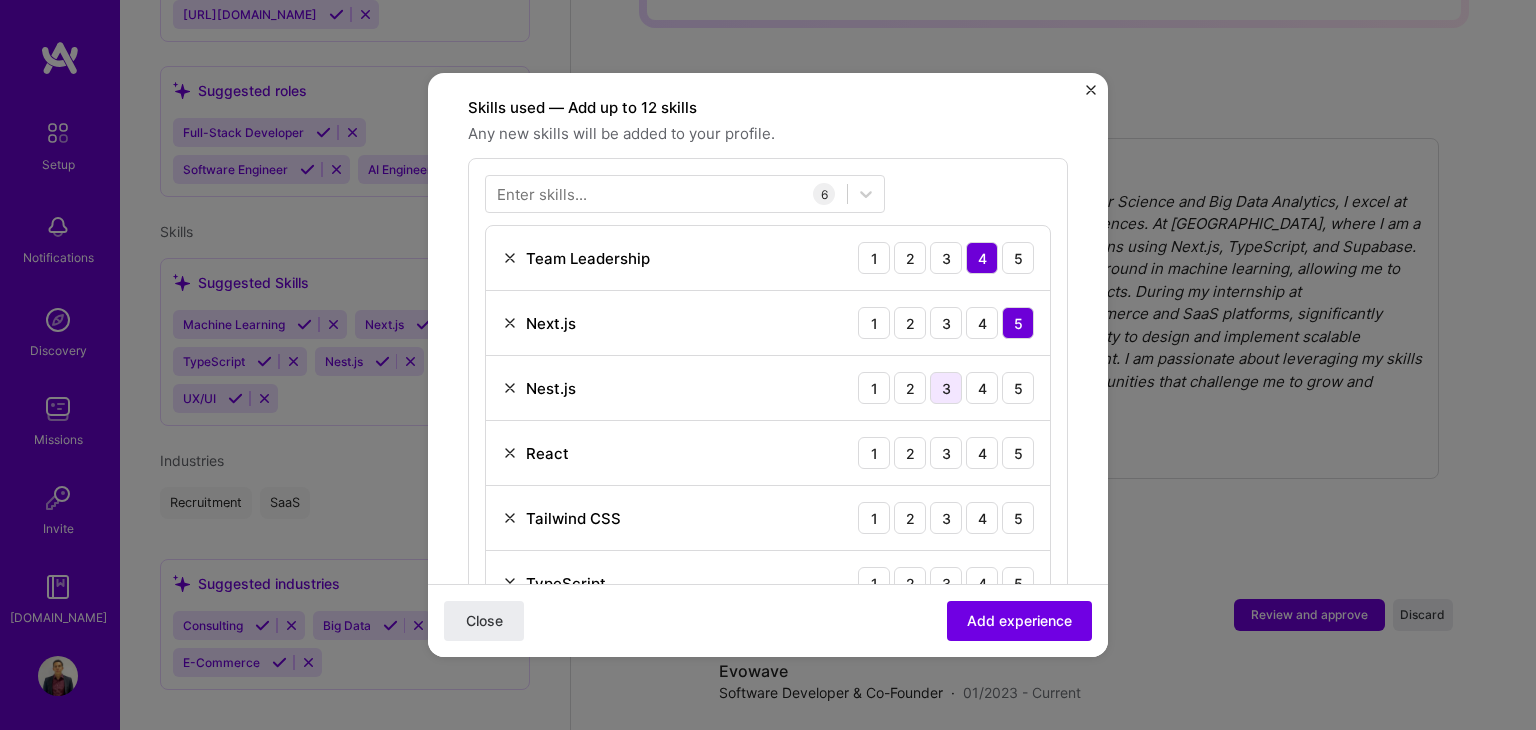 click on "3" at bounding box center [946, 388] 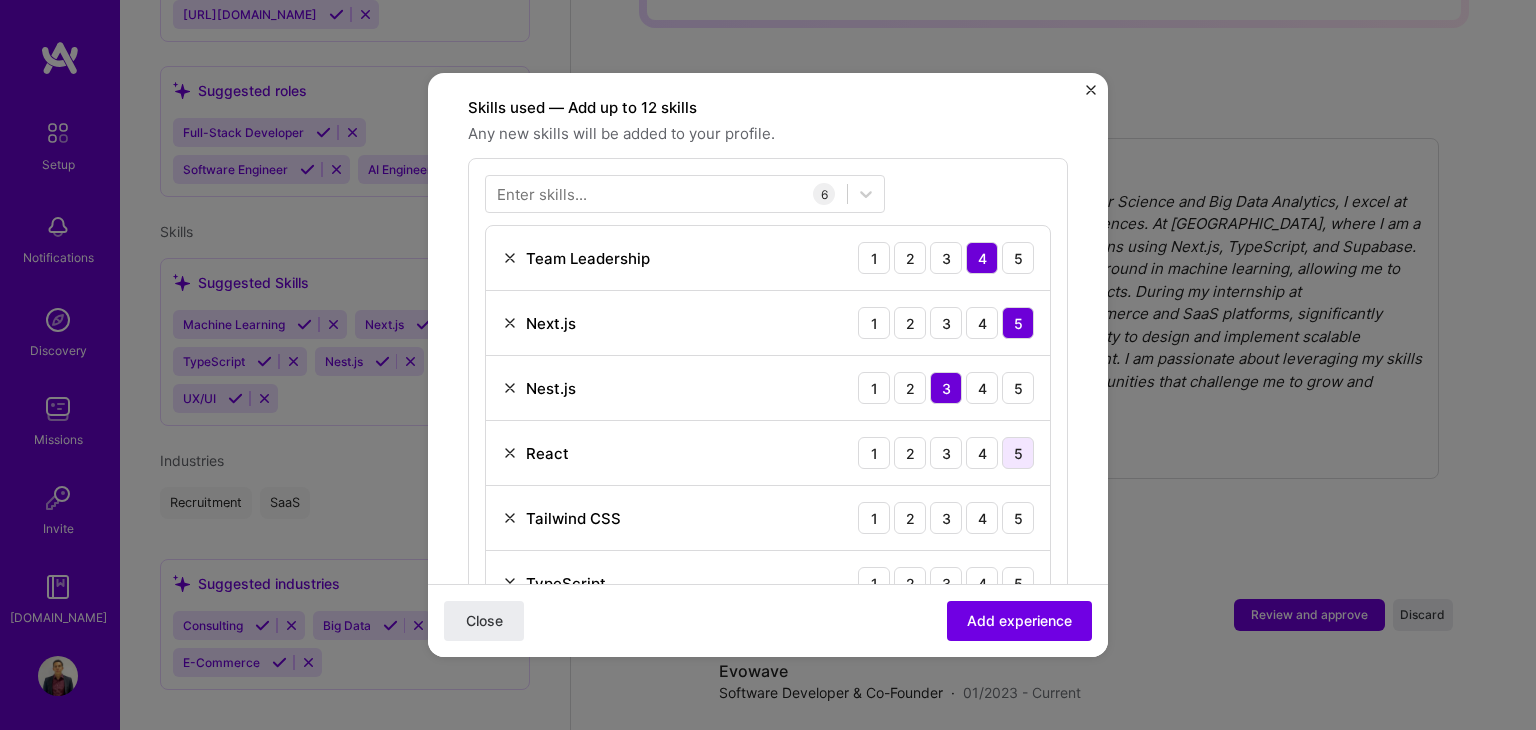 click on "5" at bounding box center (1018, 453) 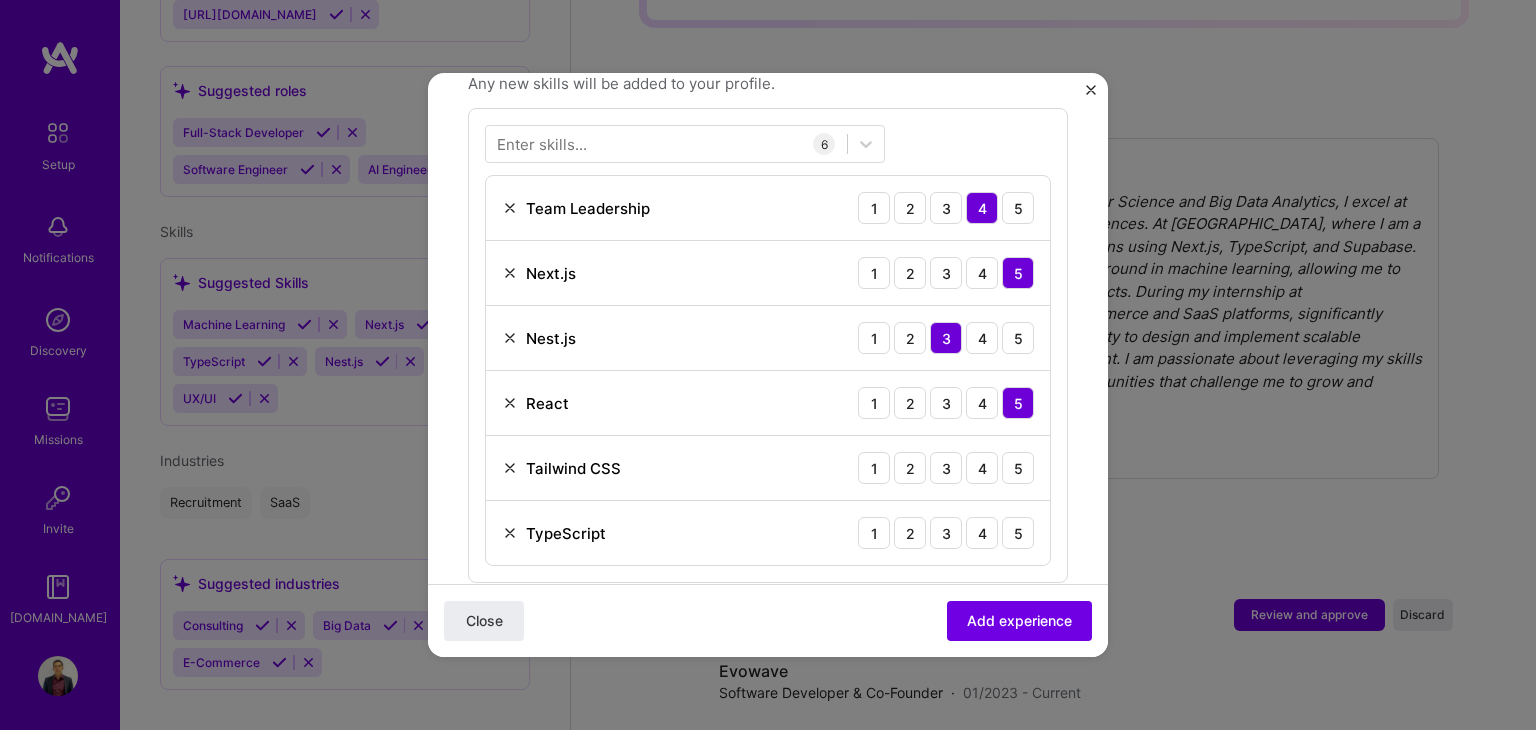 scroll, scrollTop: 791, scrollLeft: 0, axis: vertical 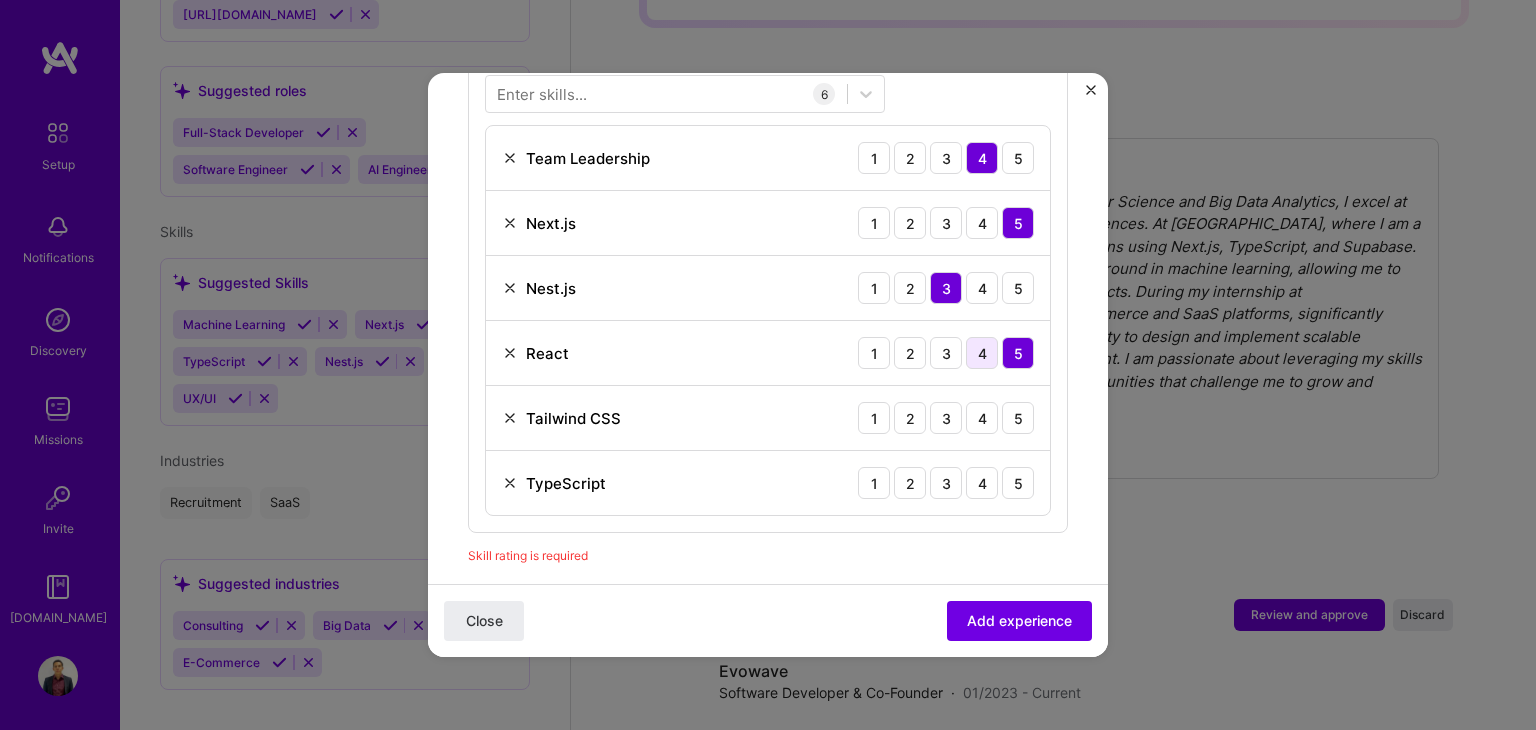 click on "4" at bounding box center (982, 353) 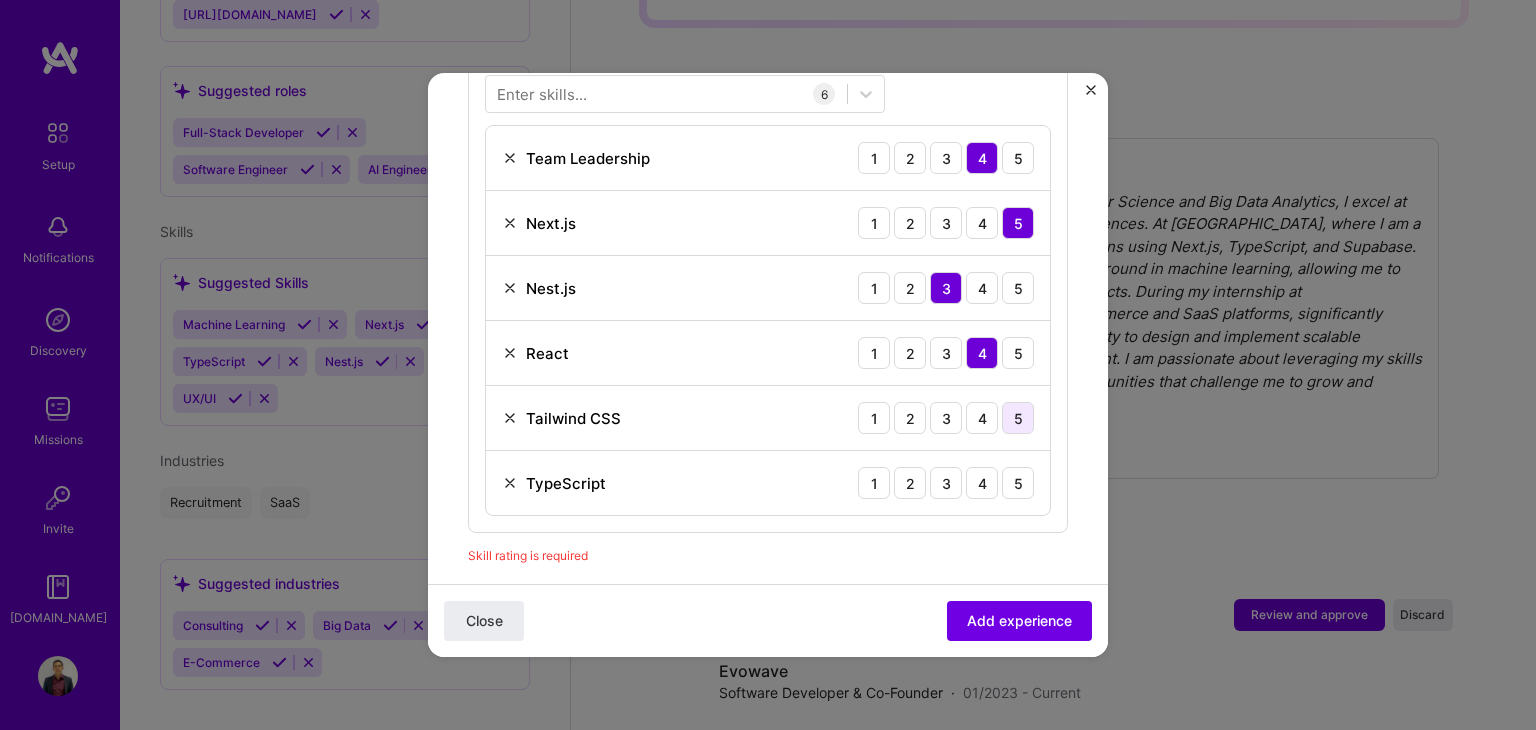 click on "5" at bounding box center [1018, 418] 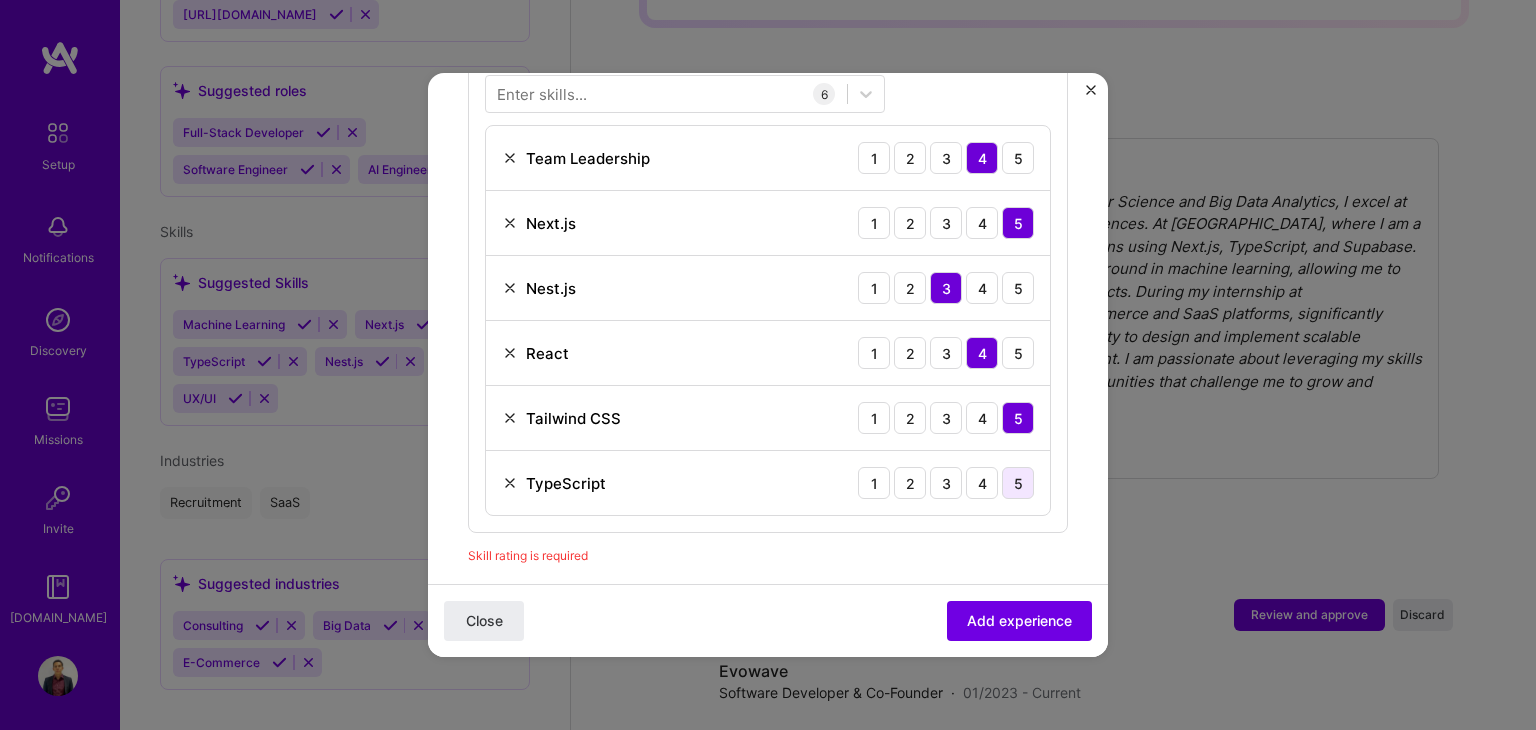 click on "5" at bounding box center [1018, 483] 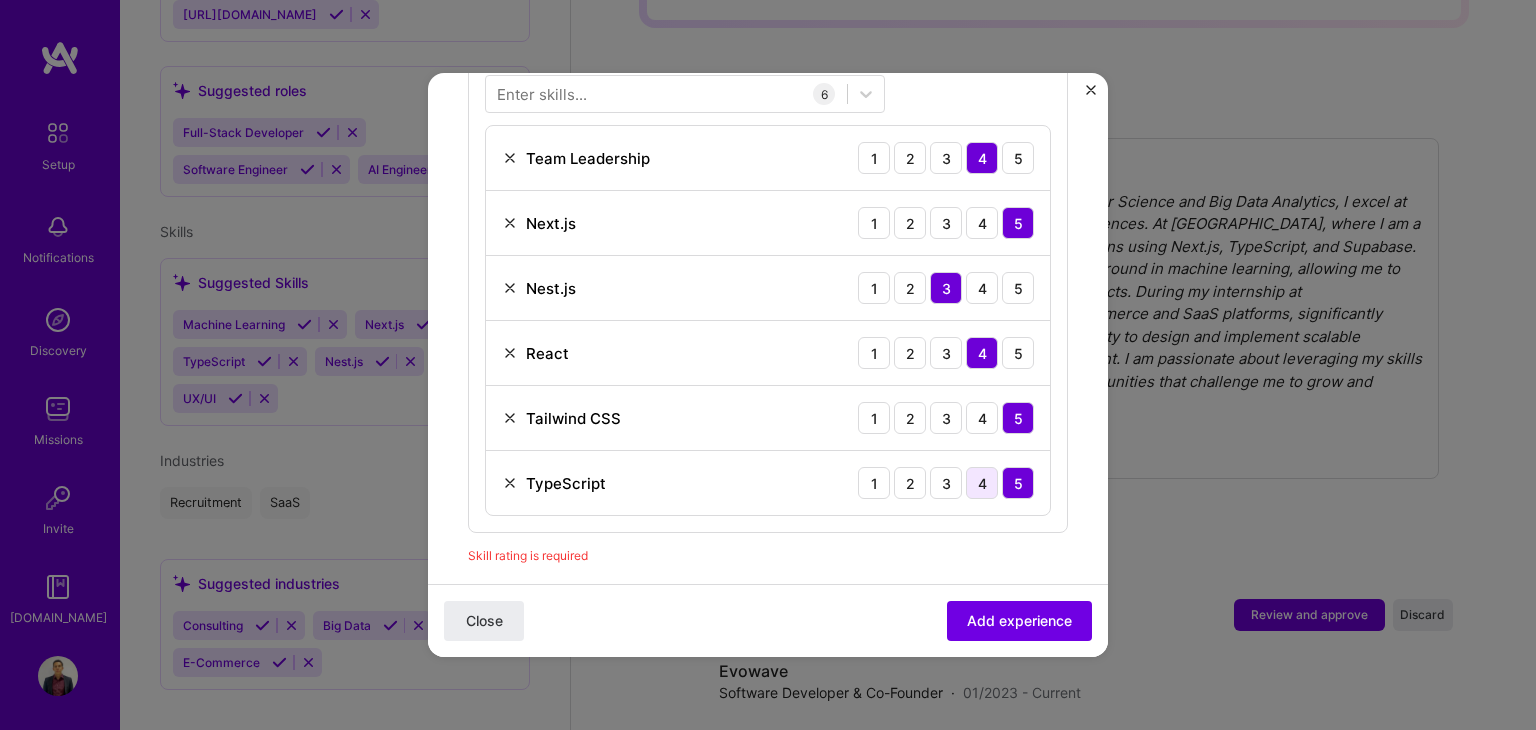 drag, startPoint x: 965, startPoint y: 451, endPoint x: 978, endPoint y: 467, distance: 20.615528 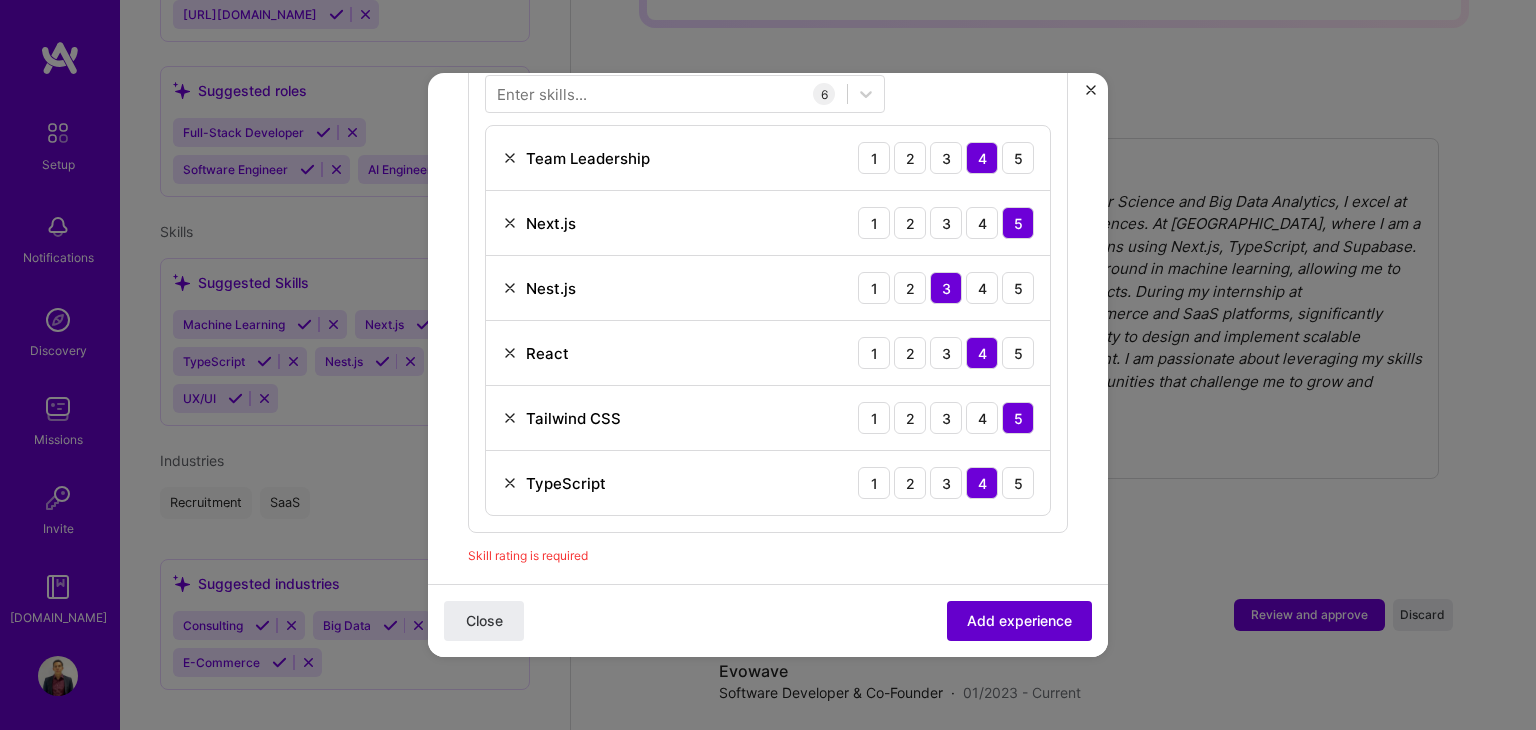 click on "Add experience" at bounding box center (1019, 621) 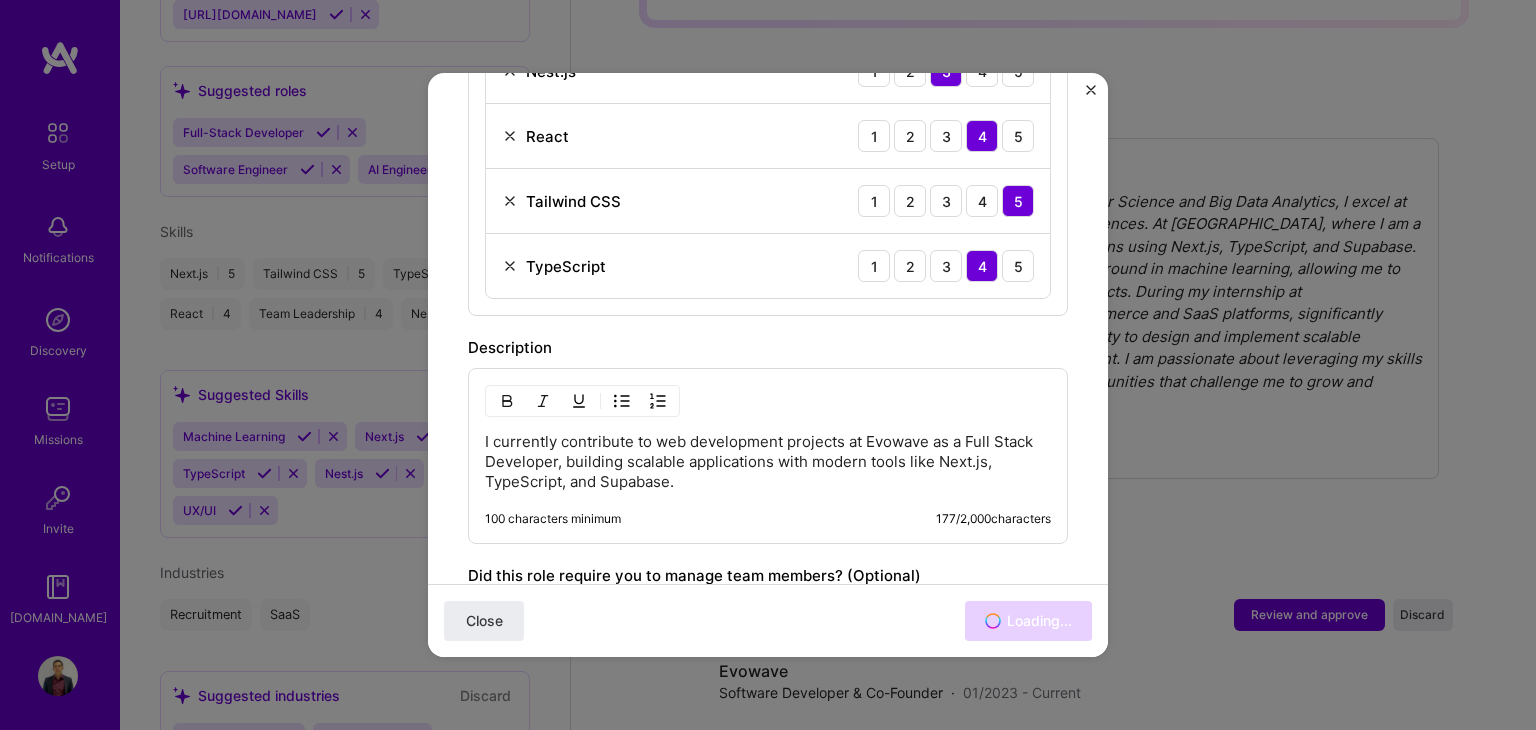 scroll, scrollTop: 1191, scrollLeft: 0, axis: vertical 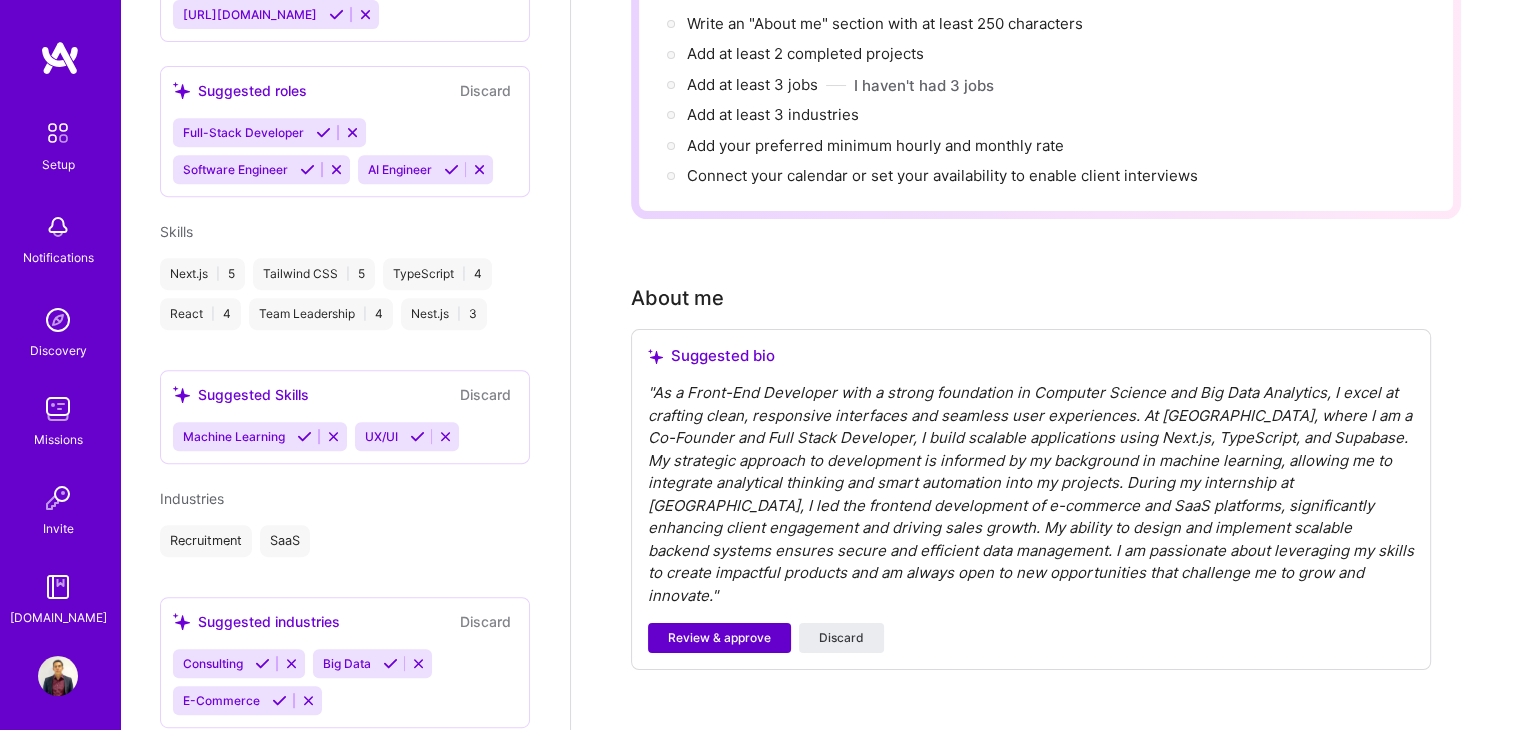 click on "Review & approve" at bounding box center (719, 638) 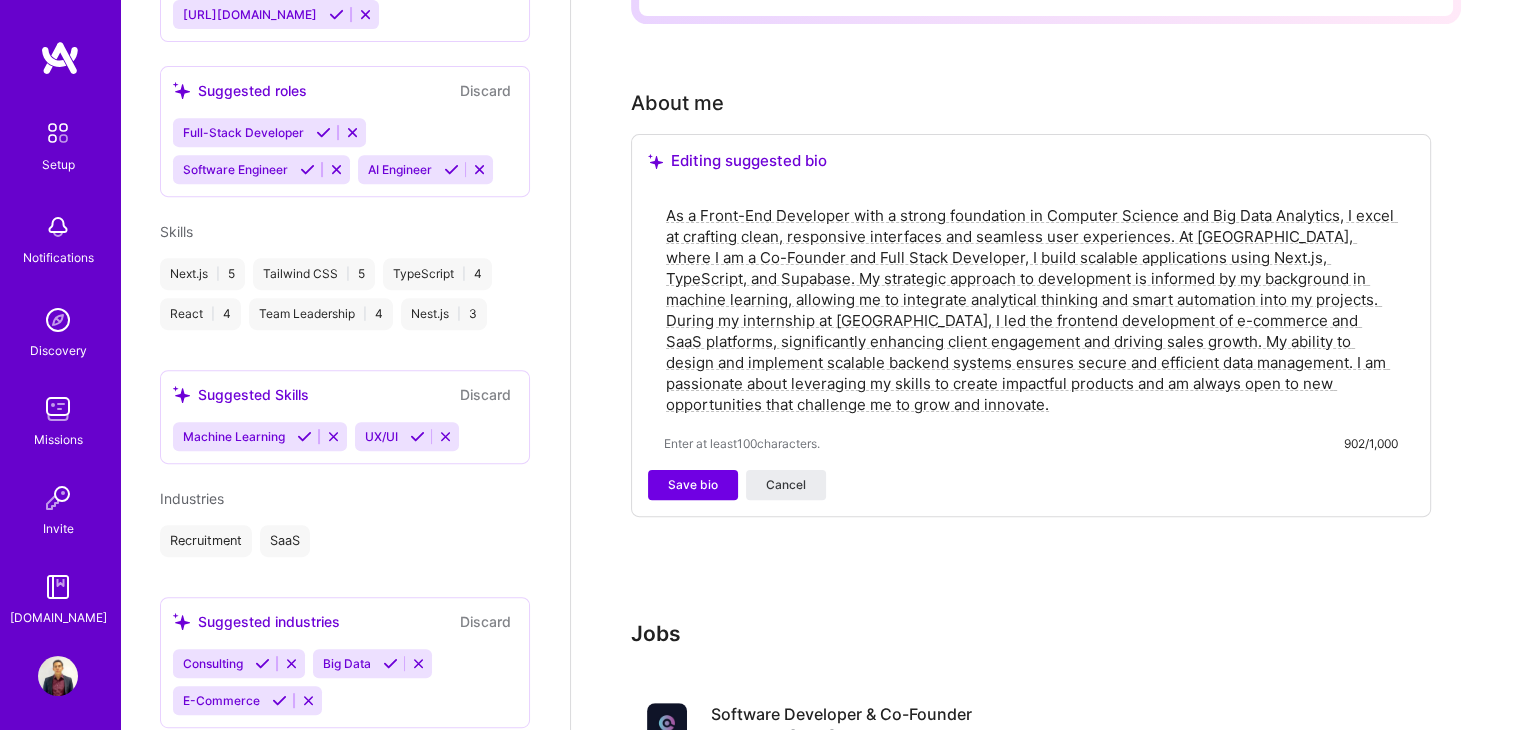 scroll, scrollTop: 460, scrollLeft: 0, axis: vertical 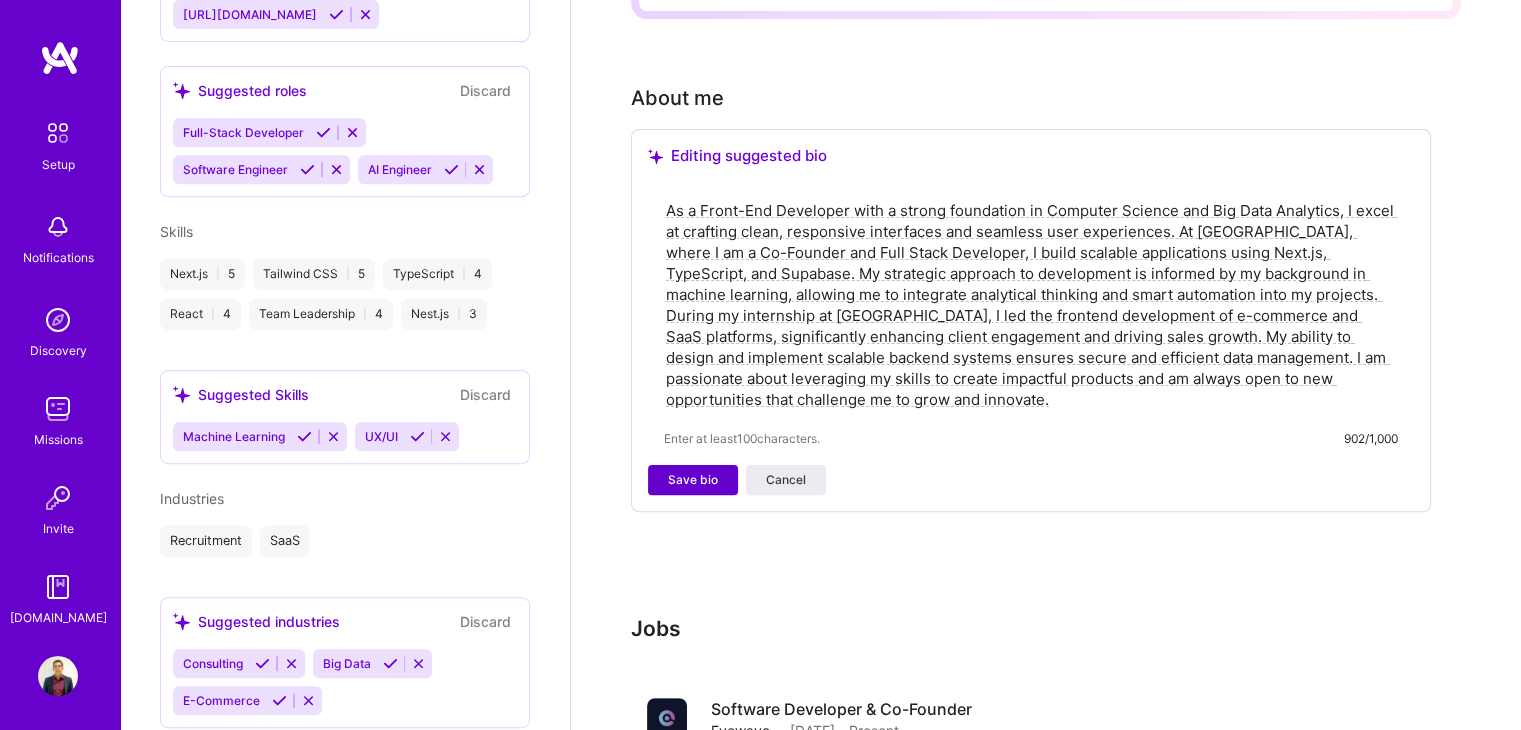 click on "Save bio" at bounding box center [693, 480] 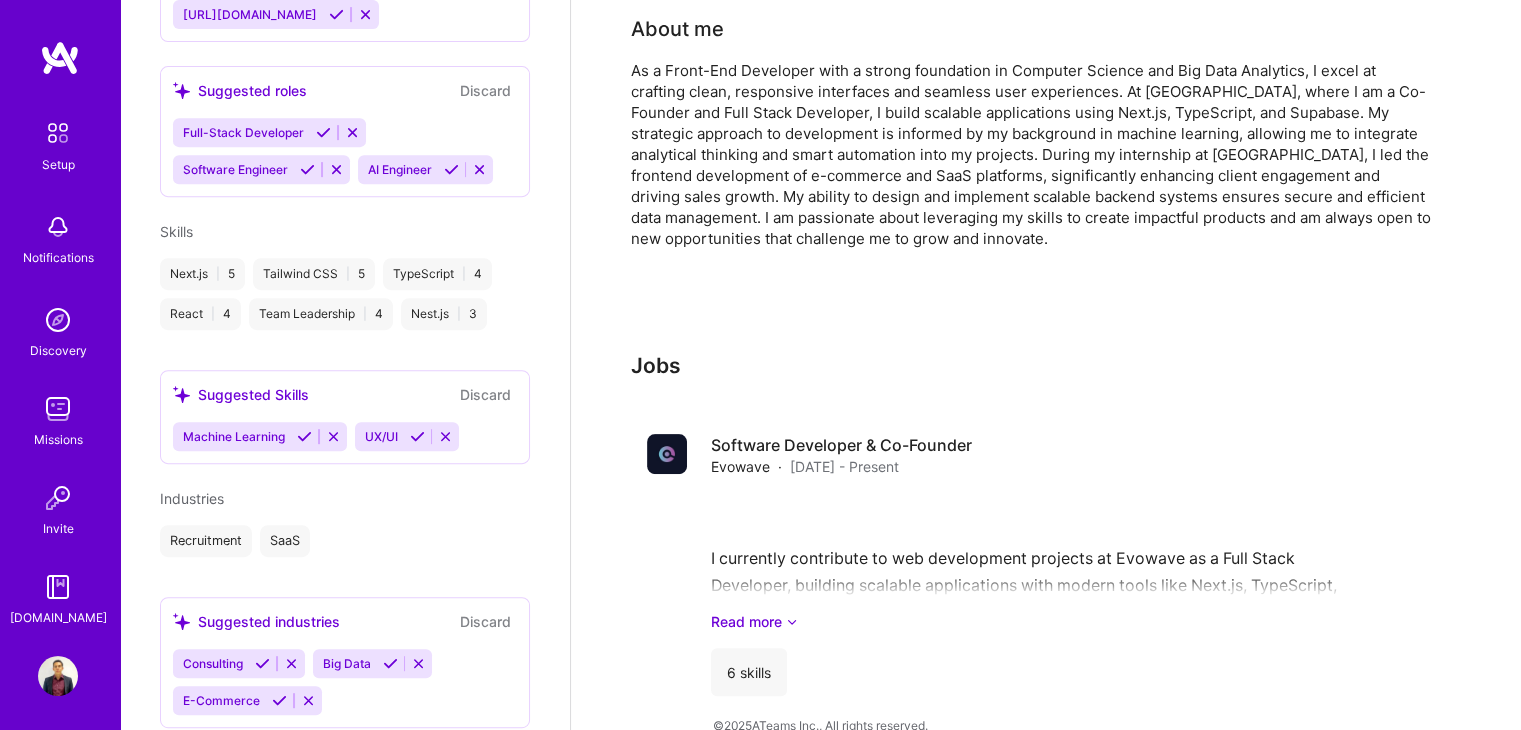 scroll, scrollTop: 501, scrollLeft: 0, axis: vertical 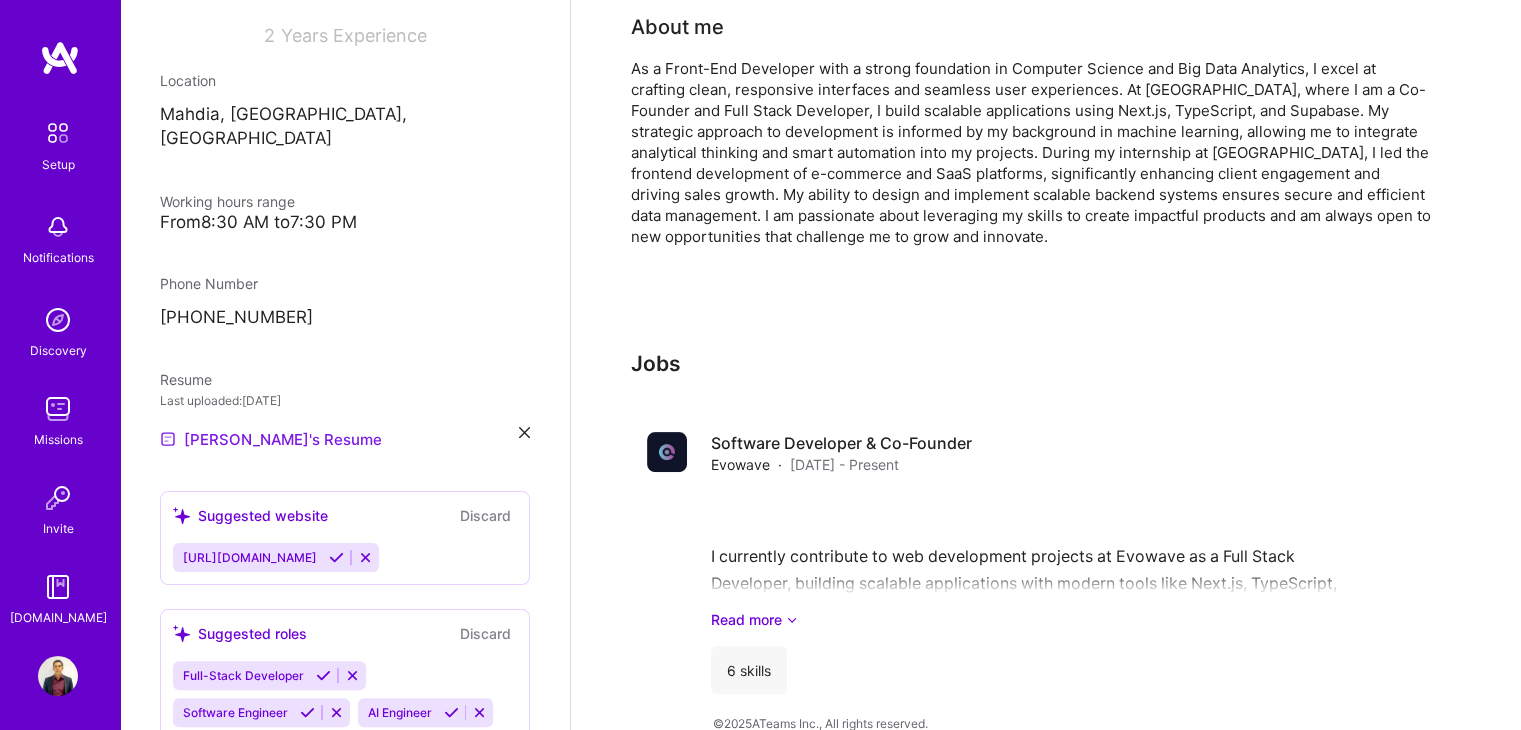 click on "[PERSON_NAME]'s Resume" at bounding box center [271, 439] 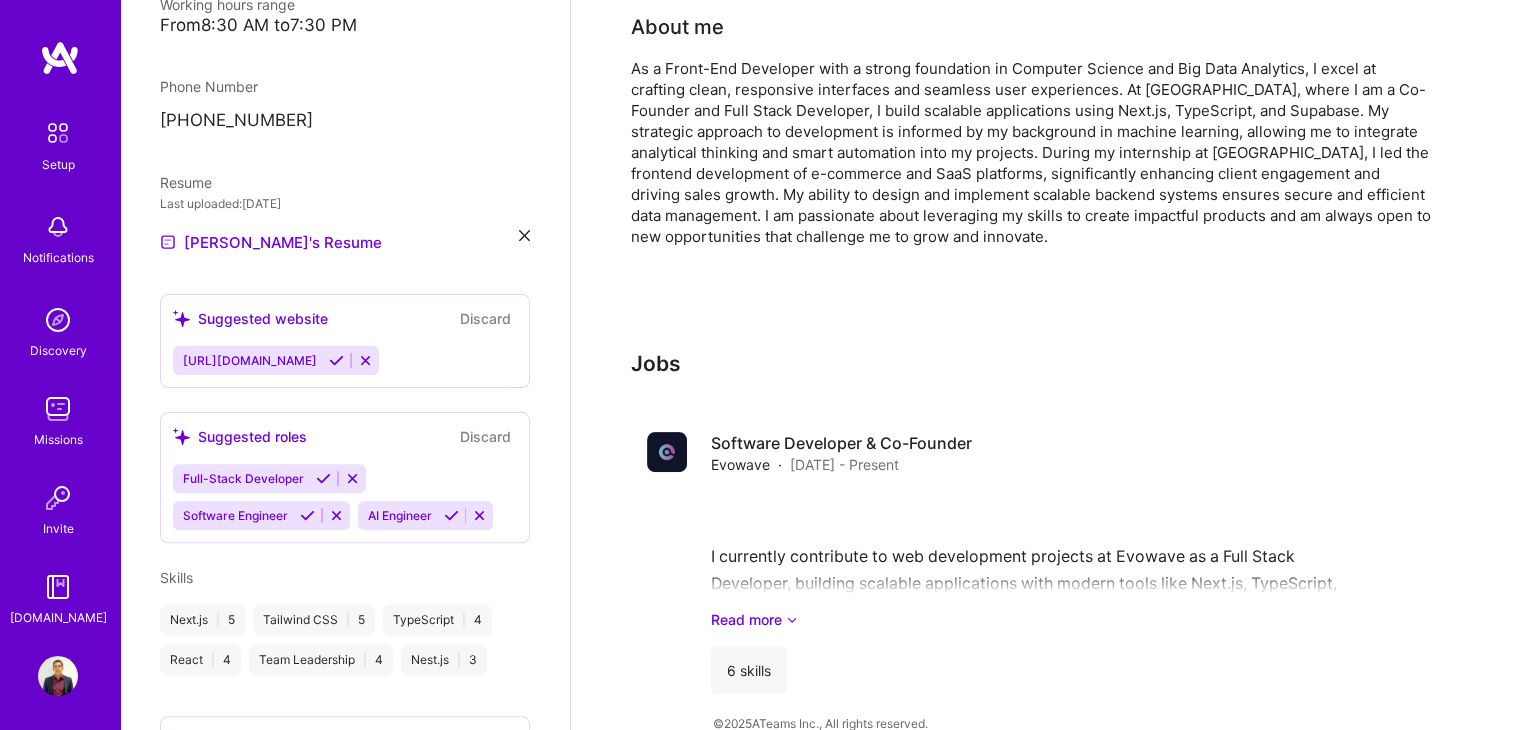 scroll, scrollTop: 500, scrollLeft: 0, axis: vertical 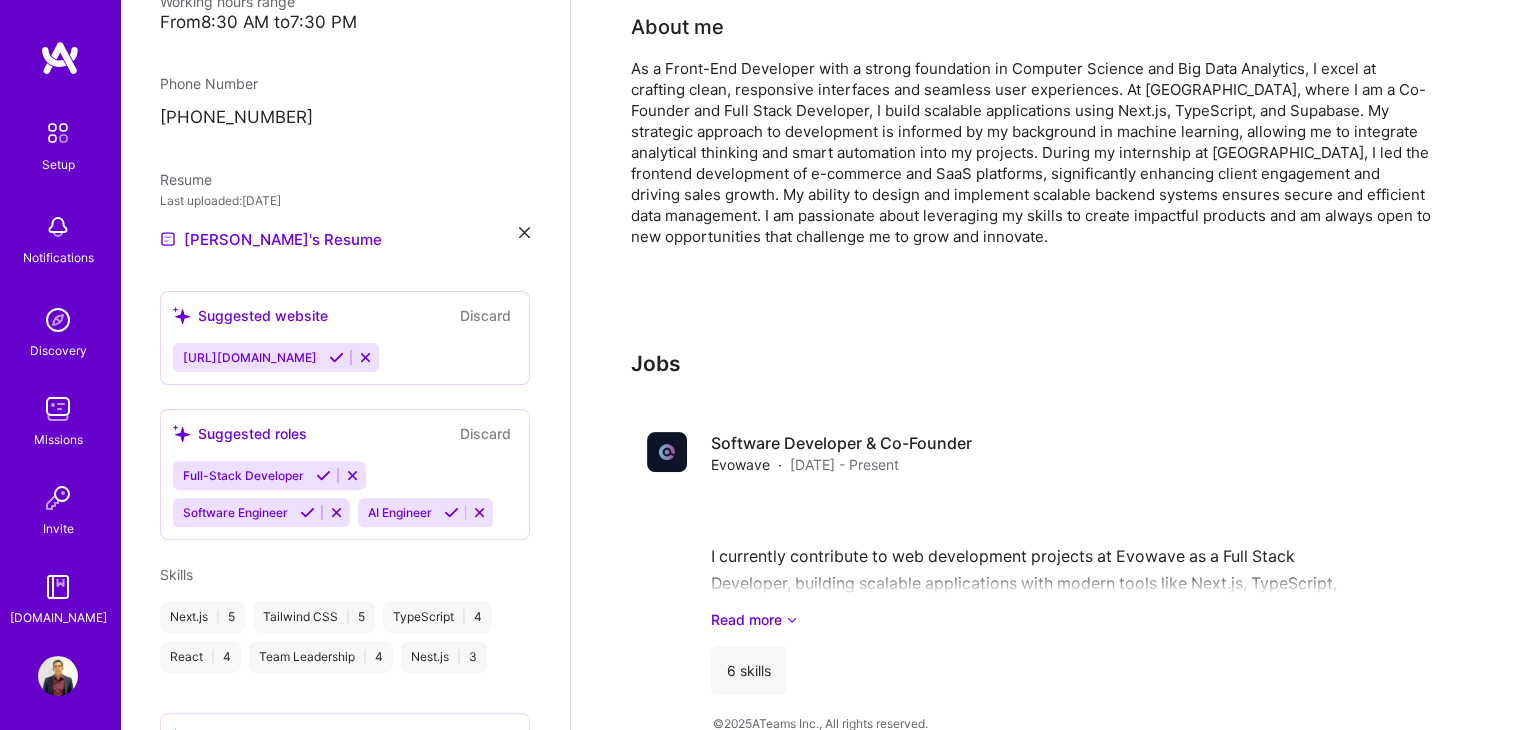 click on "Discard" at bounding box center (485, 315) 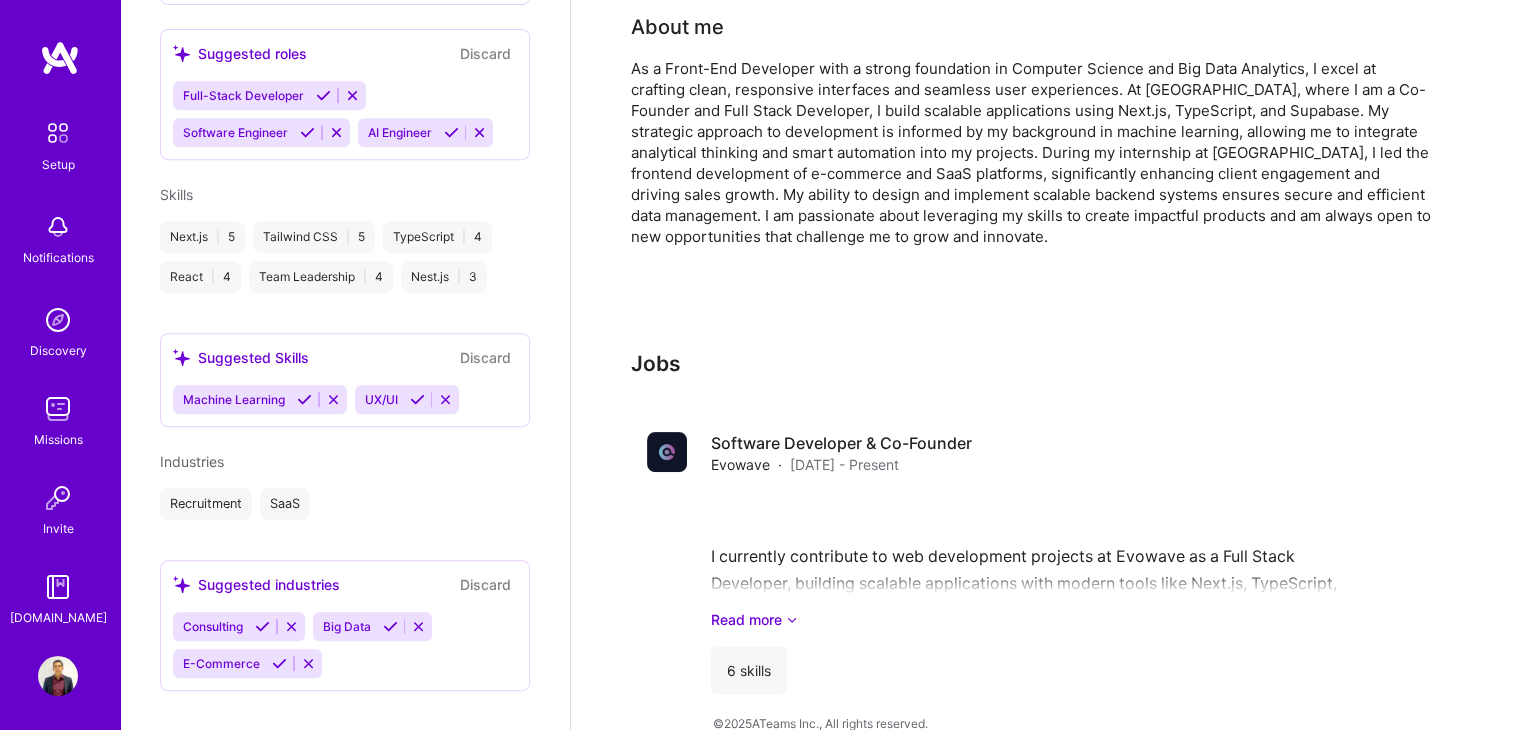 scroll, scrollTop: 881, scrollLeft: 0, axis: vertical 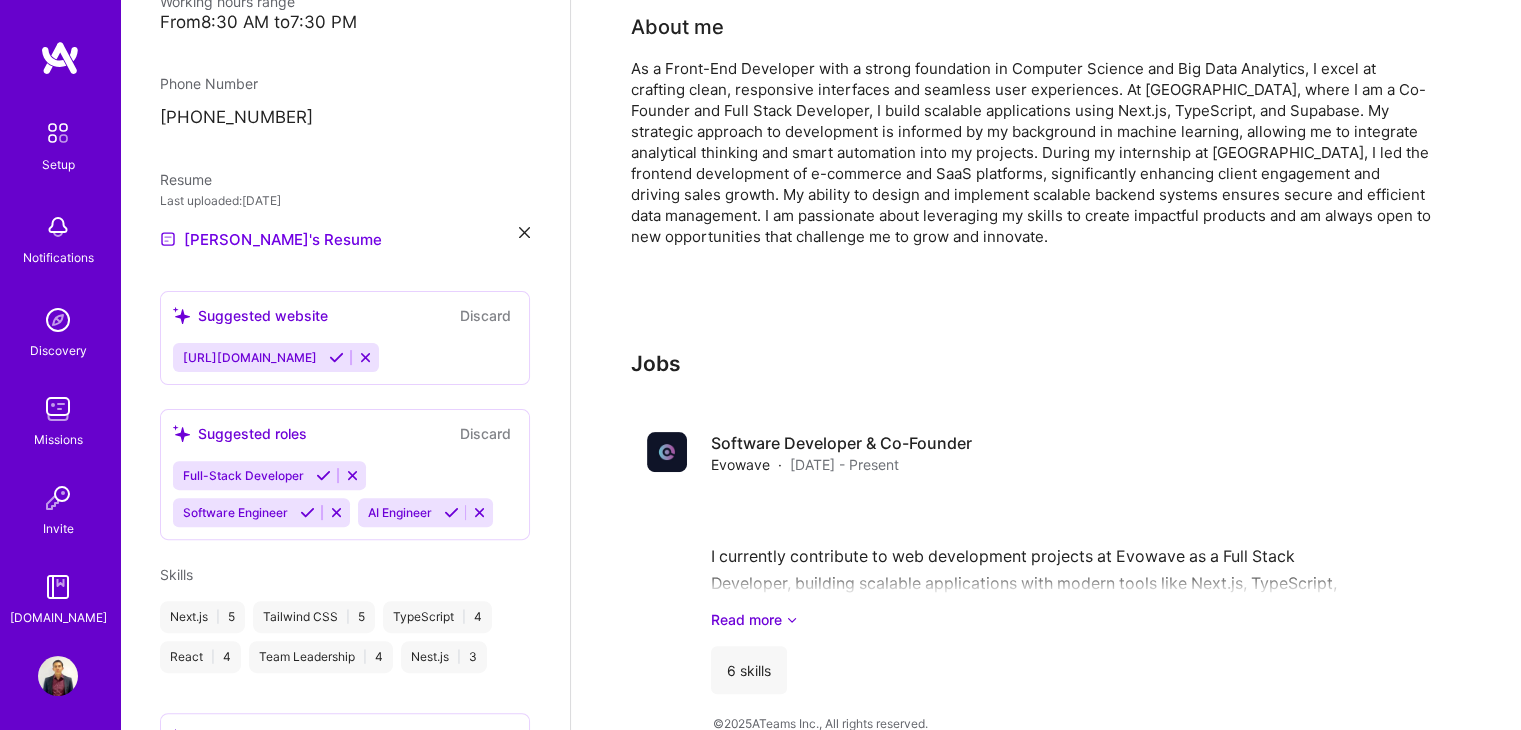 click at bounding box center (365, 357) 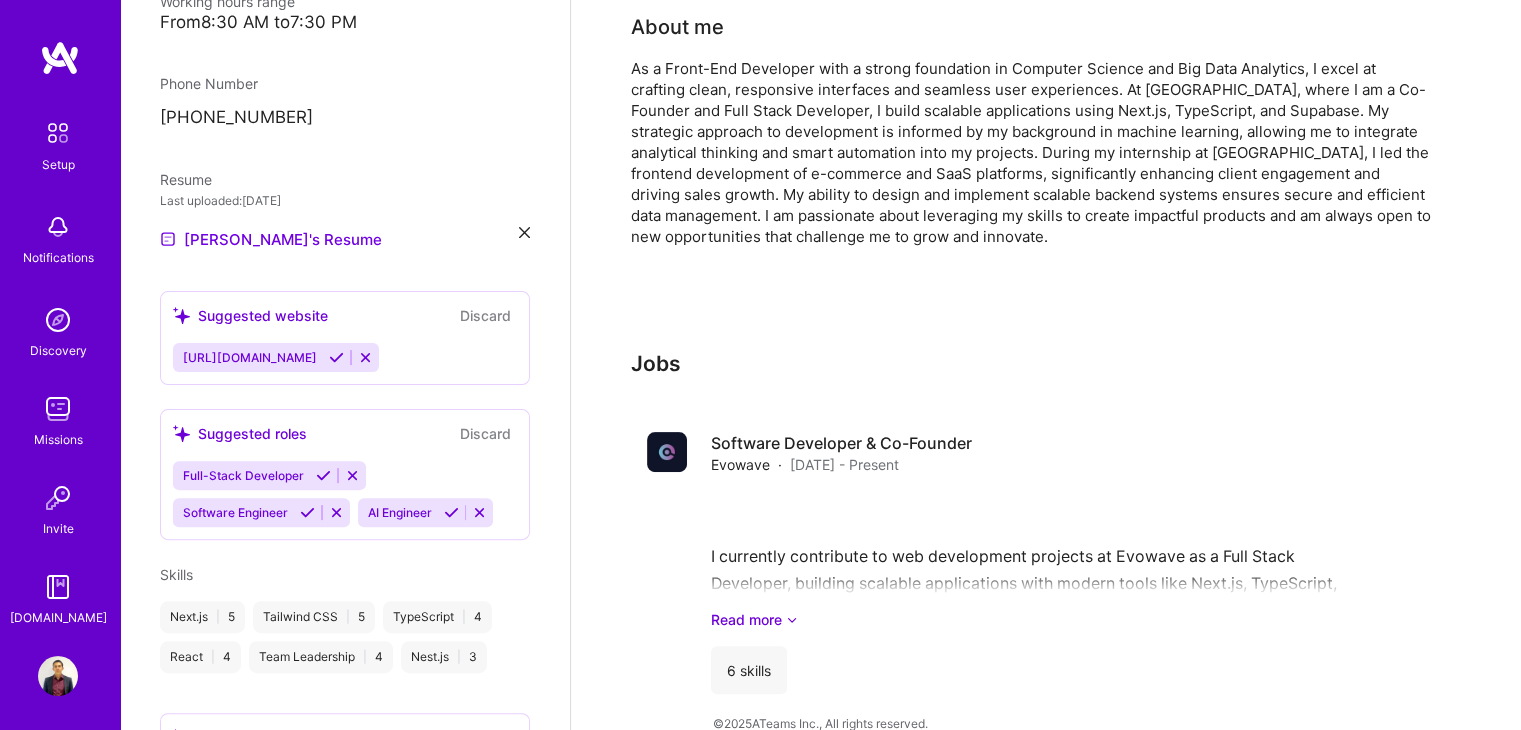 click on "Discard" at bounding box center (485, 315) 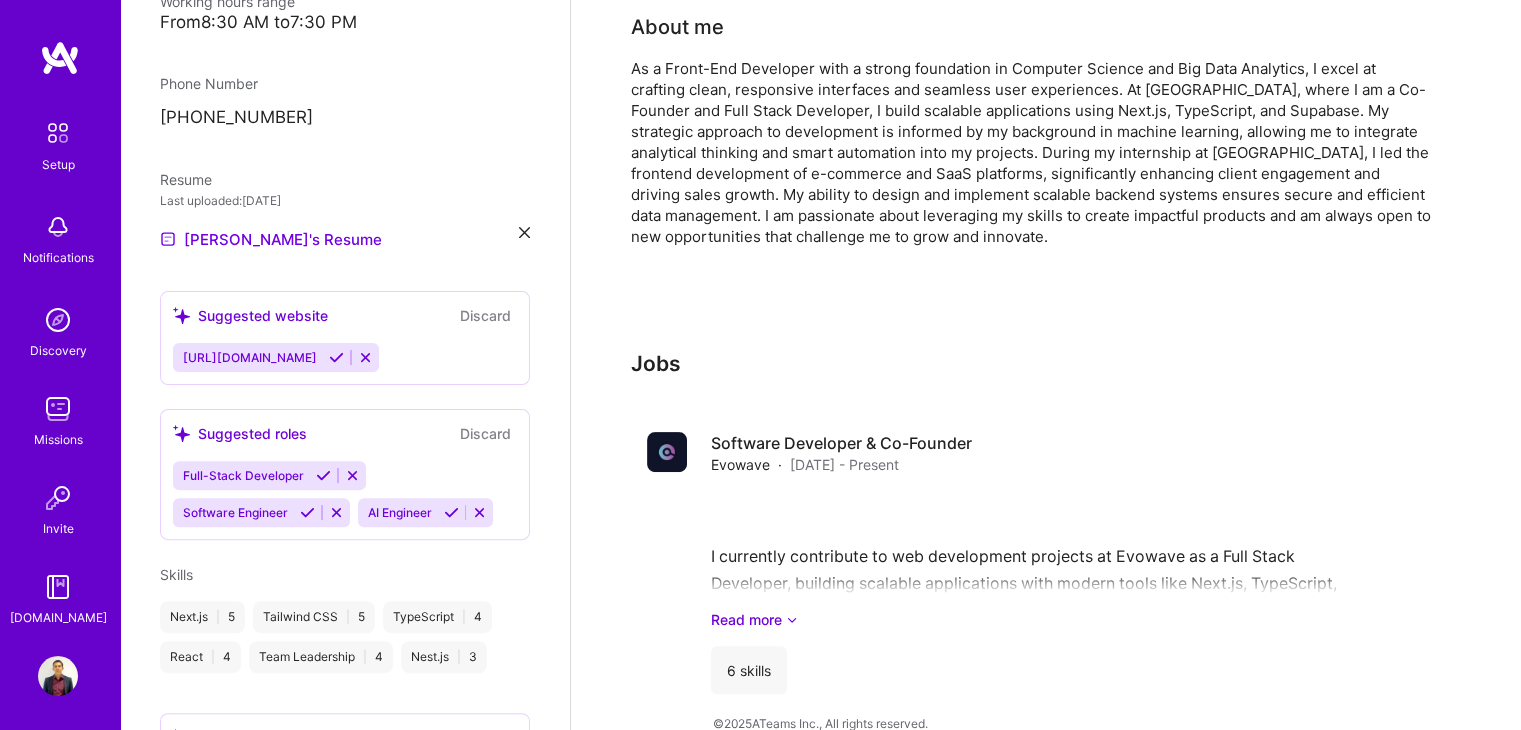 click on "Discard" at bounding box center (485, 315) 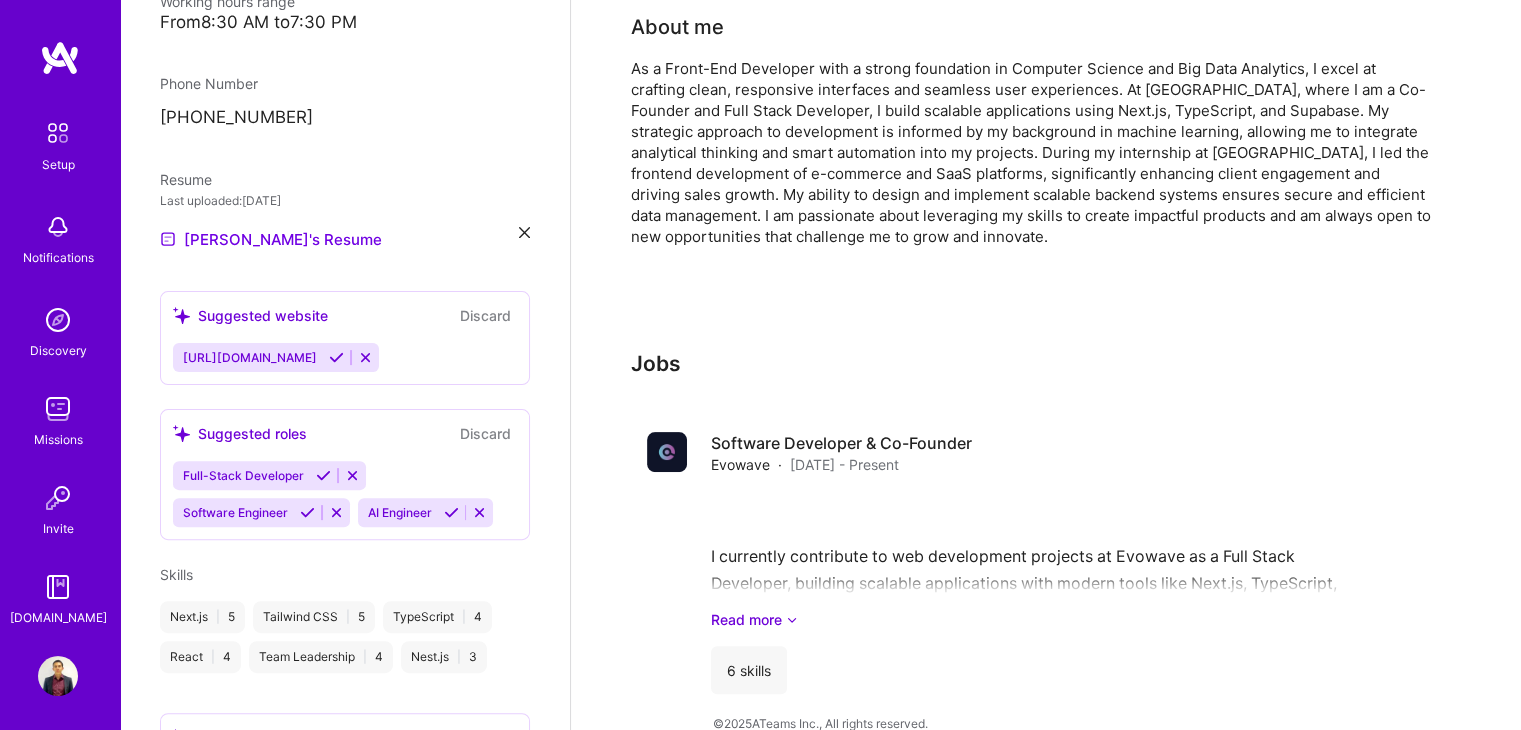 click on "Discard" at bounding box center [485, 315] 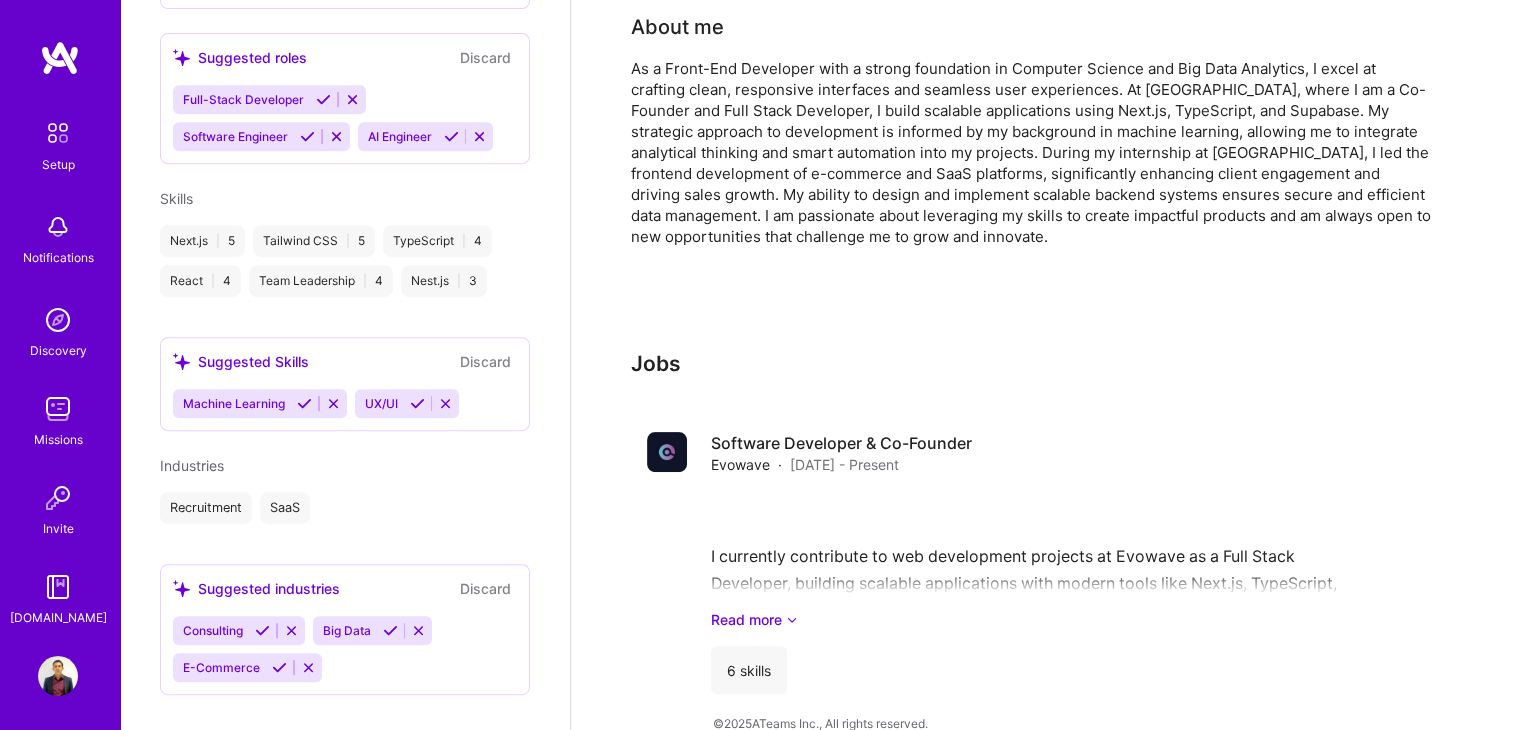 scroll, scrollTop: 881, scrollLeft: 0, axis: vertical 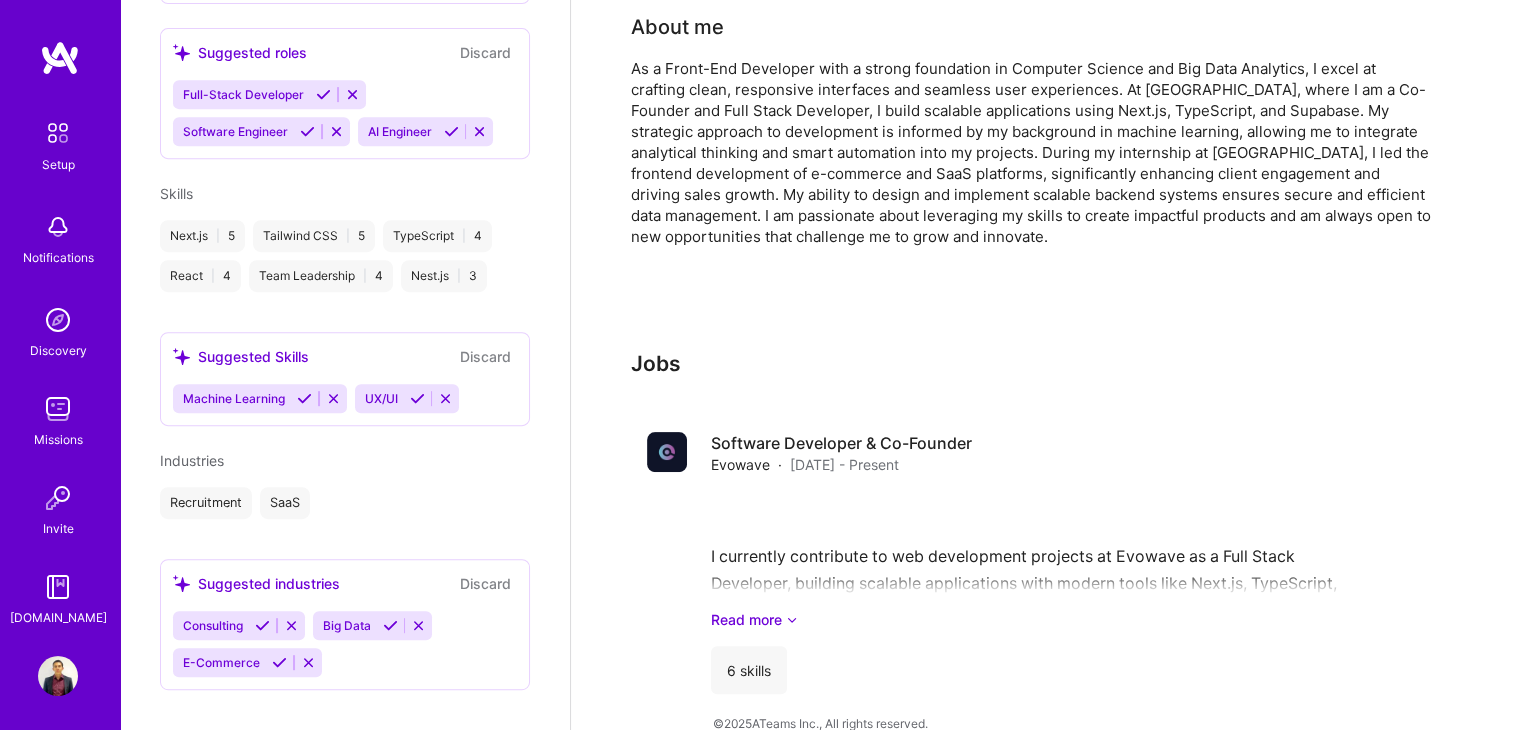click at bounding box center [445, 398] 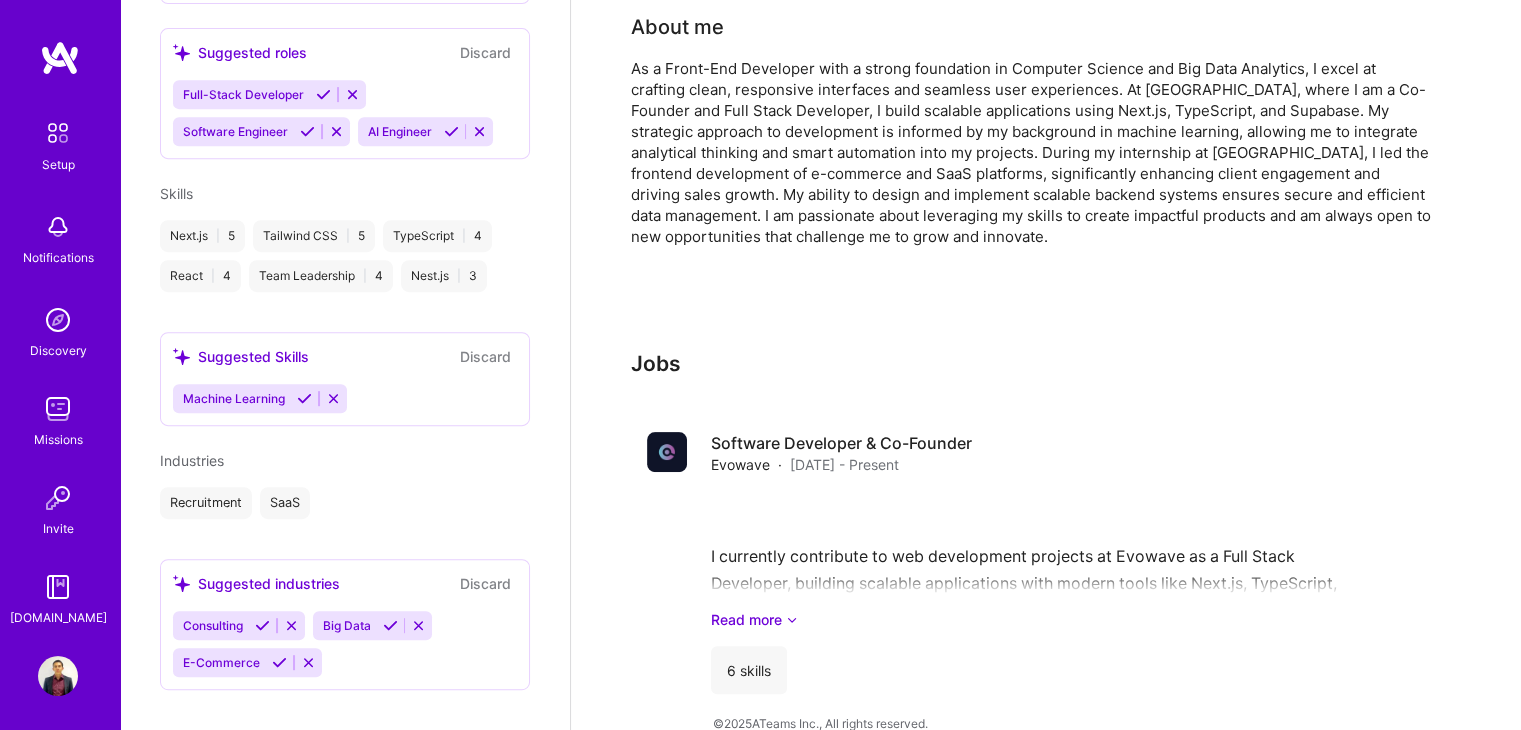 click at bounding box center (304, 398) 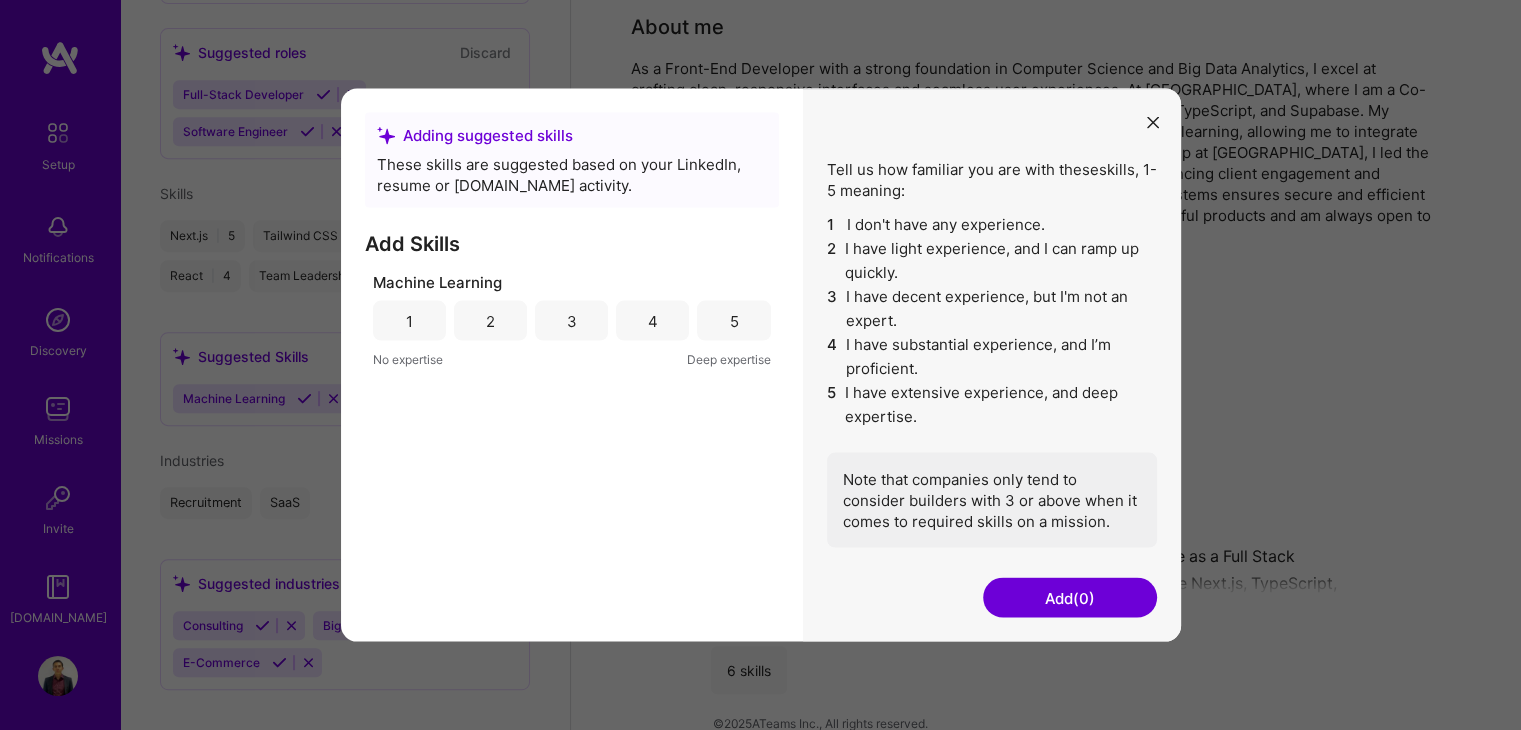 click on "4" at bounding box center [652, 321] 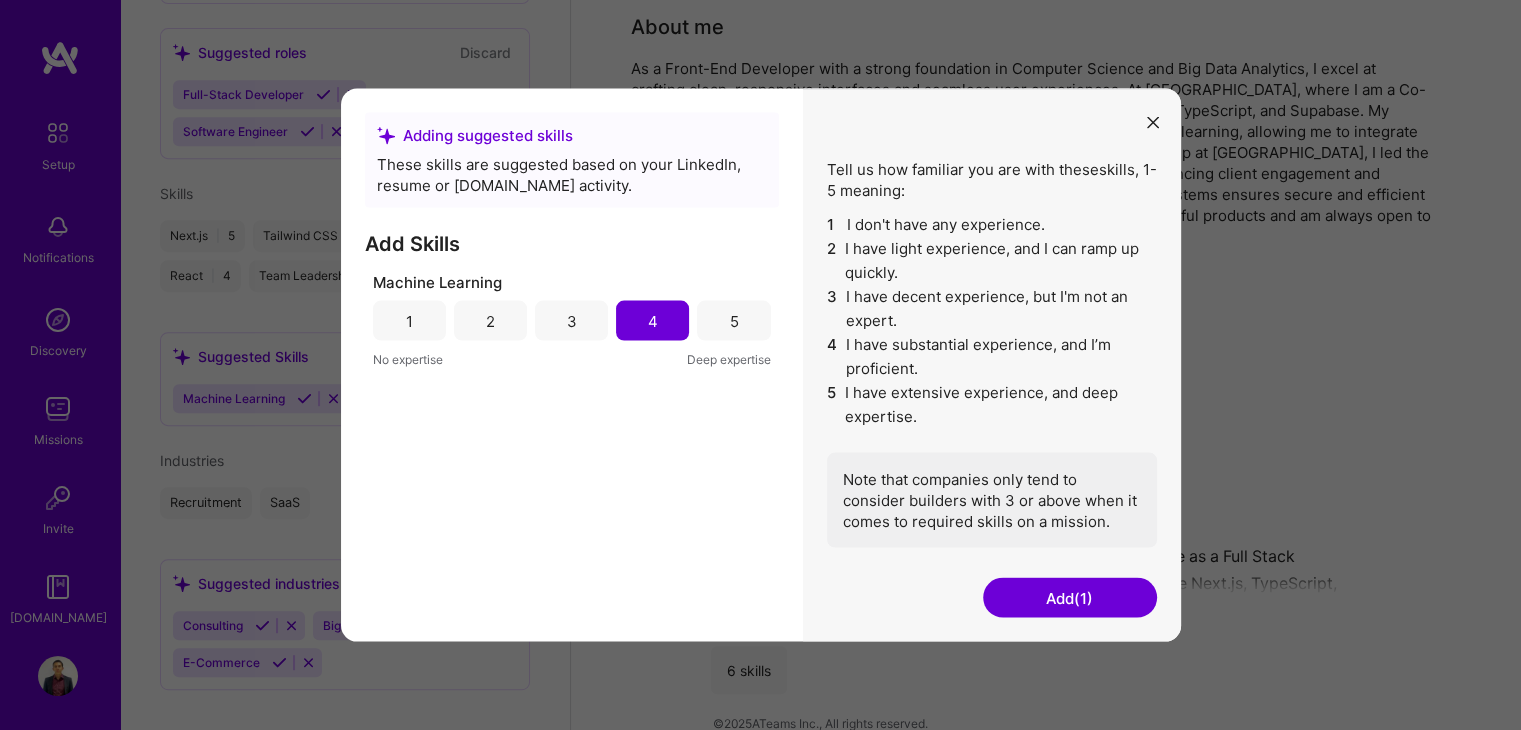 click on "Add  (1)" at bounding box center [1070, 598] 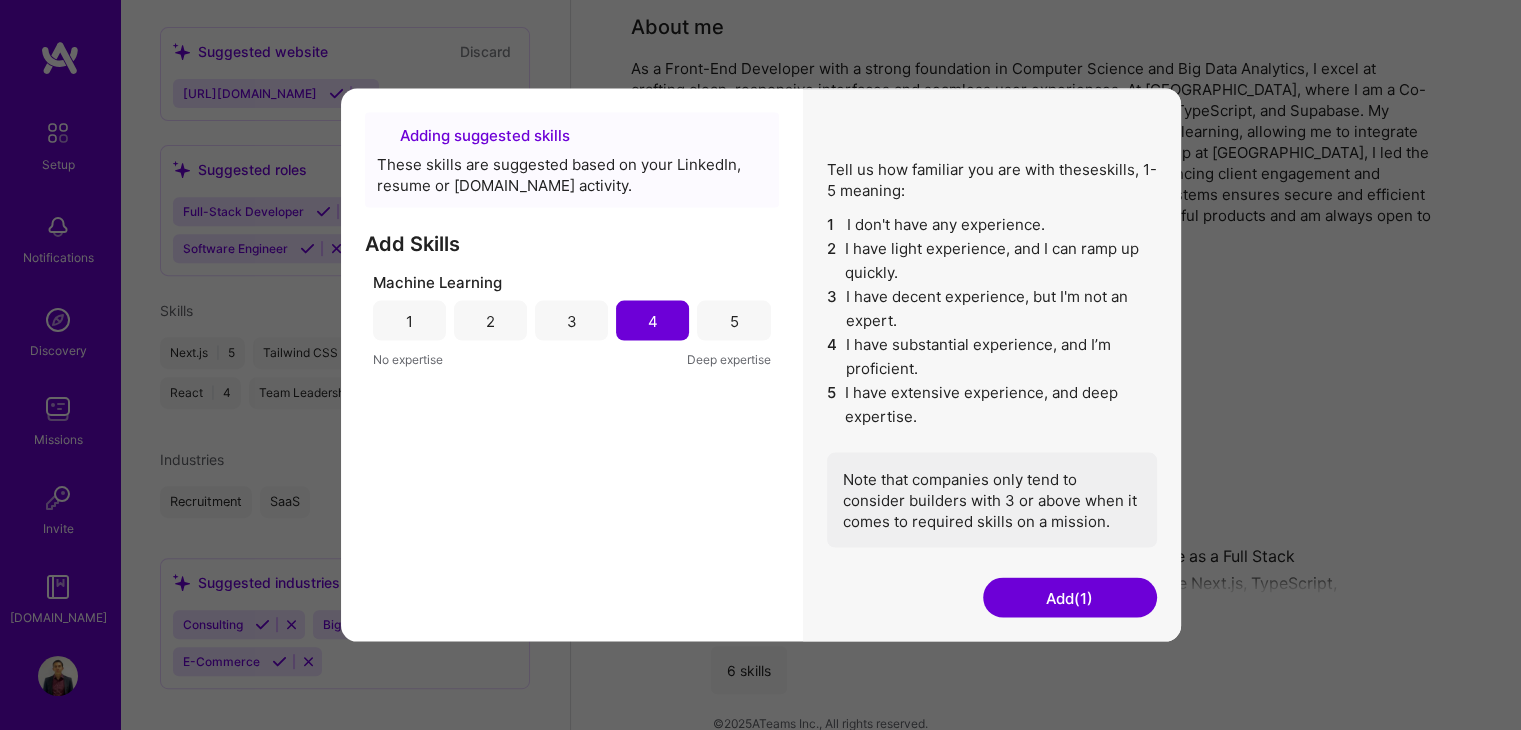 scroll, scrollTop: 804, scrollLeft: 0, axis: vertical 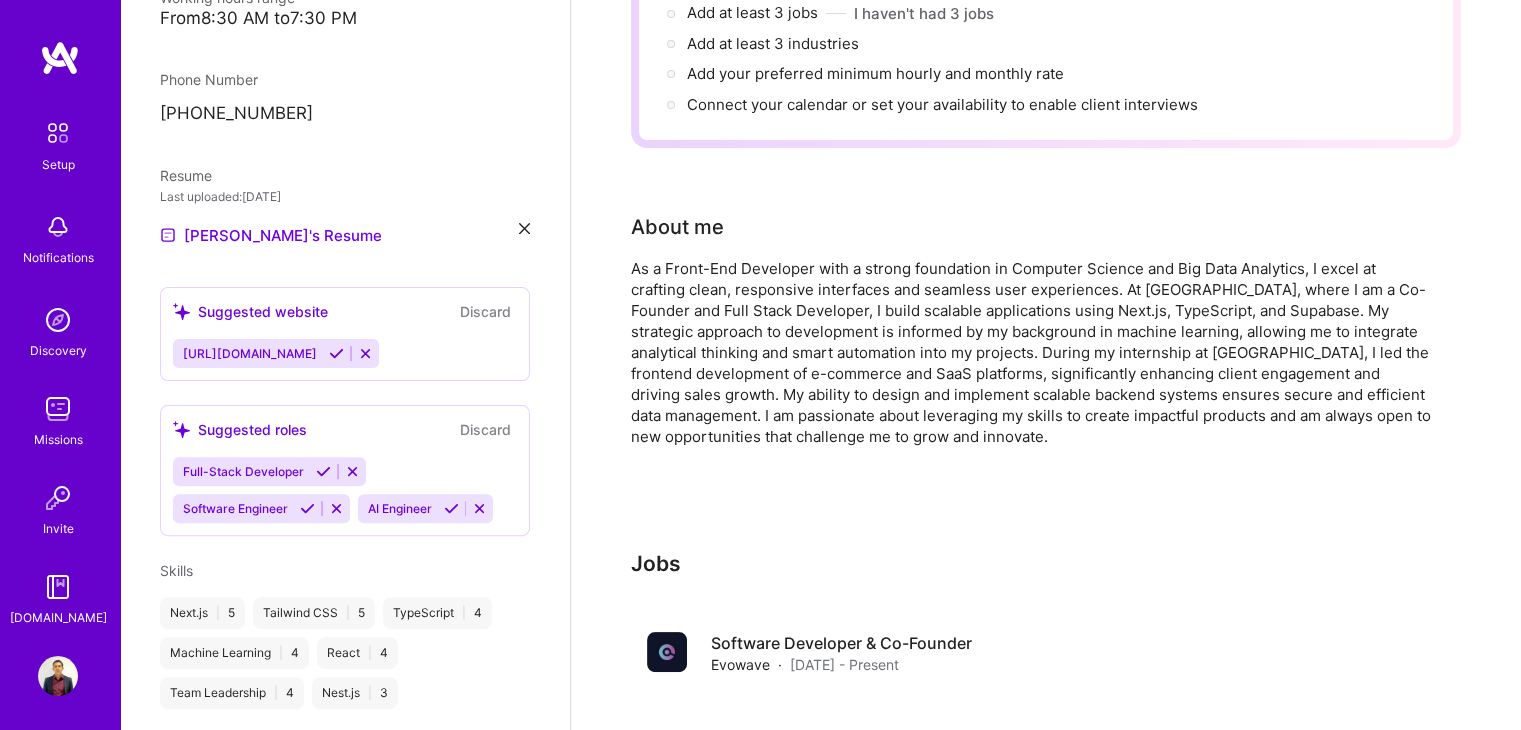 click at bounding box center [323, 471] 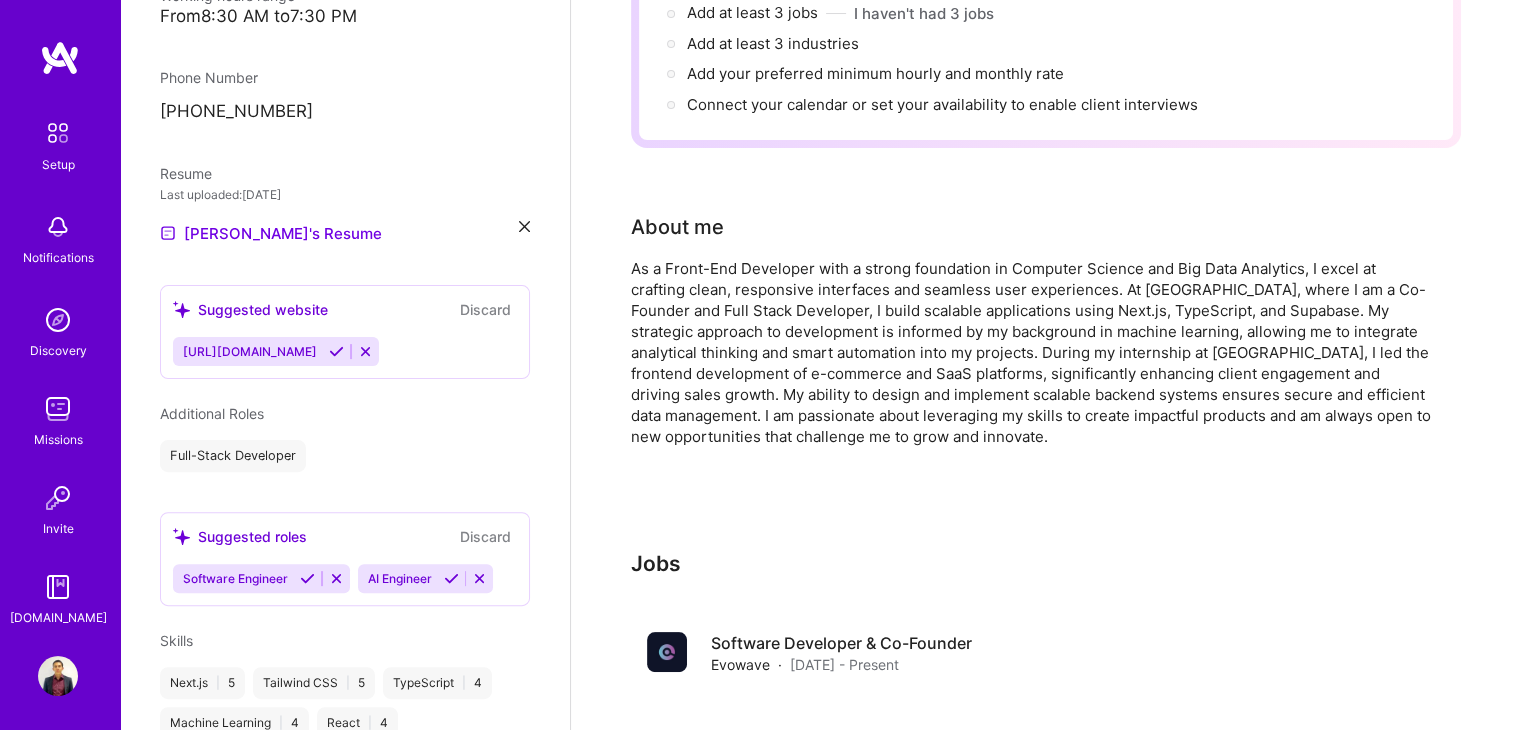 scroll, scrollTop: 504, scrollLeft: 0, axis: vertical 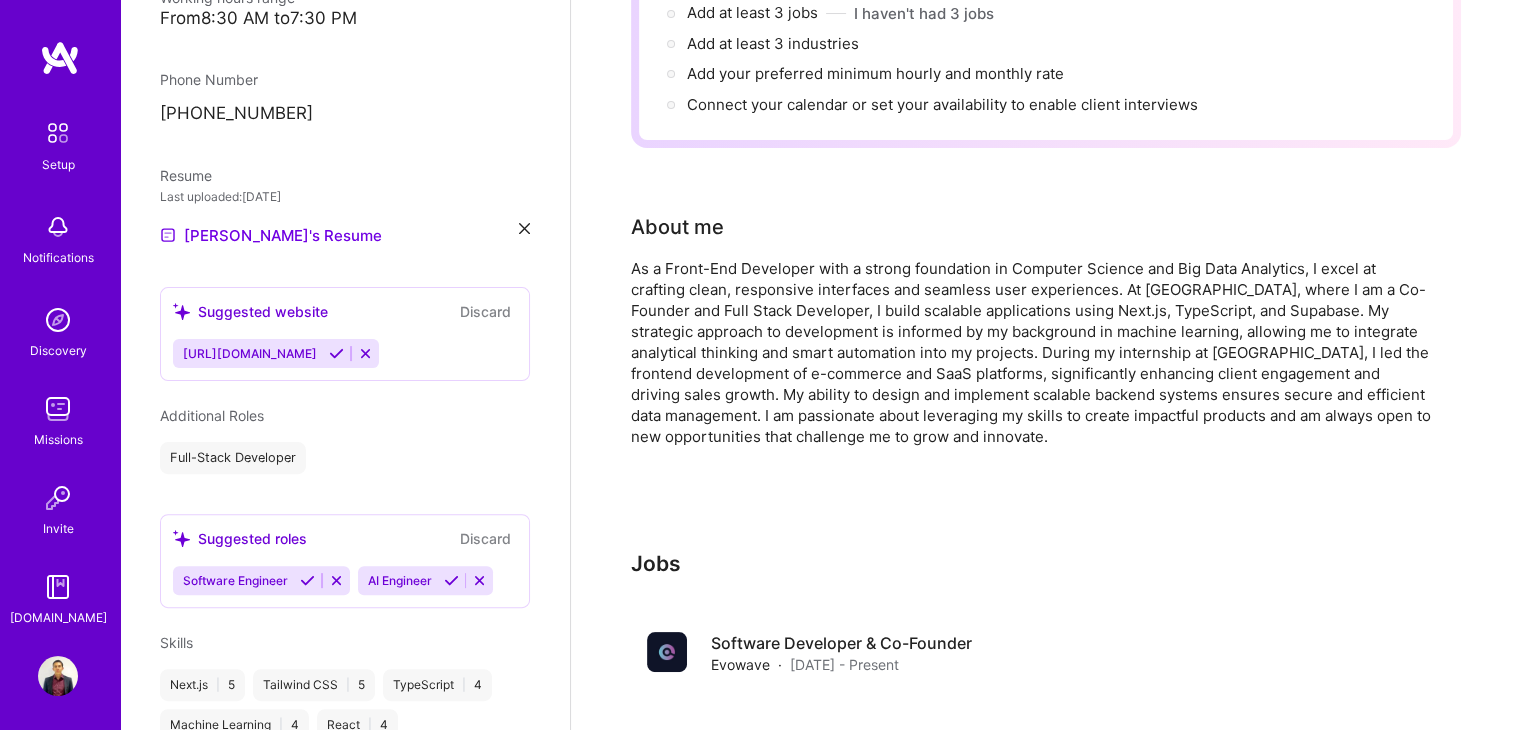click at bounding box center [336, 353] 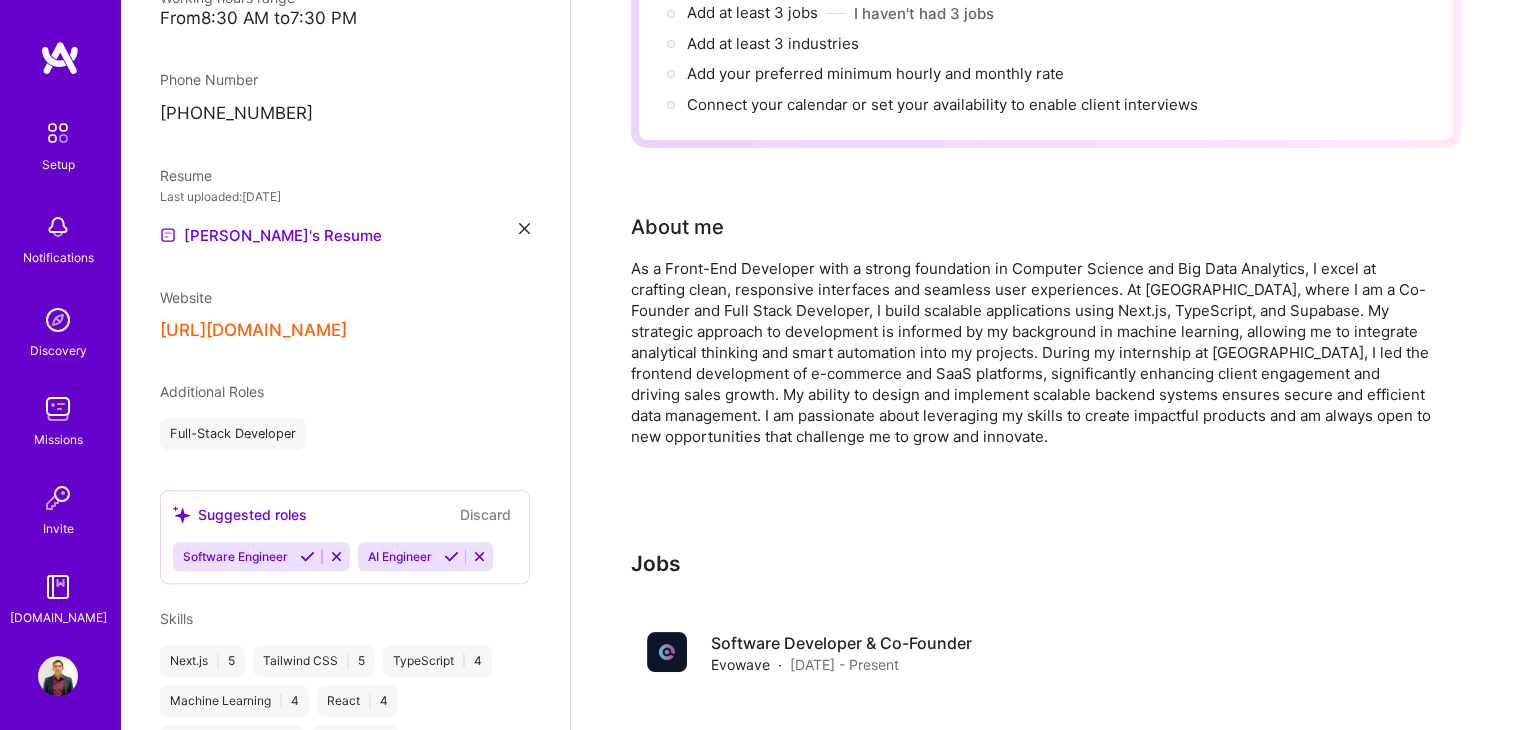 click on "[URL][DOMAIN_NAME]" at bounding box center [253, 330] 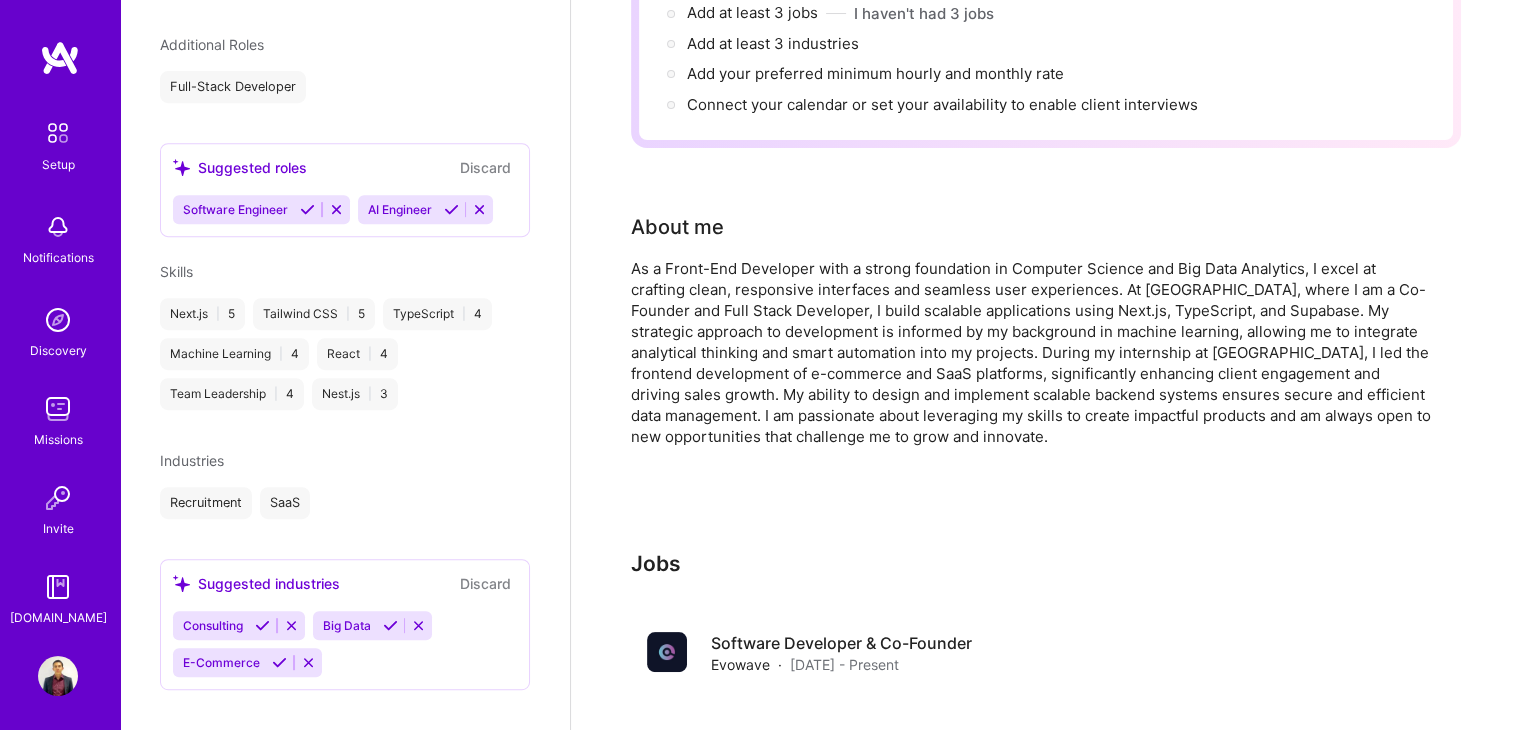 scroll, scrollTop: 852, scrollLeft: 0, axis: vertical 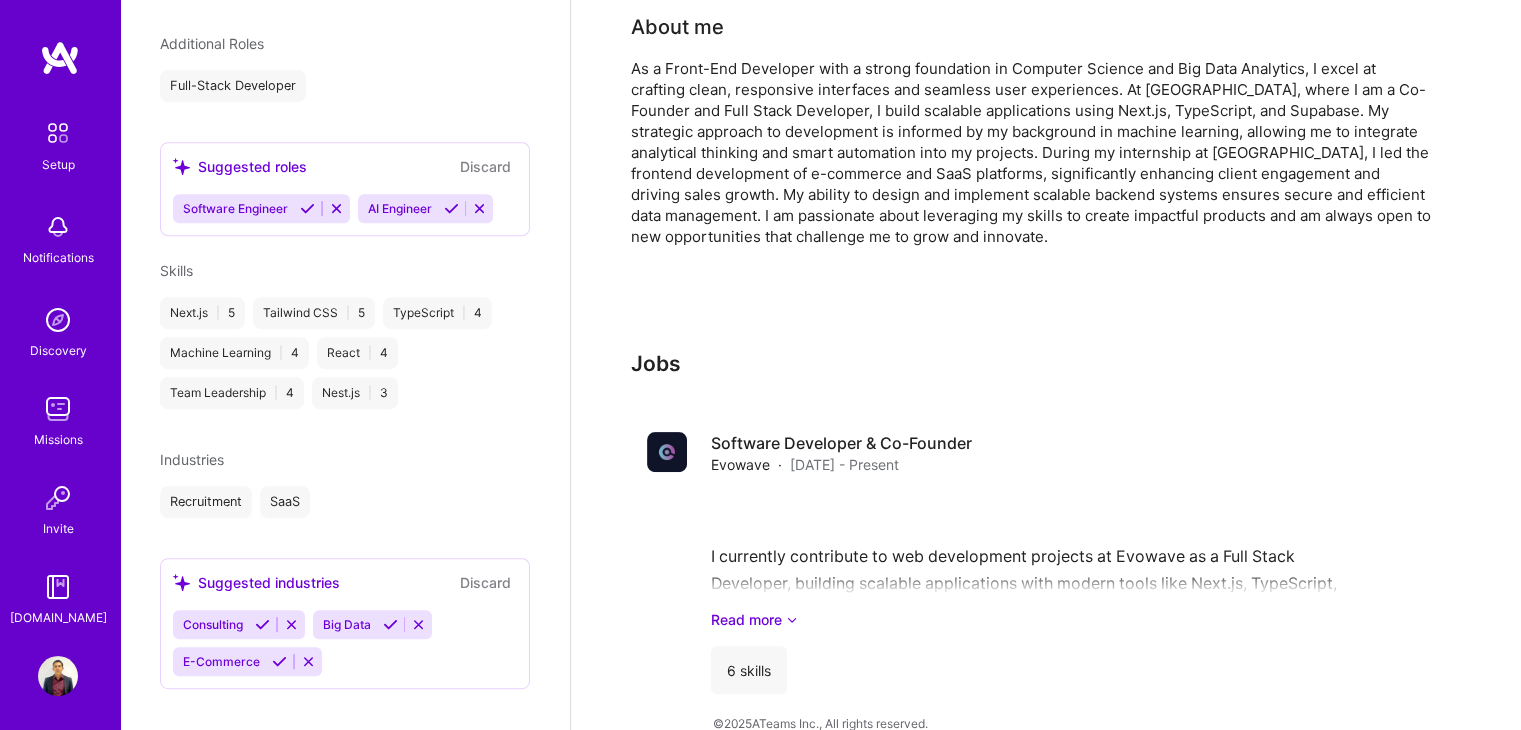 click on "Discard" at bounding box center (485, 582) 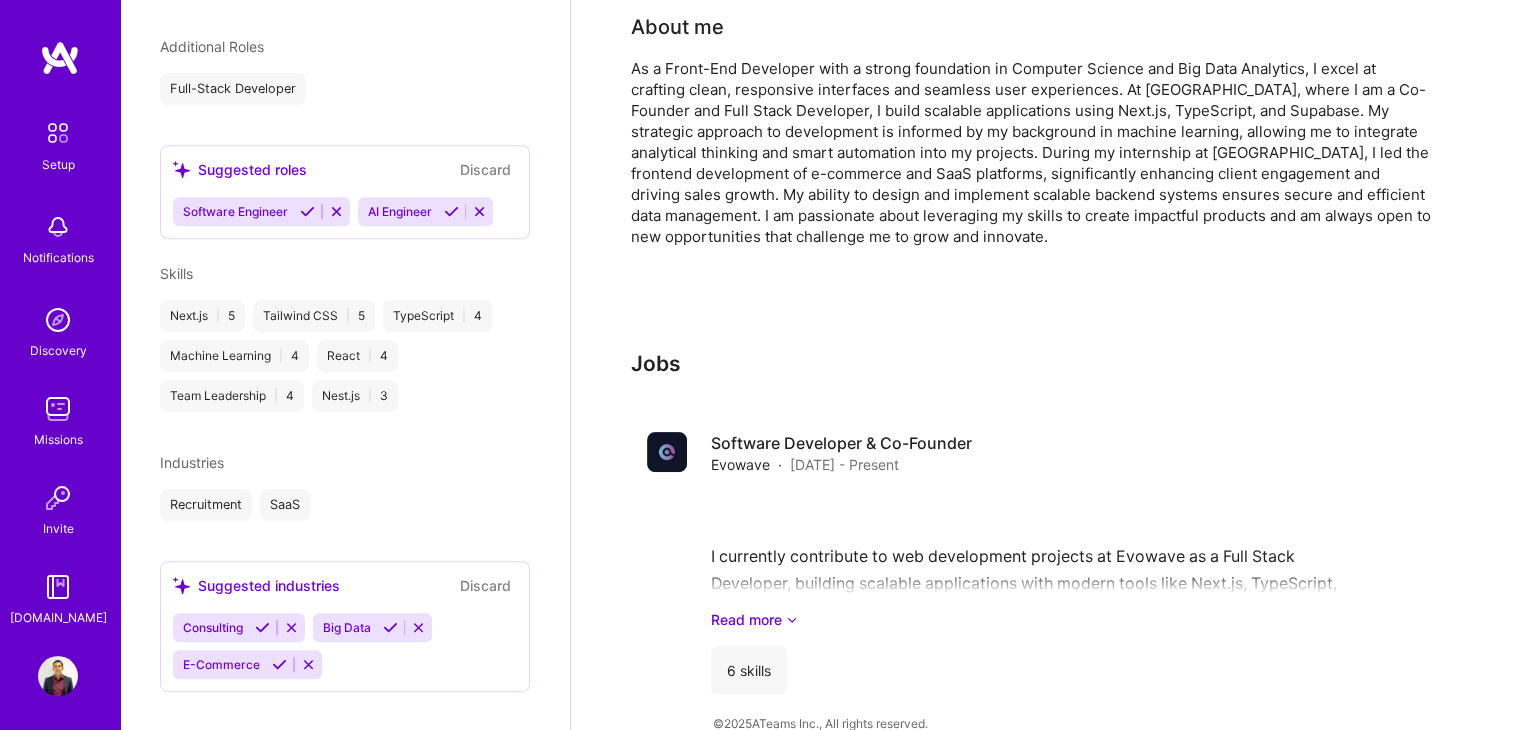 scroll, scrollTop: 852, scrollLeft: 0, axis: vertical 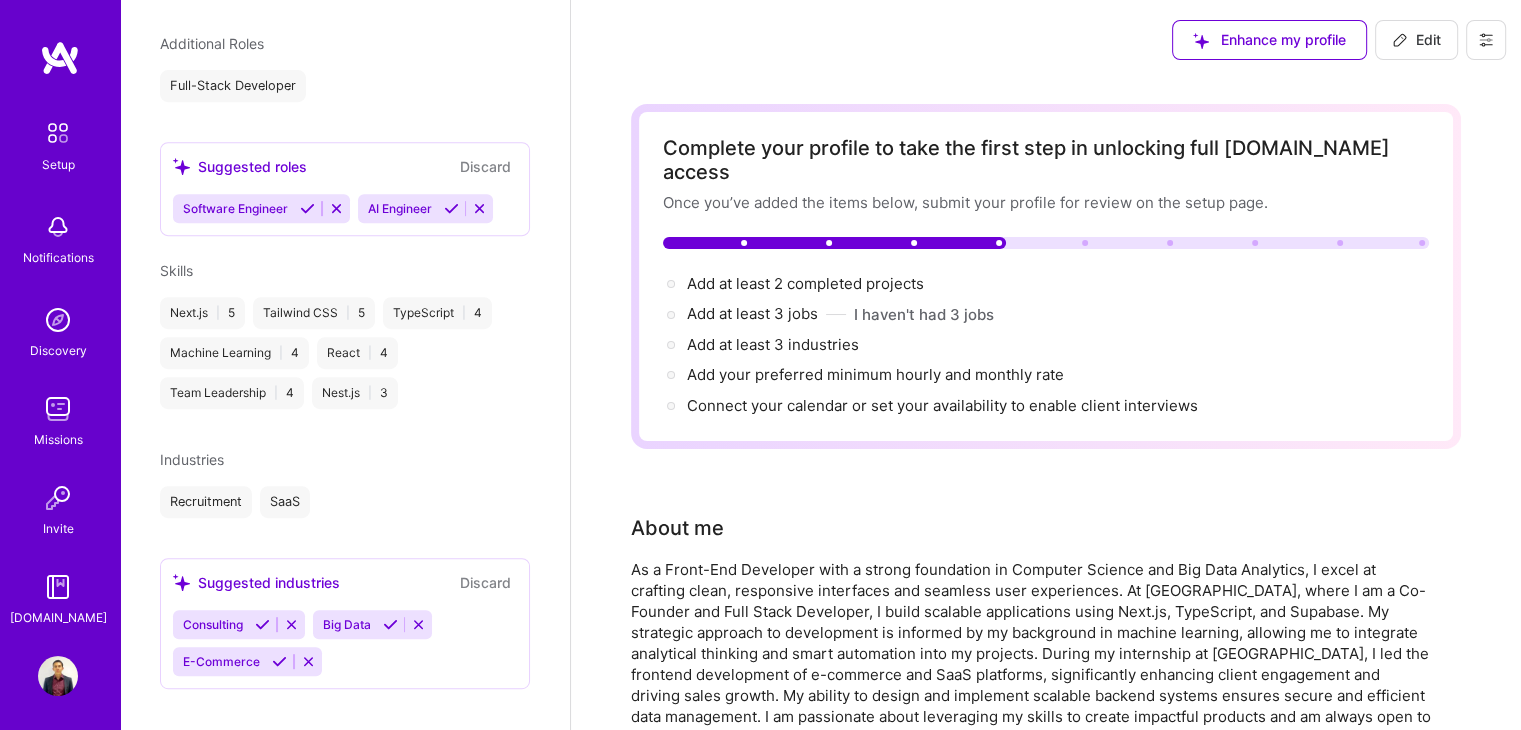 click at bounding box center (390, 624) 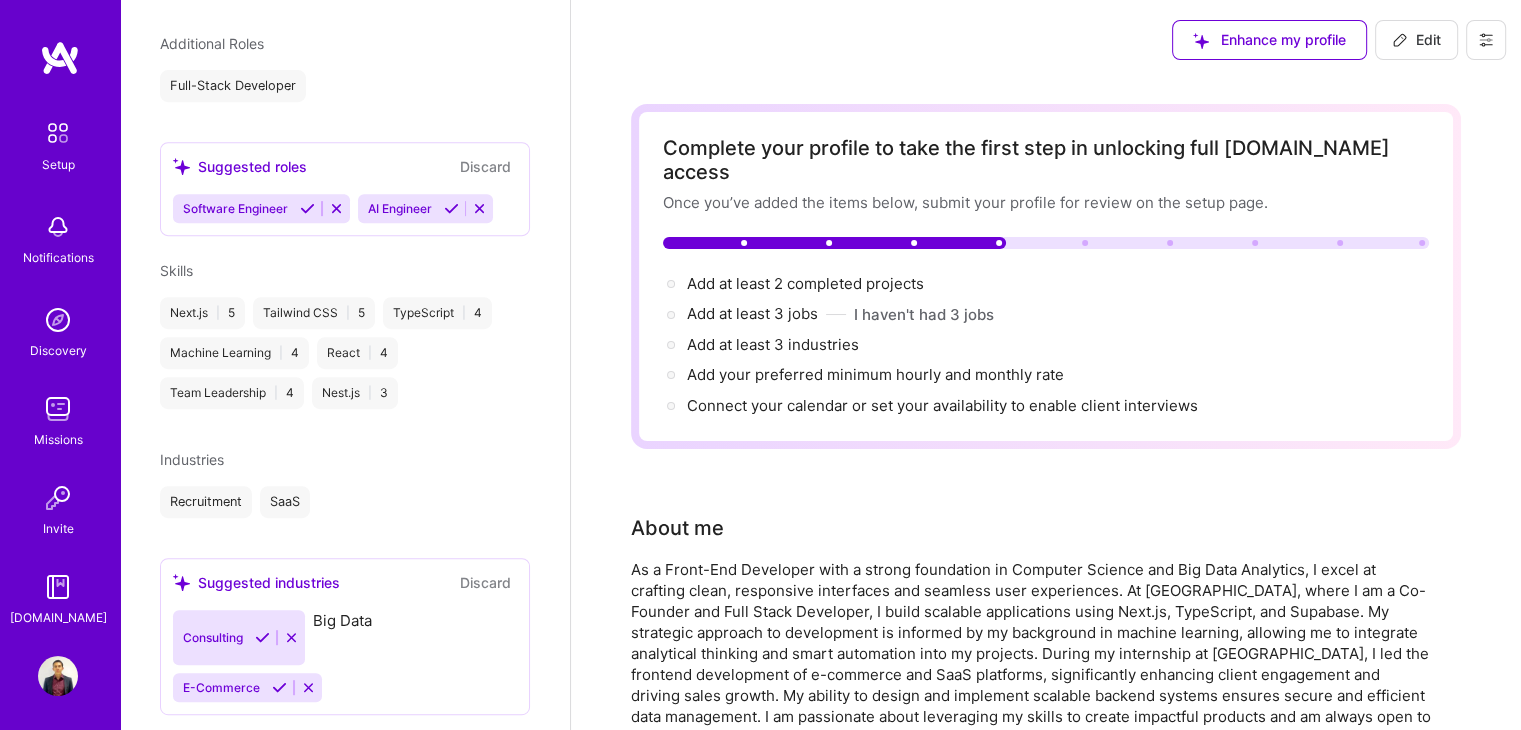 click on "Consulting Big Data E-Commerce" at bounding box center [345, 656] 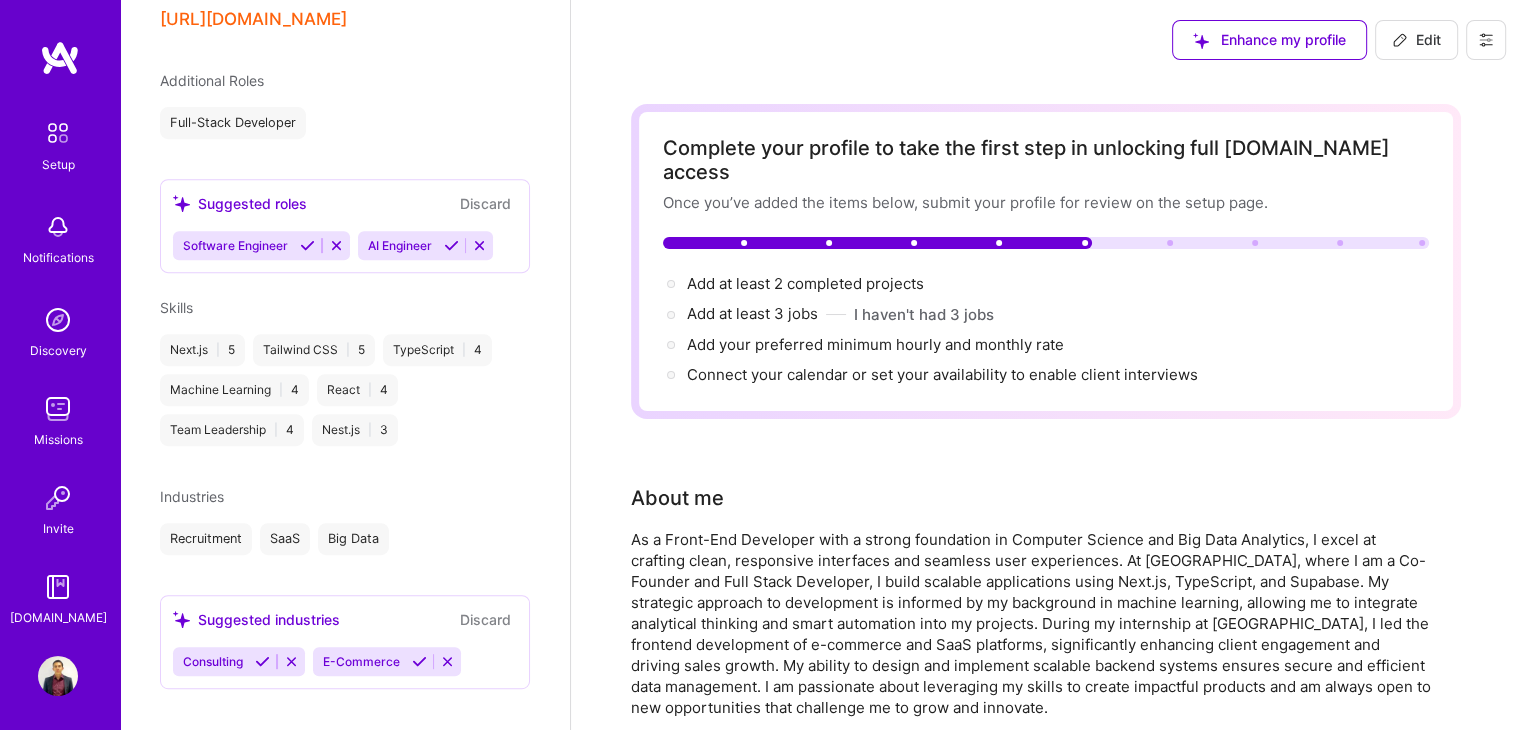 click at bounding box center (419, 661) 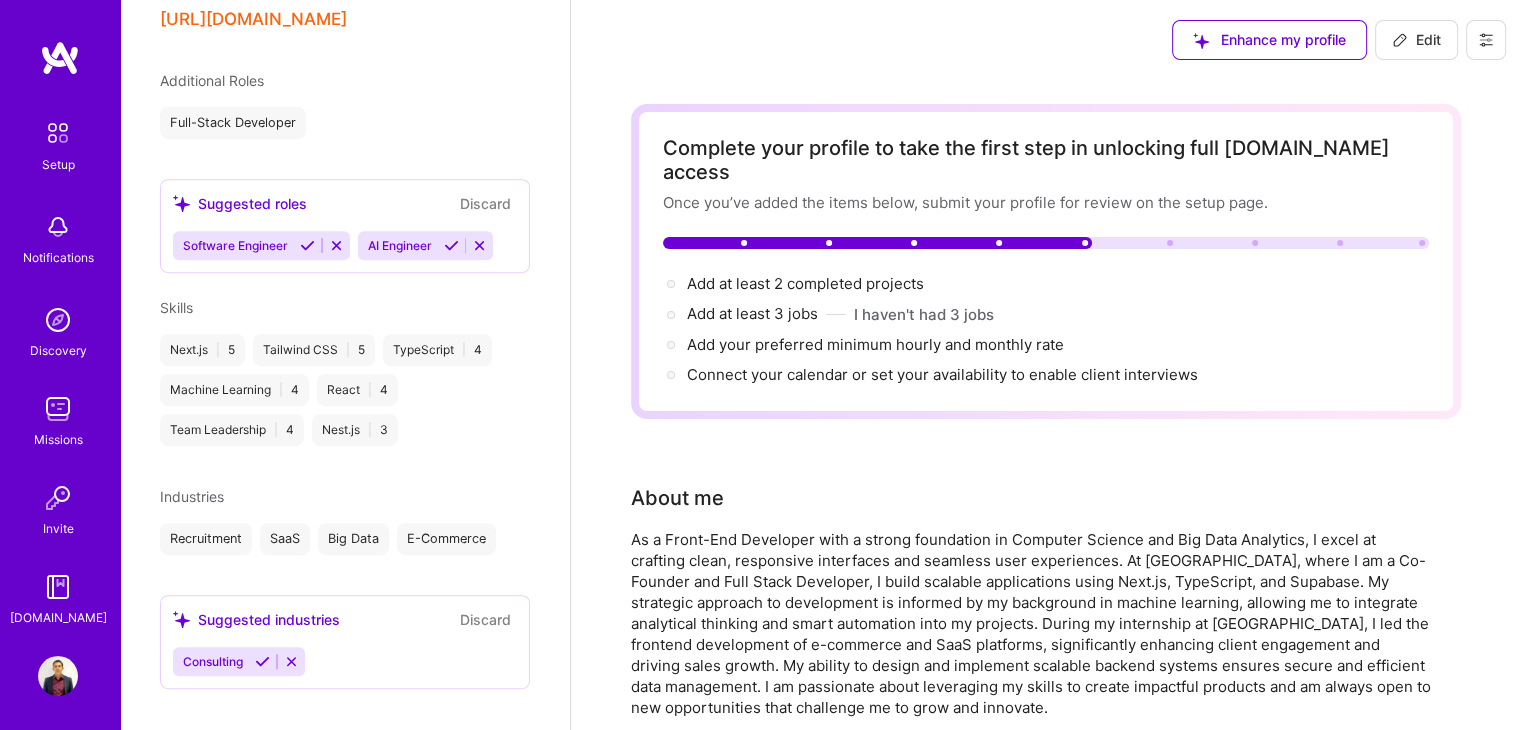 click on "Edit" at bounding box center (1416, 40) 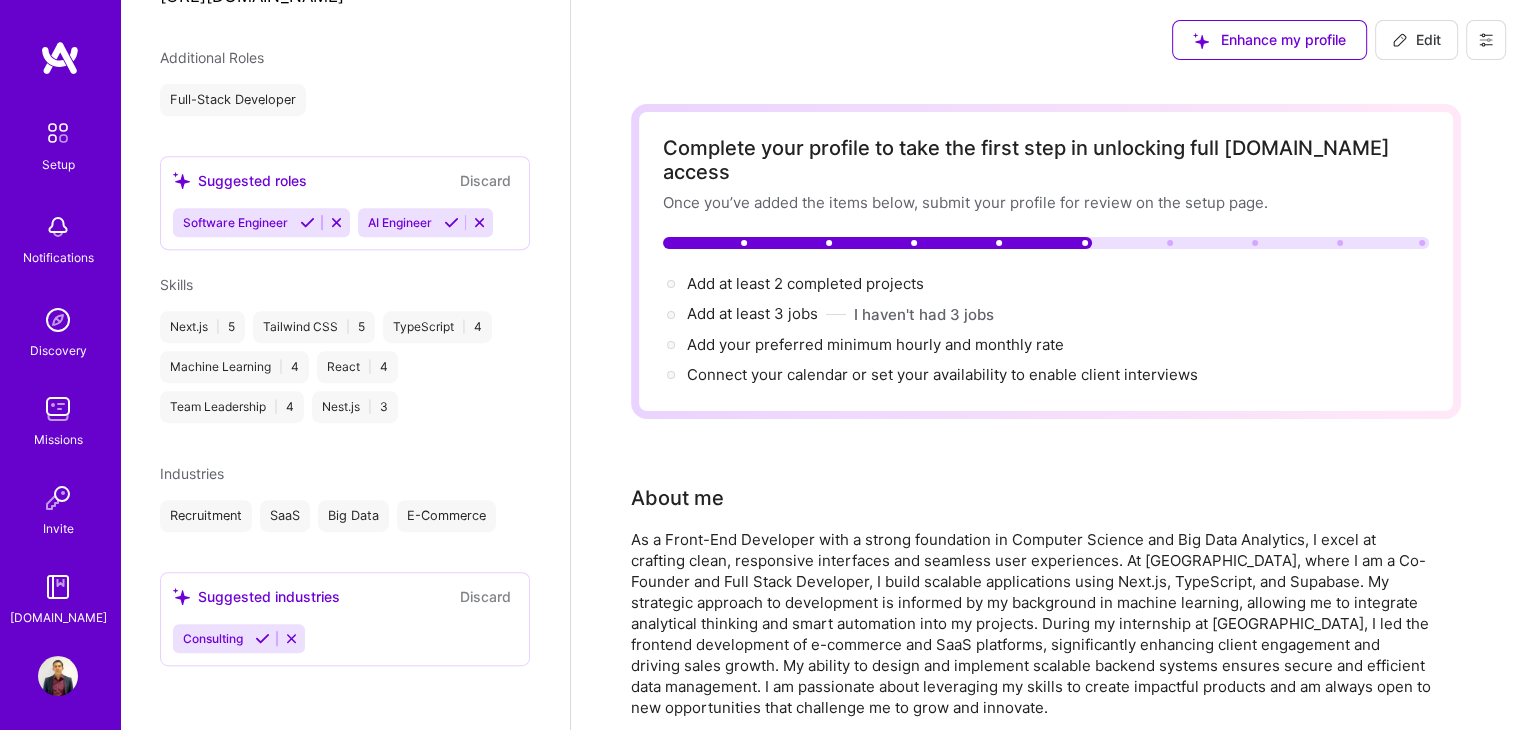 select on "TN" 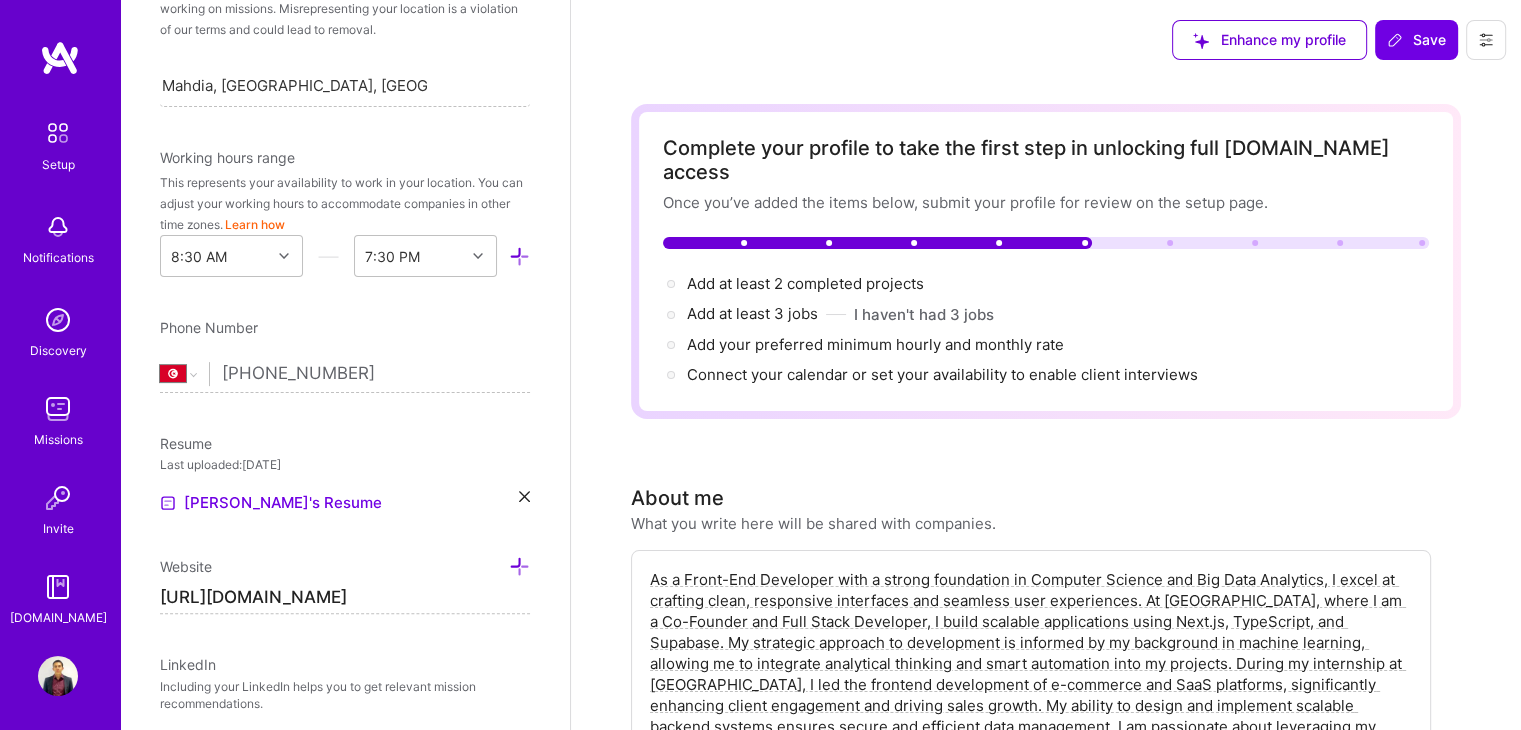 scroll, scrollTop: 562, scrollLeft: 0, axis: vertical 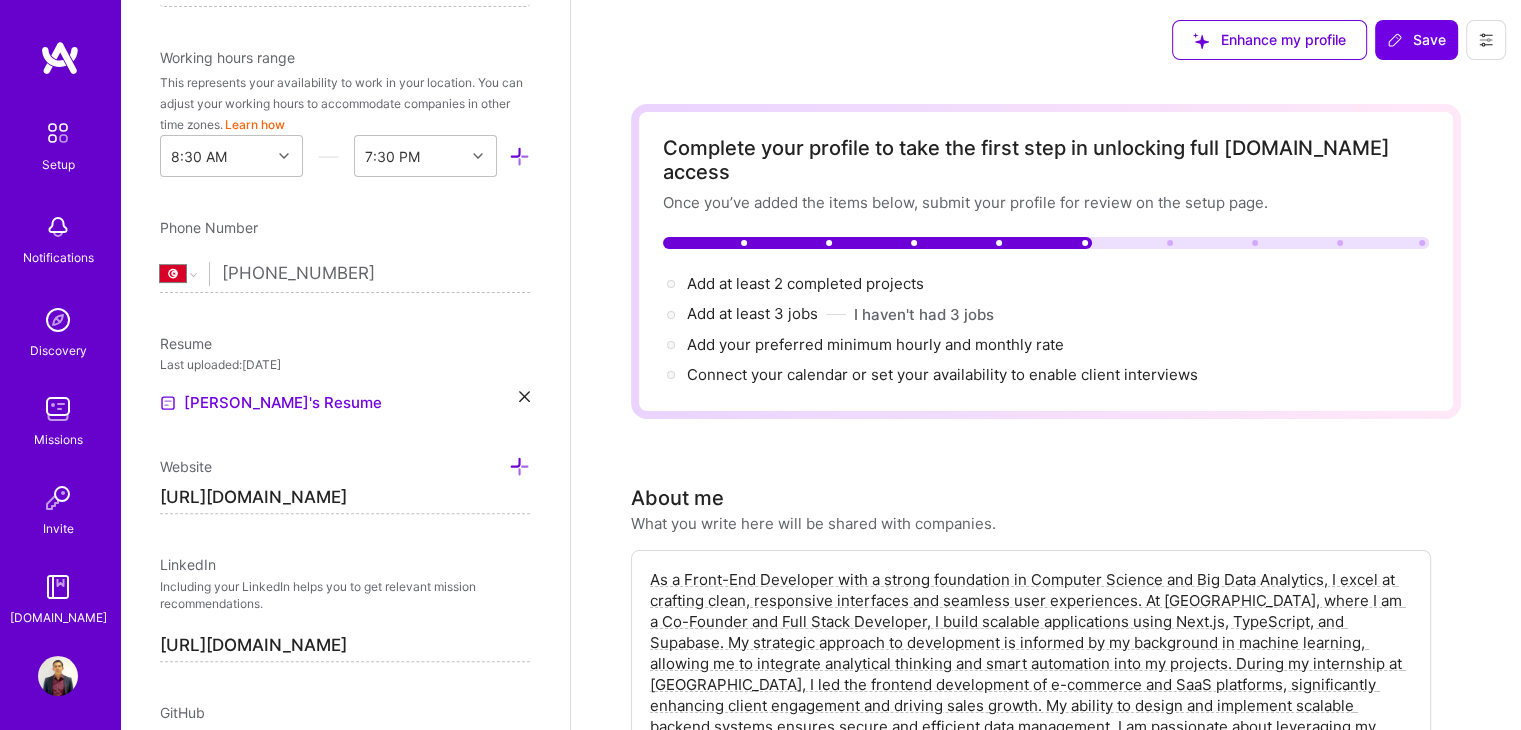 click on "[URL][DOMAIN_NAME]" at bounding box center (345, 498) 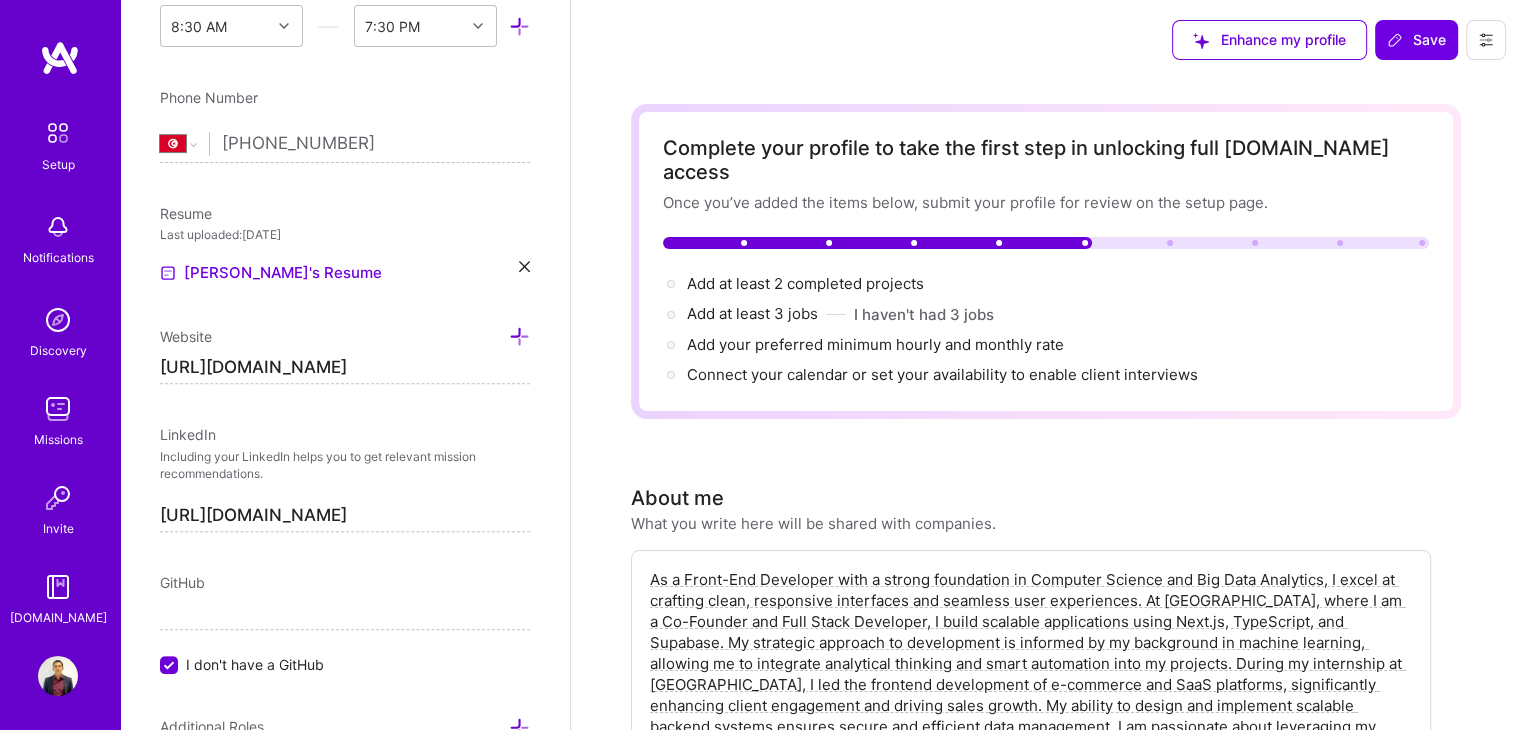 scroll, scrollTop: 762, scrollLeft: 0, axis: vertical 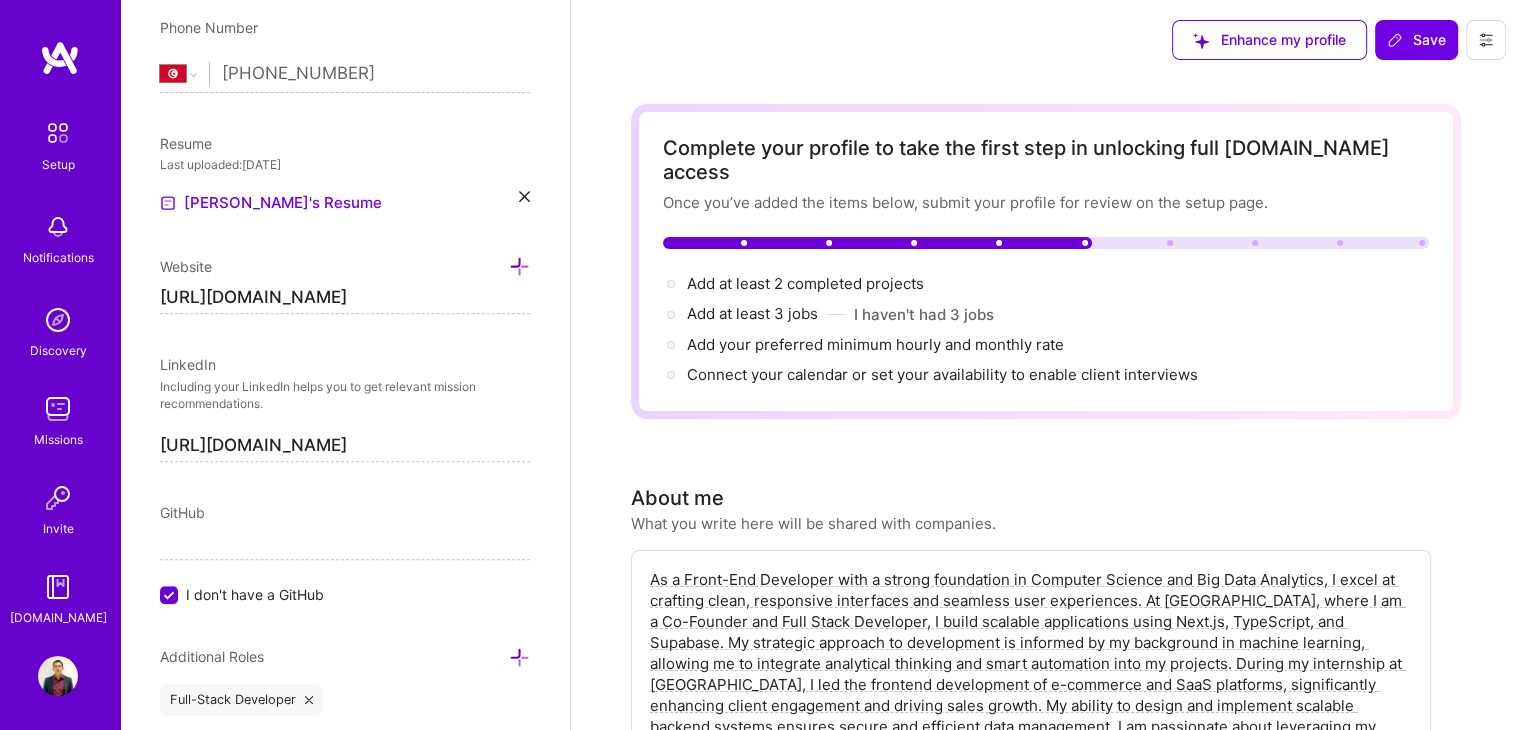 type on "[URL][DOMAIN_NAME]" 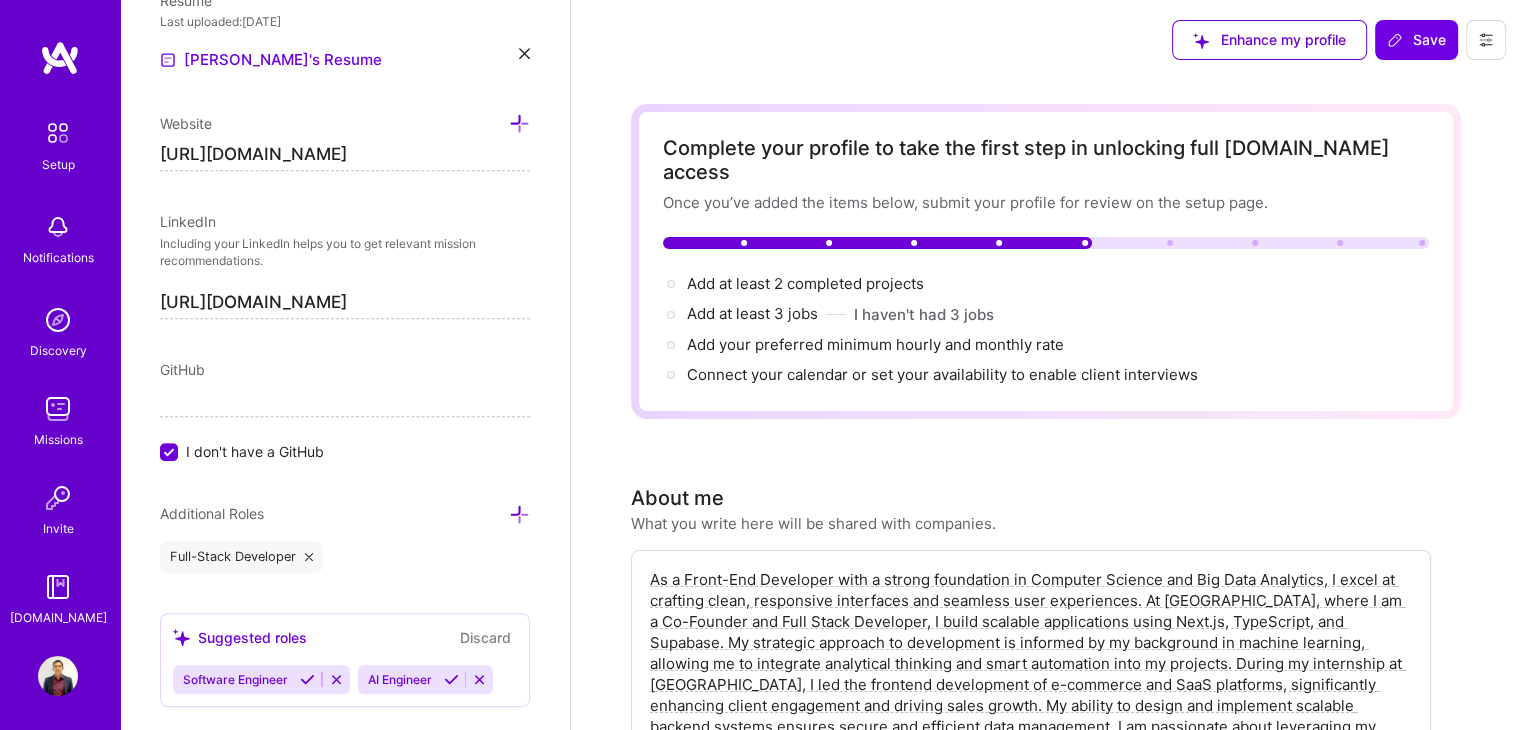 scroll, scrollTop: 962, scrollLeft: 0, axis: vertical 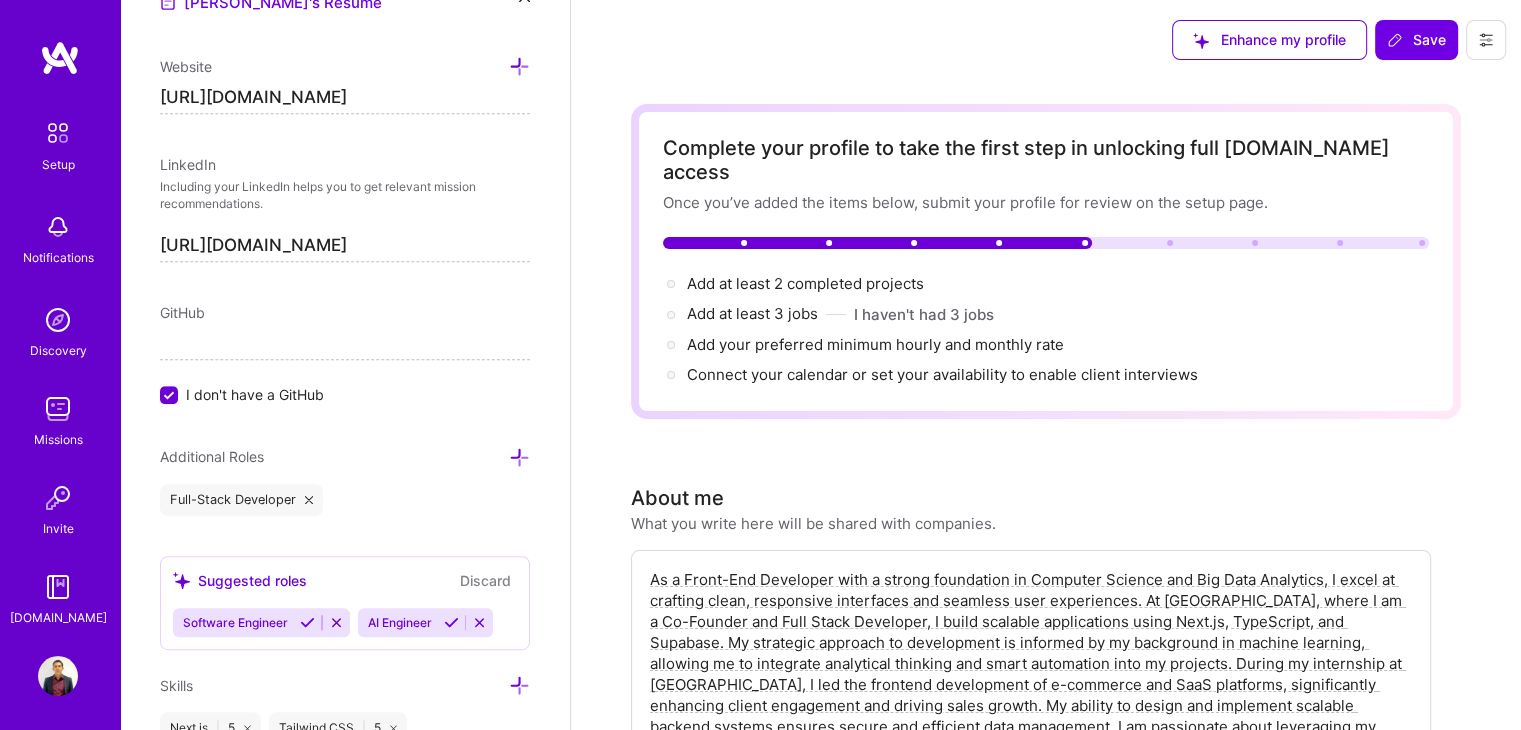 click on "I don't have a GitHub" at bounding box center (171, 396) 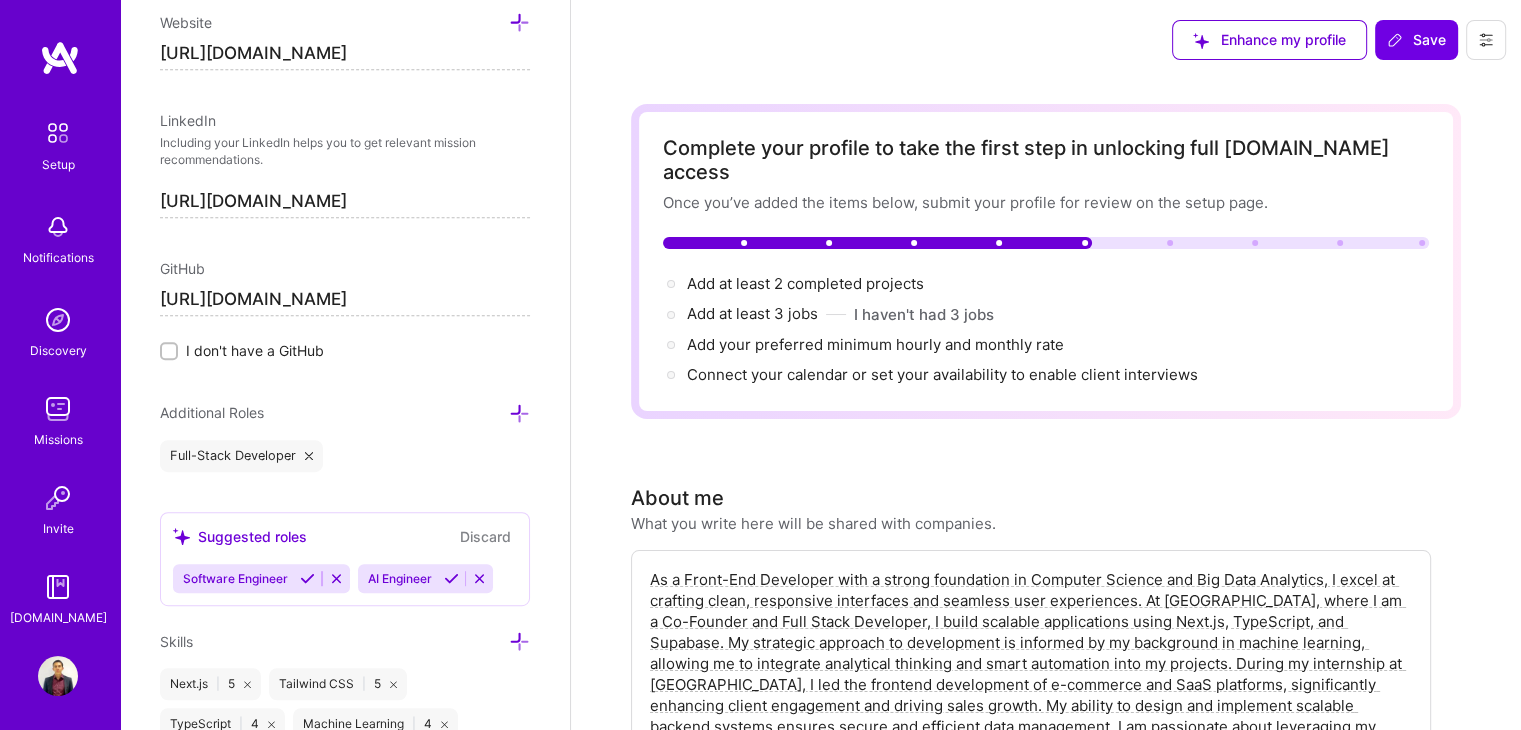 scroll, scrollTop: 1062, scrollLeft: 0, axis: vertical 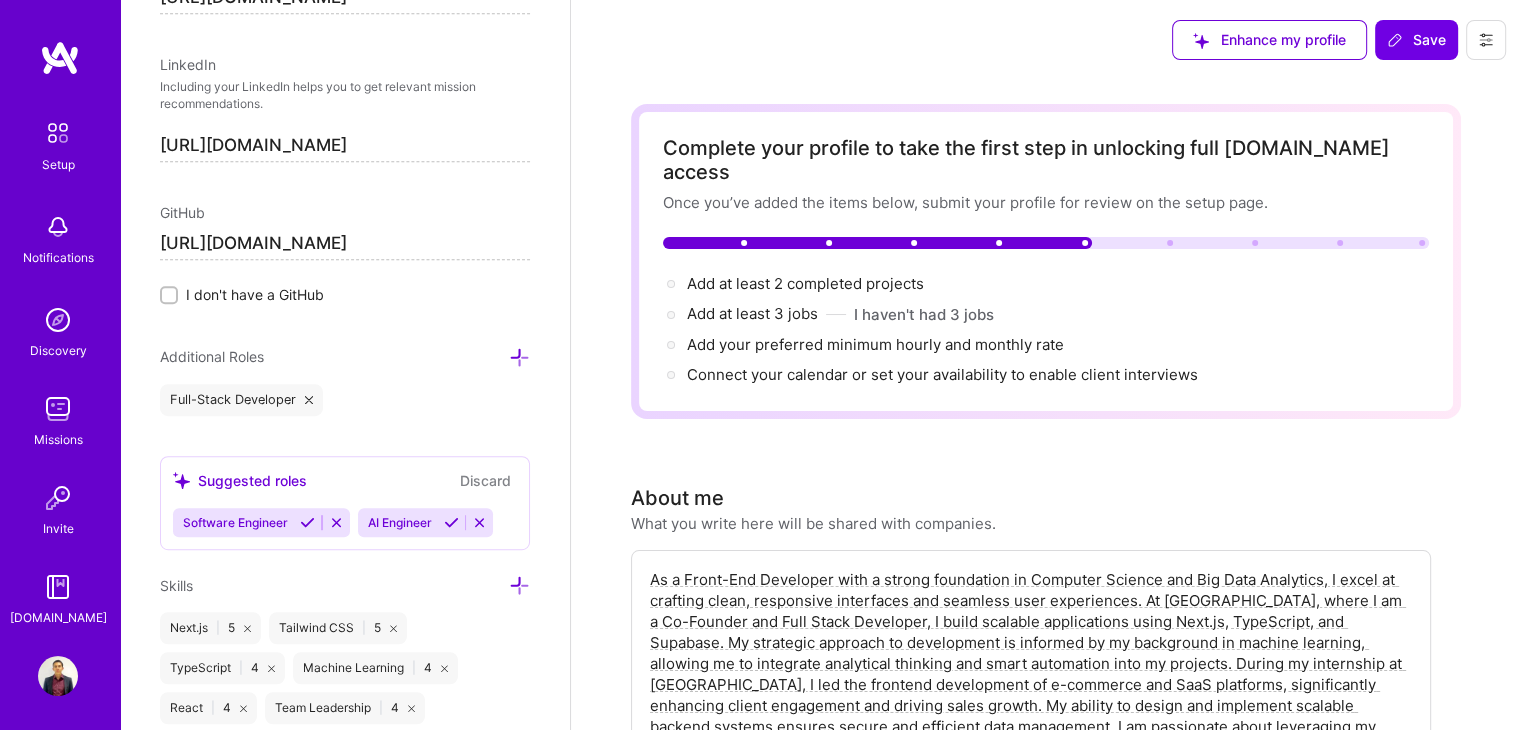 type on "[URL][DOMAIN_NAME]" 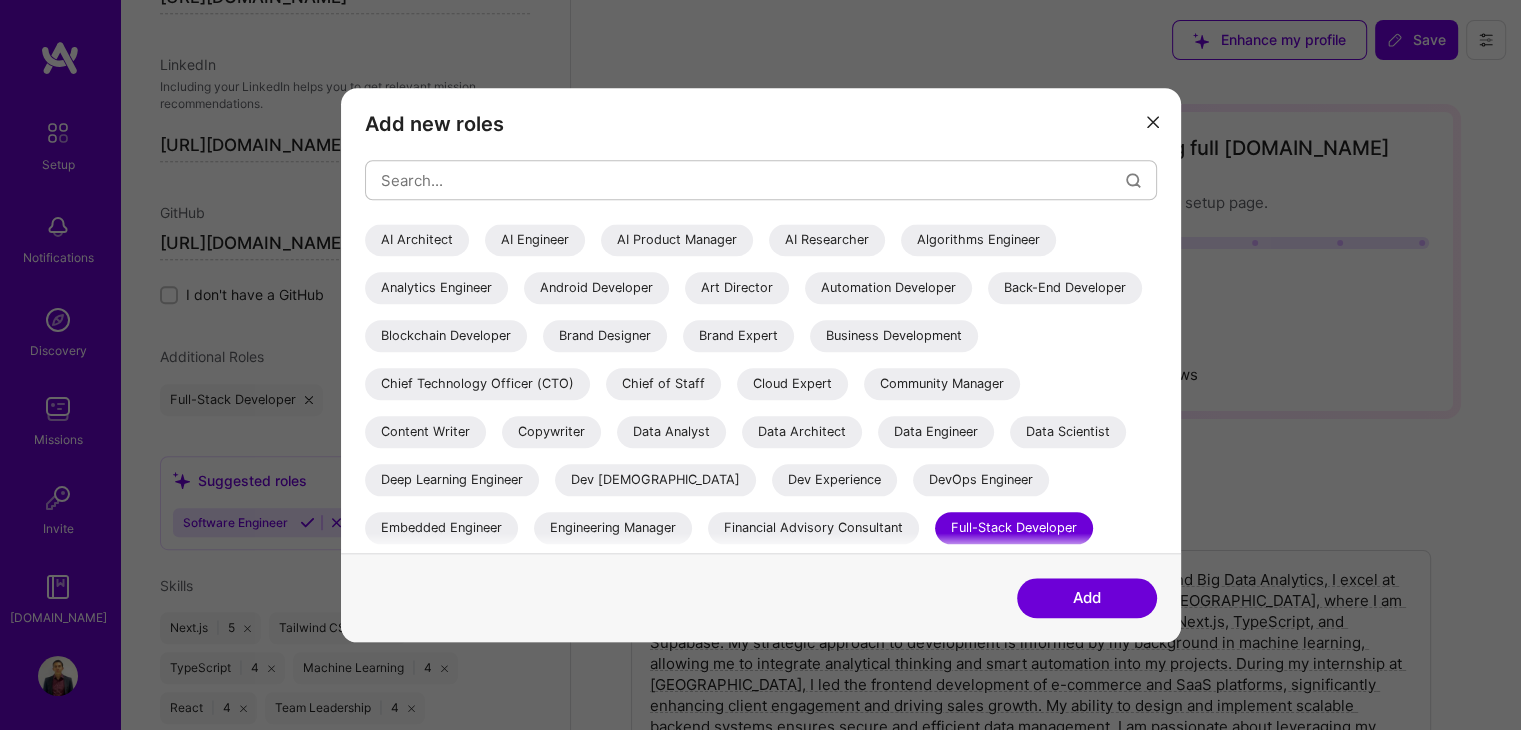 drag, startPoint x: 431, startPoint y: 139, endPoint x: 428, endPoint y: 180, distance: 41.109608 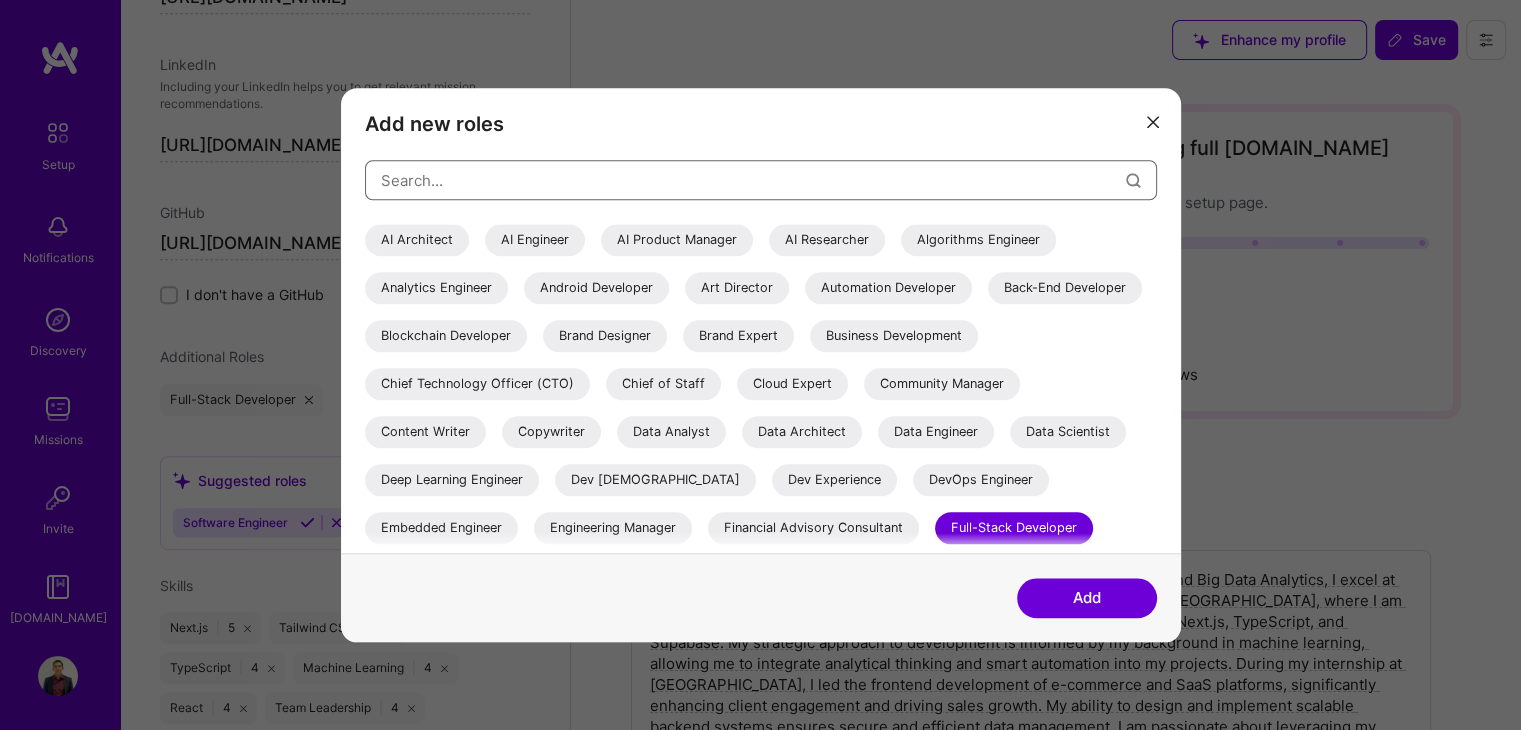 click at bounding box center (753, 180) 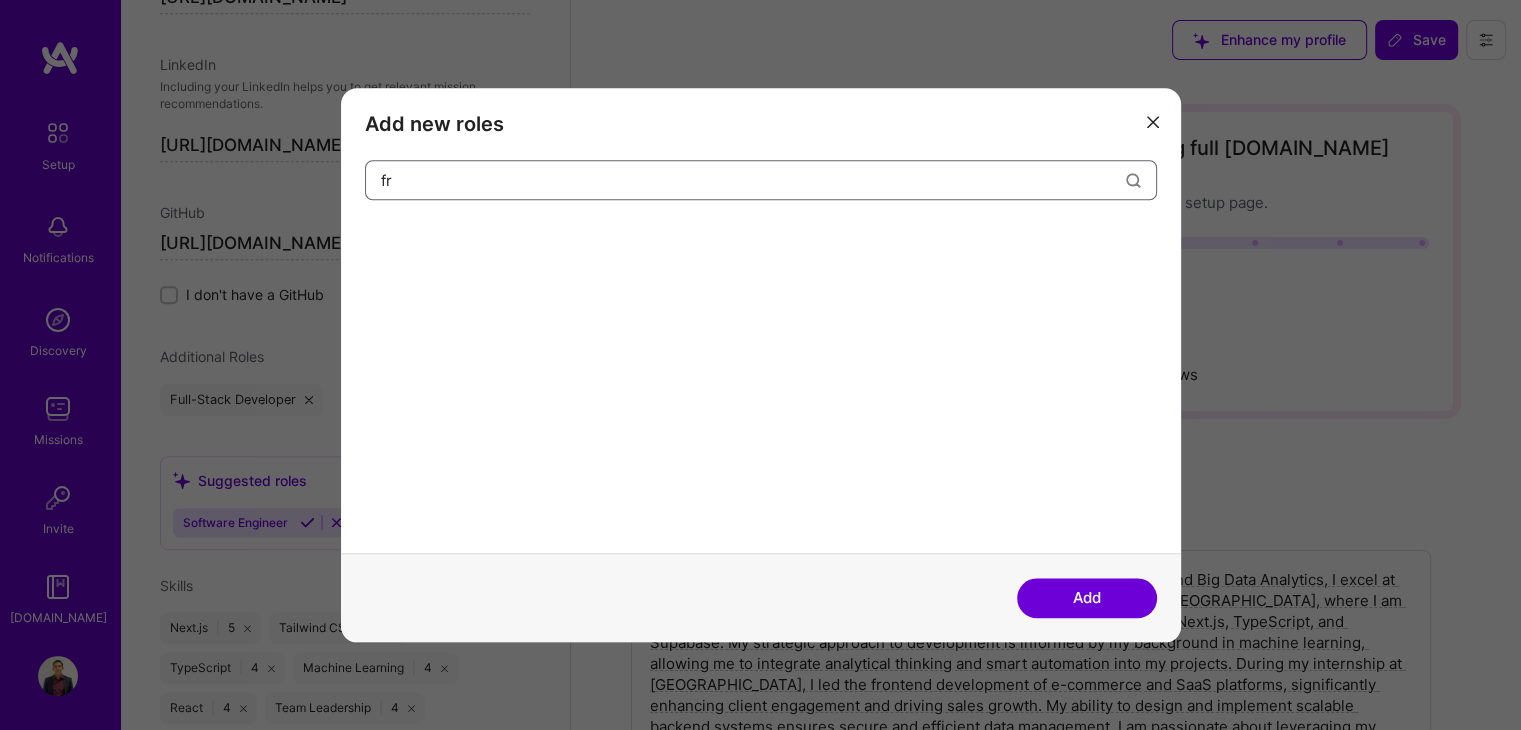 type on "f" 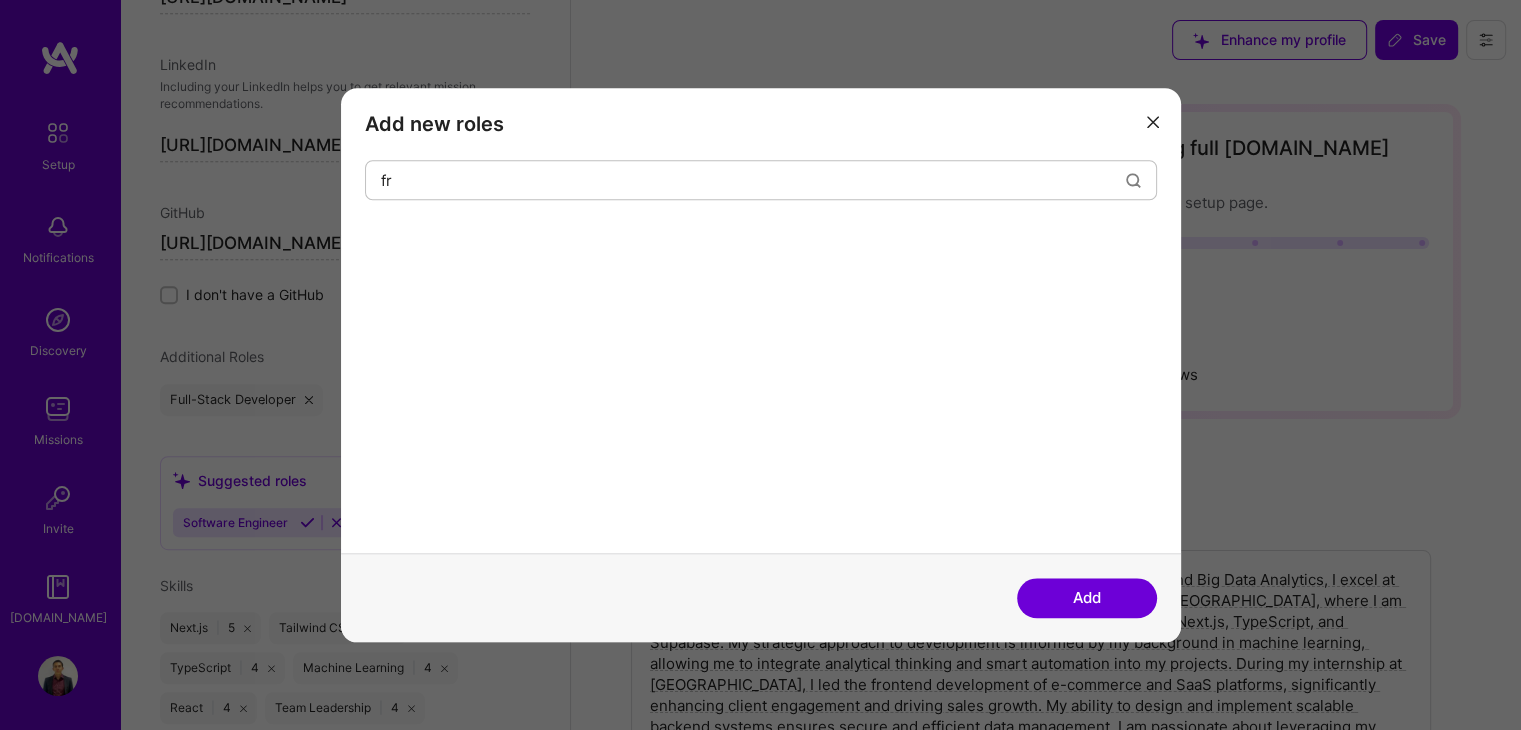 click at bounding box center [1153, 122] 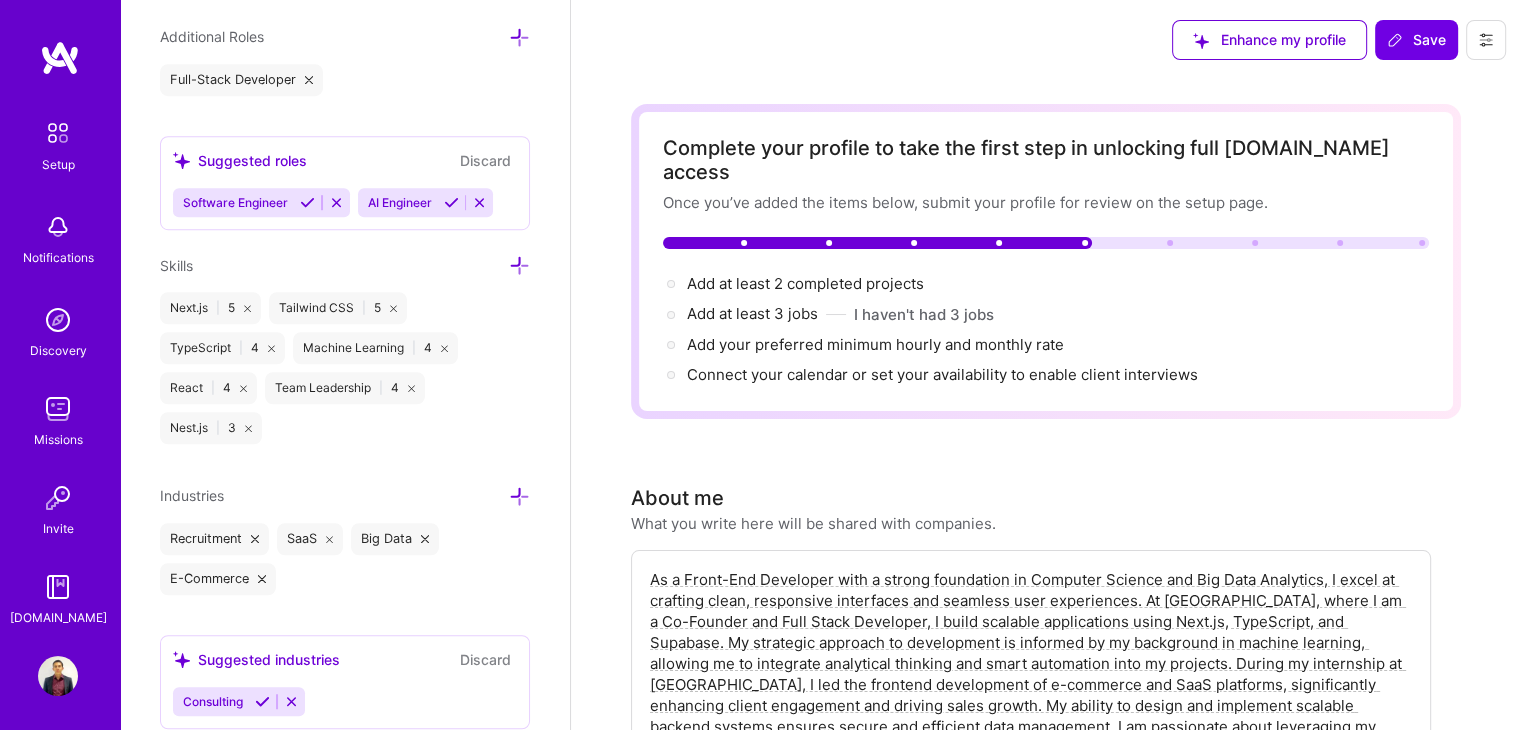 scroll, scrollTop: 1440, scrollLeft: 0, axis: vertical 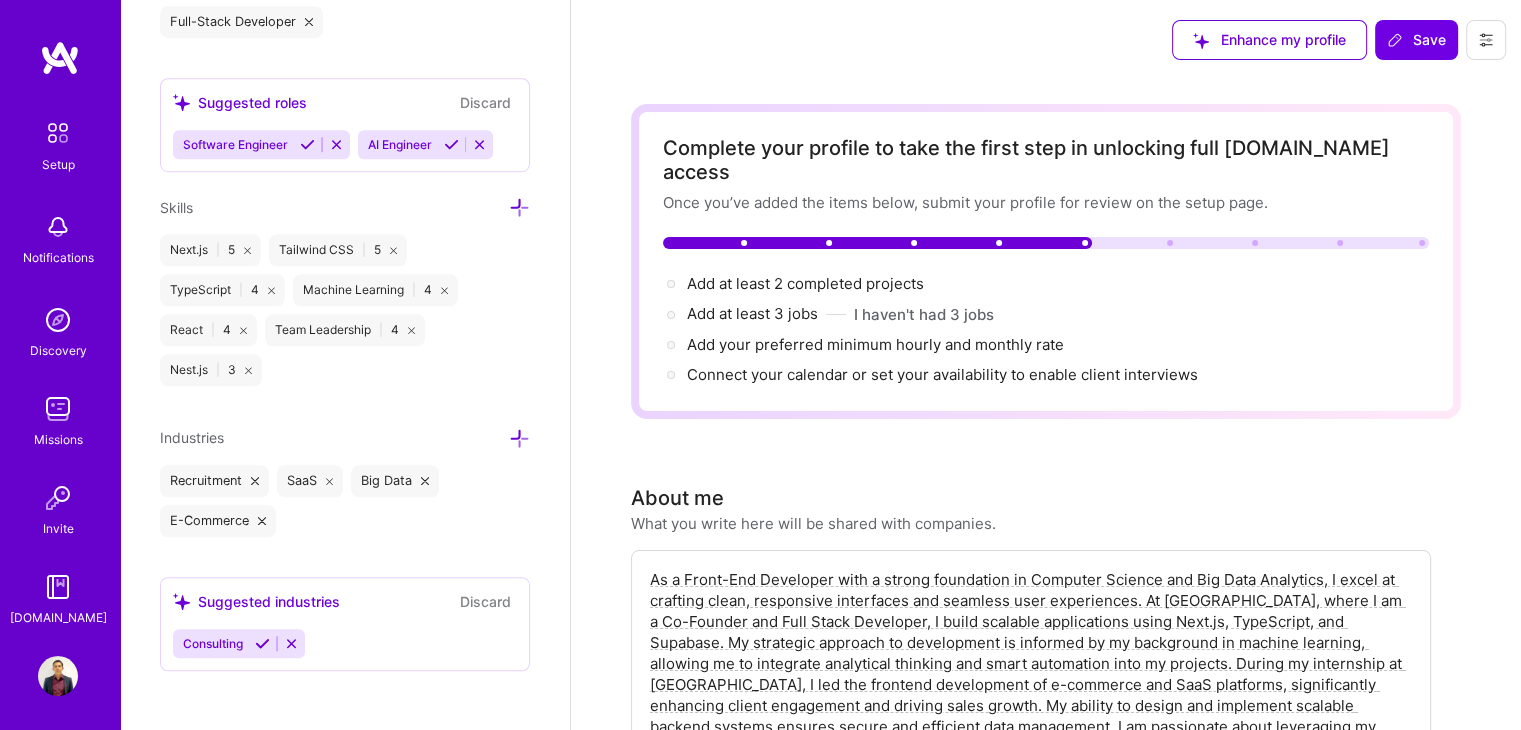 click at bounding box center (255, 481) 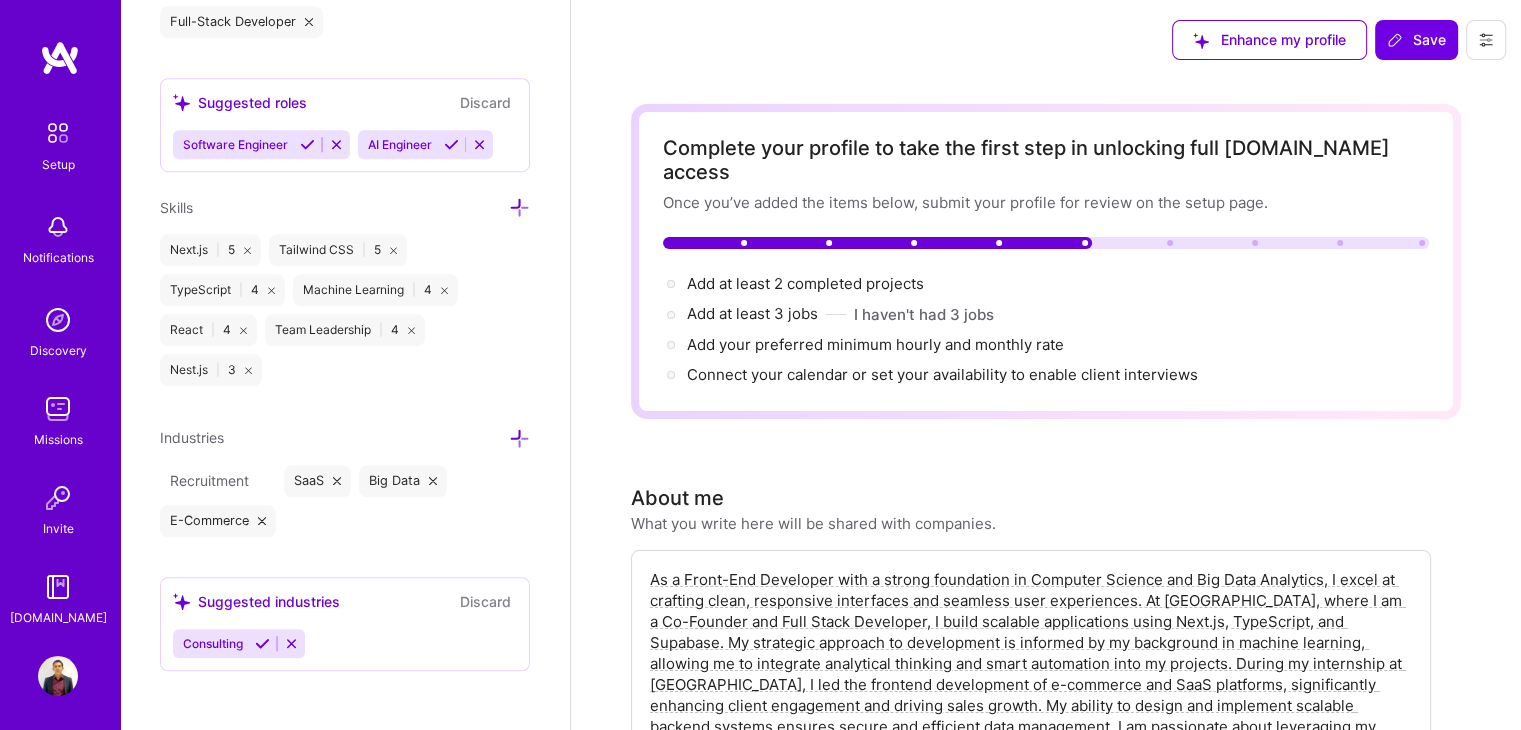 scroll, scrollTop: 1400, scrollLeft: 0, axis: vertical 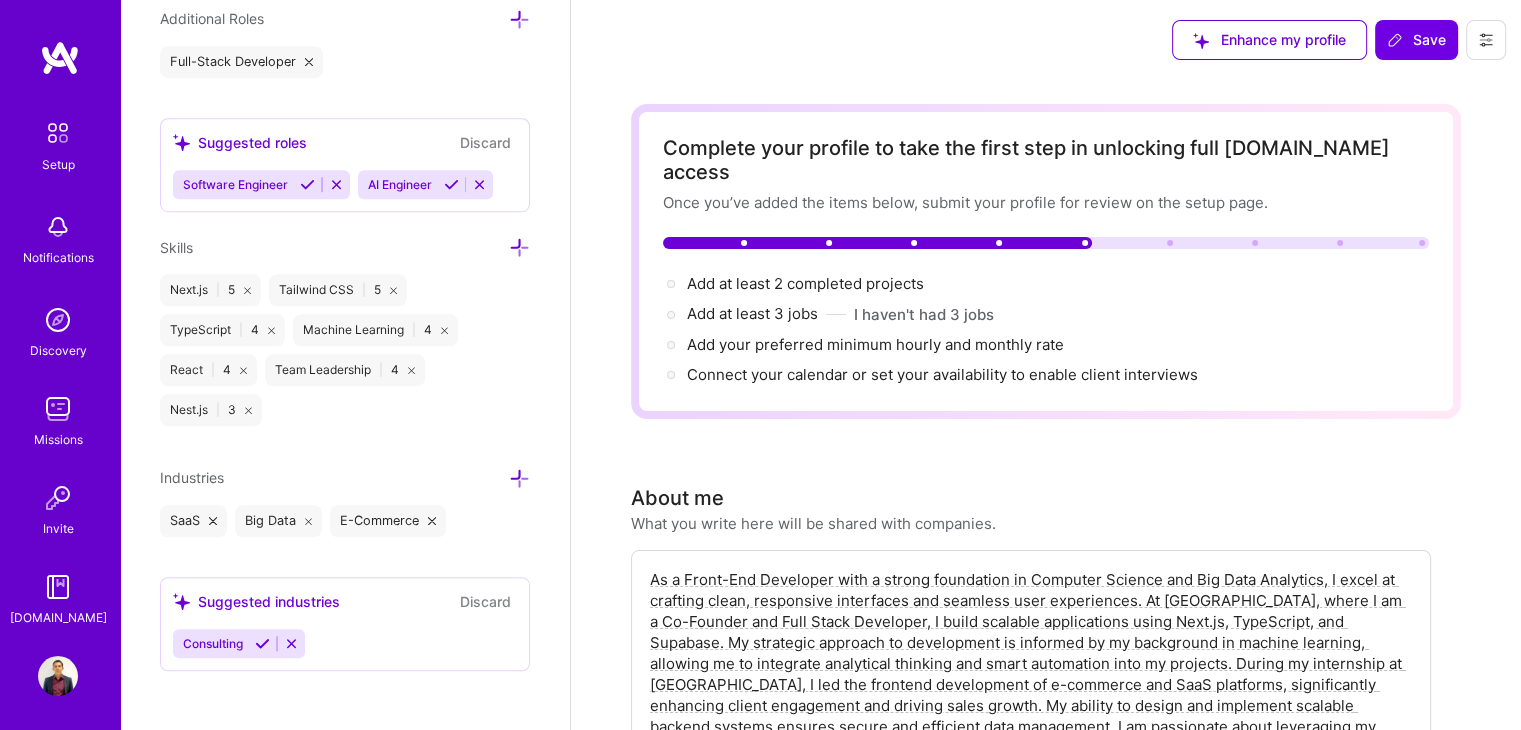 click at bounding box center [432, 521] 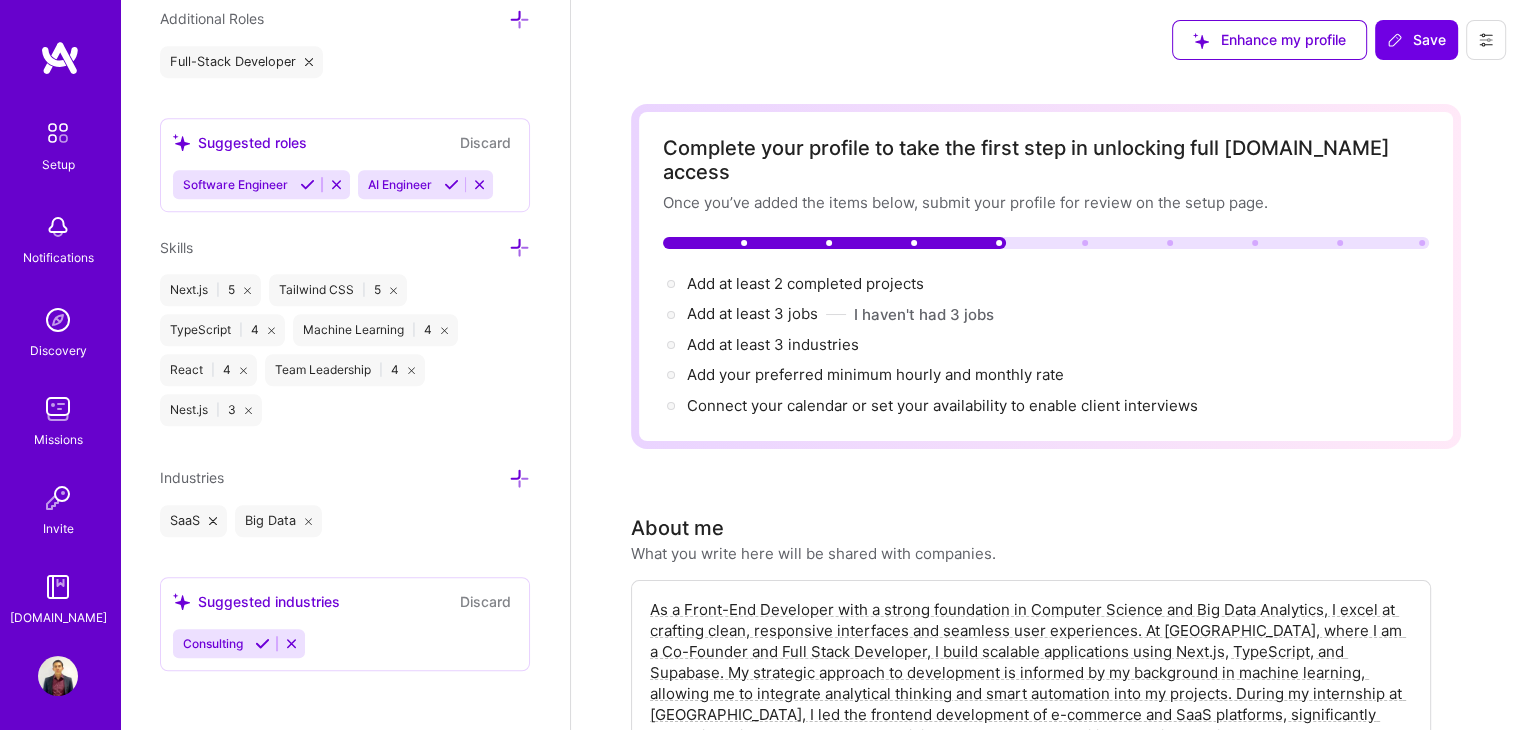 click at bounding box center [519, 478] 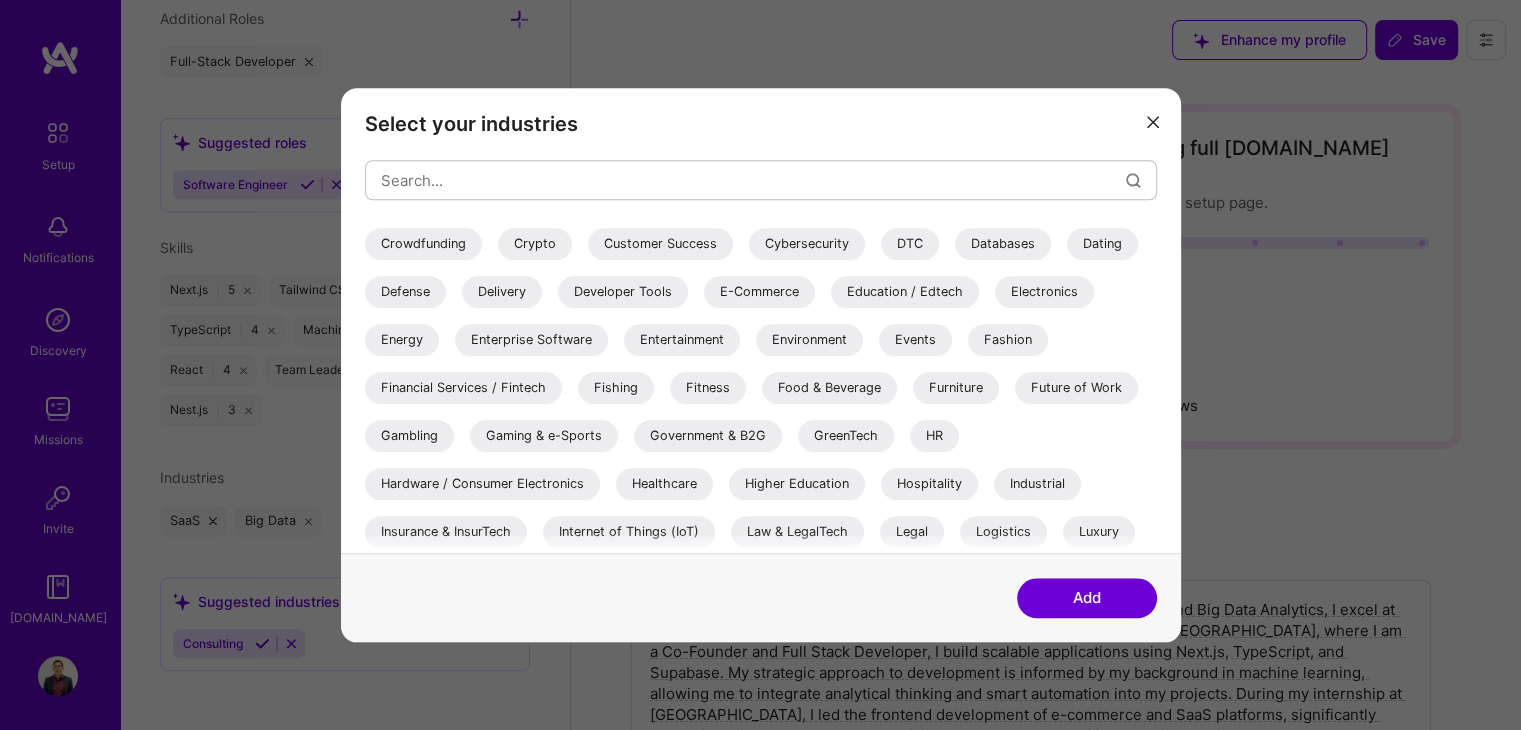 scroll, scrollTop: 272, scrollLeft: 0, axis: vertical 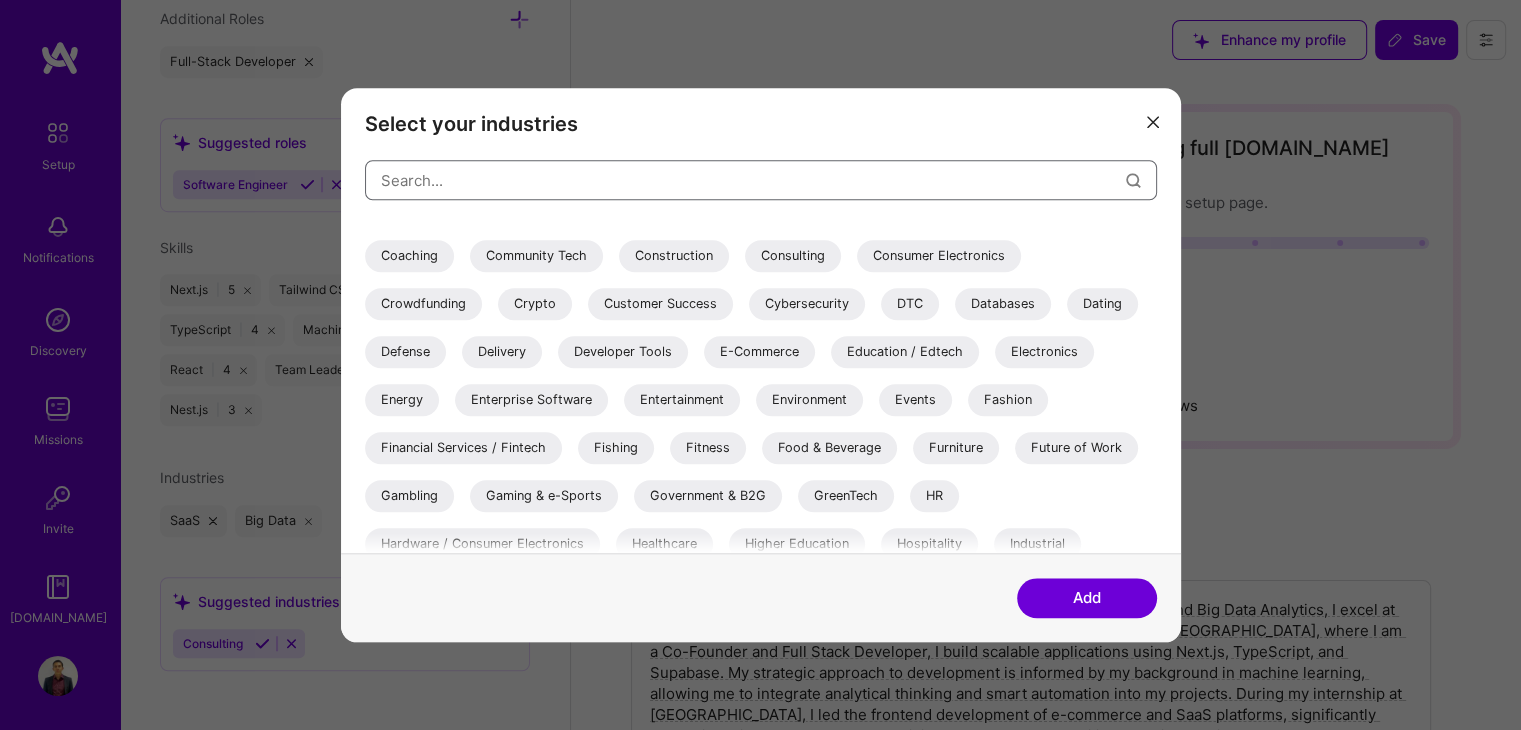 click at bounding box center [753, 180] 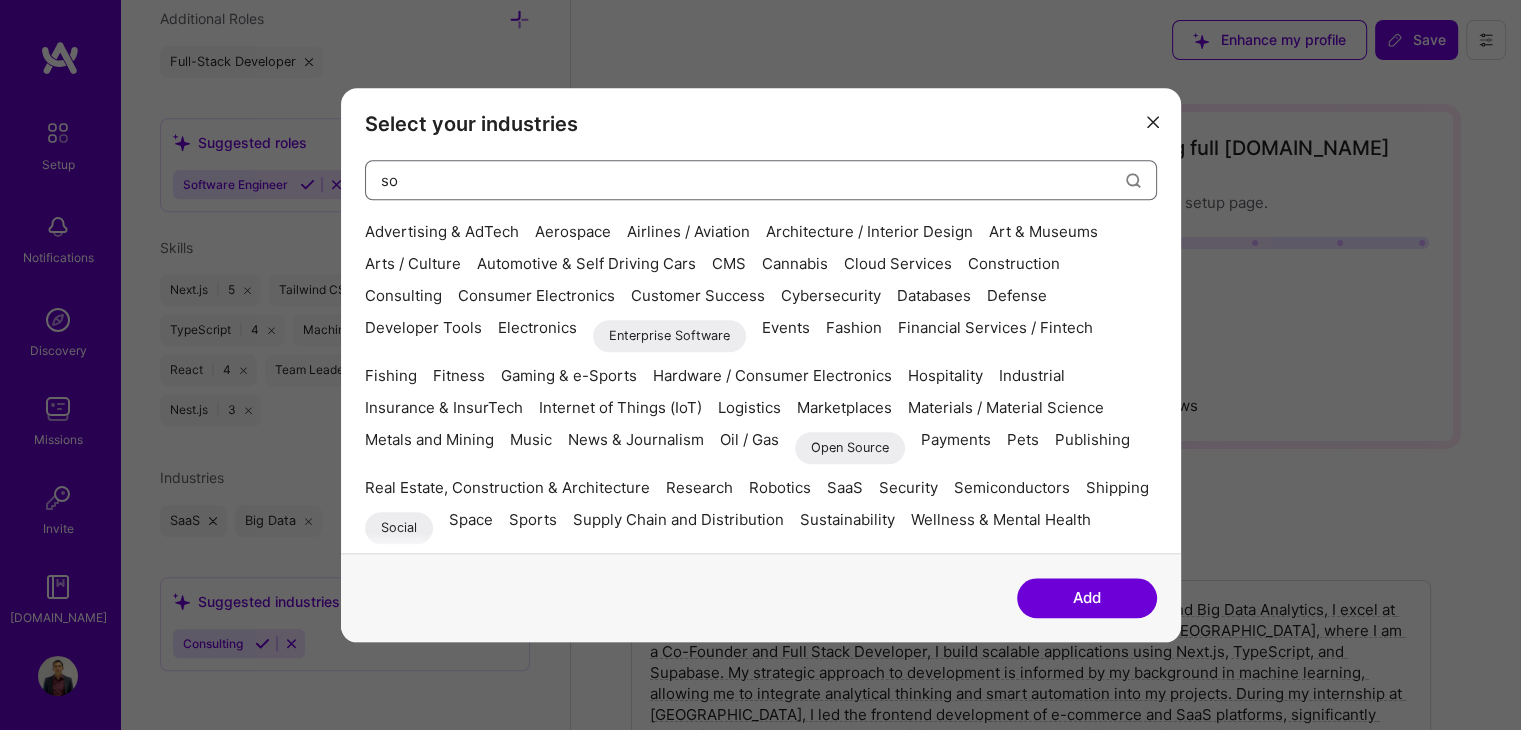 scroll, scrollTop: 0, scrollLeft: 0, axis: both 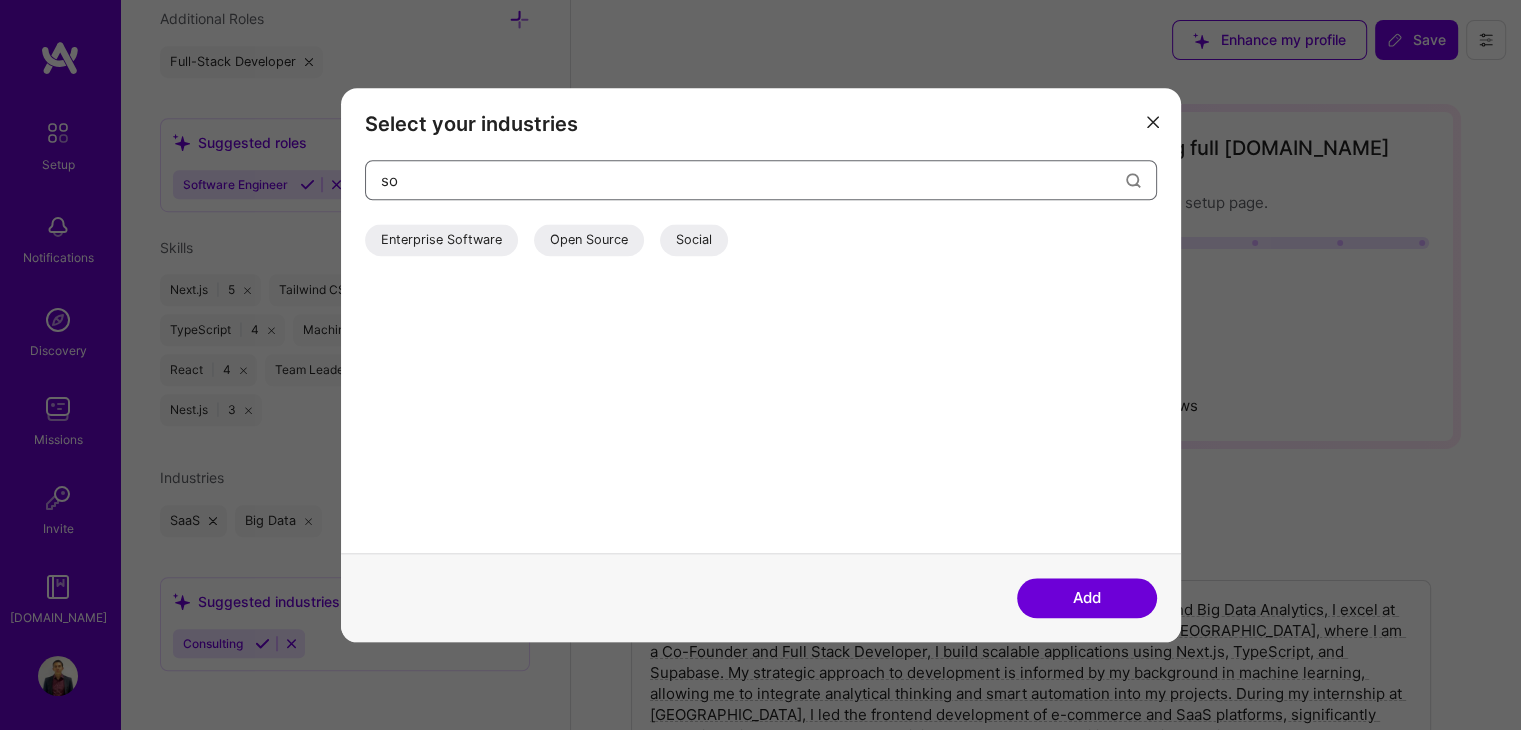 type on "s" 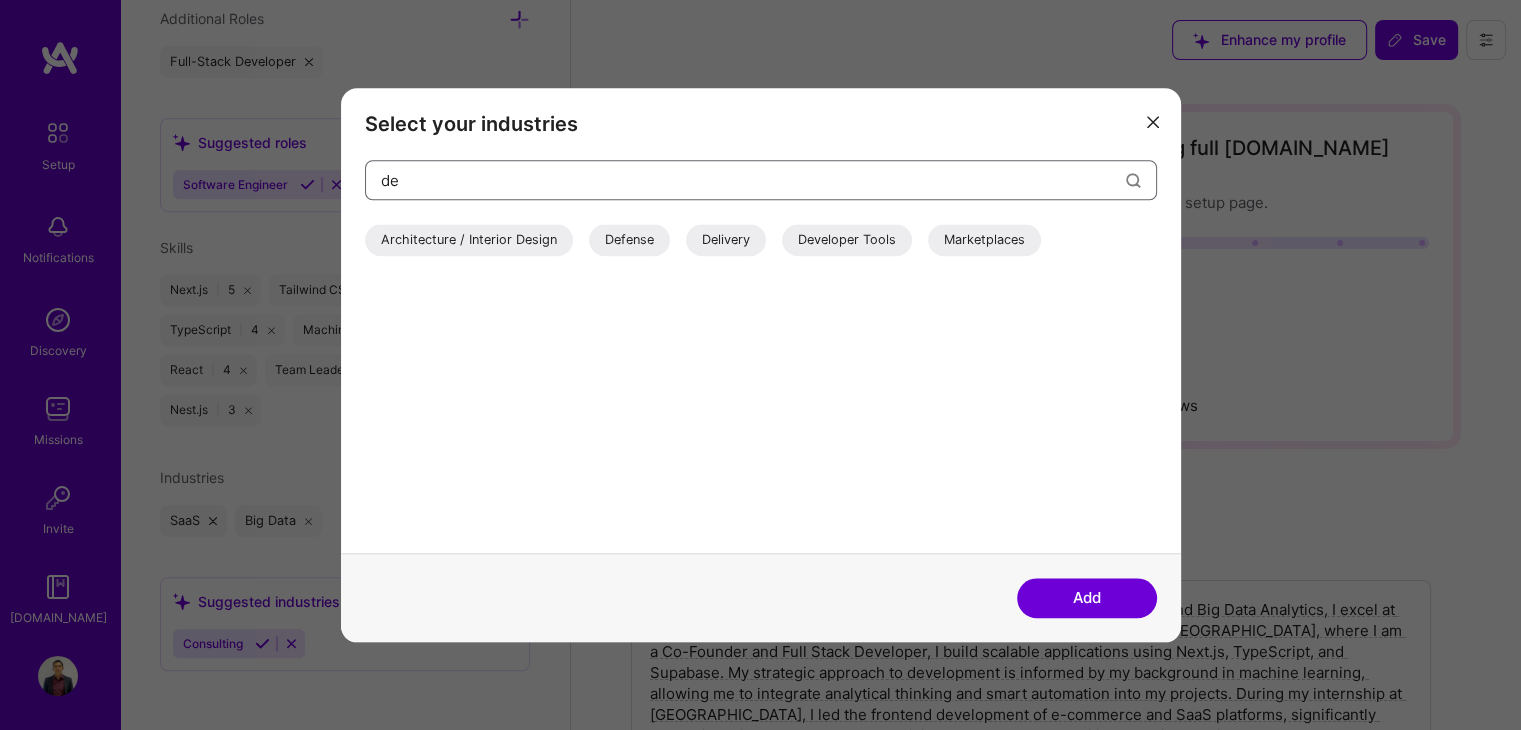 type on "d" 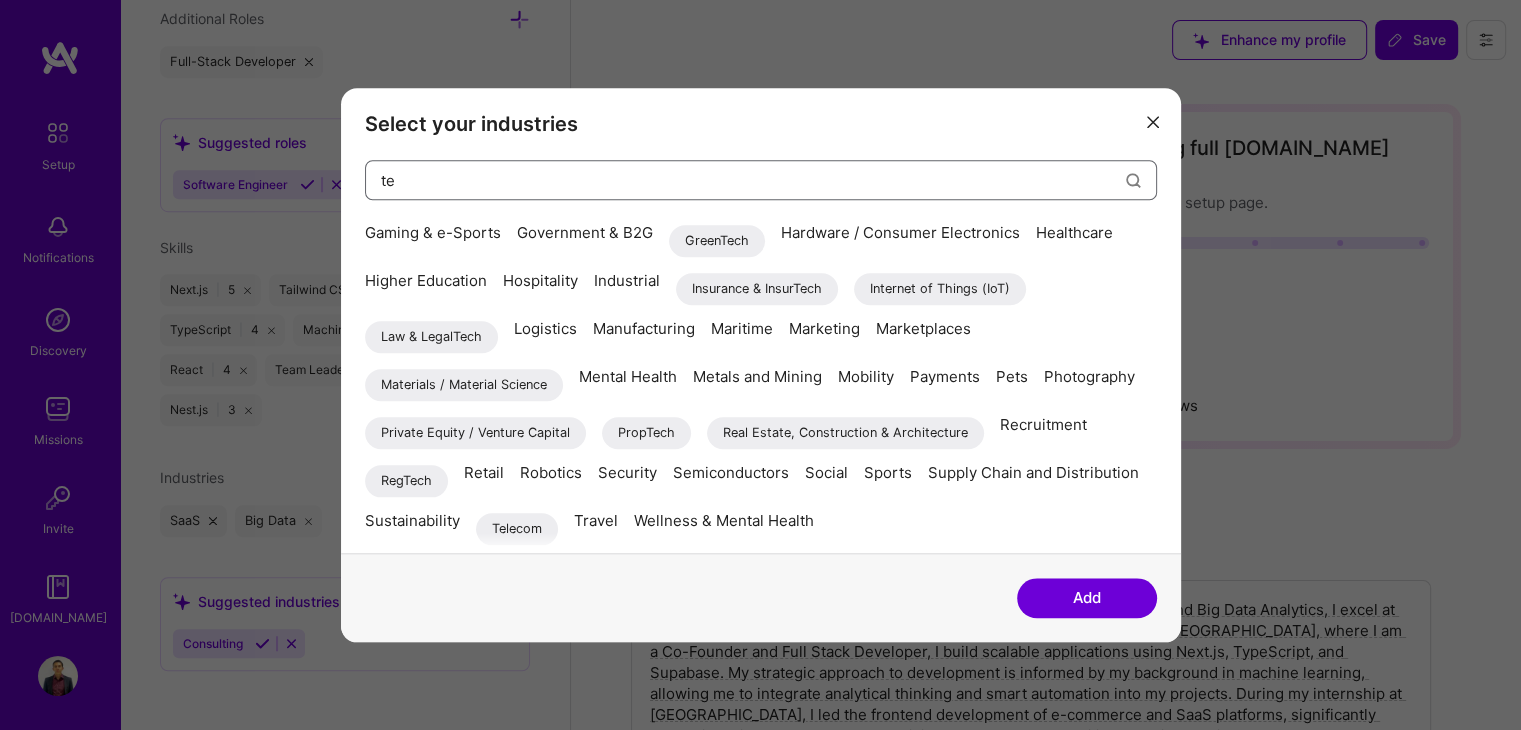 scroll, scrollTop: 0, scrollLeft: 0, axis: both 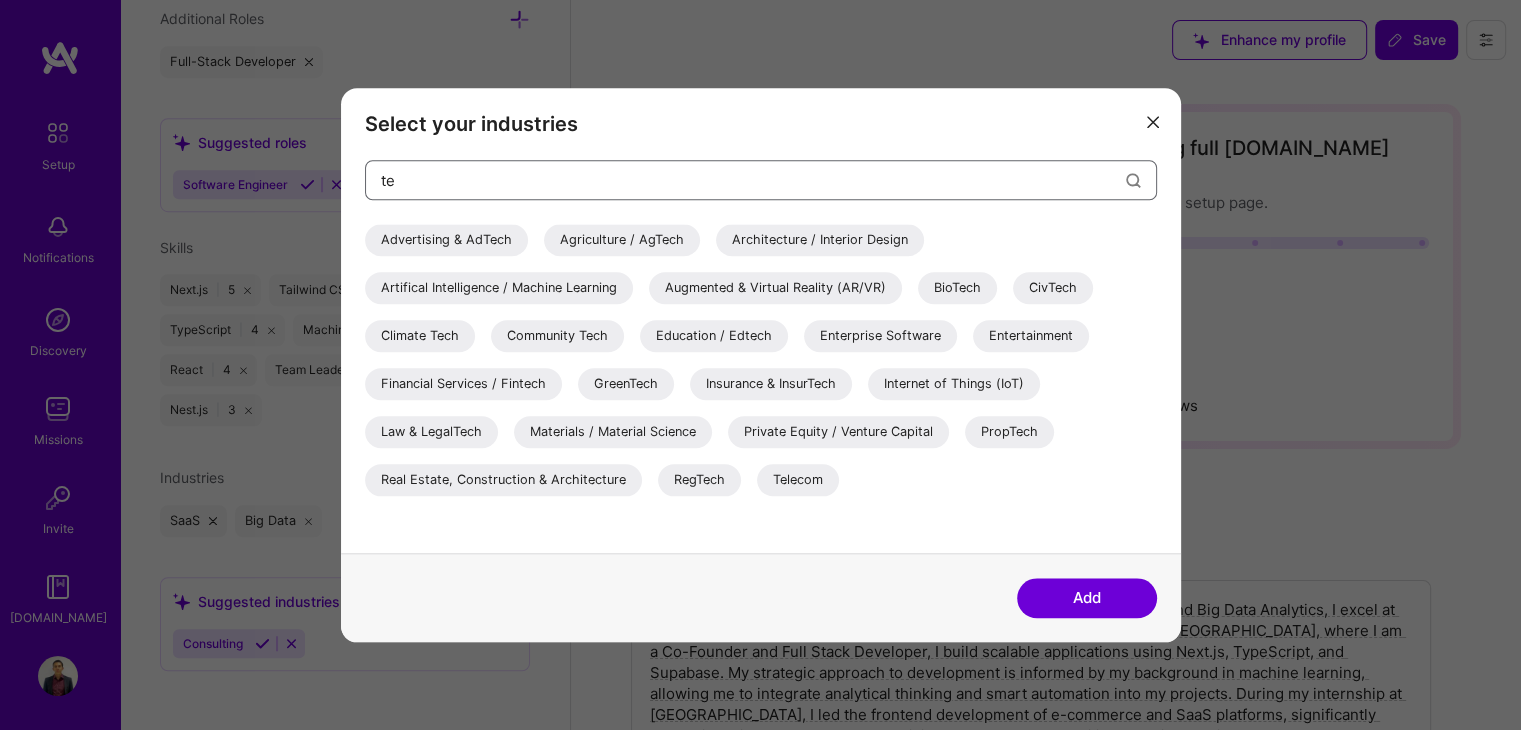 type on "te" 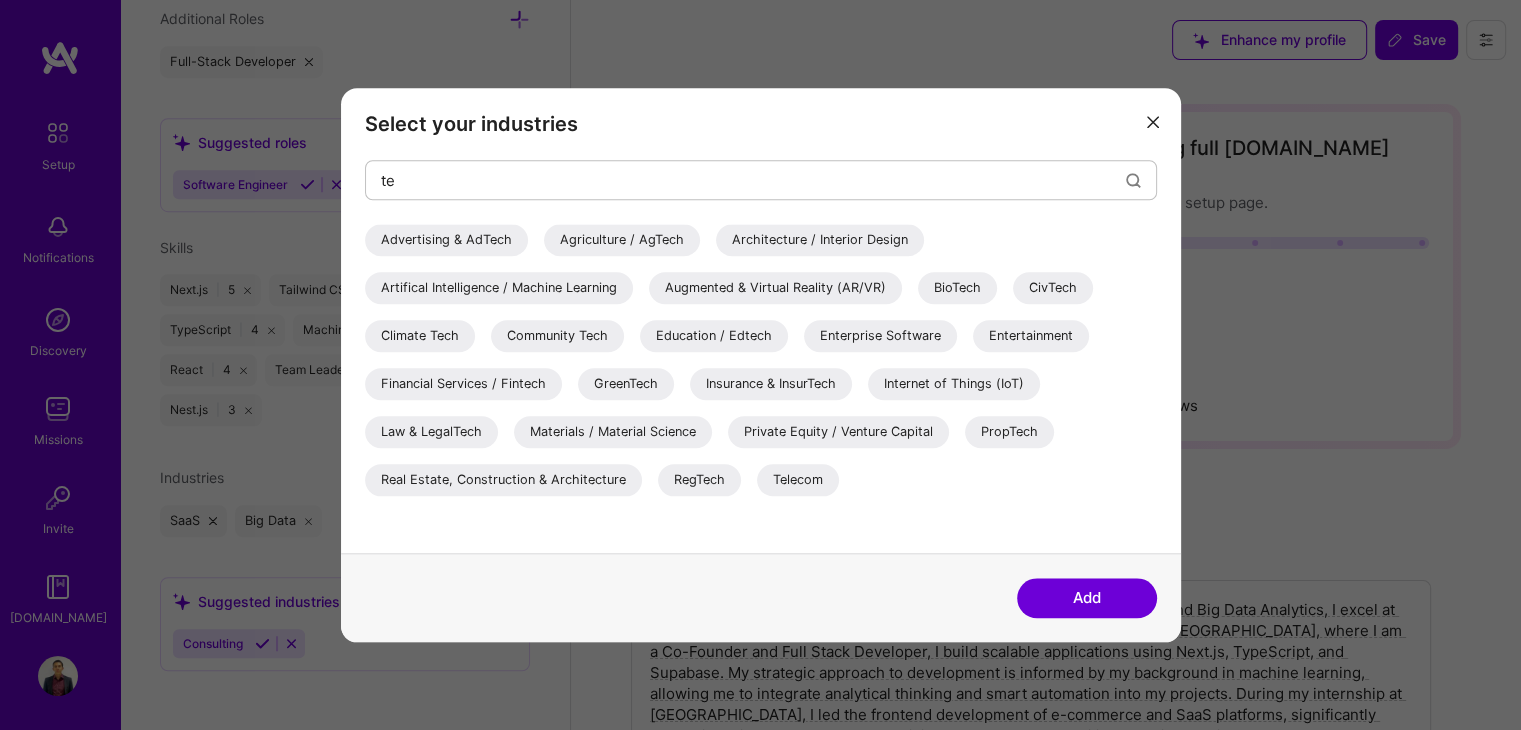click at bounding box center [1153, 122] 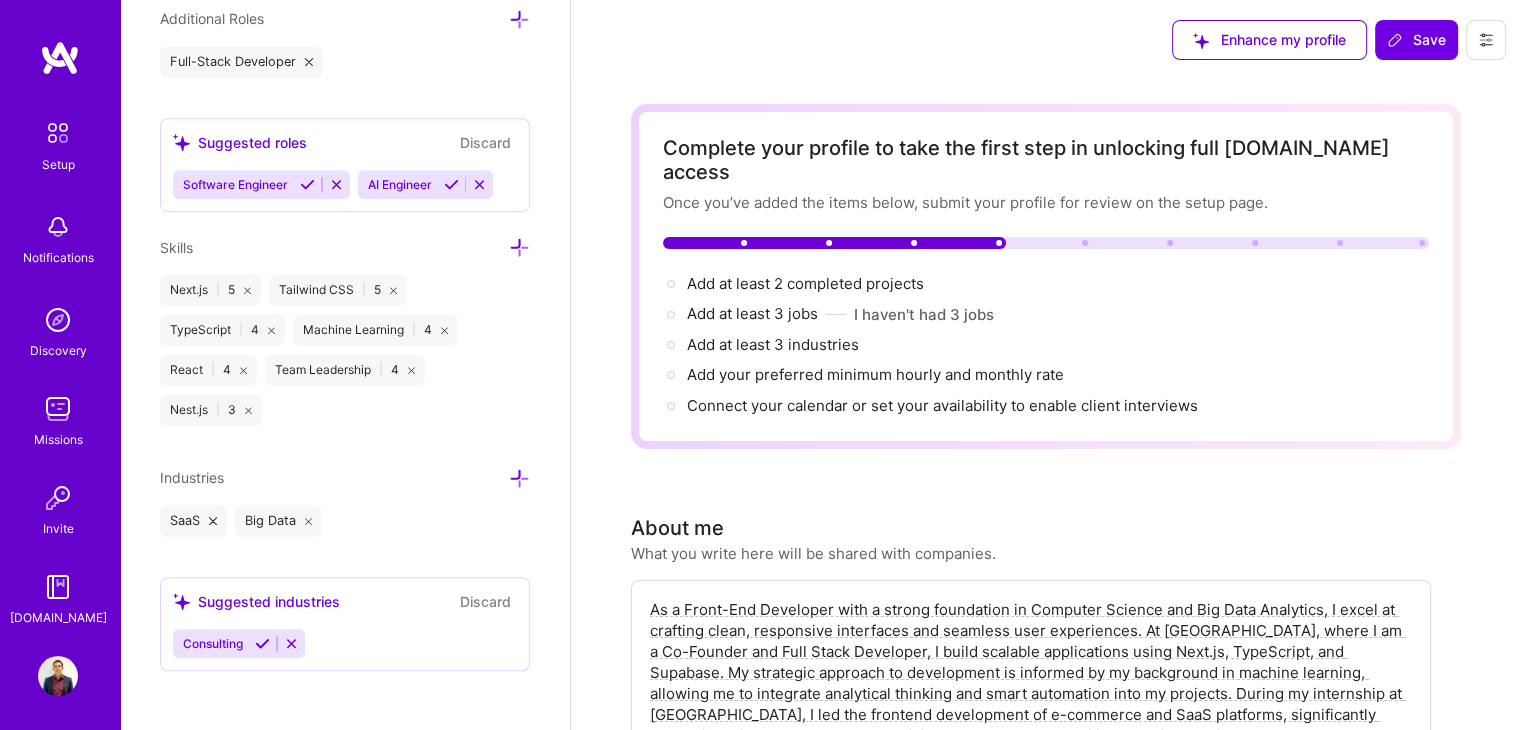 scroll, scrollTop: 6, scrollLeft: 0, axis: vertical 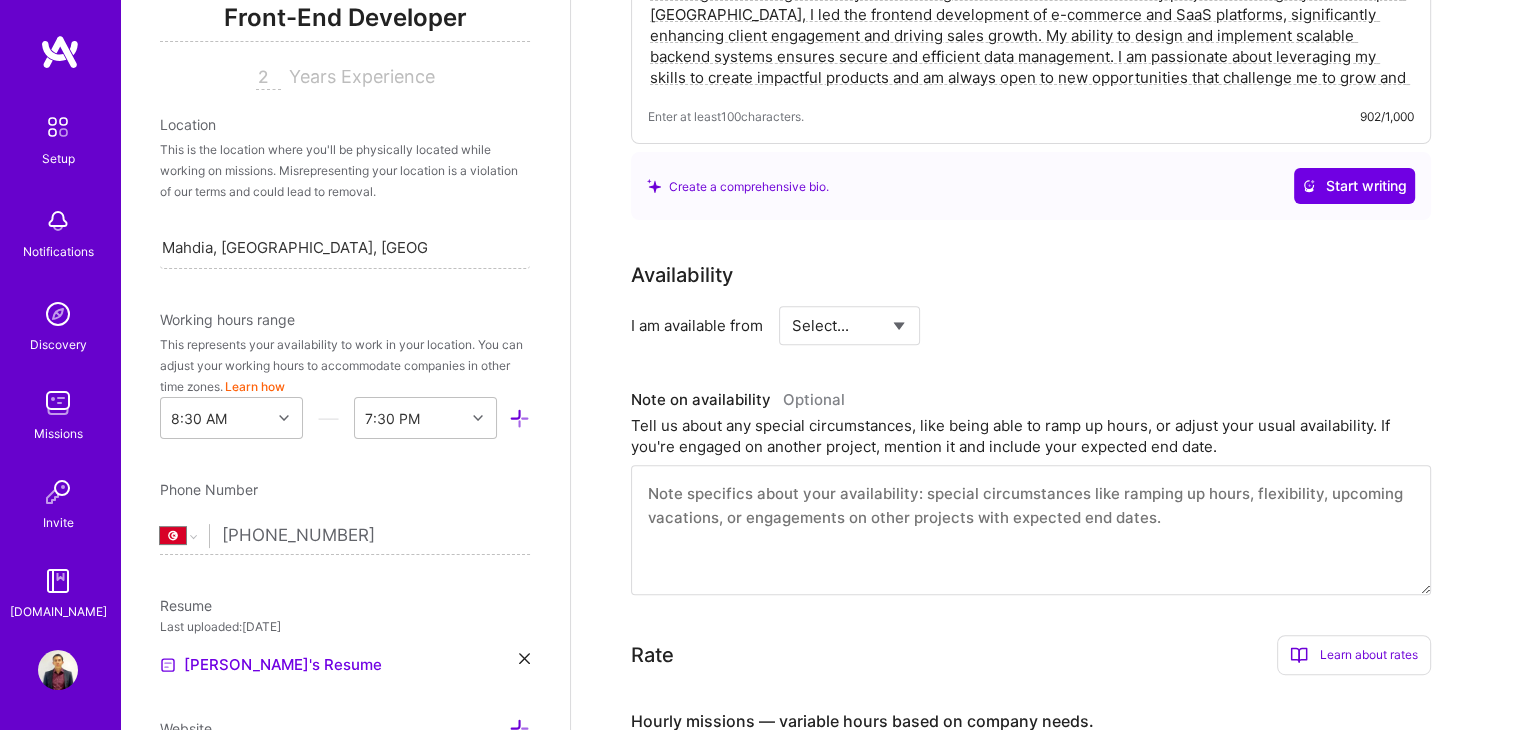 click on "Select... Right Now Future Date Not Available" at bounding box center [849, 325] 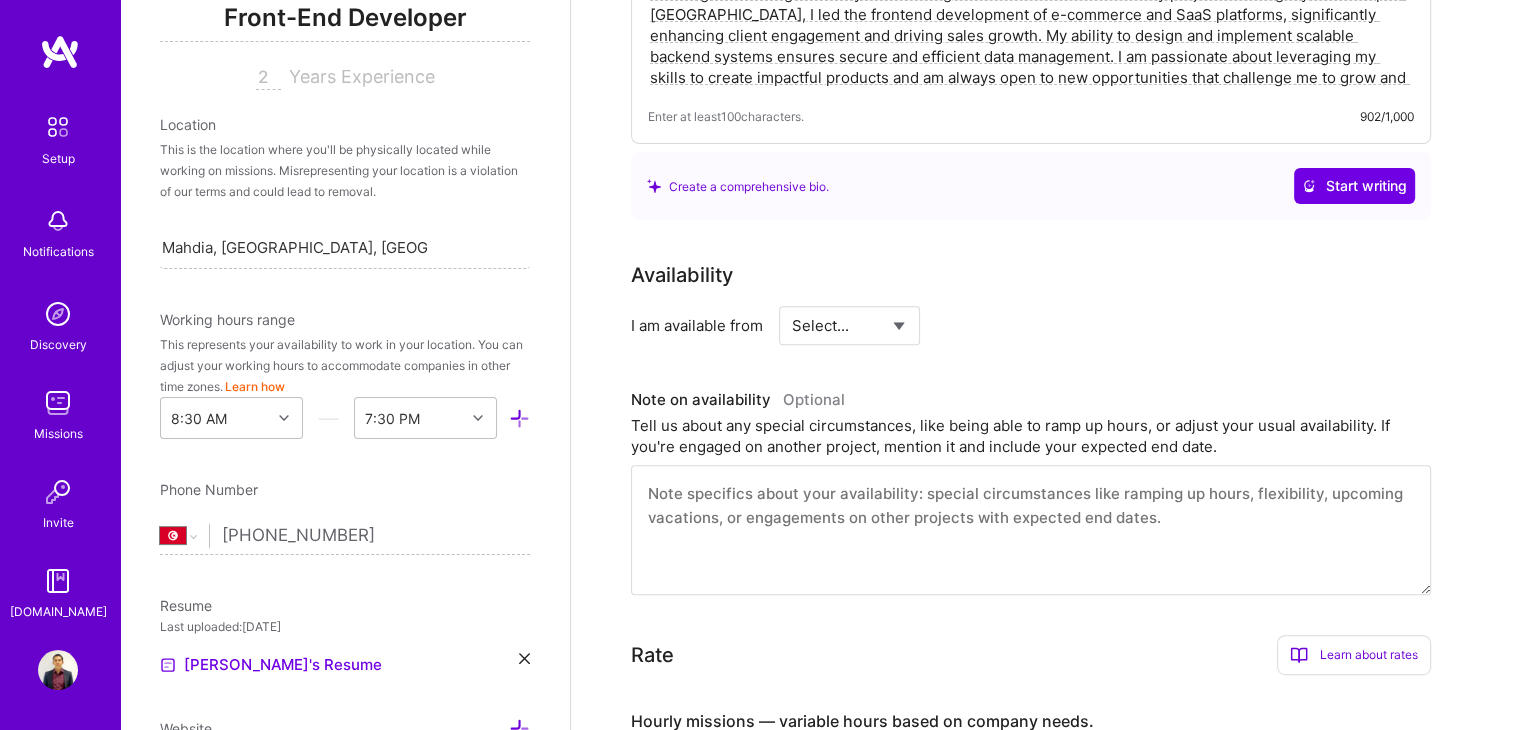 select on "Right Now" 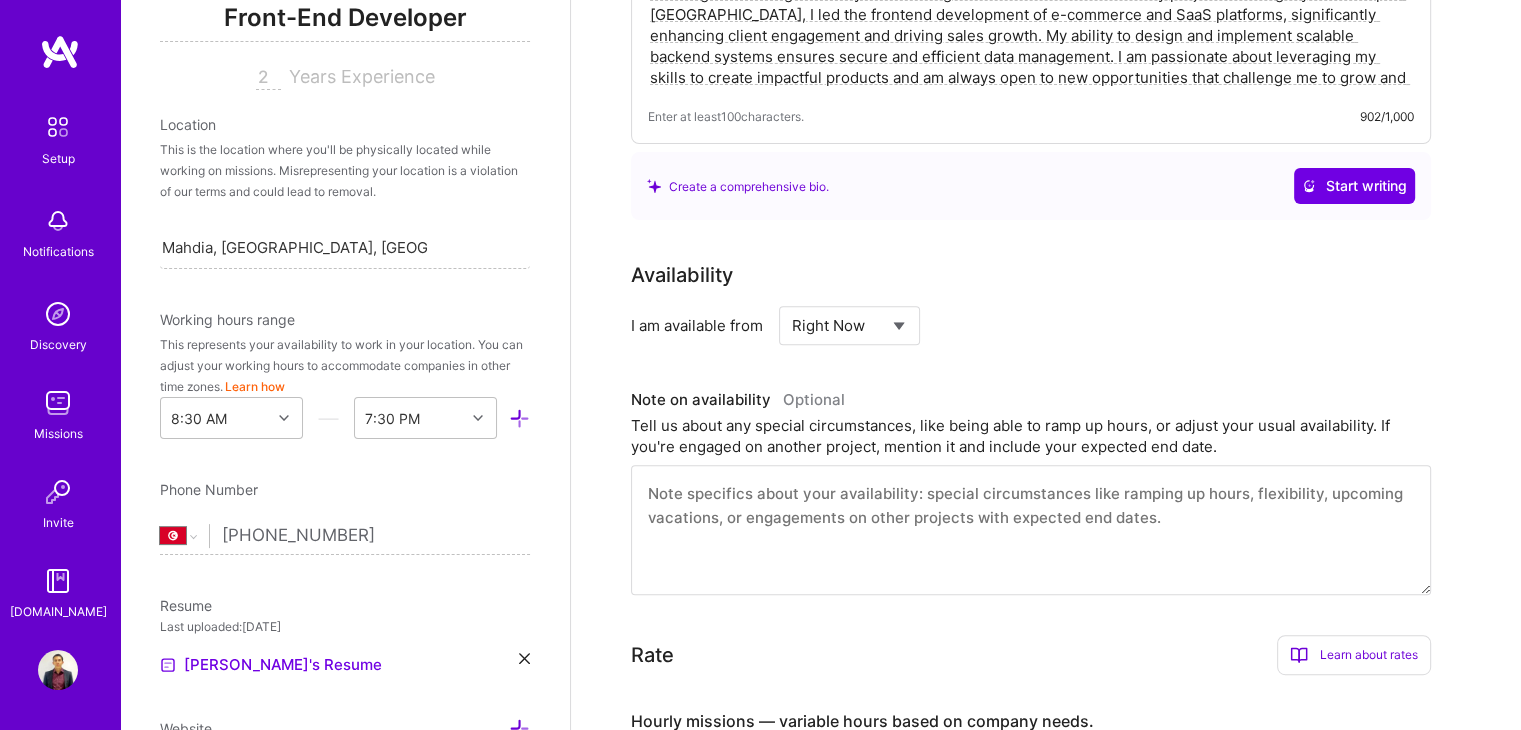 click on "Select... Right Now Future Date Not Available" at bounding box center (849, 325) 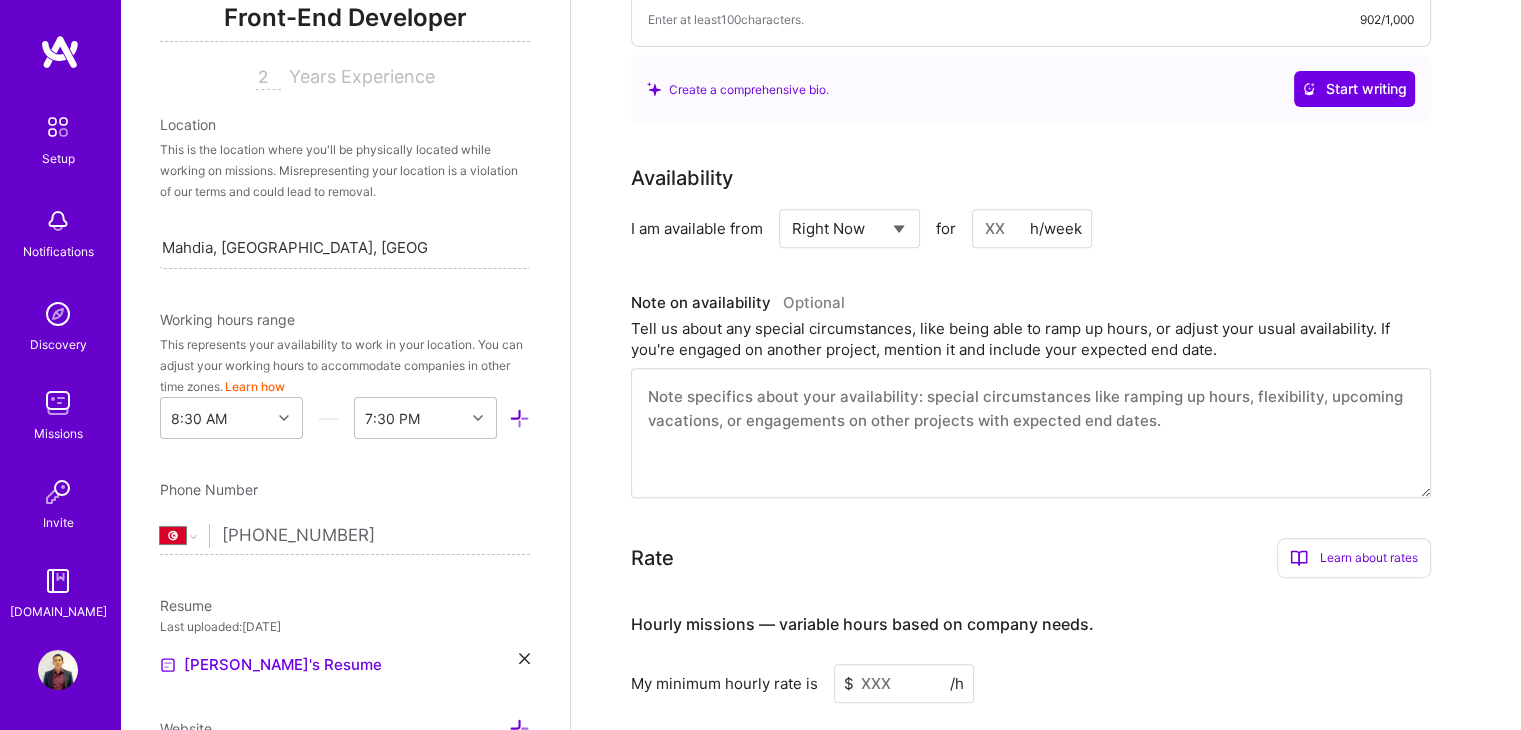 scroll, scrollTop: 800, scrollLeft: 0, axis: vertical 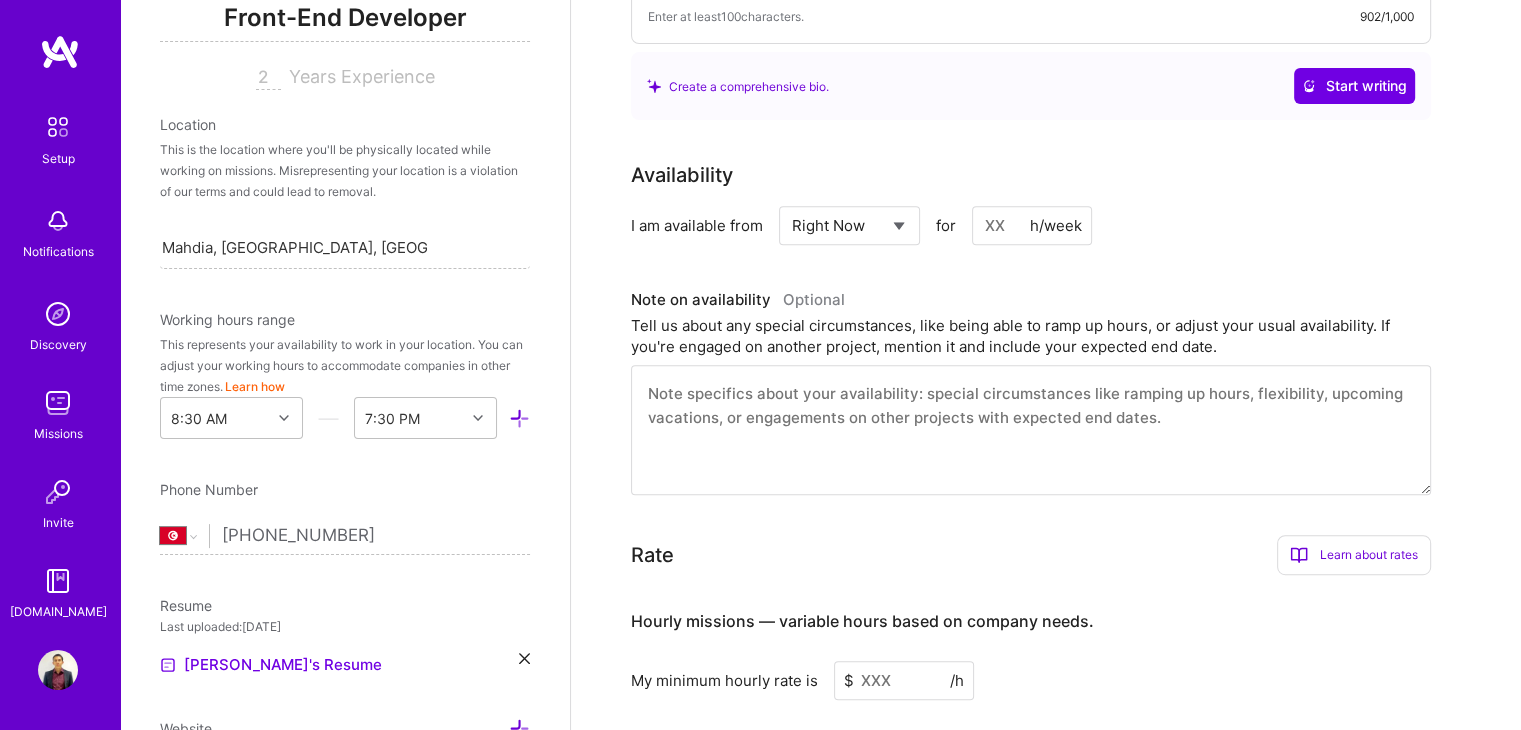 click at bounding box center [1031, 430] 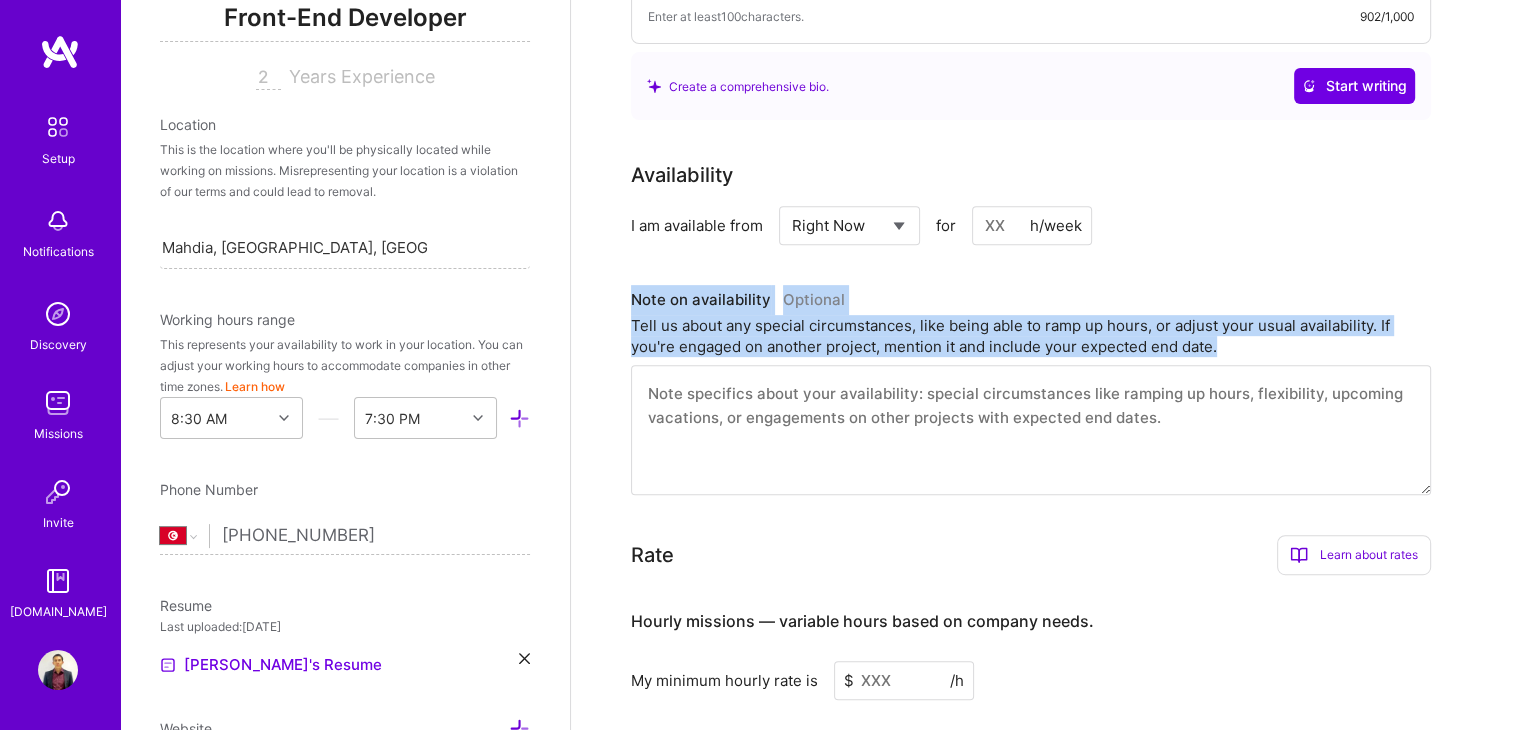 drag, startPoint x: 1047, startPoint y: 313, endPoint x: 621, endPoint y: 284, distance: 426.98596 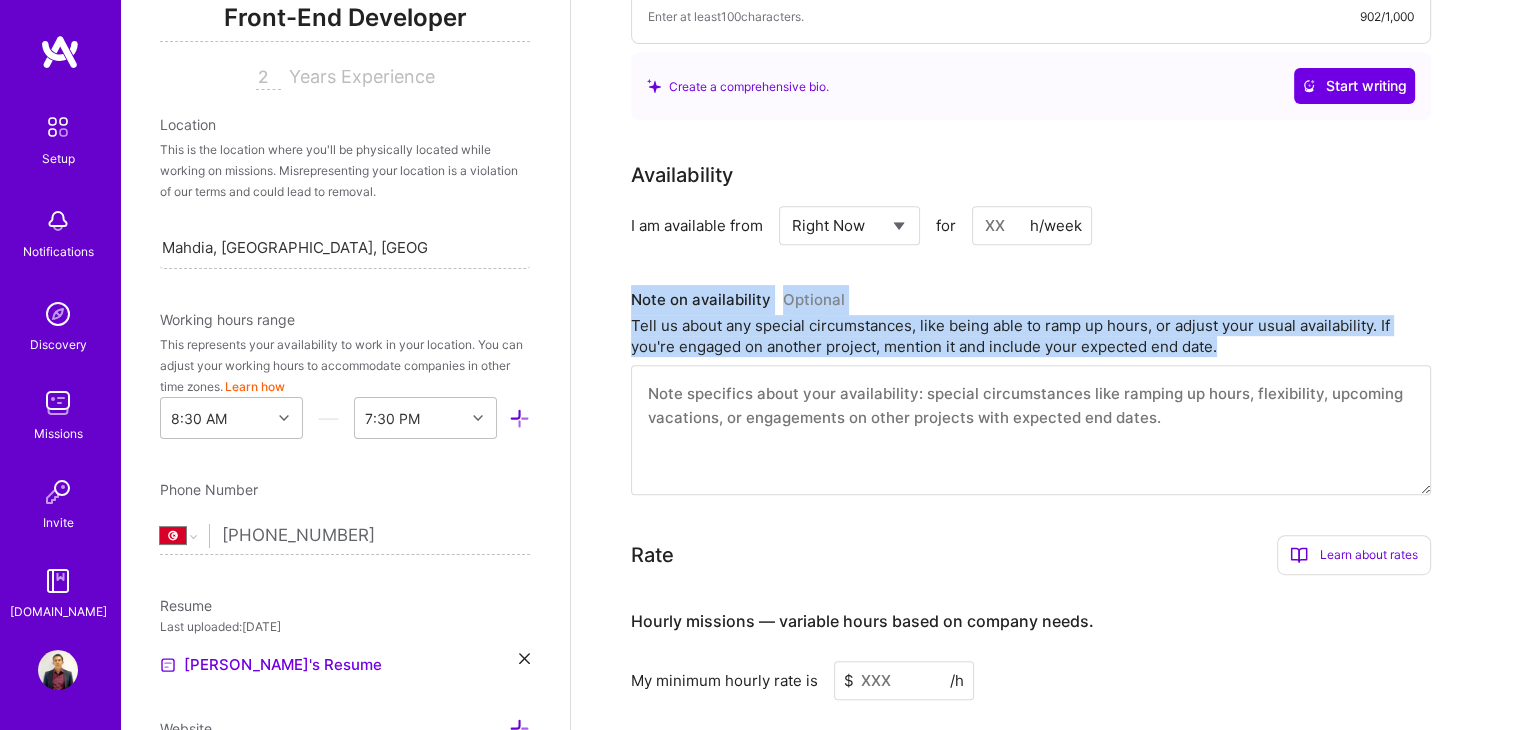 copy on "Note on availability   Optional Tell us about any special circumstances, like being able to ramp up hours, or adjust your usual availability. If you're engaged on another project, mention it and include your expected end date." 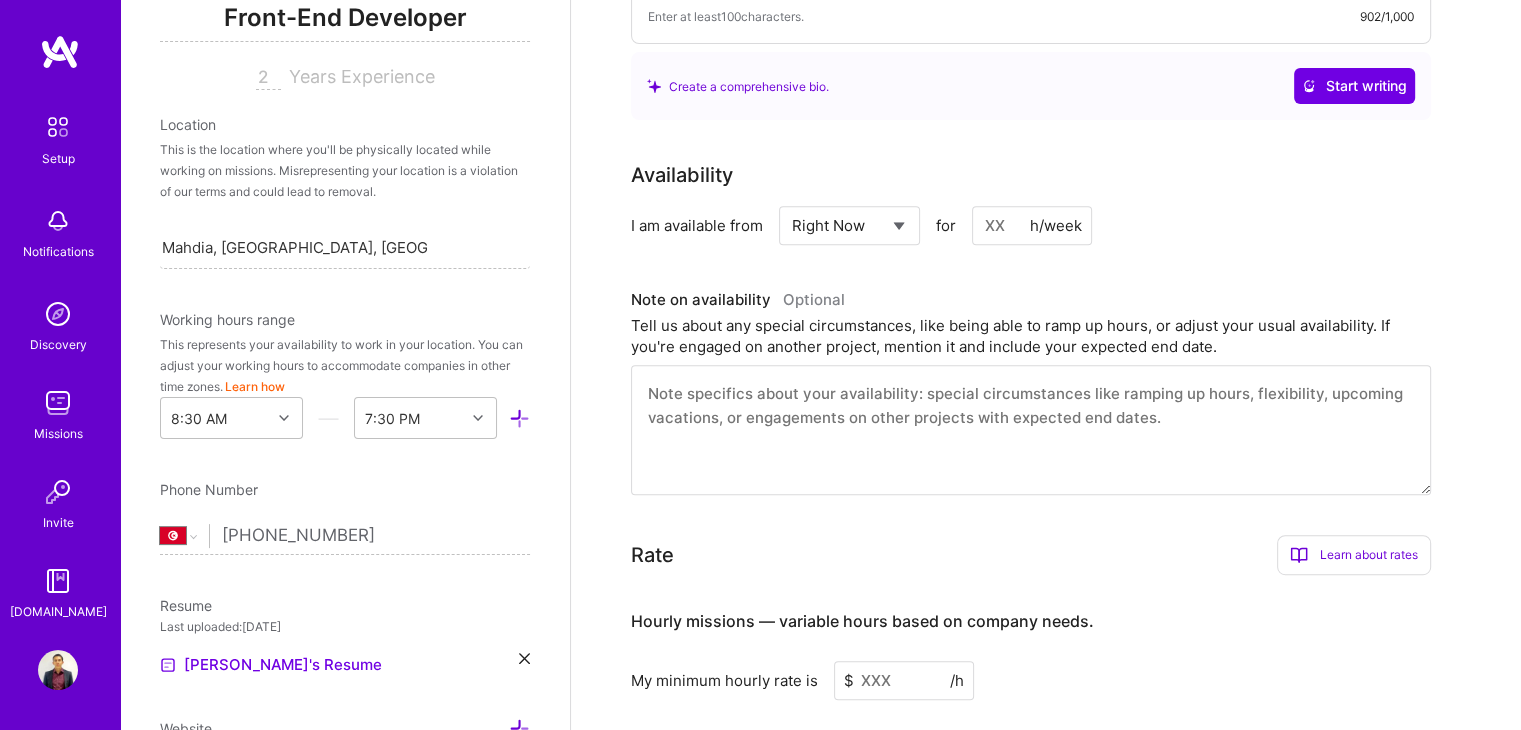 click at bounding box center [1031, 430] 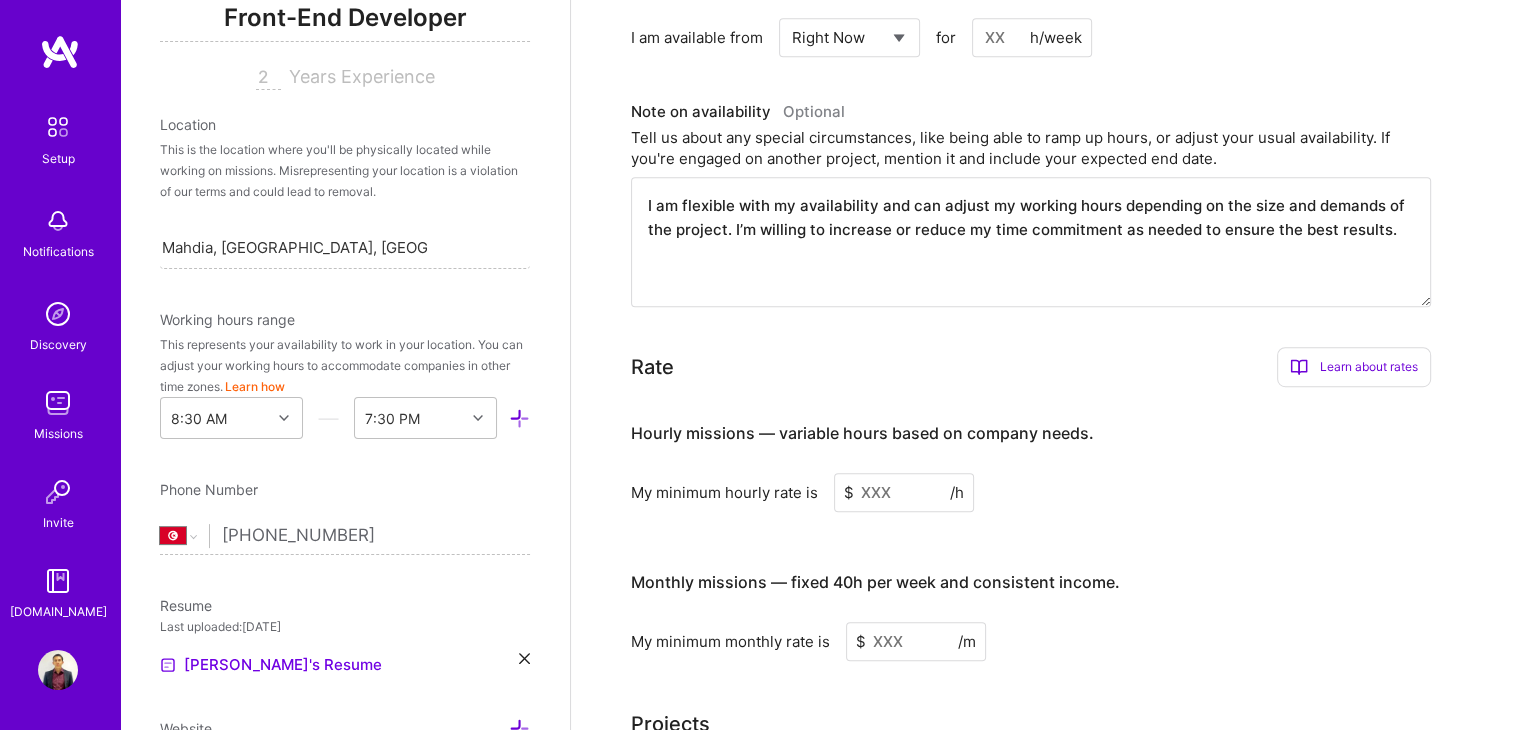 scroll, scrollTop: 1000, scrollLeft: 0, axis: vertical 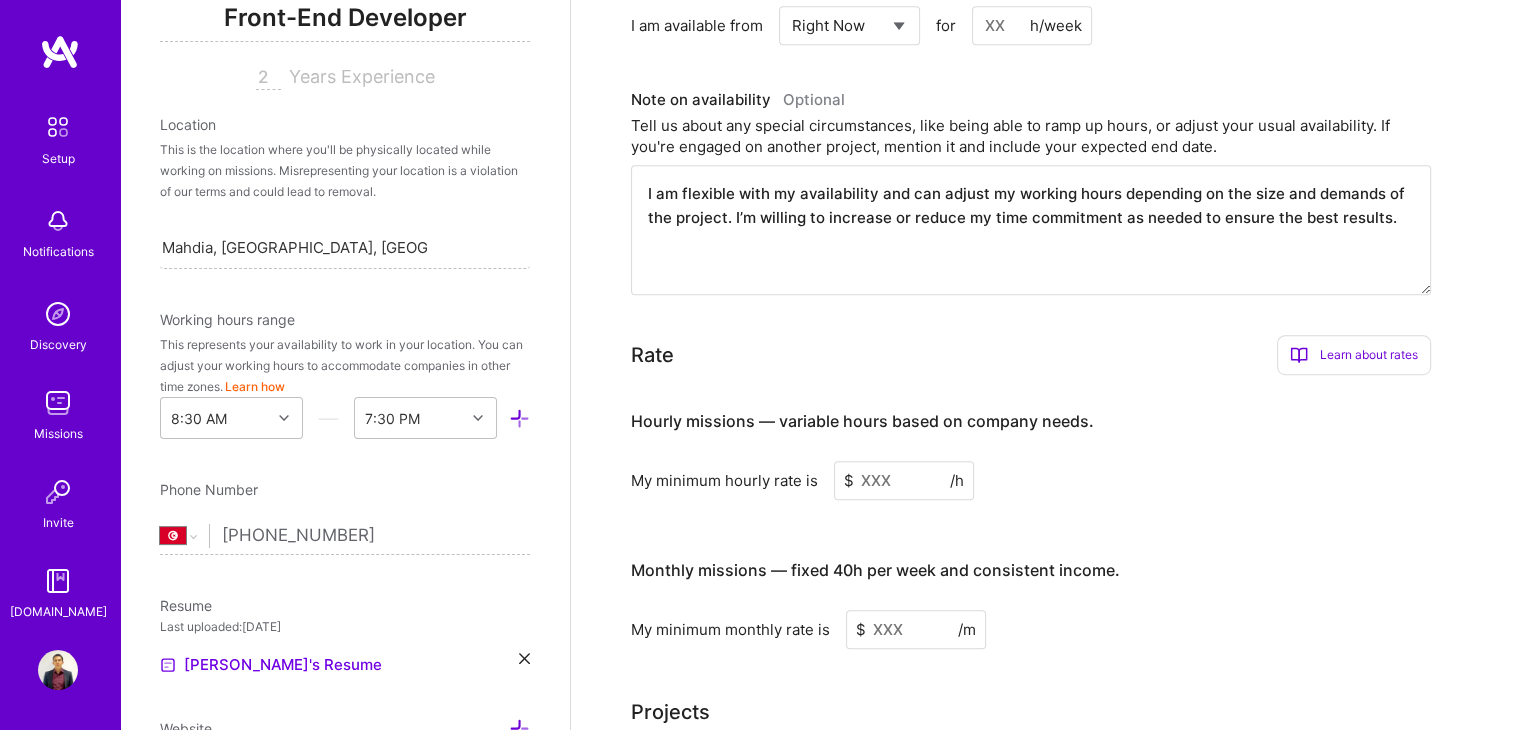 type on "I am flexible with my availability and can adjust my working hours depending on the size and demands of the project. I’m willing to increase or reduce my time commitment as needed to ensure the best results." 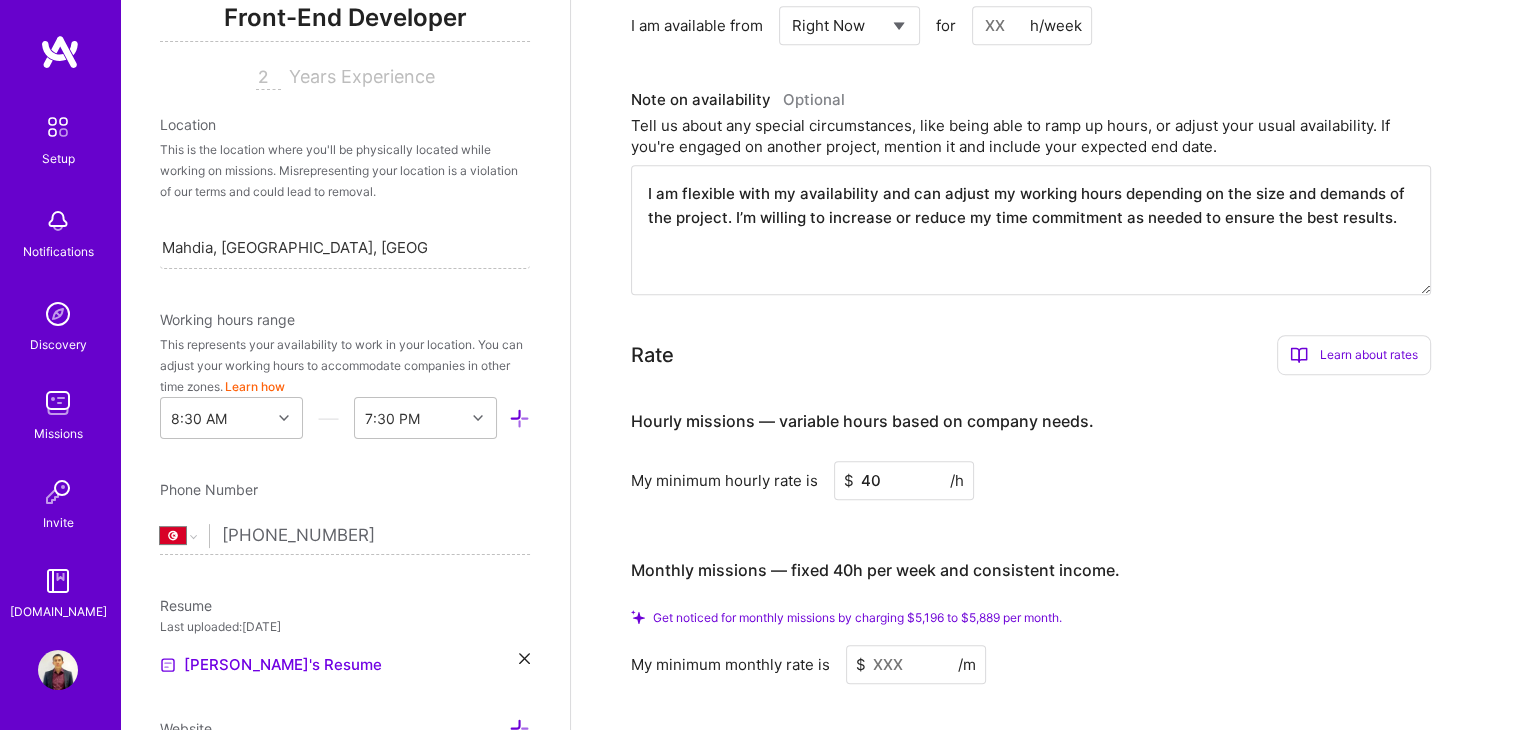 type on "40" 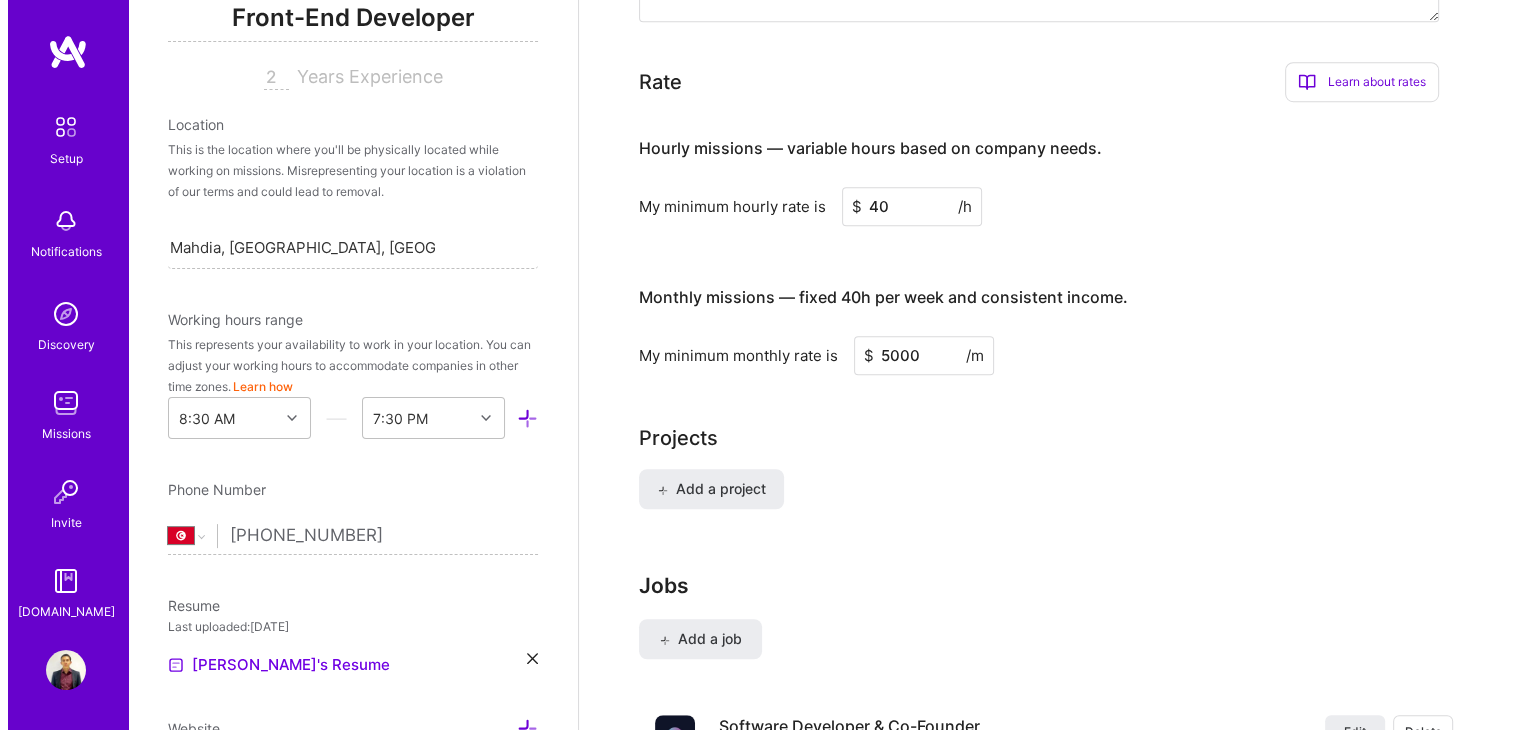 scroll, scrollTop: 1300, scrollLeft: 0, axis: vertical 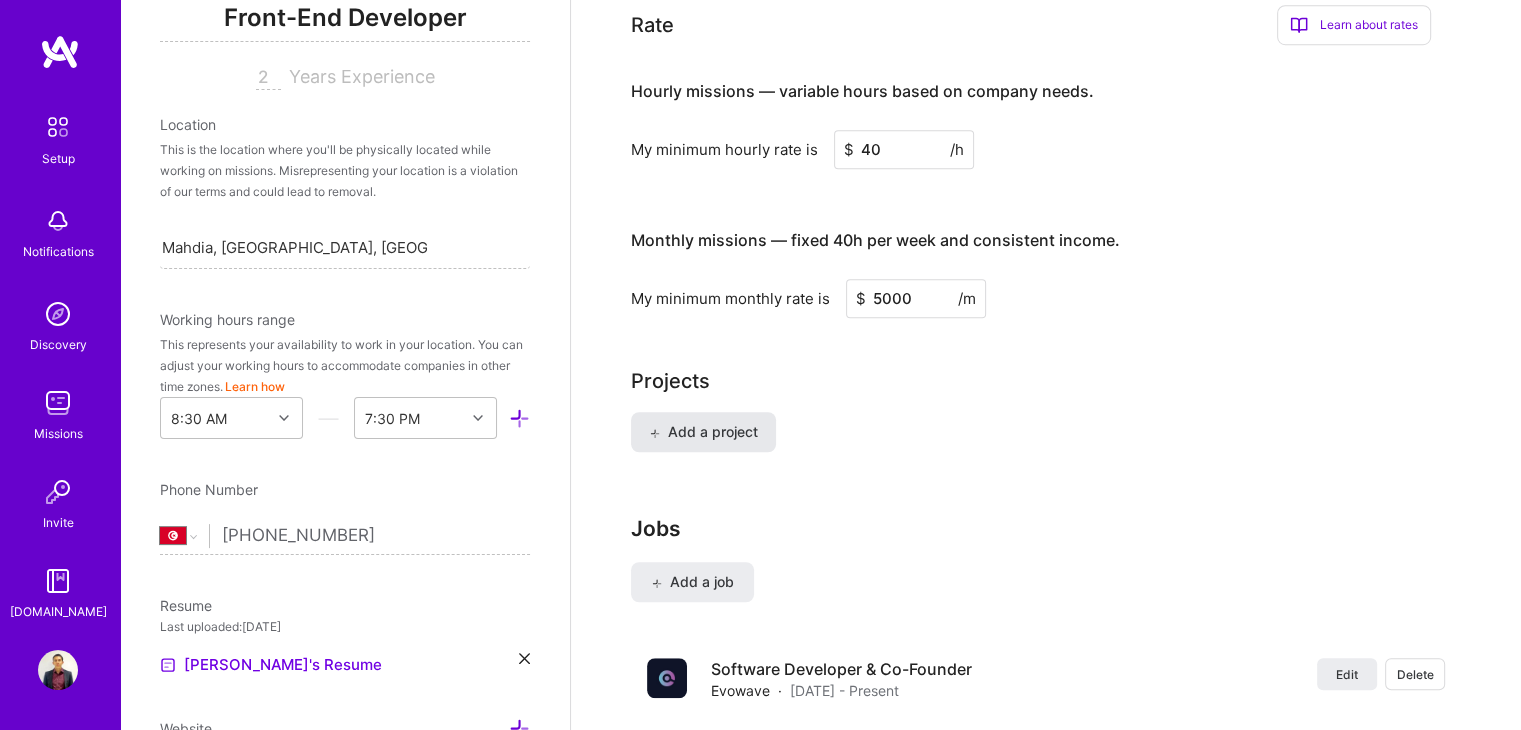 type on "5000" 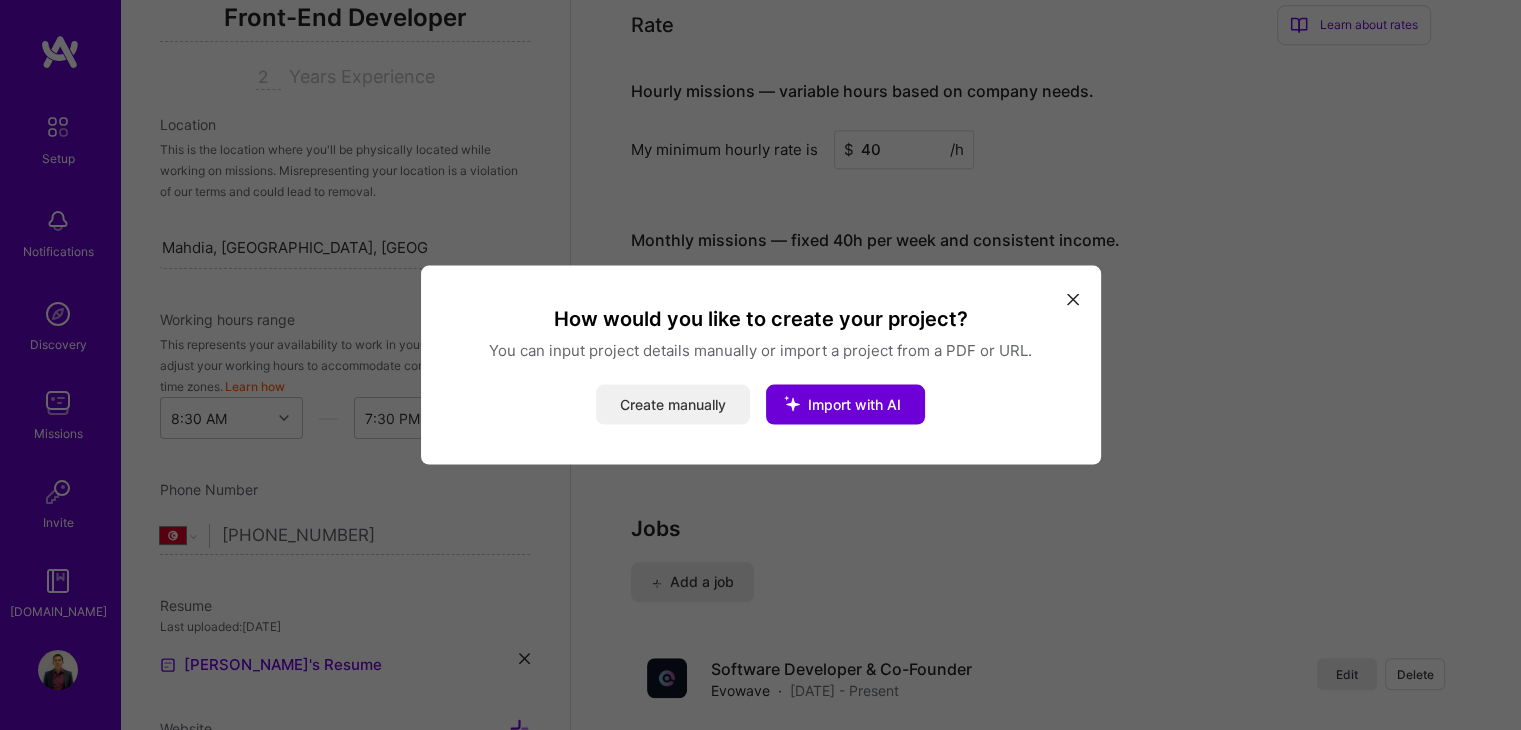 click on "Create manually" at bounding box center (673, 405) 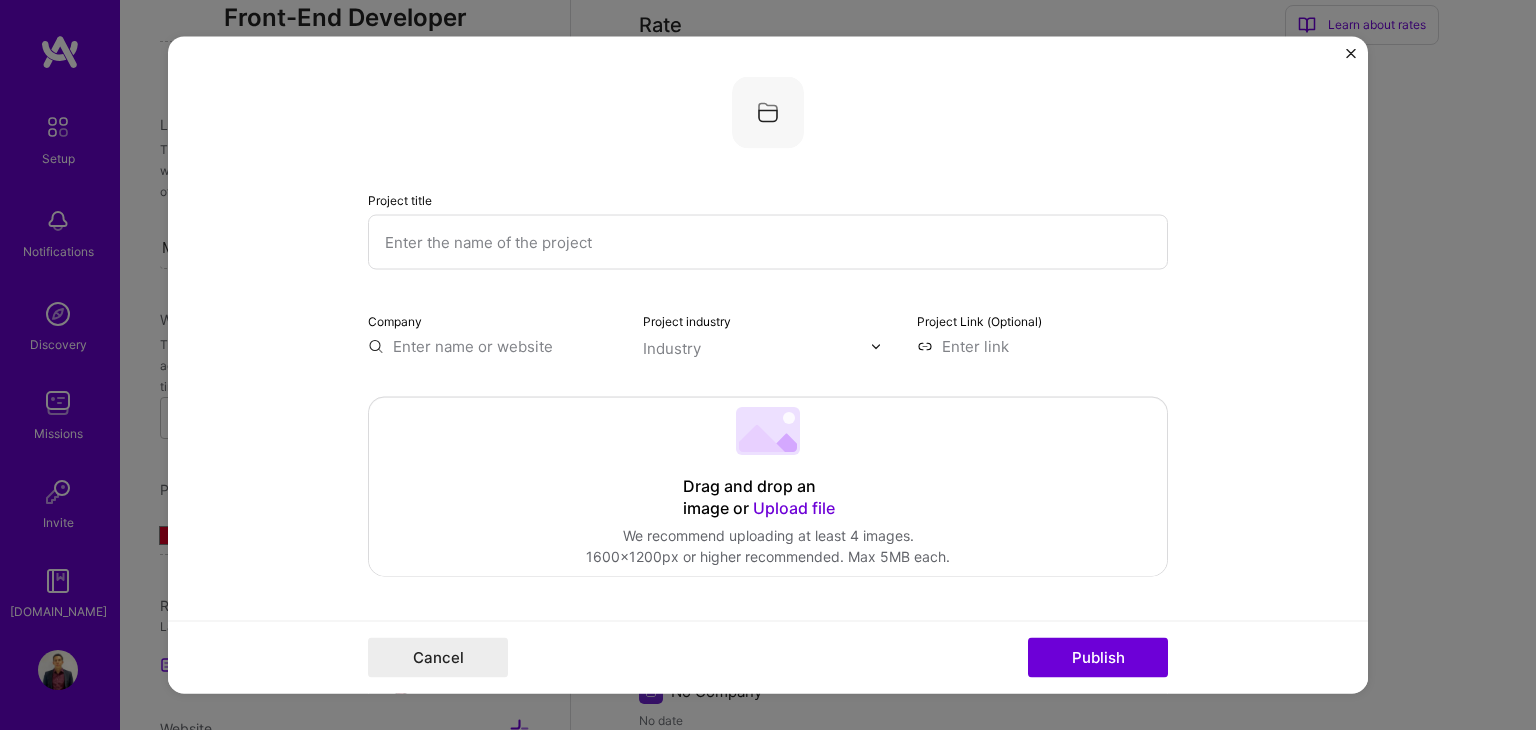 click at bounding box center [768, 242] 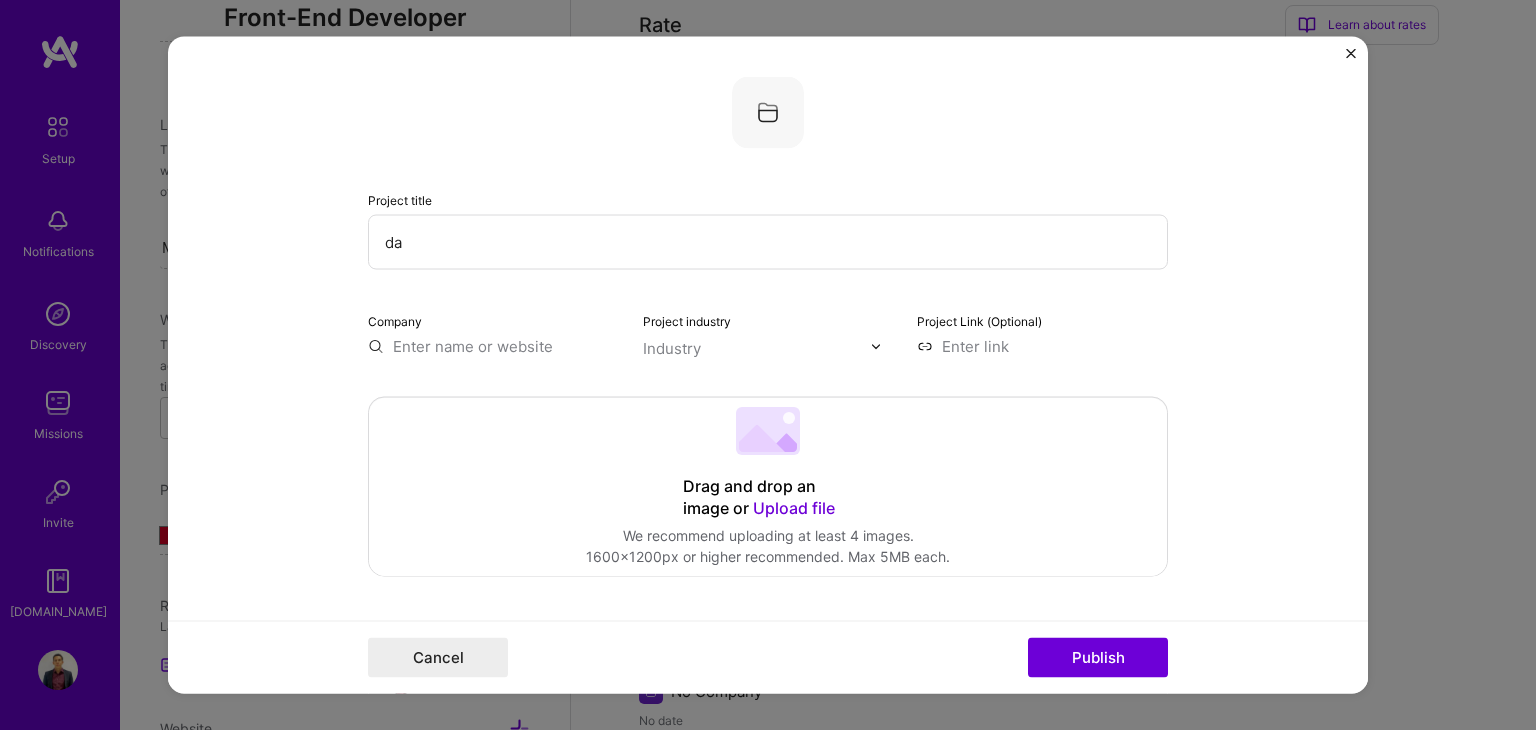 type on "d" 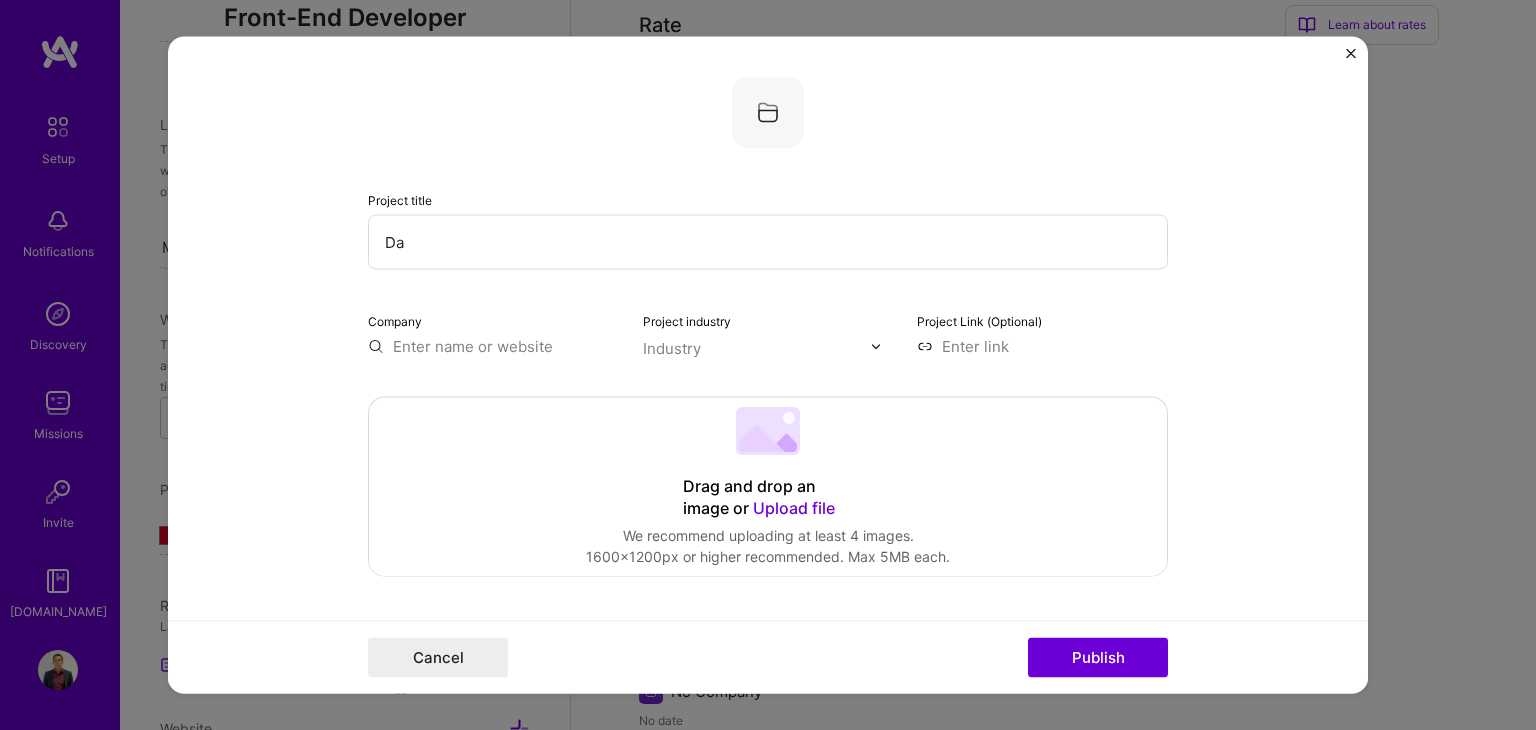 type on "D" 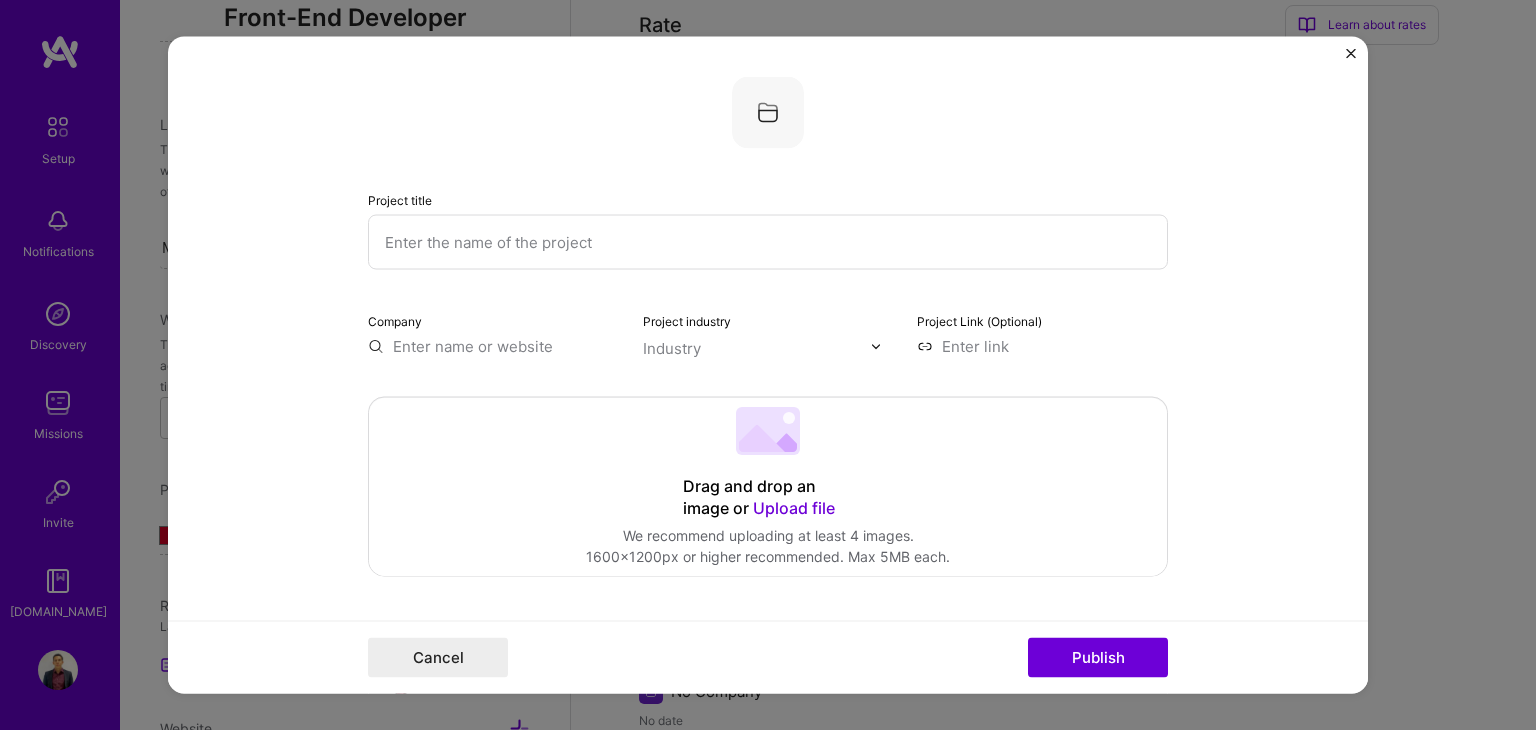 type on "b" 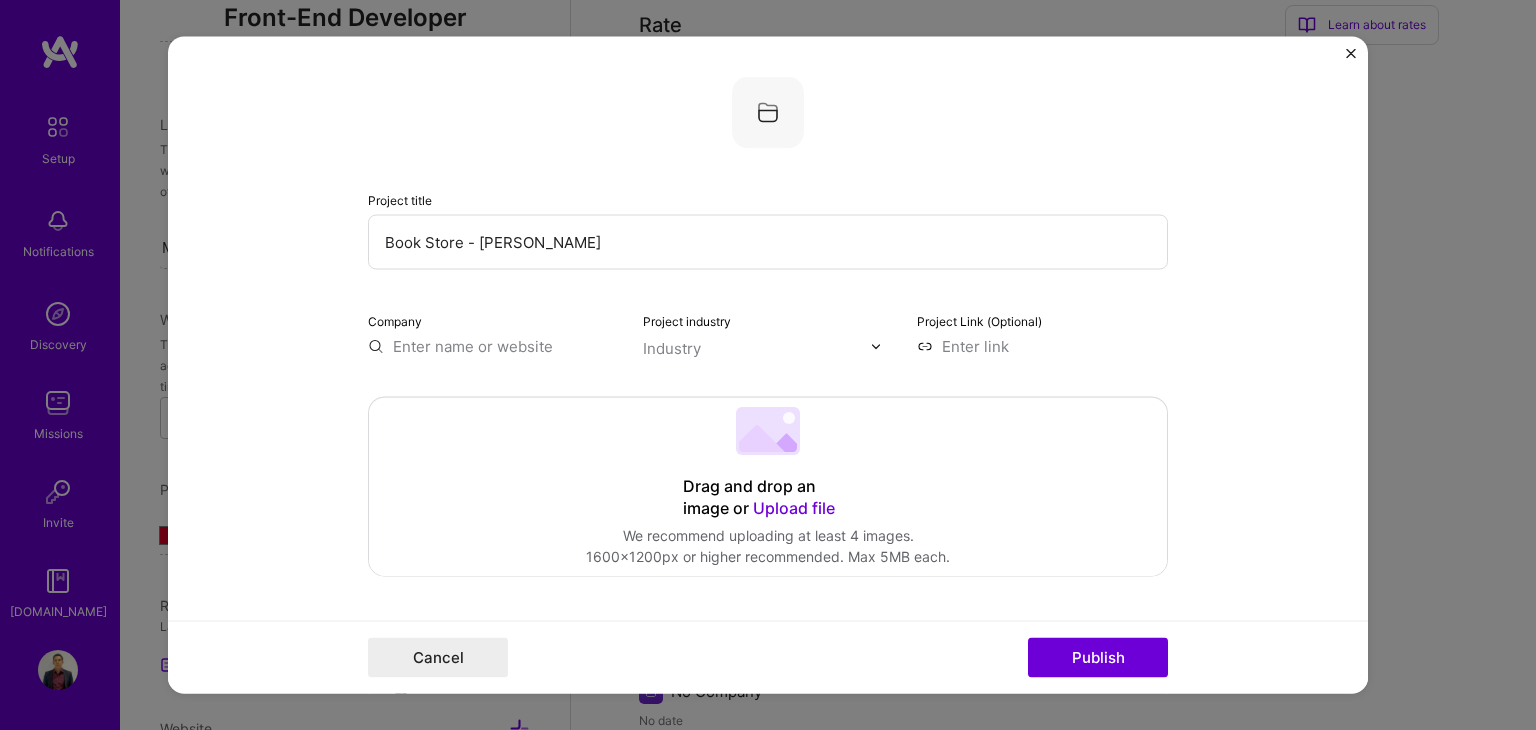 type on "Book Store - [PERSON_NAME]" 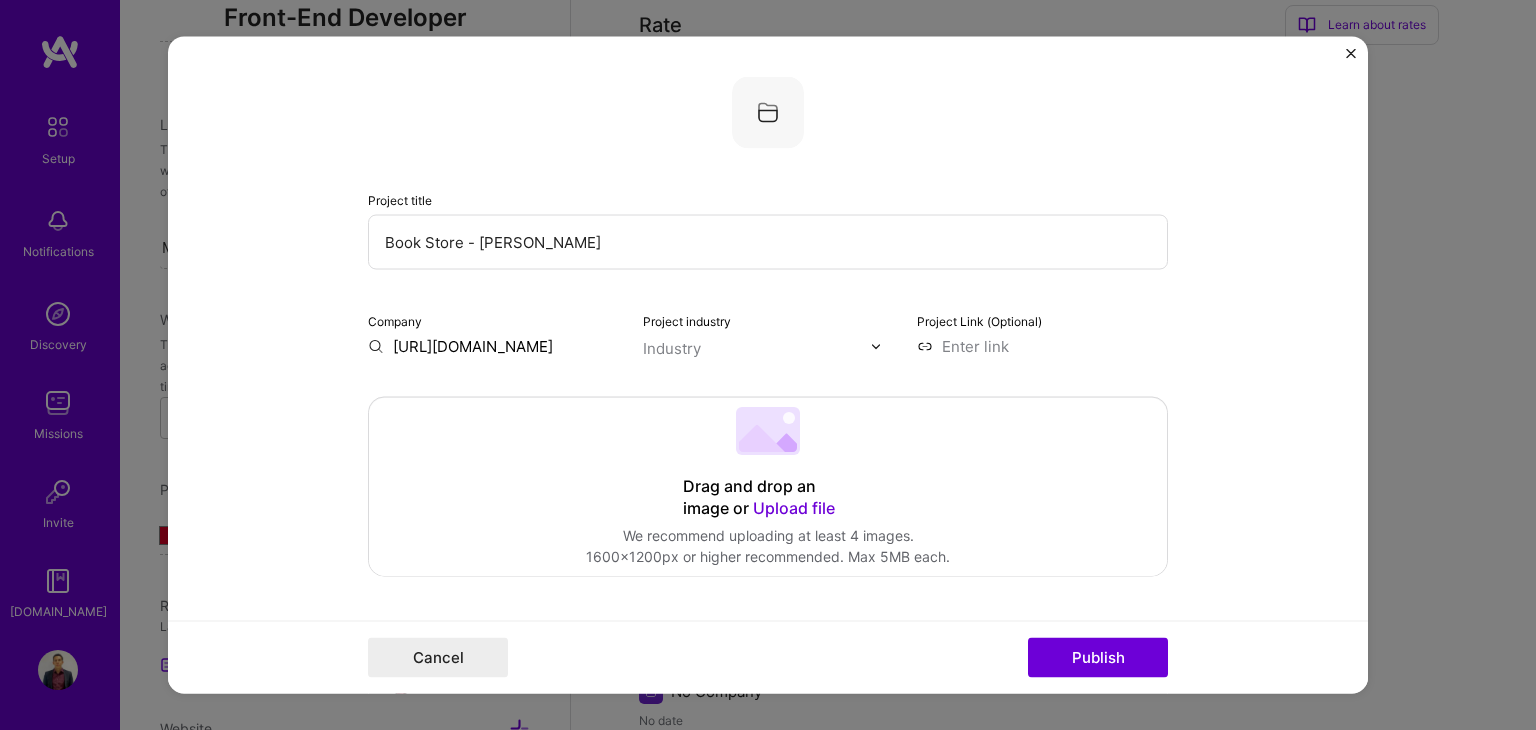 type on "[URL][DOMAIN_NAME]" 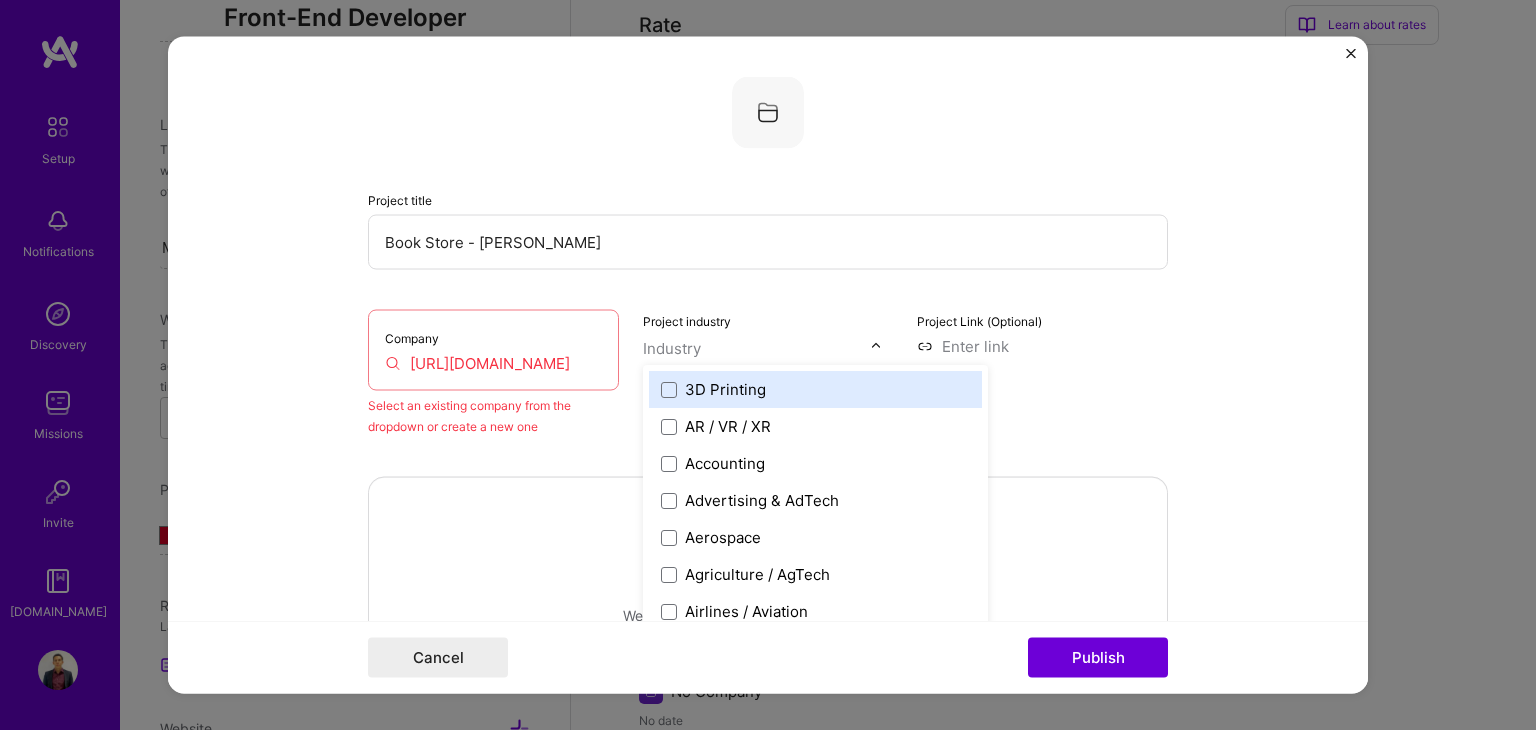 click on "Company [URL][DOMAIN_NAME]" at bounding box center [493, 350] 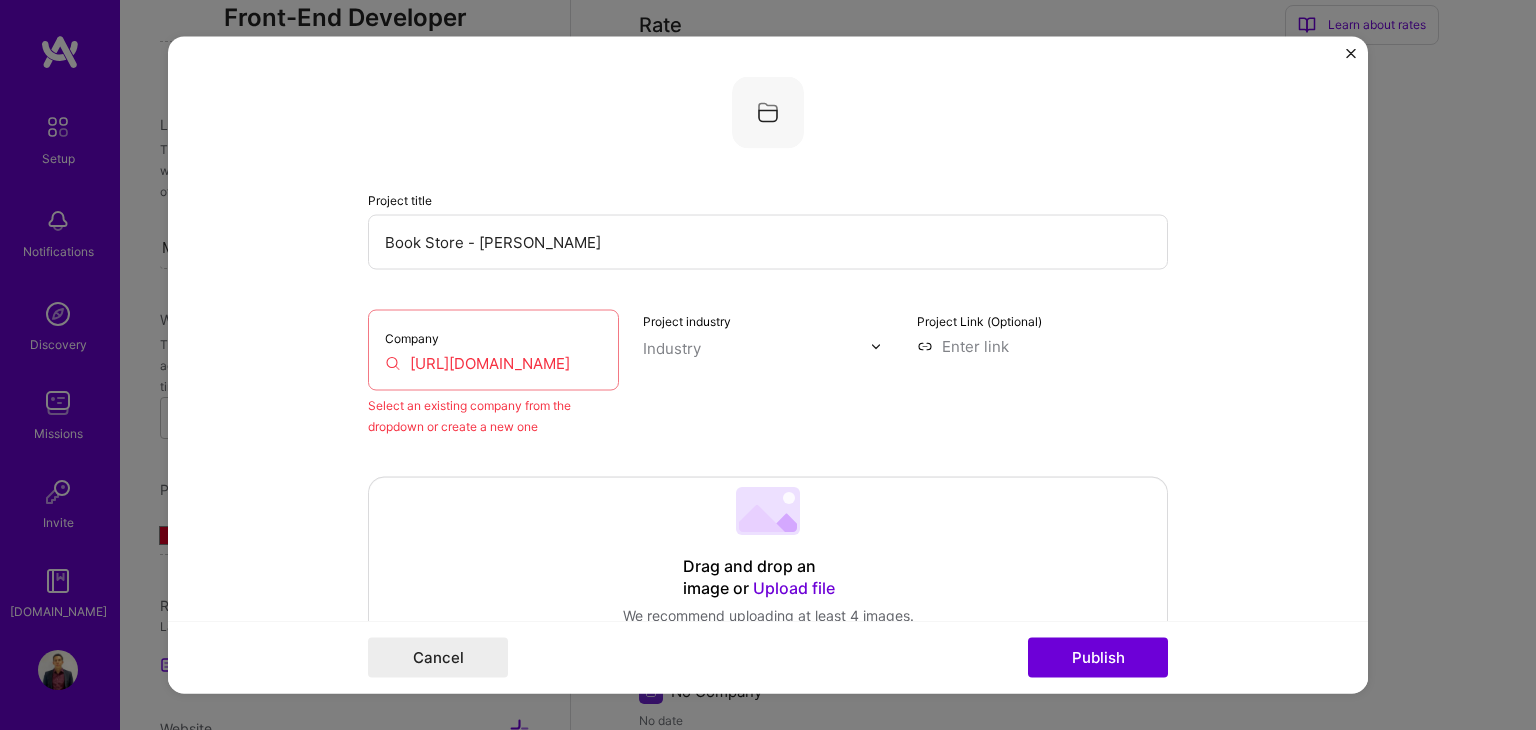 click on "[URL][DOMAIN_NAME]" at bounding box center (493, 363) 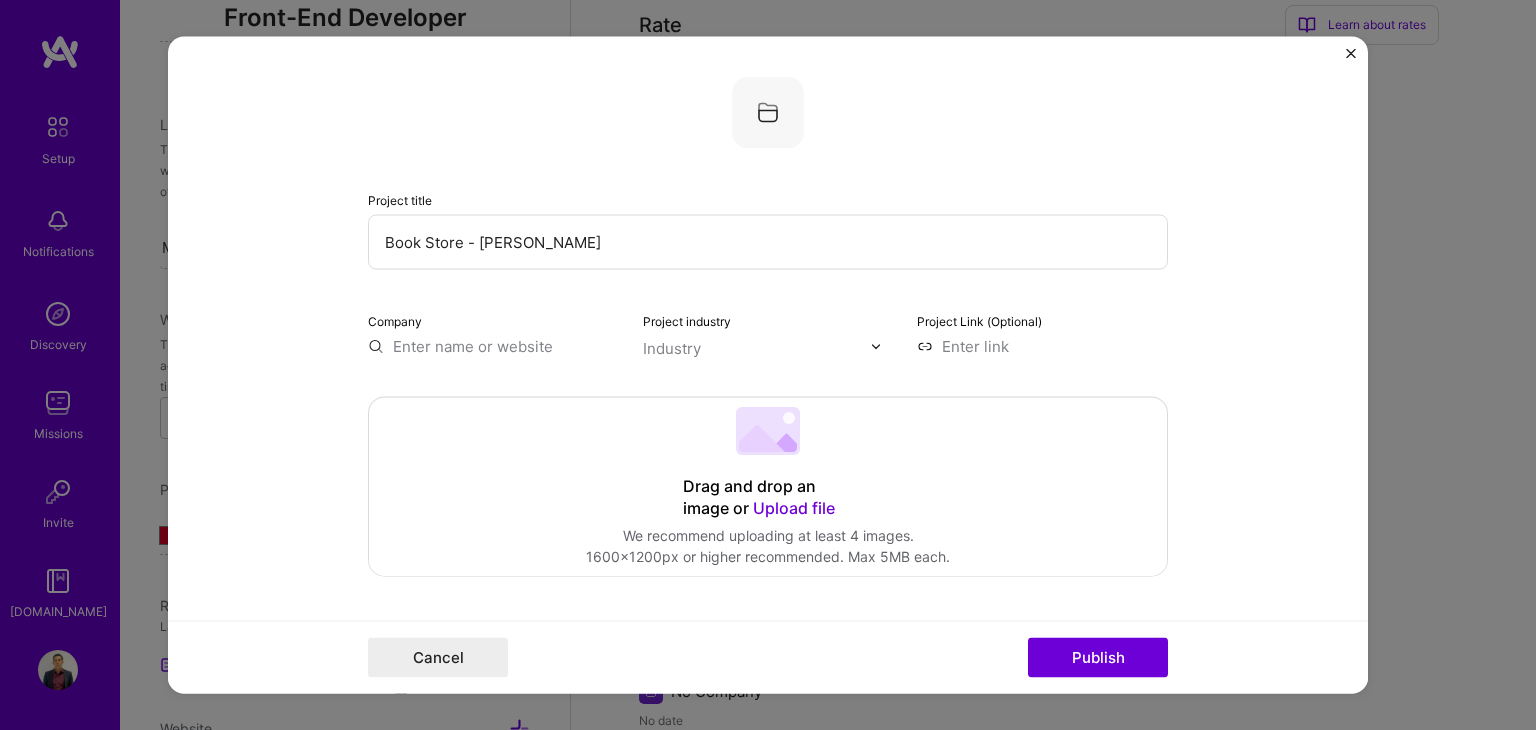 click on "Project title Book Store - Dar Iwan Company
Project industry Industry Project Link (Optional)
Drag and drop an image or   Upload file Upload file We recommend uploading at least 4 images. 1600x1200px or higher recommended. Max 5MB each. Role Front-End Developer
to
I’m still working on this project Skills used — Add up to 12 skills Any new skills will be added to your profile. Enter skills... Did this role require you to manage team members? (Optional) Yes, I managed — team members. Were you involved from inception to launch (0  ->  1)? (Optional) Zero to one is creation and development of a unique product from the ground up. I was involved in zero to one with this project Add metrics (Optional) Metrics help you visually show the outcome of a project. You can add up to 3 metrics. Project details   100 characters minimum 0 / 1,000  characters Highlight the company's mission or purpose, and then transition into the specific project you contributed to." at bounding box center (768, 1051) 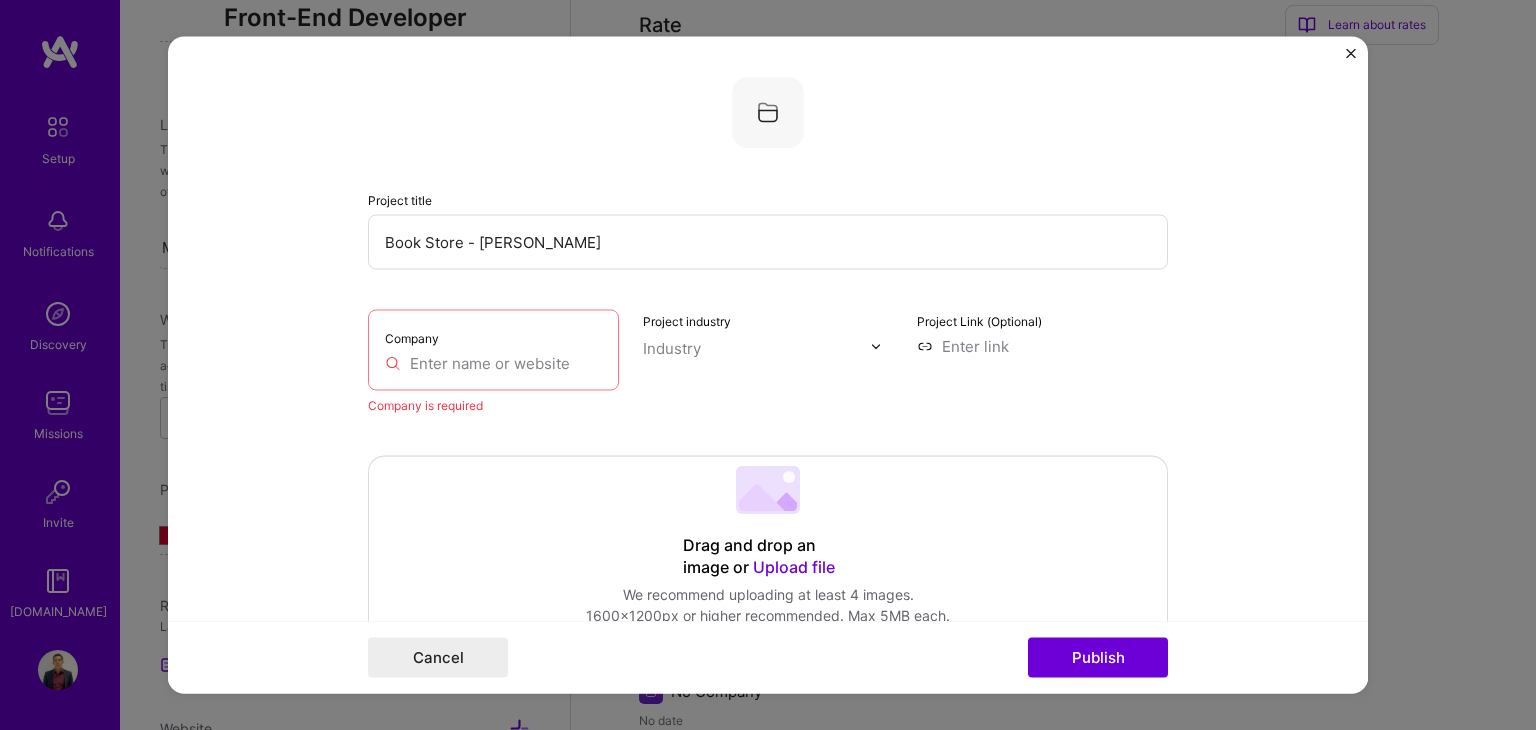 click on "Company" at bounding box center [493, 350] 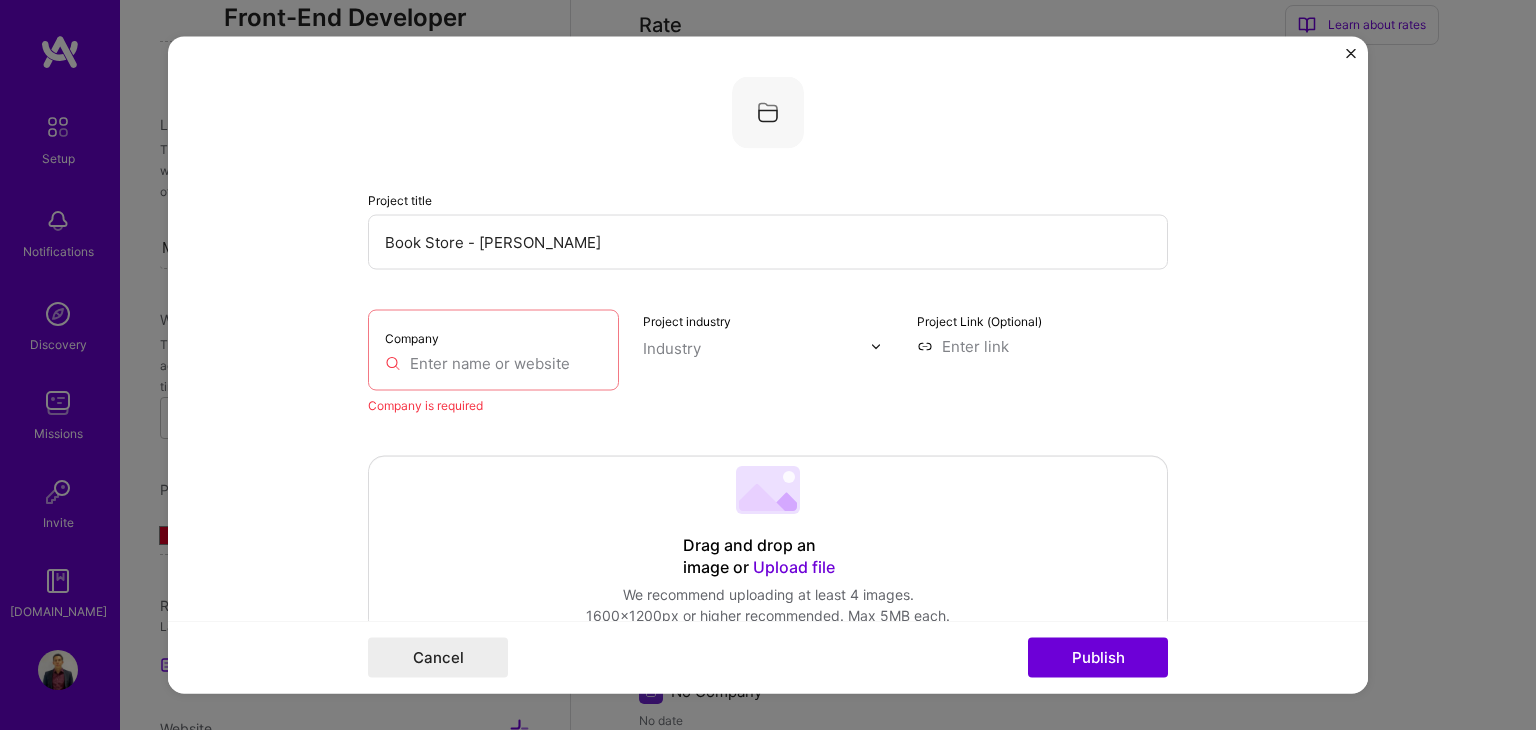 click at bounding box center [493, 363] 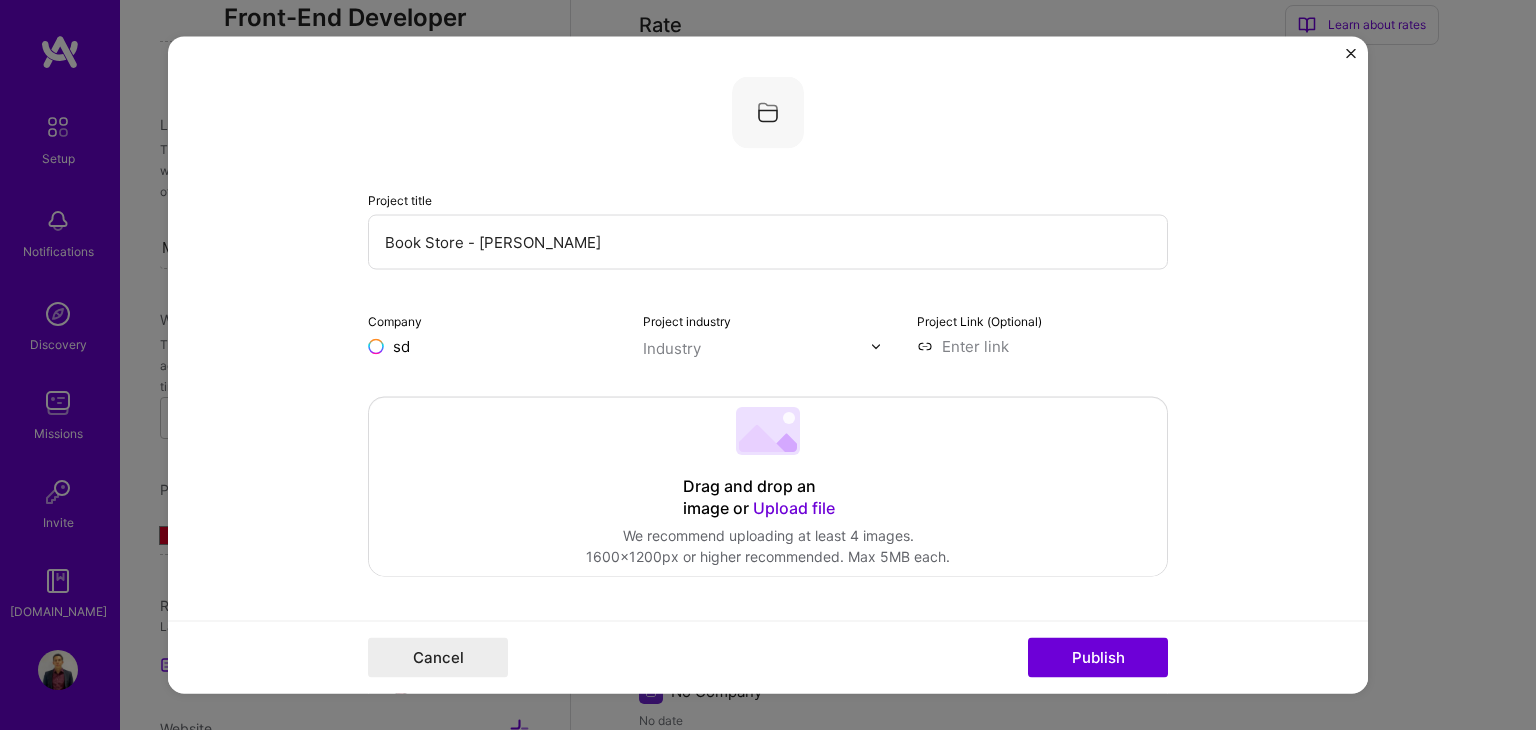 type on "s" 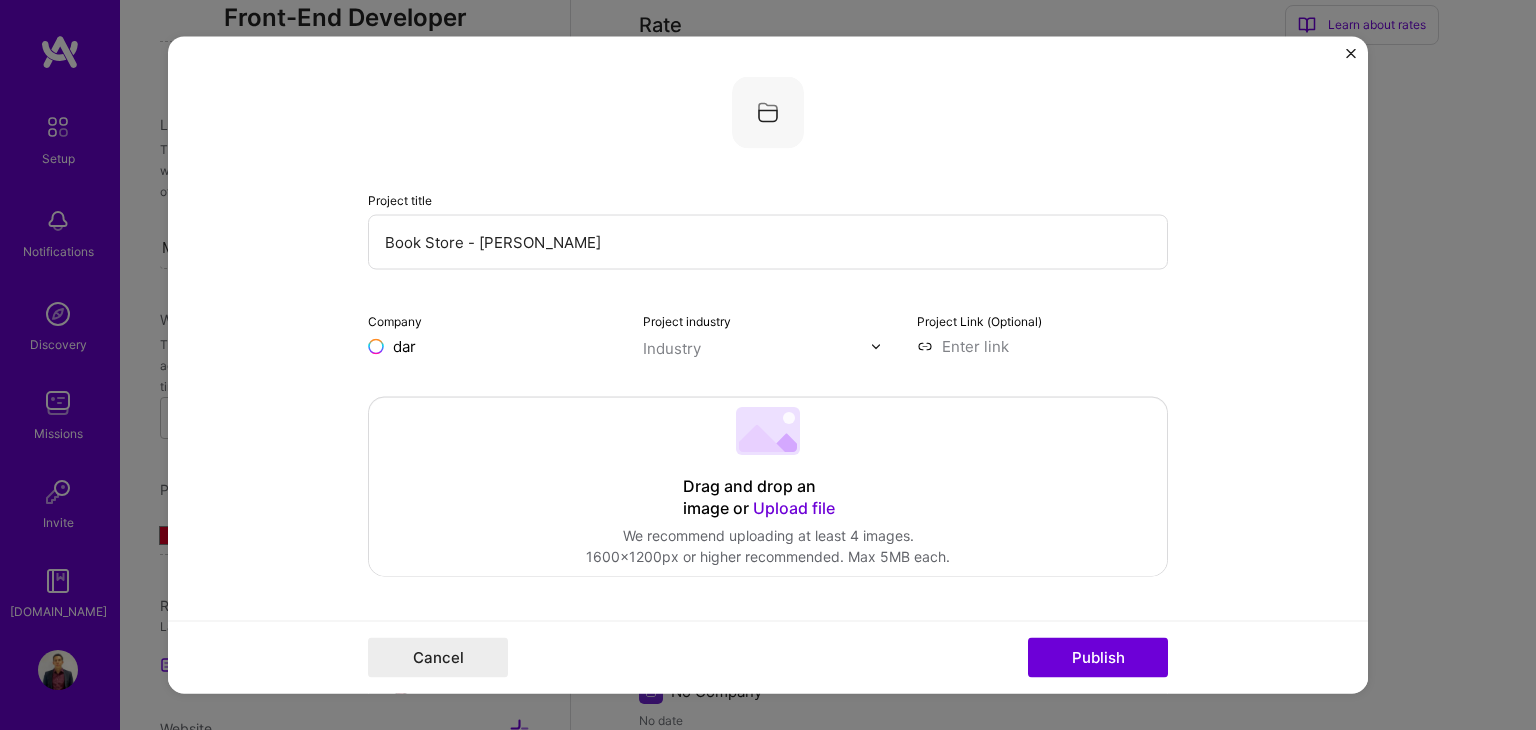 click on "Project title Book Store - Dar Iwan Company dar
Project industry Industry Project Link (Optional)
Drag and drop an image or   Upload file Upload file We recommend uploading at least 4 images. 1600x1200px or higher recommended. Max 5MB each. Role Front-End Developer
to
I’m still working on this project Skills used — Add up to 12 skills Any new skills will be added to your profile. Enter skills... Did this role require you to manage team members? (Optional) Yes, I managed — team members. Were you involved from inception to launch (0  ->  1)? (Optional) Zero to one is creation and development of a unique product from the ground up. I was involved in zero to one with this project Add metrics (Optional) Metrics help you visually show the outcome of a project. You can add up to 3 metrics. Project details   100 characters minimum 0 / 1,000  characters Related job (Optional) Select a job" at bounding box center (768, 1051) 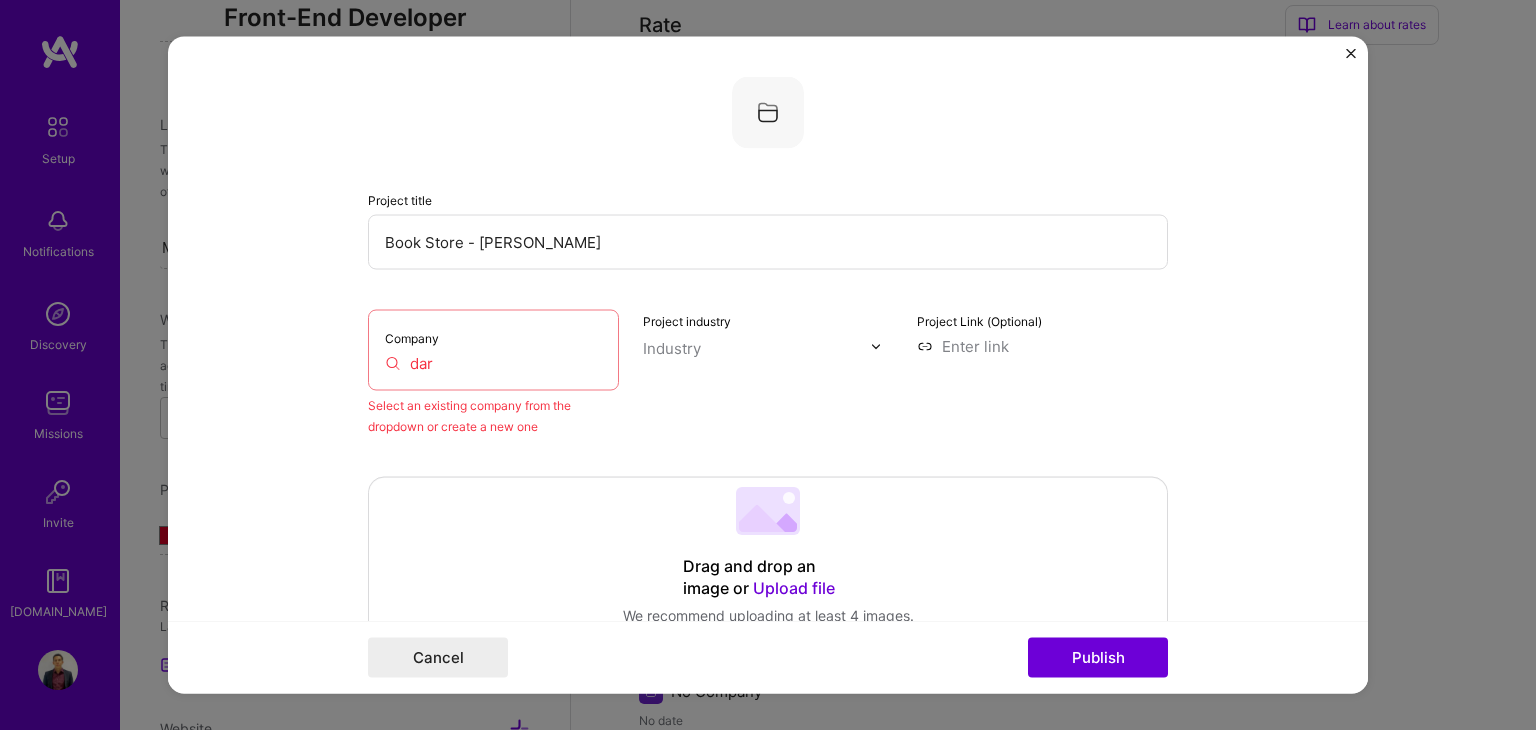click on "dar" at bounding box center (493, 363) 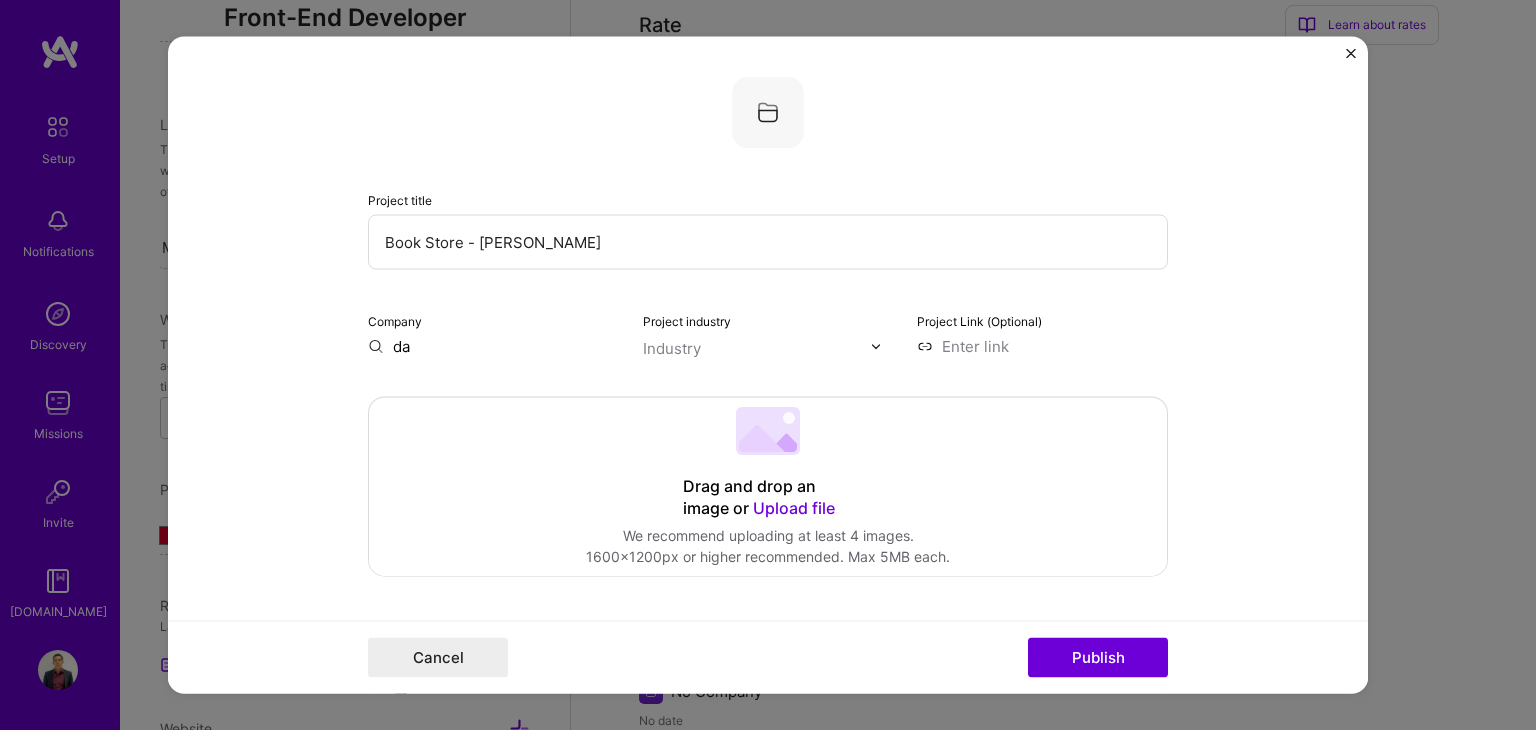 type on "d" 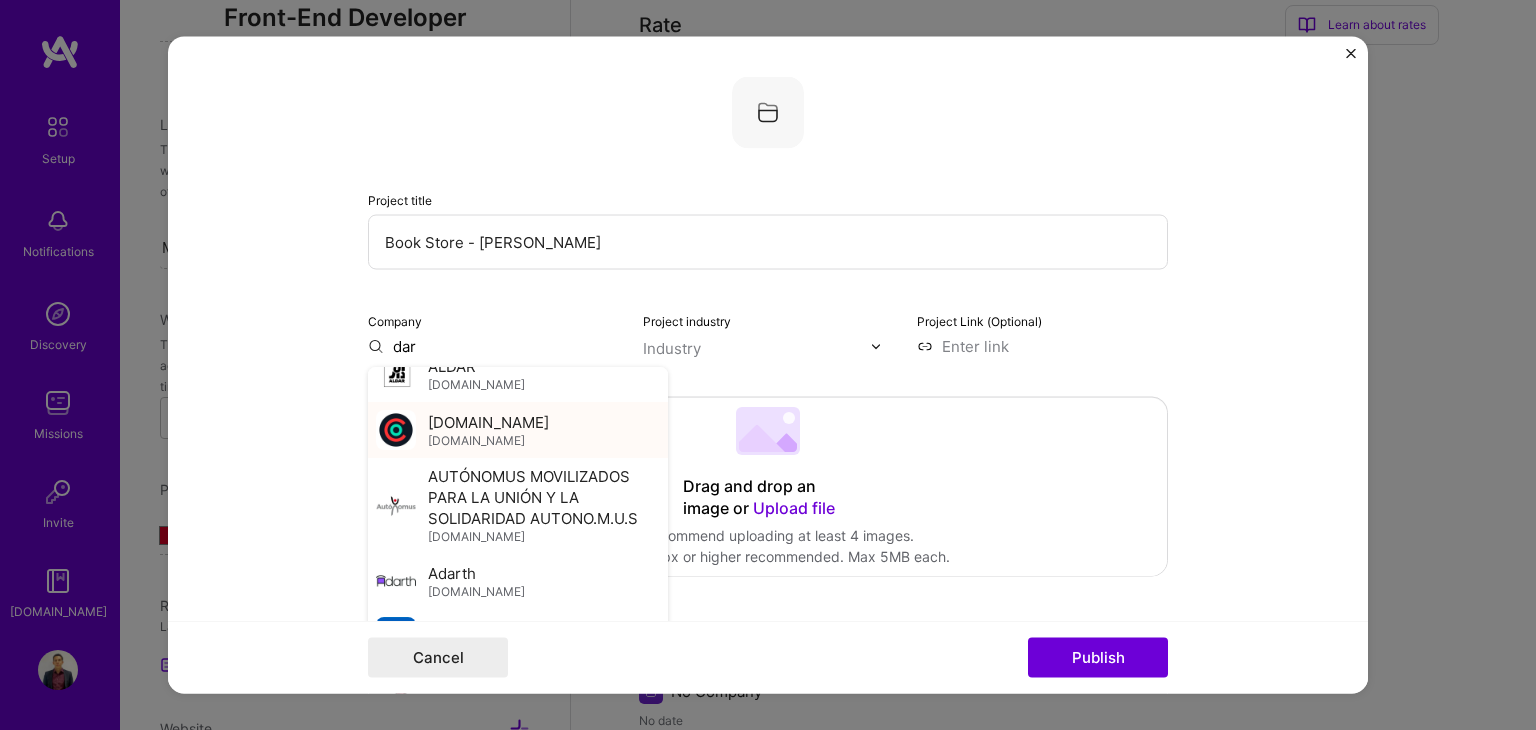 scroll, scrollTop: 0, scrollLeft: 0, axis: both 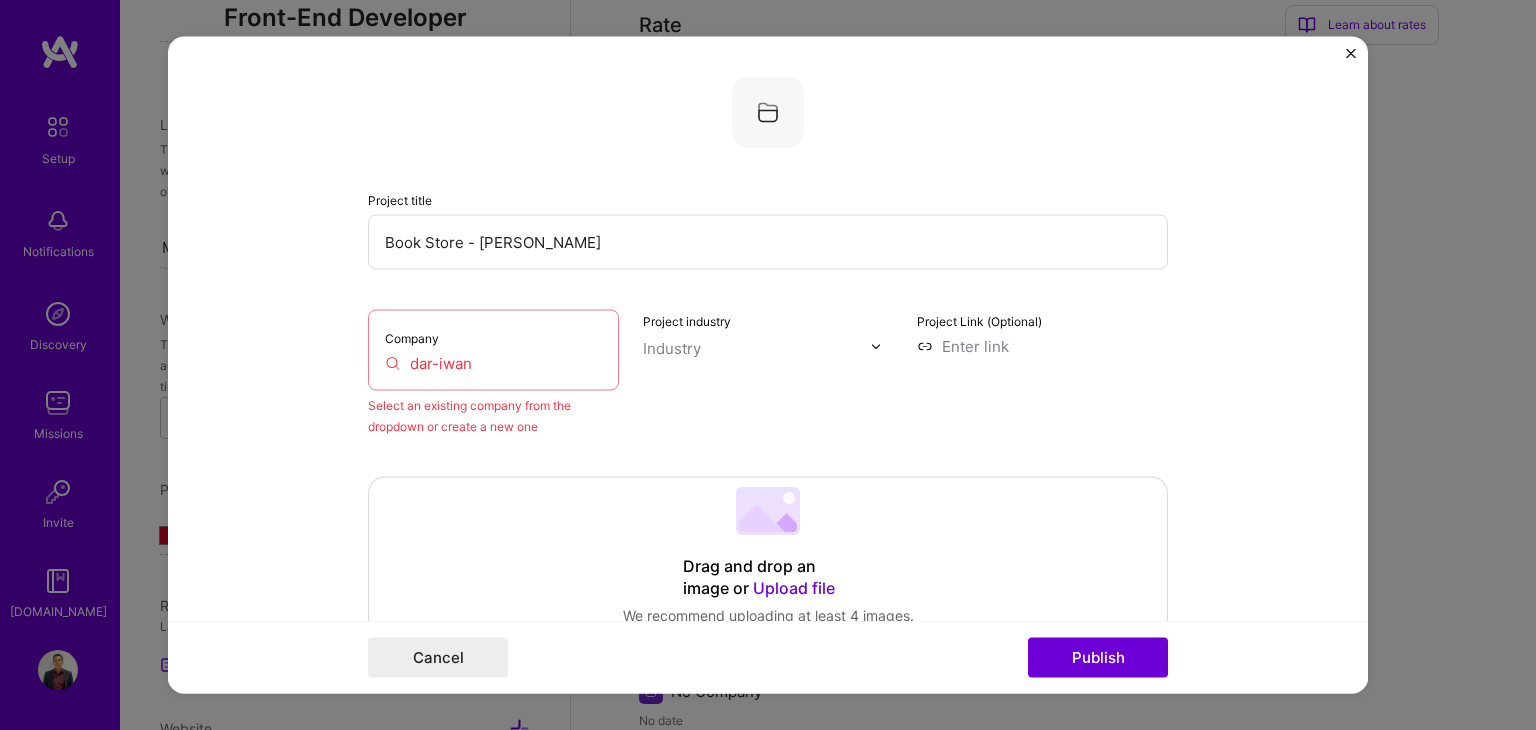 drag, startPoint x: 479, startPoint y: 369, endPoint x: 441, endPoint y: 369, distance: 38 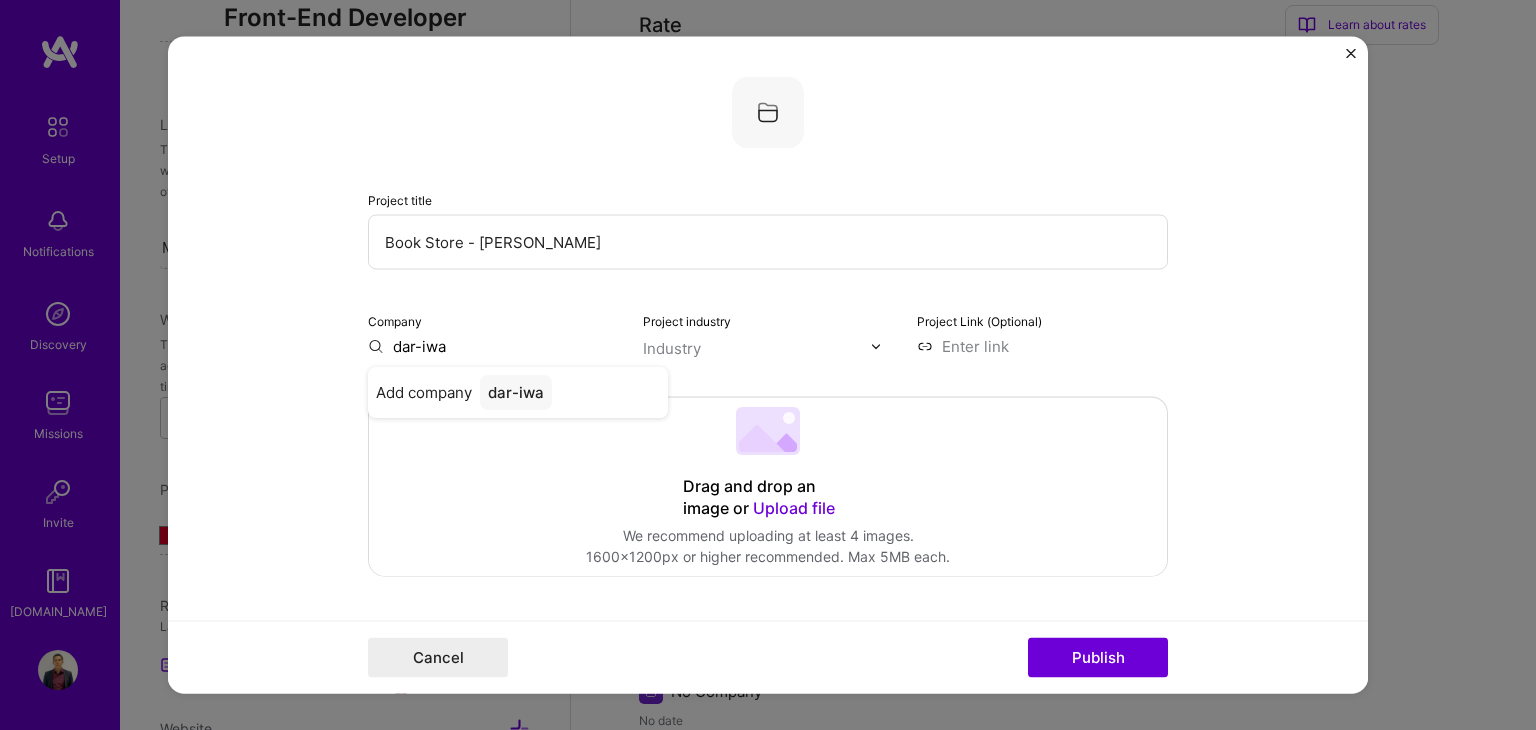 type on "dar-iwan" 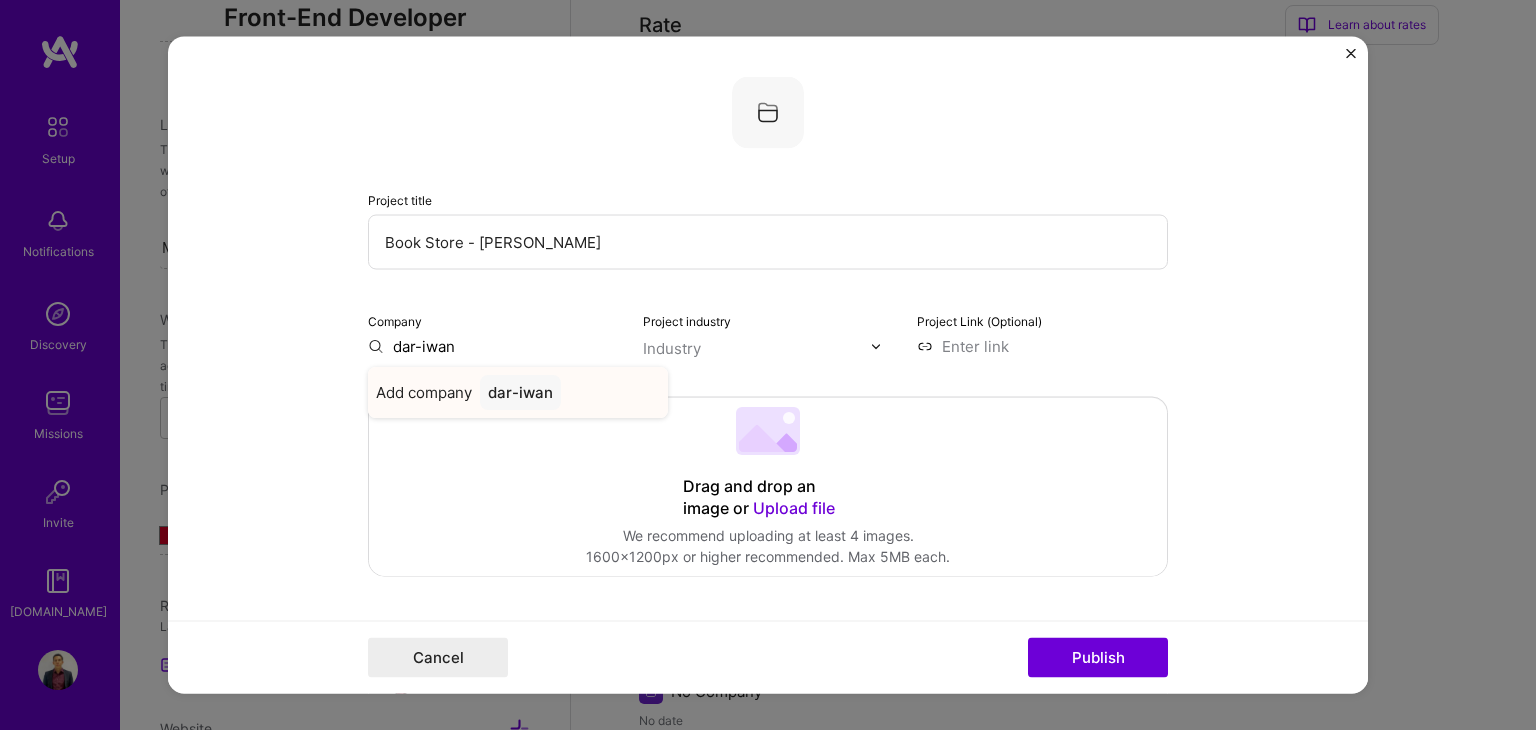 click on "dar-iwan" at bounding box center [520, 392] 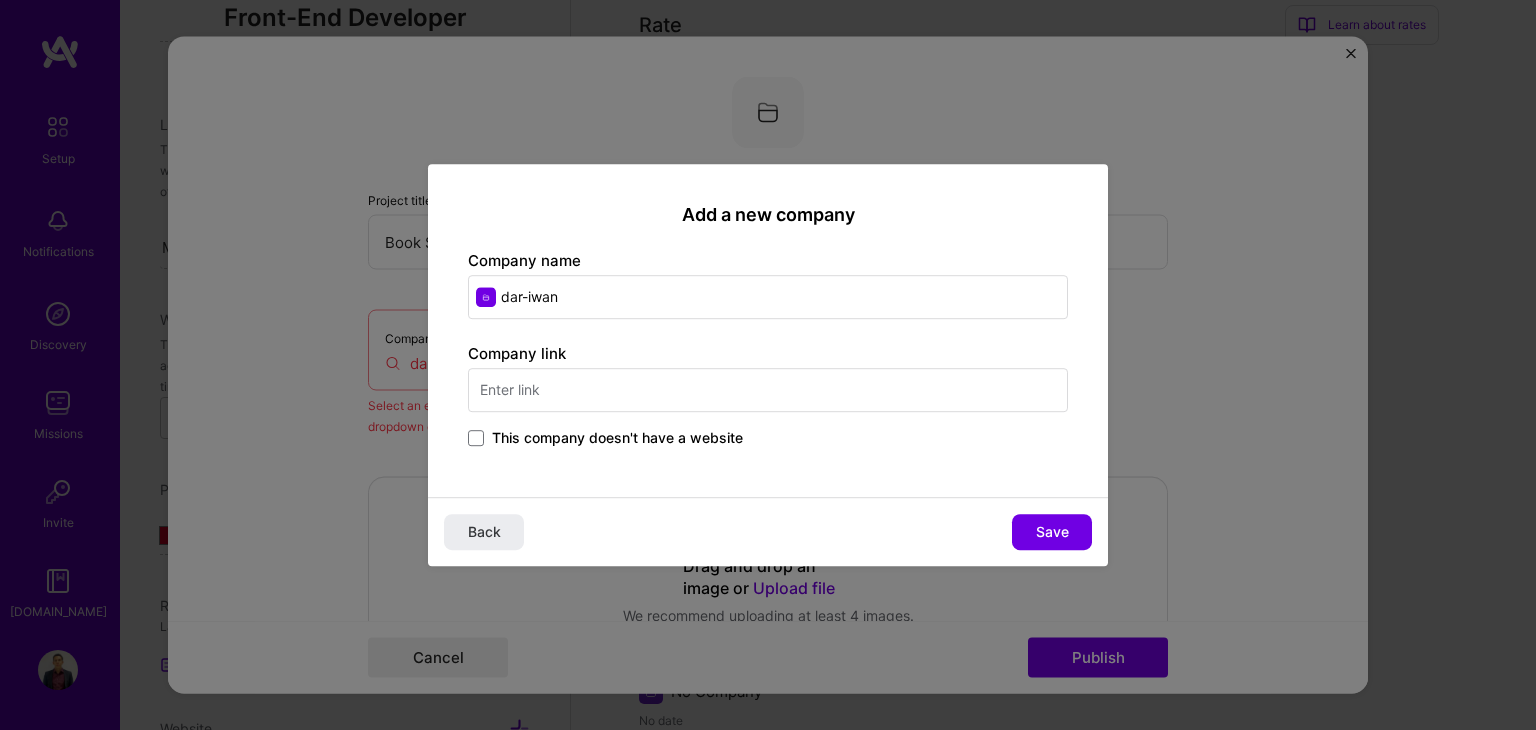 click at bounding box center [768, 390] 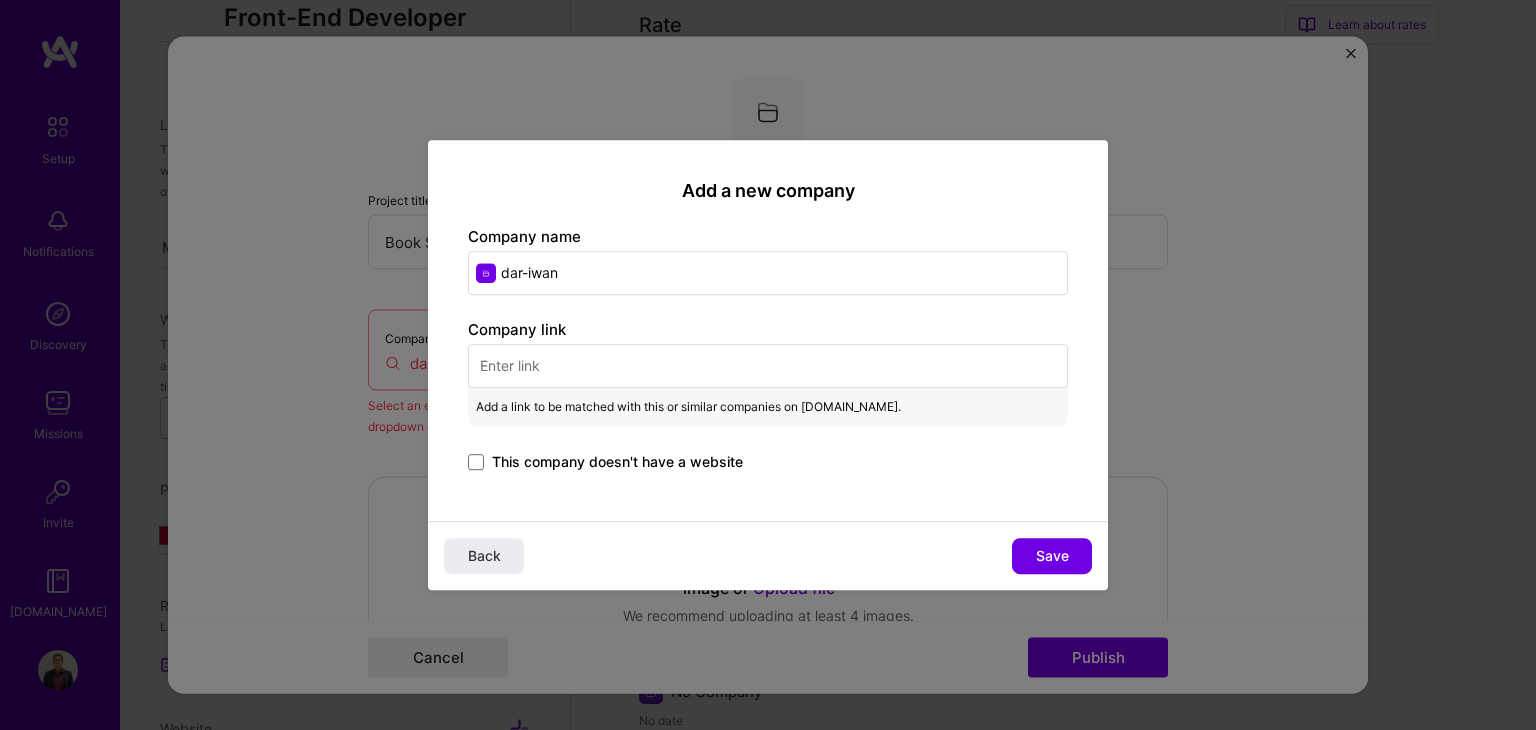 paste on "dar-iwan" 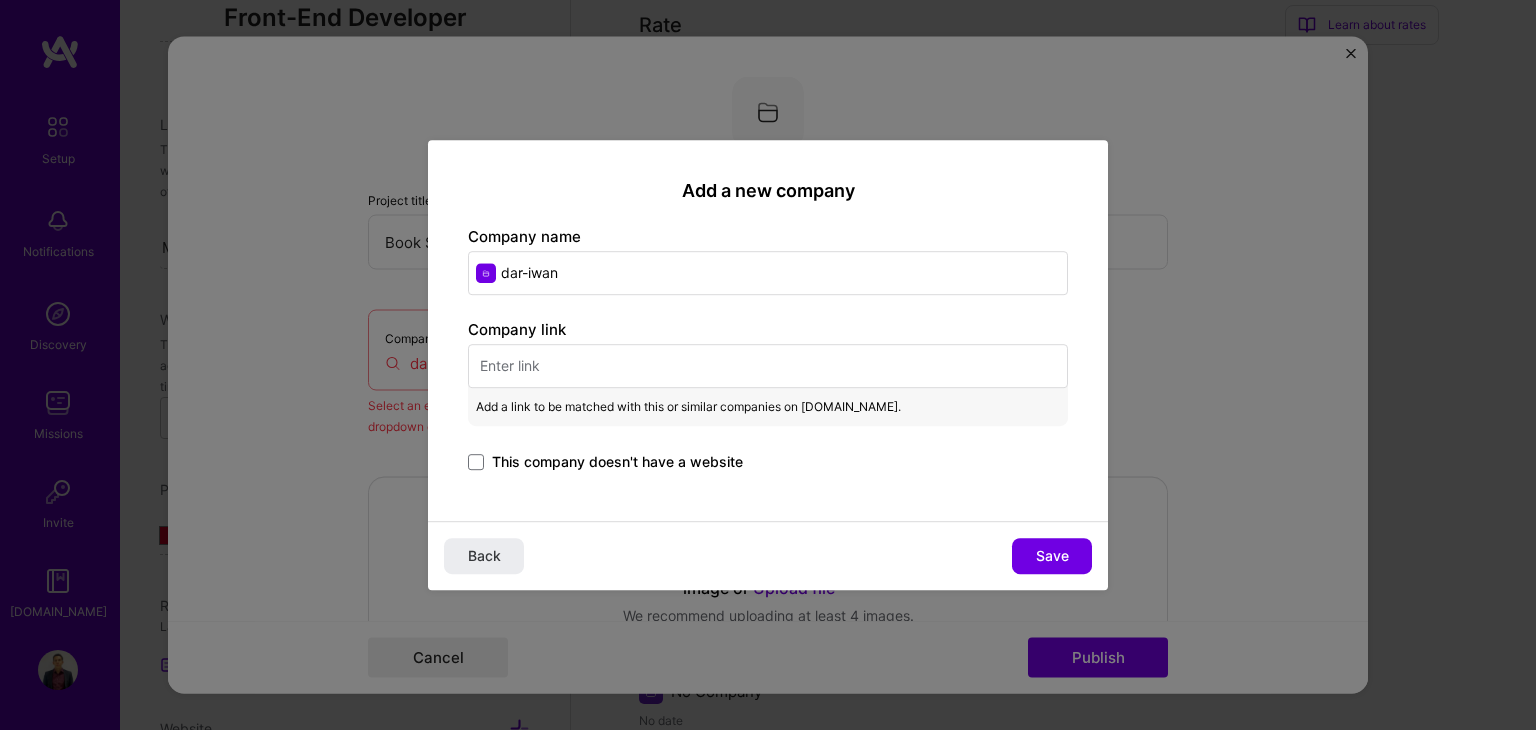 click at bounding box center (768, 366) 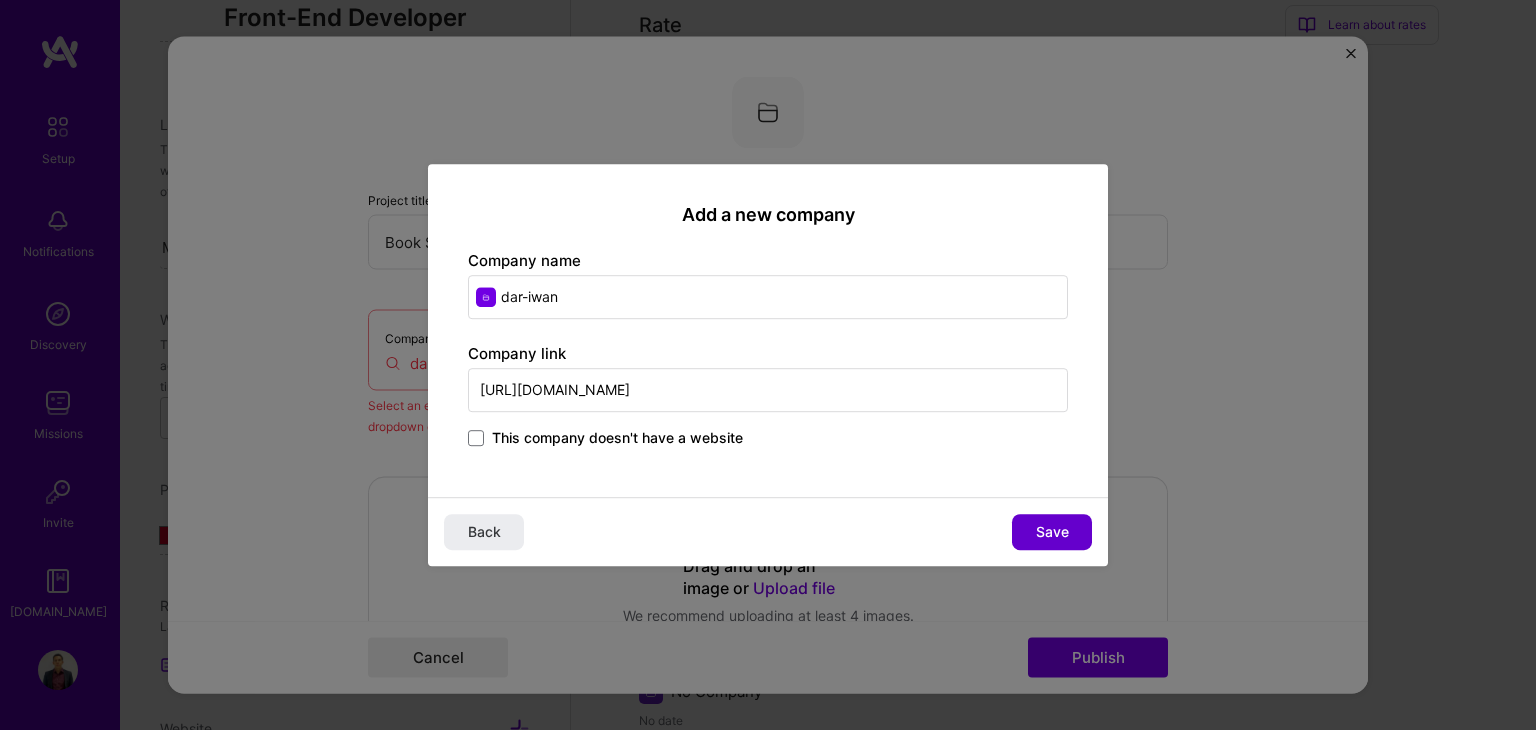 type on "[URL][DOMAIN_NAME]" 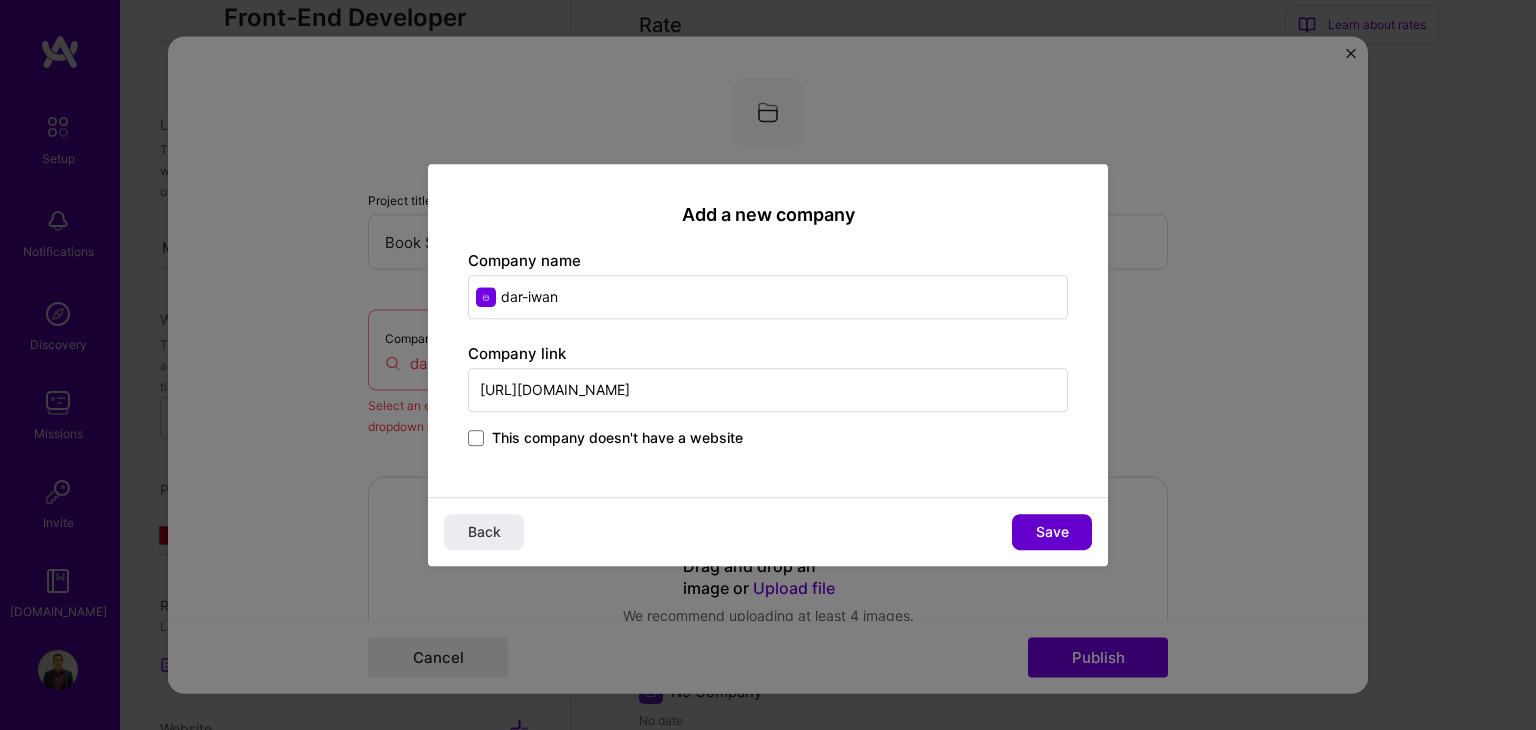 click on "Save" at bounding box center (1052, 532) 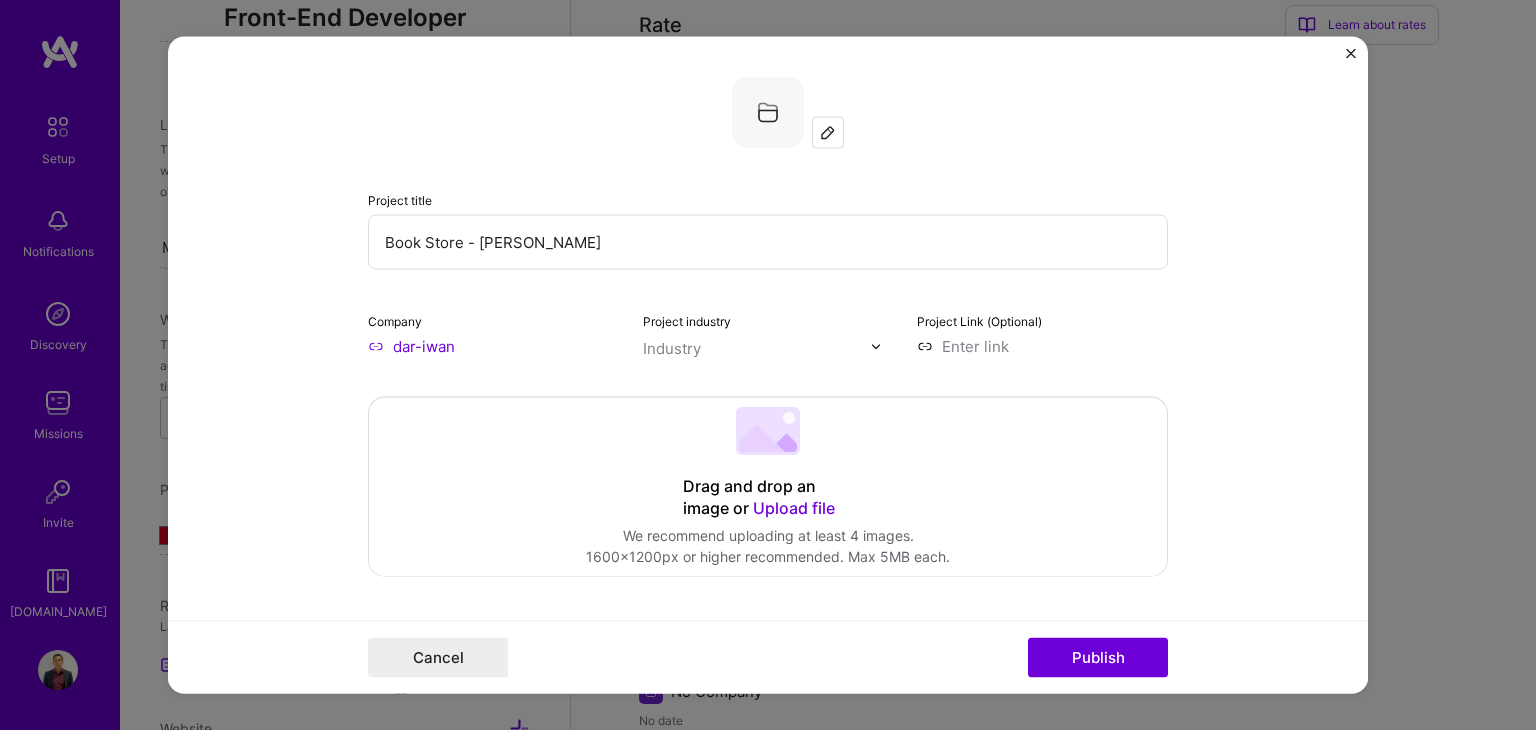 click at bounding box center [1042, 346] 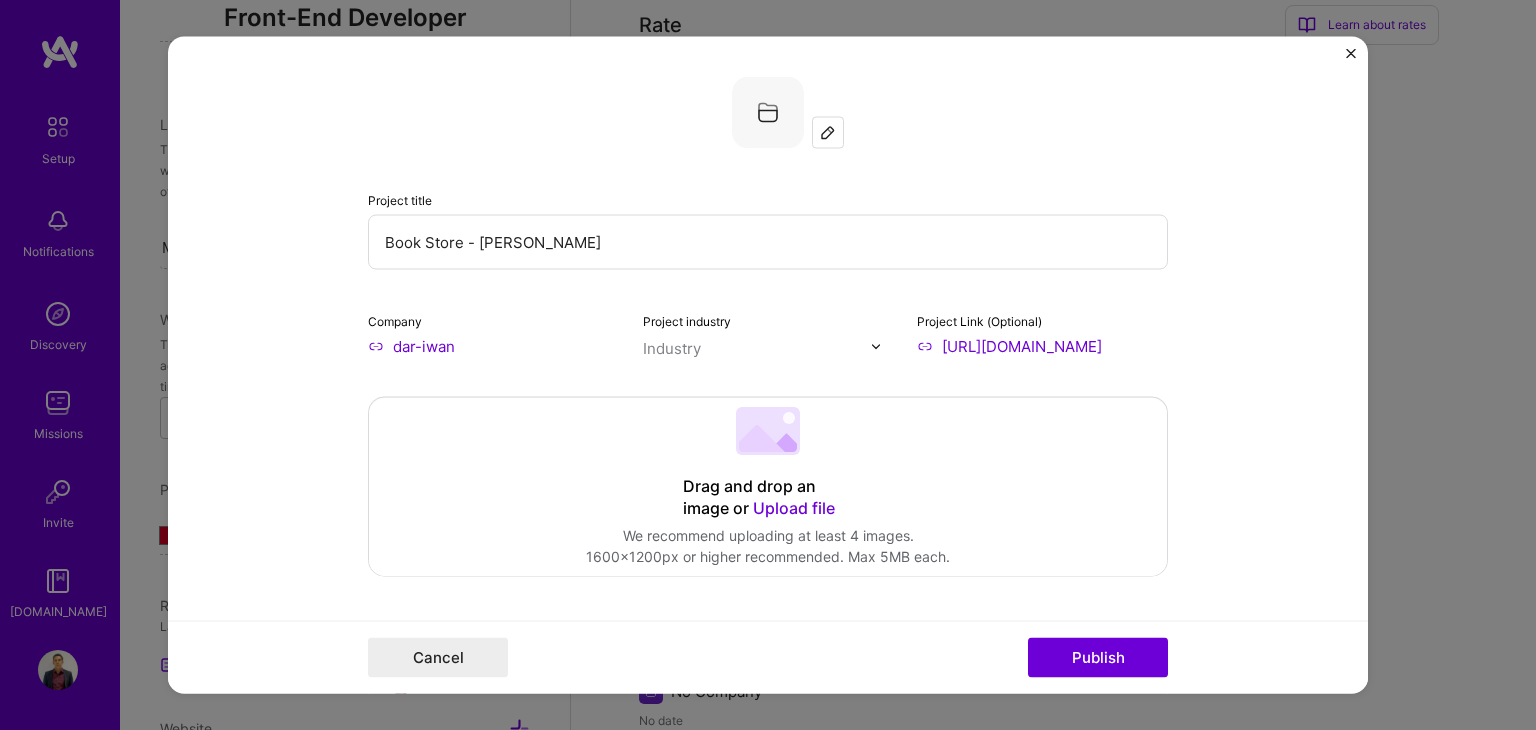 type on "[URL][DOMAIN_NAME]" 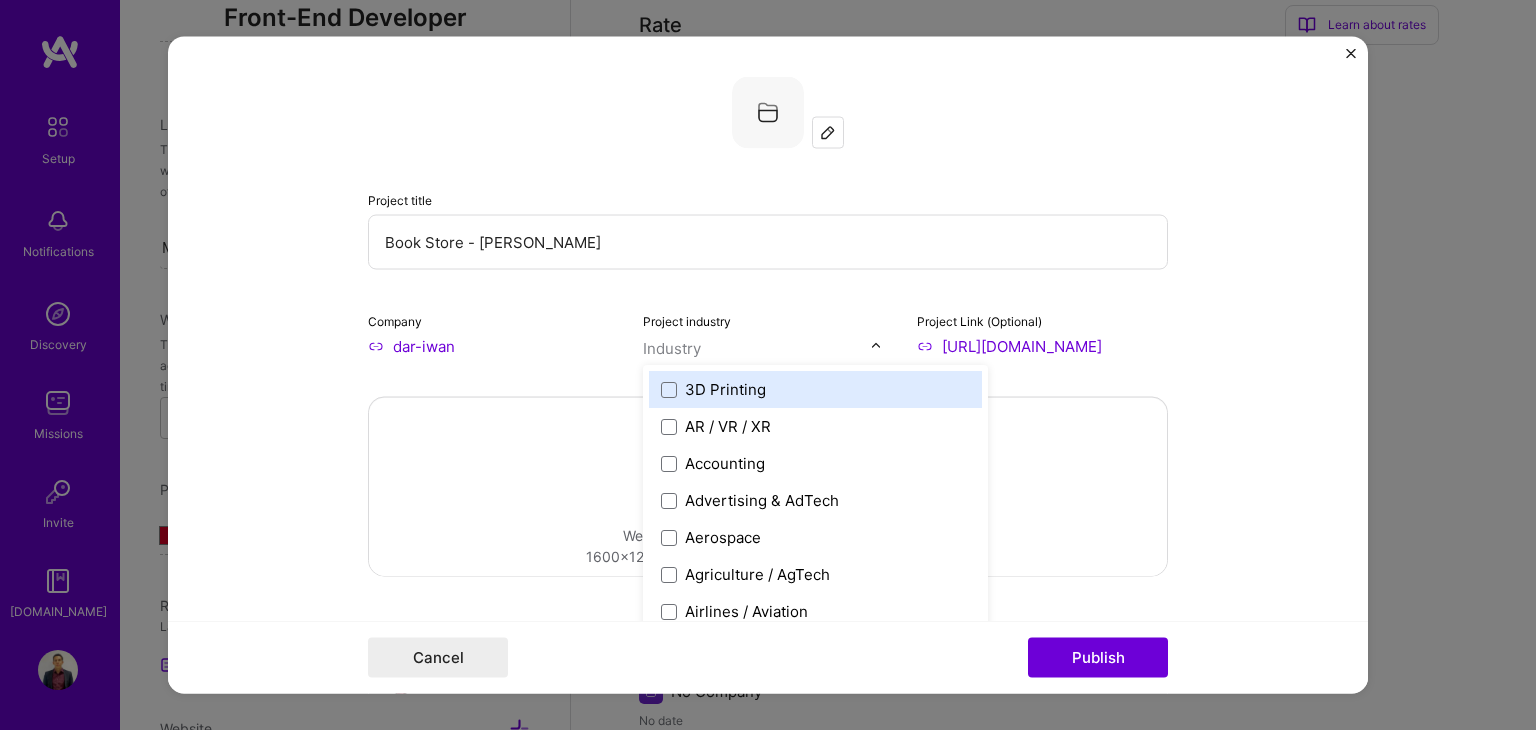 click on "Industry" at bounding box center (672, 348) 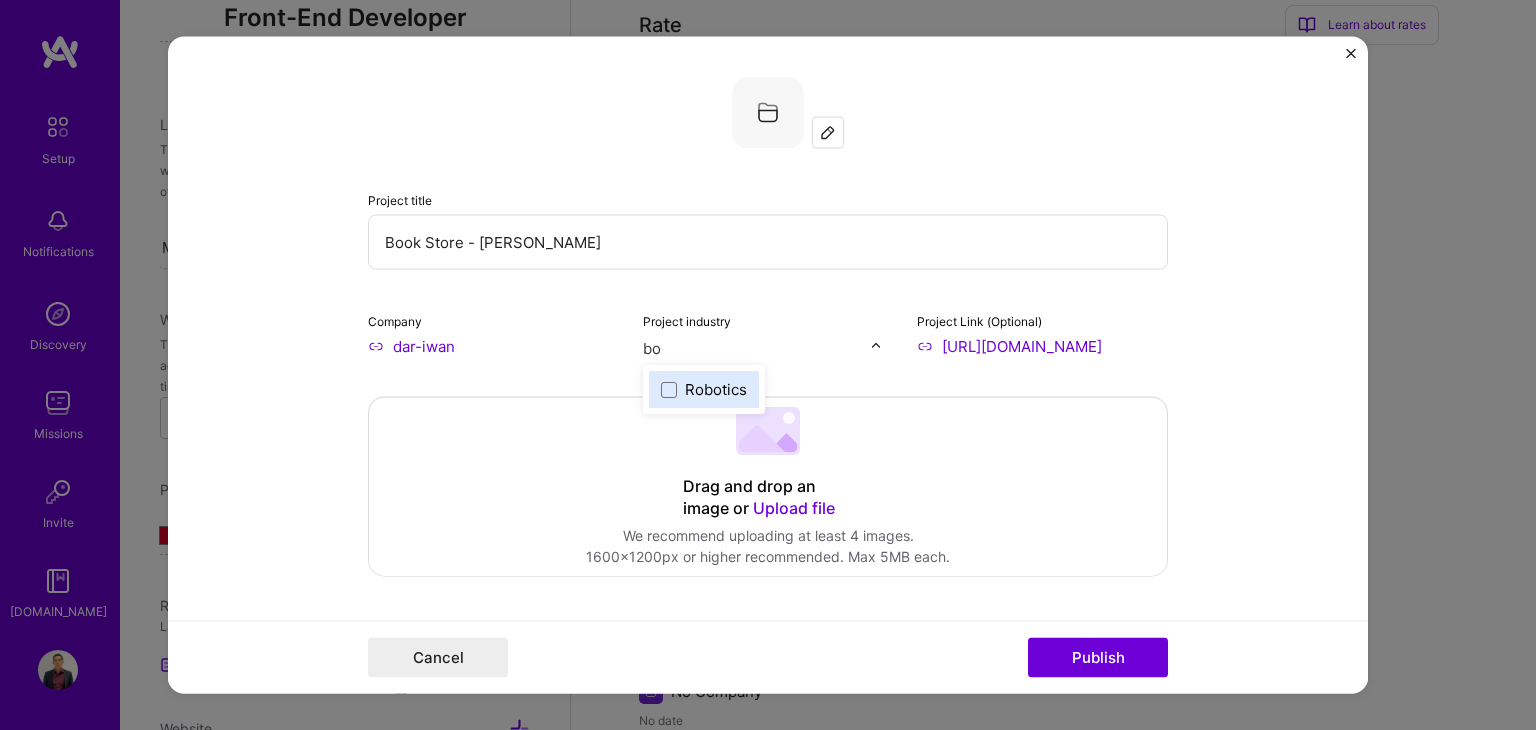 type on "b" 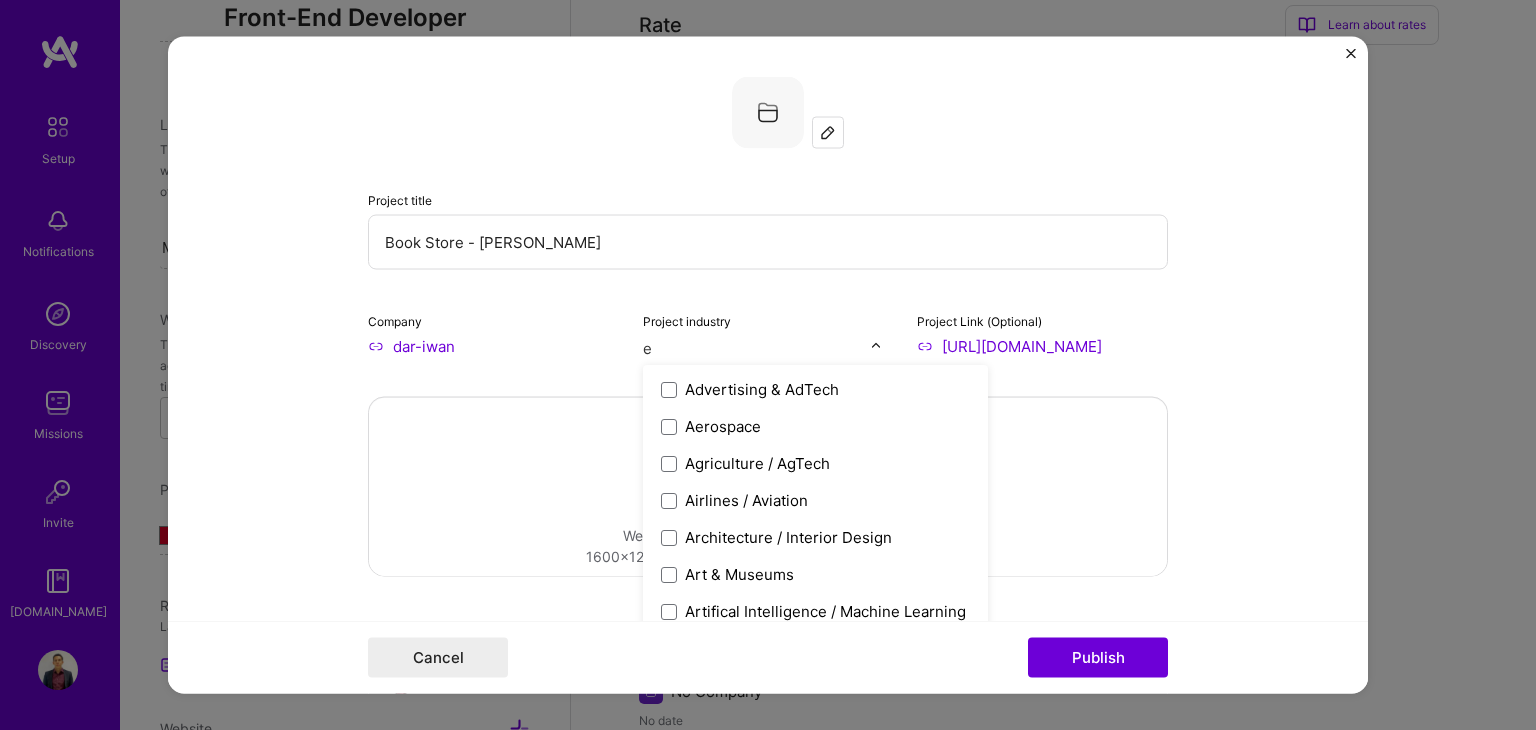 type on "e-" 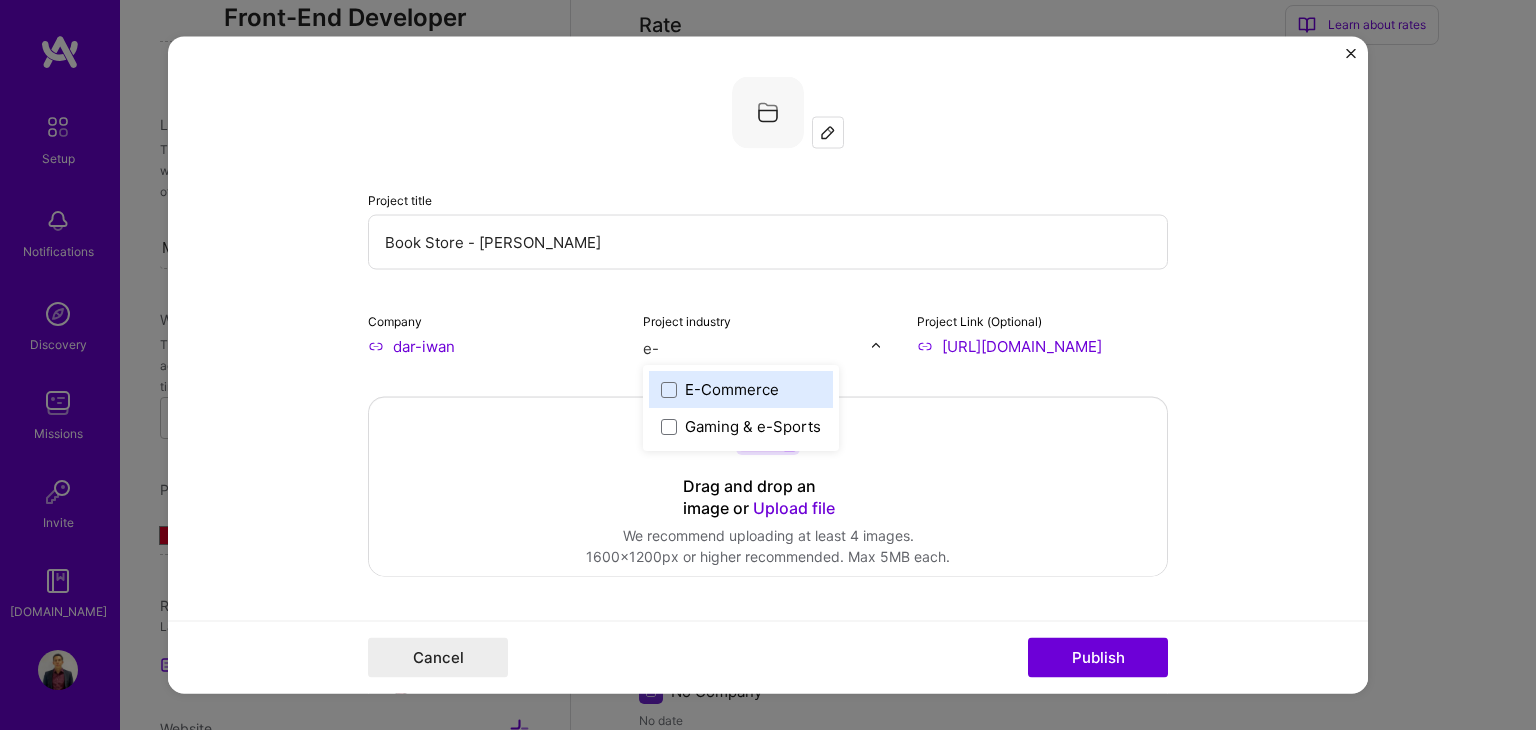 click on "E-Commerce" at bounding box center (732, 389) 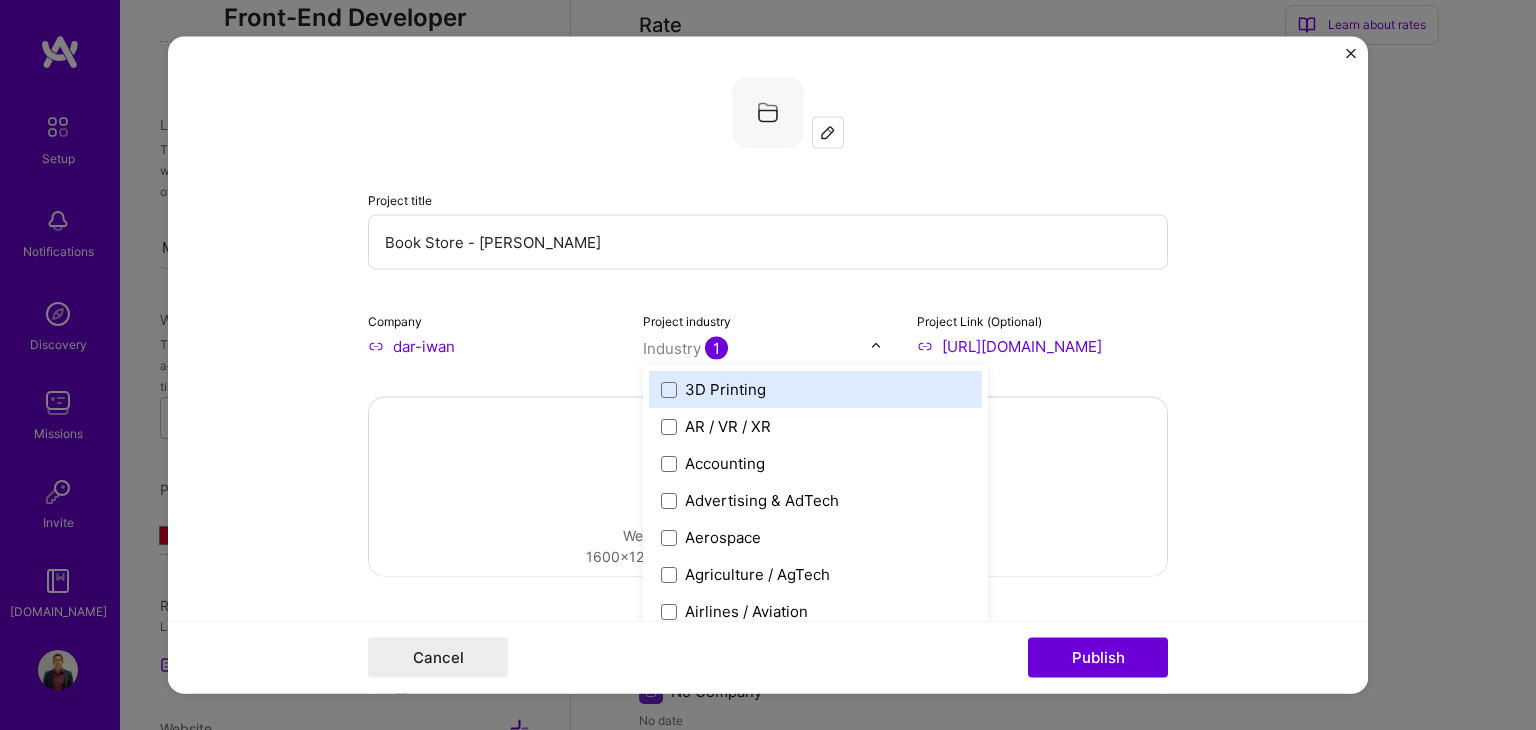 click on "Book Store - [PERSON_NAME]" at bounding box center (768, 242) 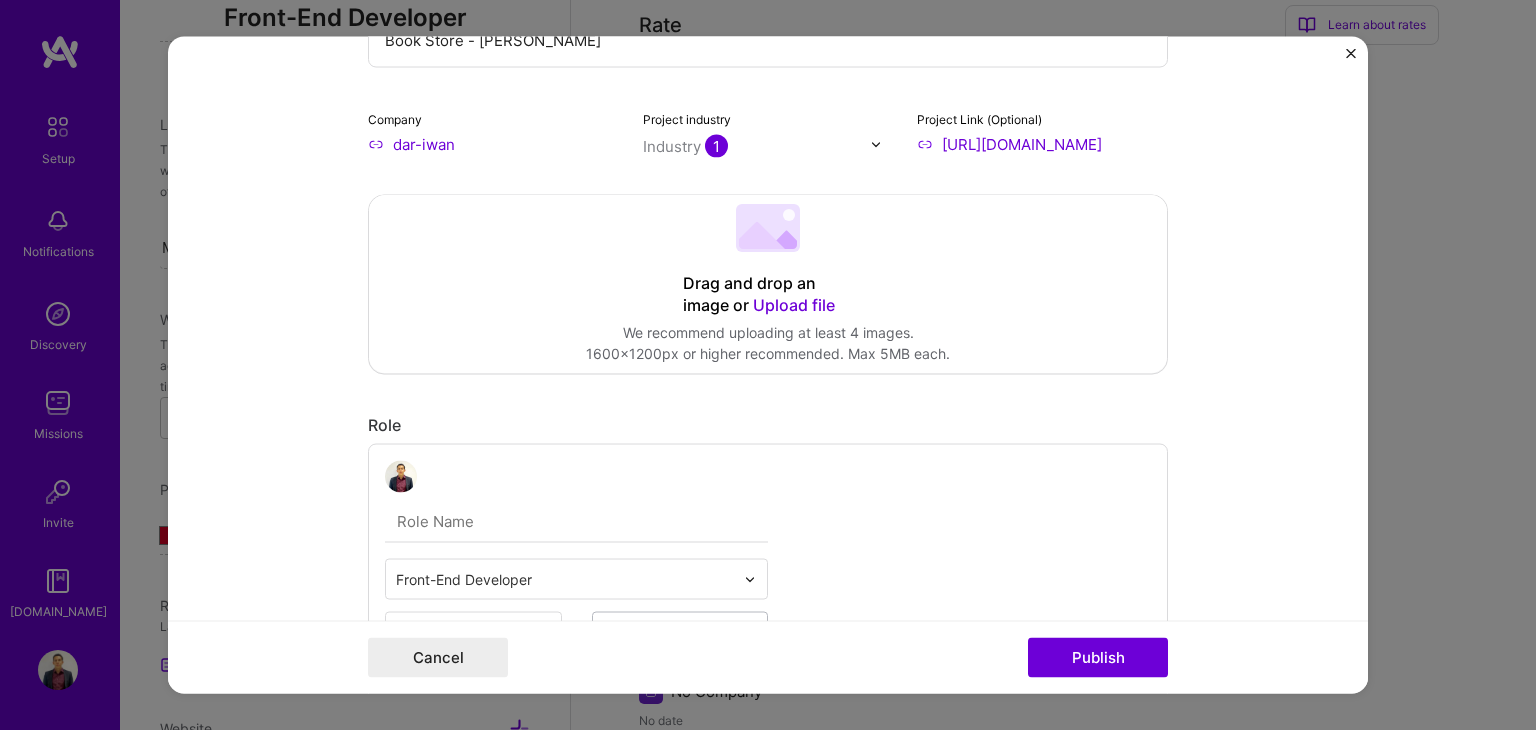 scroll, scrollTop: 200, scrollLeft: 0, axis: vertical 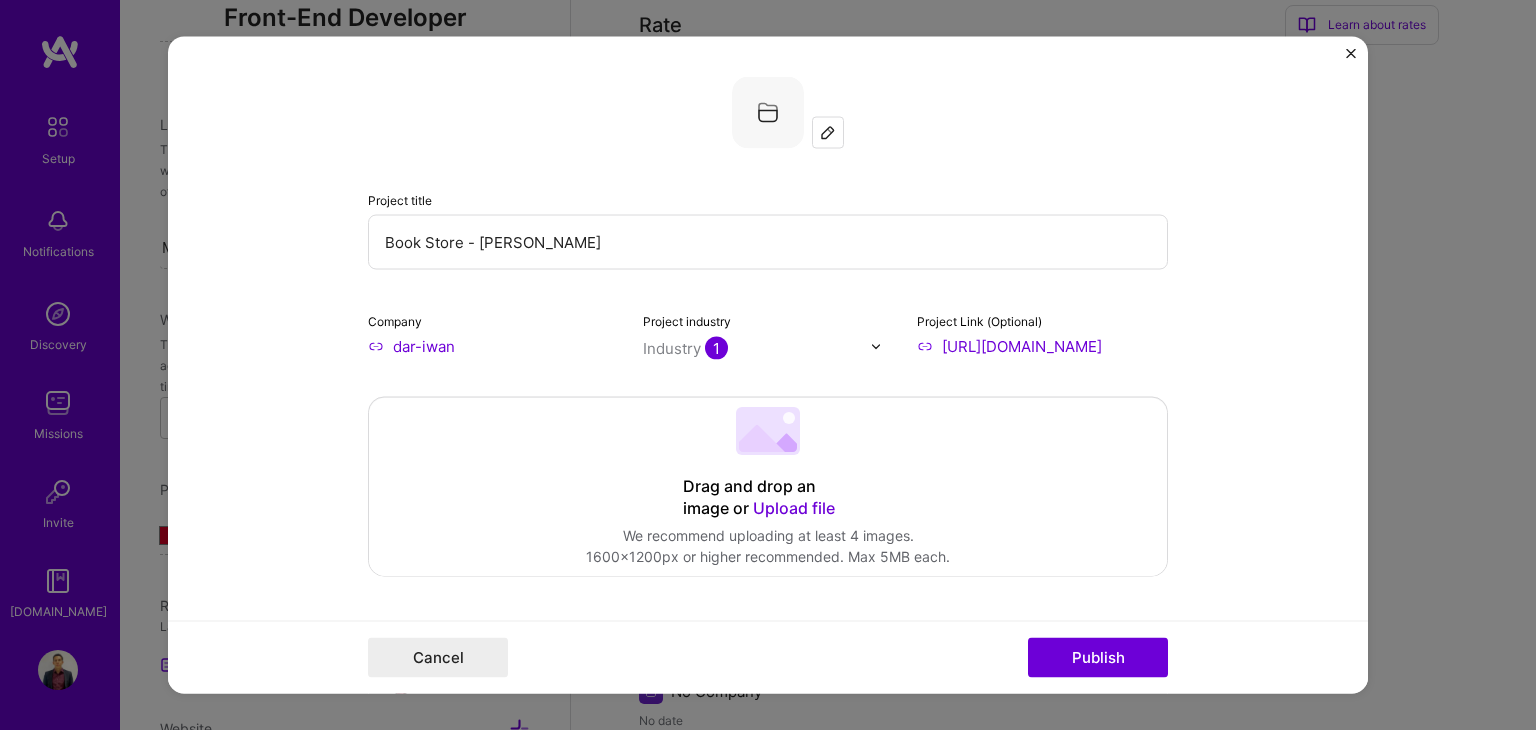 click 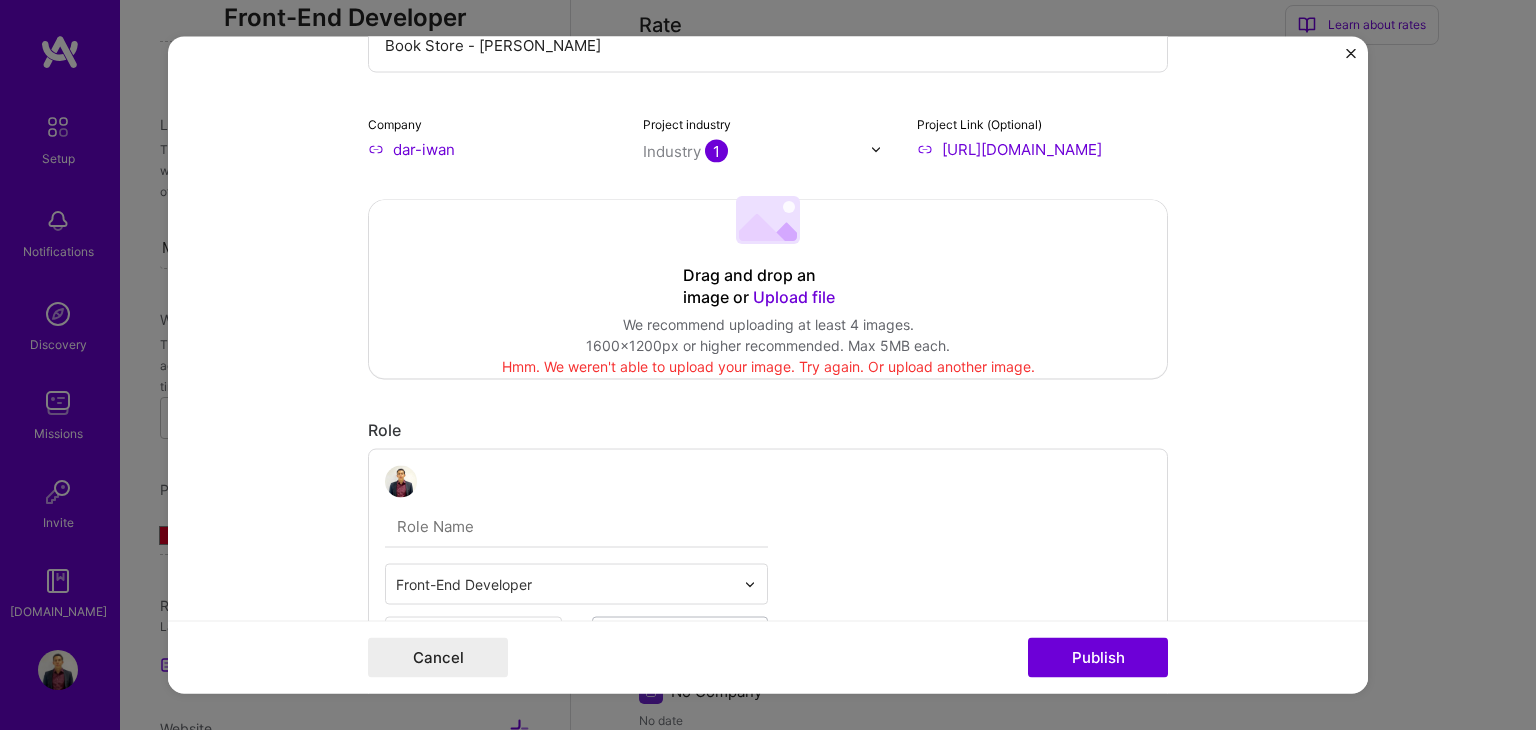 scroll, scrollTop: 200, scrollLeft: 0, axis: vertical 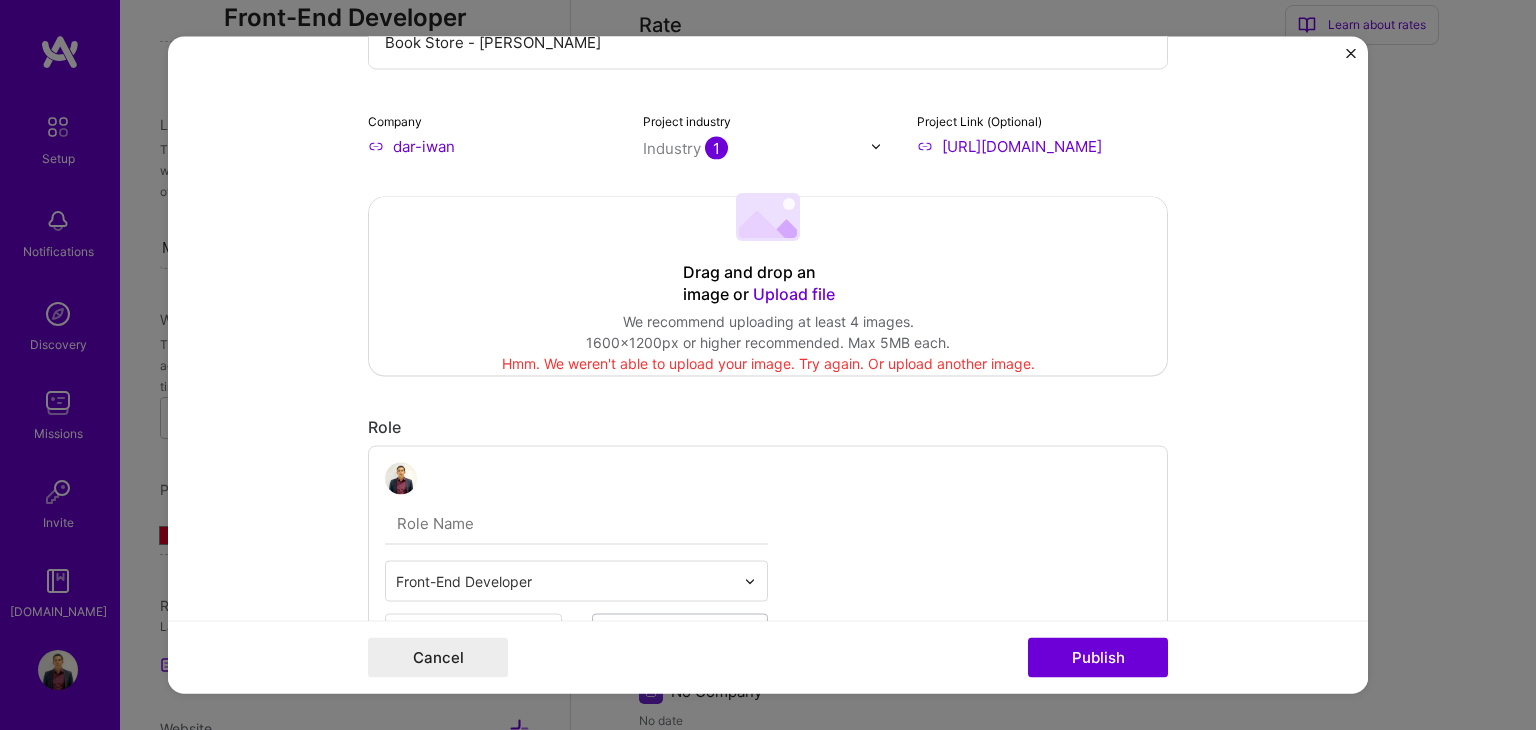 click on "We recommend uploading at least 4 images." at bounding box center (768, 321) 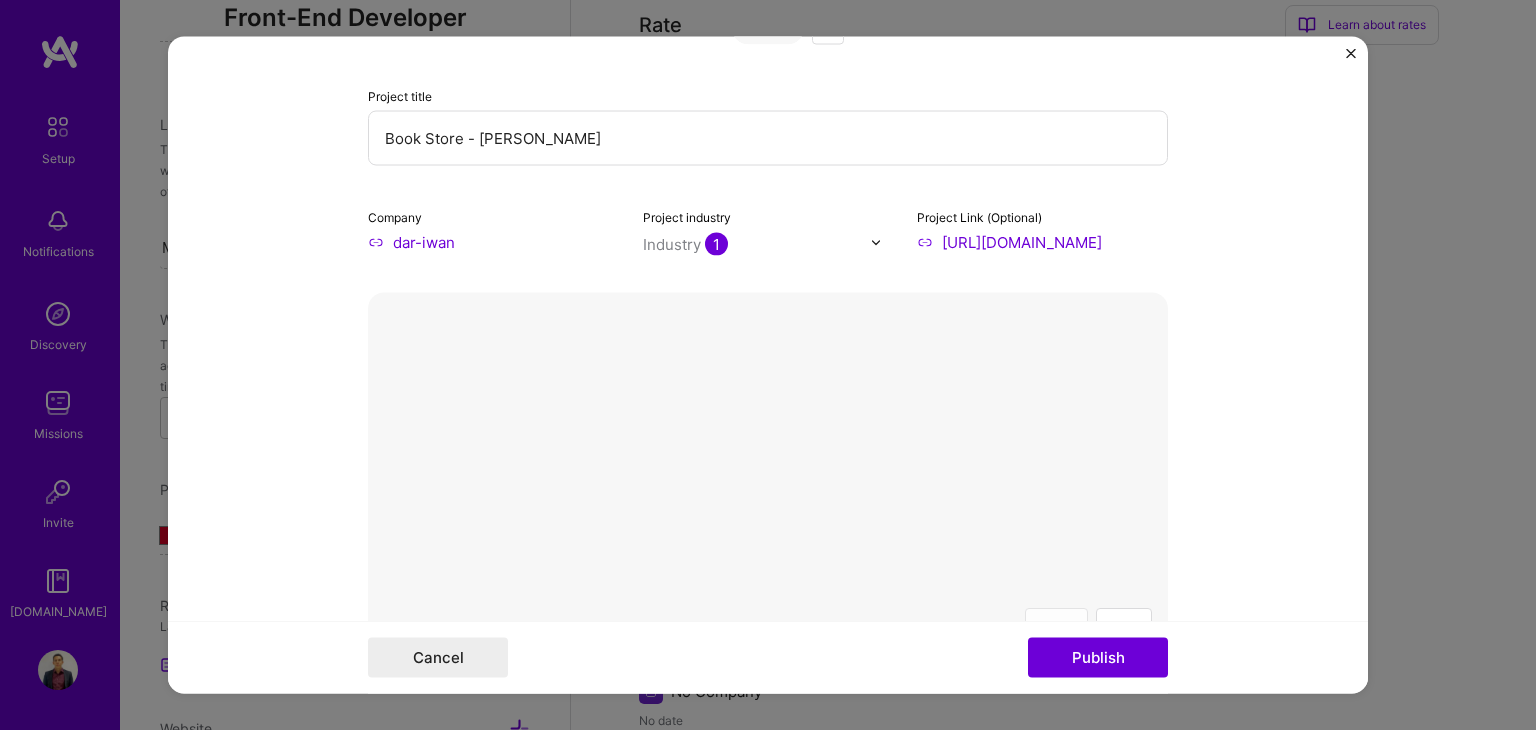 scroll, scrollTop: 100, scrollLeft: 0, axis: vertical 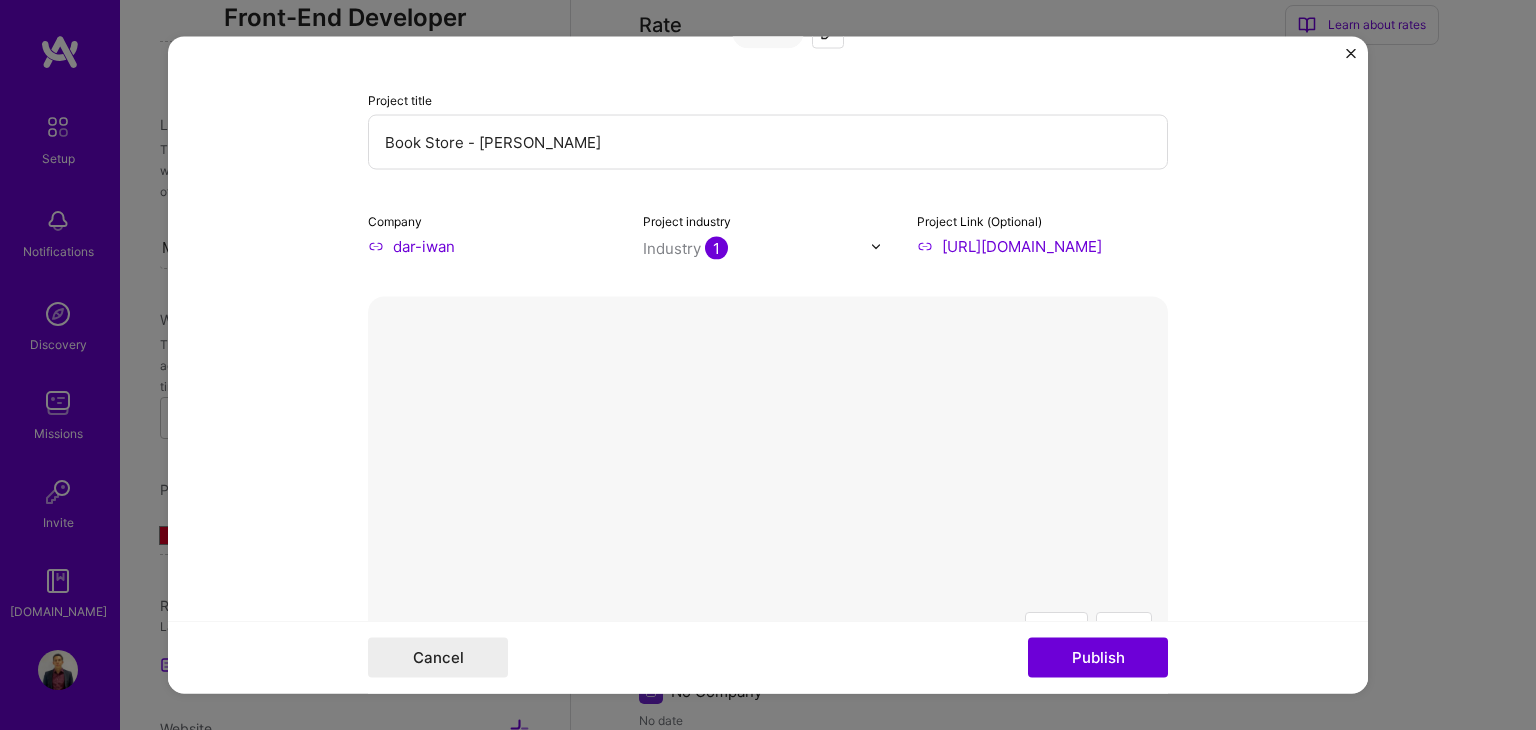 click on "Delete Done" at bounding box center [768, 597] 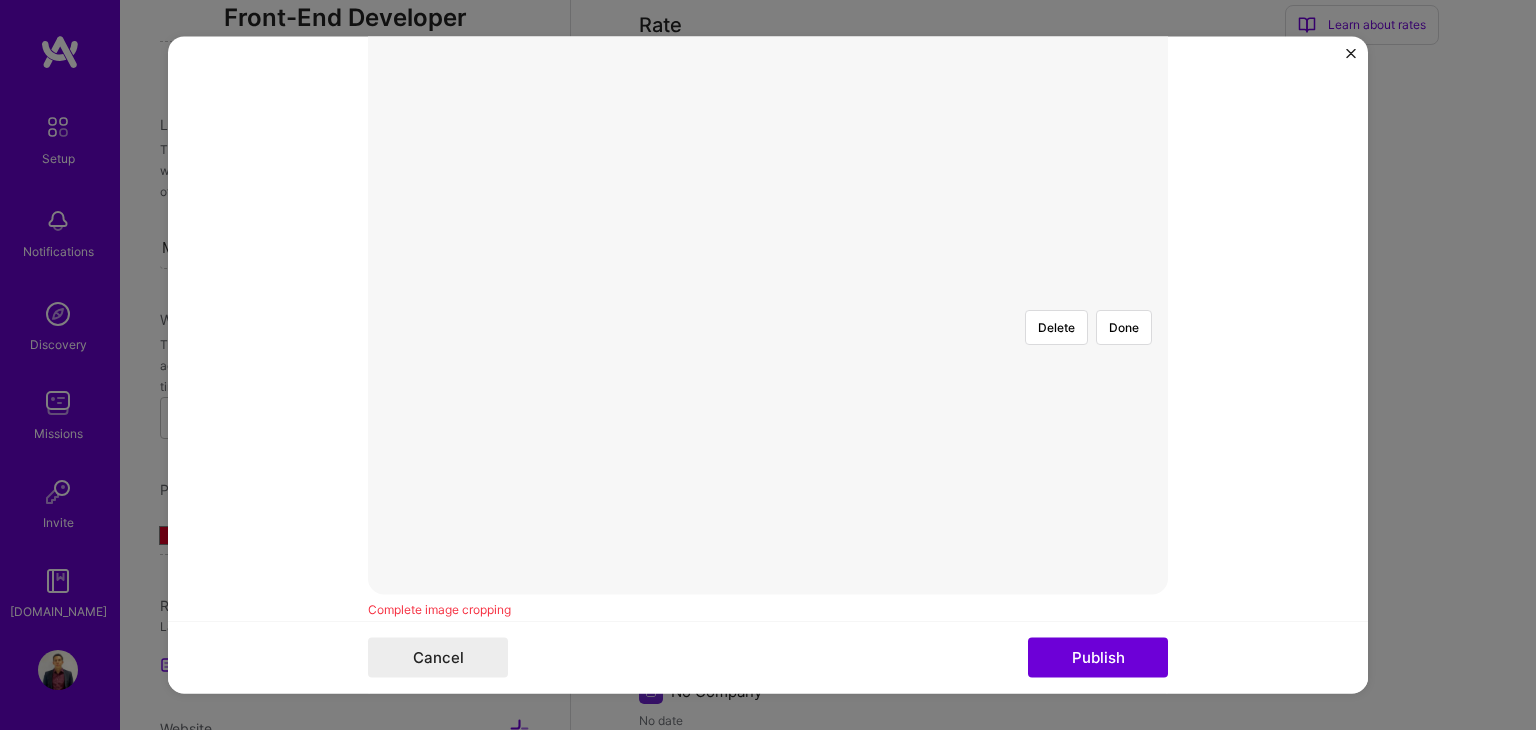 scroll, scrollTop: 400, scrollLeft: 0, axis: vertical 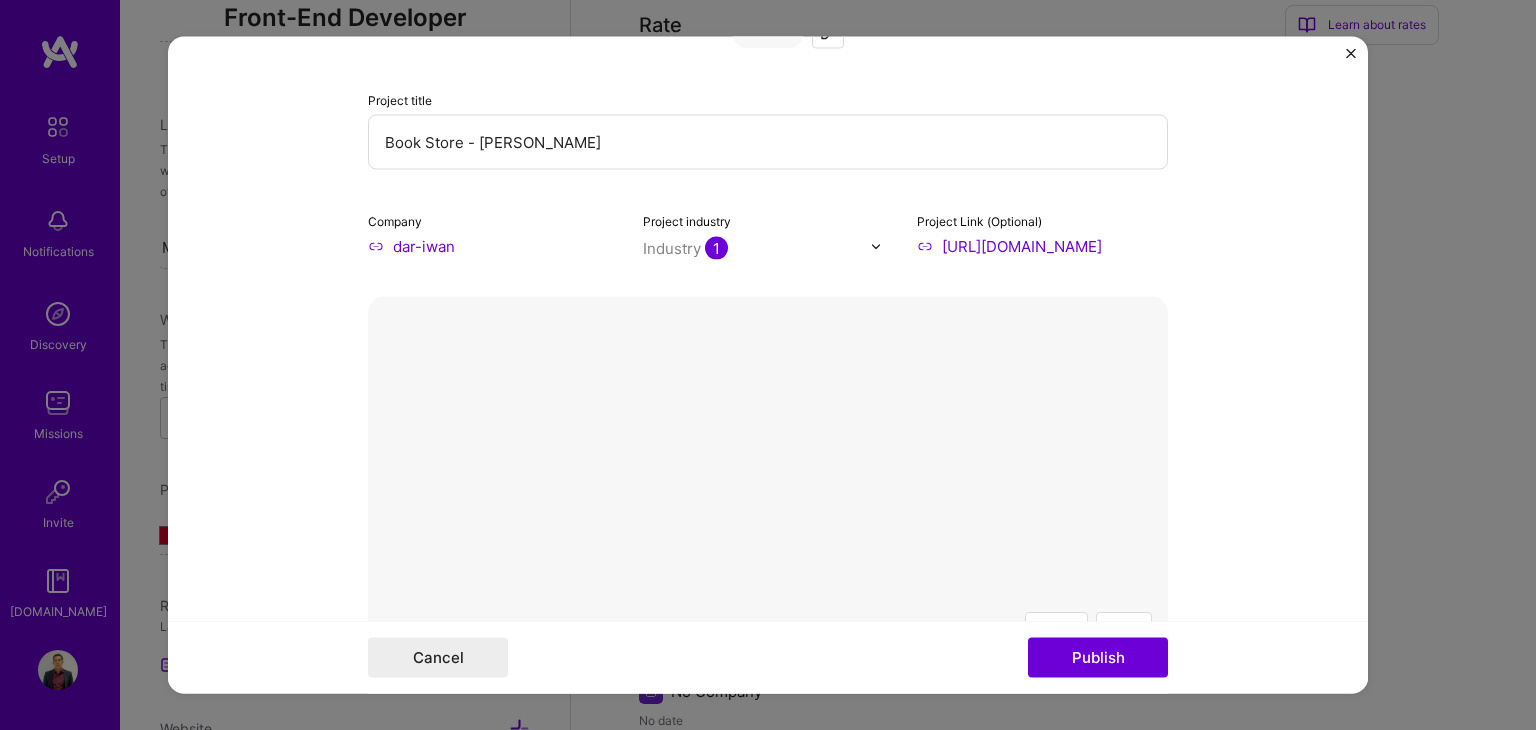 click at bounding box center (886, 760) 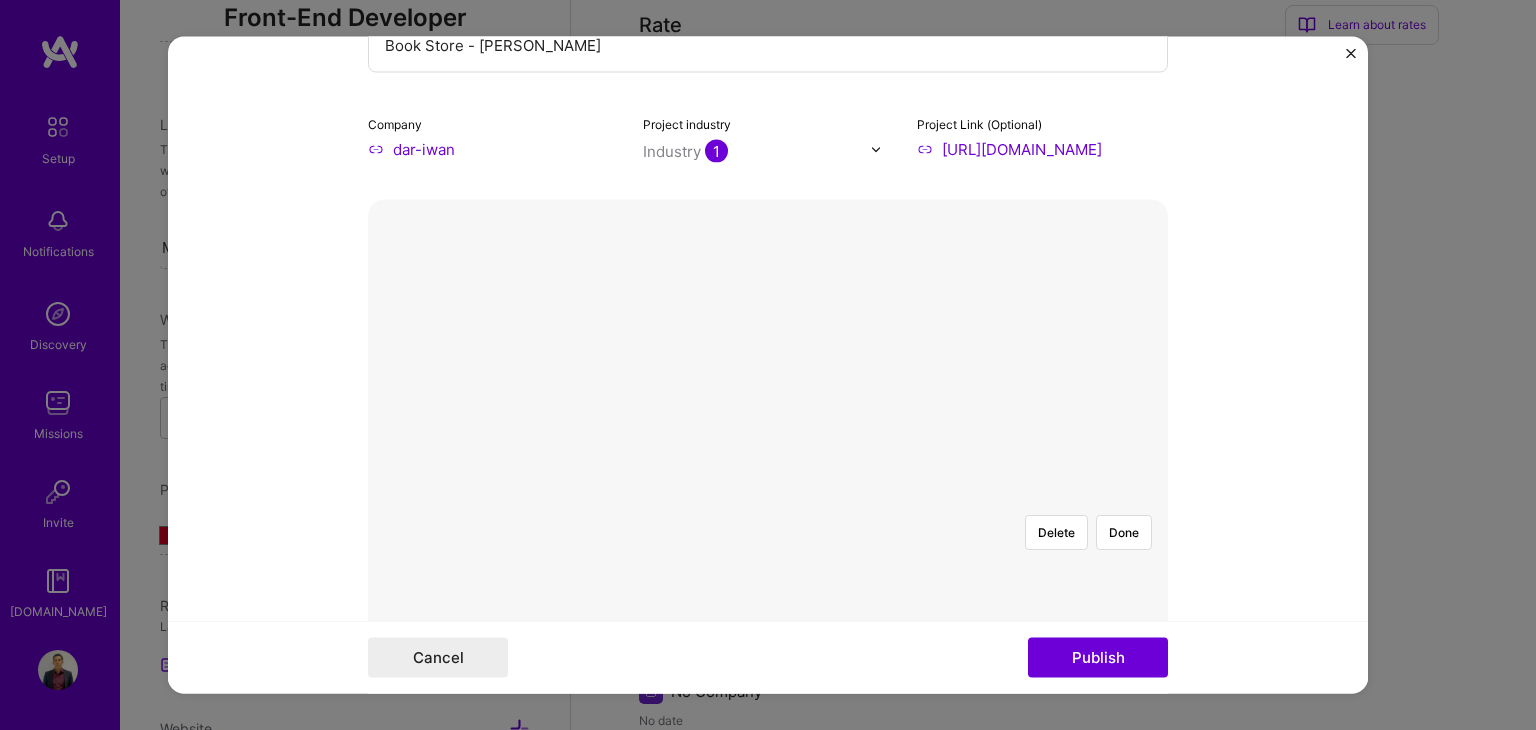 scroll, scrollTop: 200, scrollLeft: 0, axis: vertical 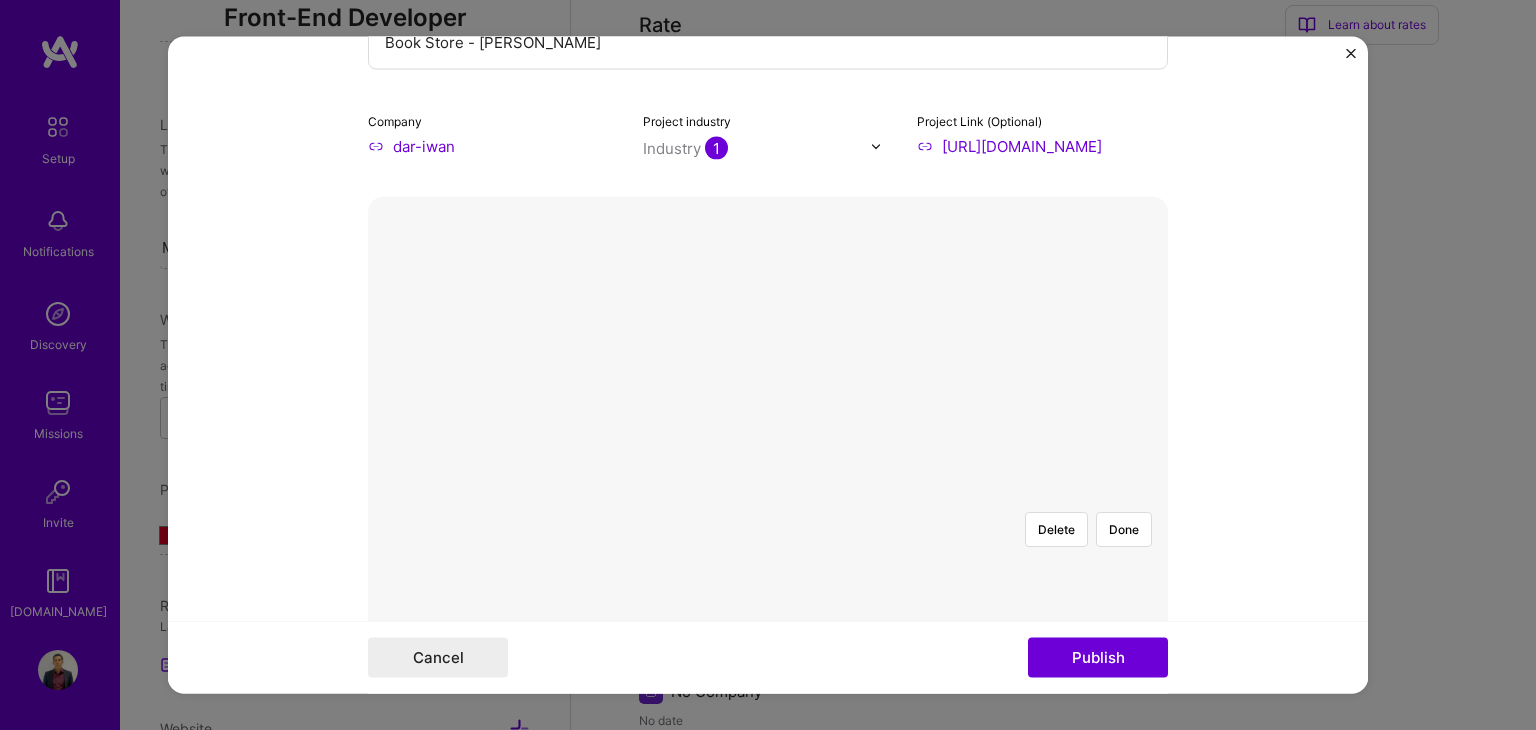 click at bounding box center (886, 797) 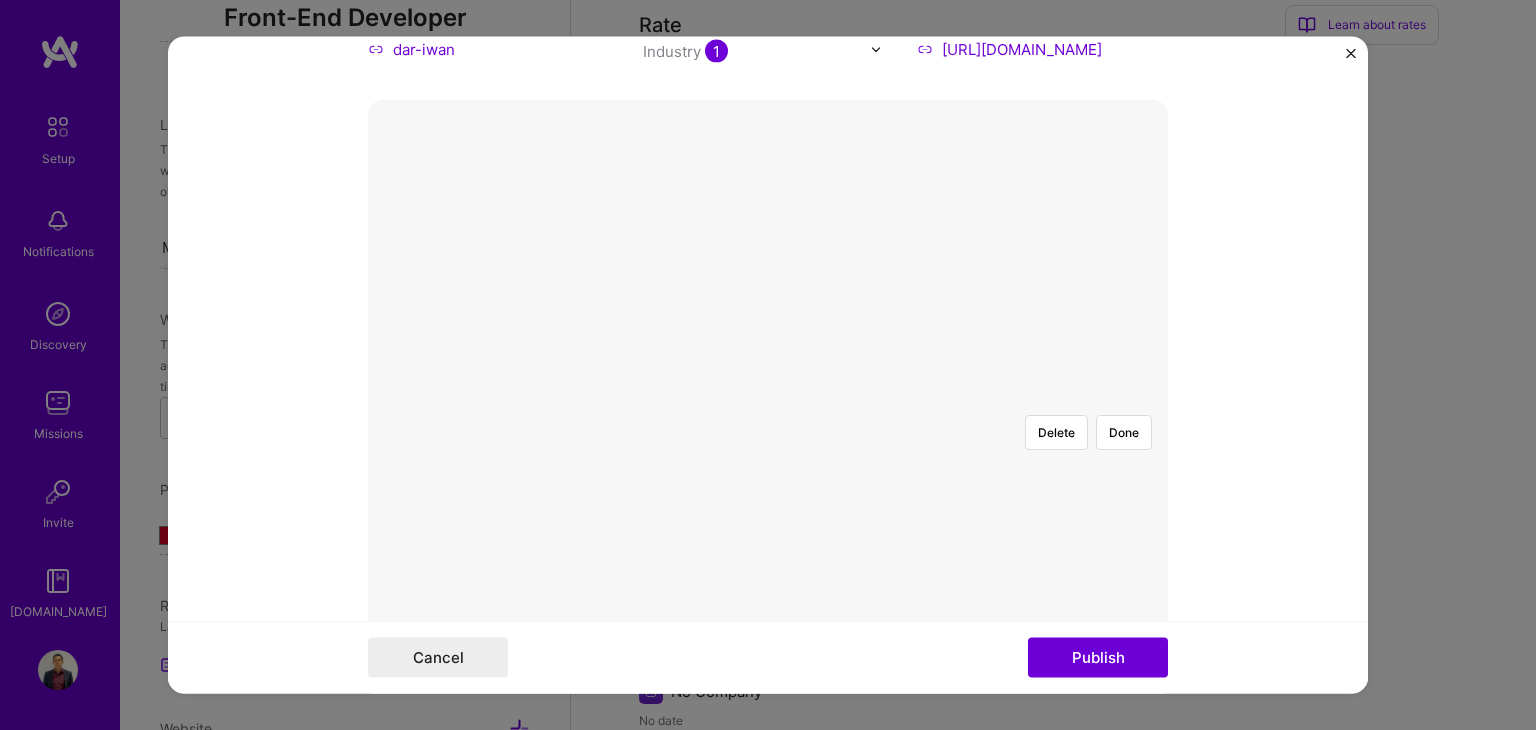 scroll, scrollTop: 300, scrollLeft: 0, axis: vertical 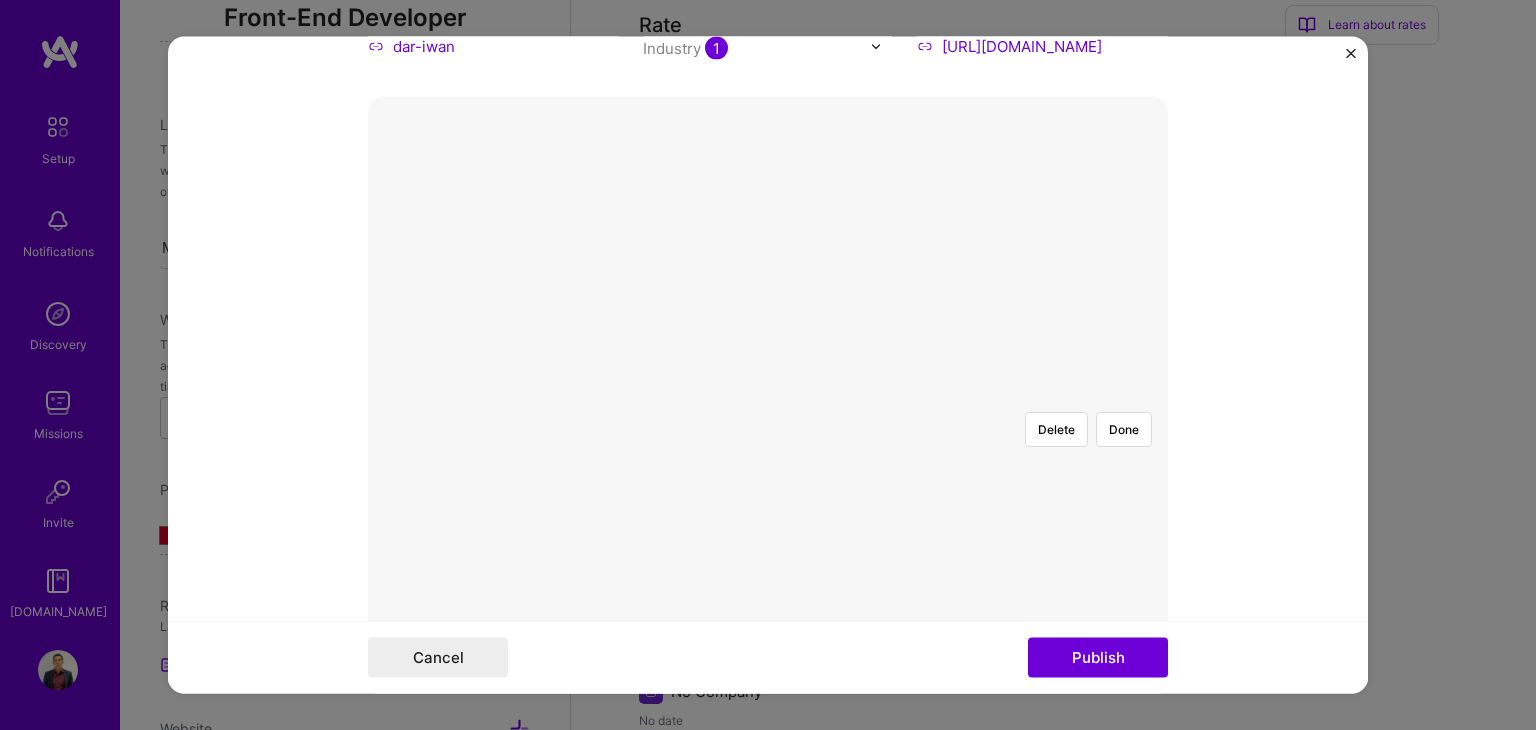 click at bounding box center (886, 485) 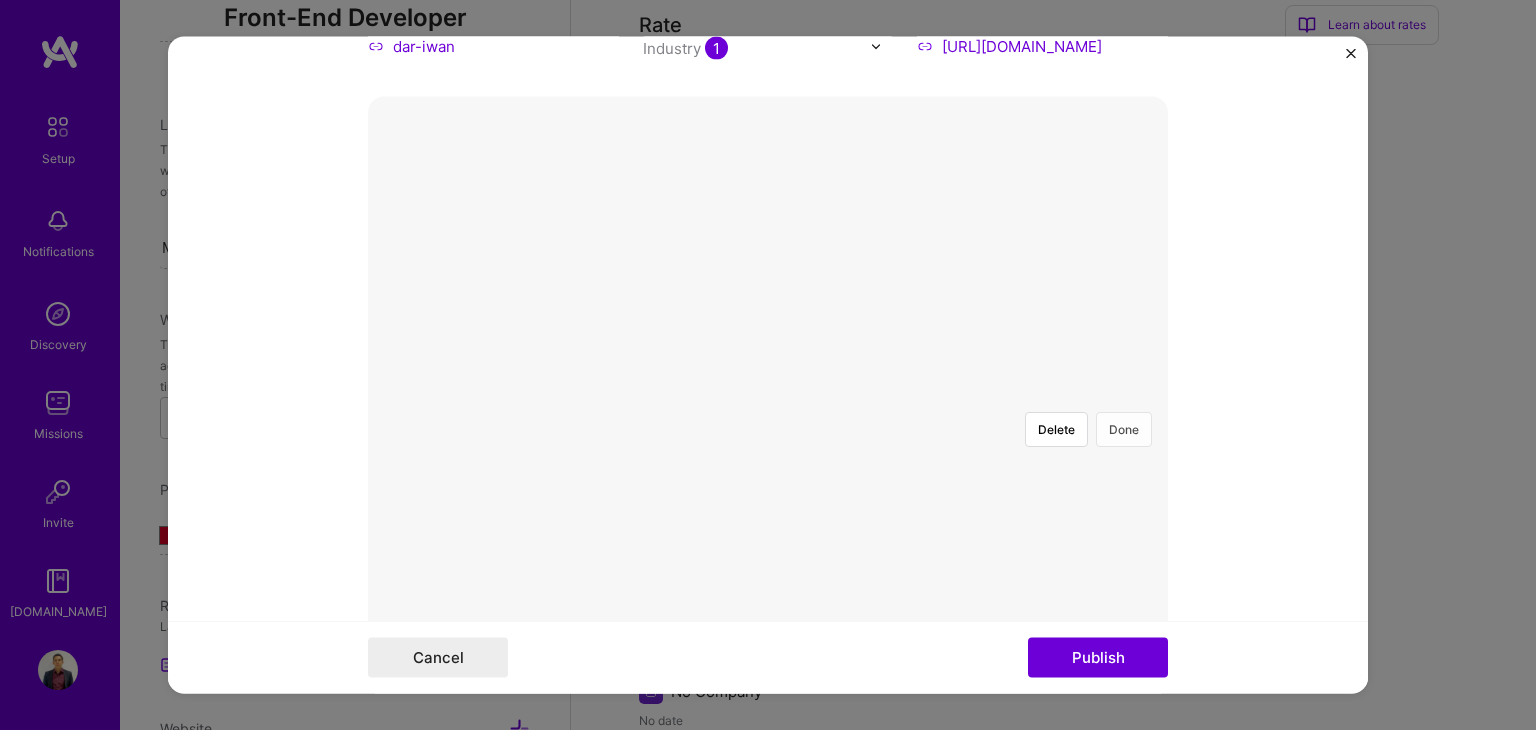 click on "Done" at bounding box center (1124, 430) 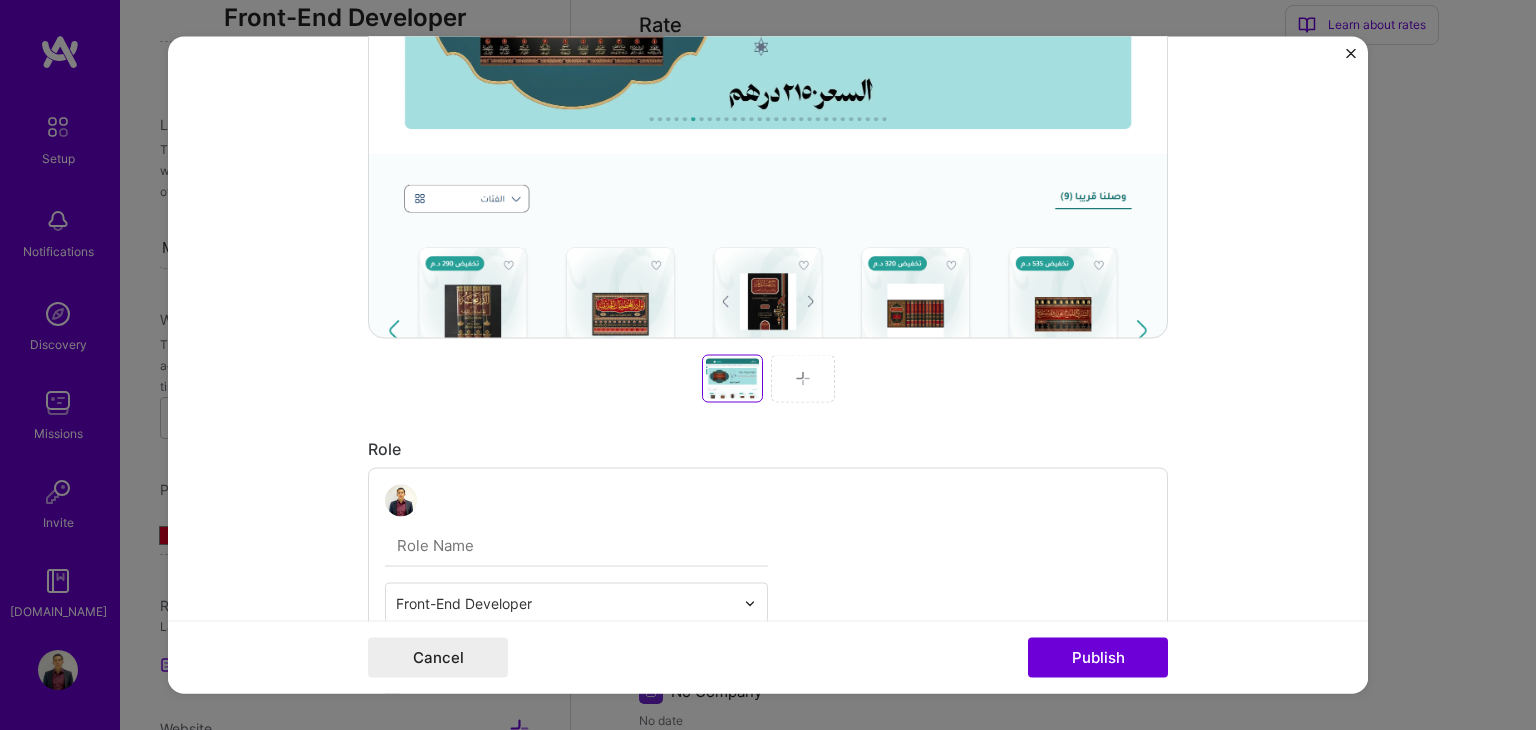 scroll, scrollTop: 700, scrollLeft: 0, axis: vertical 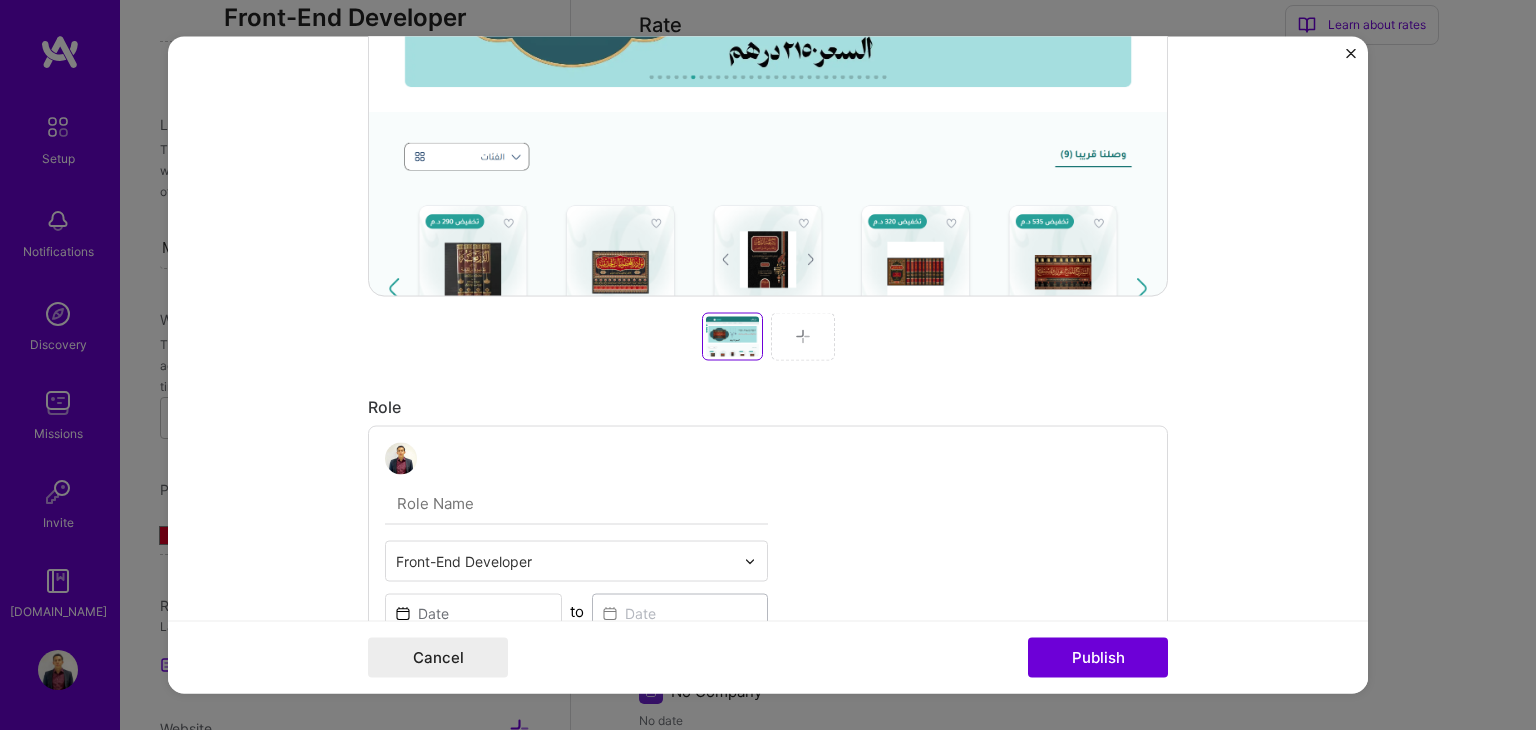 click at bounding box center [803, 337] 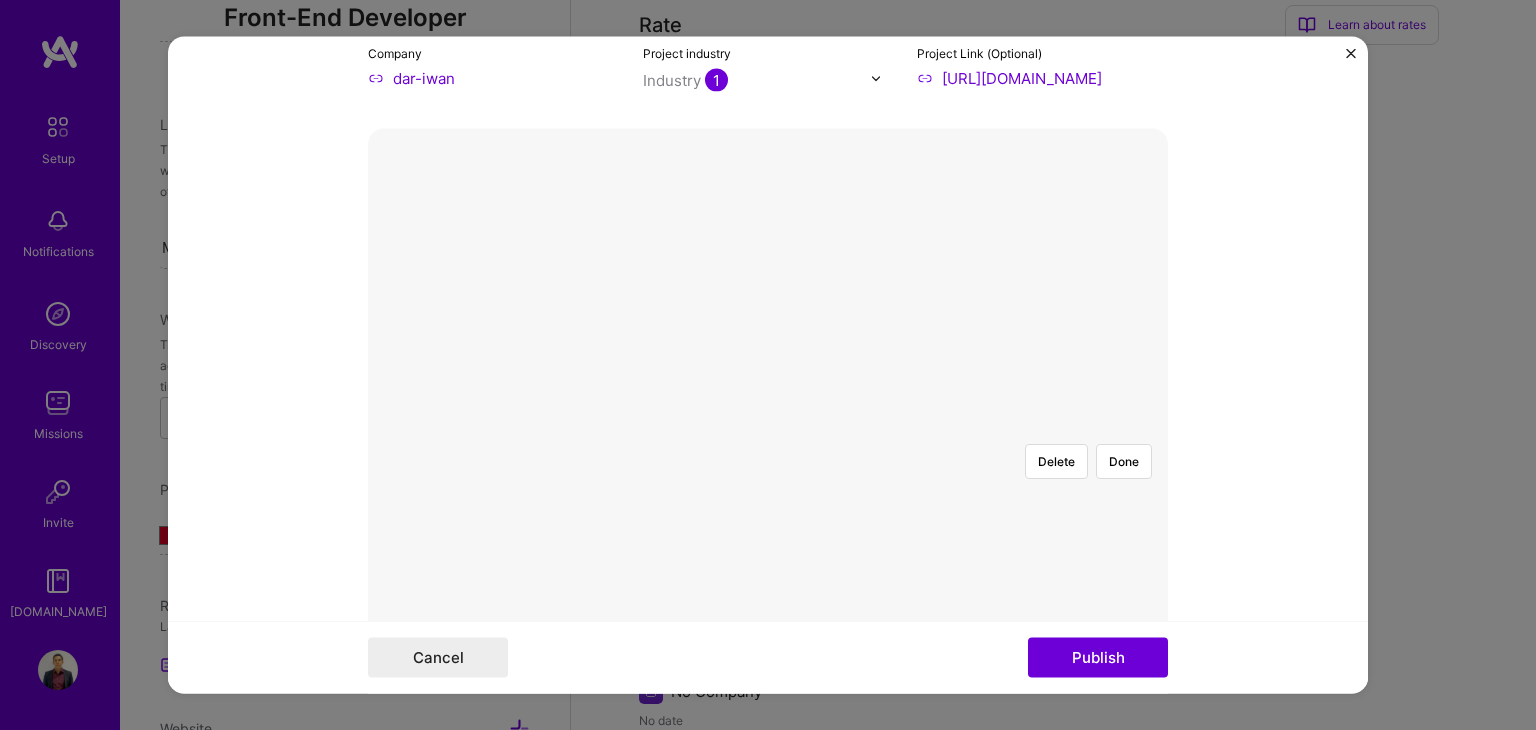scroll, scrollTop: 227, scrollLeft: 0, axis: vertical 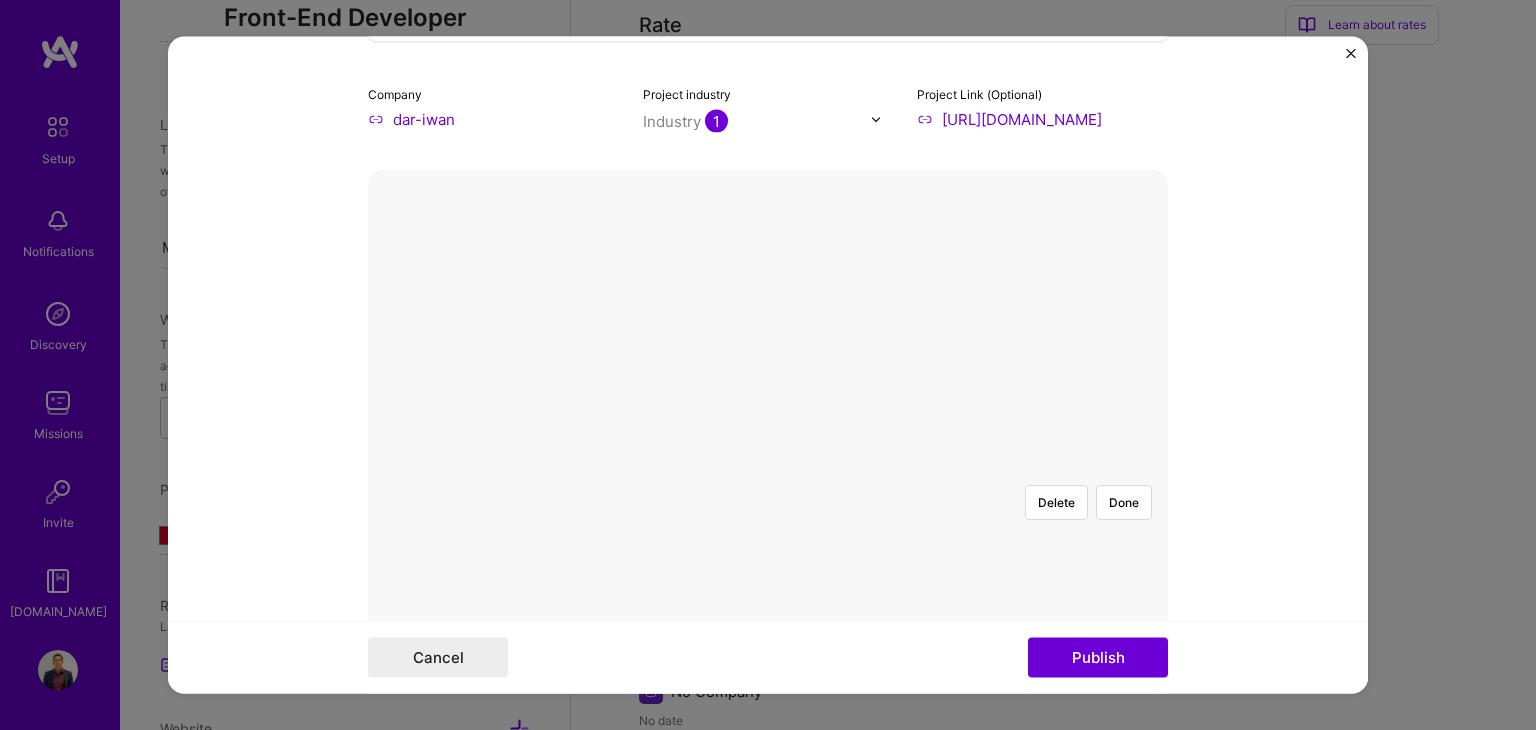 click at bounding box center [1044, 677] 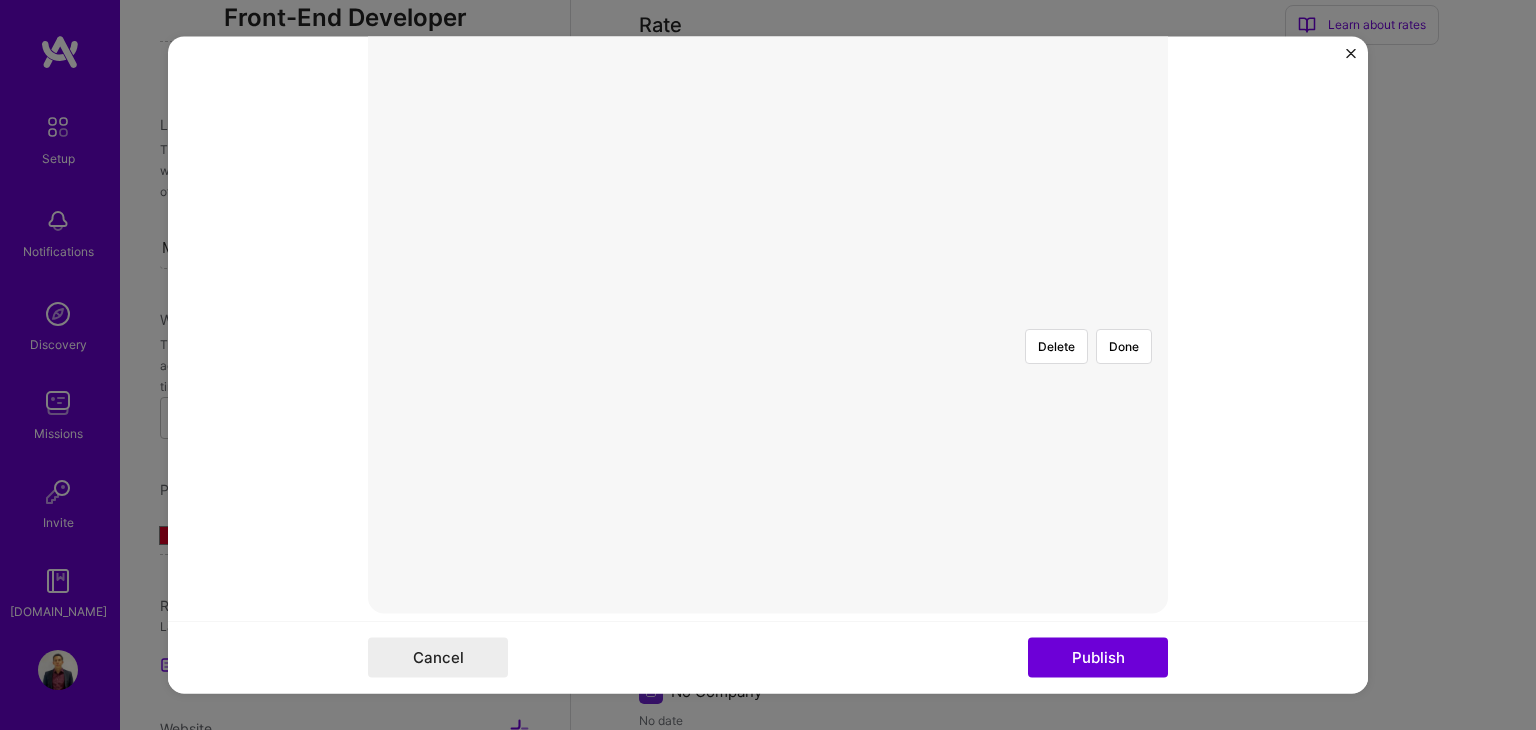 scroll, scrollTop: 327, scrollLeft: 0, axis: vertical 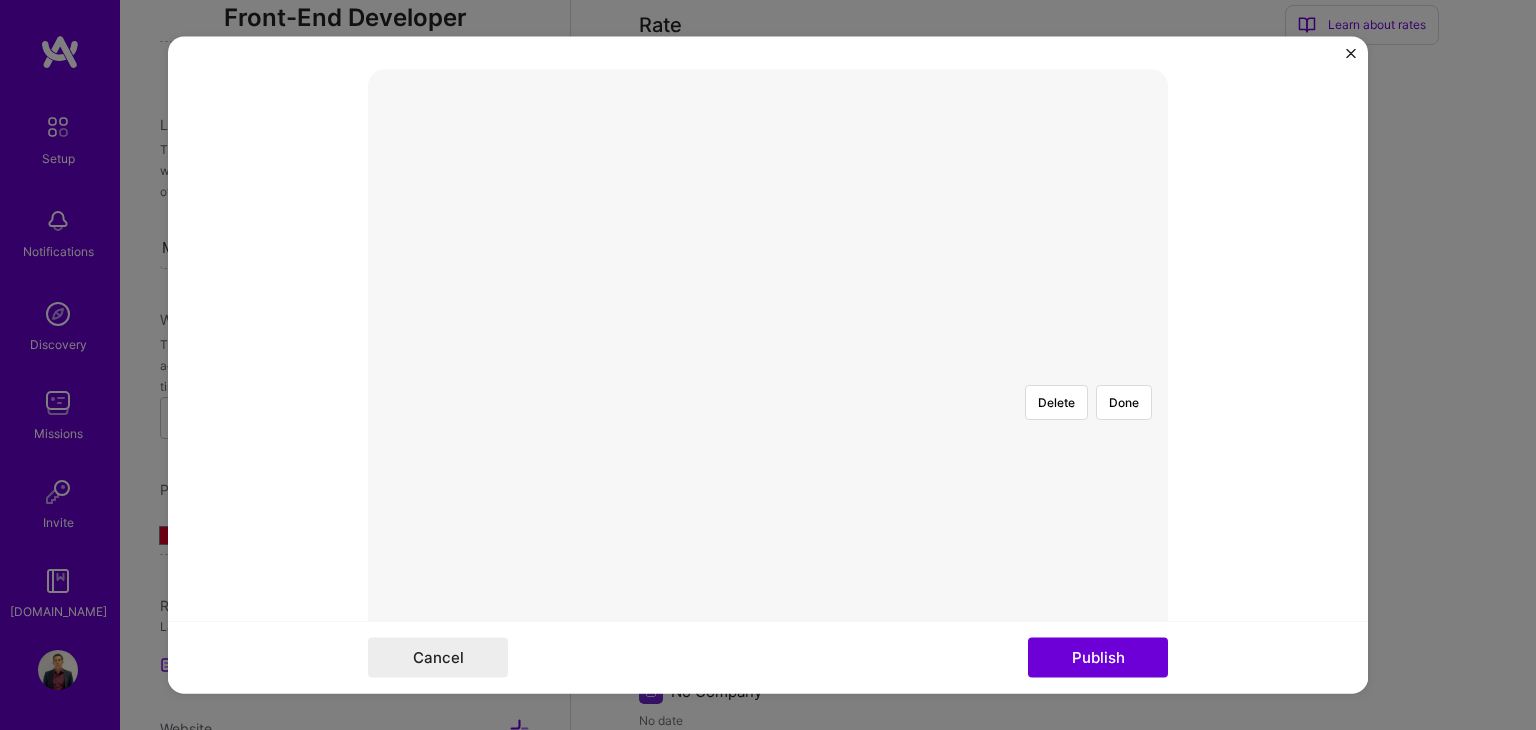 drag, startPoint x: 1115, startPoint y: 651, endPoint x: 1116, endPoint y: 251, distance: 400.00125 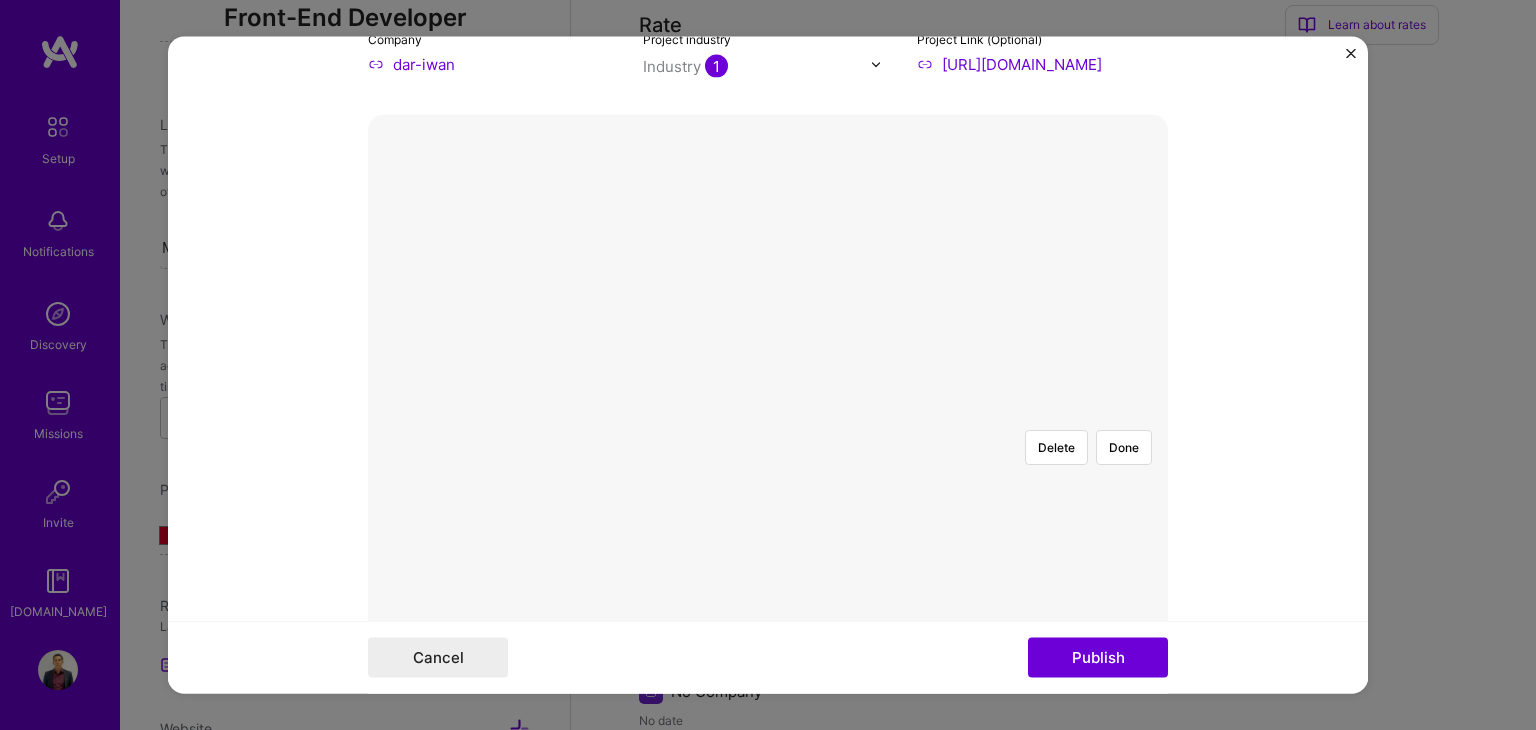 scroll, scrollTop: 127, scrollLeft: 0, axis: vertical 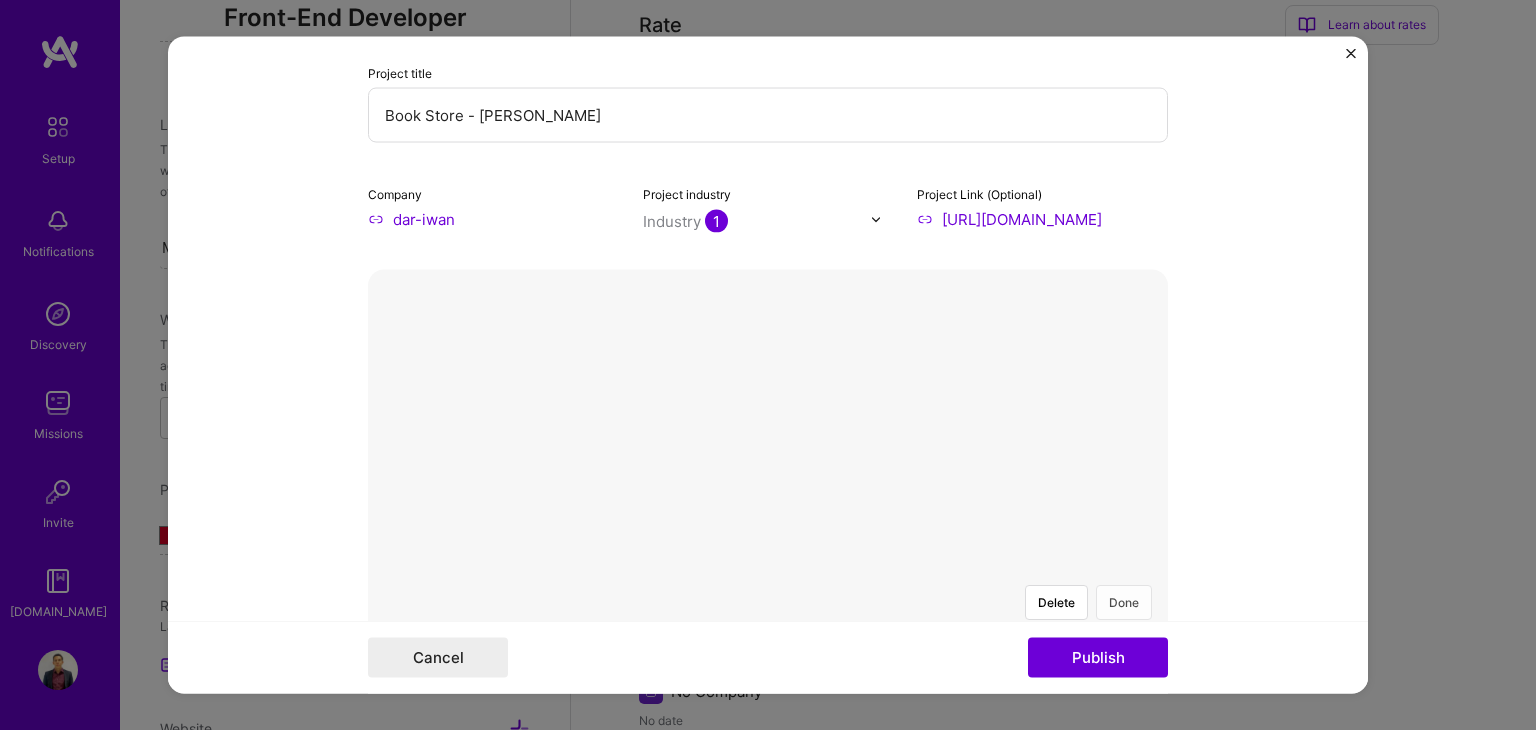 click on "Done" at bounding box center (1124, 603) 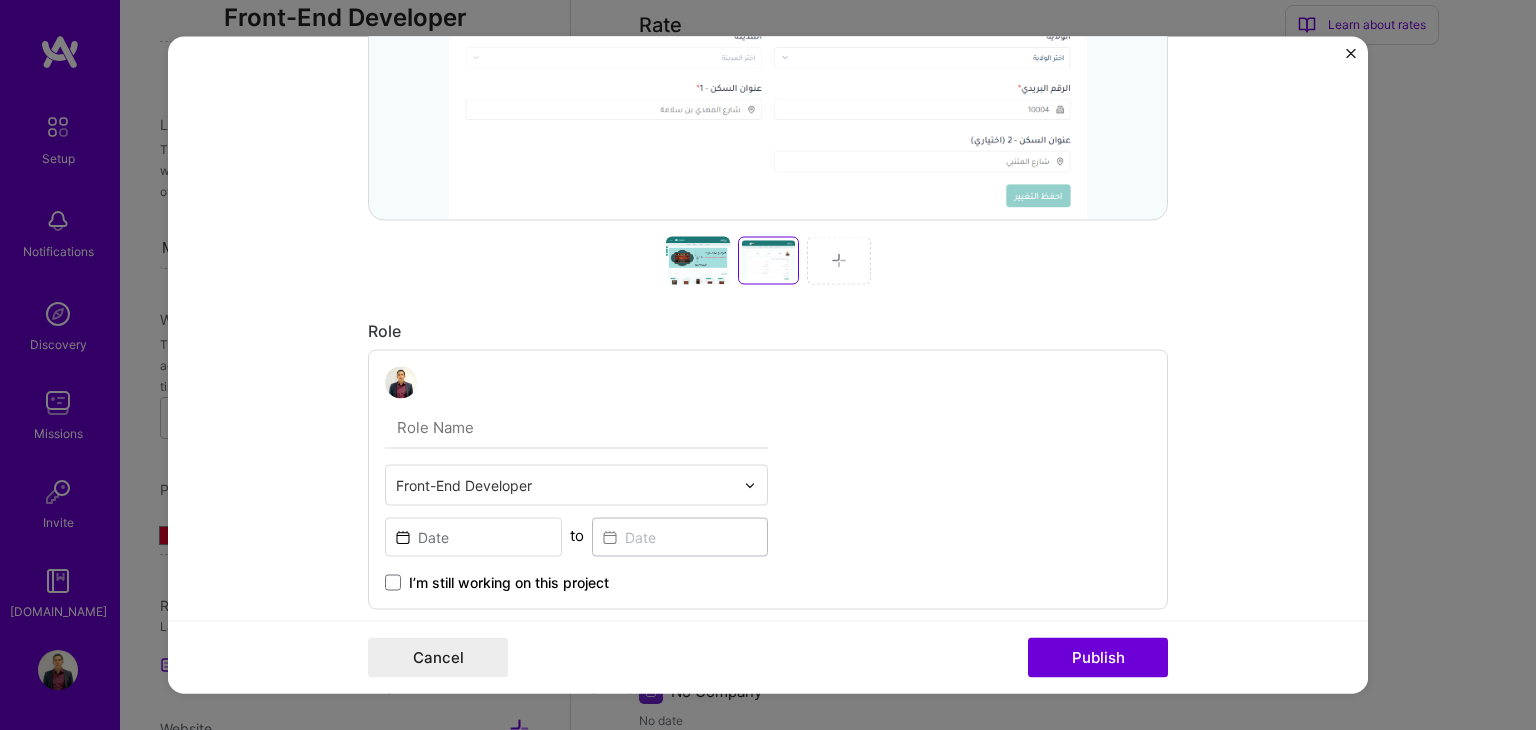 scroll, scrollTop: 827, scrollLeft: 0, axis: vertical 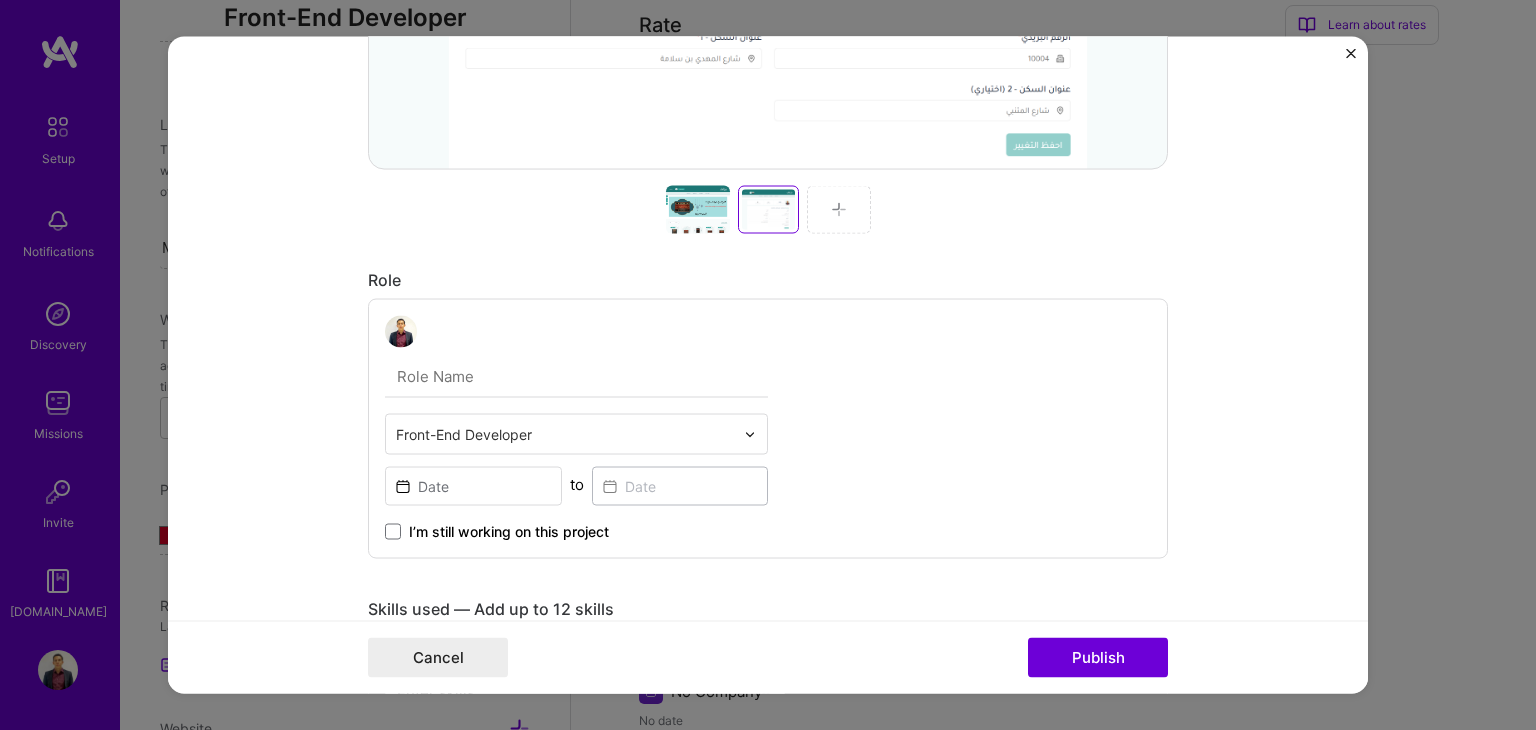 click at bounding box center [839, 210] 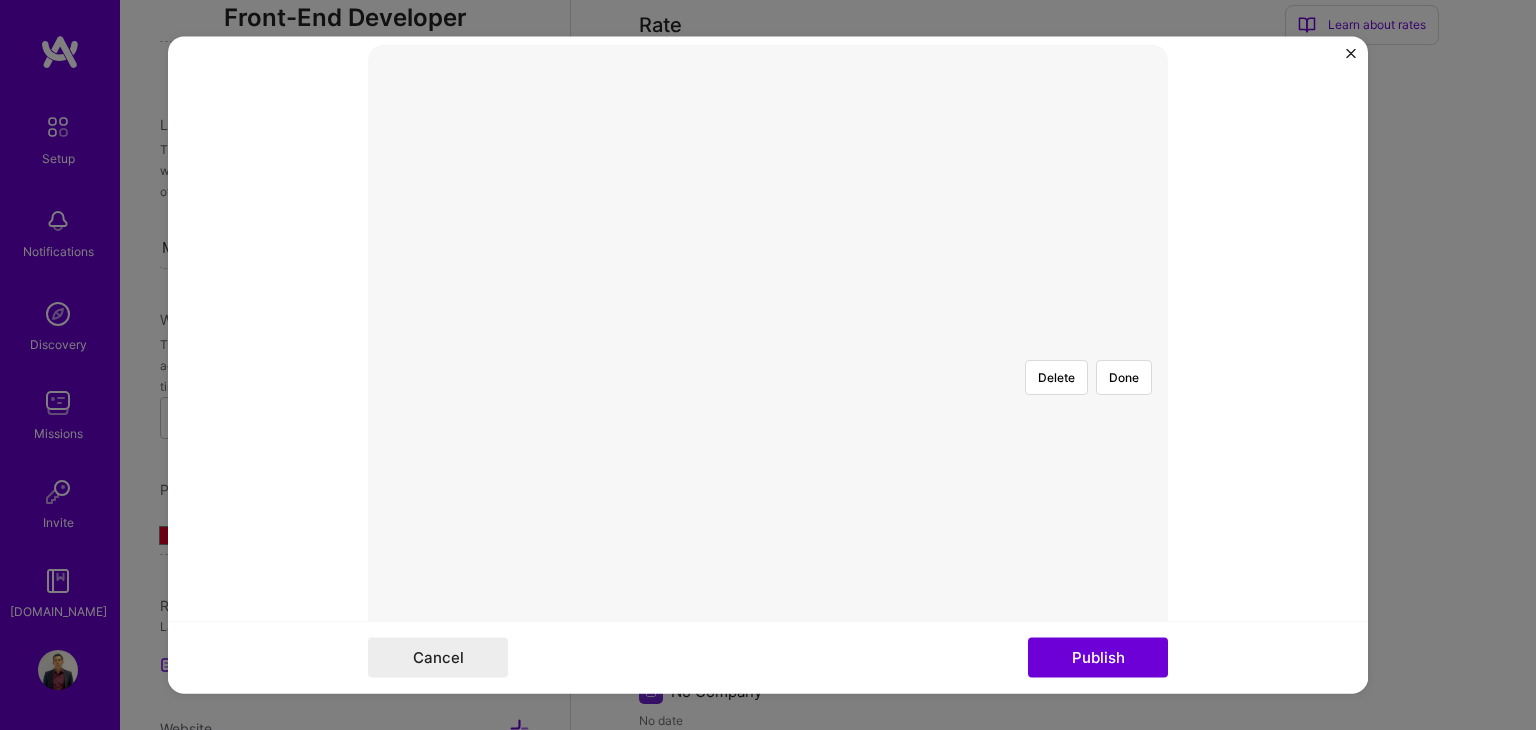 scroll, scrollTop: 354, scrollLeft: 0, axis: vertical 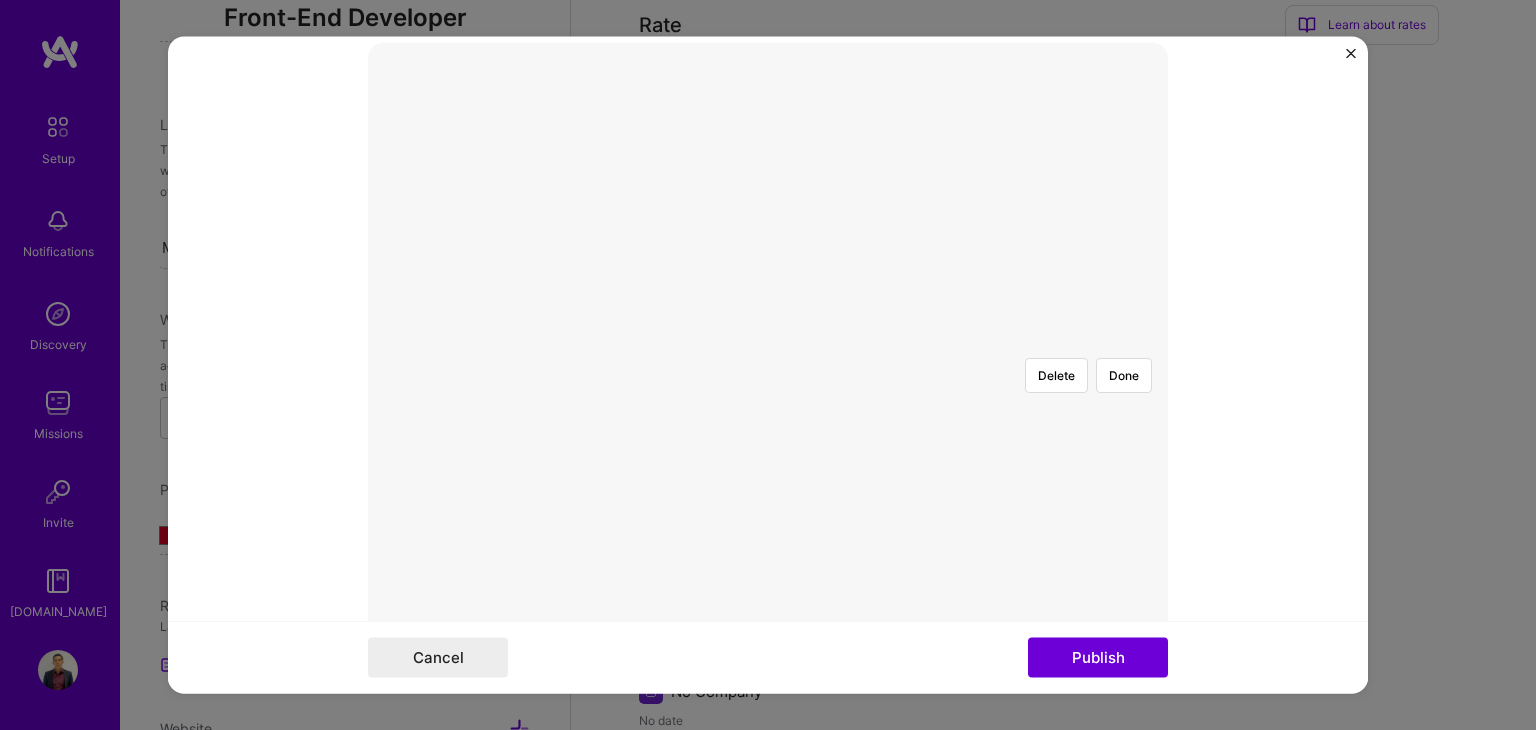 click at bounding box center [1024, 607] 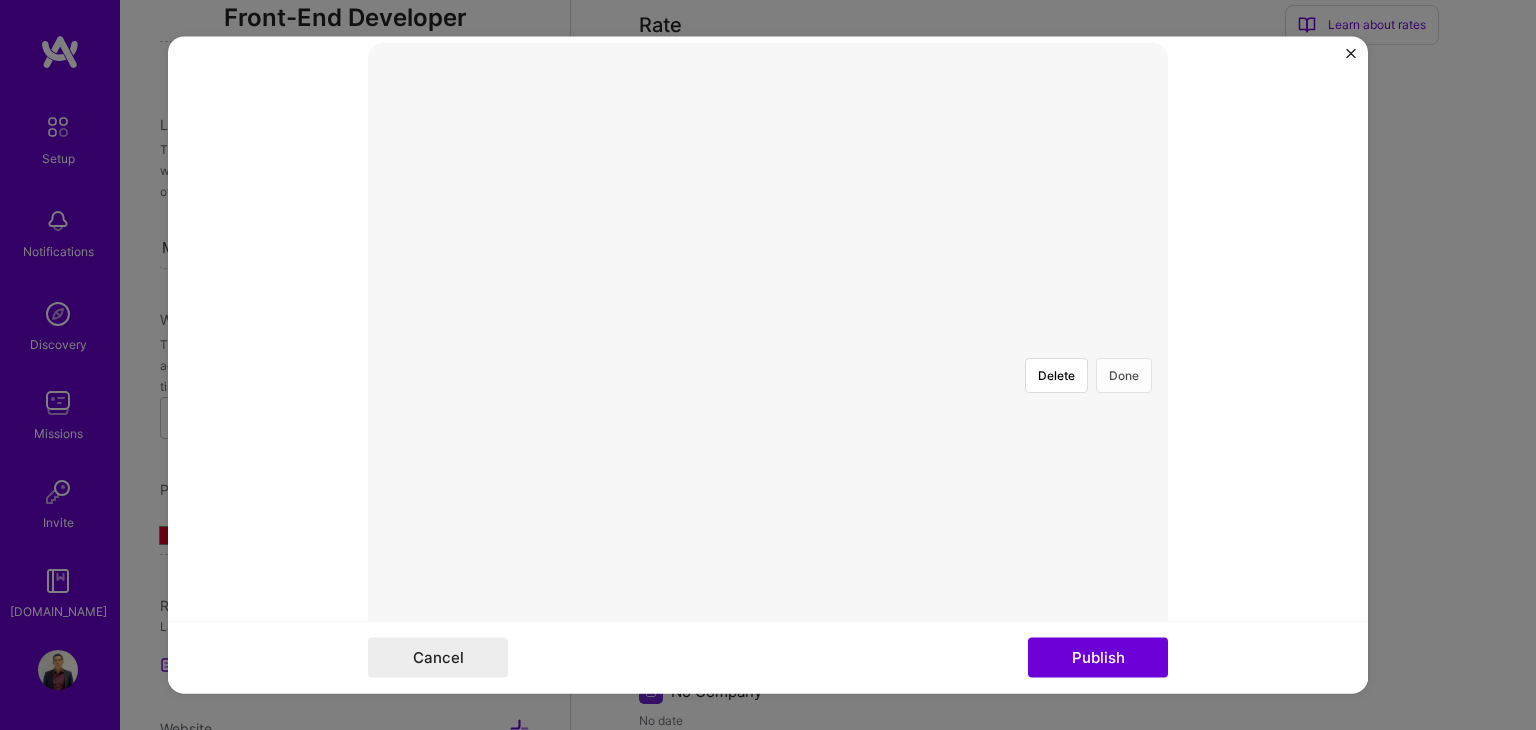 click on "Done" at bounding box center [1124, 376] 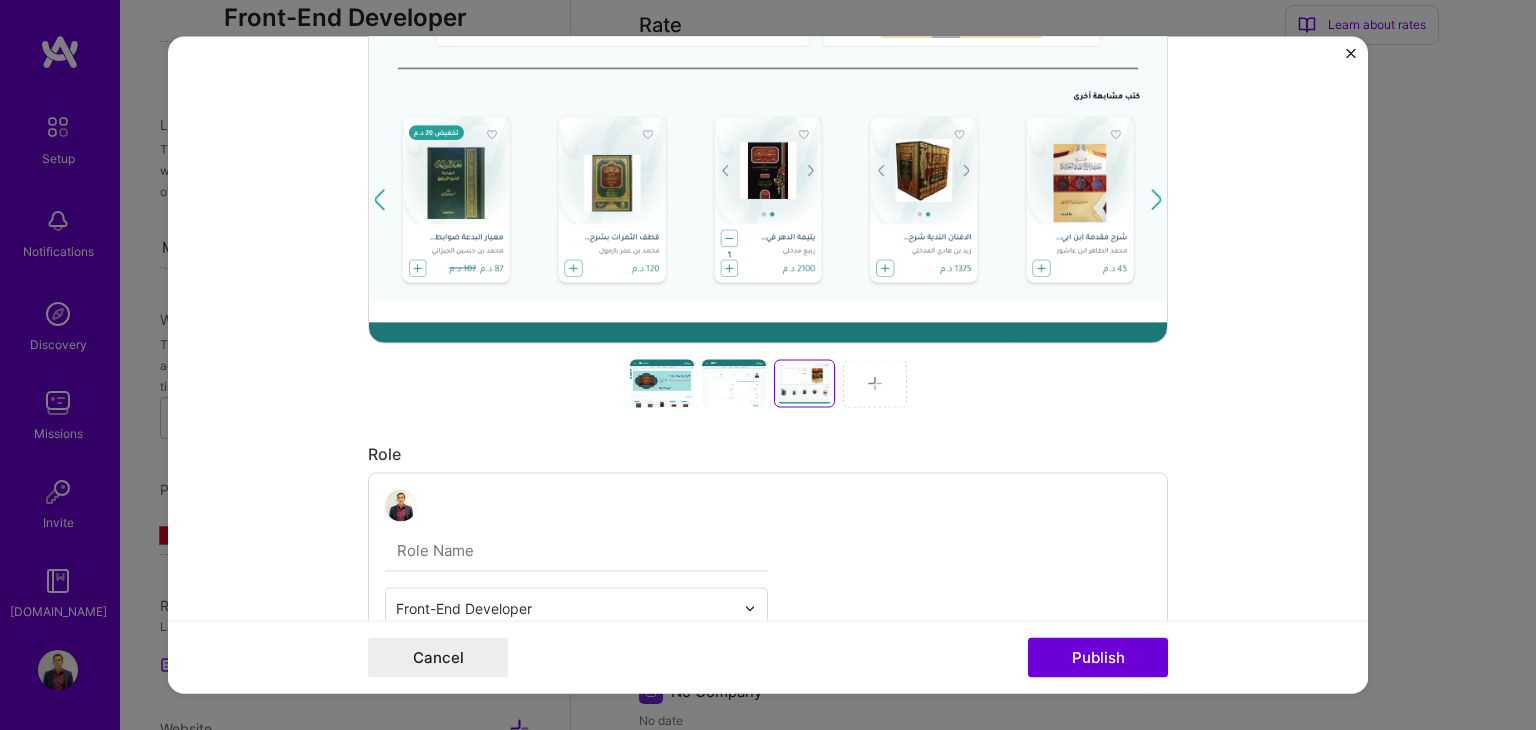 scroll, scrollTop: 654, scrollLeft: 0, axis: vertical 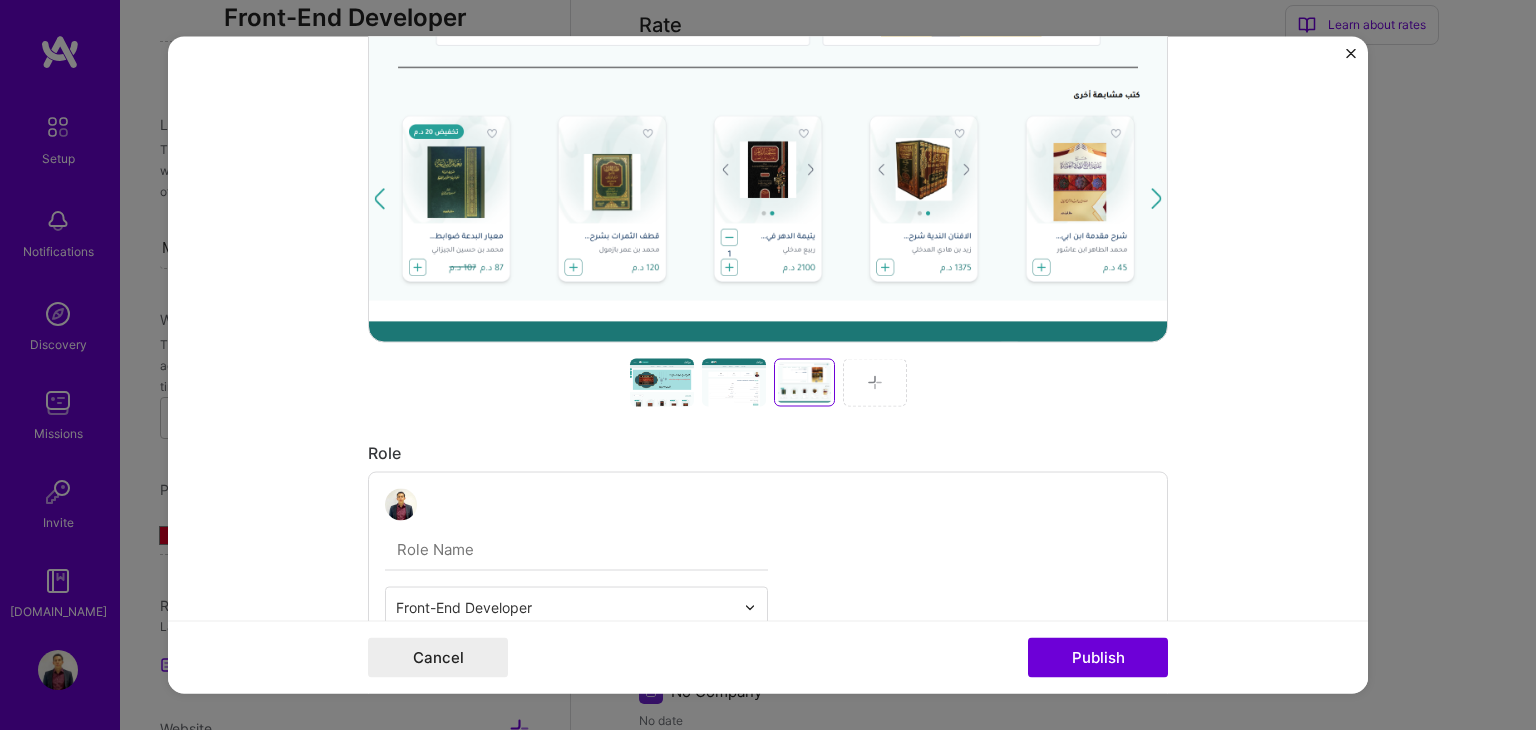 click at bounding box center (875, 383) 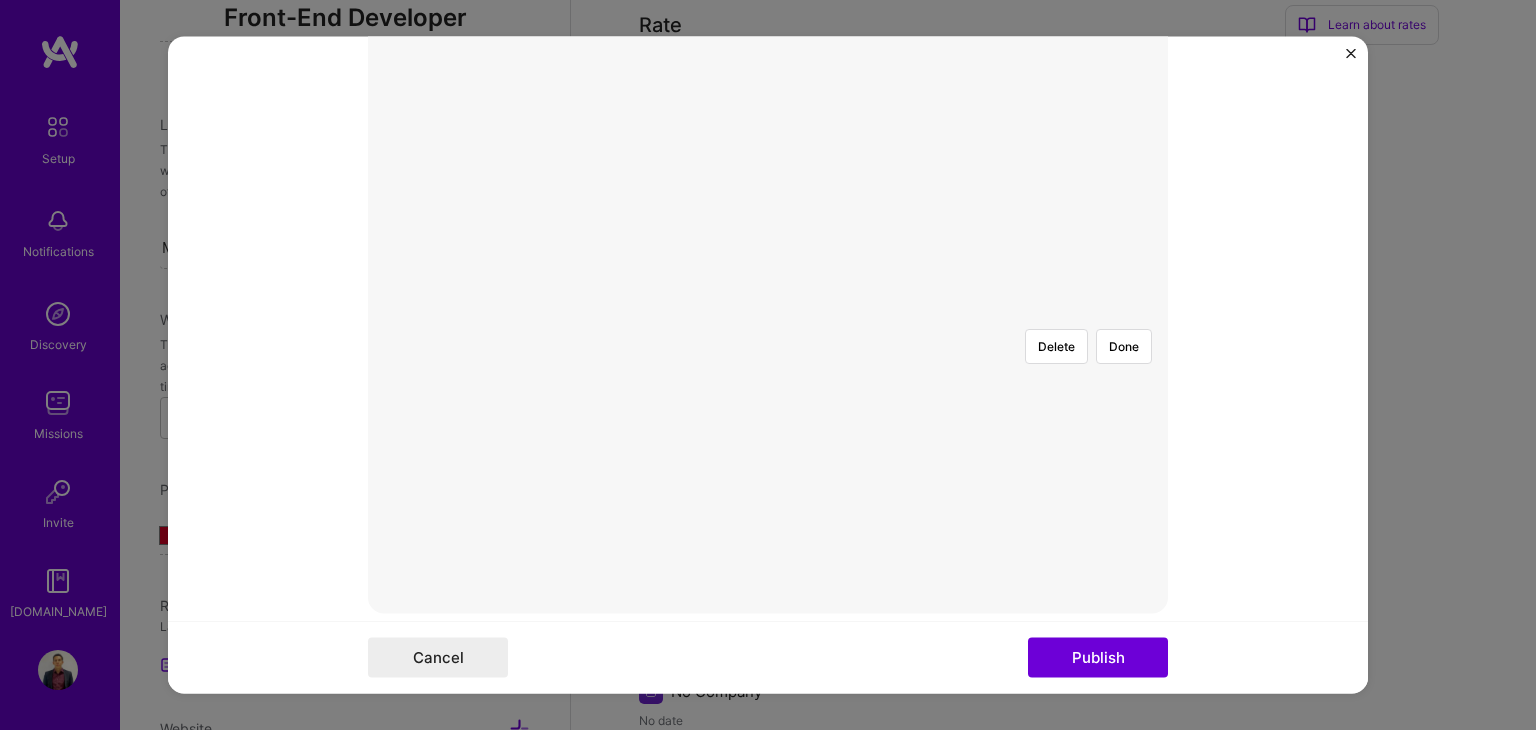 scroll, scrollTop: 381, scrollLeft: 0, axis: vertical 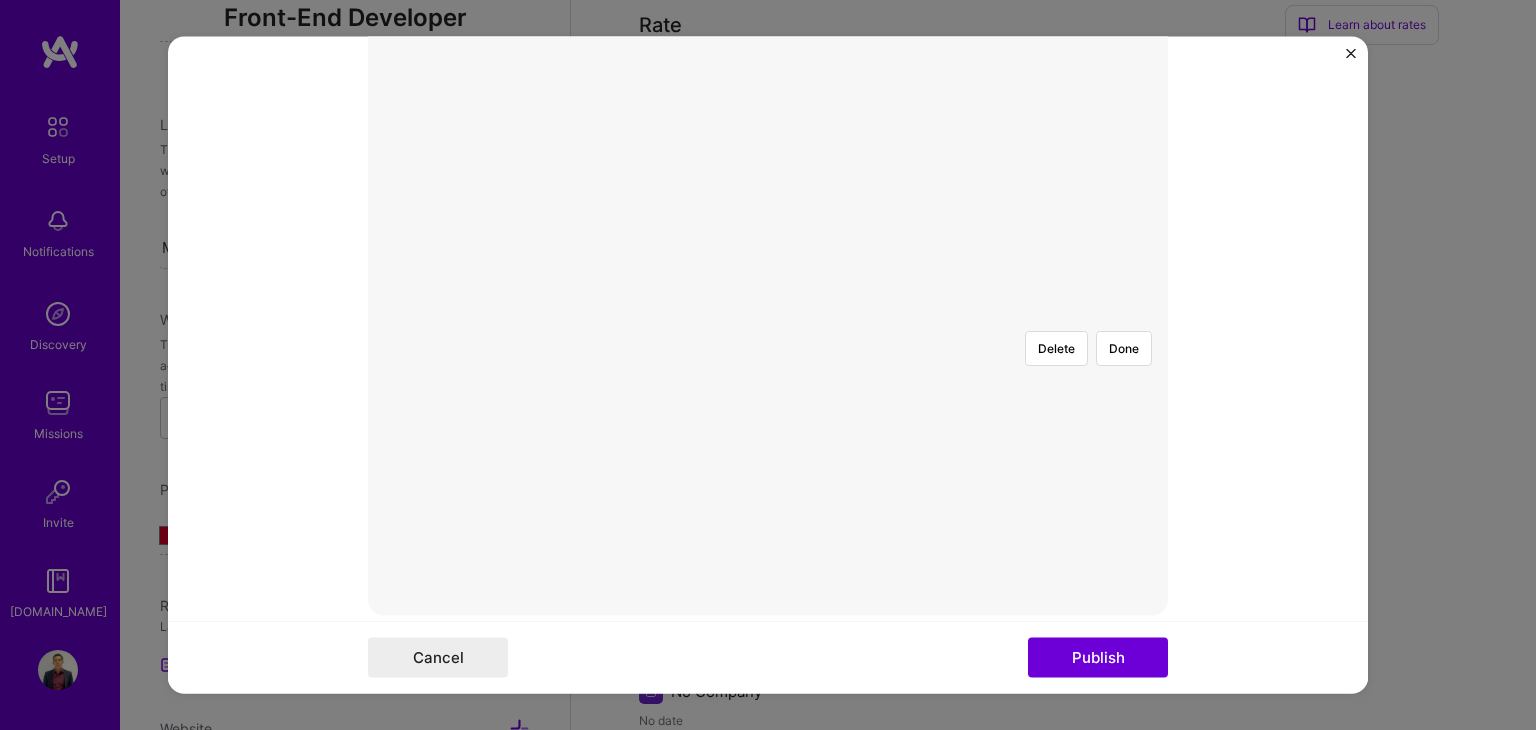 click at bounding box center [1095, 669] 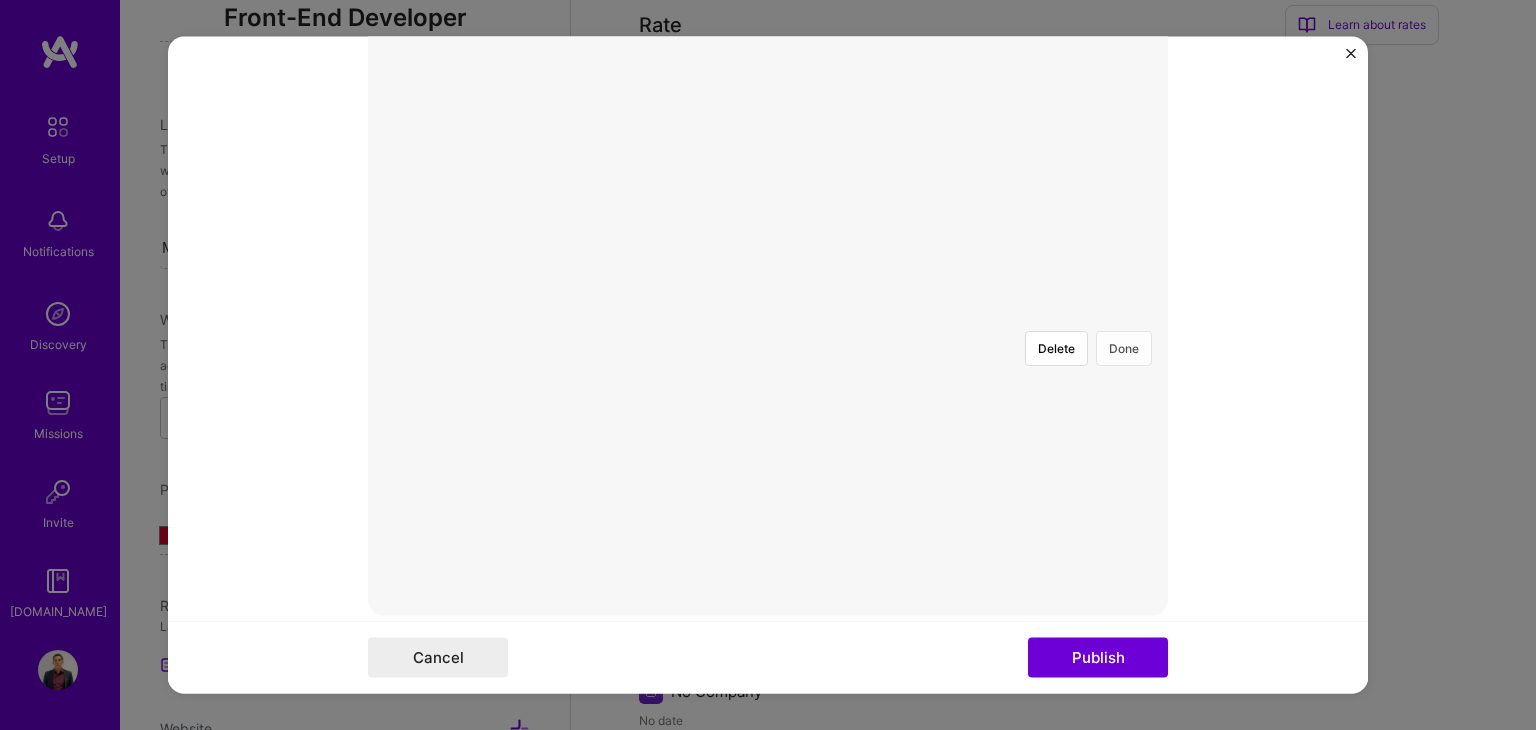 click on "Done" at bounding box center (1124, 349) 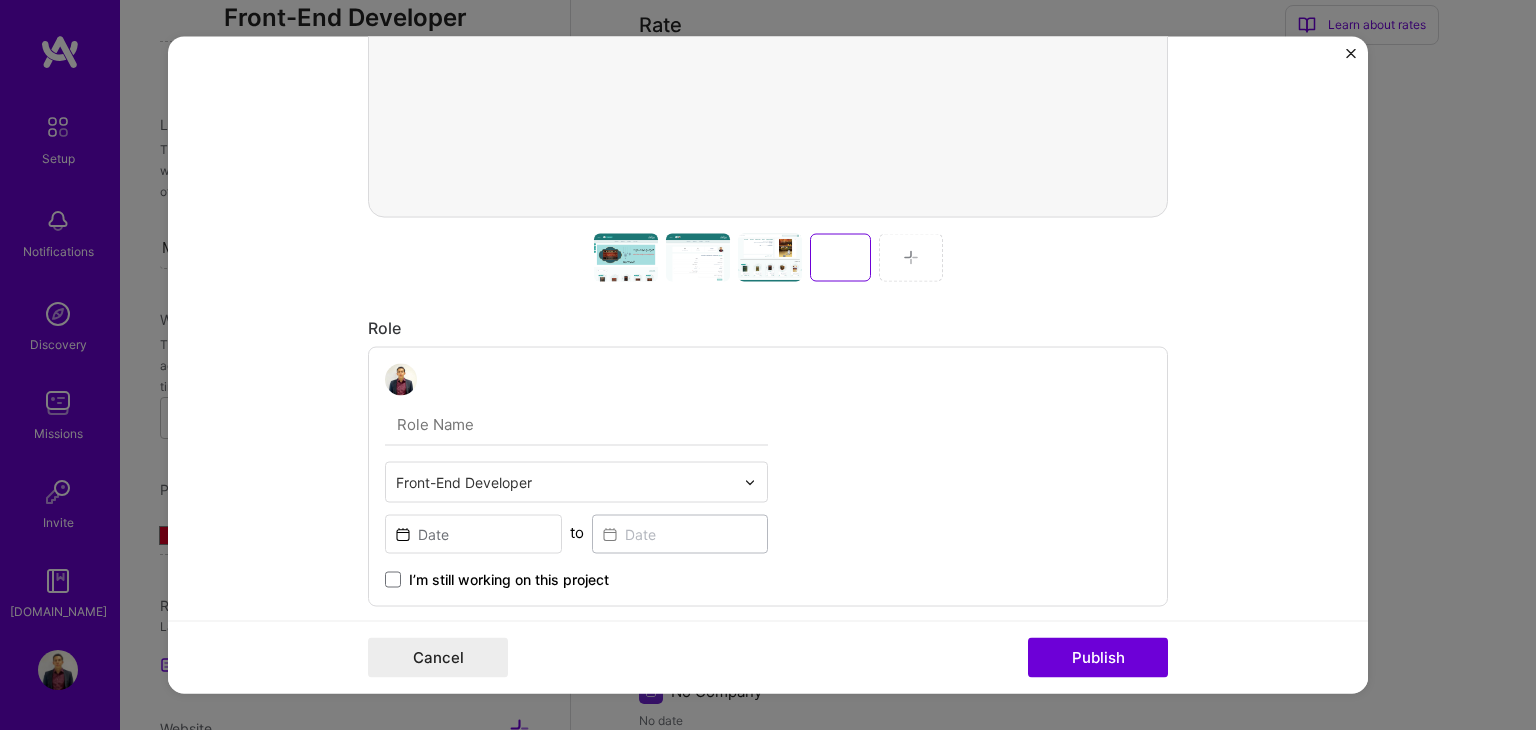 scroll, scrollTop: 781, scrollLeft: 0, axis: vertical 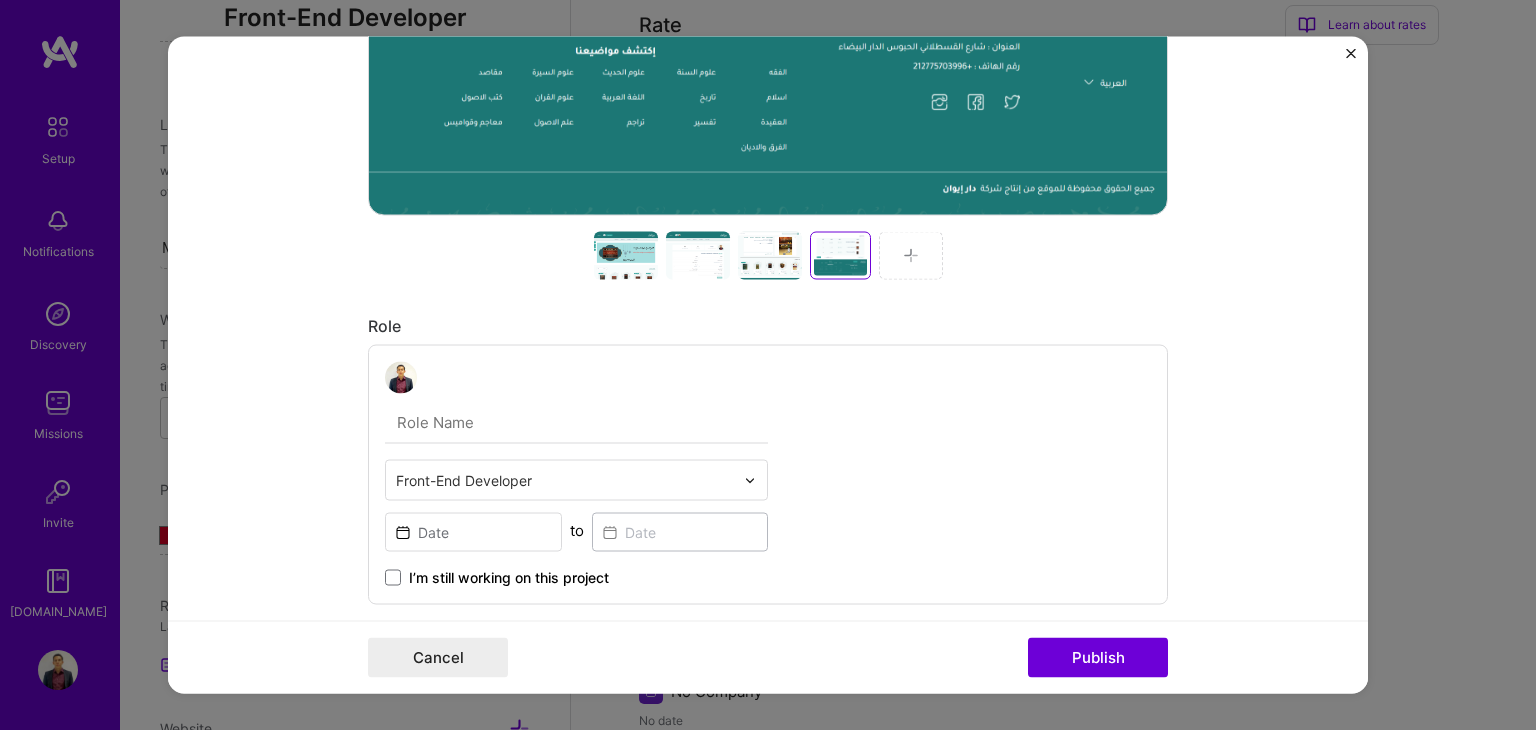 click at bounding box center [911, 256] 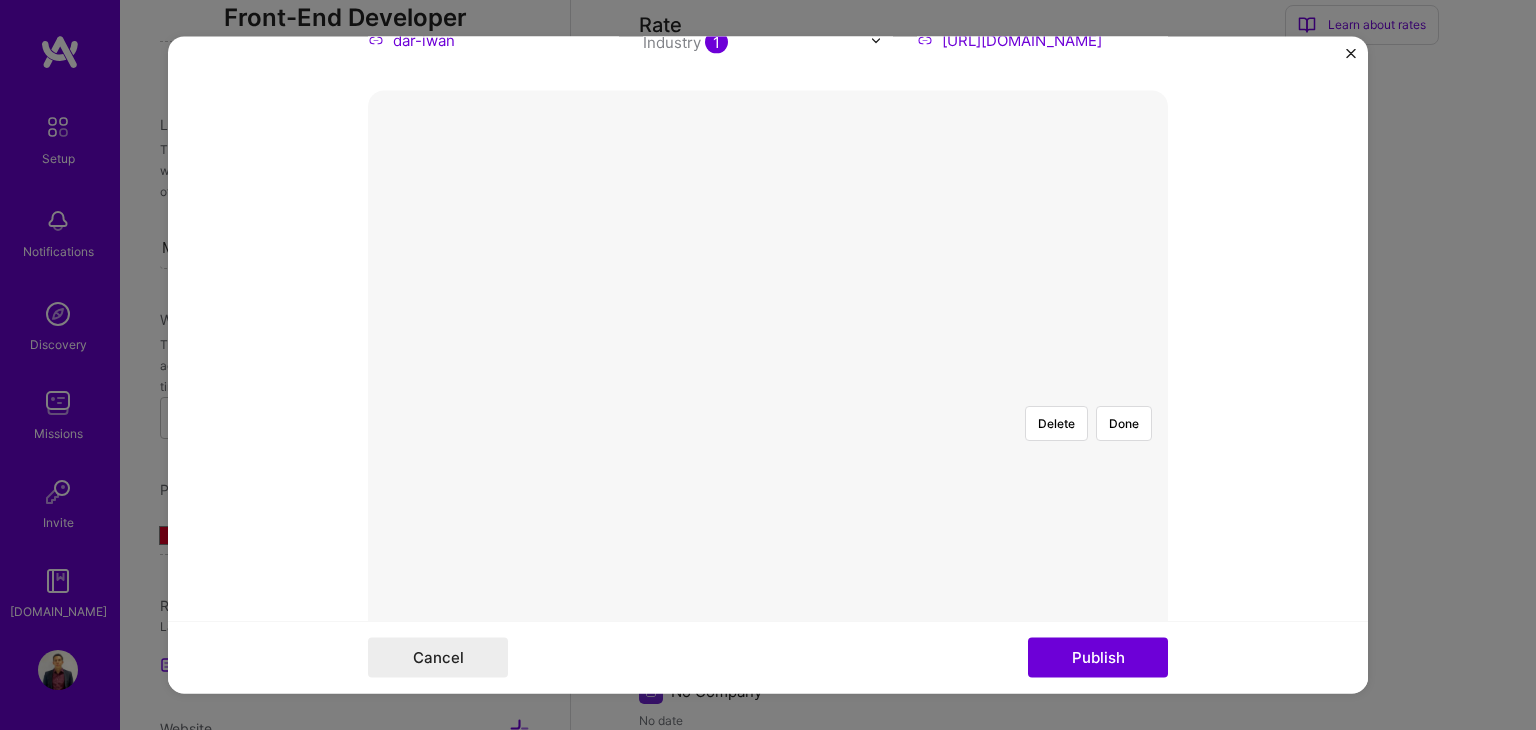 scroll, scrollTop: 308, scrollLeft: 0, axis: vertical 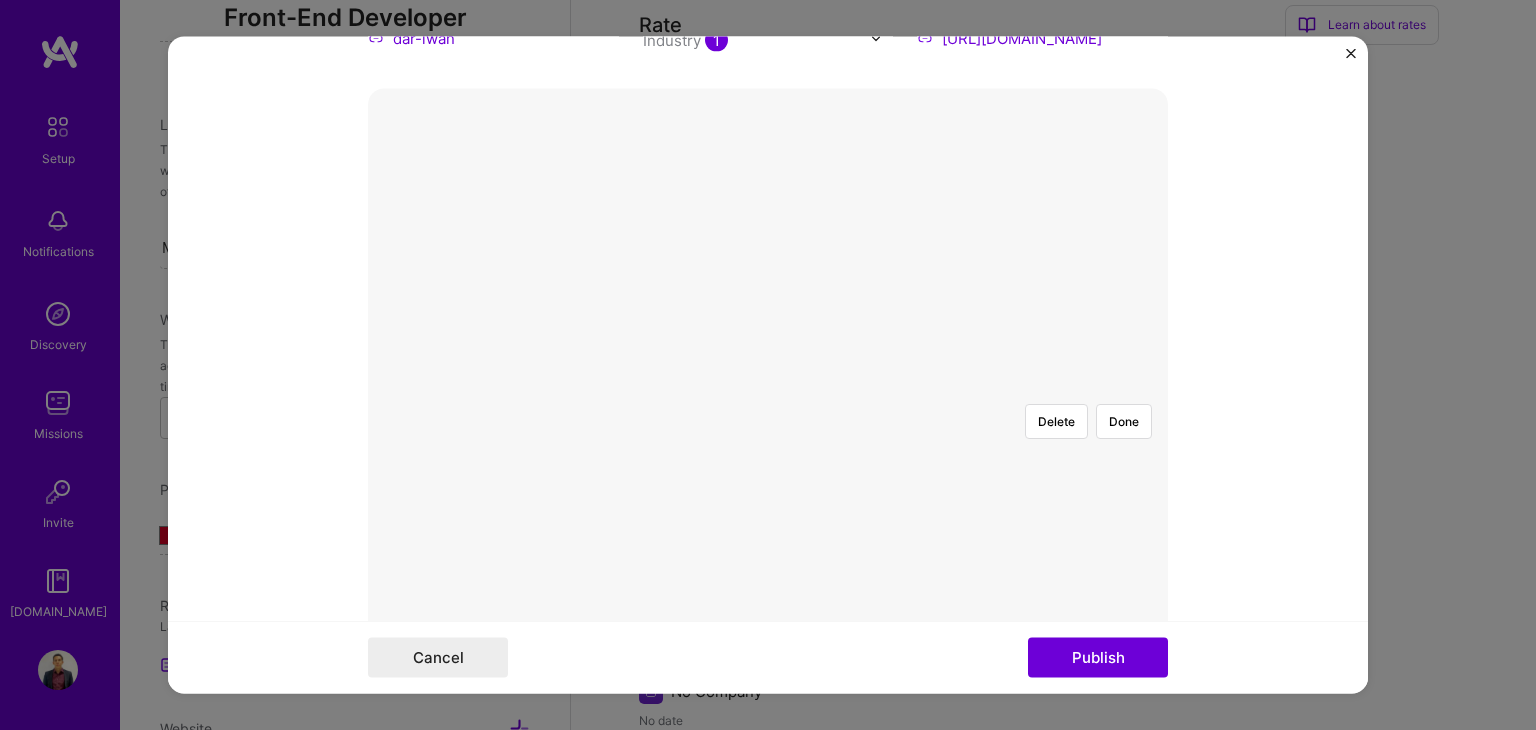 click at bounding box center (976, 605) 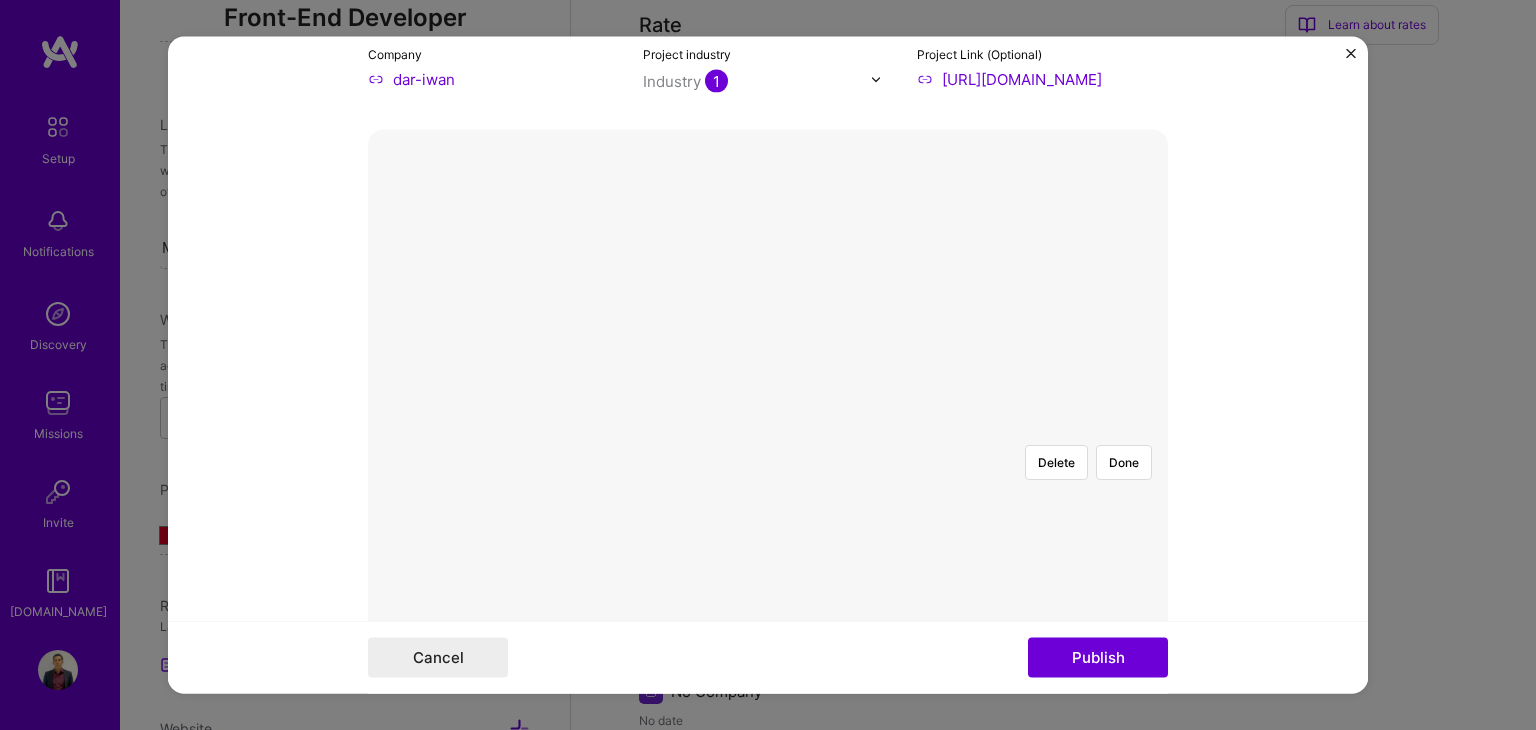scroll, scrollTop: 308, scrollLeft: 0, axis: vertical 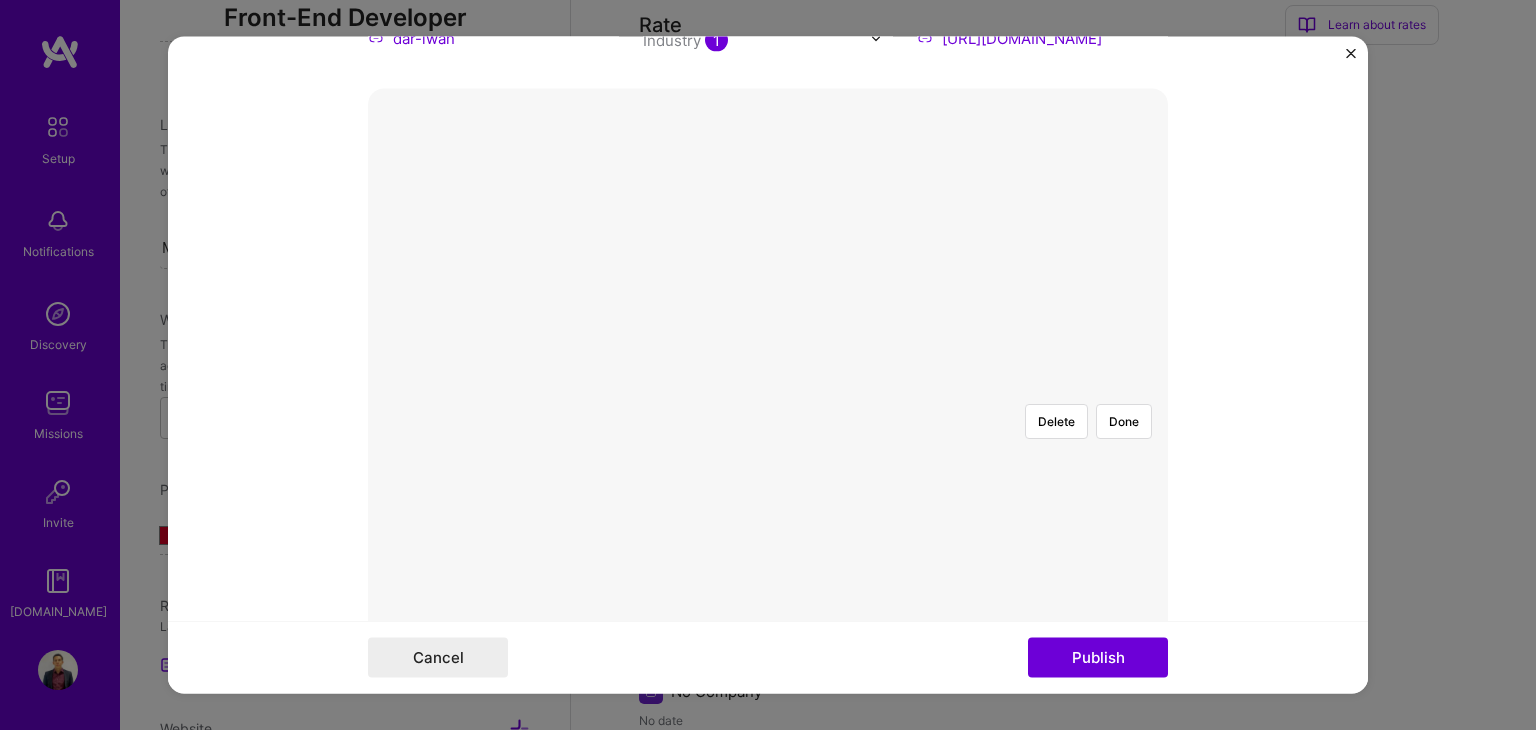 click at bounding box center [976, 609] 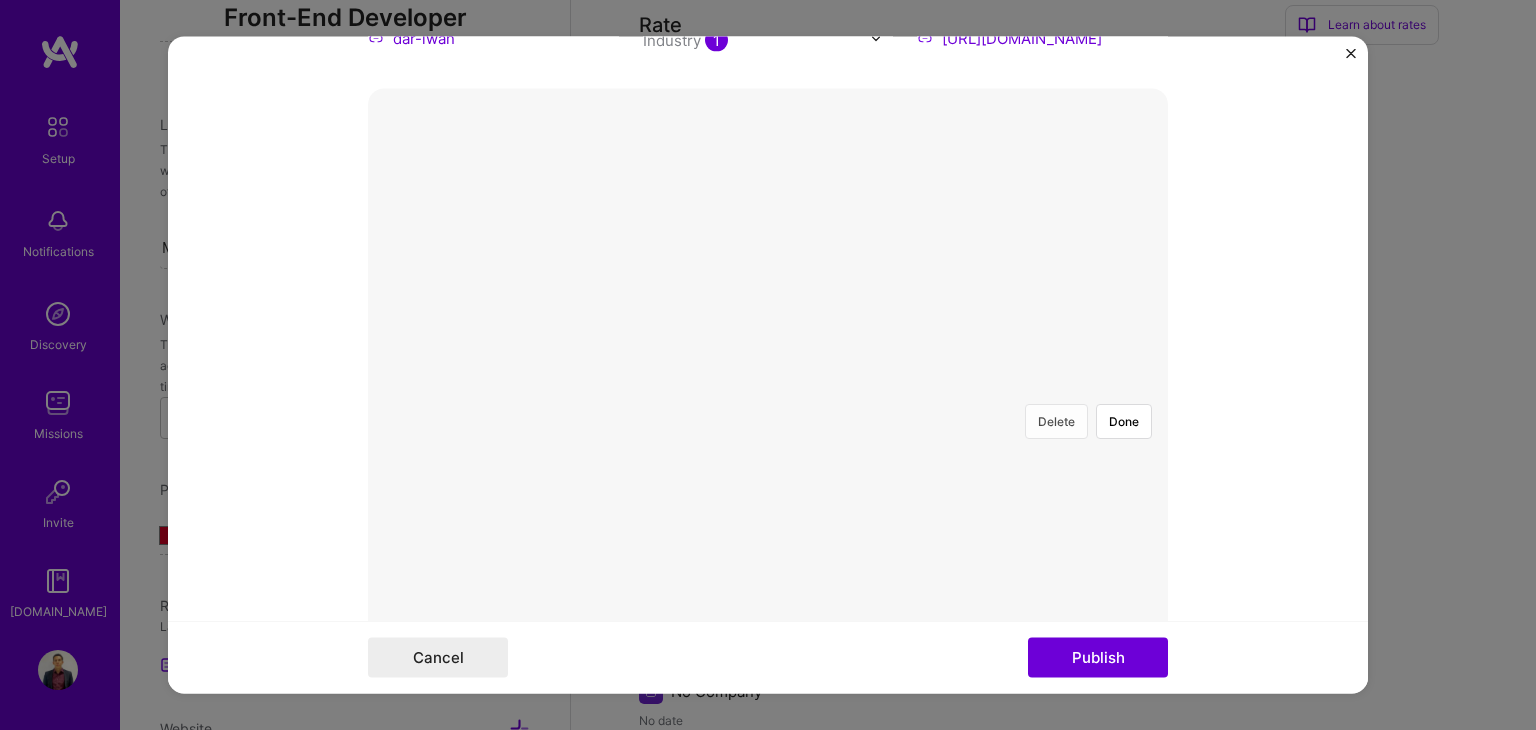 click on "Delete" at bounding box center (1056, 422) 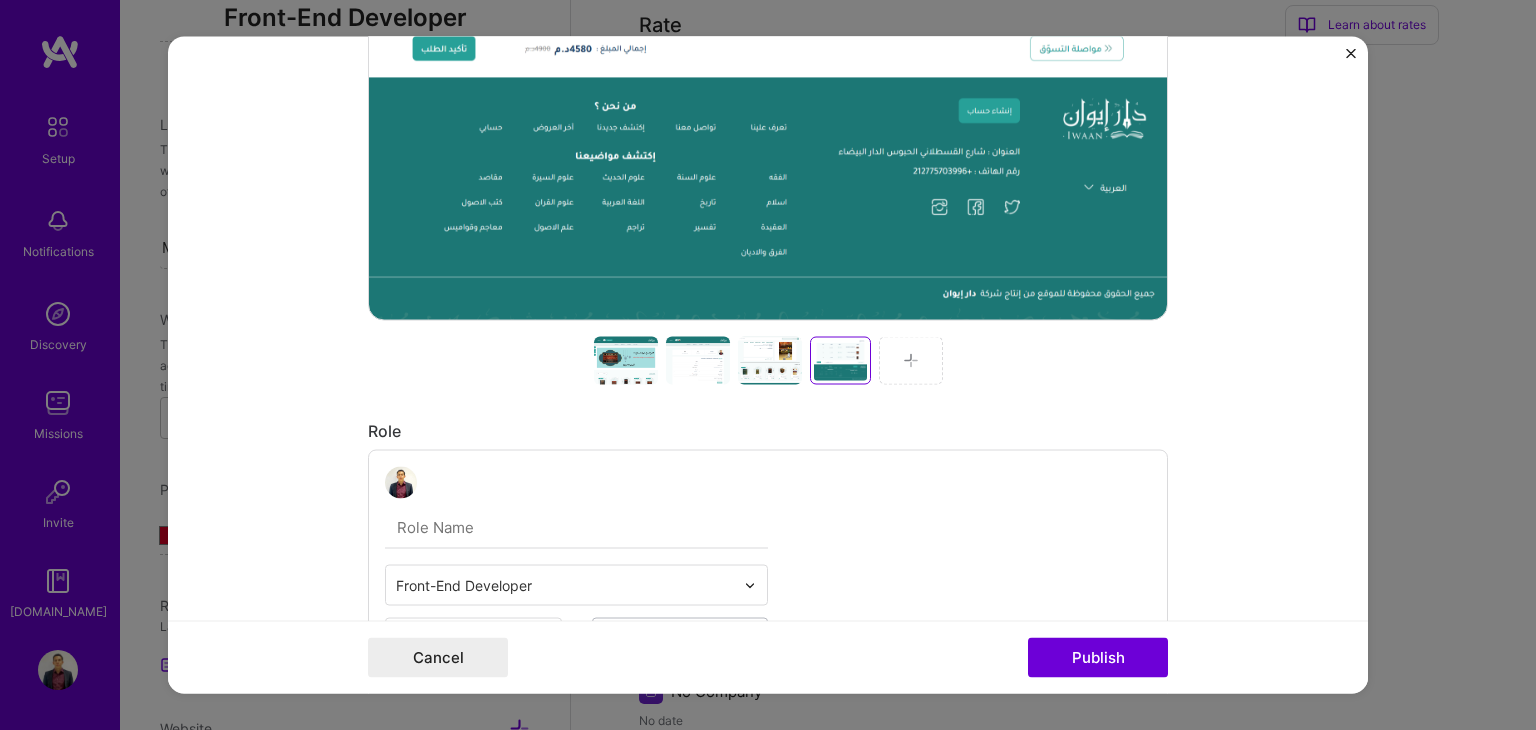 scroll, scrollTop: 708, scrollLeft: 0, axis: vertical 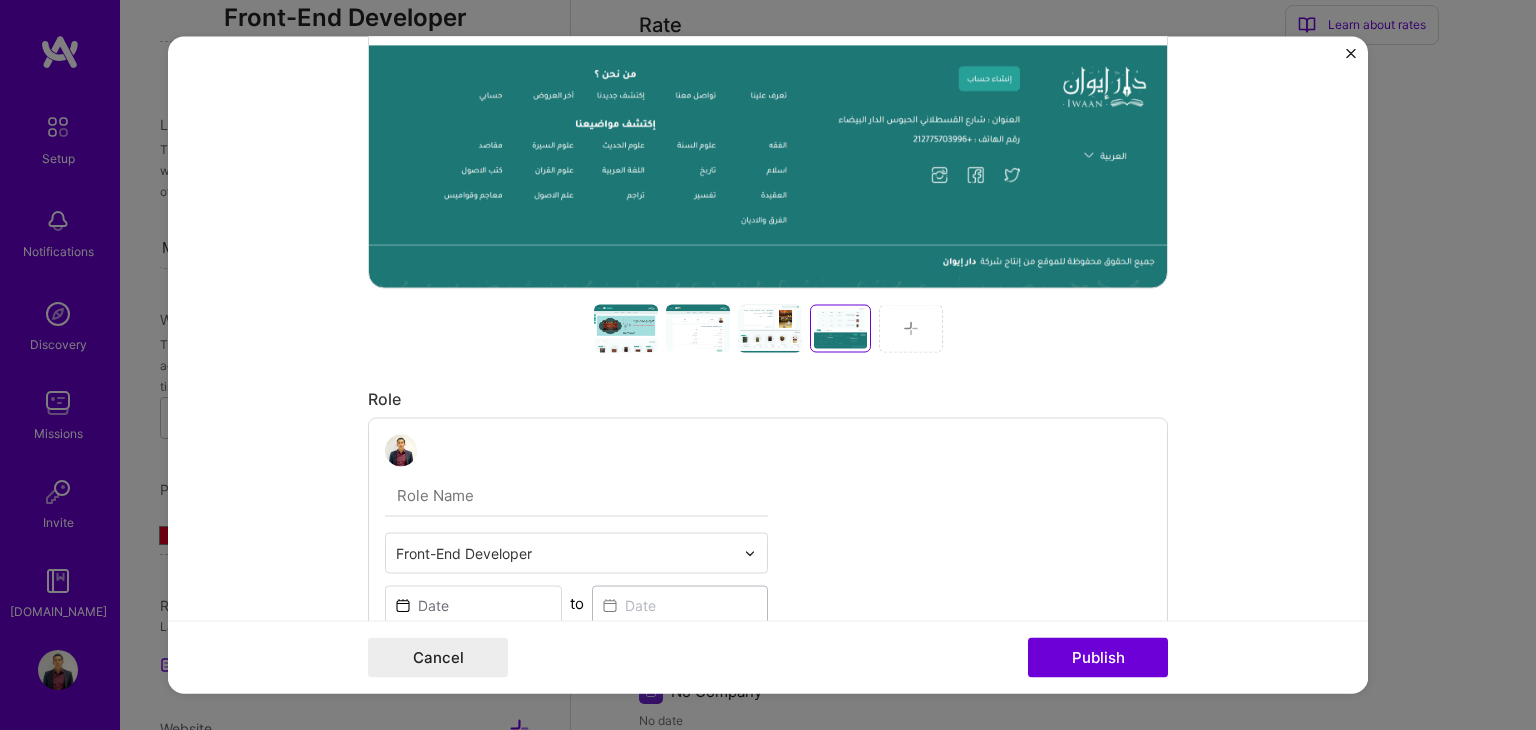 click at bounding box center [911, 329] 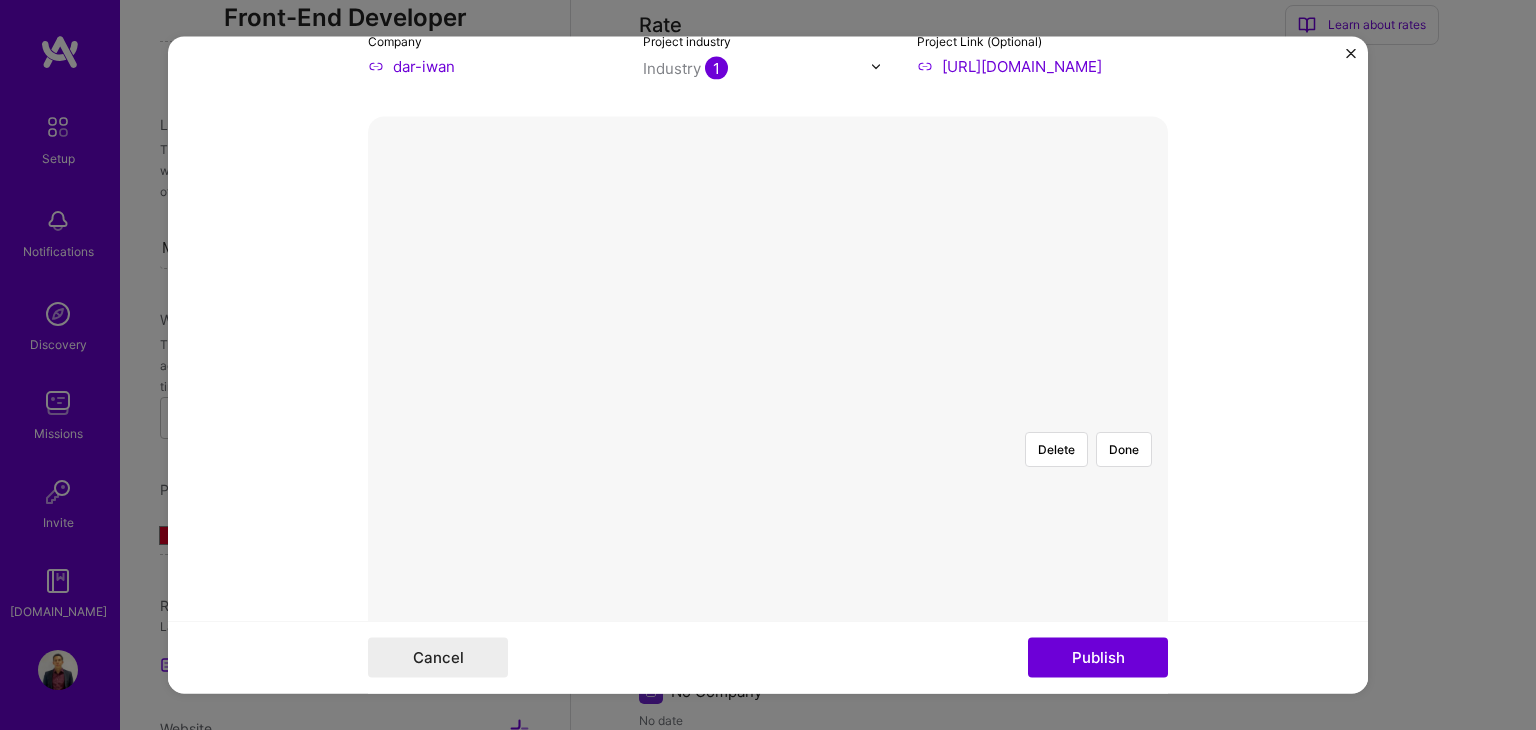 scroll, scrollTop: 336, scrollLeft: 0, axis: vertical 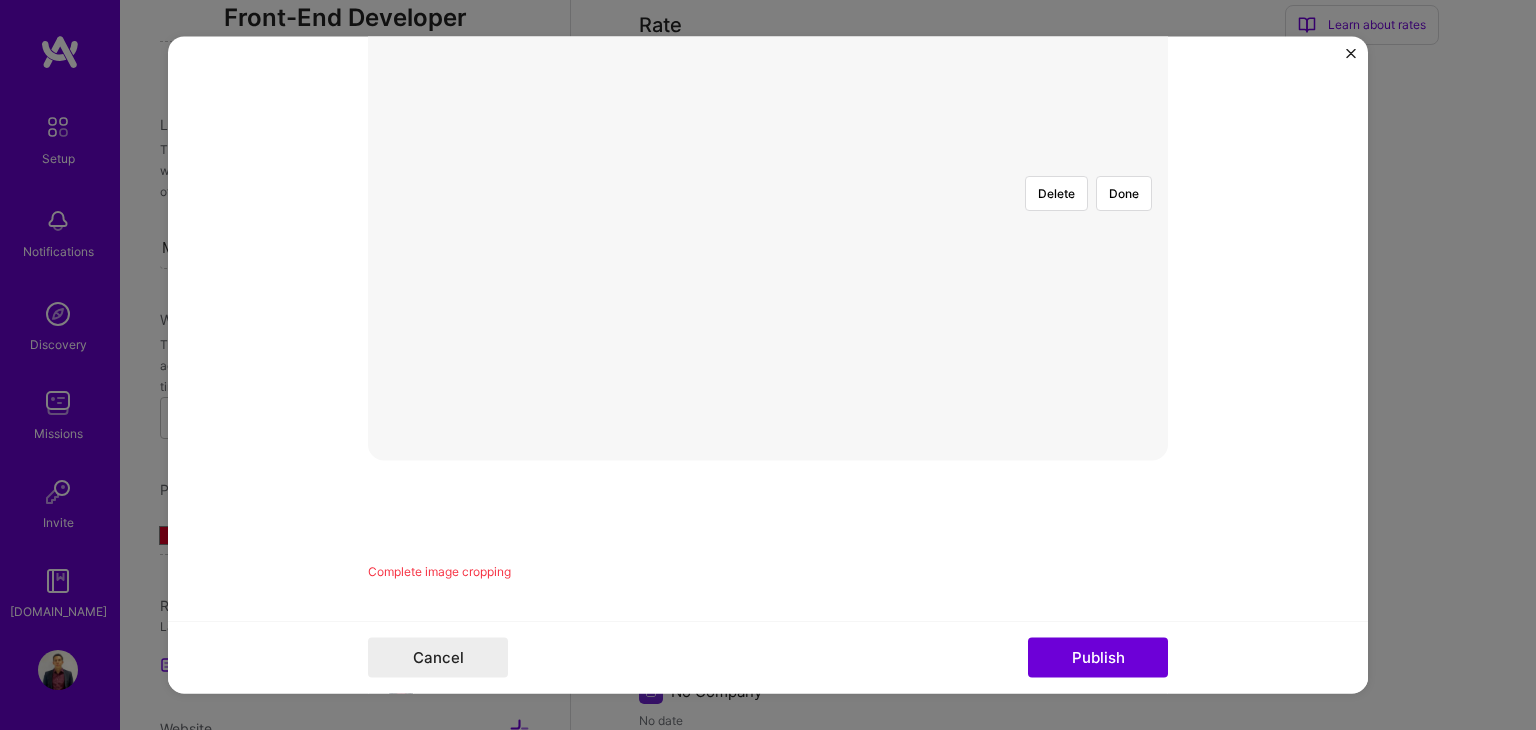 click on "Delete Done Complete image cropping" at bounding box center (768, 221) 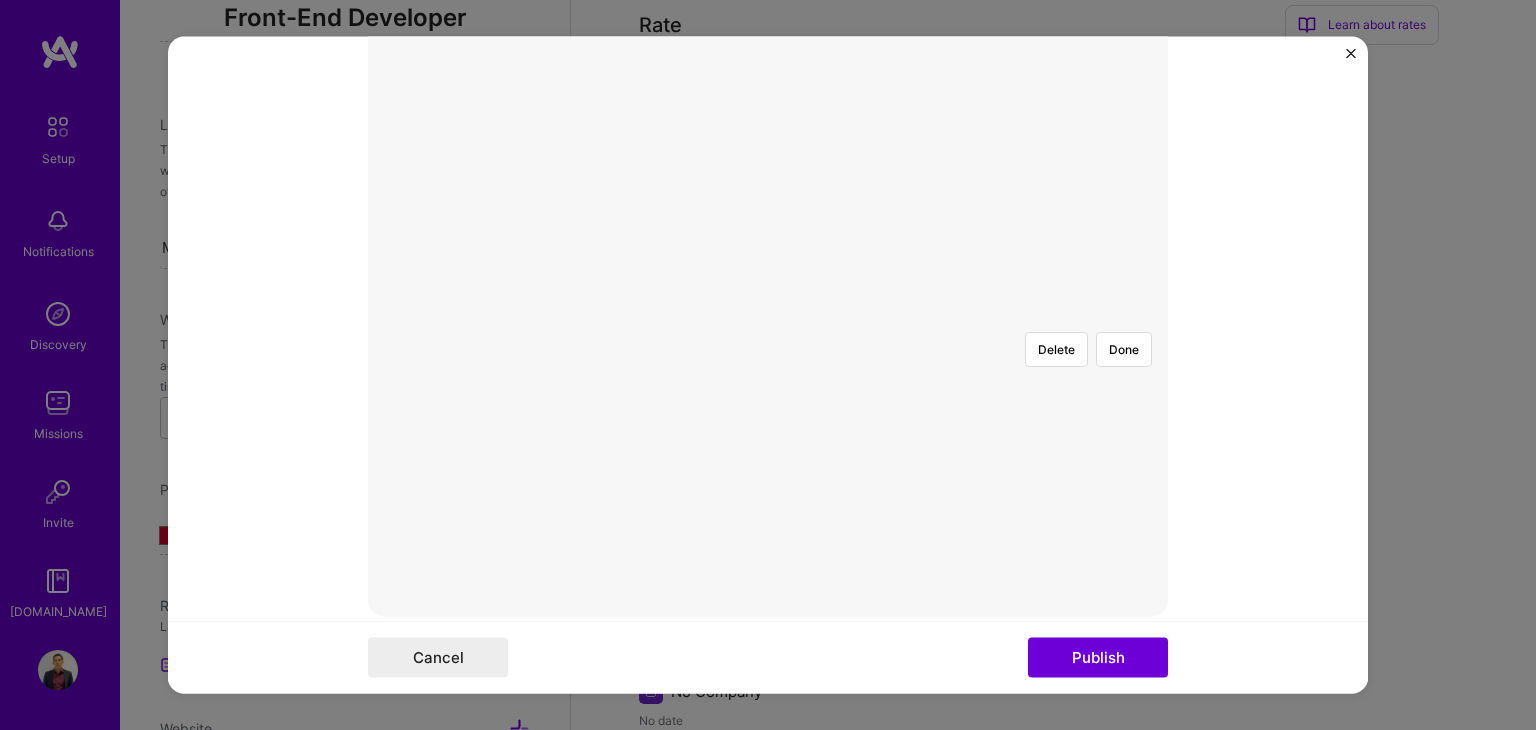 scroll, scrollTop: 336, scrollLeft: 0, axis: vertical 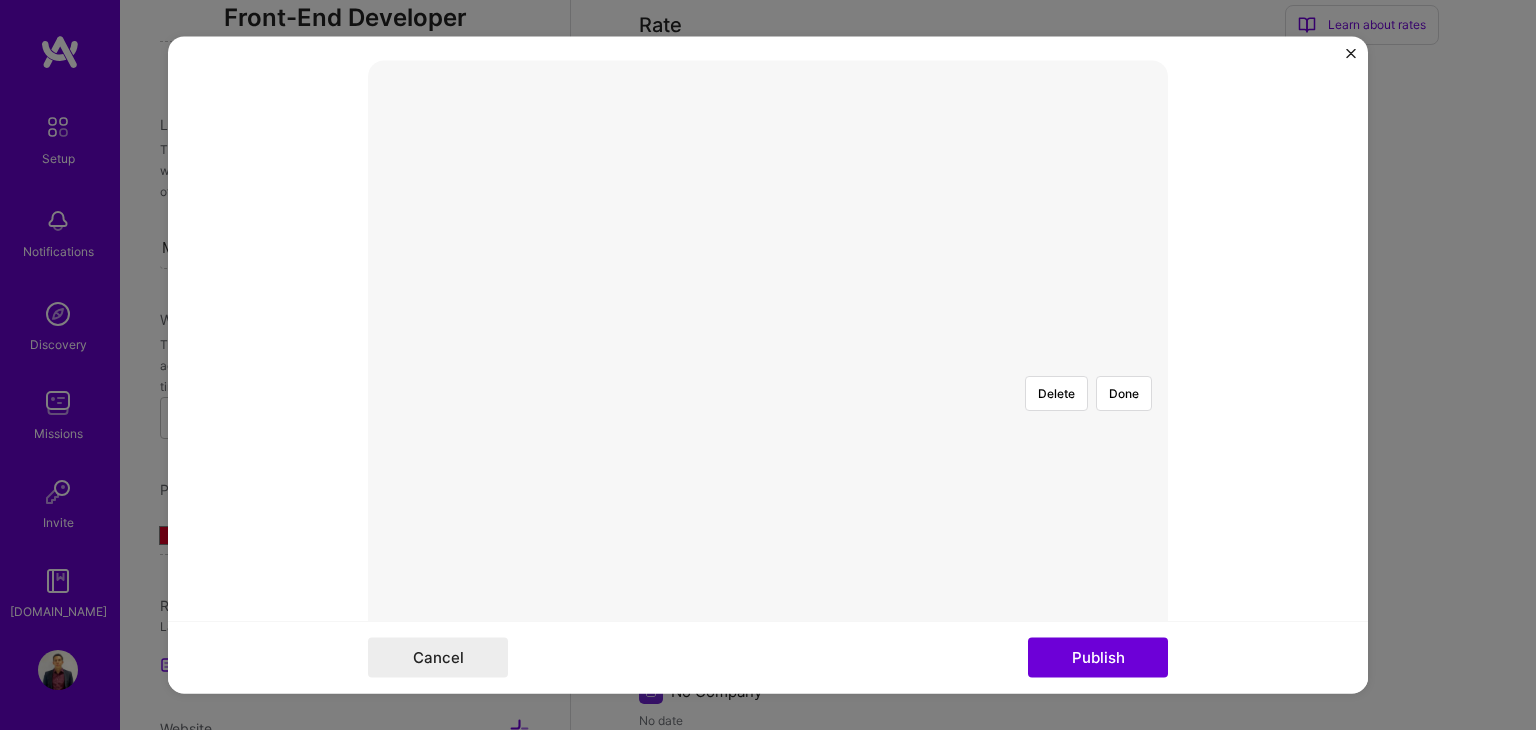 click at bounding box center (768, 361) 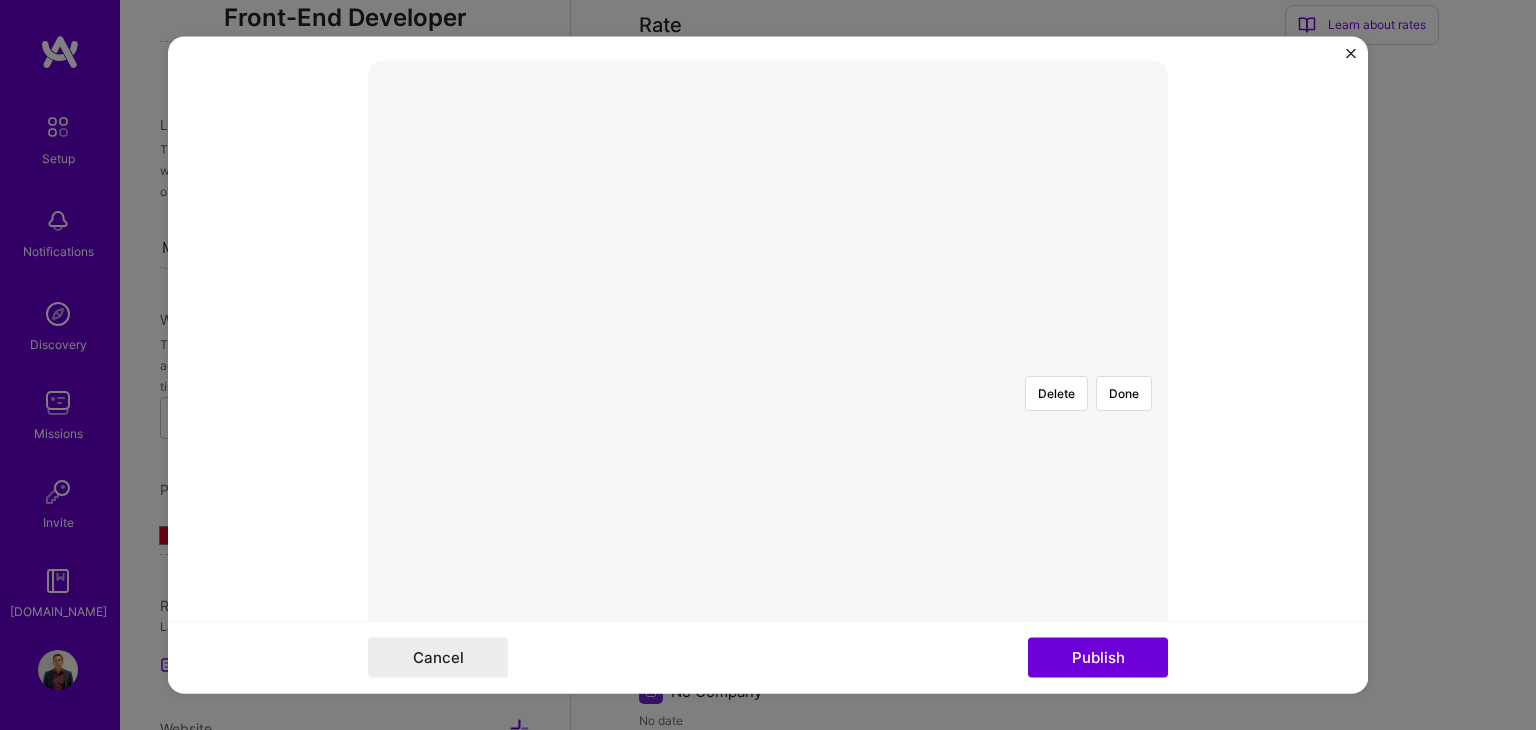 click at bounding box center (1074, 730) 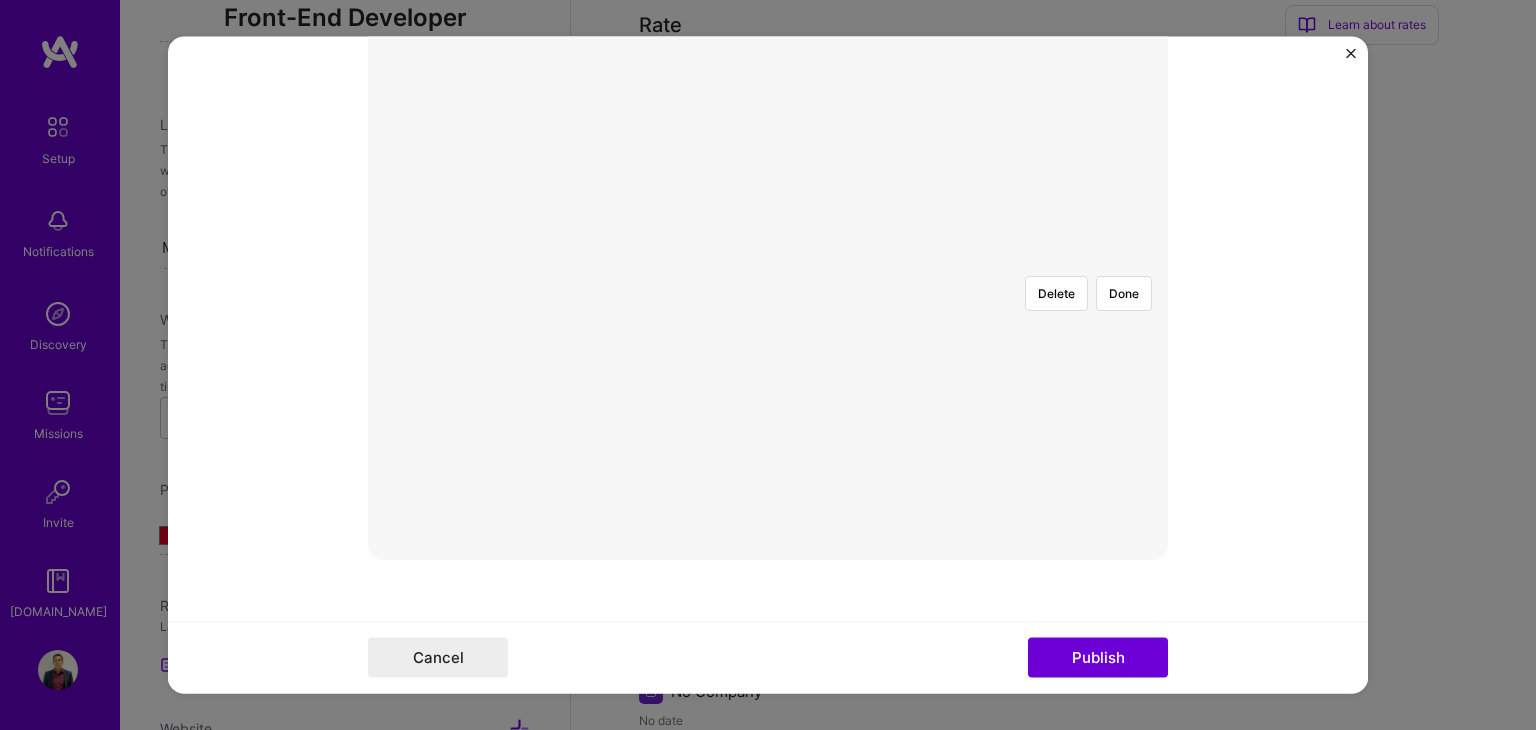 scroll, scrollTop: 436, scrollLeft: 0, axis: vertical 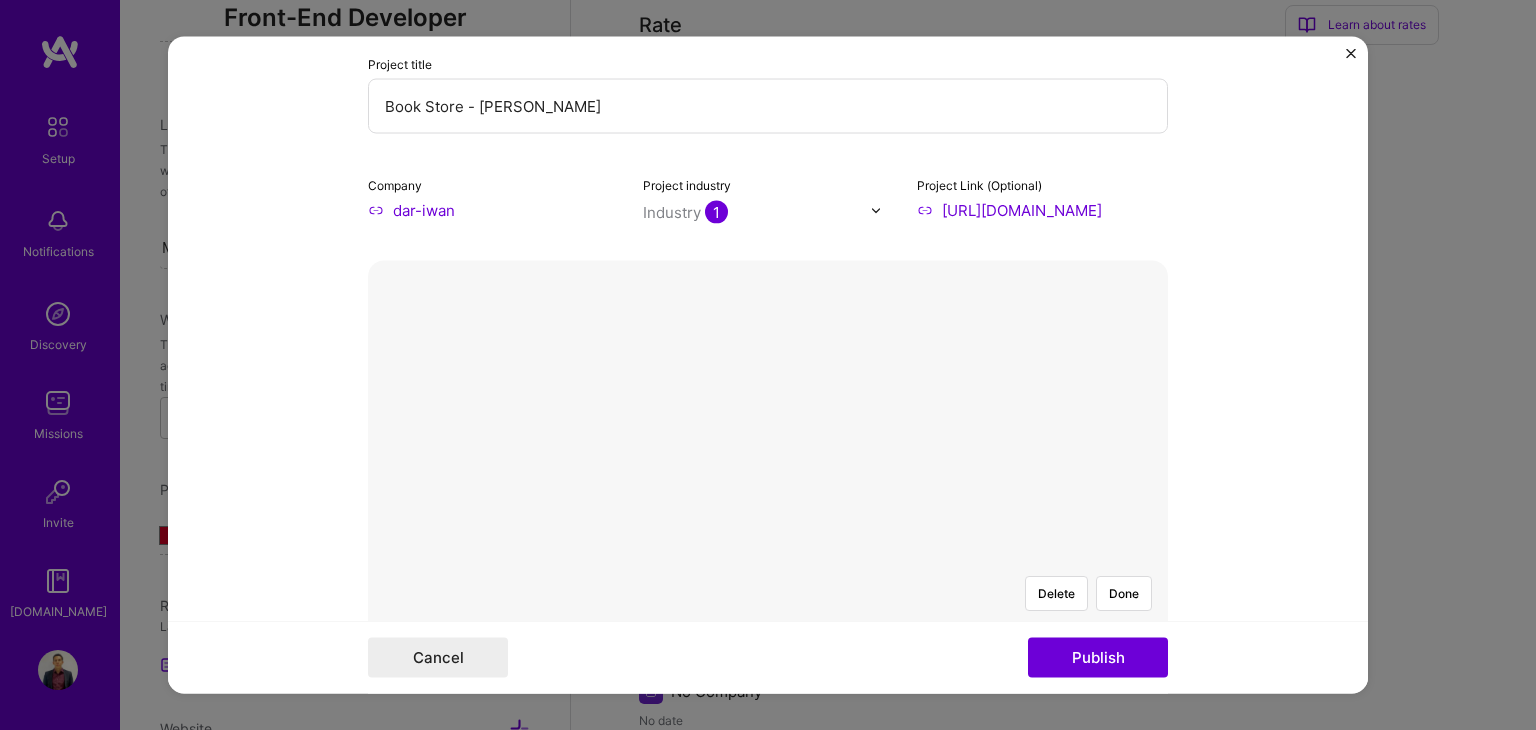 click at bounding box center (1074, 791) 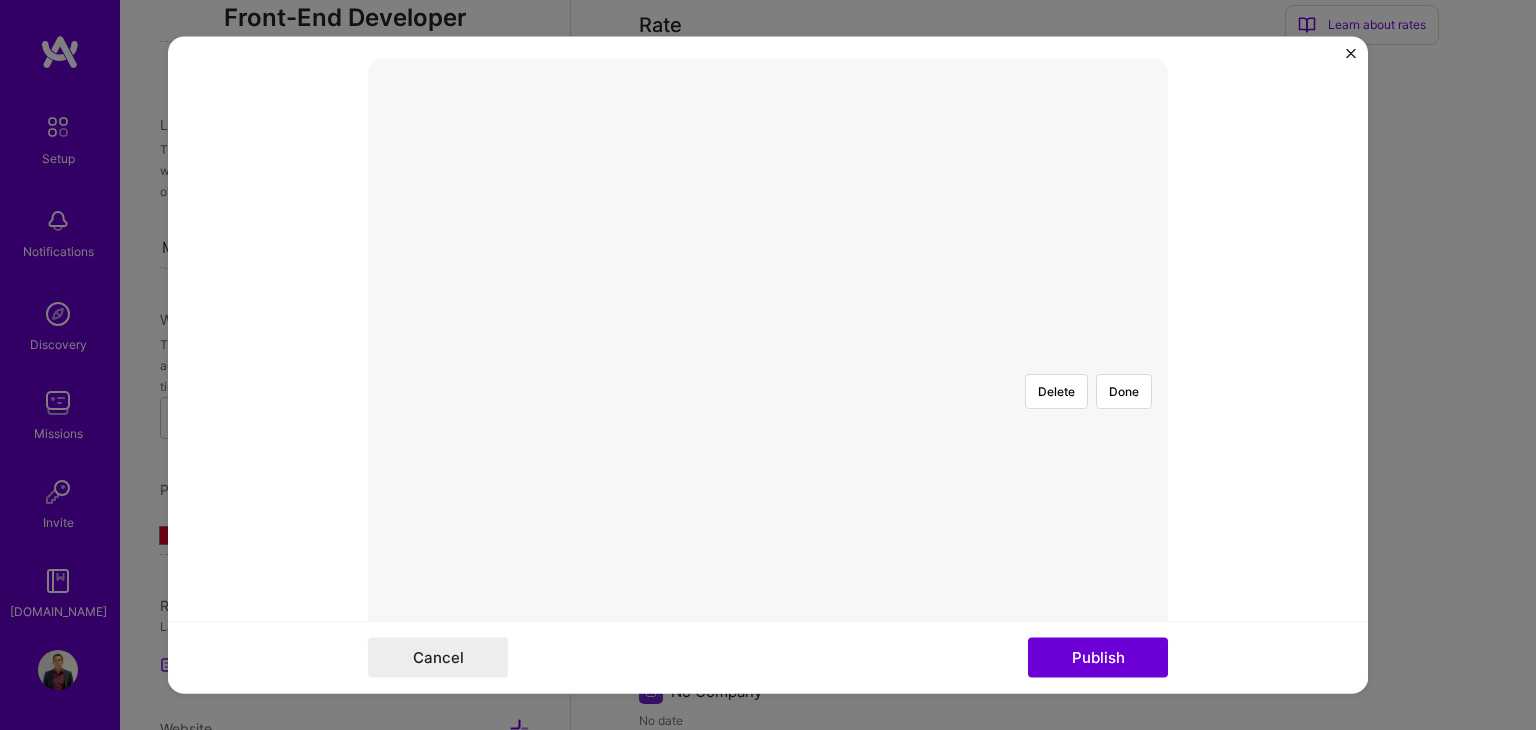 scroll, scrollTop: 336, scrollLeft: 0, axis: vertical 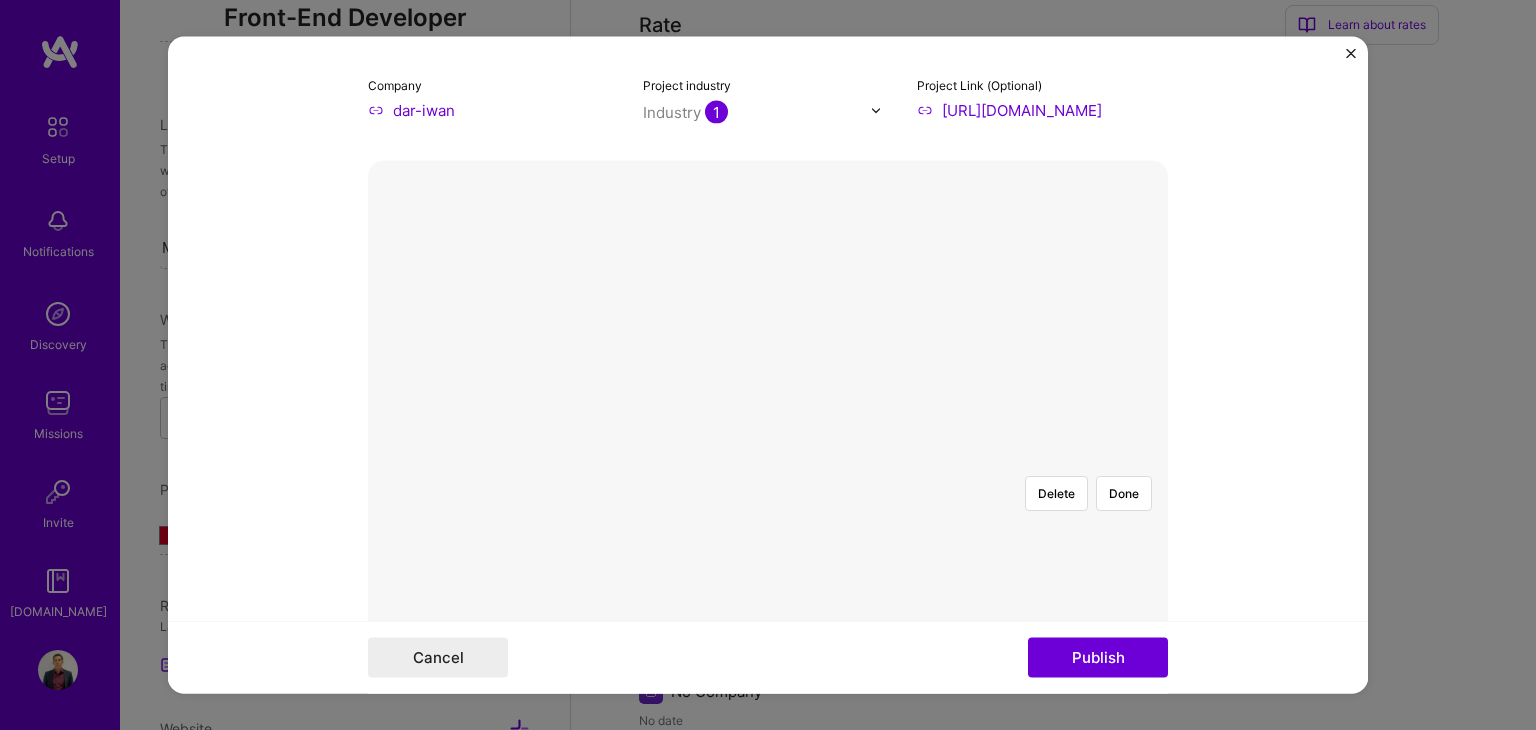 click at bounding box center (1074, 691) 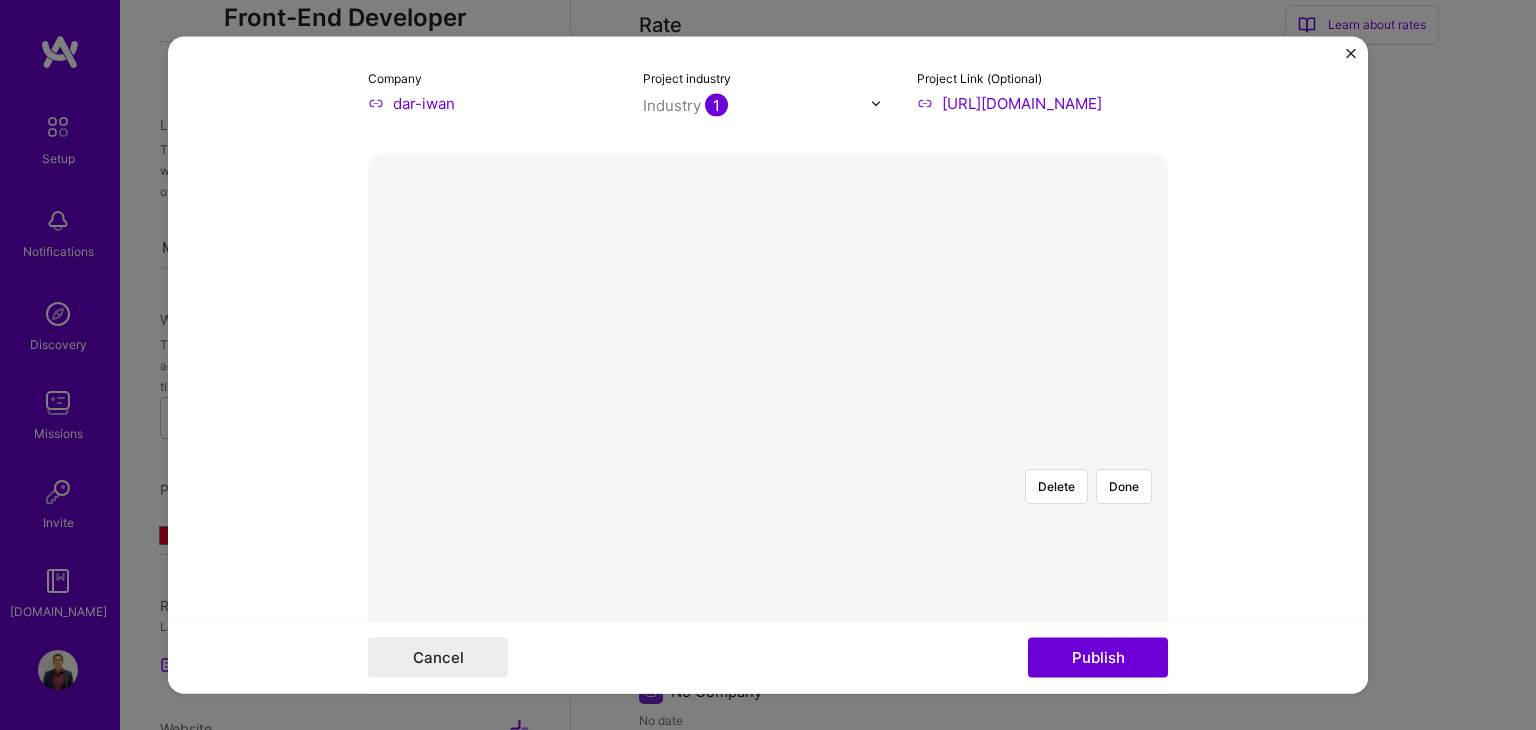 scroll, scrollTop: 236, scrollLeft: 0, axis: vertical 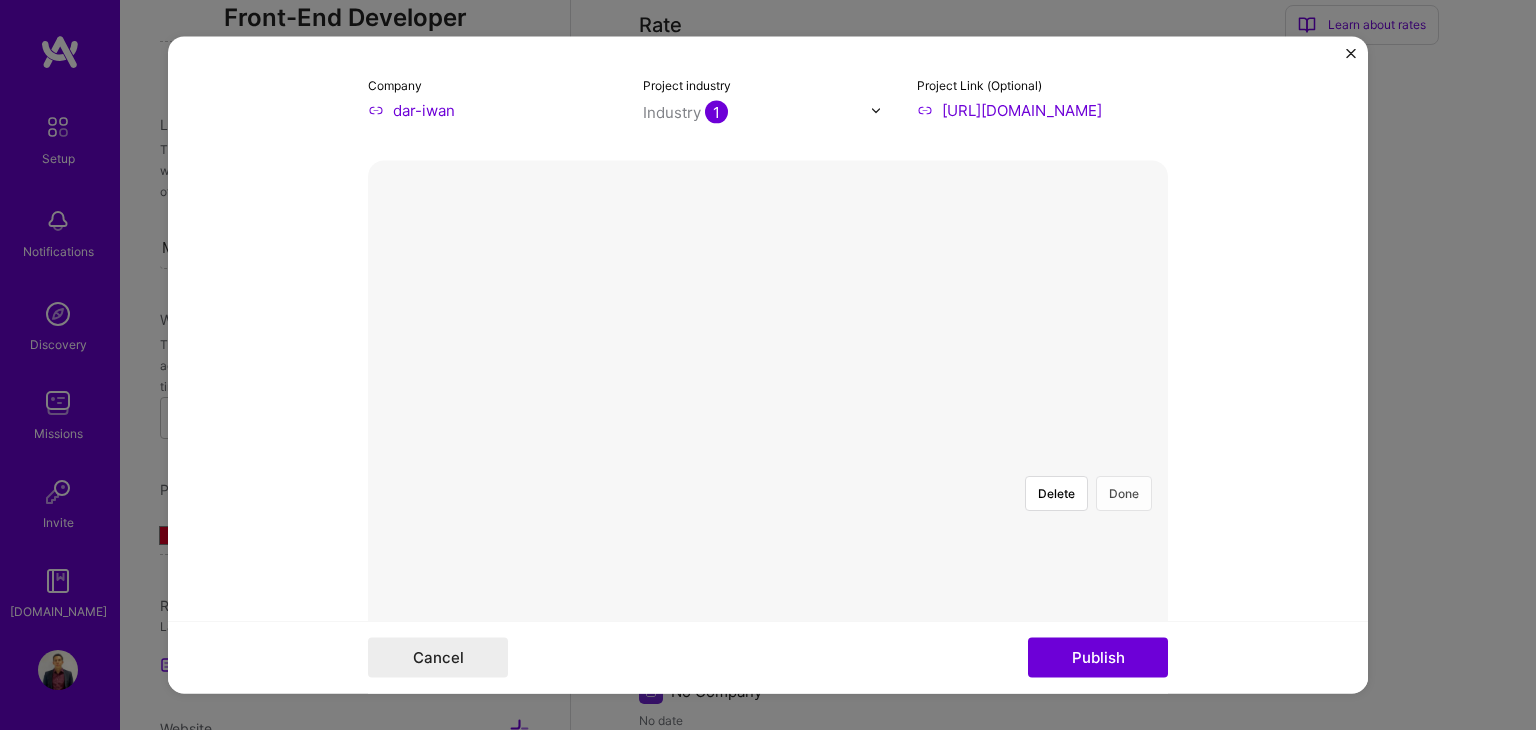 drag, startPoint x: 1129, startPoint y: 187, endPoint x: 1129, endPoint y: 203, distance: 16 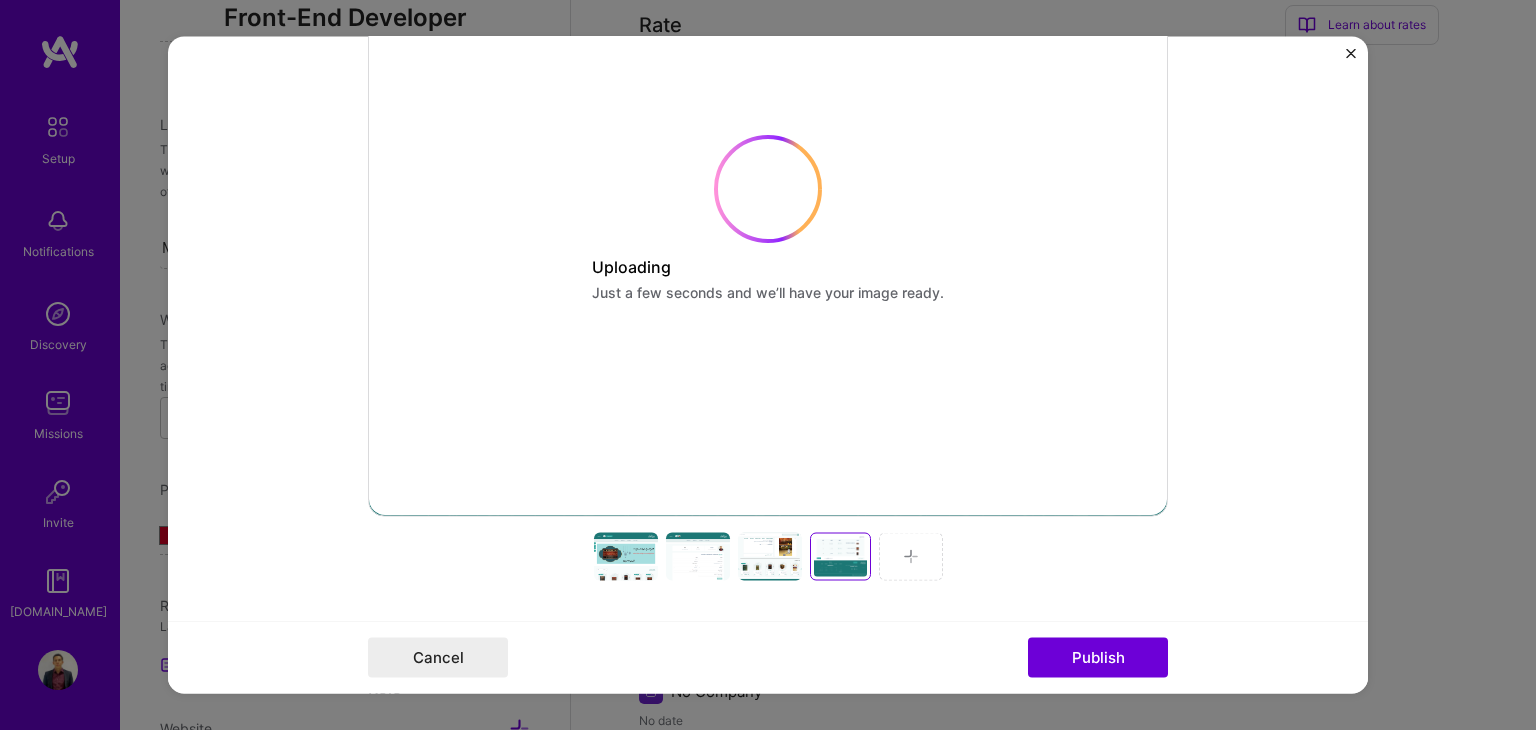scroll, scrollTop: 536, scrollLeft: 0, axis: vertical 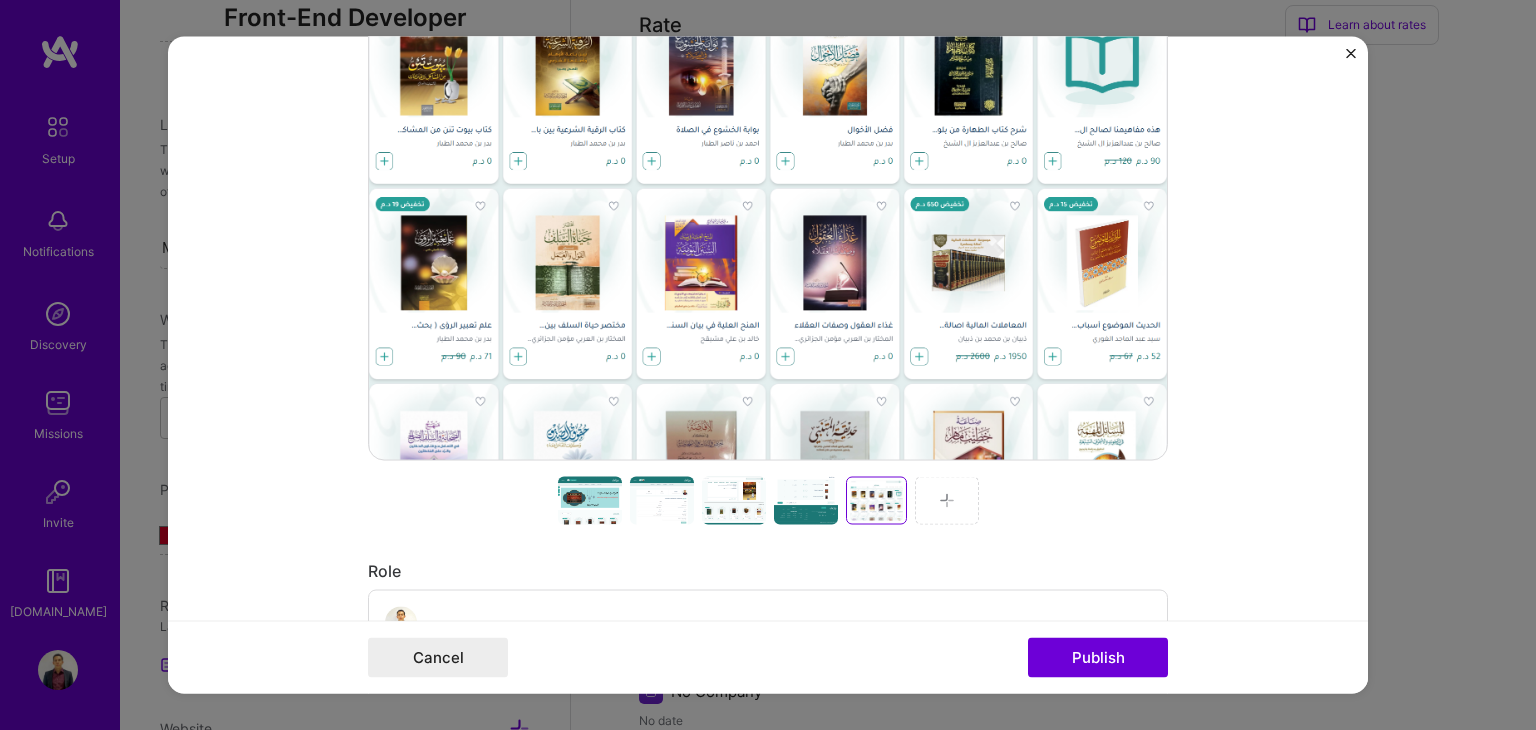 click at bounding box center (947, 501) 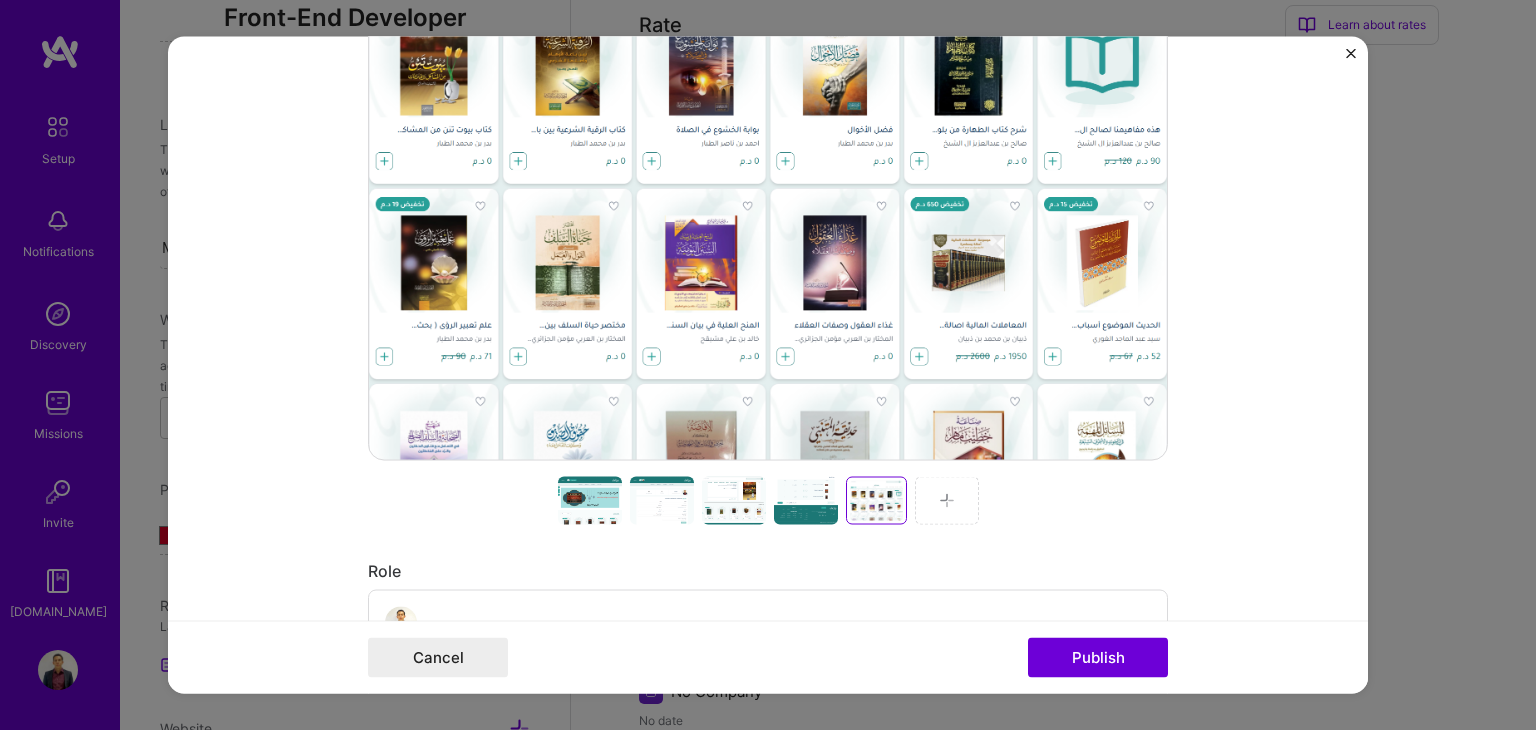 scroll, scrollTop: 563, scrollLeft: 0, axis: vertical 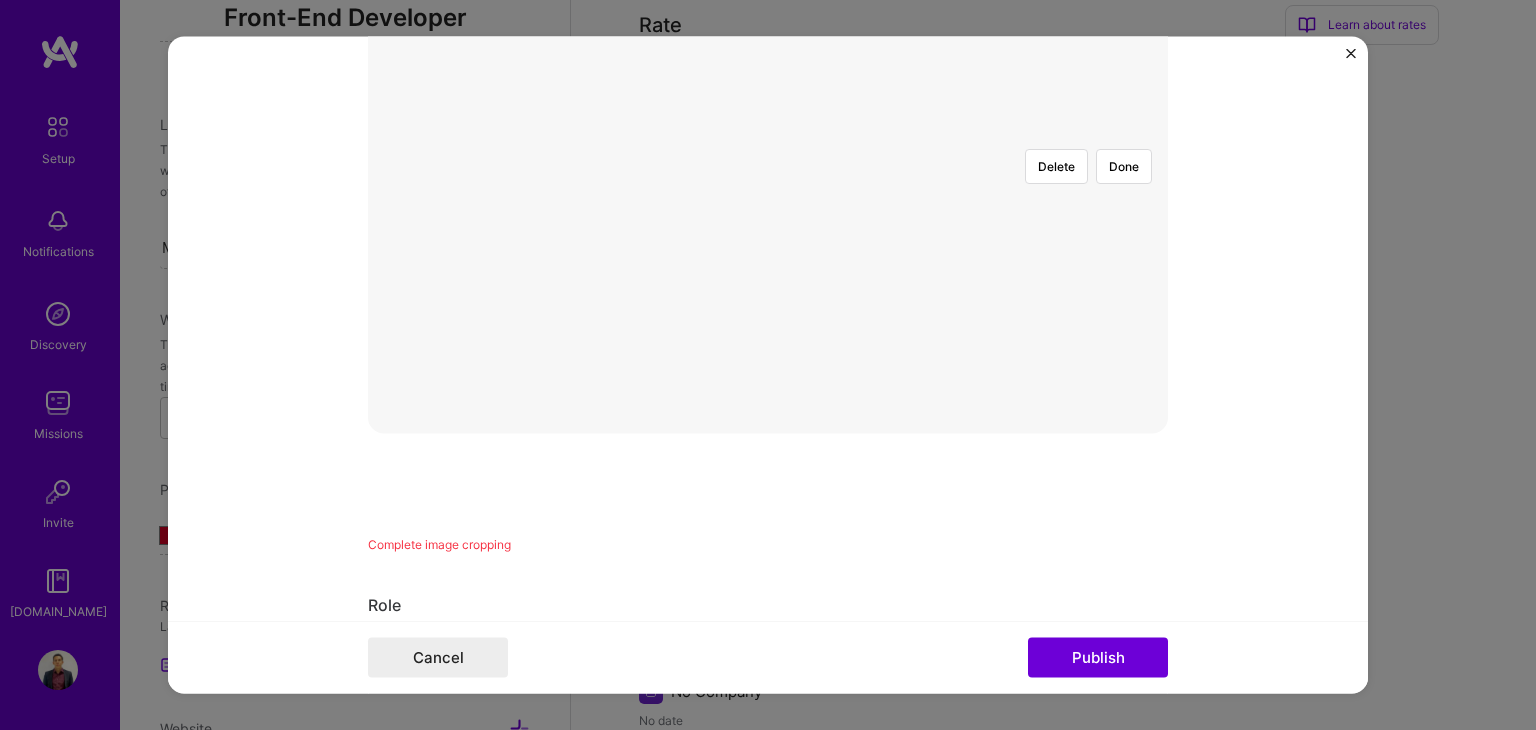 click on "Delete Done Complete image cropping" at bounding box center [768, 194] 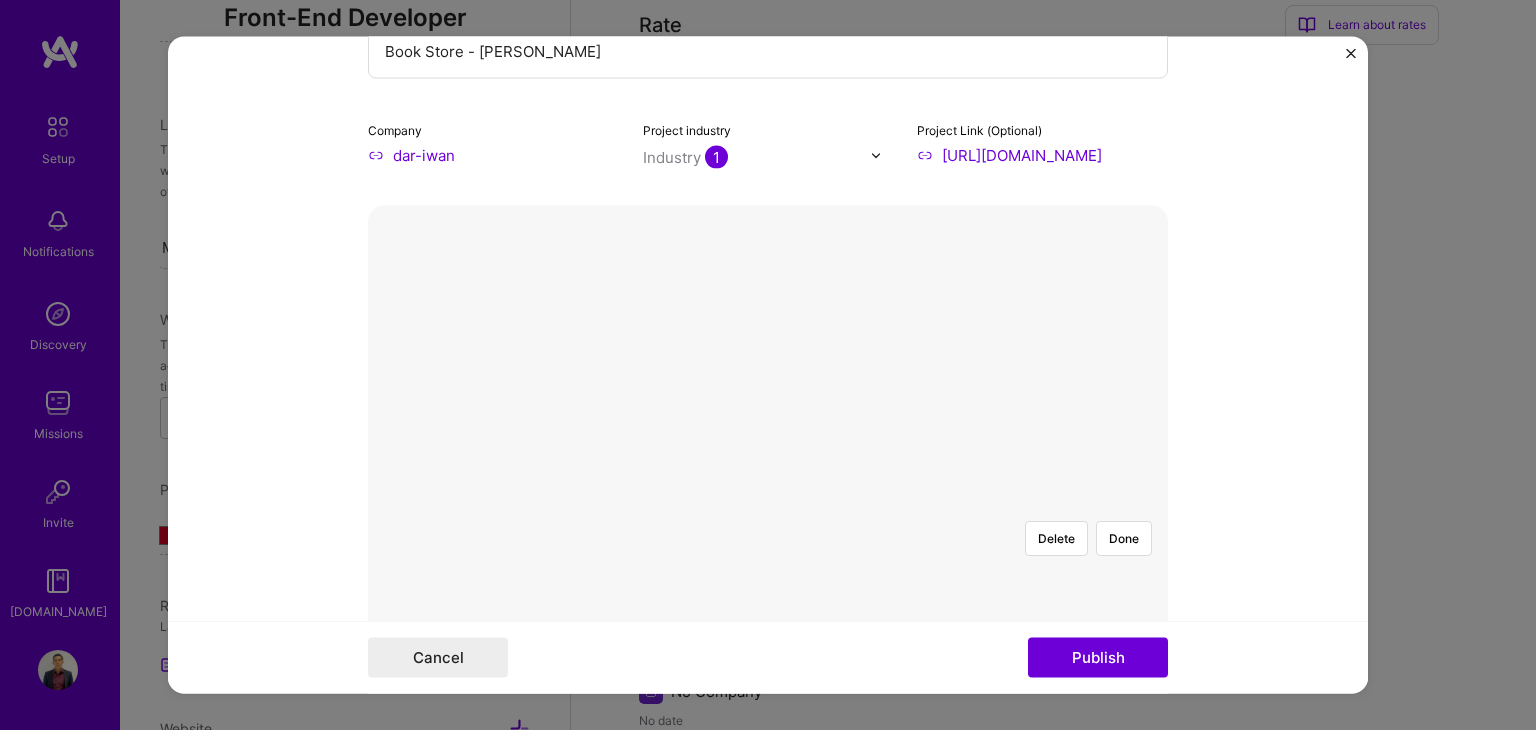scroll, scrollTop: 163, scrollLeft: 0, axis: vertical 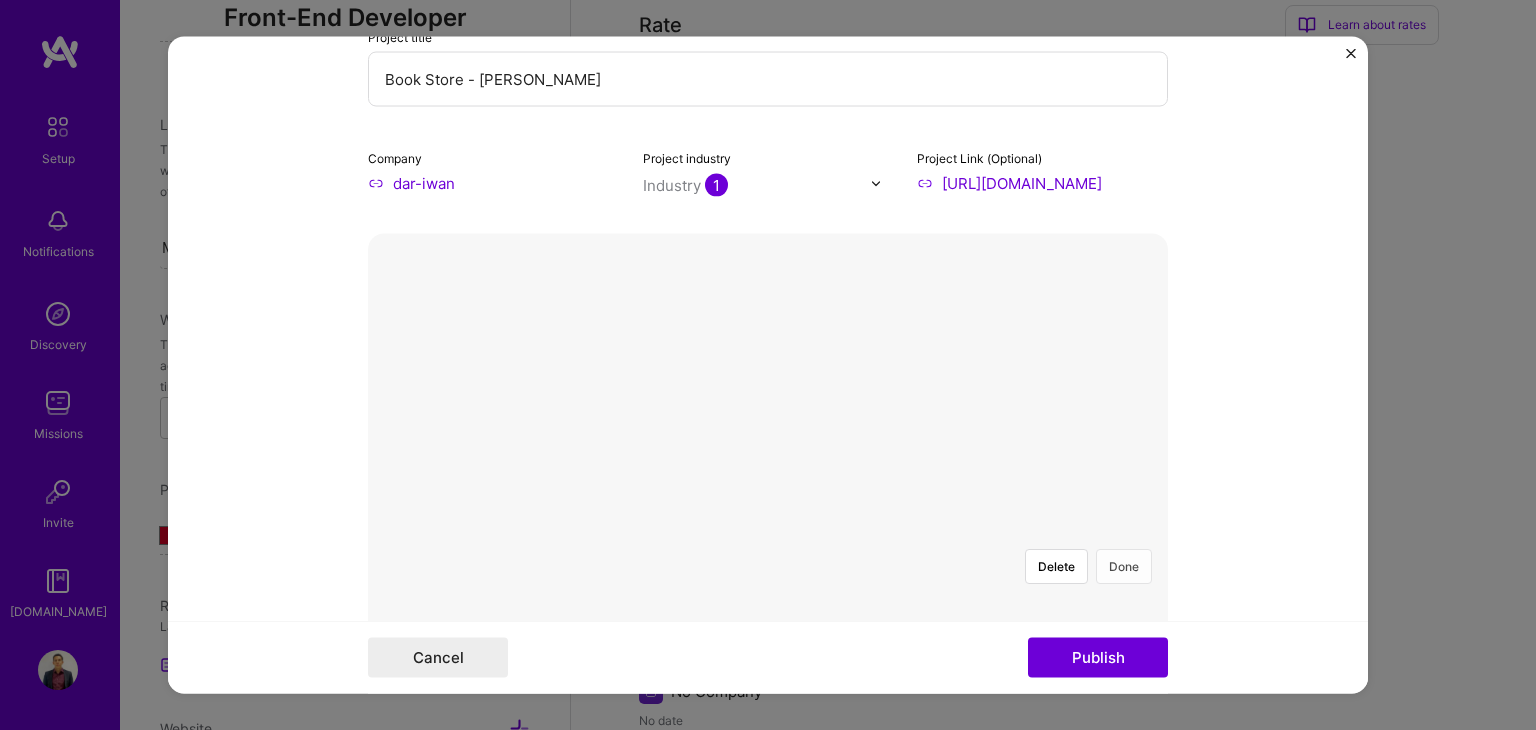 click on "Done" at bounding box center (1124, 567) 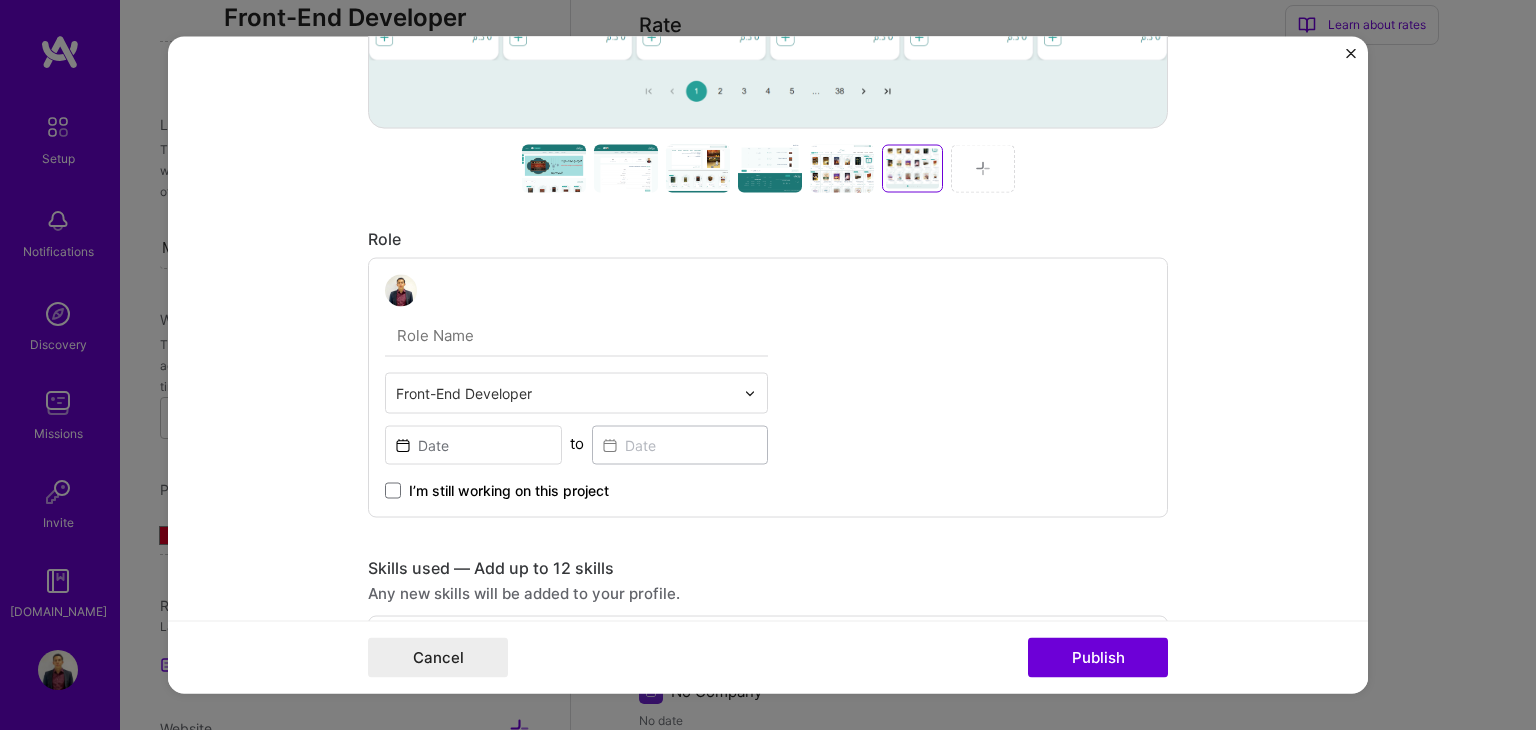 scroll, scrollTop: 863, scrollLeft: 0, axis: vertical 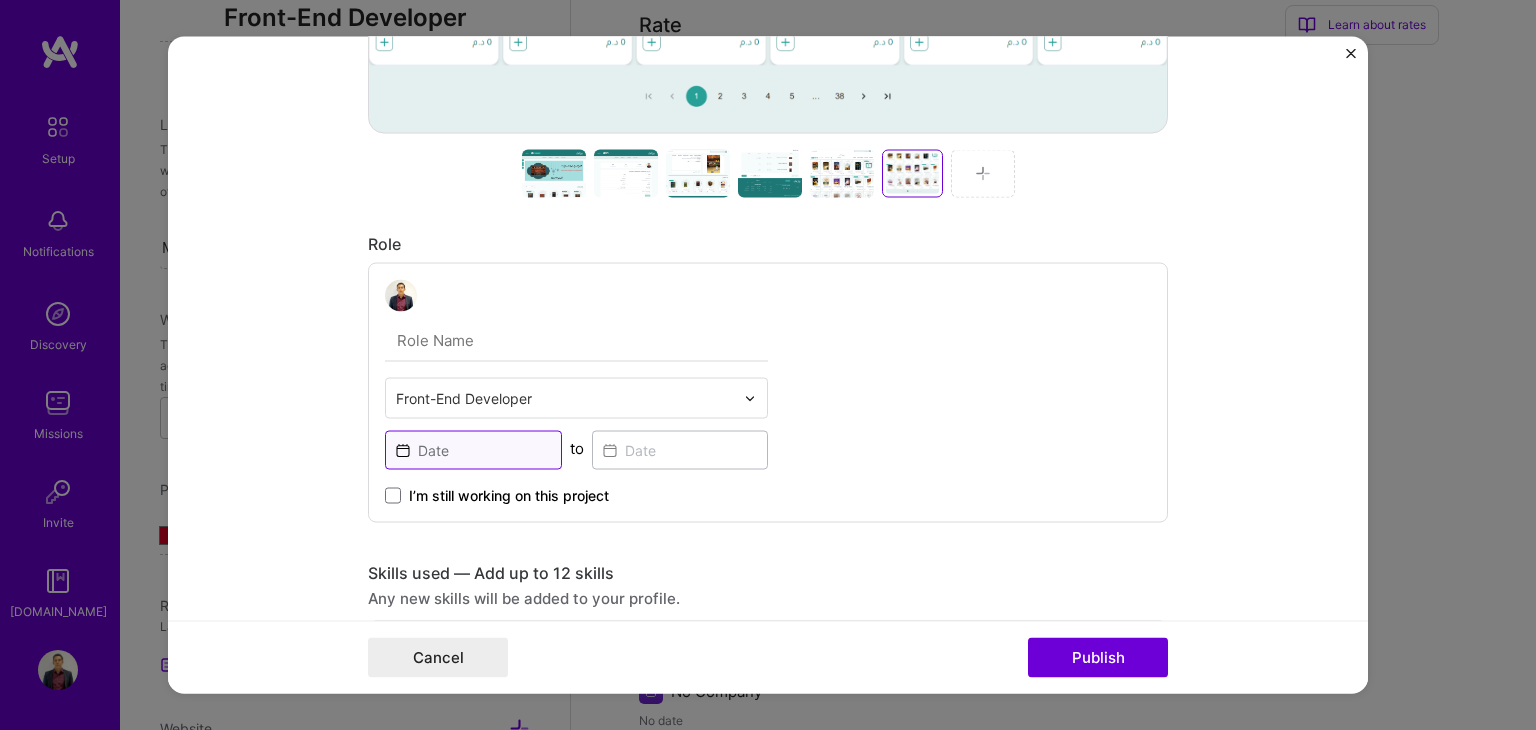 click at bounding box center (473, 450) 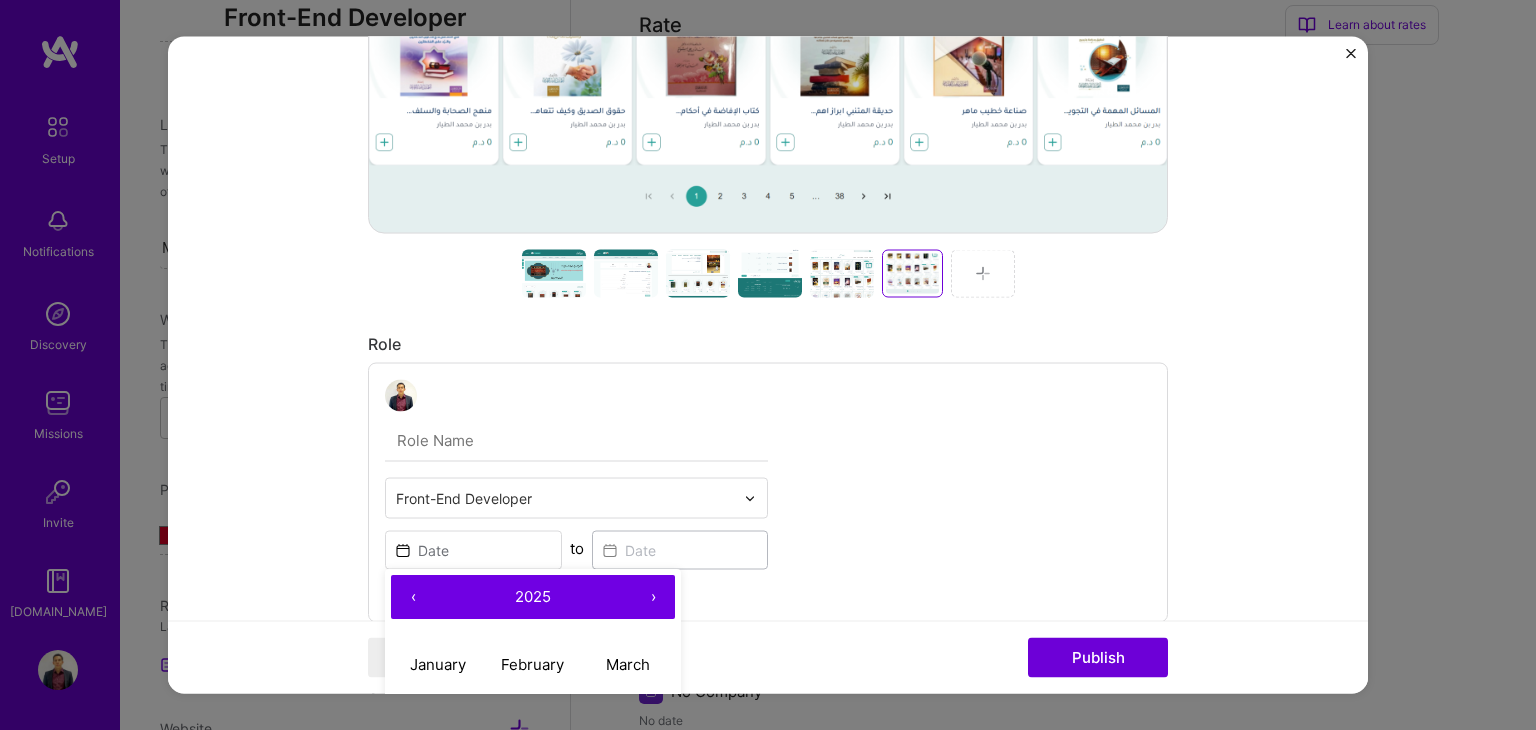 click on "Front-End Developer
‹ 2025 › January February March April May June July August September October November December to
I’m still working on this project" at bounding box center (768, 493) 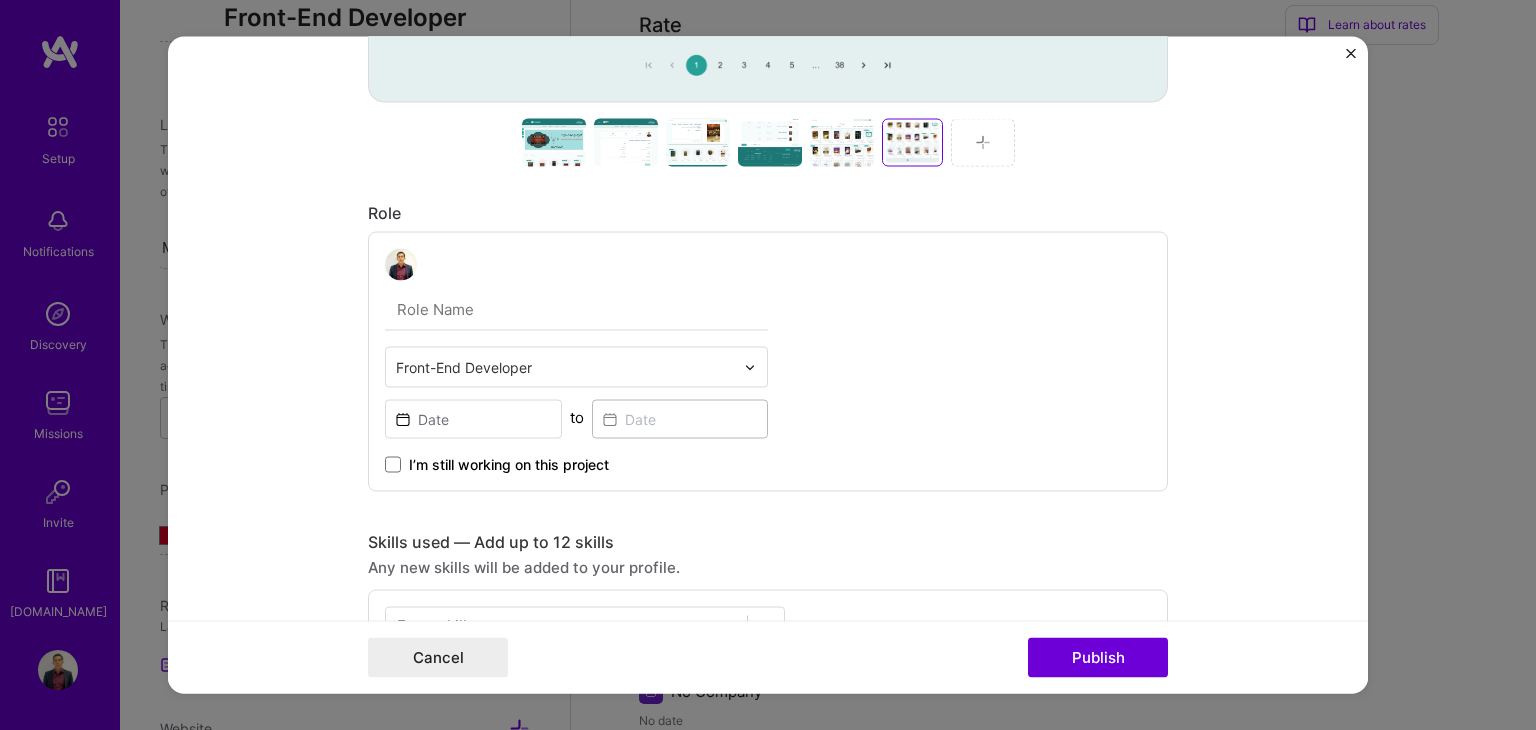 scroll, scrollTop: 963, scrollLeft: 0, axis: vertical 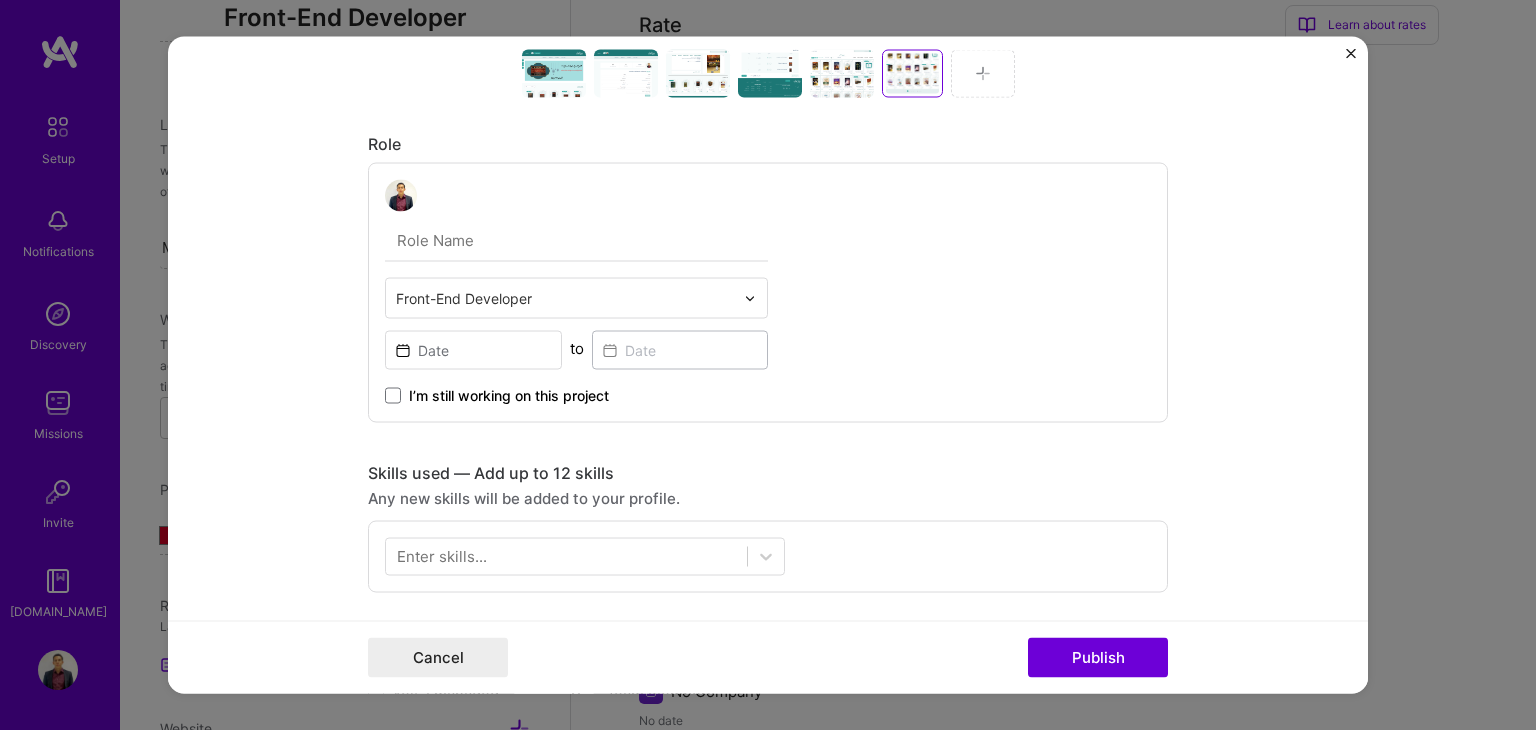click at bounding box center (576, 241) 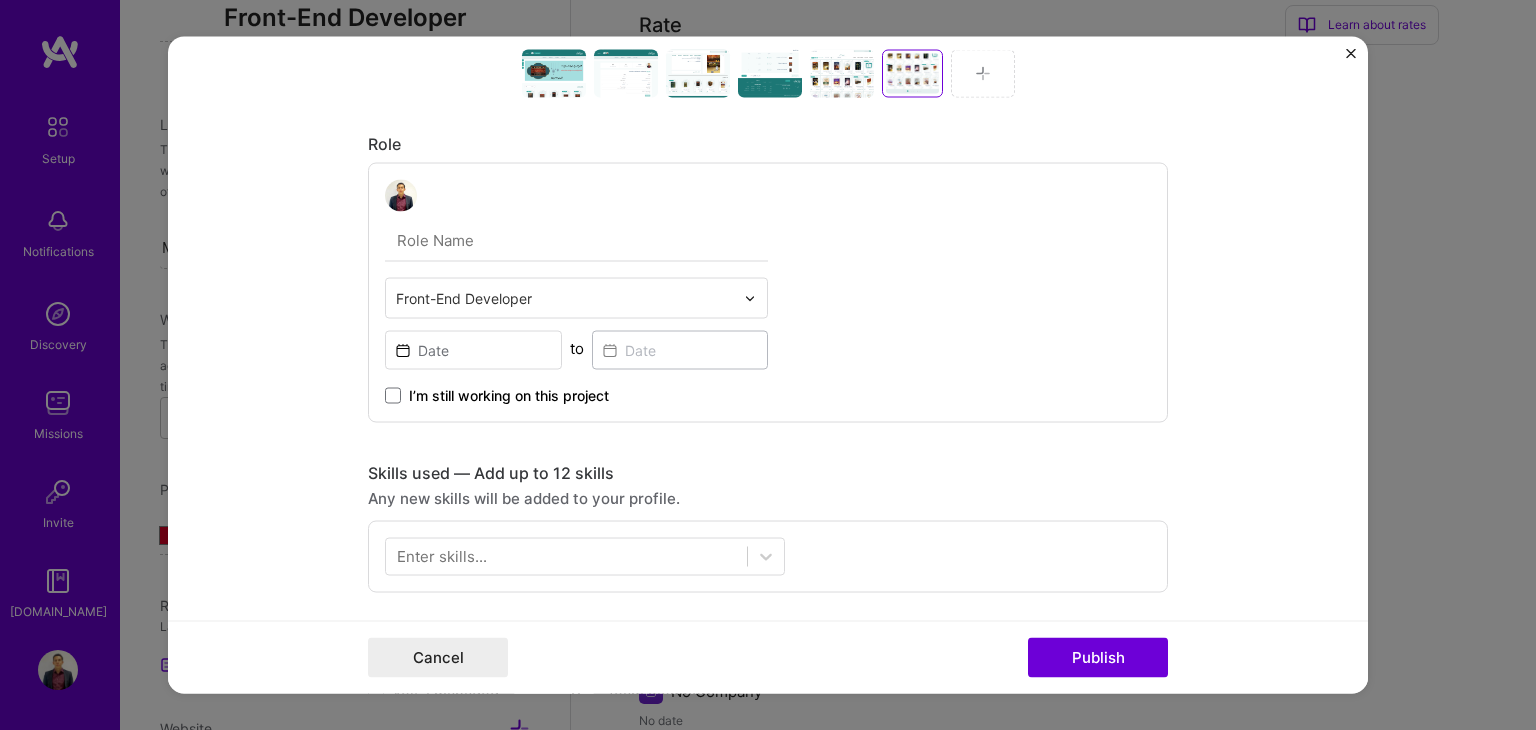 click at bounding box center (565, 298) 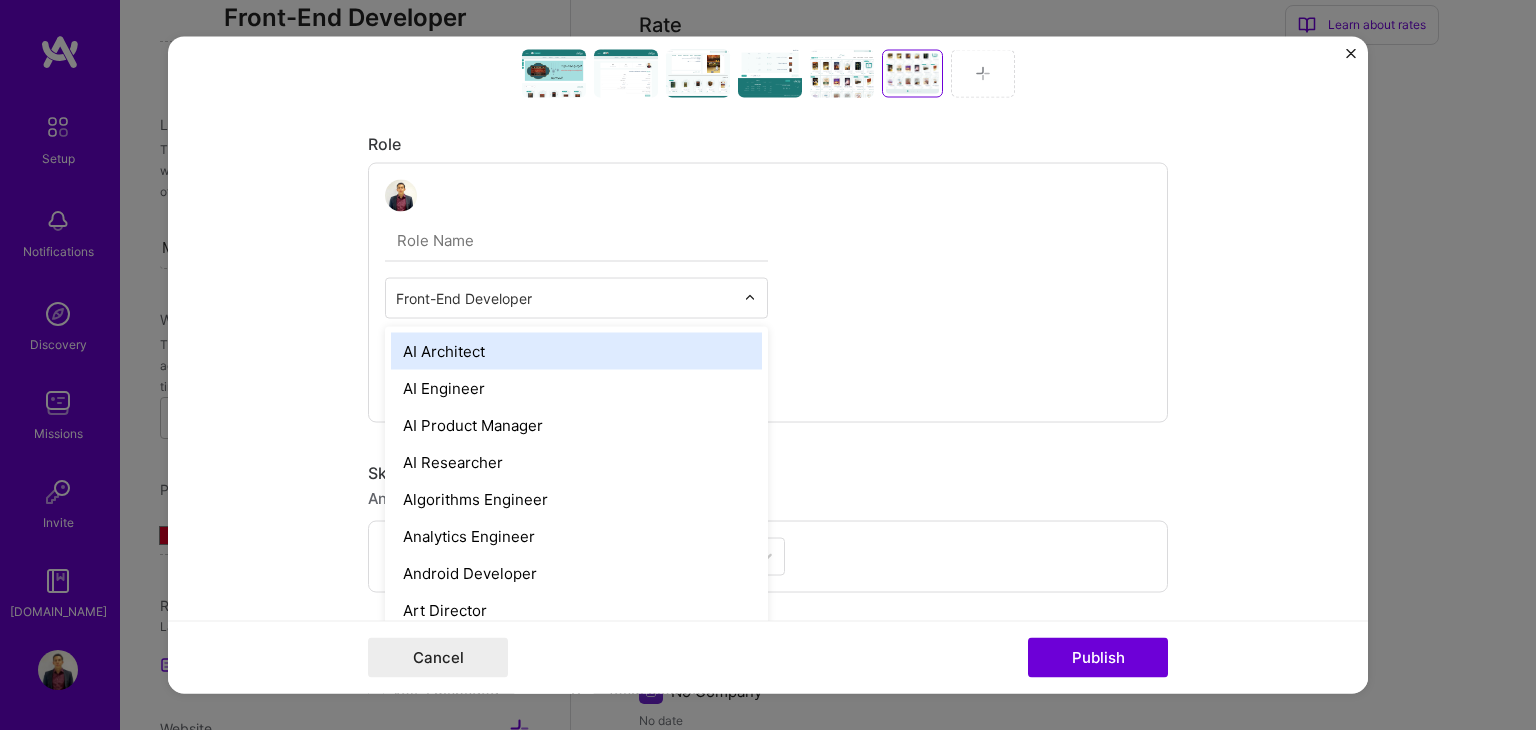 click at bounding box center [565, 298] 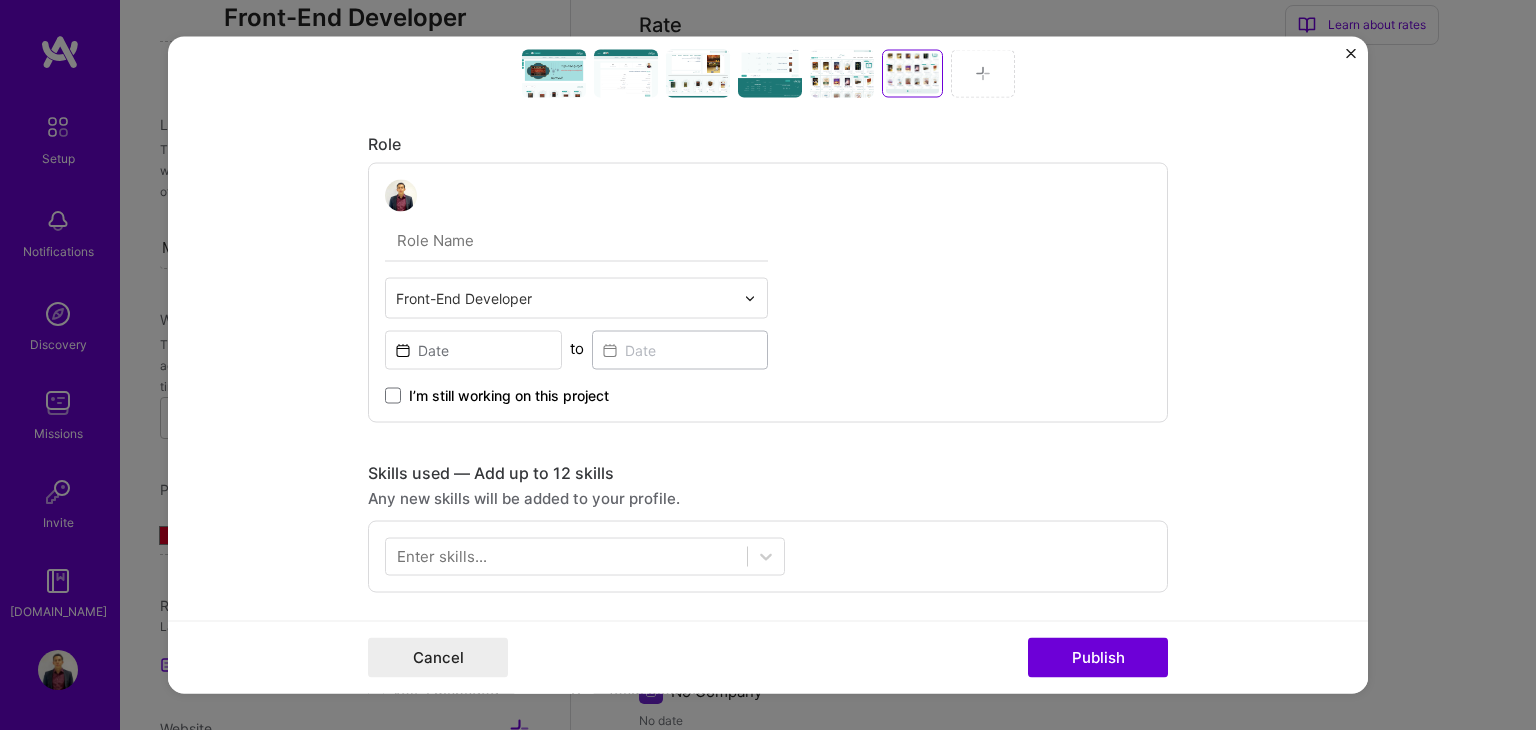 click at bounding box center [576, 241] 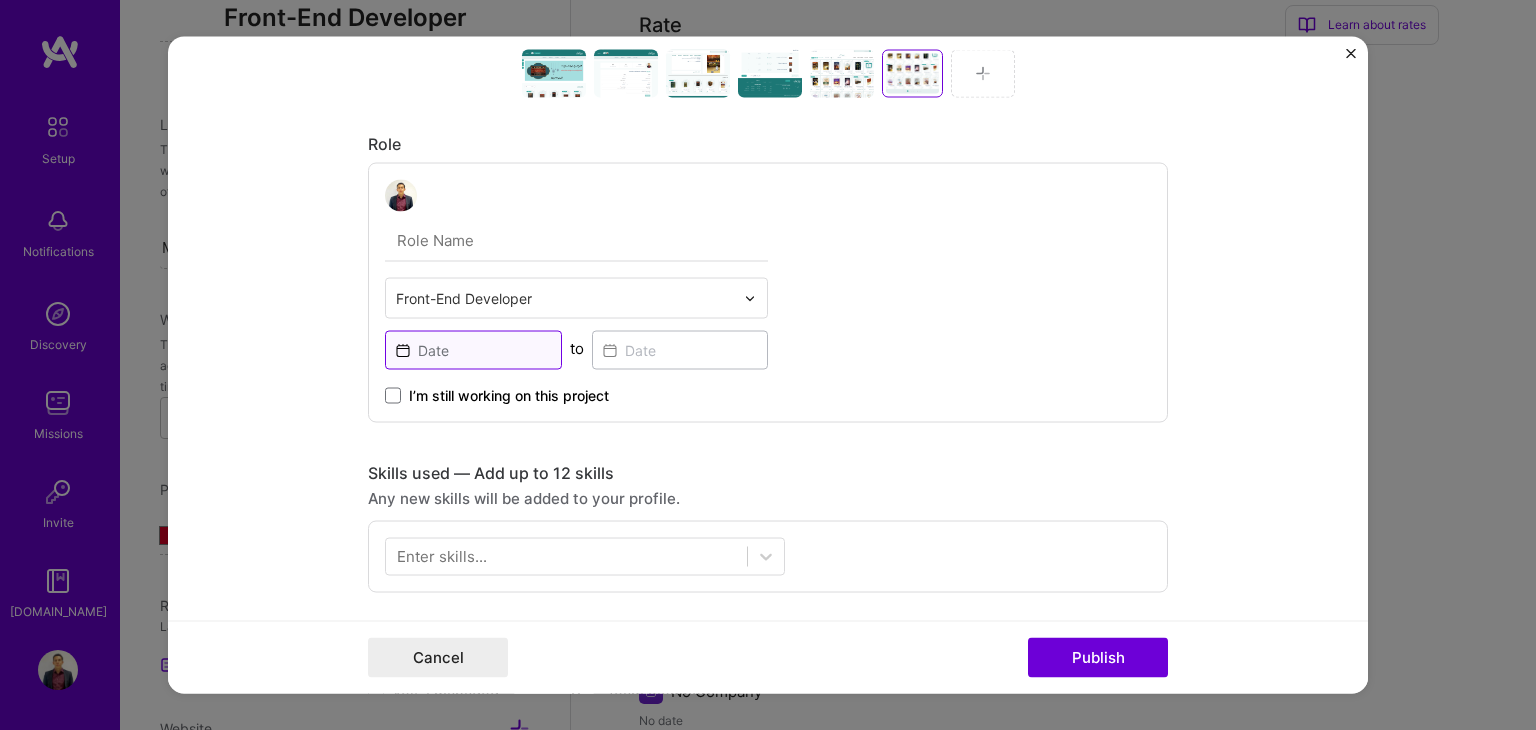 click at bounding box center [473, 350] 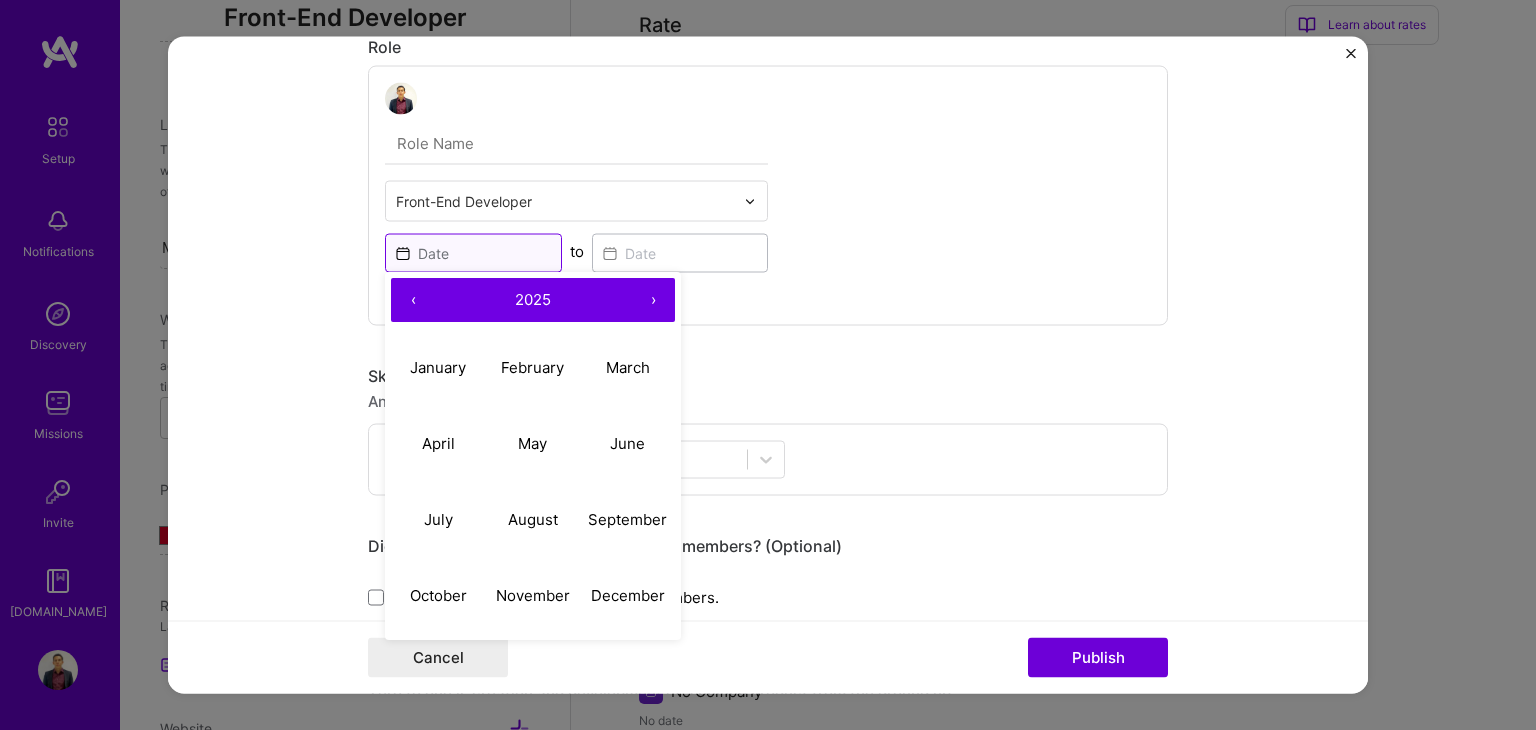scroll, scrollTop: 1063, scrollLeft: 0, axis: vertical 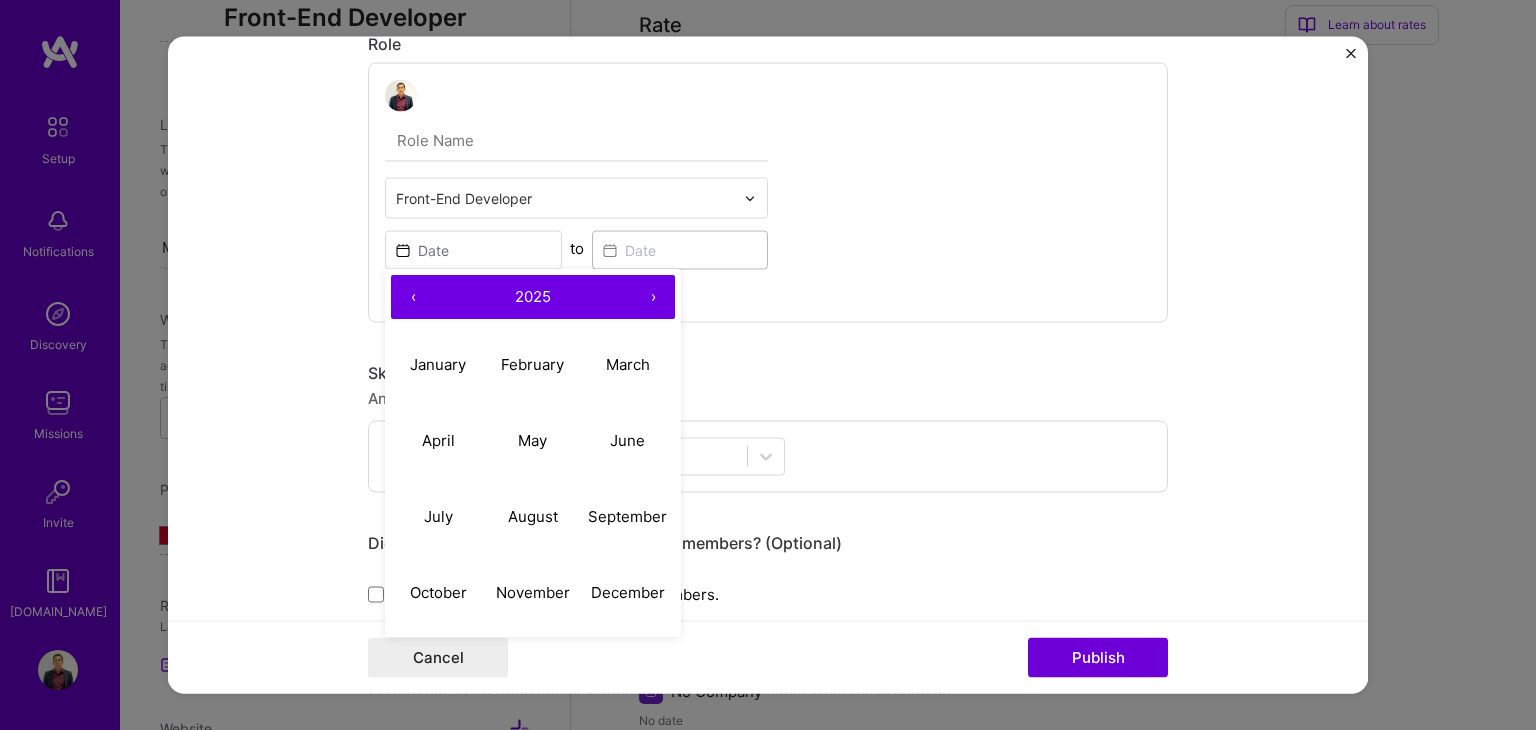 click on "‹" at bounding box center (413, 298) 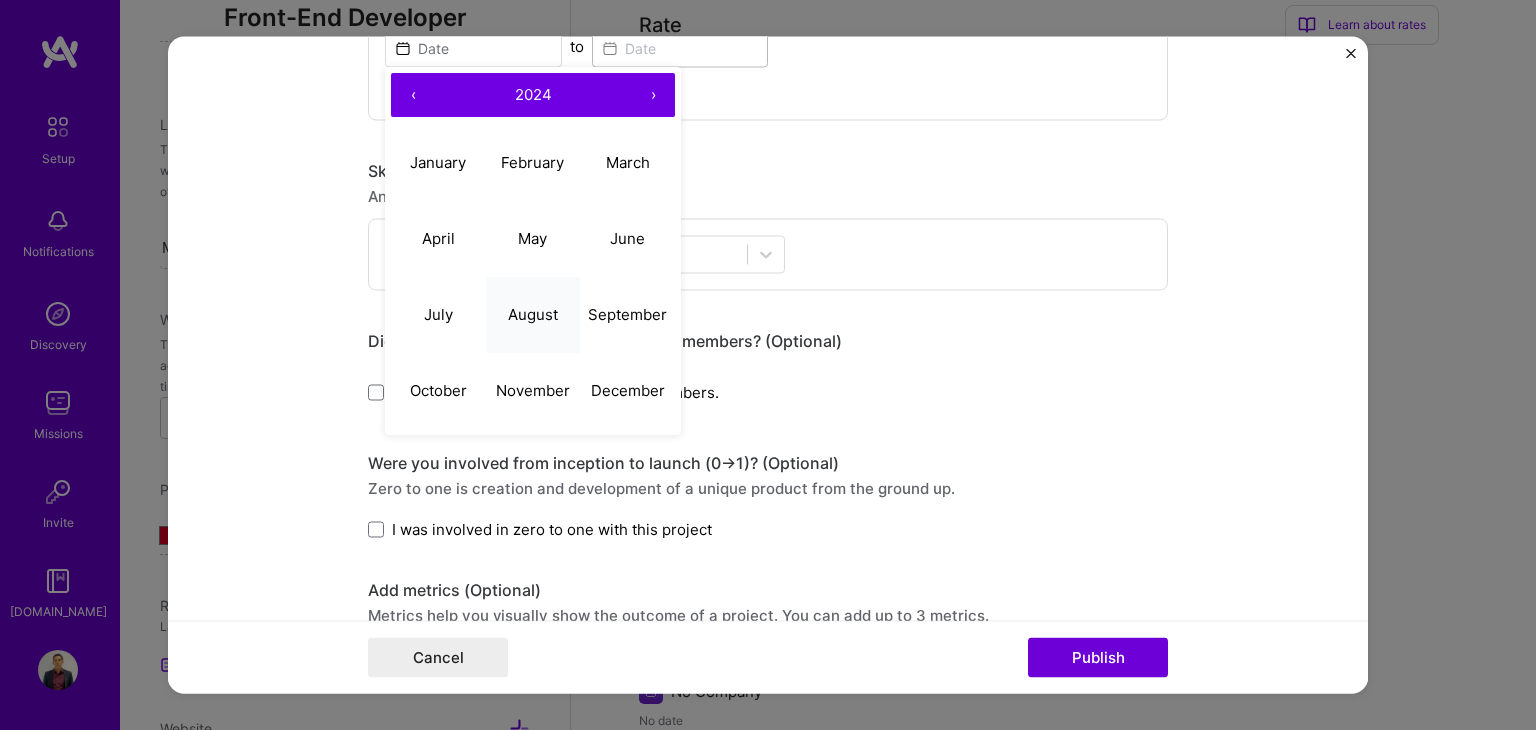 scroll, scrollTop: 1263, scrollLeft: 0, axis: vertical 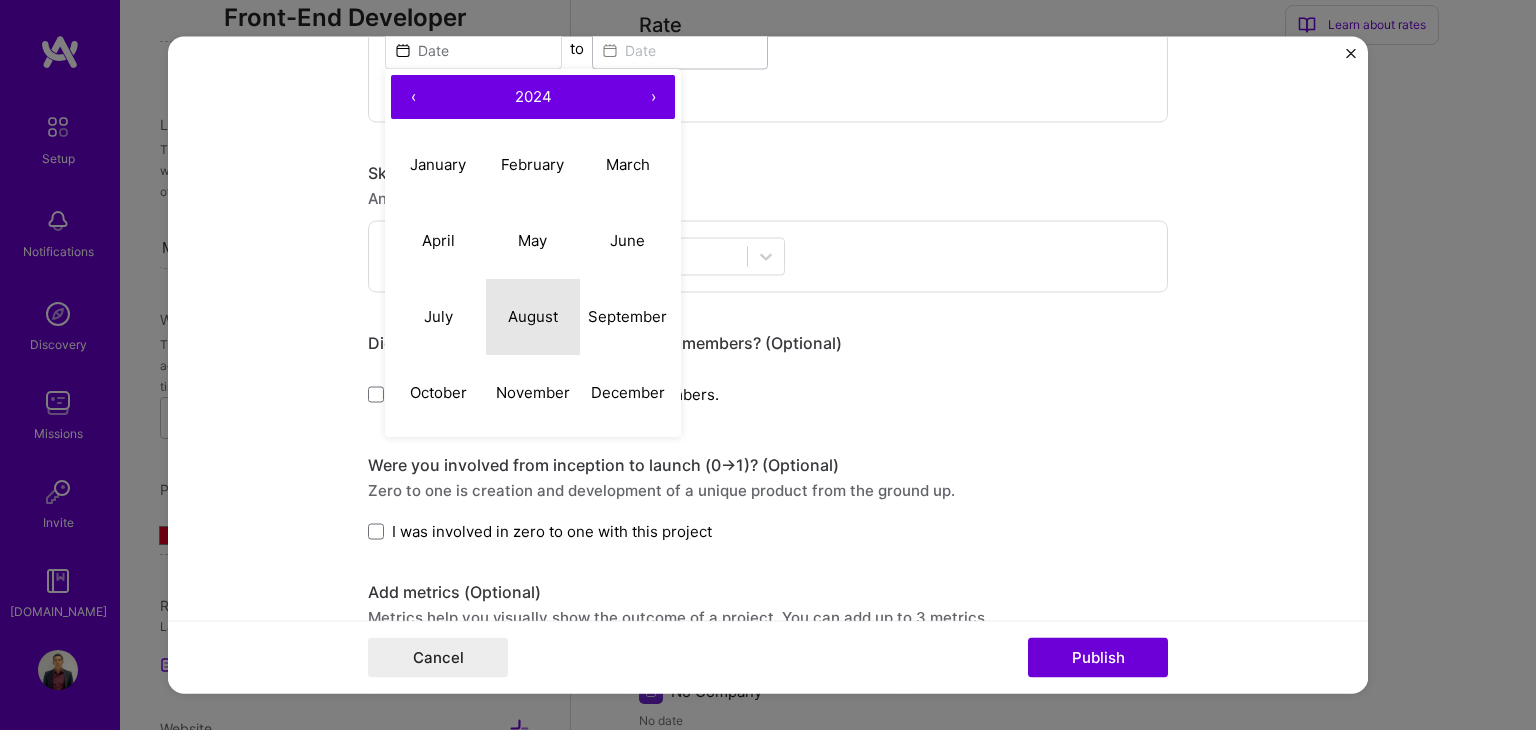 click on "August" at bounding box center (533, 316) 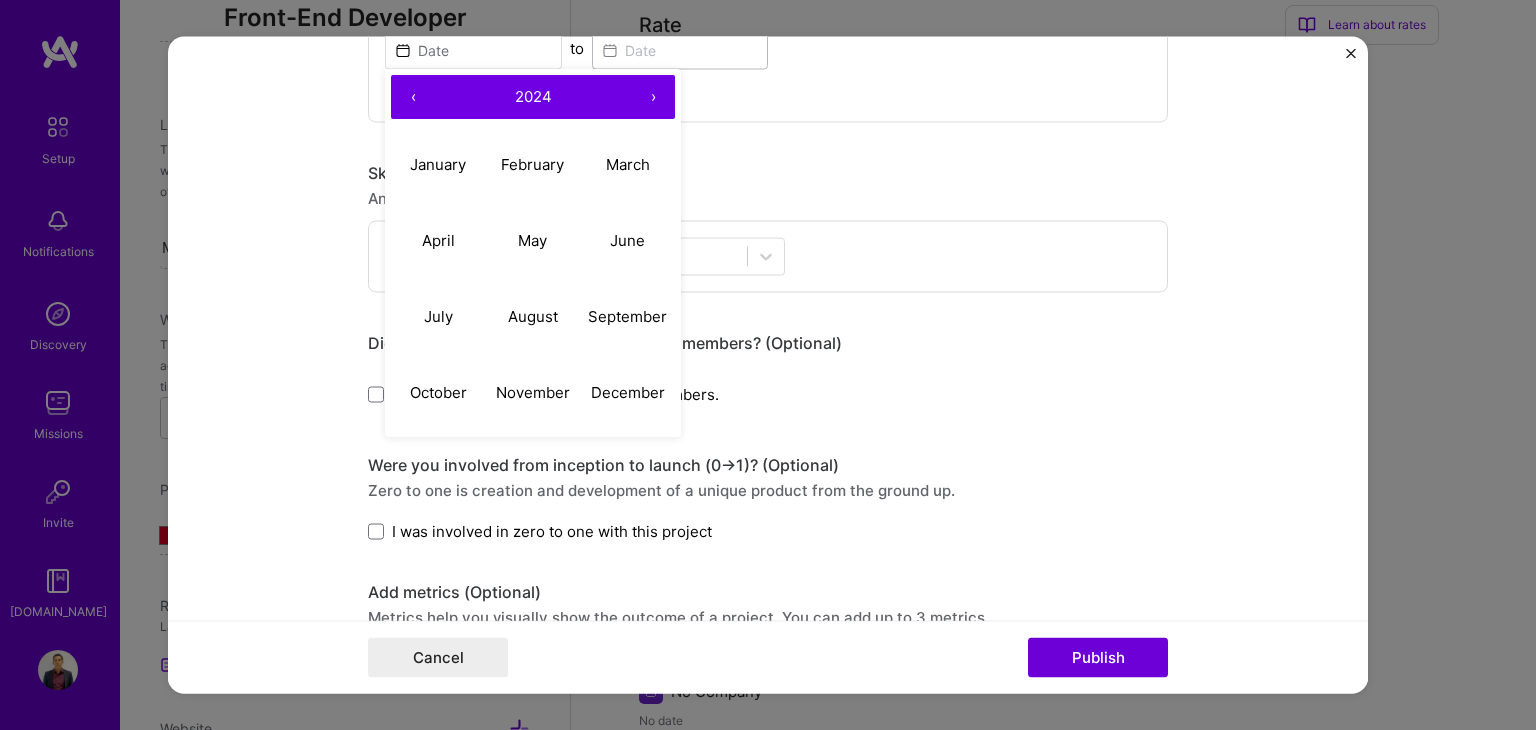 type on "[DATE]" 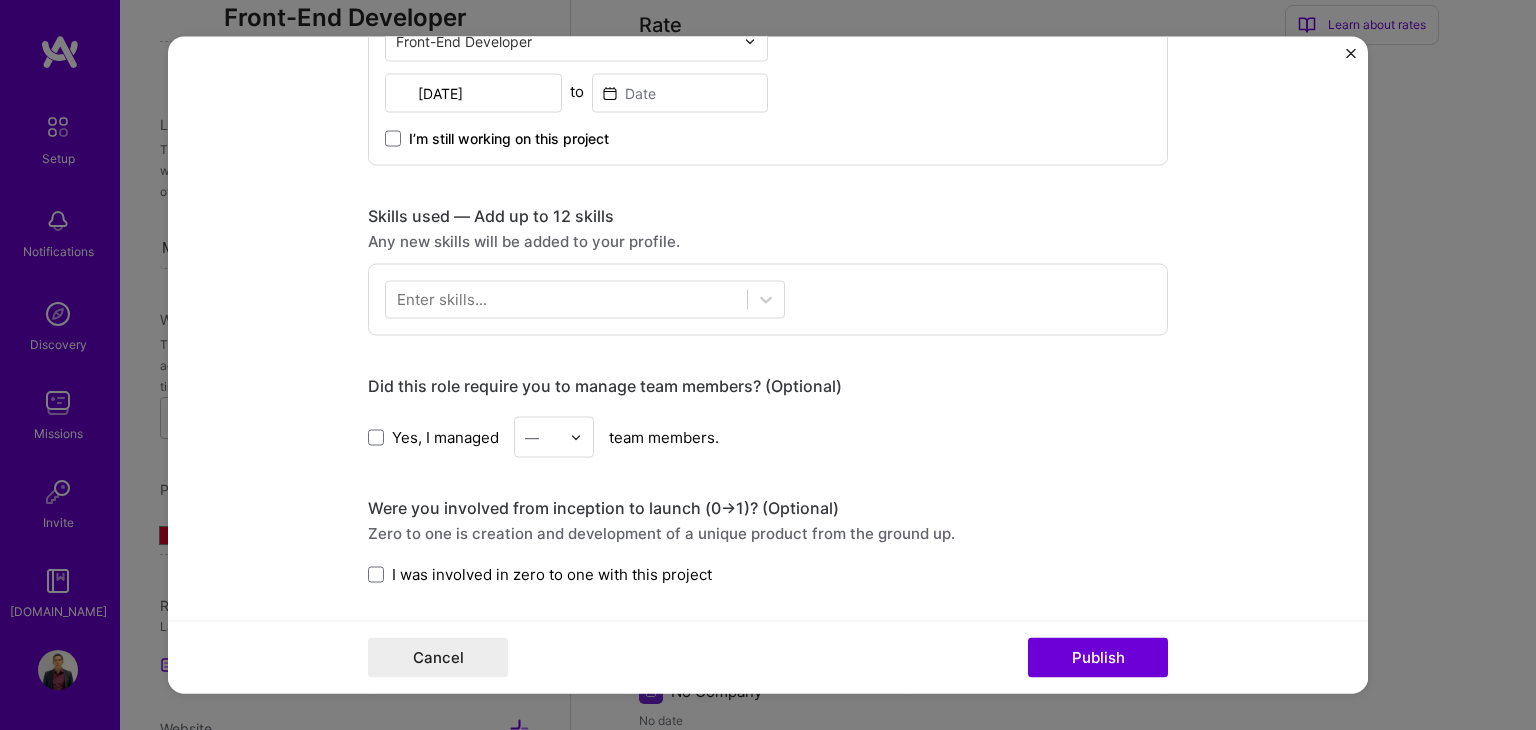 scroll, scrollTop: 1163, scrollLeft: 0, axis: vertical 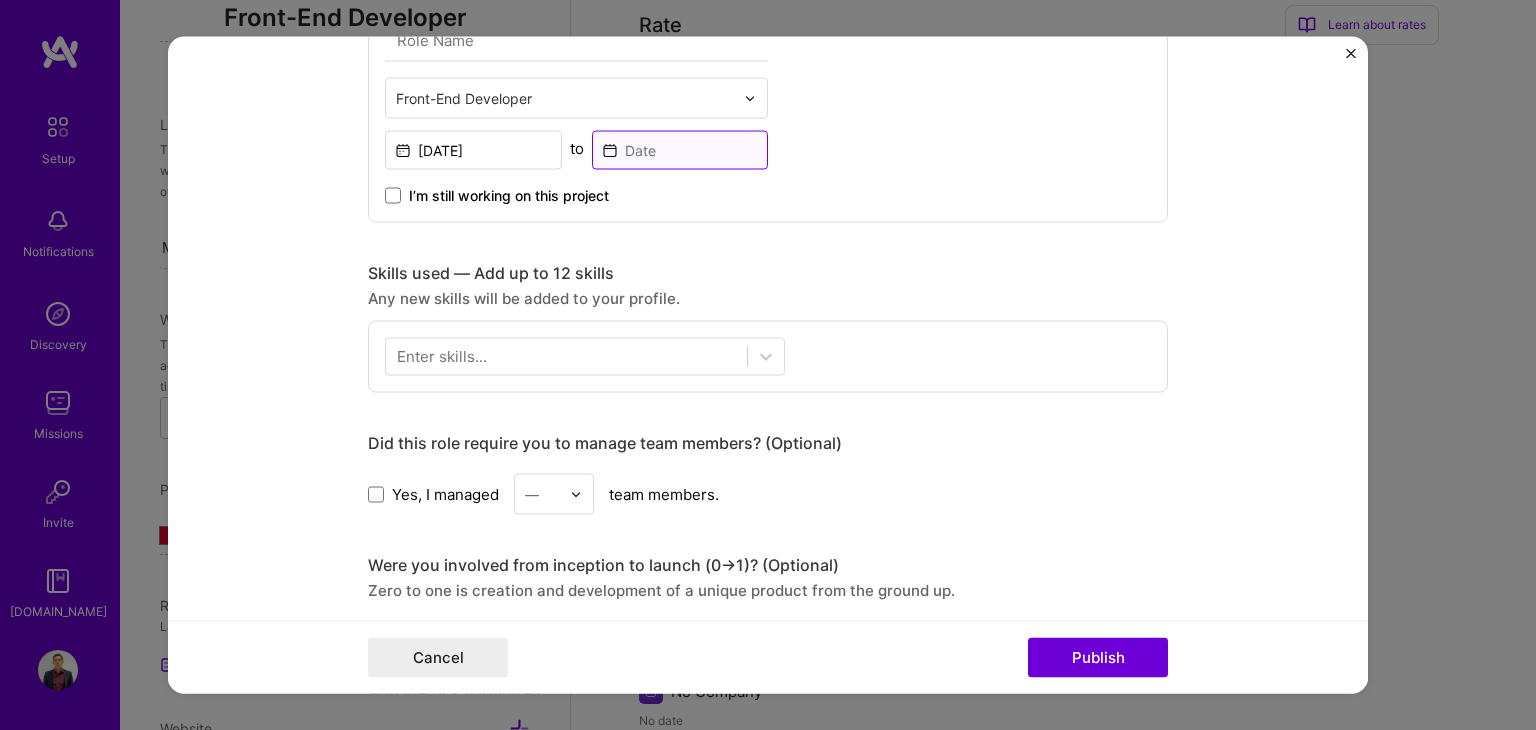click at bounding box center [680, 150] 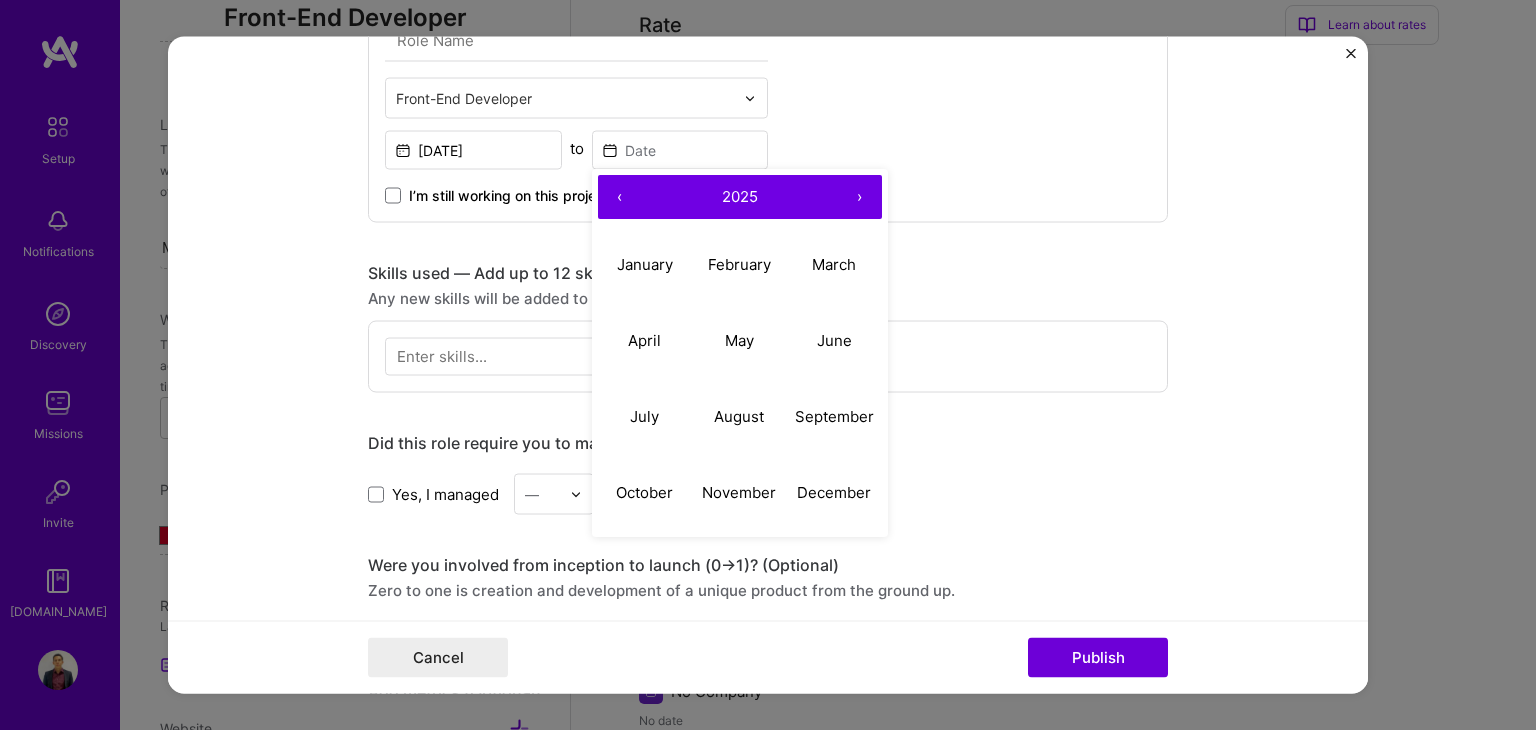 click on "‹" at bounding box center (620, 198) 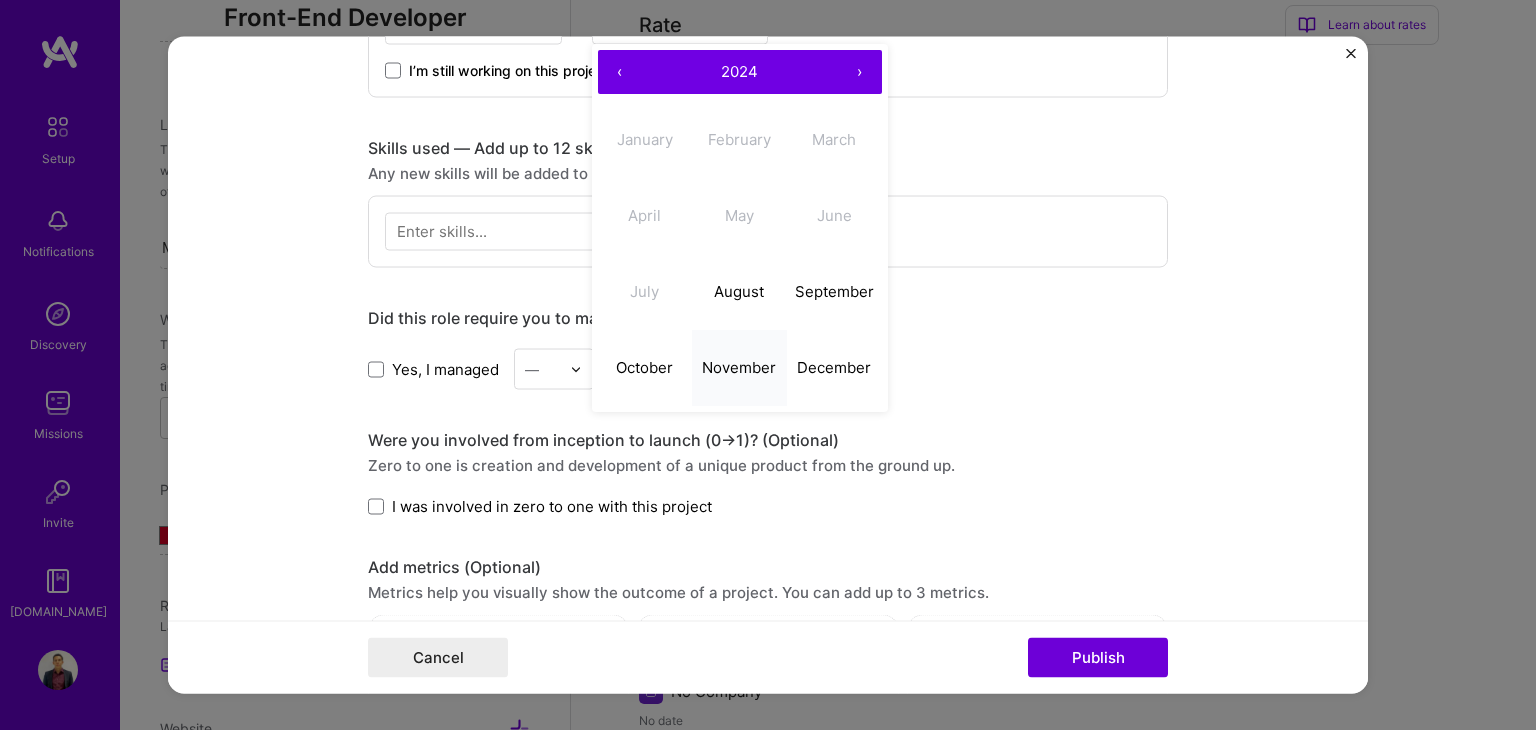 scroll, scrollTop: 1363, scrollLeft: 0, axis: vertical 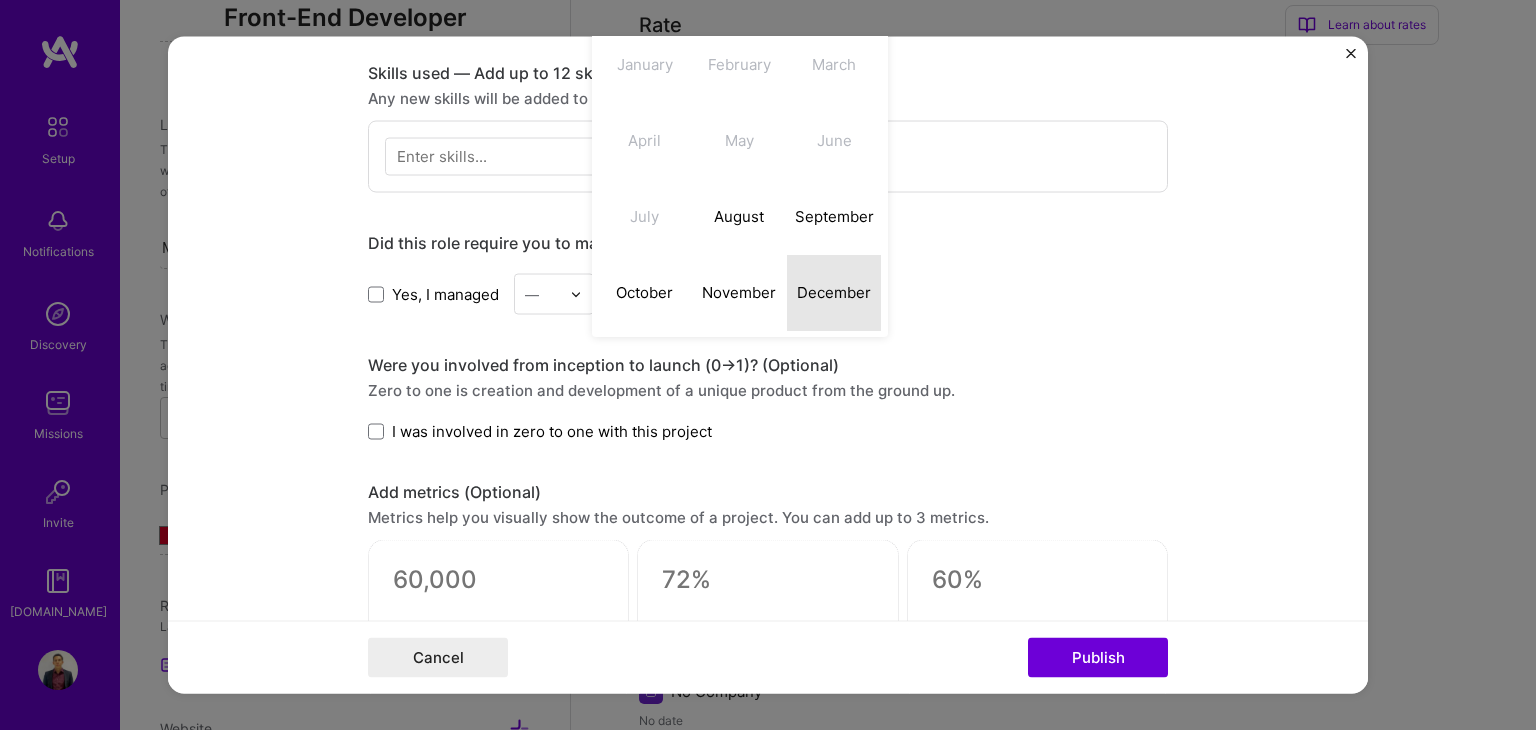 click on "December" at bounding box center [834, 293] 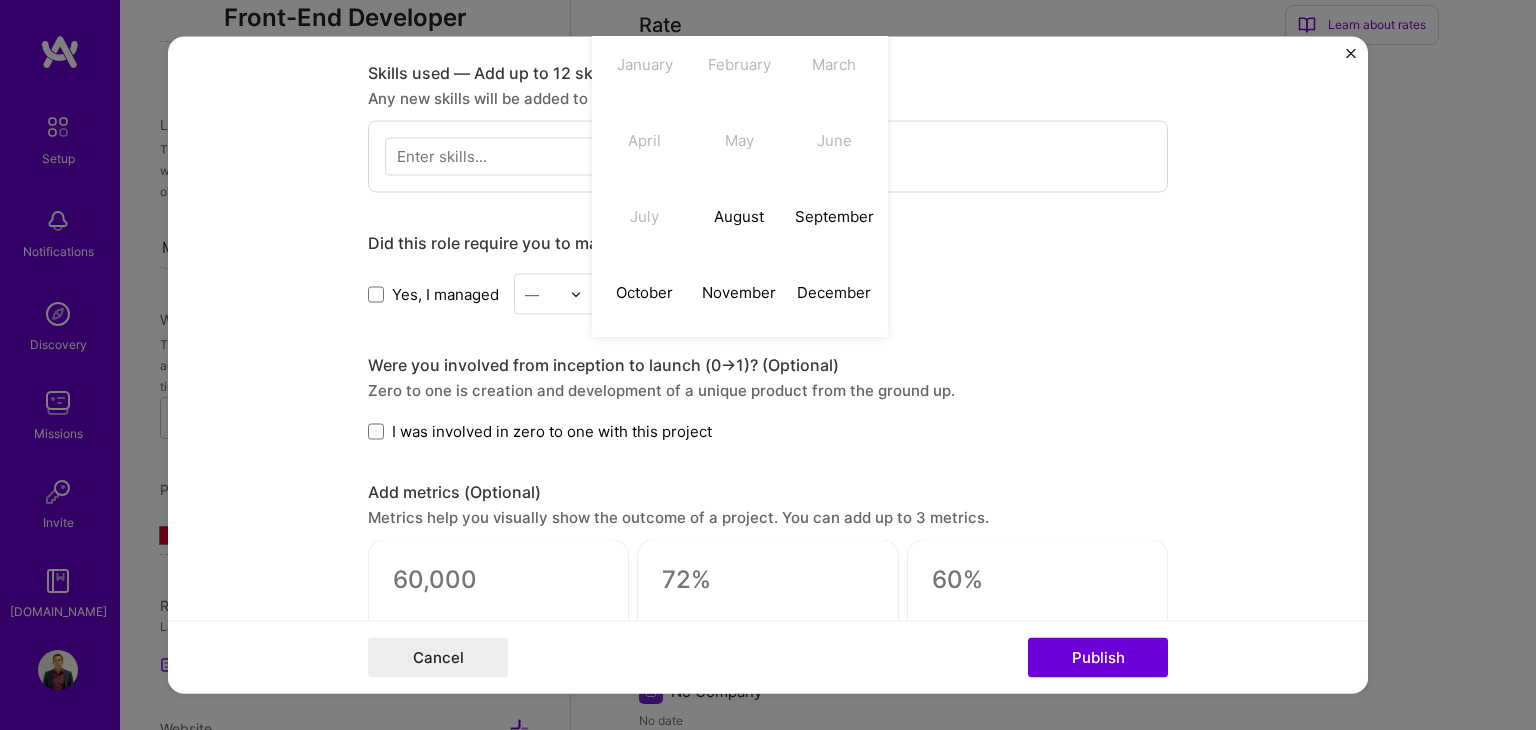 type on "[DATE]" 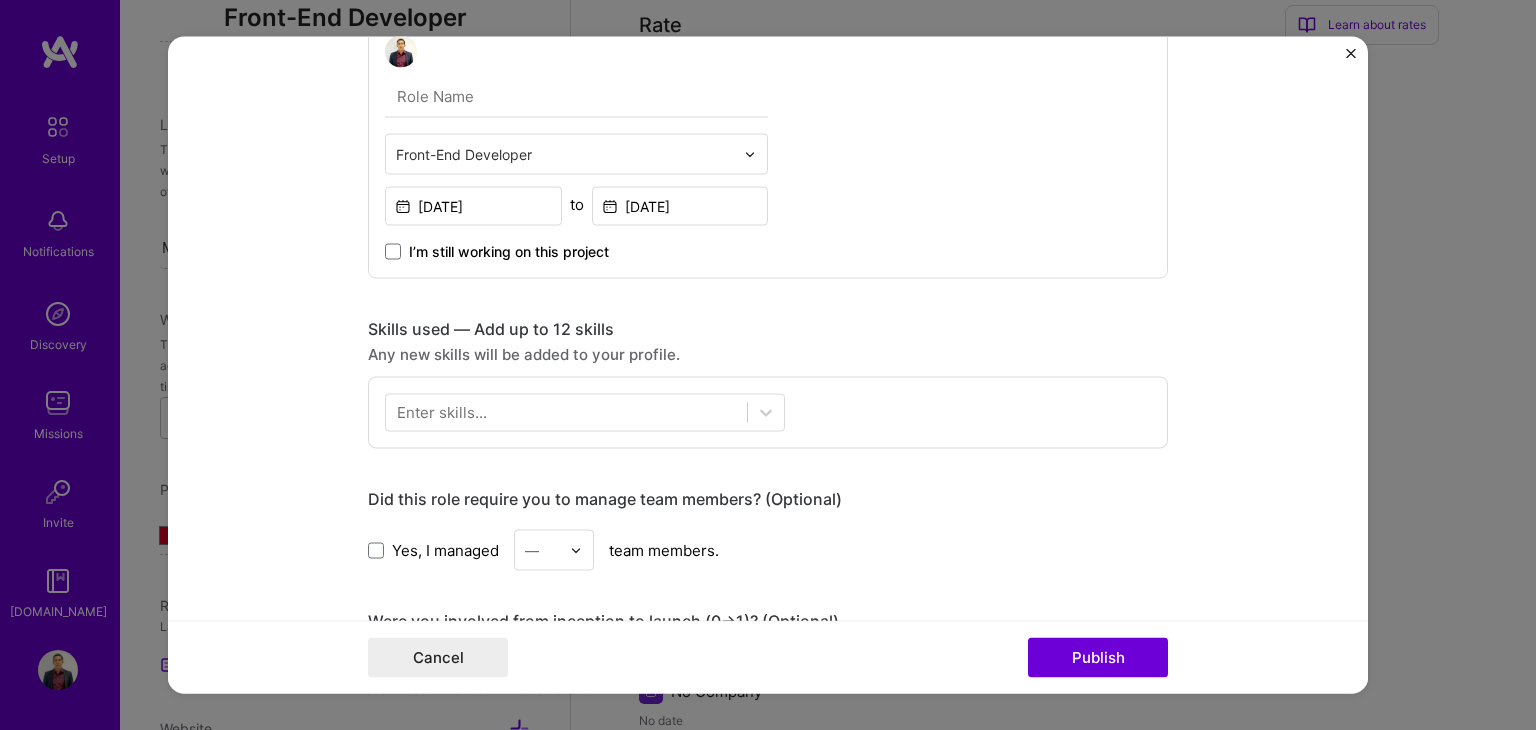 scroll, scrollTop: 1163, scrollLeft: 0, axis: vertical 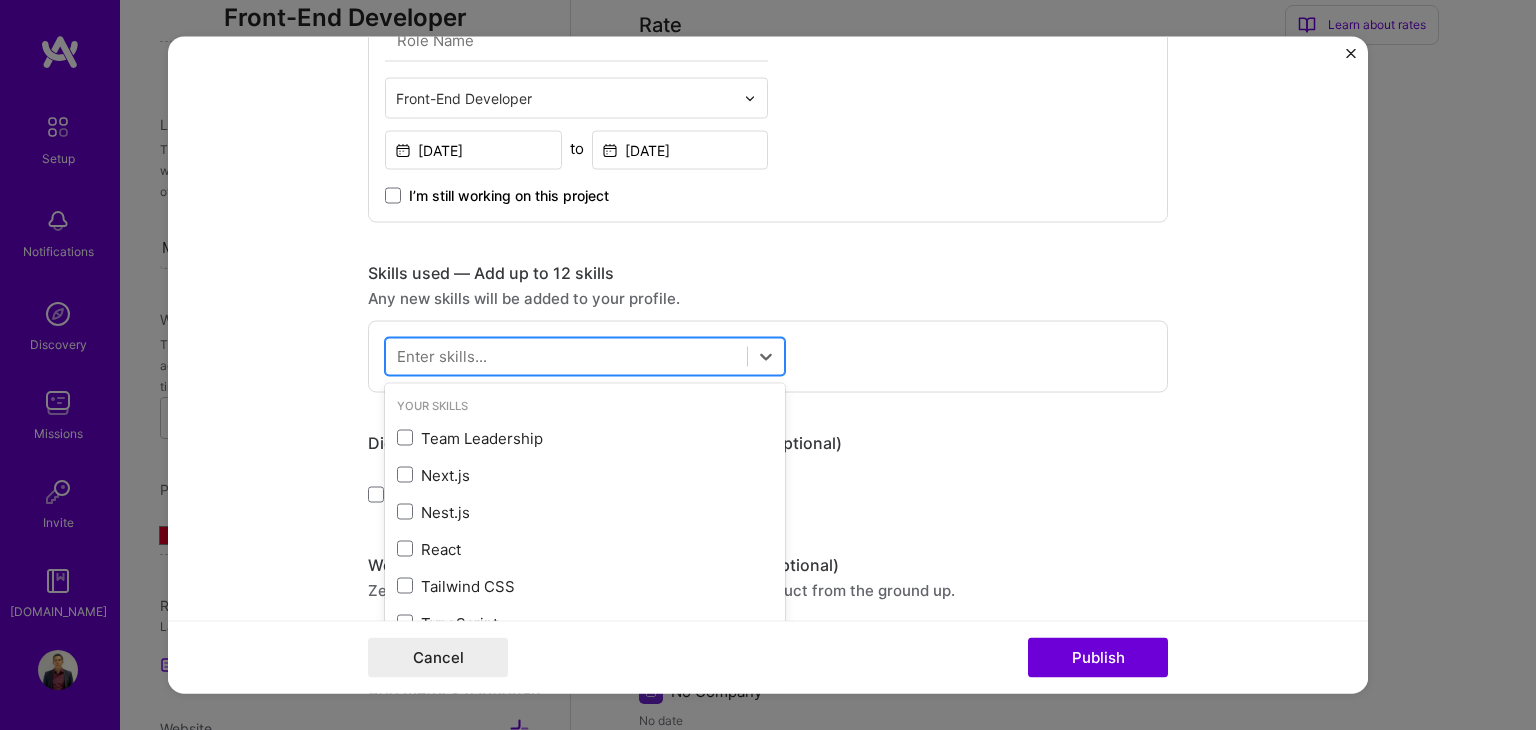 click at bounding box center (566, 356) 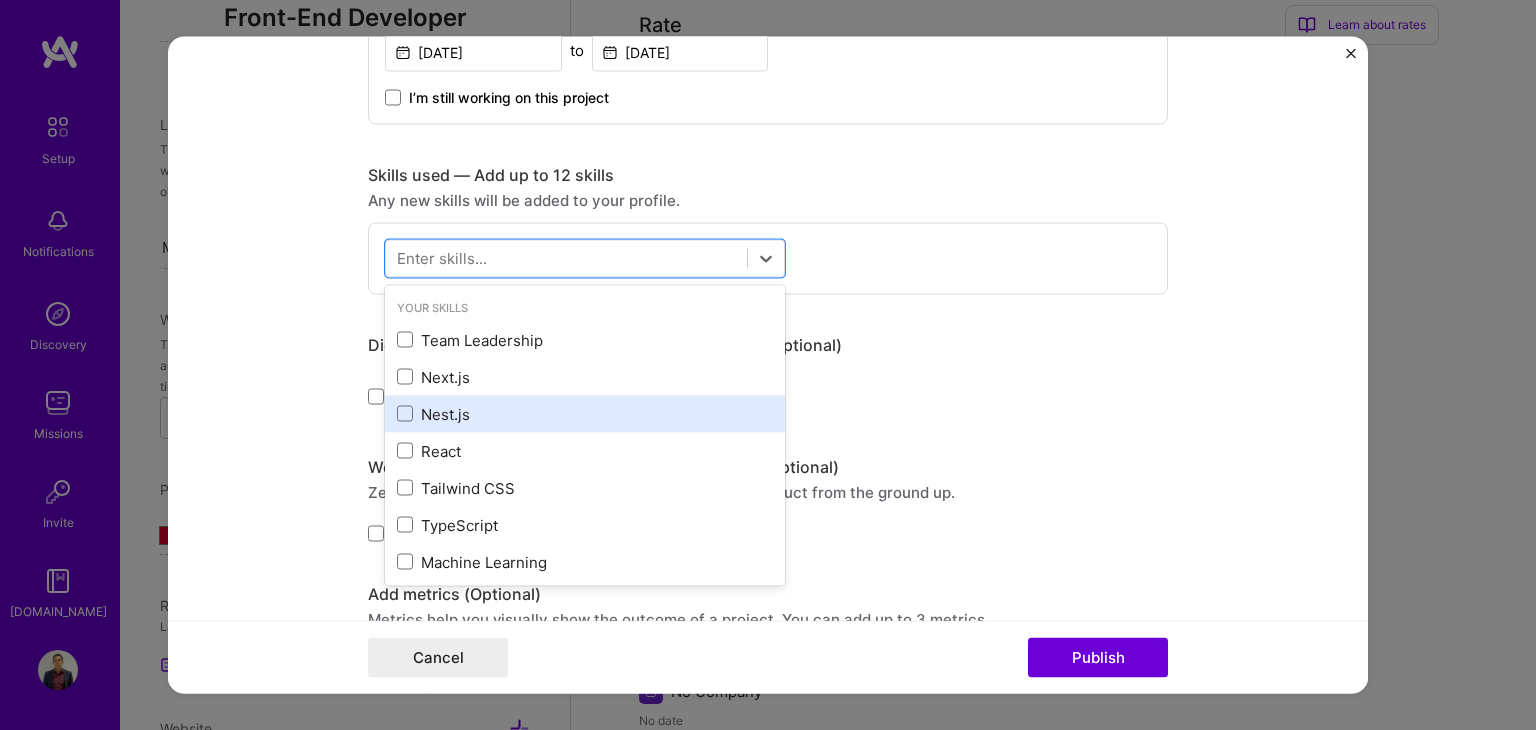 scroll, scrollTop: 1263, scrollLeft: 0, axis: vertical 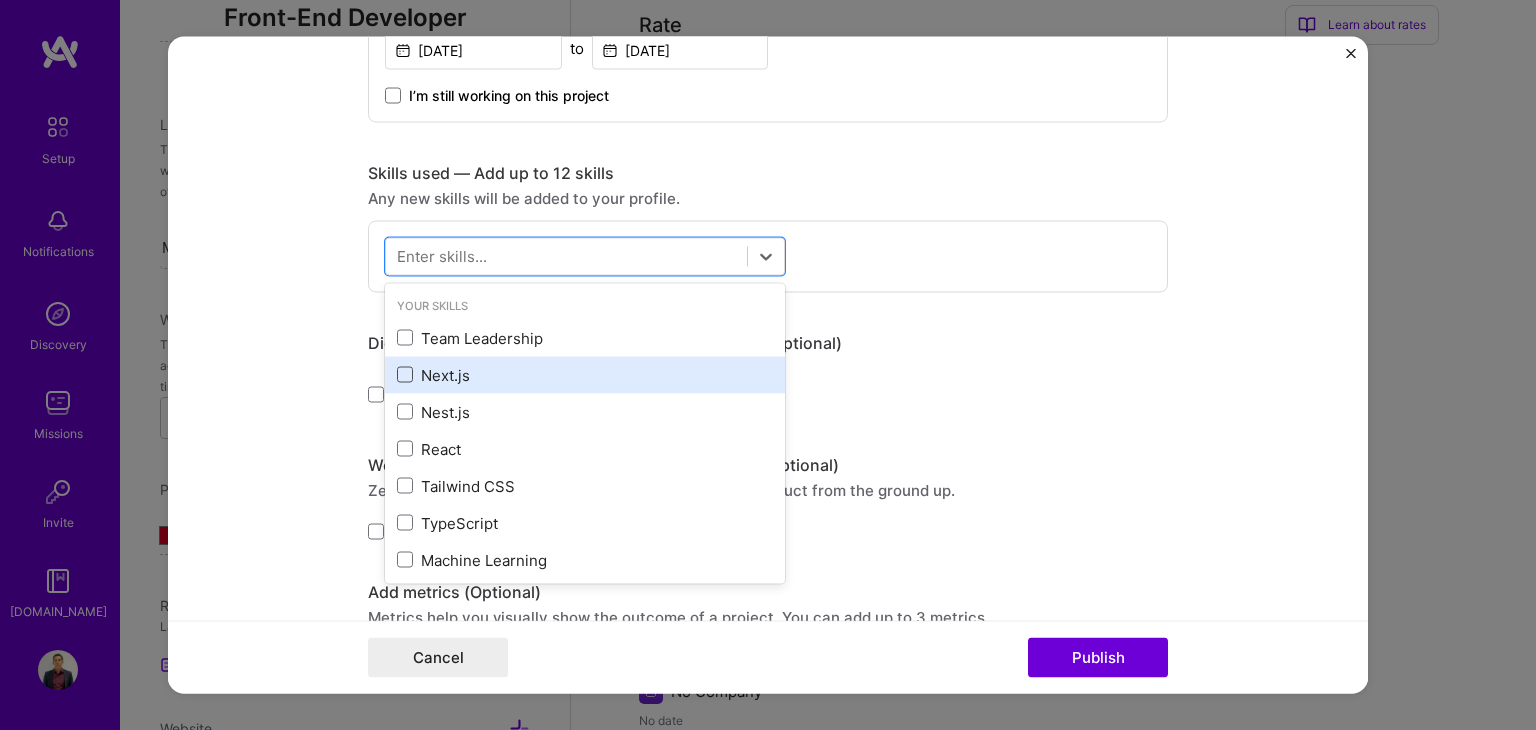 click at bounding box center (405, 375) 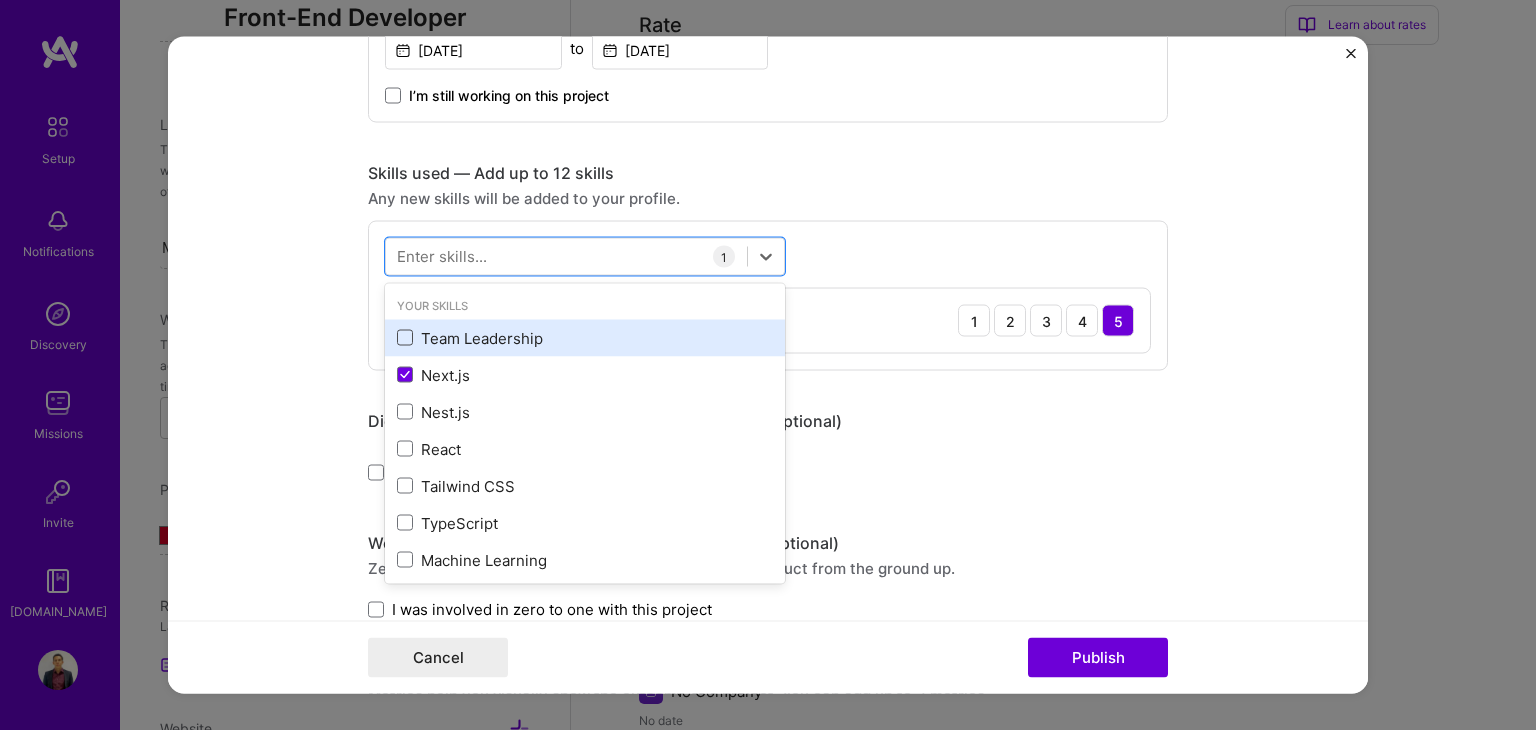 click at bounding box center (405, 338) 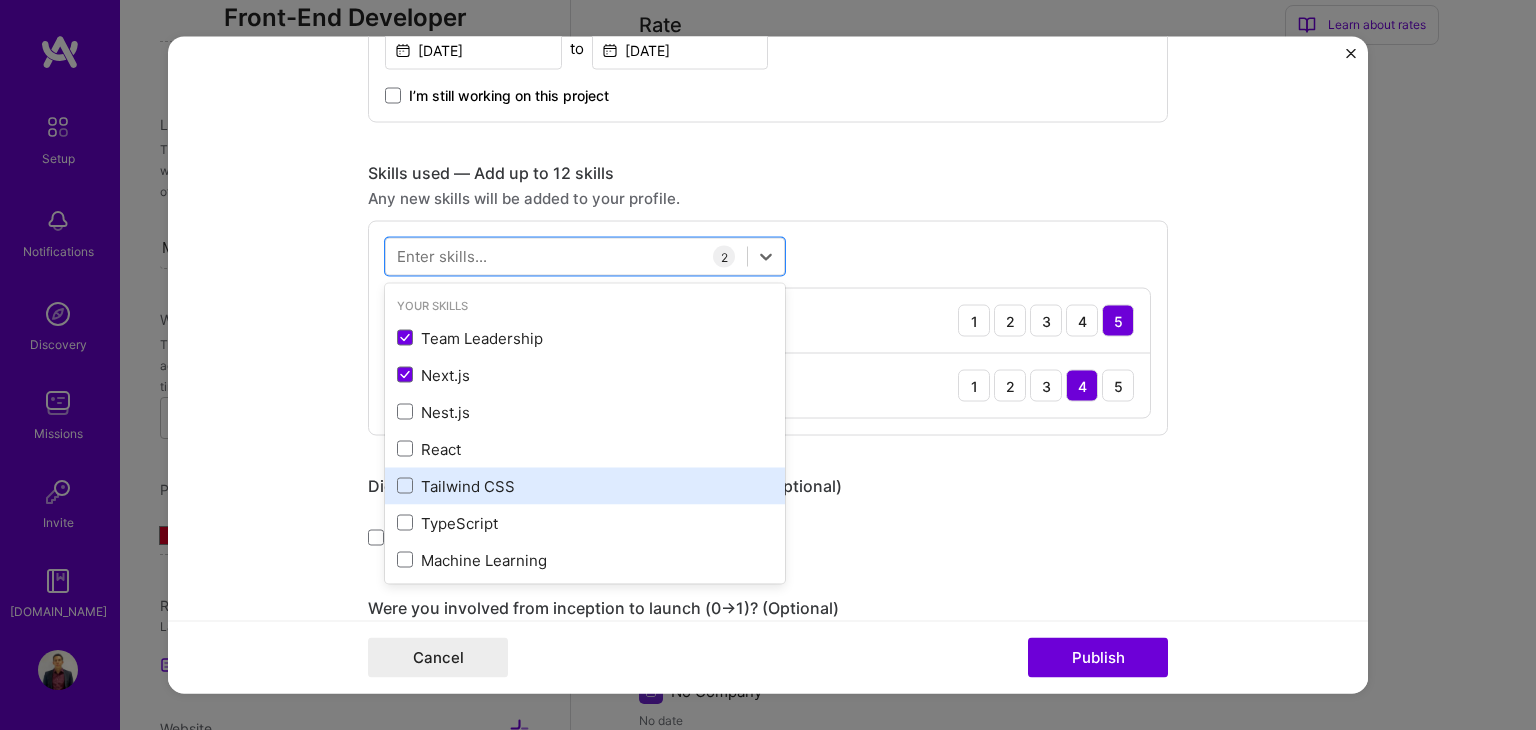click on "Tailwind CSS" at bounding box center [585, 485] 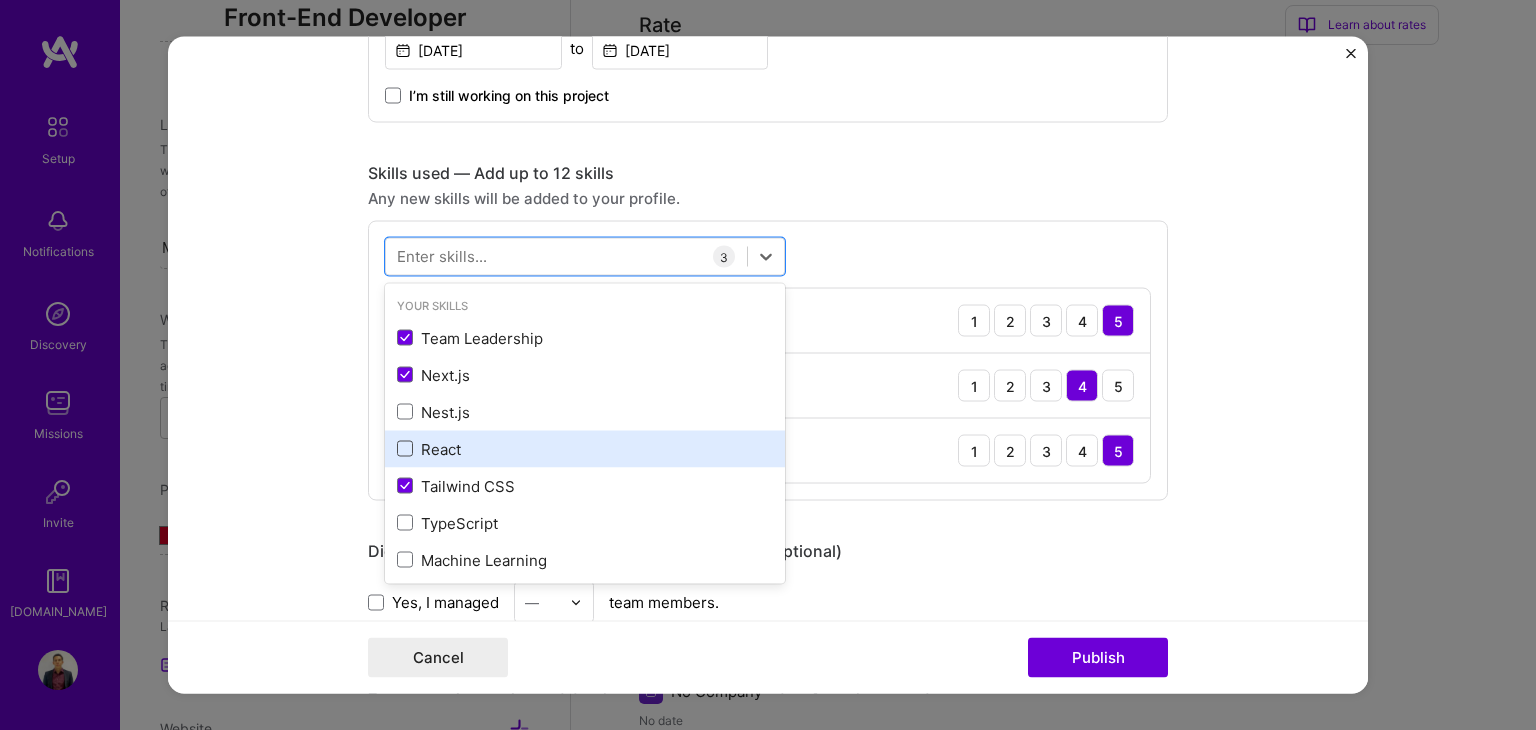 click at bounding box center (405, 449) 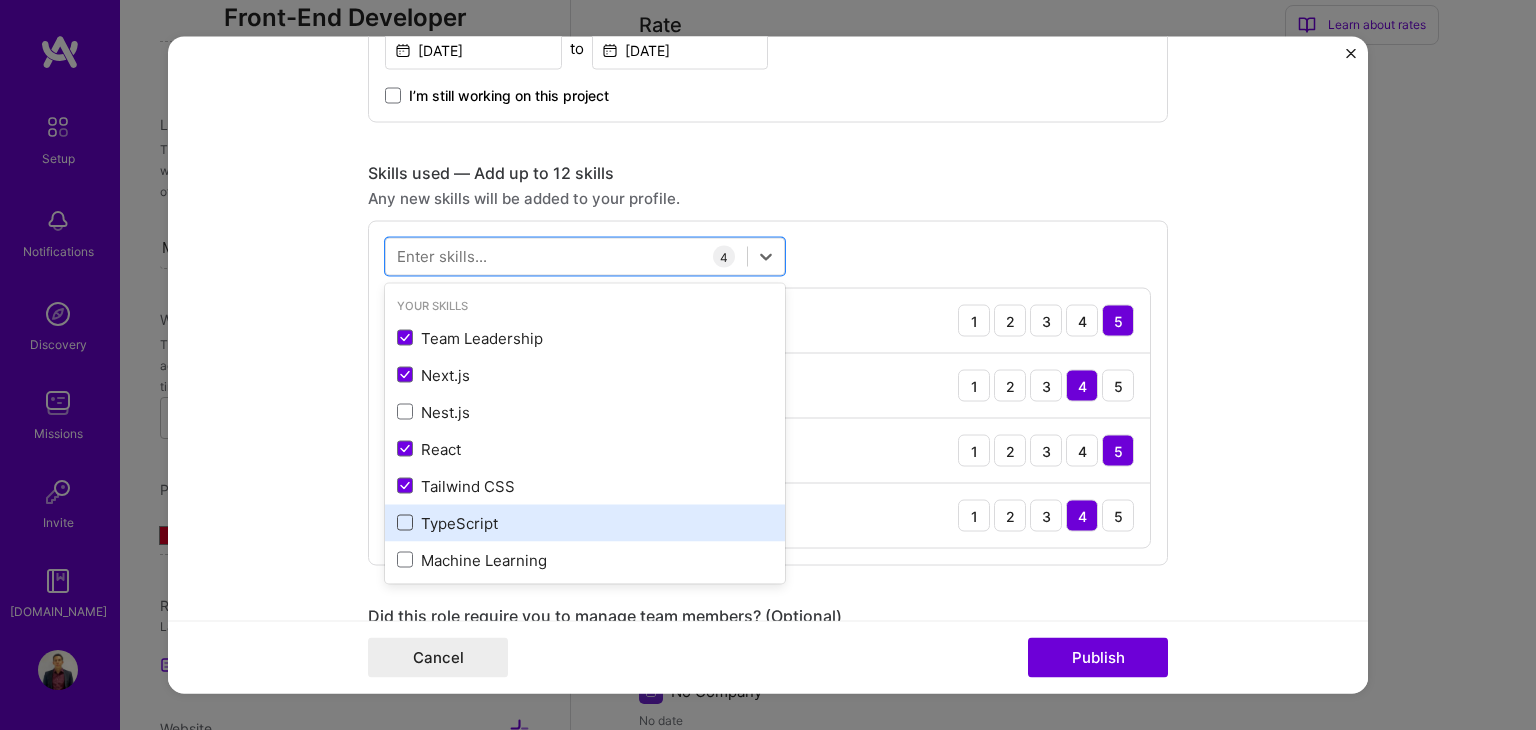click at bounding box center (405, 523) 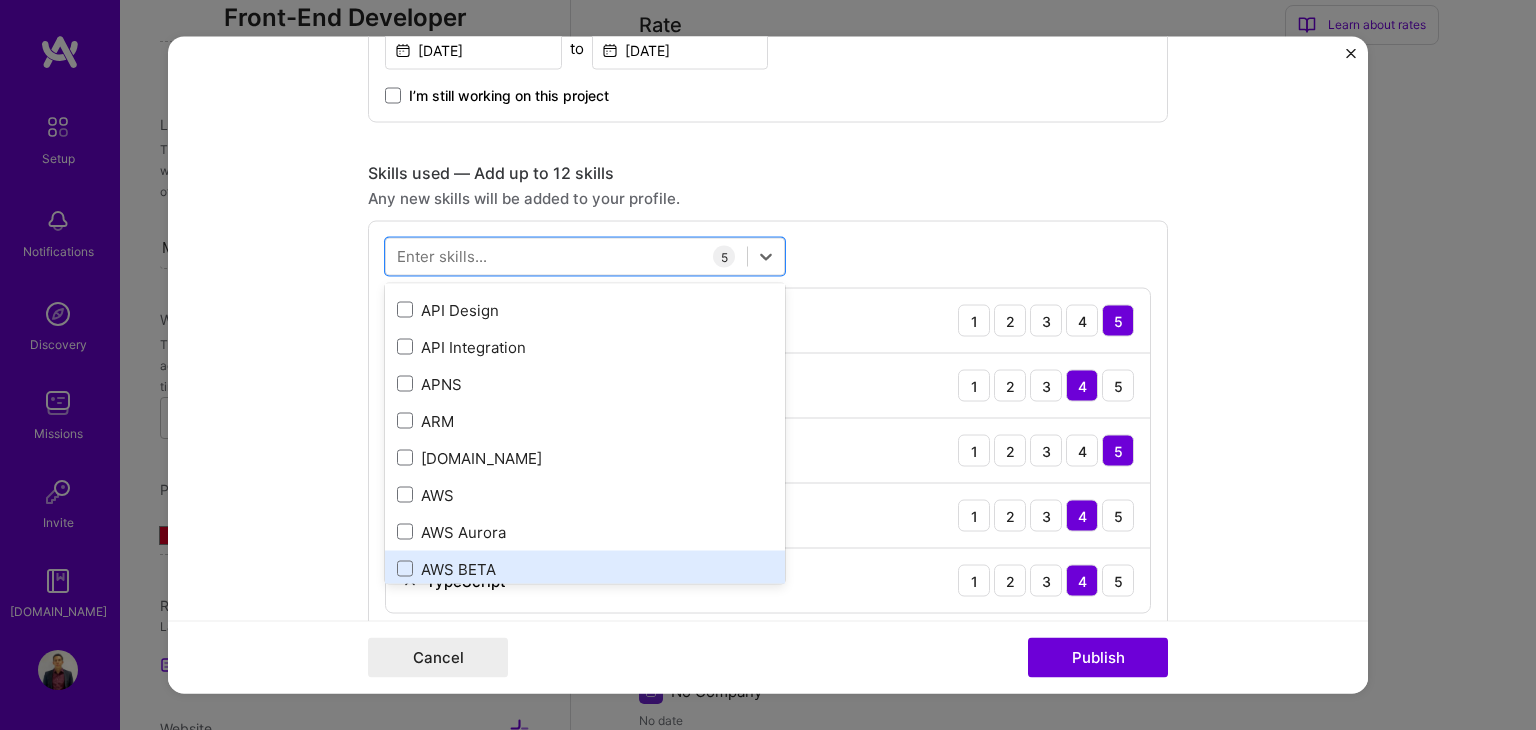 scroll, scrollTop: 600, scrollLeft: 0, axis: vertical 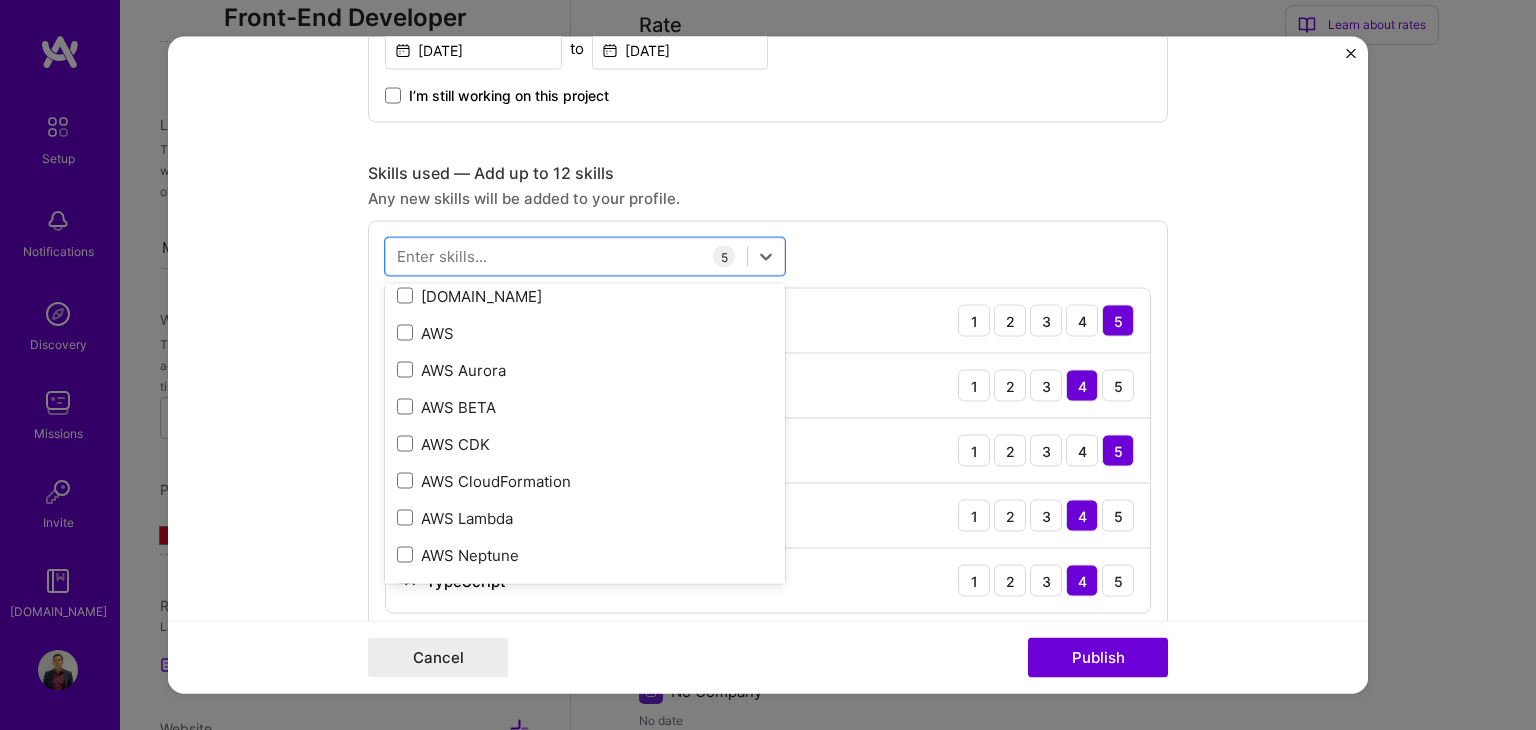 click on "option TypeScript, selected. option AWS Aurora focused, 0 of 2. 378 results available. Use Up and Down to choose options, press Enter to select the currently focused option, press Escape to exit the menu, press Tab to select the option and exit the menu. Your Skills Team Leadership Next.js Nest.js React Tailwind CSS TypeScript Machine Learning All Skills .NET 3D Engineering 3D Modeling API Design API Integration APNS ARM [DOMAIN_NAME] AWS AWS Aurora AWS BETA AWS CDK AWS CloudFormation AWS Lambda AWS Neptune AWS RDS Ada Adobe Creative Cloud Adobe Experience Manager Affiliate Marketing Agile Agora Airflow Airtable Algorithm Design Amazon Athena Amplitude Analytics Android Angular Angular.js Ansible Apache [PERSON_NAME] Apex (Salesforce) Apollo App Clip (iOS) ArangoDB Artifactory Artificial Intelligence (AI) Assembly [DOMAIN_NAME] [PERSON_NAME] Authentication Automated Testing Azure BLE (Bluetooth) Babylon.js Backbone.js Backlog Prioritization BigQuery Blockchain / Crypto Blog Bloomreach Bootstrap JS Boto3 Brand Strategy C C# C++ CI/CD" at bounding box center [768, 426] 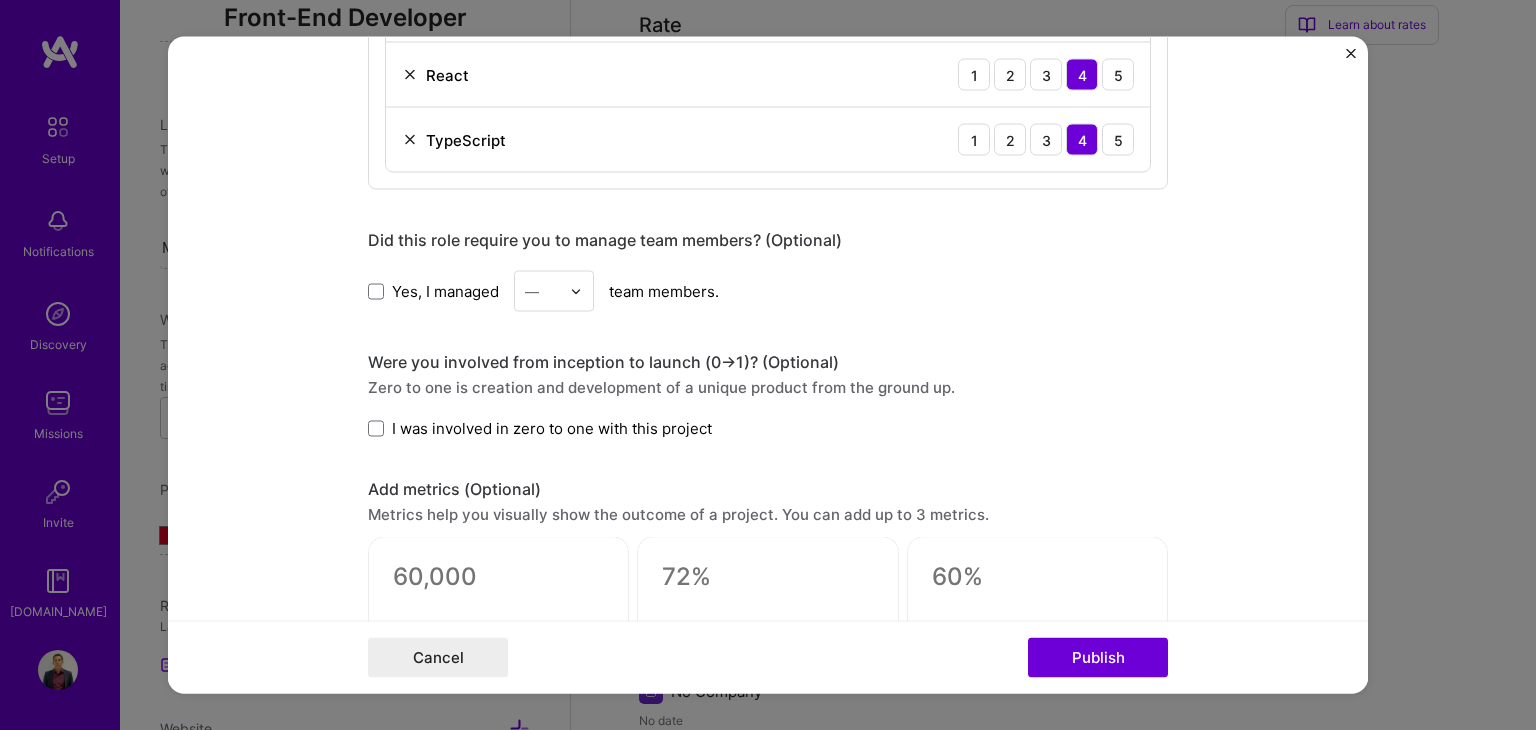 scroll, scrollTop: 1763, scrollLeft: 0, axis: vertical 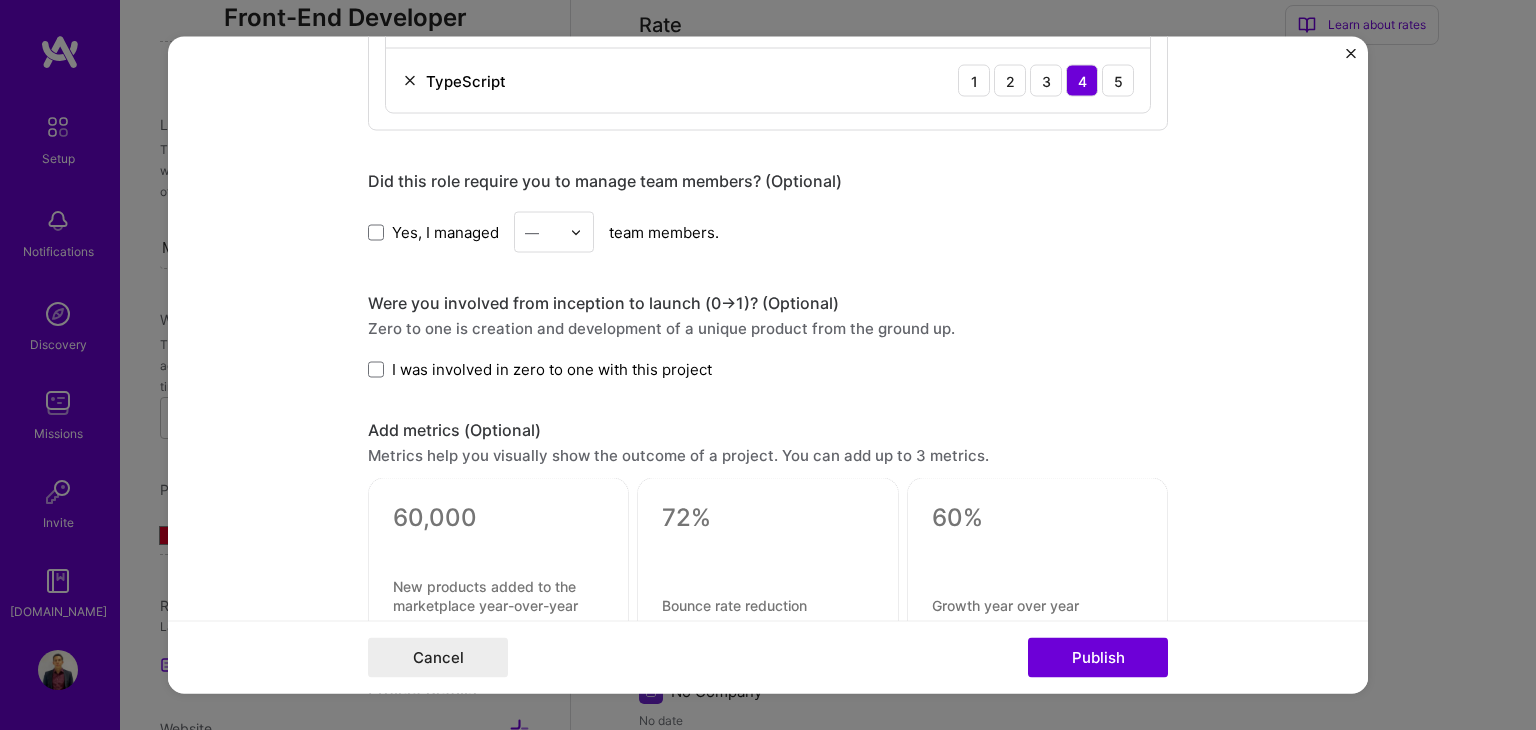 click on "Yes, I managed" at bounding box center (433, 231) 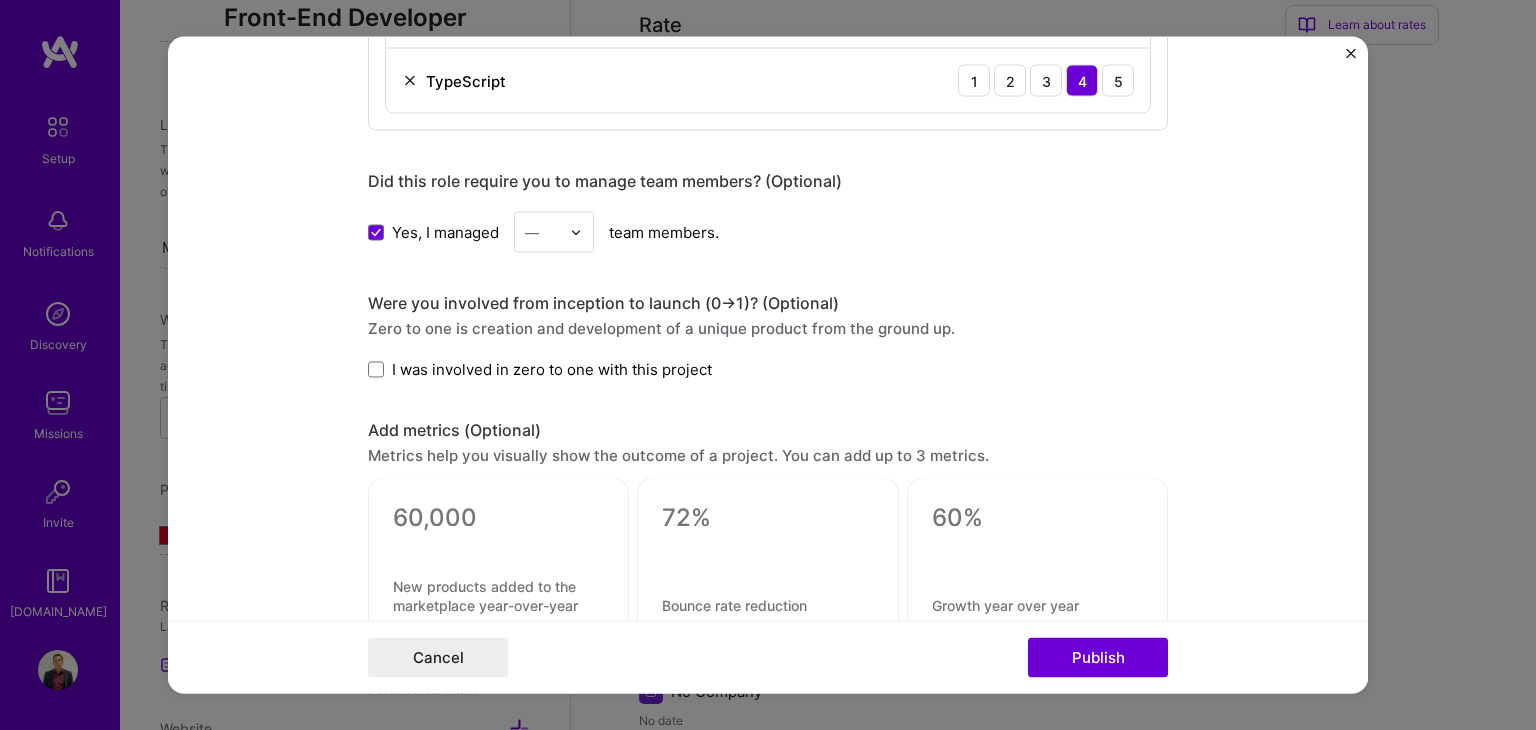 click at bounding box center (581, 232) 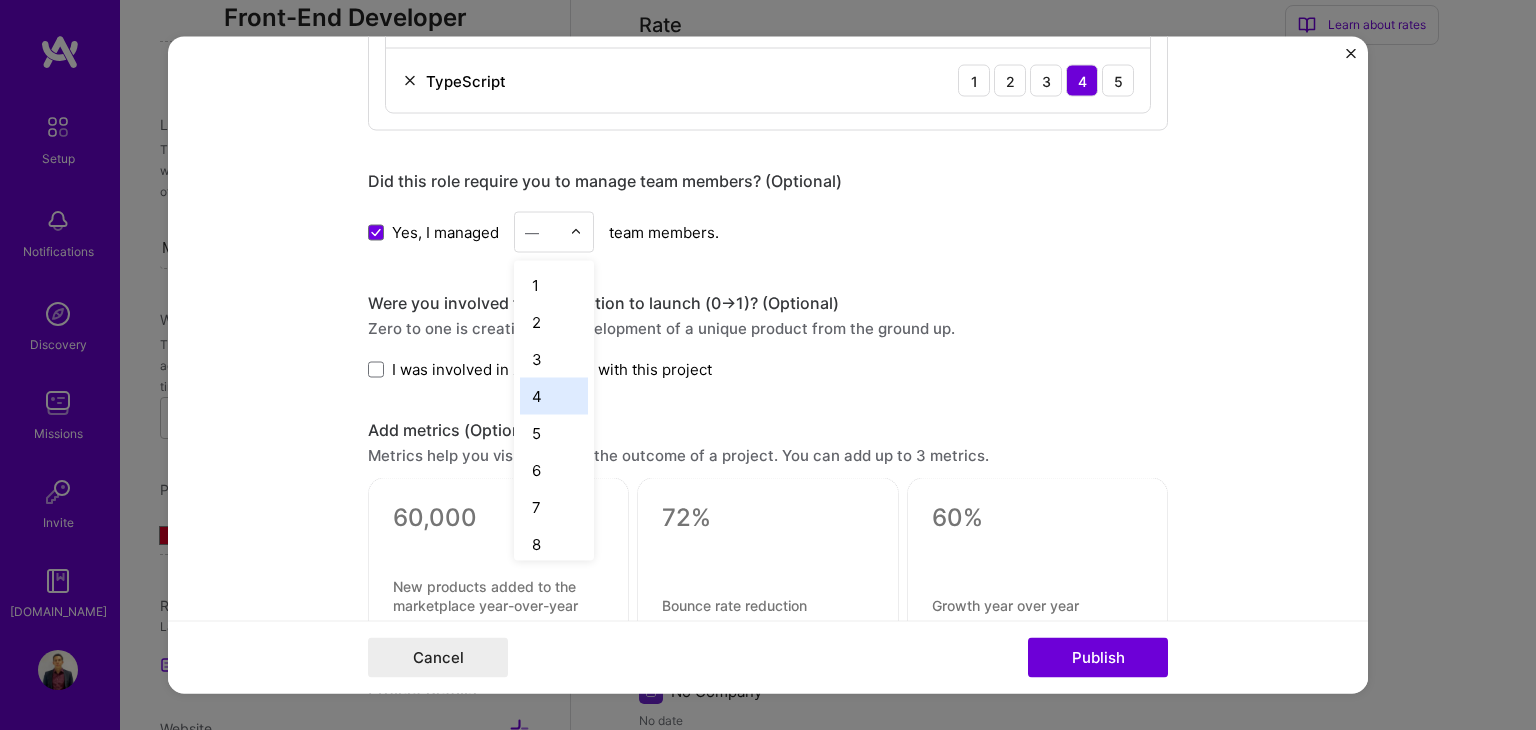 click on "4" at bounding box center [554, 396] 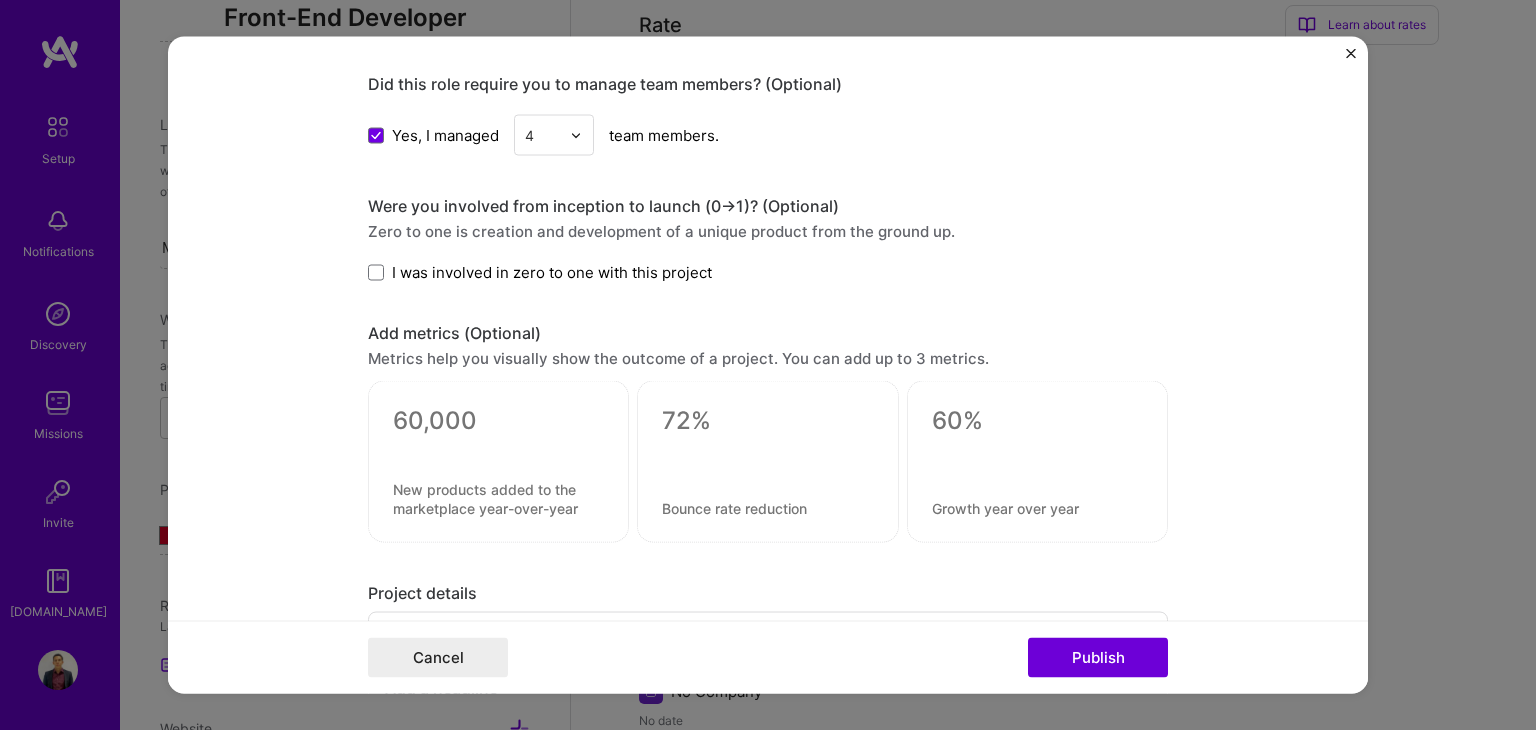 scroll, scrollTop: 1863, scrollLeft: 0, axis: vertical 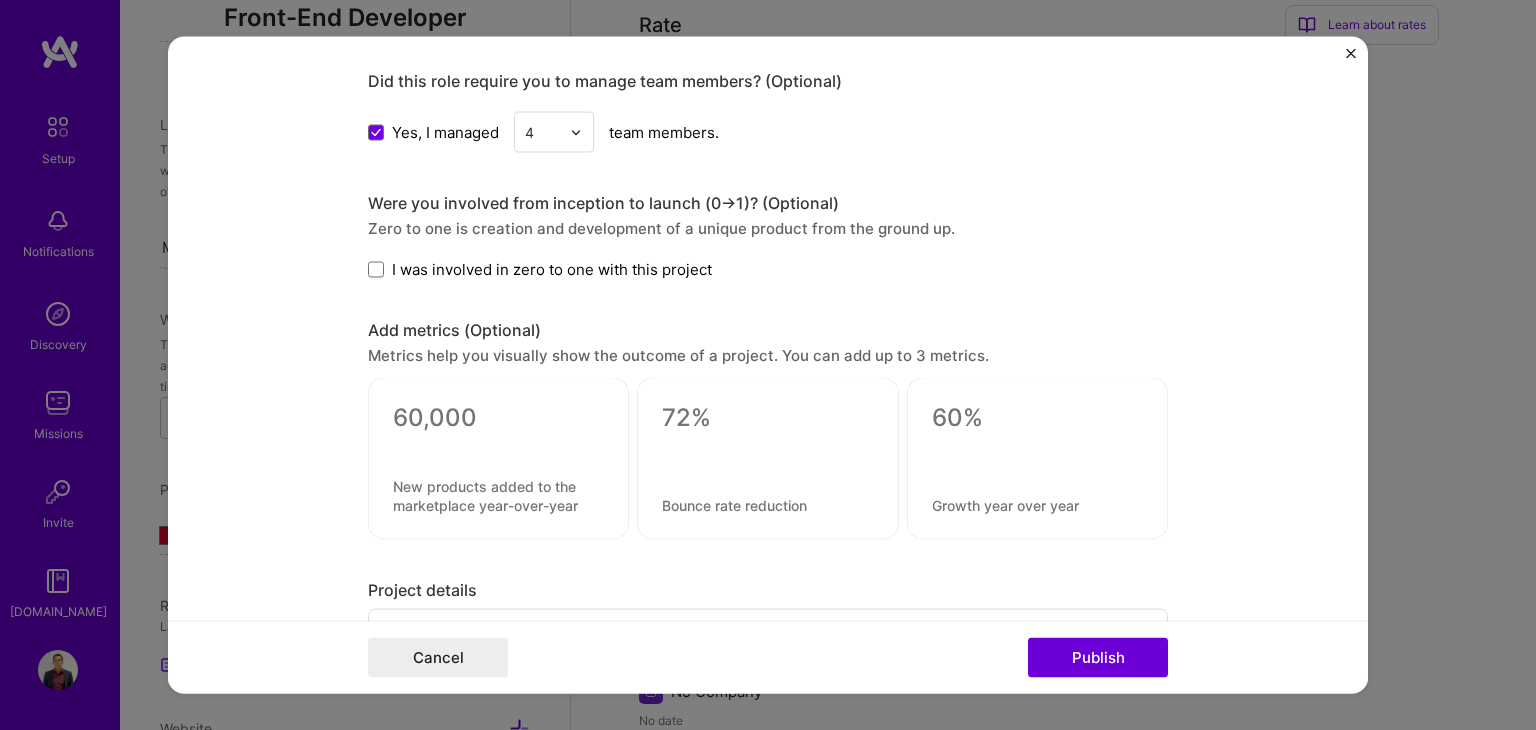 click on "I was involved in zero to one with this project" at bounding box center [552, 269] 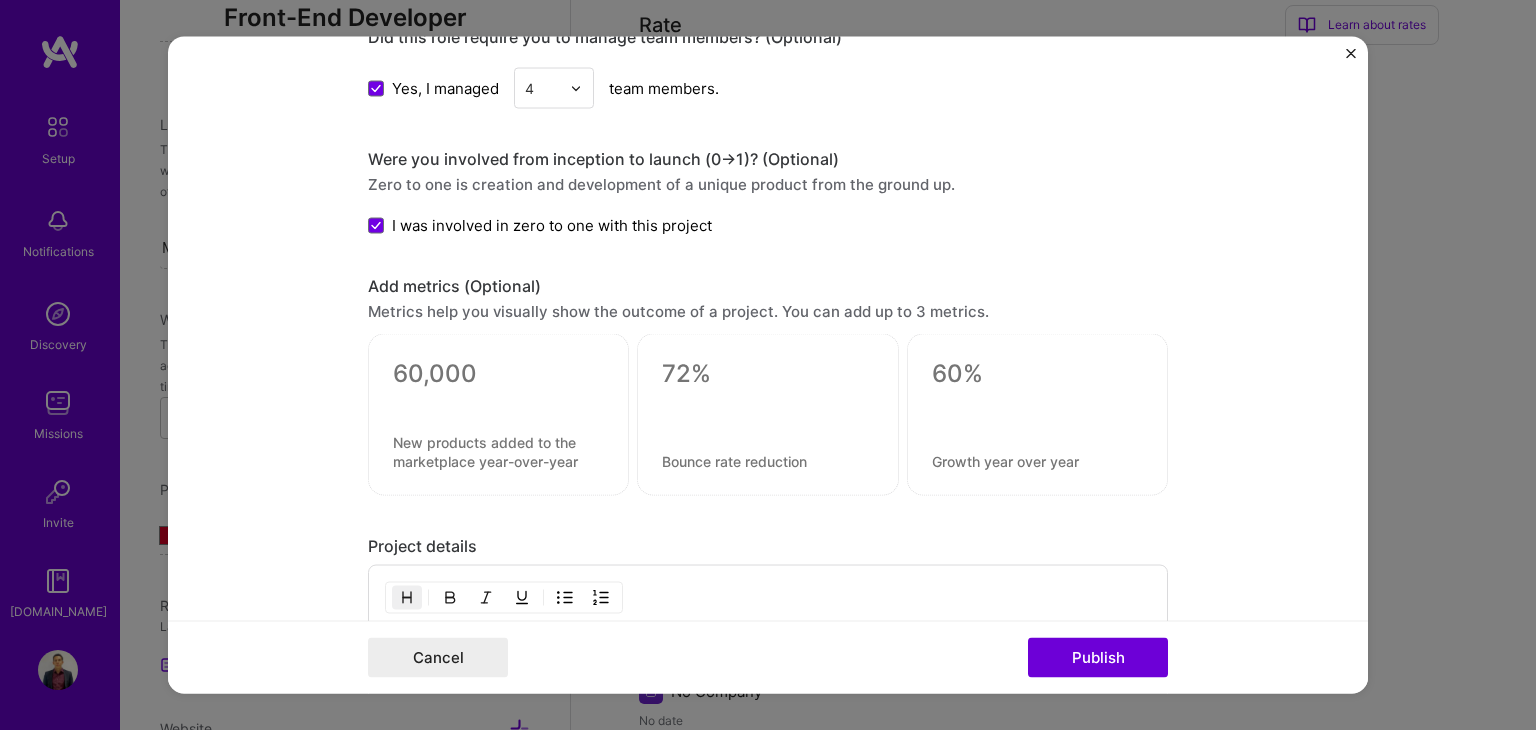 scroll, scrollTop: 1963, scrollLeft: 0, axis: vertical 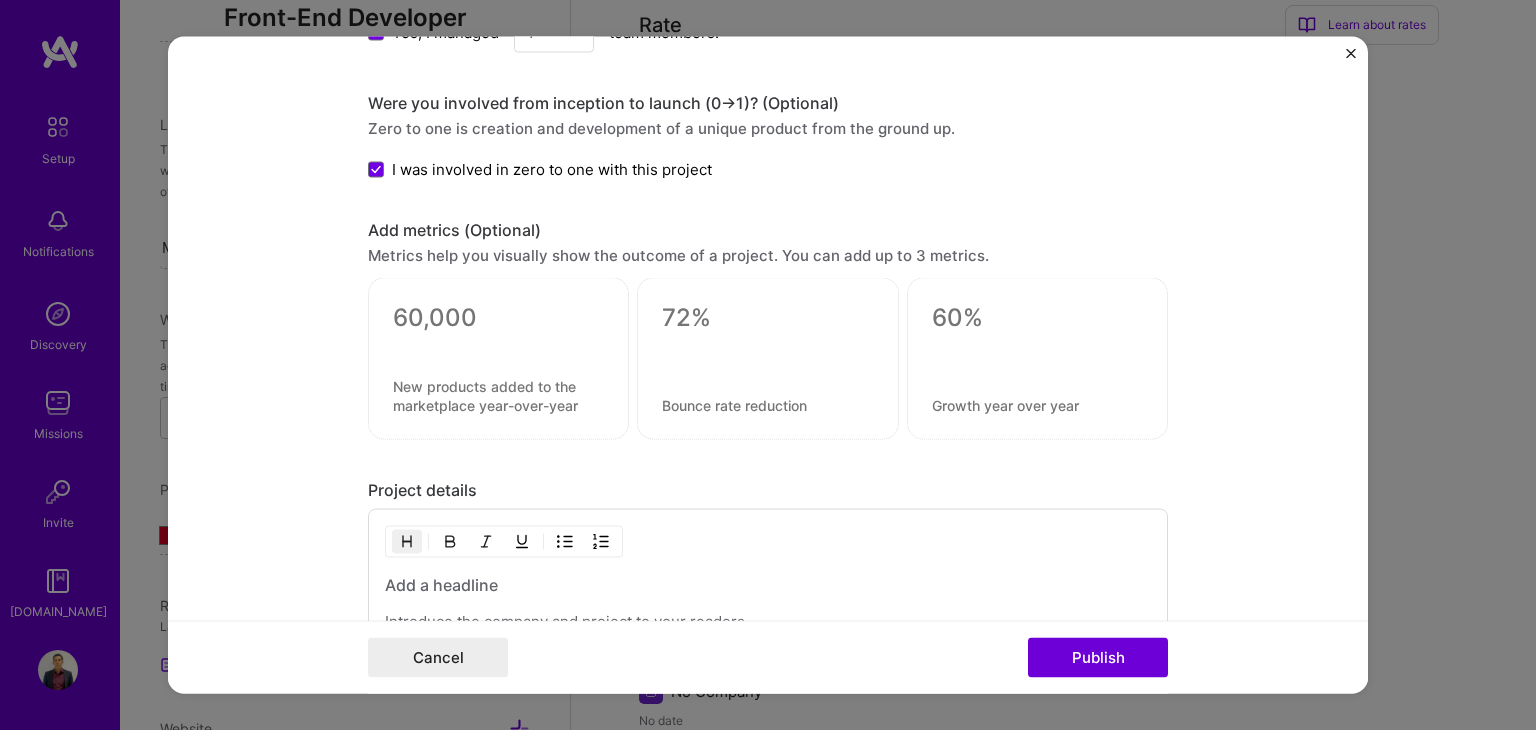 click at bounding box center [498, 318] 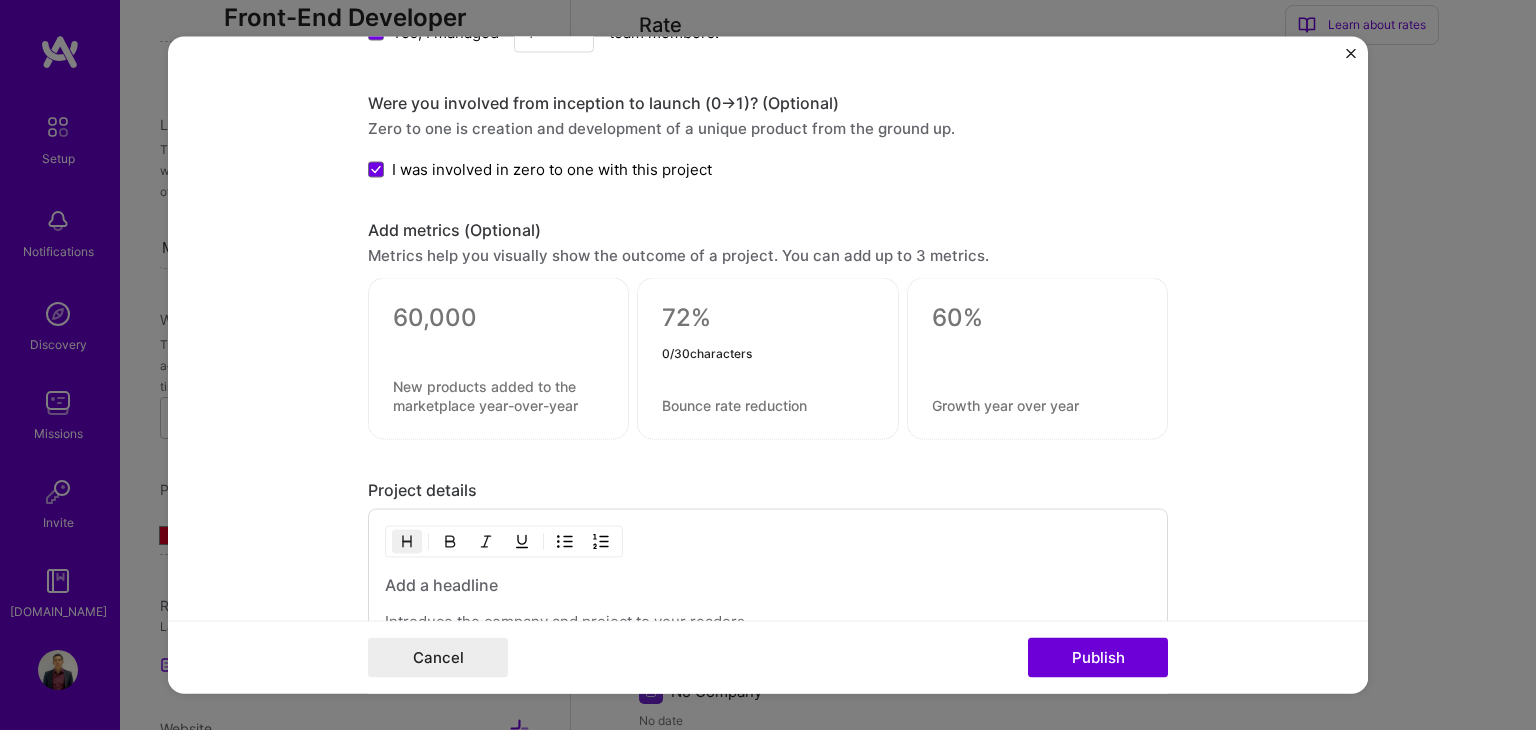 click at bounding box center (767, 318) 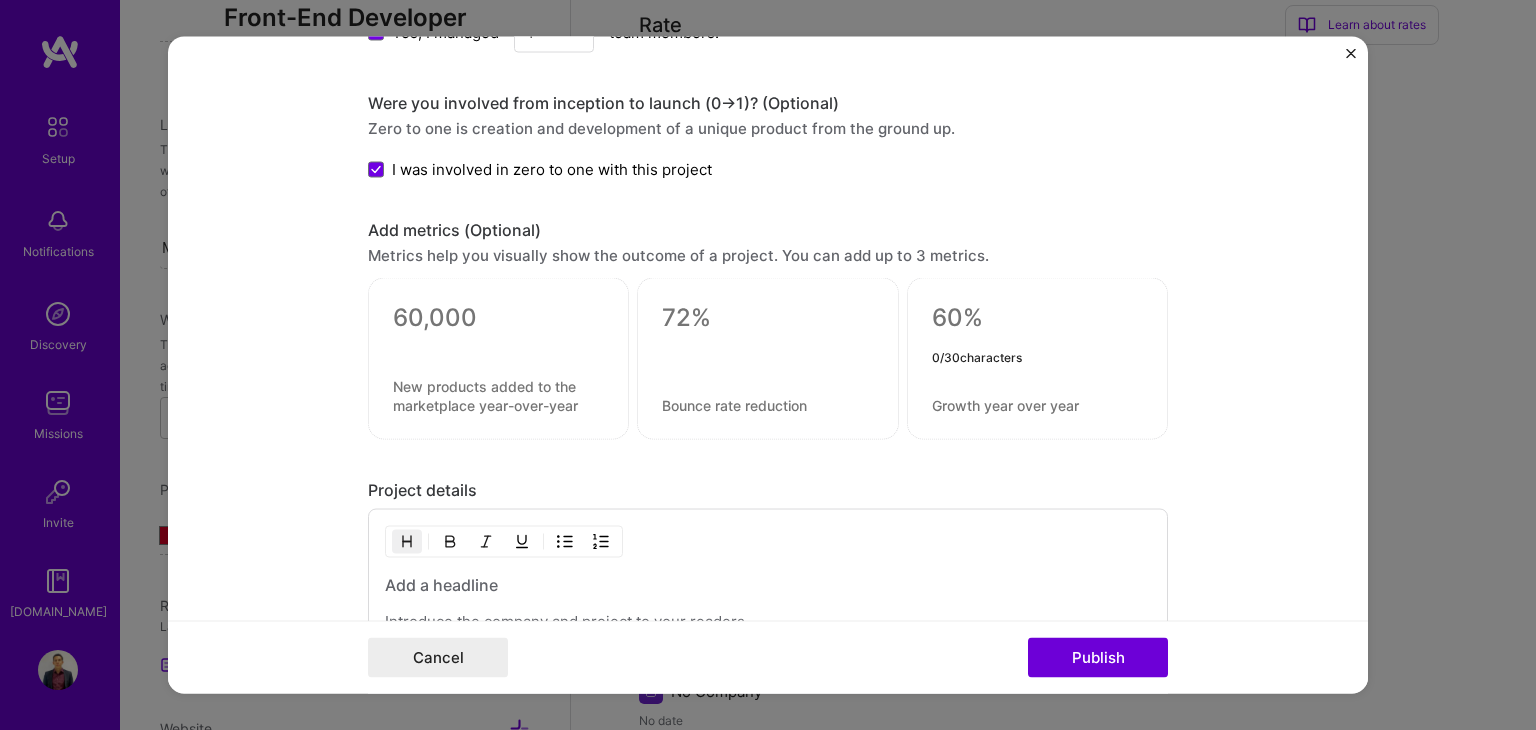 type on "0" 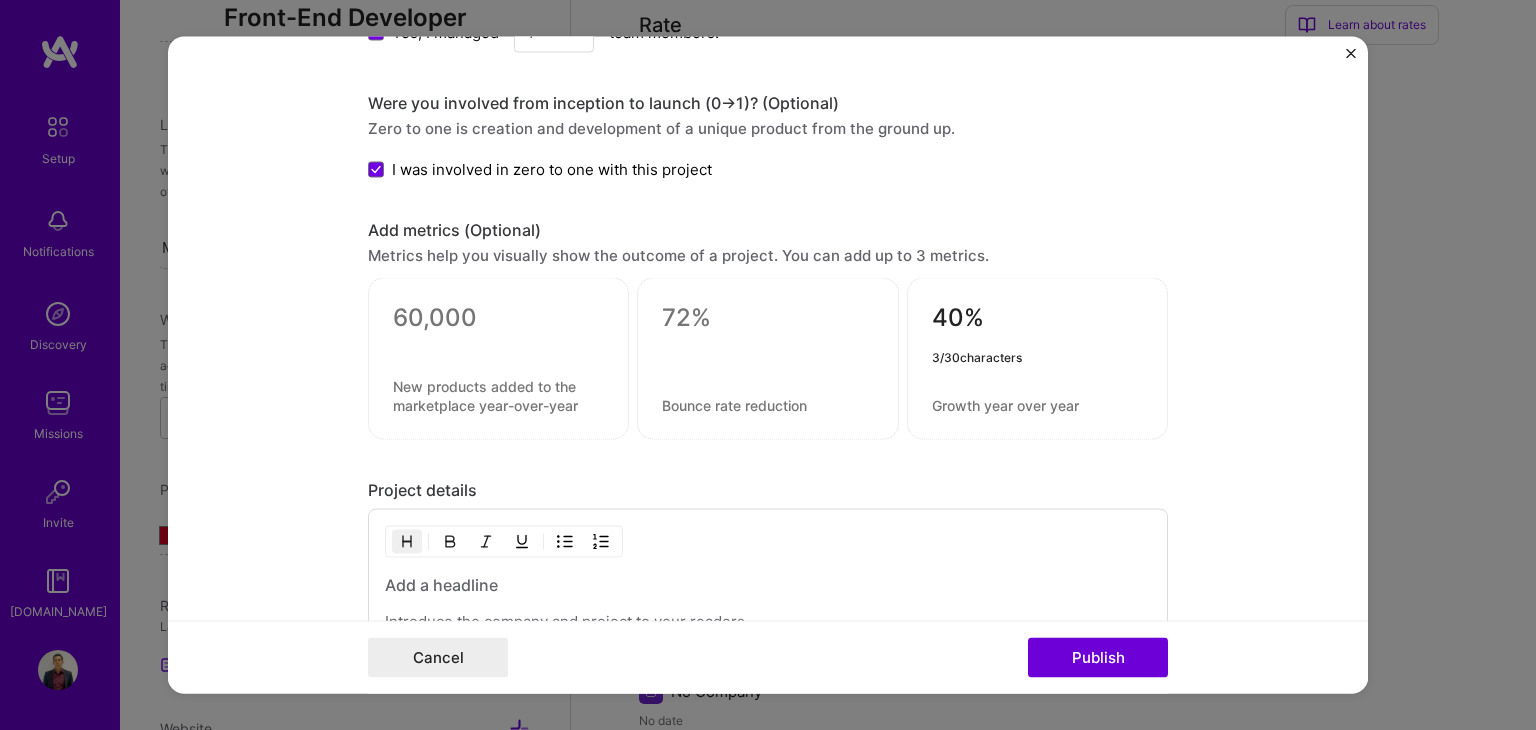 type on "40%" 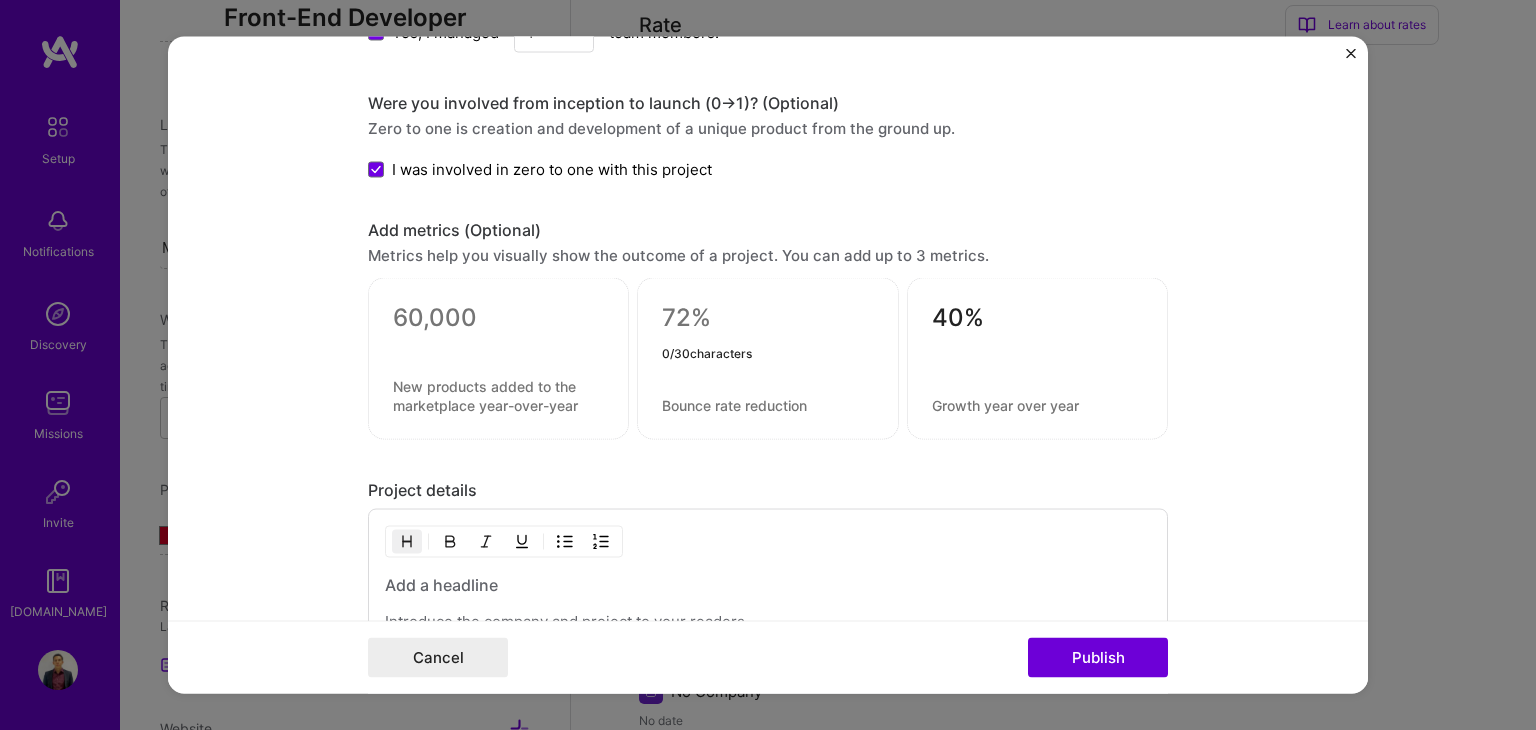 click at bounding box center (767, 318) 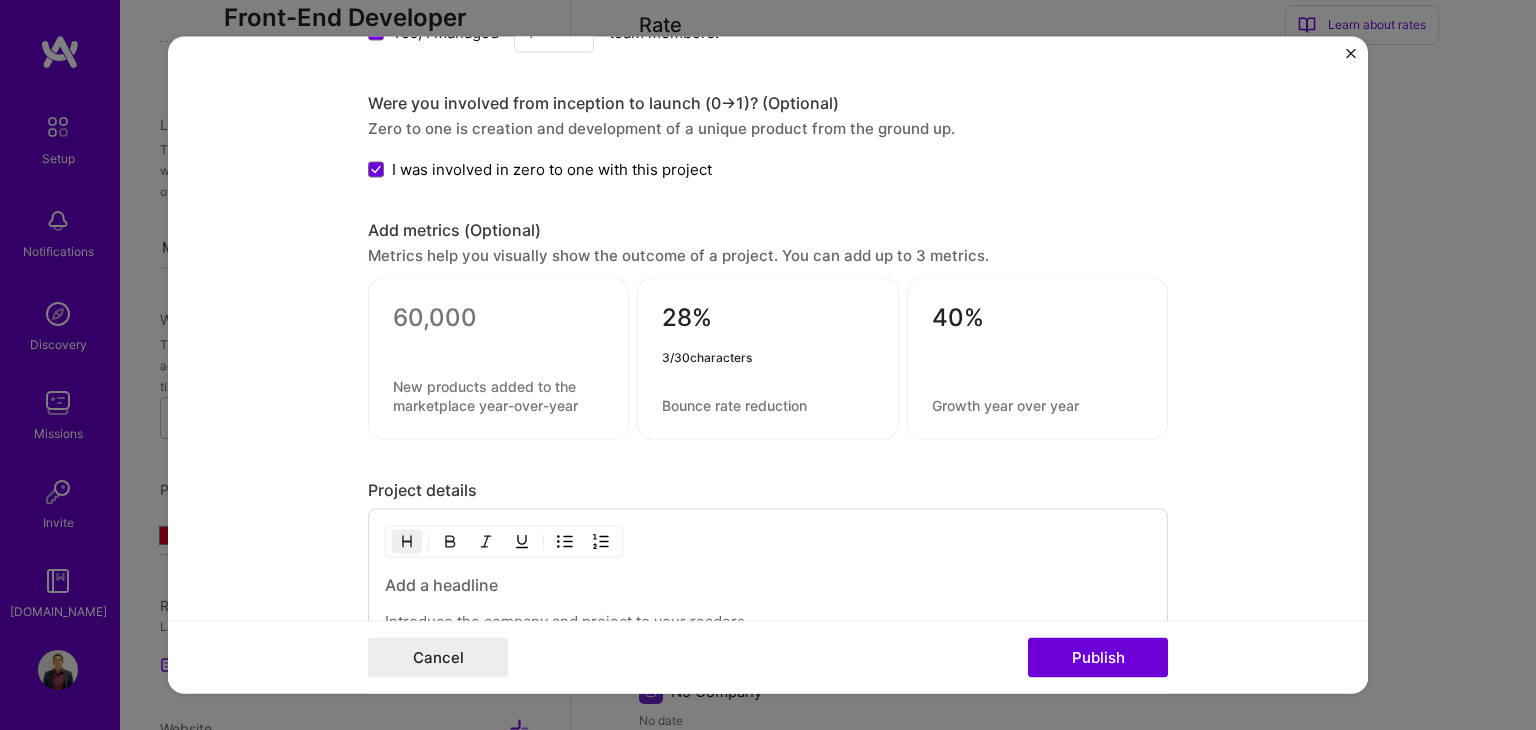 type on "28%" 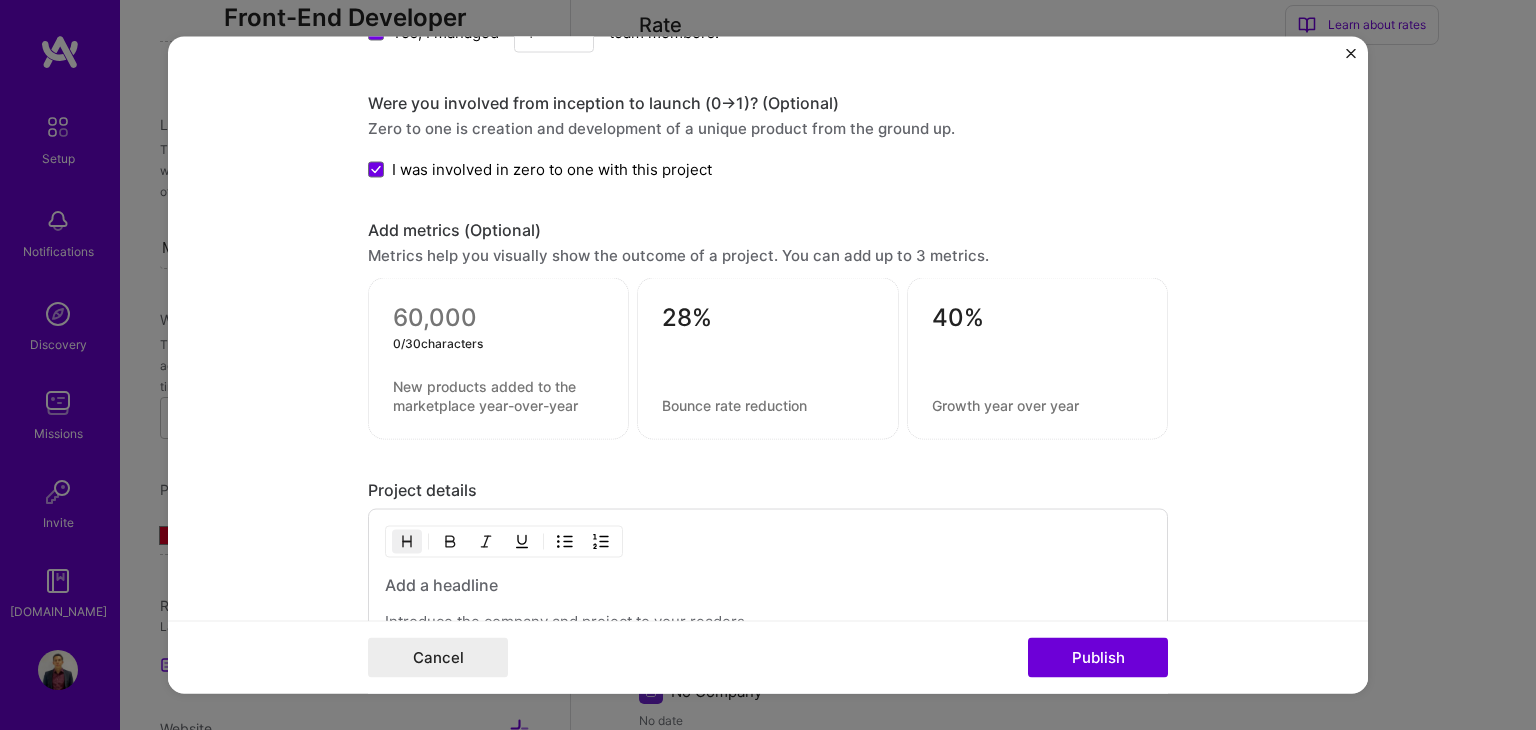 click at bounding box center (498, 318) 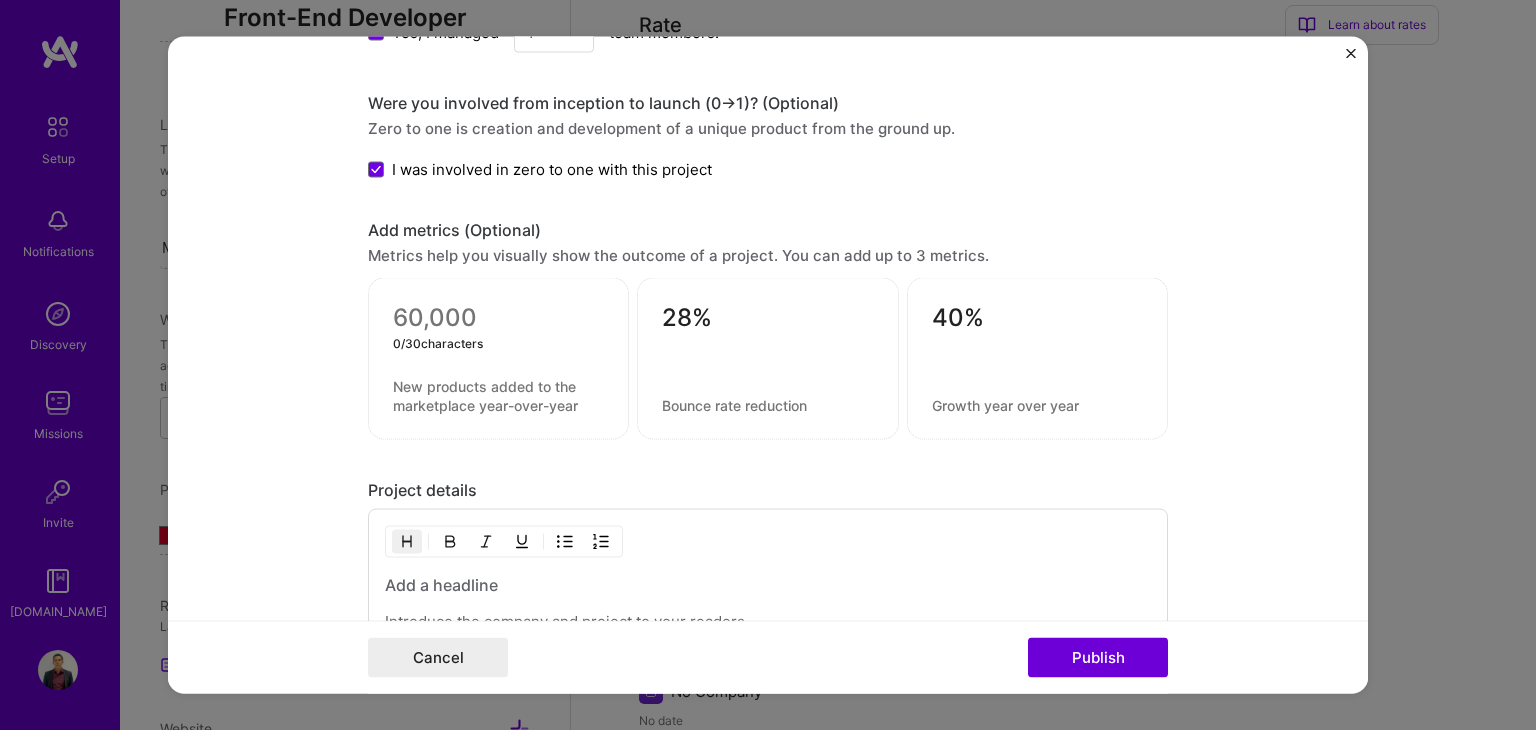 type on "5" 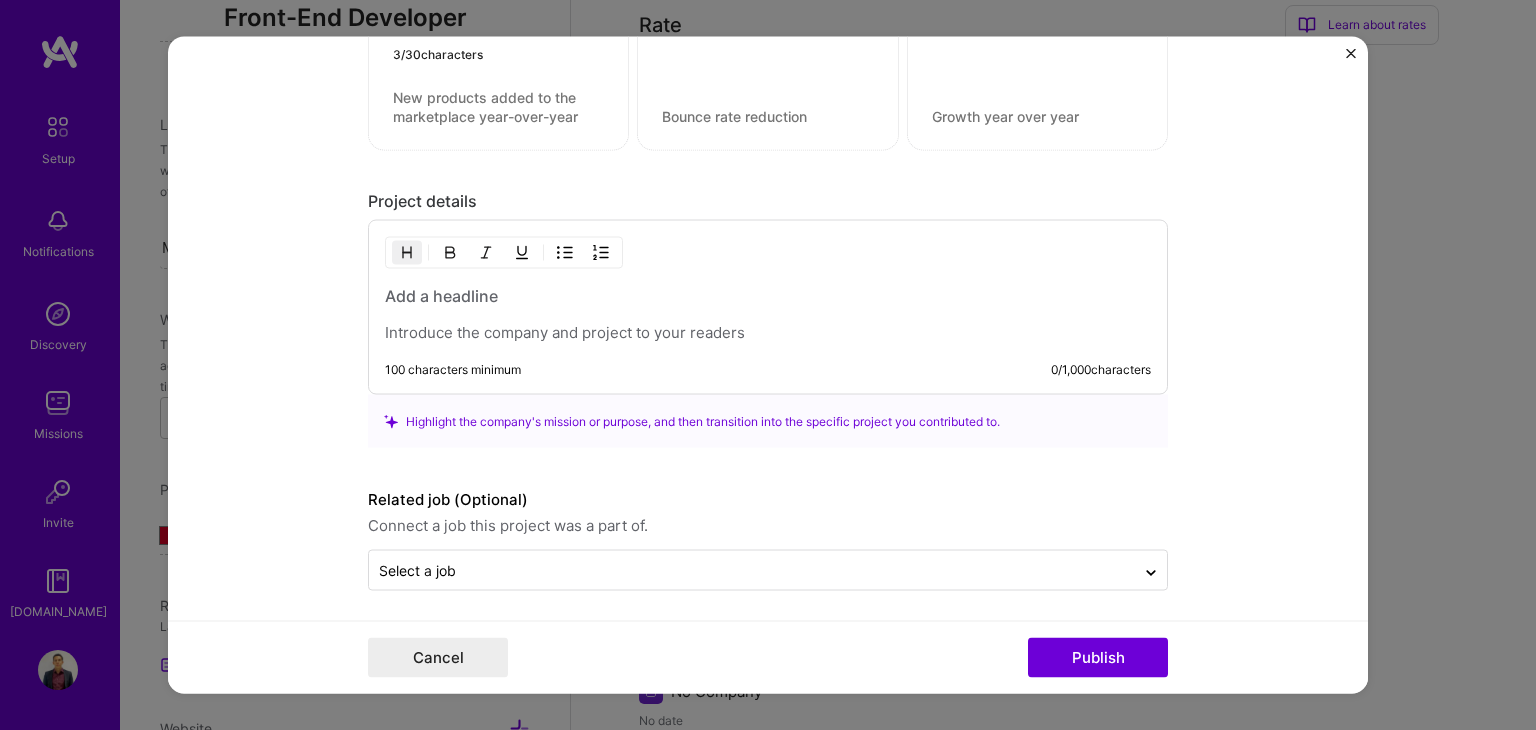scroll, scrollTop: 2263, scrollLeft: 0, axis: vertical 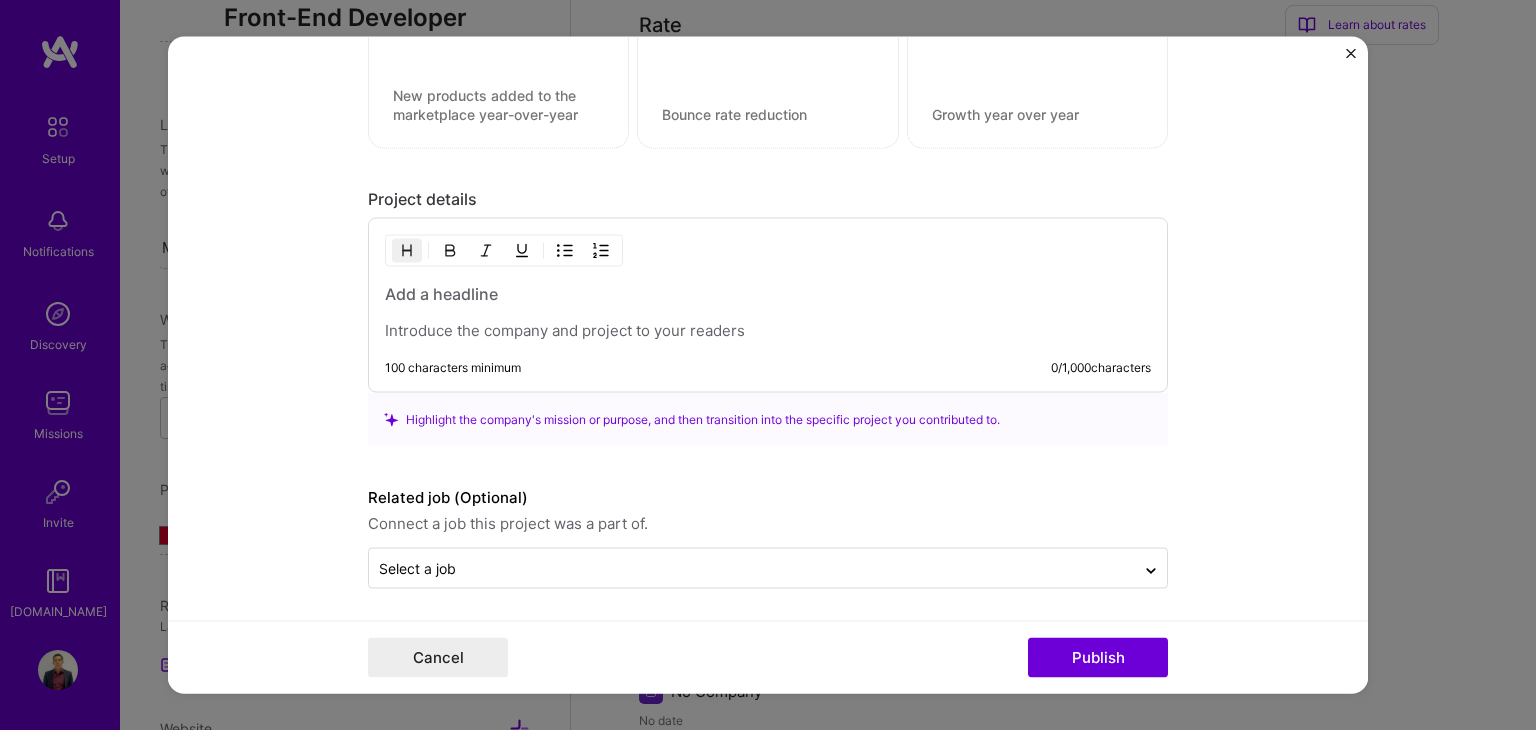 click at bounding box center (768, 294) 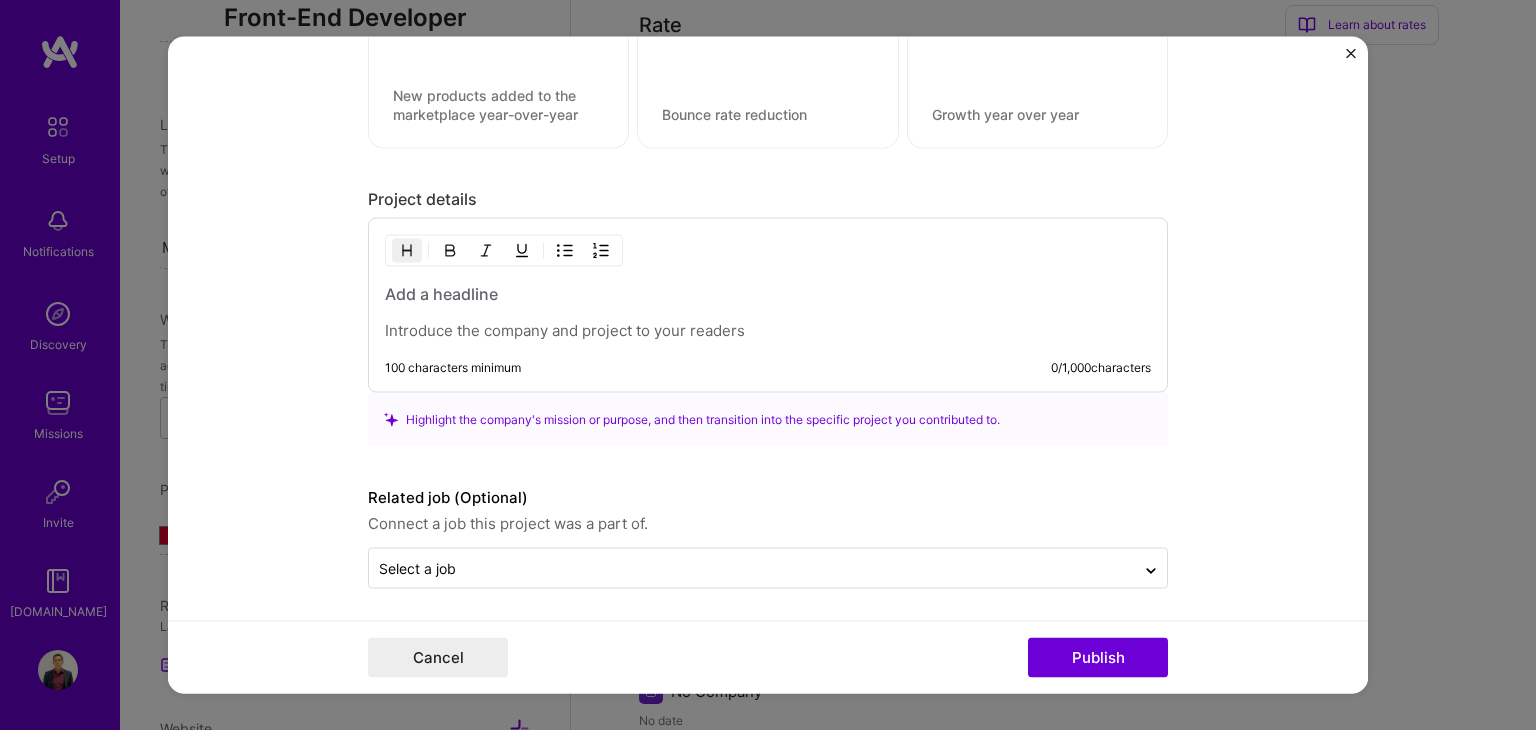 click at bounding box center [768, 331] 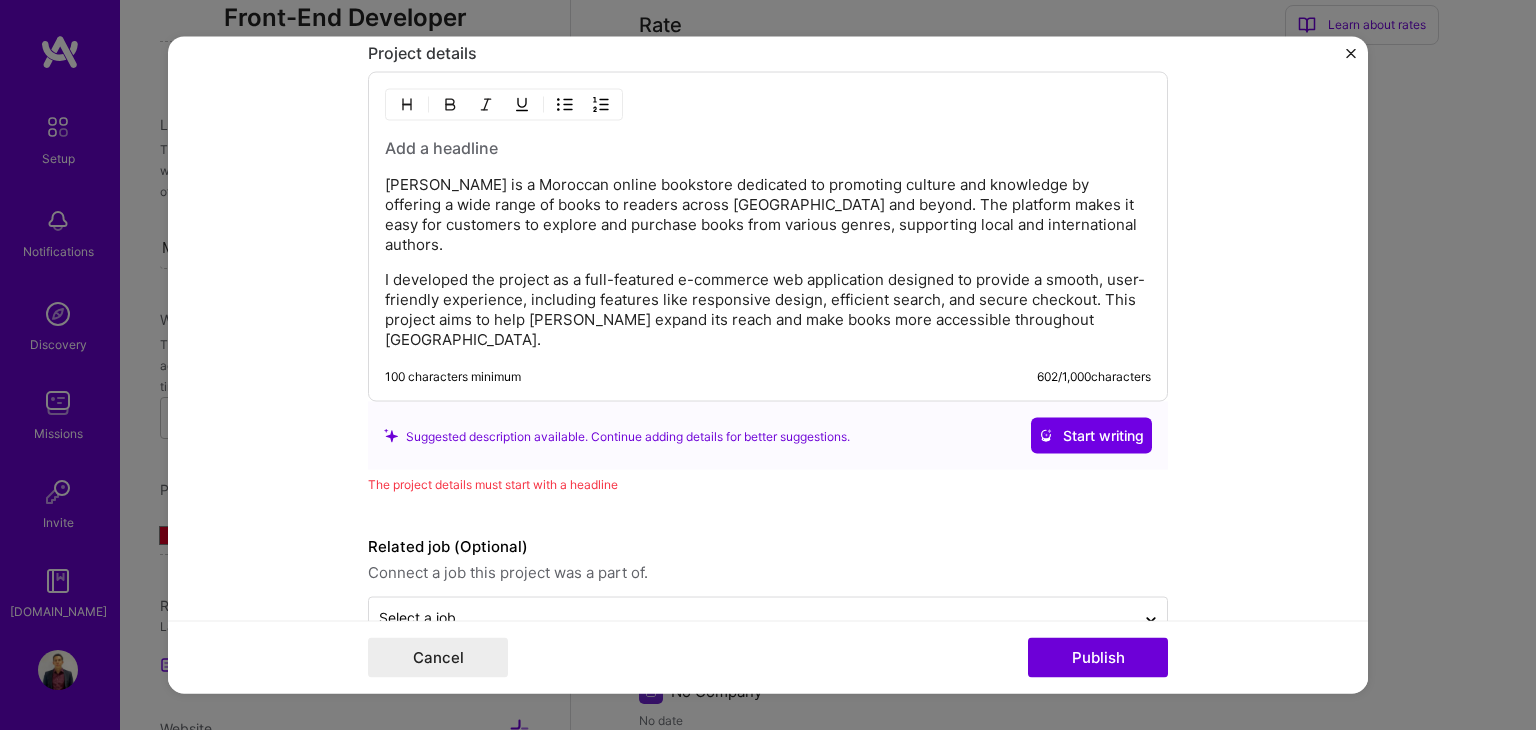 scroll, scrollTop: 2417, scrollLeft: 0, axis: vertical 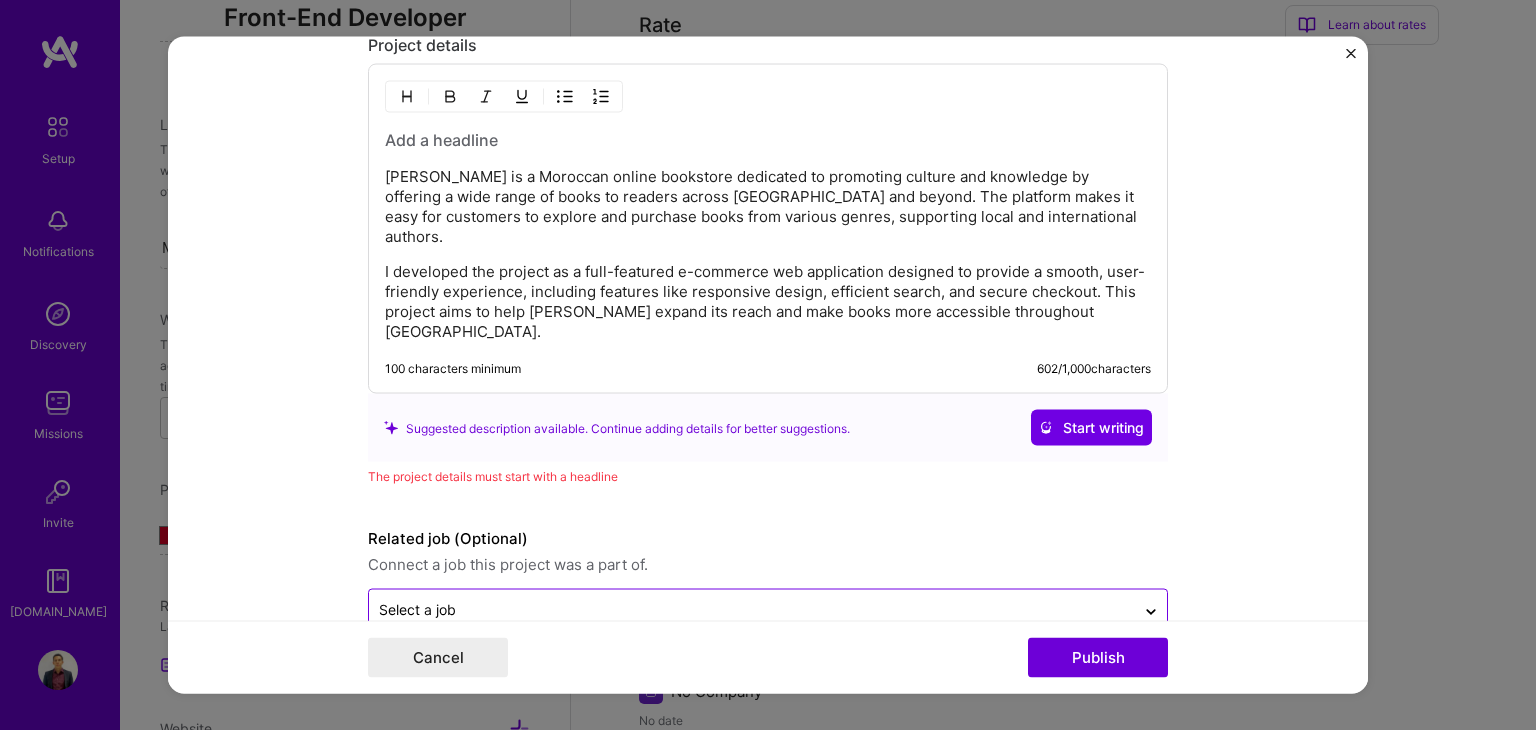 click on "Select a job" at bounding box center (752, 609) 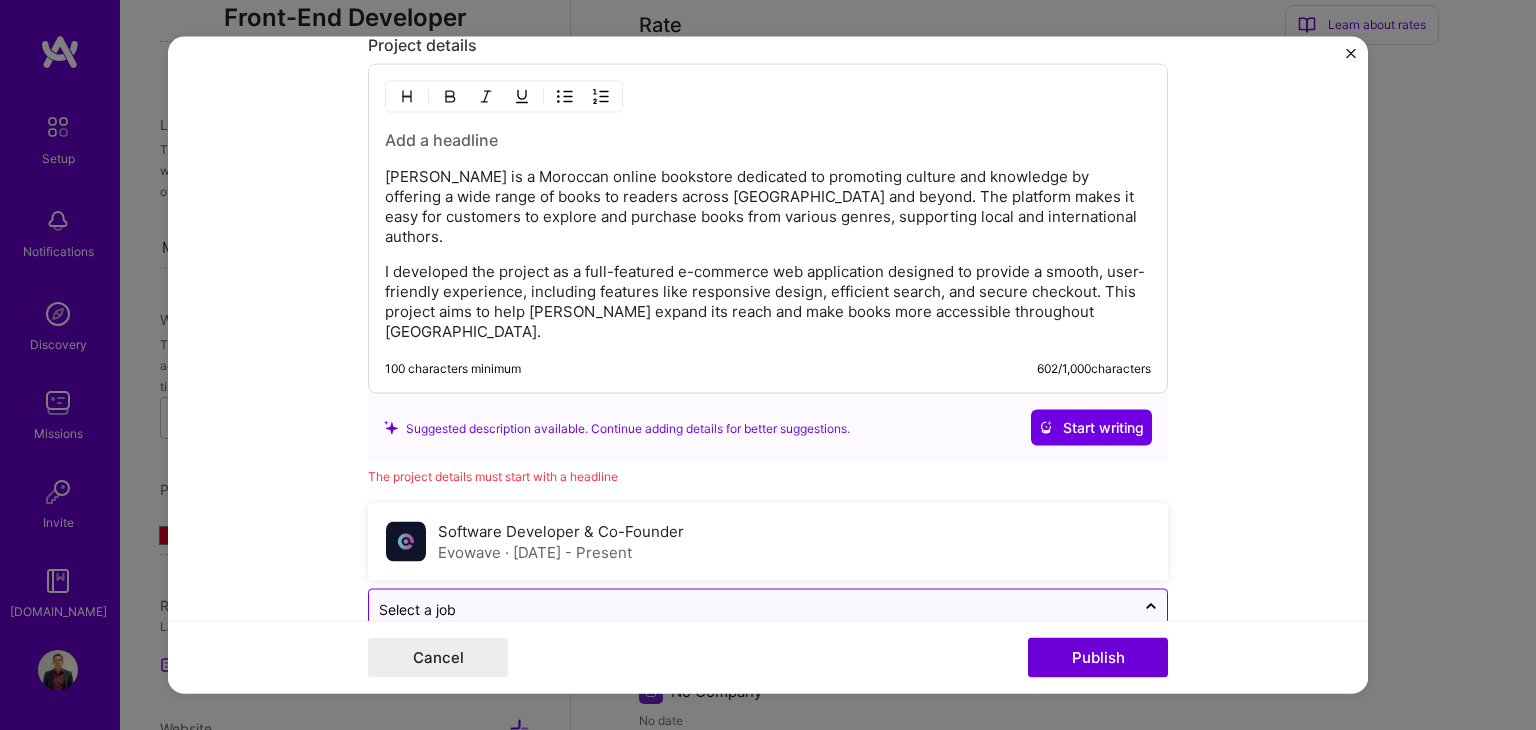 click at bounding box center [752, 609] 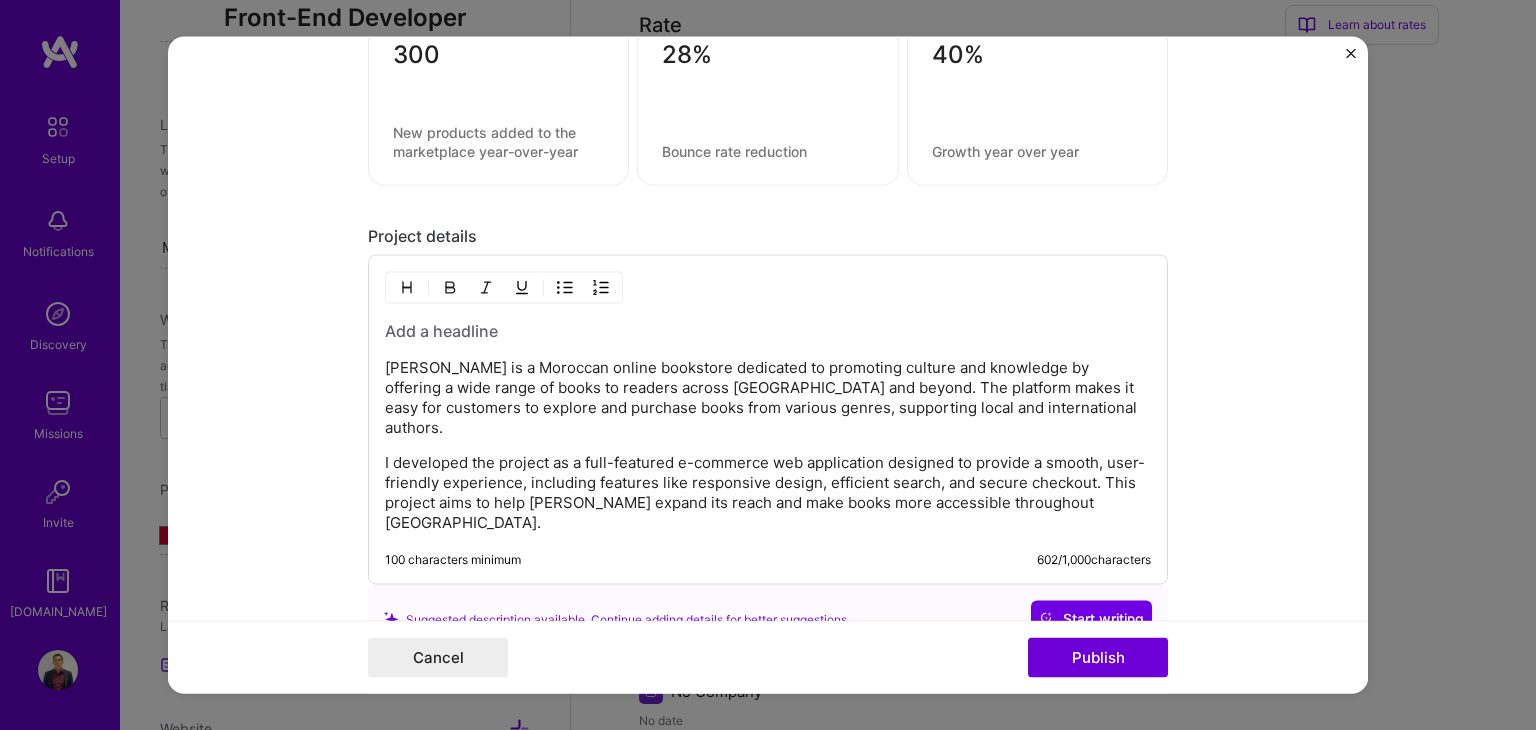 scroll, scrollTop: 2217, scrollLeft: 0, axis: vertical 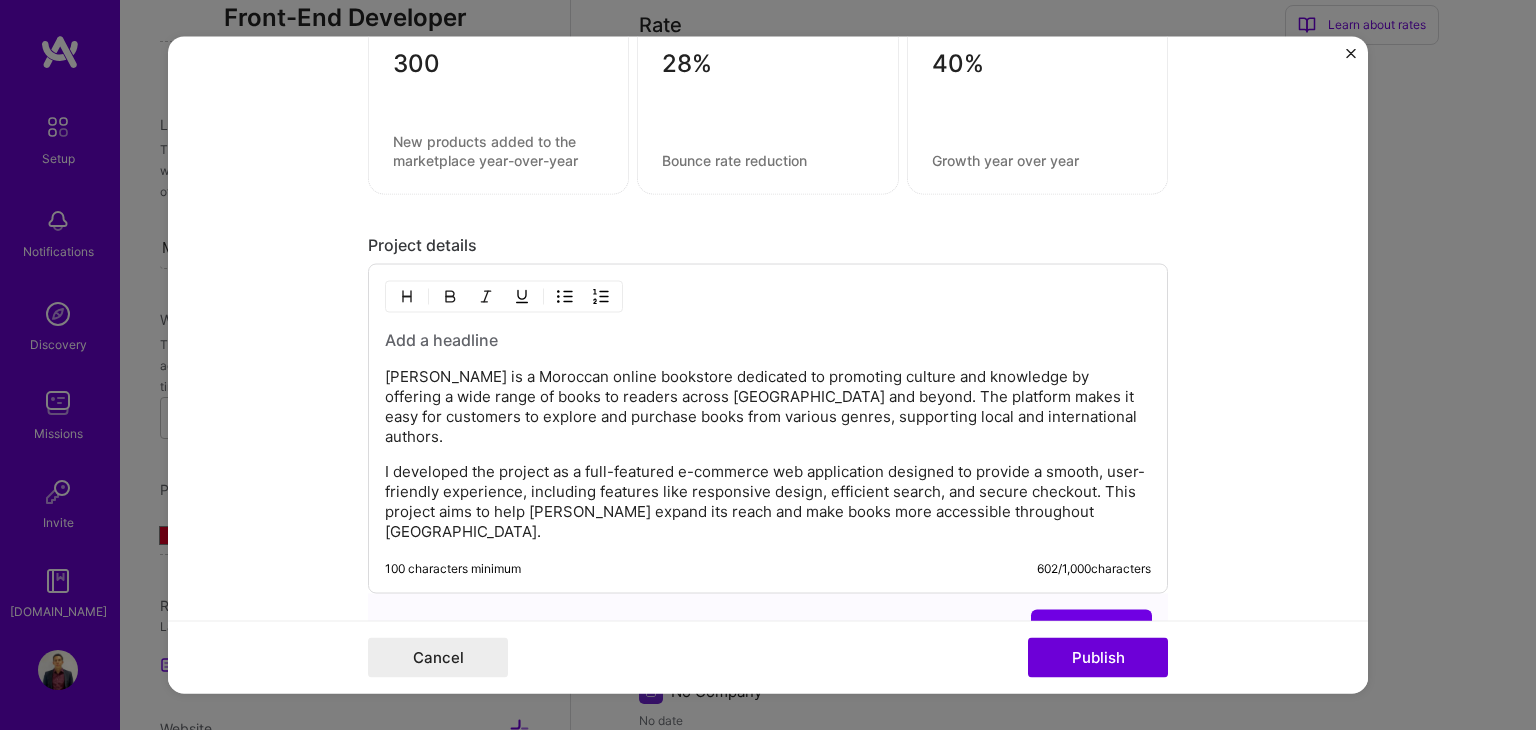 click at bounding box center (768, 340) 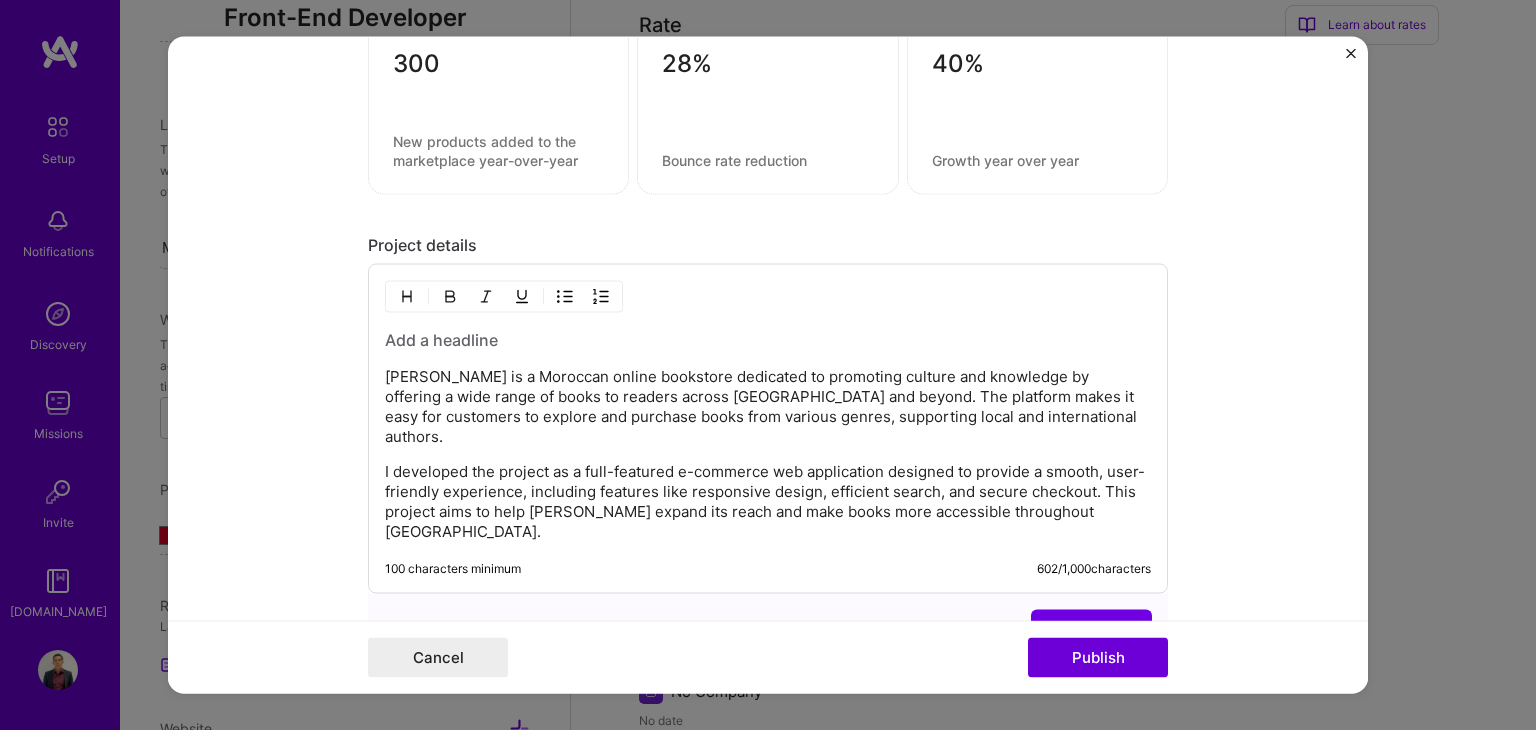 click at bounding box center (768, 340) 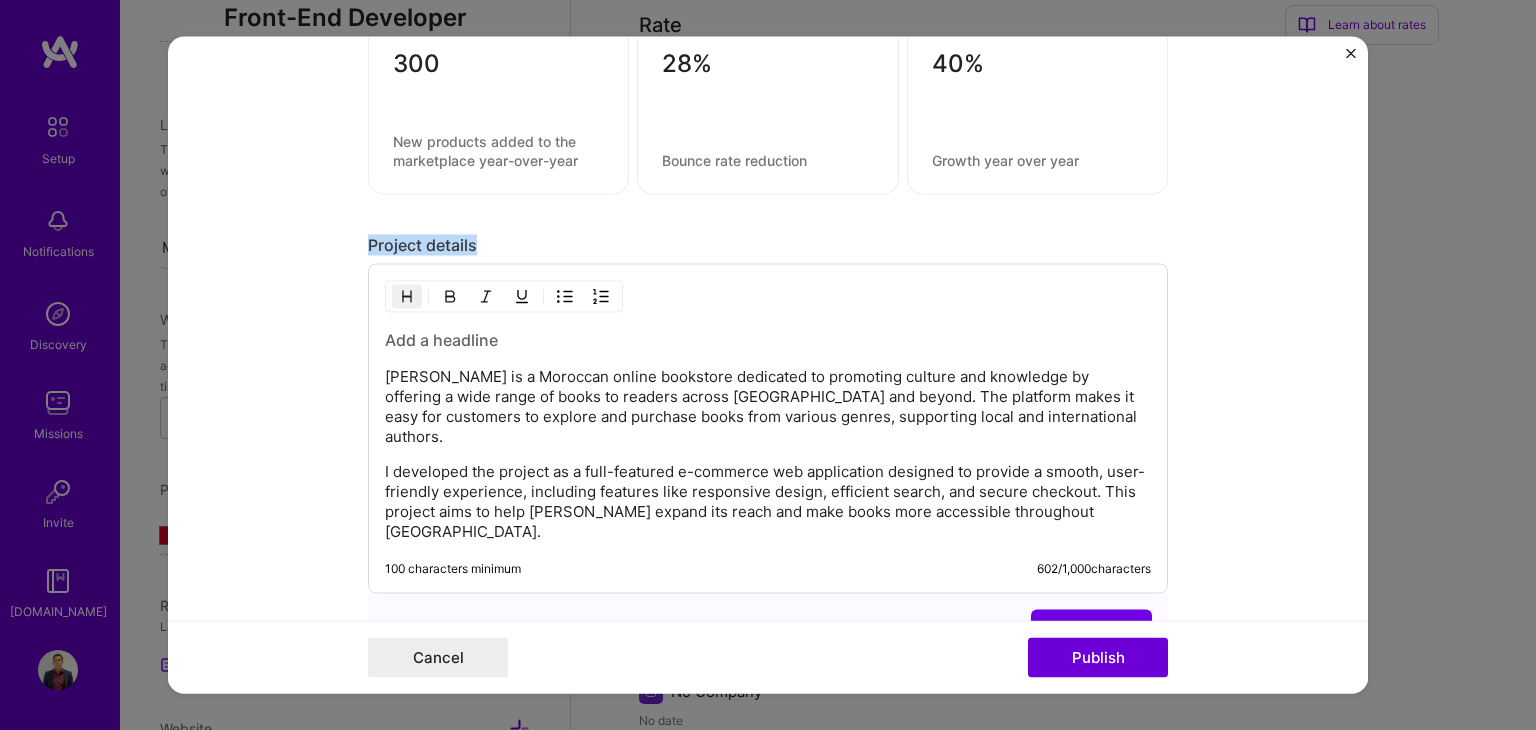drag, startPoint x: 475, startPoint y: 241, endPoint x: 298, endPoint y: 240, distance: 177.00282 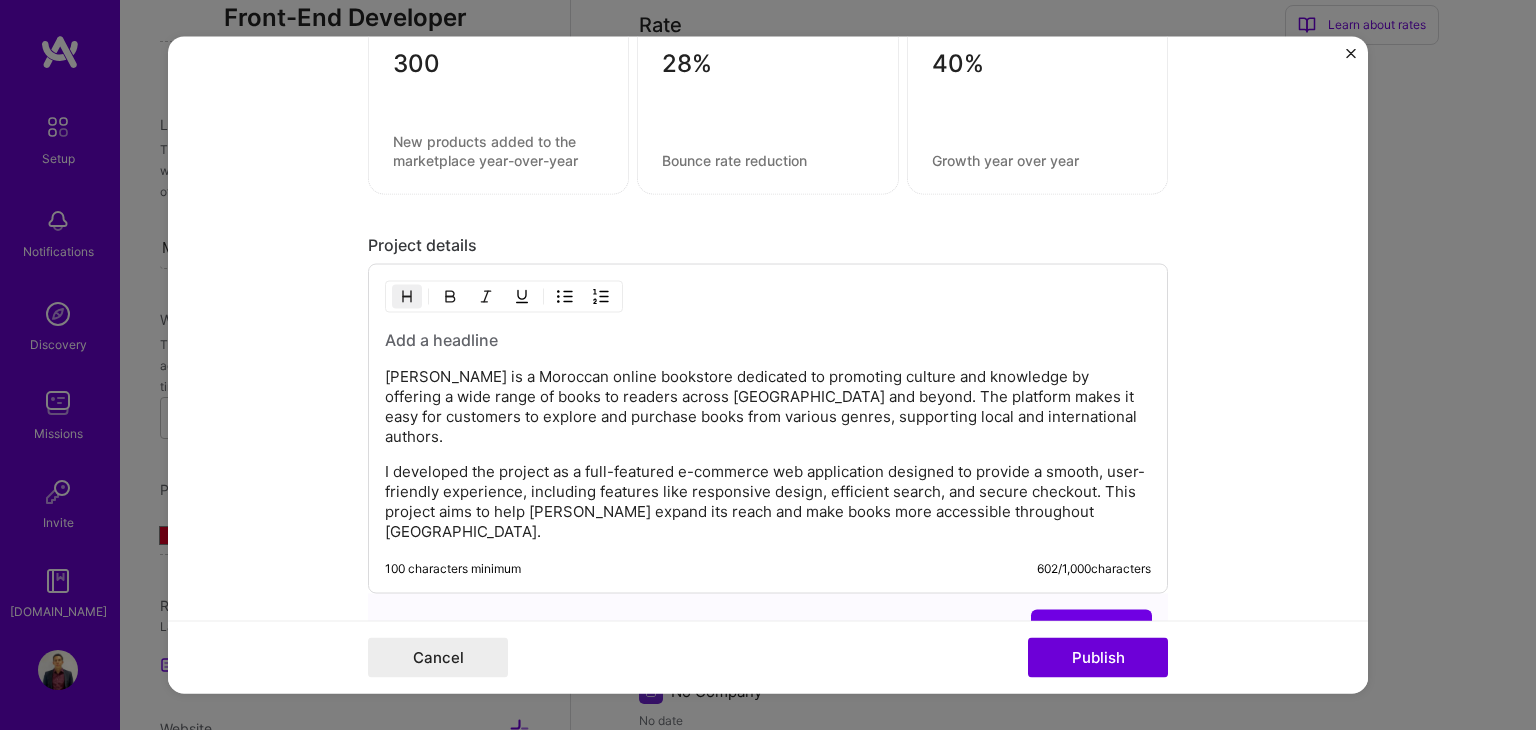 click at bounding box center [768, 340] 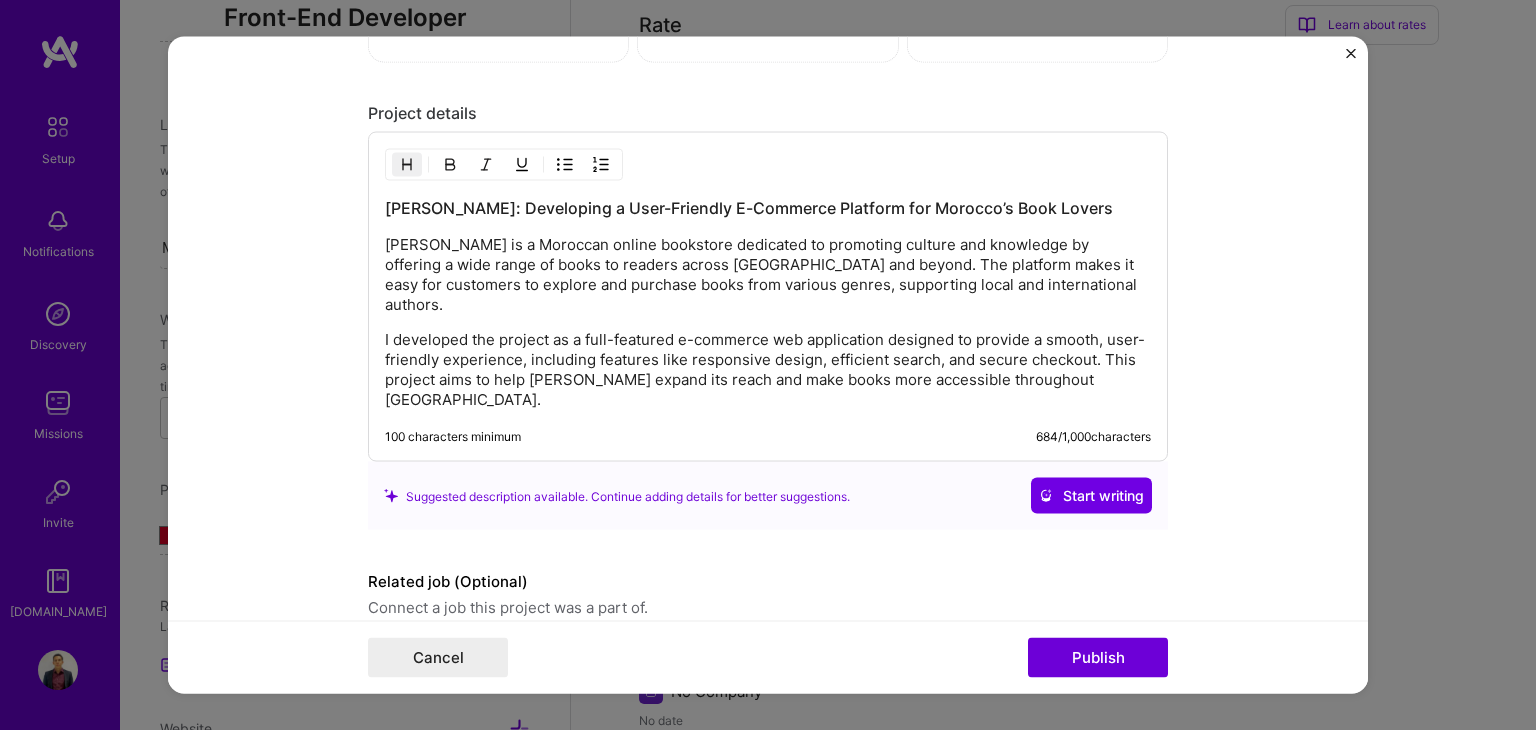 scroll, scrollTop: 2392, scrollLeft: 0, axis: vertical 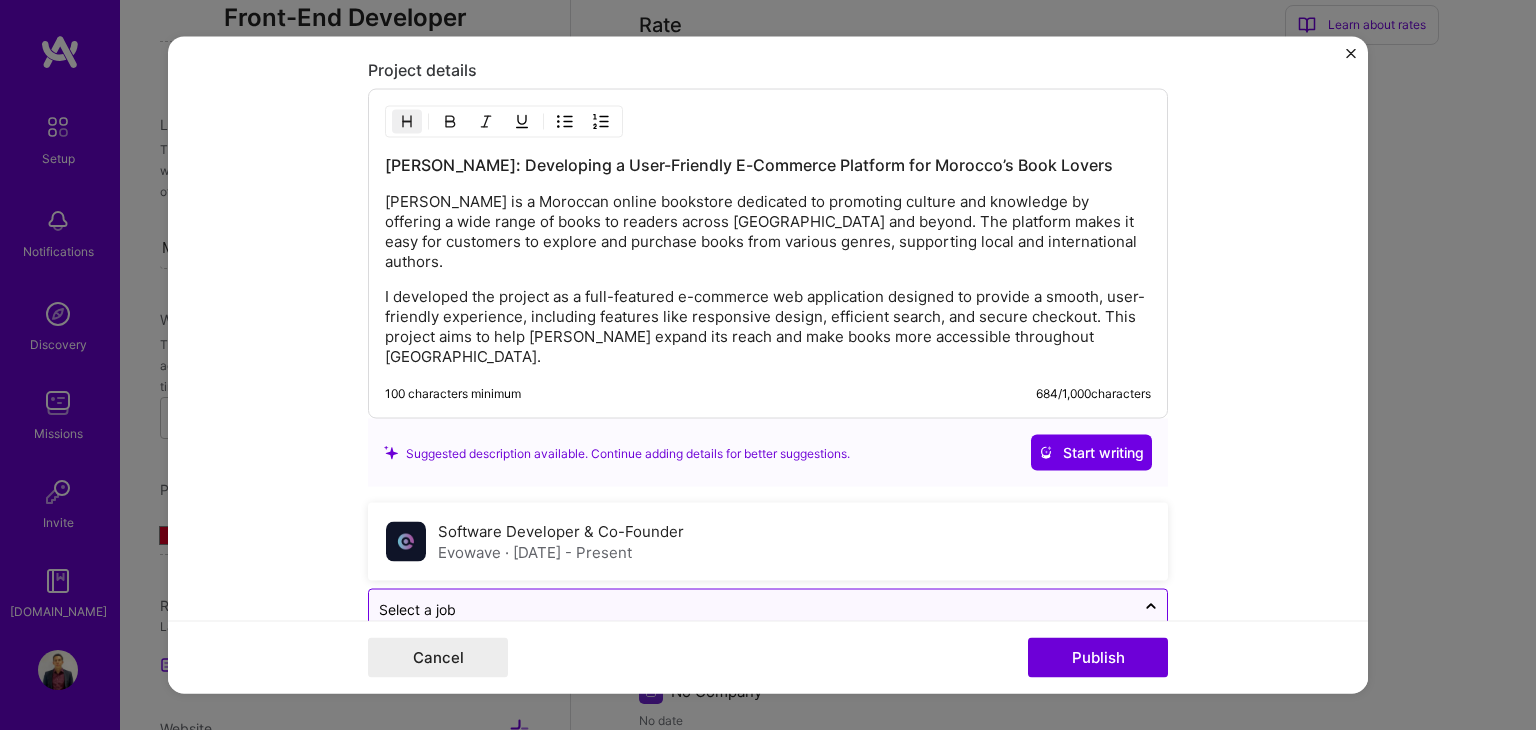 click on "Select a job" at bounding box center (752, 609) 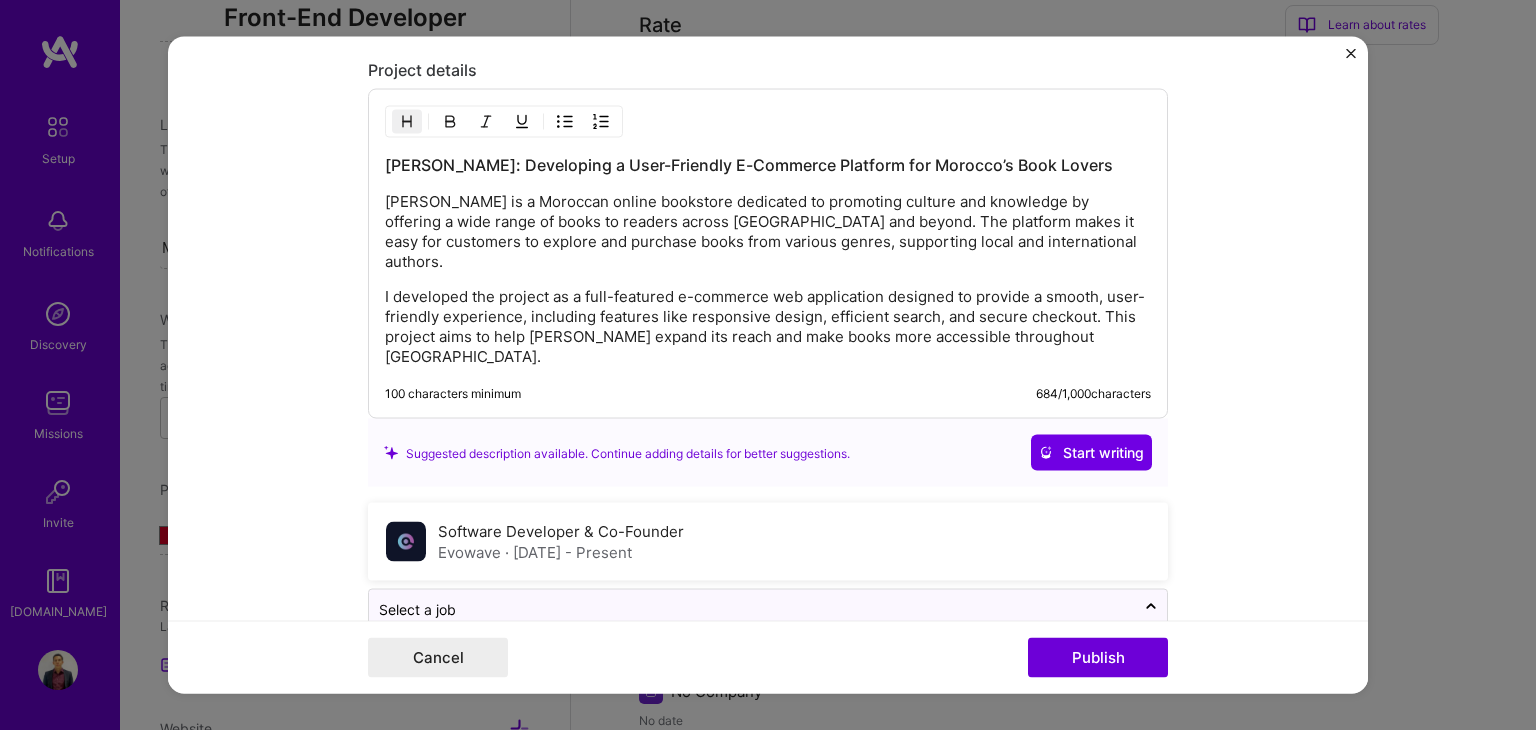 click on "Project title Book Store - Dar Iwan Company dar-iwan
Project industry Industry 1 Project Link (Optional) [URL][DOMAIN_NAME]
Set as cover Add New Image  |  Set as Cover Remove Image Role Front-End Developer [DATE]
to [DATE]
I’m still working on this project Skills used — Add up to 12 skills Any new skills will be added to your profile. Enter skills... 5 Next.js 1 2 3 4 5 Team Leadership 1 2 3 4 5 Tailwind CSS 1 2 3 4 5 React 1 2 3 4 5 TypeScript 1 2 3 4 5 Did this role require you to manage team members? (Optional) Yes, I managed 4 team members. Were you involved from inception to launch (0  ->  1)? (Optional) Zero to one is creation and development of a unique product from the ground up. I was involved in zero to one with this project Add metrics (Optional) Metrics help you visually show the outcome of a project. You can add up to 3 metrics. 300 28% 40%   684 /   ·" at bounding box center [768, 365] 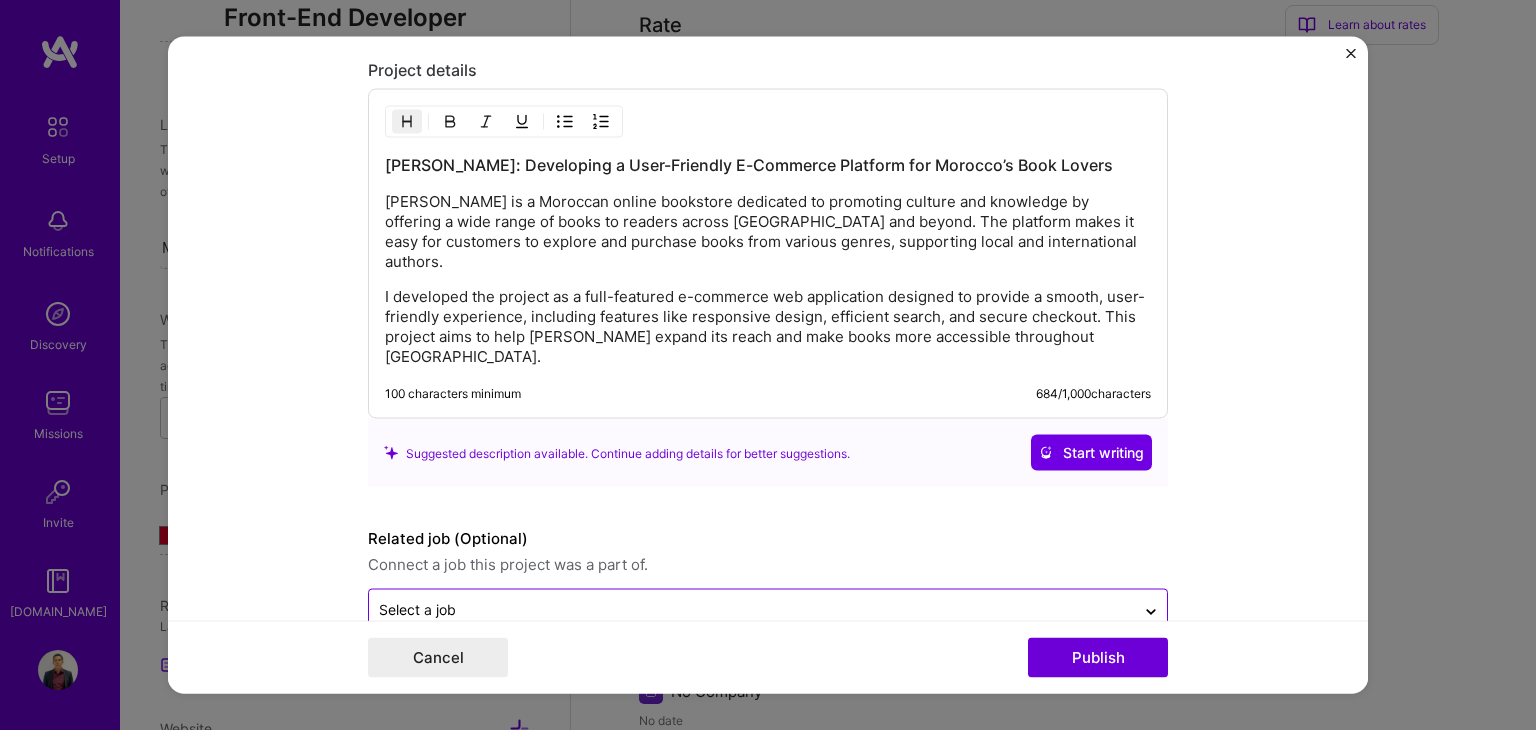 click on "Select a job" at bounding box center (752, 609) 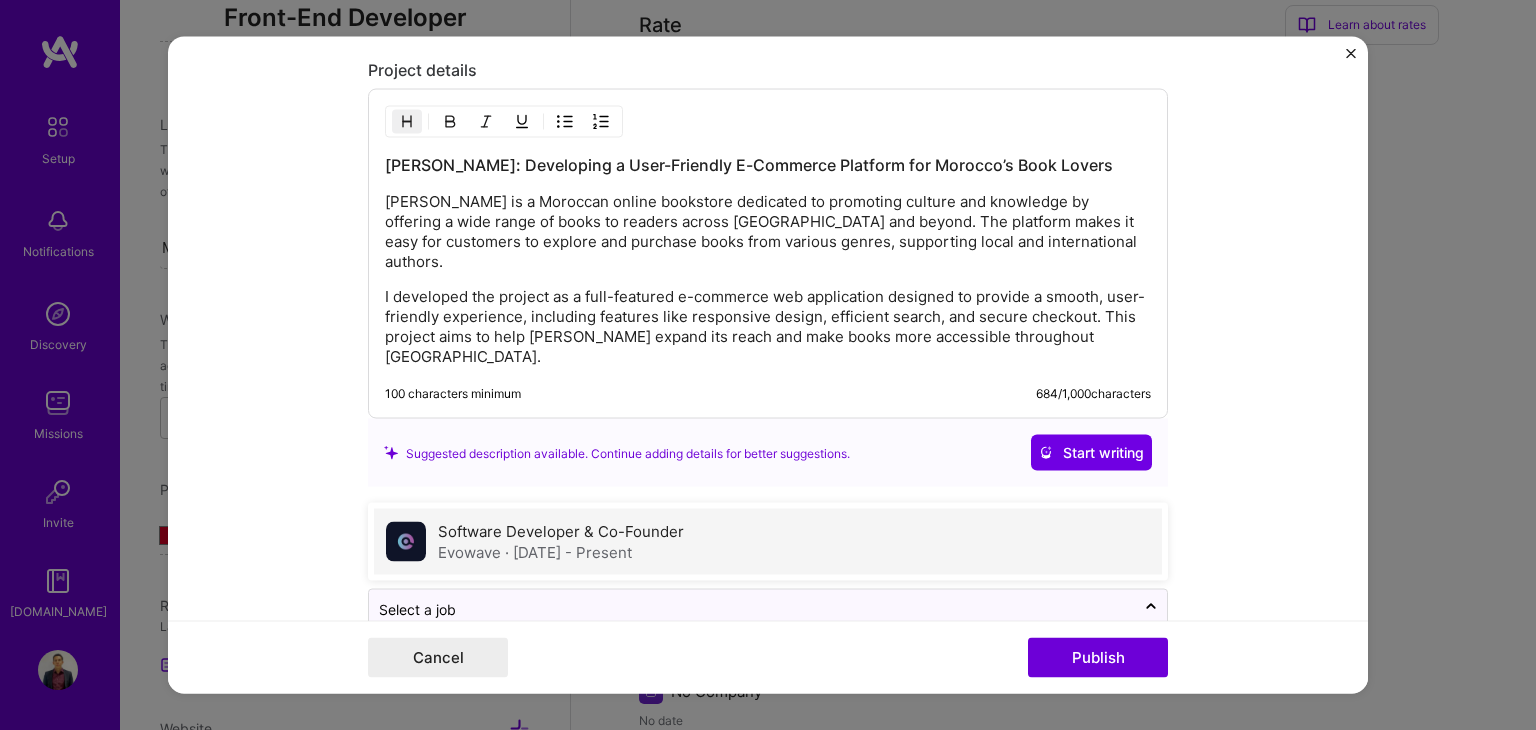 click on "·   [DATE]   -   Present" at bounding box center (568, 552) 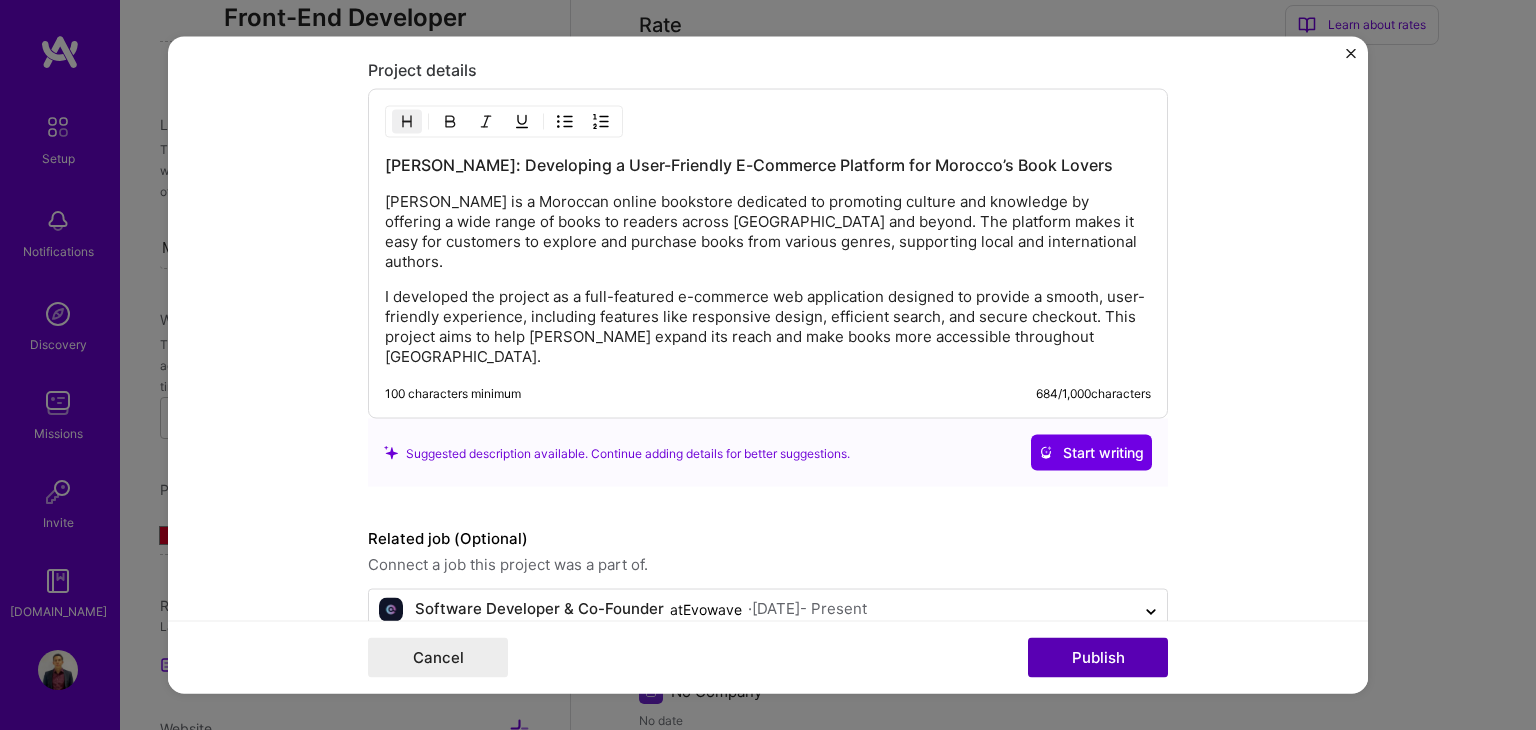 click on "Publish" at bounding box center [1098, 658] 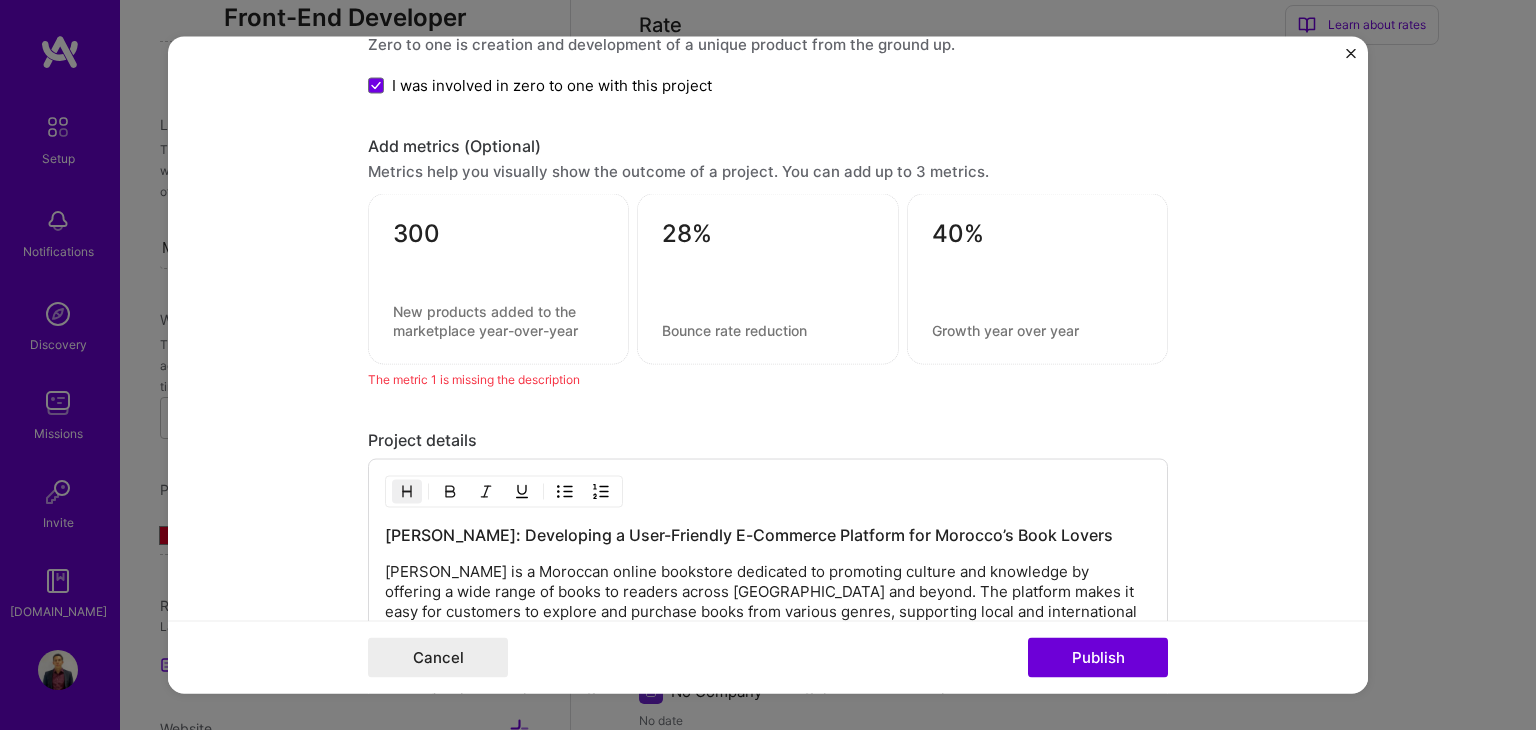 scroll, scrollTop: 2042, scrollLeft: 0, axis: vertical 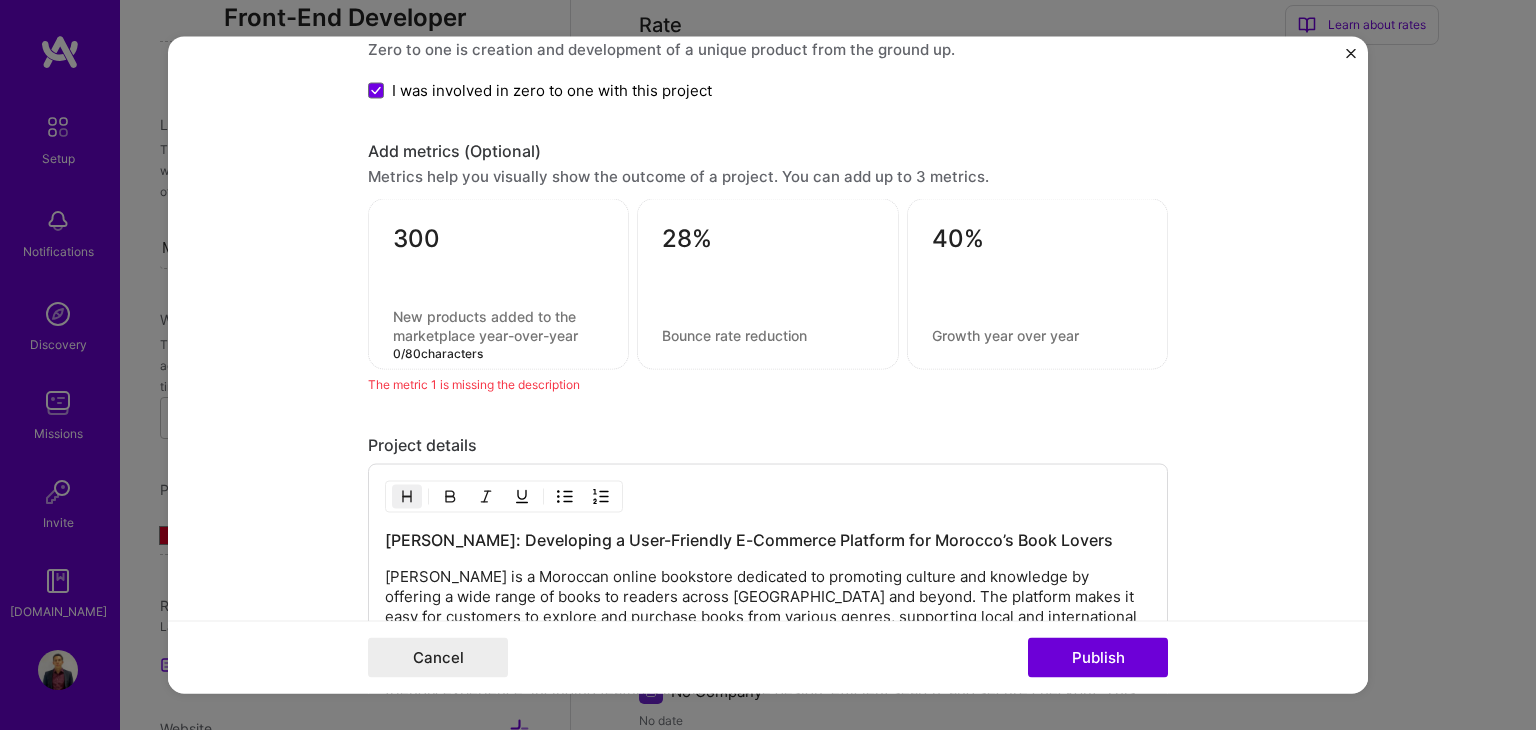 click at bounding box center [498, 326] 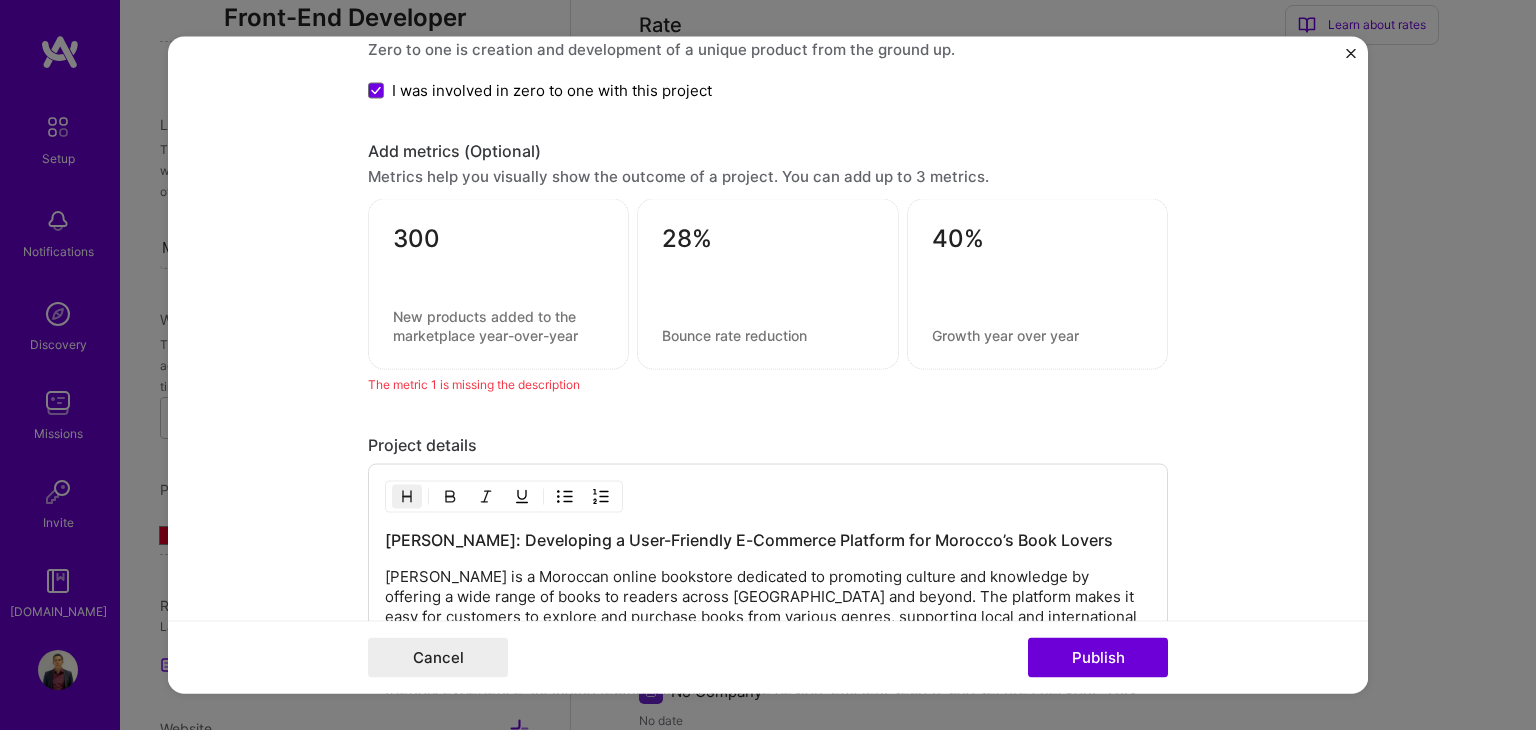 drag, startPoint x: 473, startPoint y: 261, endPoint x: 315, endPoint y: 268, distance: 158.15498 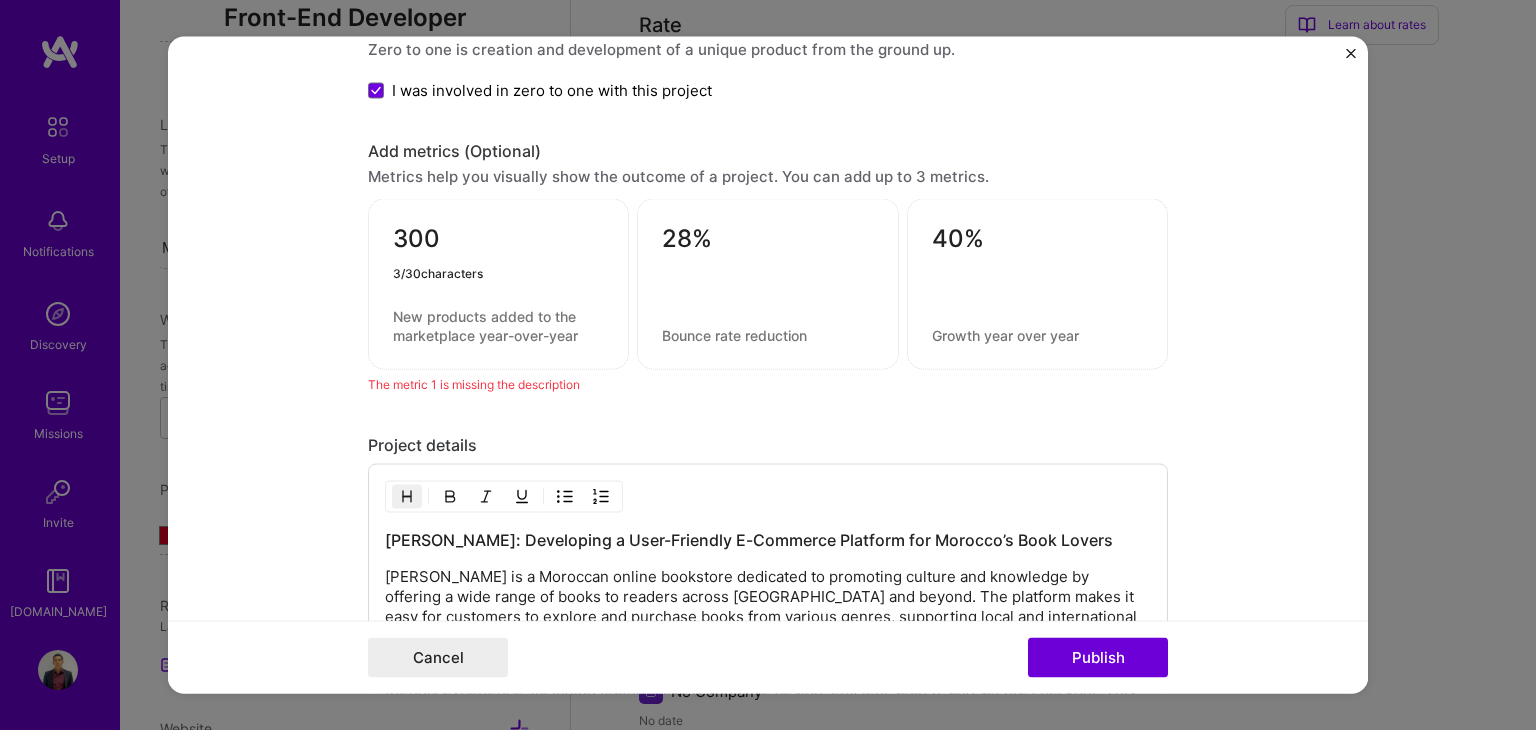 click on "300" at bounding box center [498, 243] 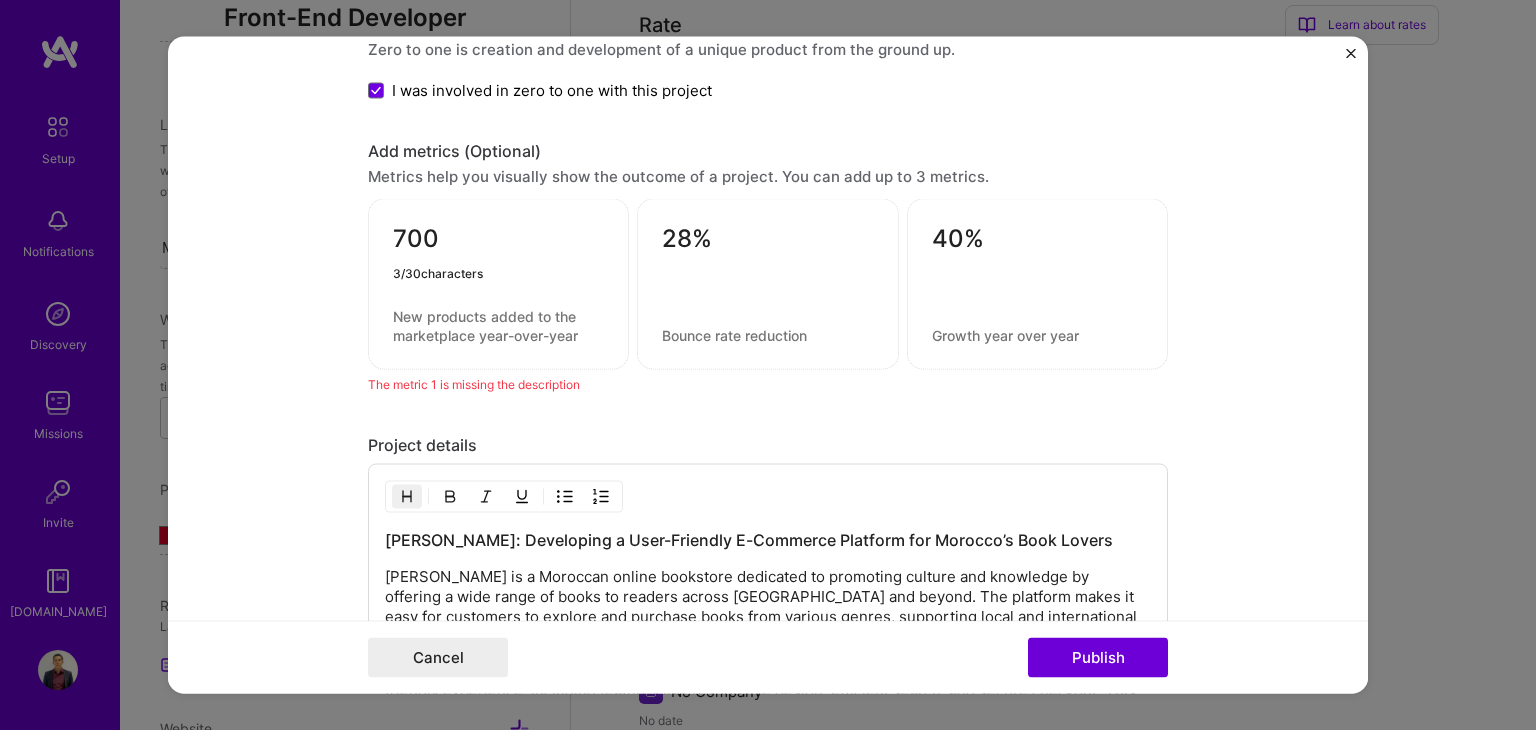 type on "700" 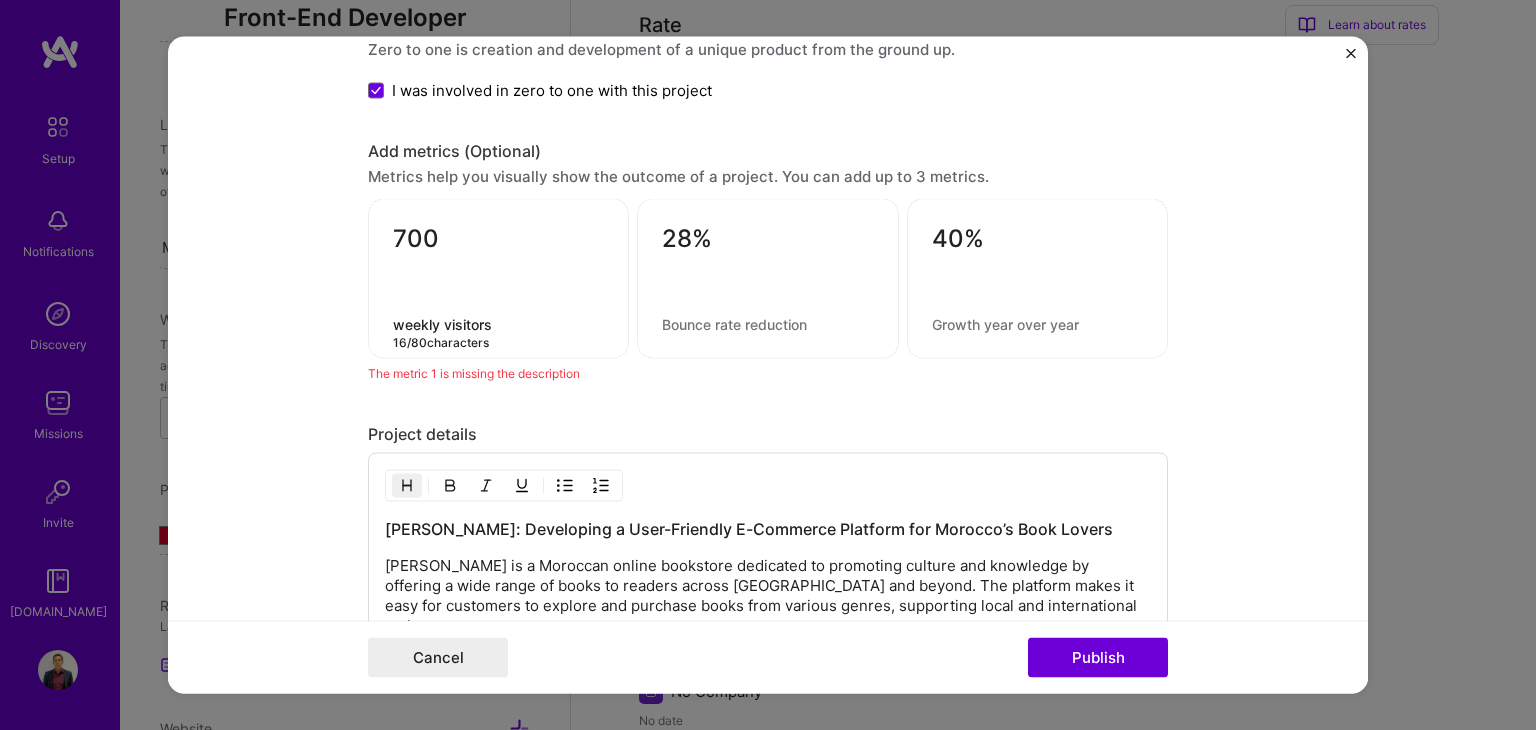 type on "weekly visitors" 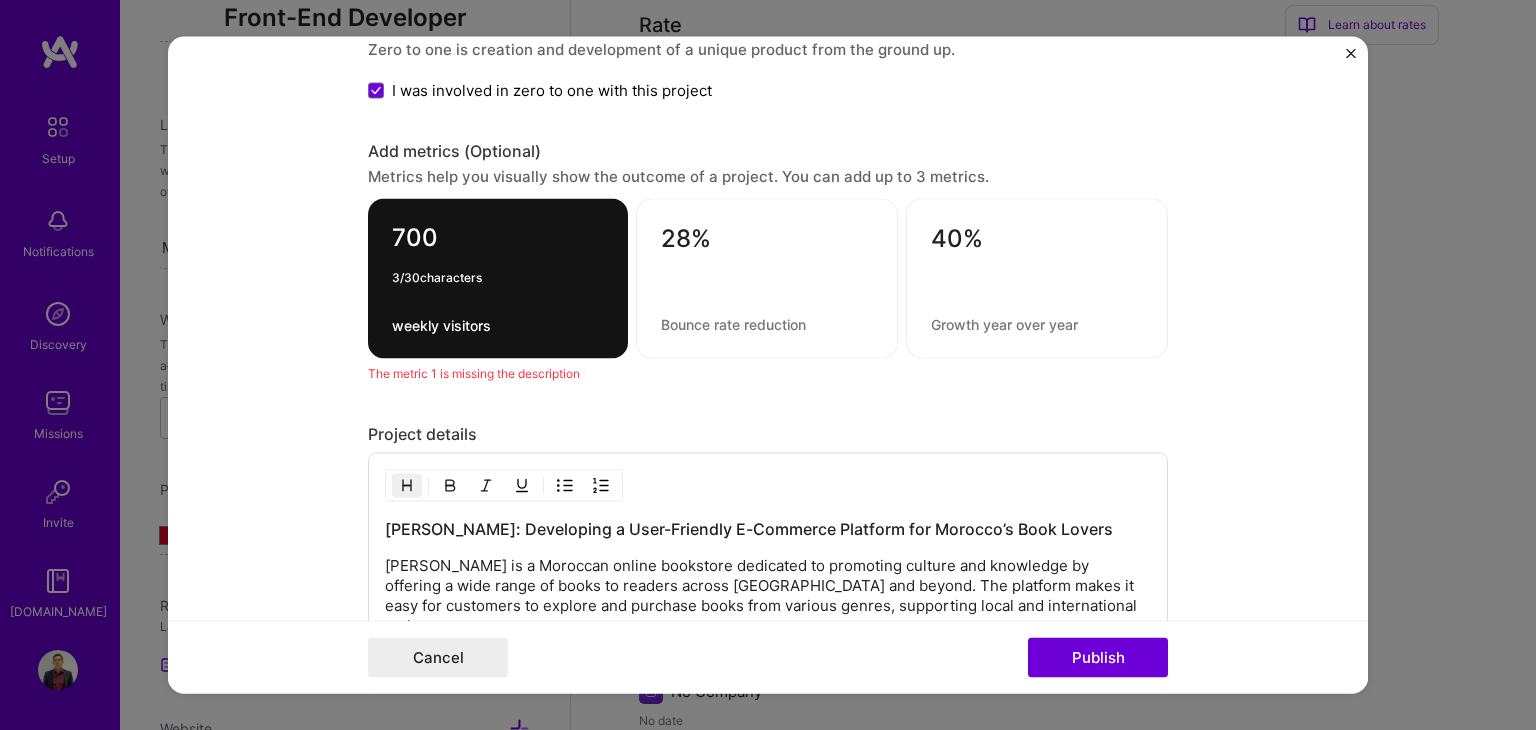 drag, startPoint x: 462, startPoint y: 241, endPoint x: 389, endPoint y: 236, distance: 73.171036 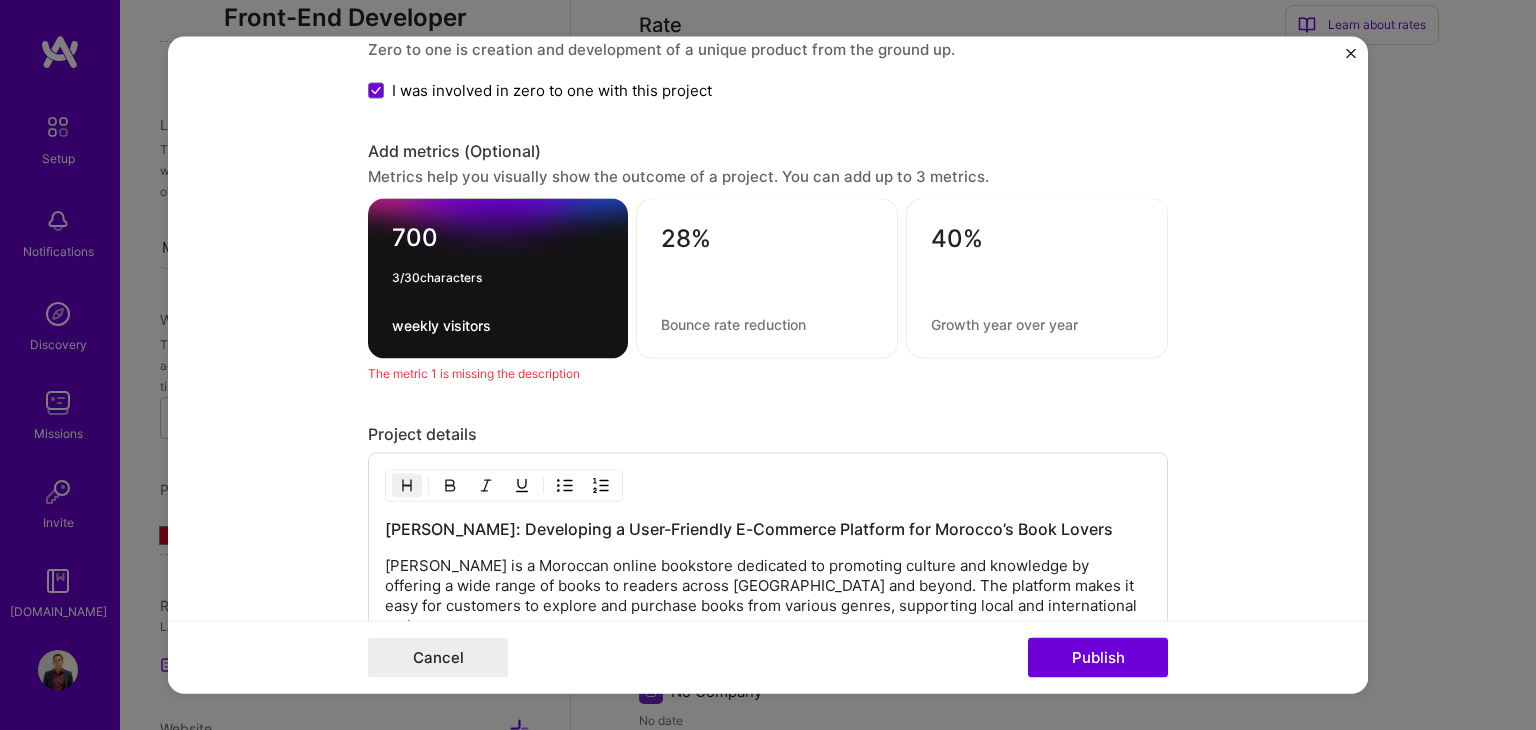 click on "700 3 / 30  characters weekly visitors" at bounding box center [498, 279] 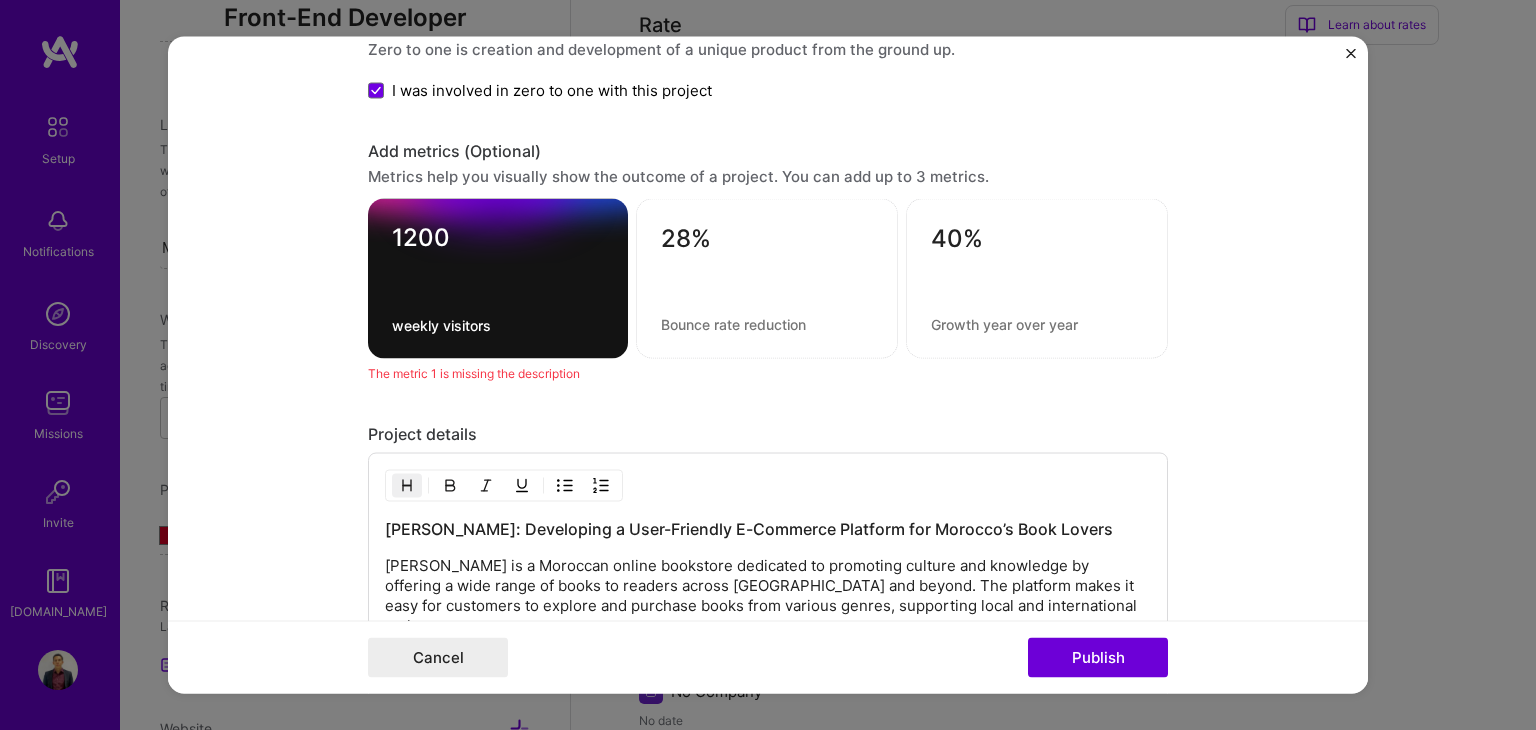 click on "Project title Book Store - Dar Iwan Company dar-iwan
Project industry Industry 1 Project Link (Optional) [URL][DOMAIN_NAME]
Set as cover Add New Image  |  Set as Cover Remove Image Role Front-End Developer [DATE]
to [DATE]
I’m still working on this project Skills used — Add up to 12 skills Any new skills will be added to your profile. Enter skills... 5 Next.js 1 2 3 4 5 Team Leadership 1 2 3 4 5 Tailwind CSS 1 2 3 4 5 React 1 2 3 4 5 TypeScript 1 2 3 4 5 Did this role require you to manage team members? (Optional) Yes, I managed 4 team members. Were you involved from inception to launch (0  ->  1)? (Optional) Zero to one is creation and development of a unique product from the ground up. I was involved in zero to one with this project Add metrics (Optional) Metrics help you visually show the outcome of a project. You can add up to 3 metrics. 1200 weekly visitors" at bounding box center [768, -486] 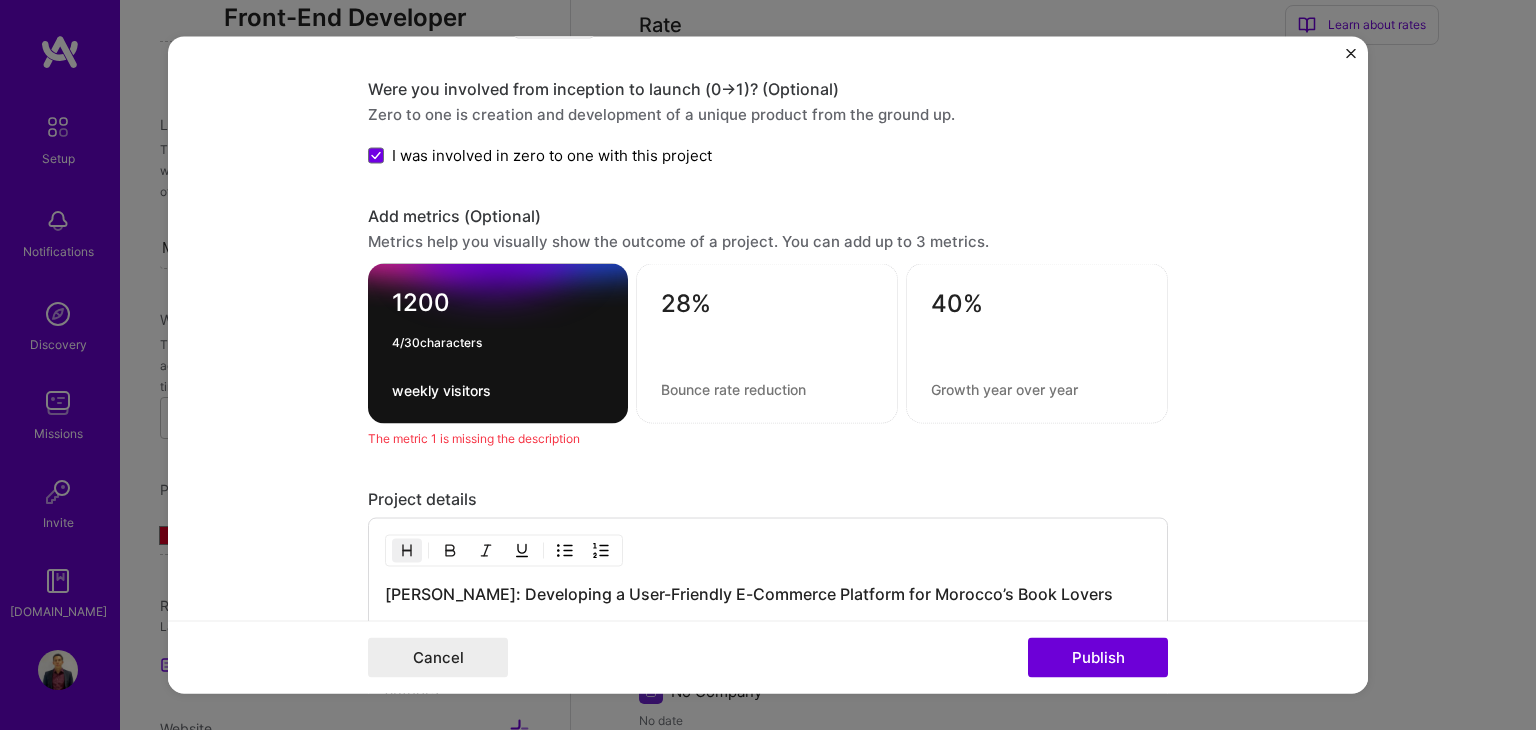 scroll, scrollTop: 2042, scrollLeft: 0, axis: vertical 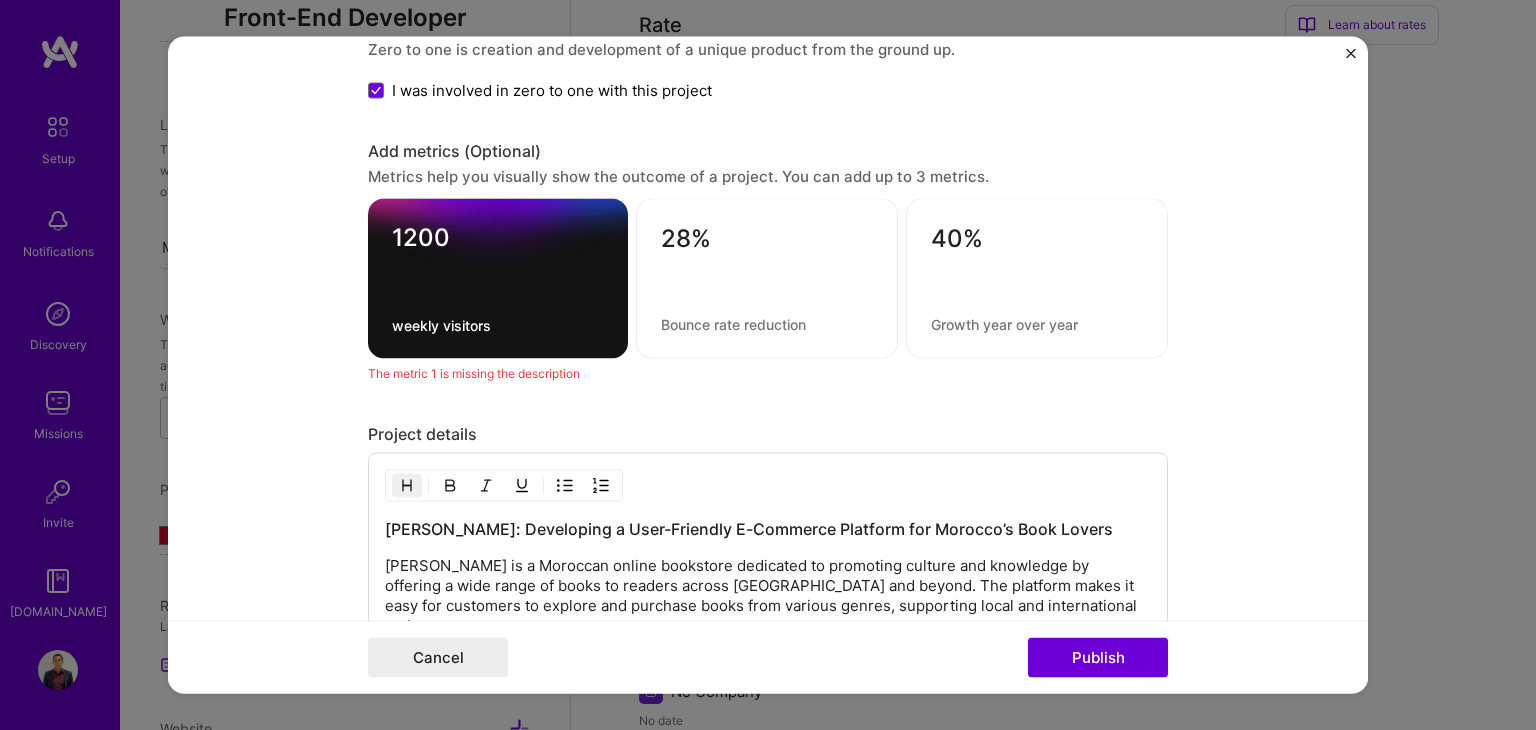 click on "Project details" at bounding box center (768, 434) 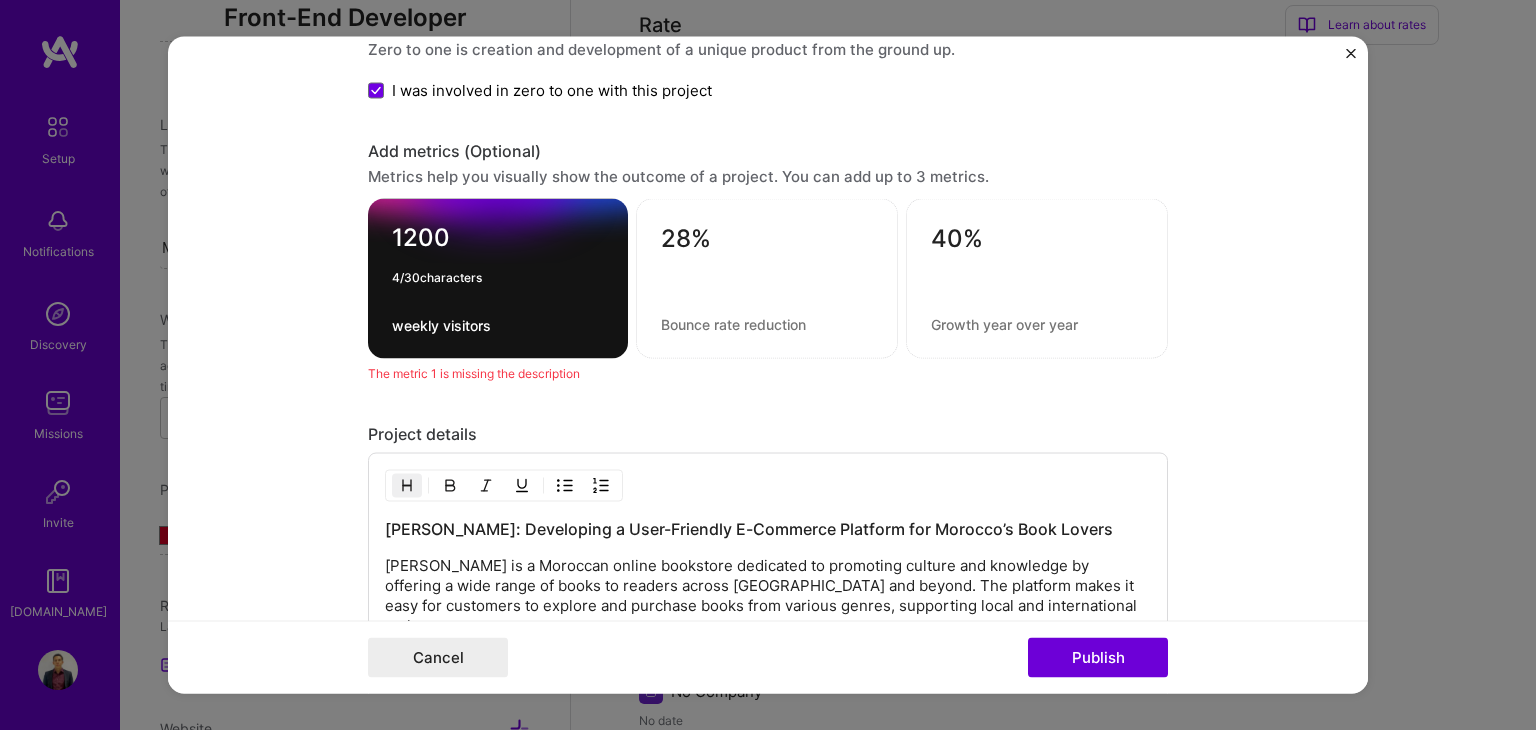drag, startPoint x: 418, startPoint y: 231, endPoint x: 360, endPoint y: 233, distance: 58.034473 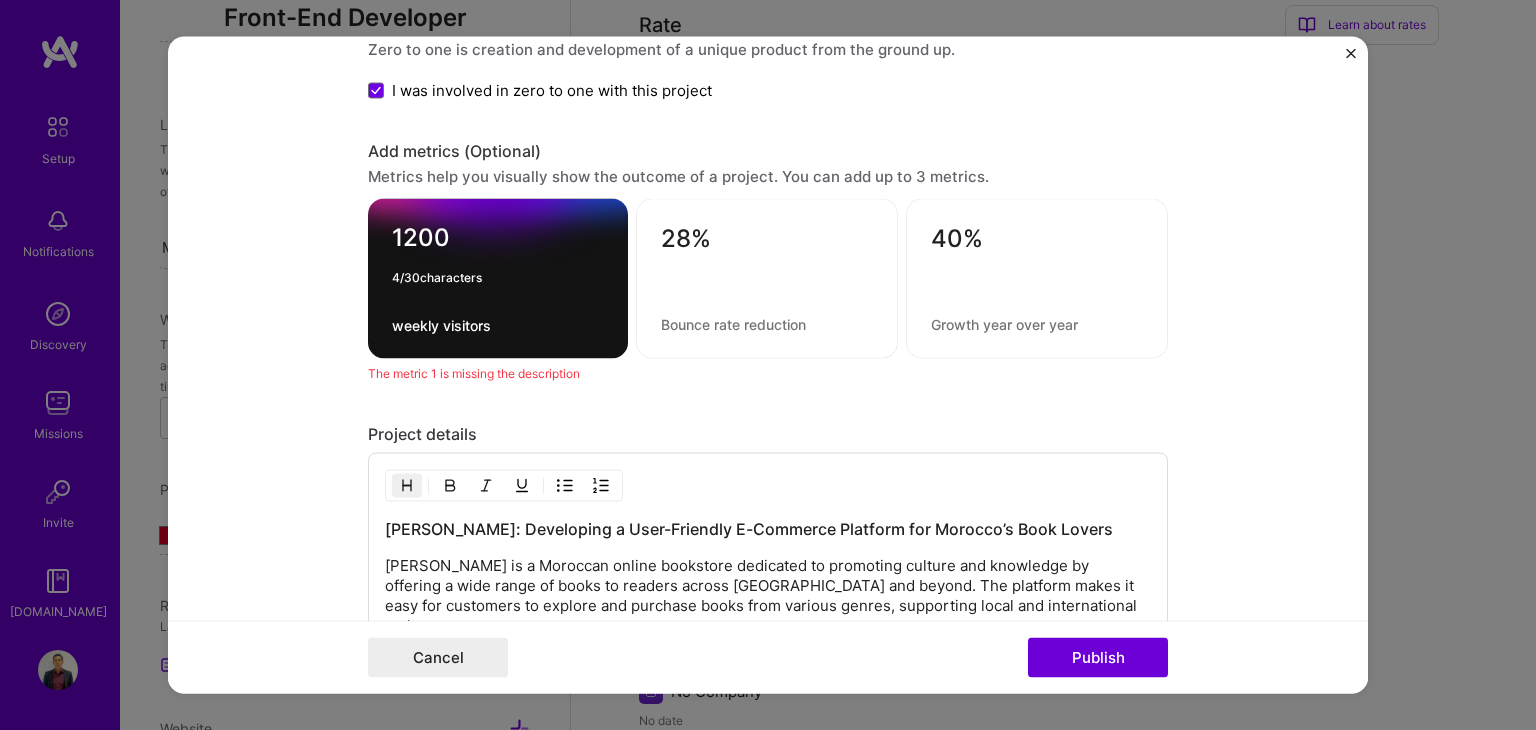 click on "1200 4 / 30  characters weekly visitors" at bounding box center [498, 279] 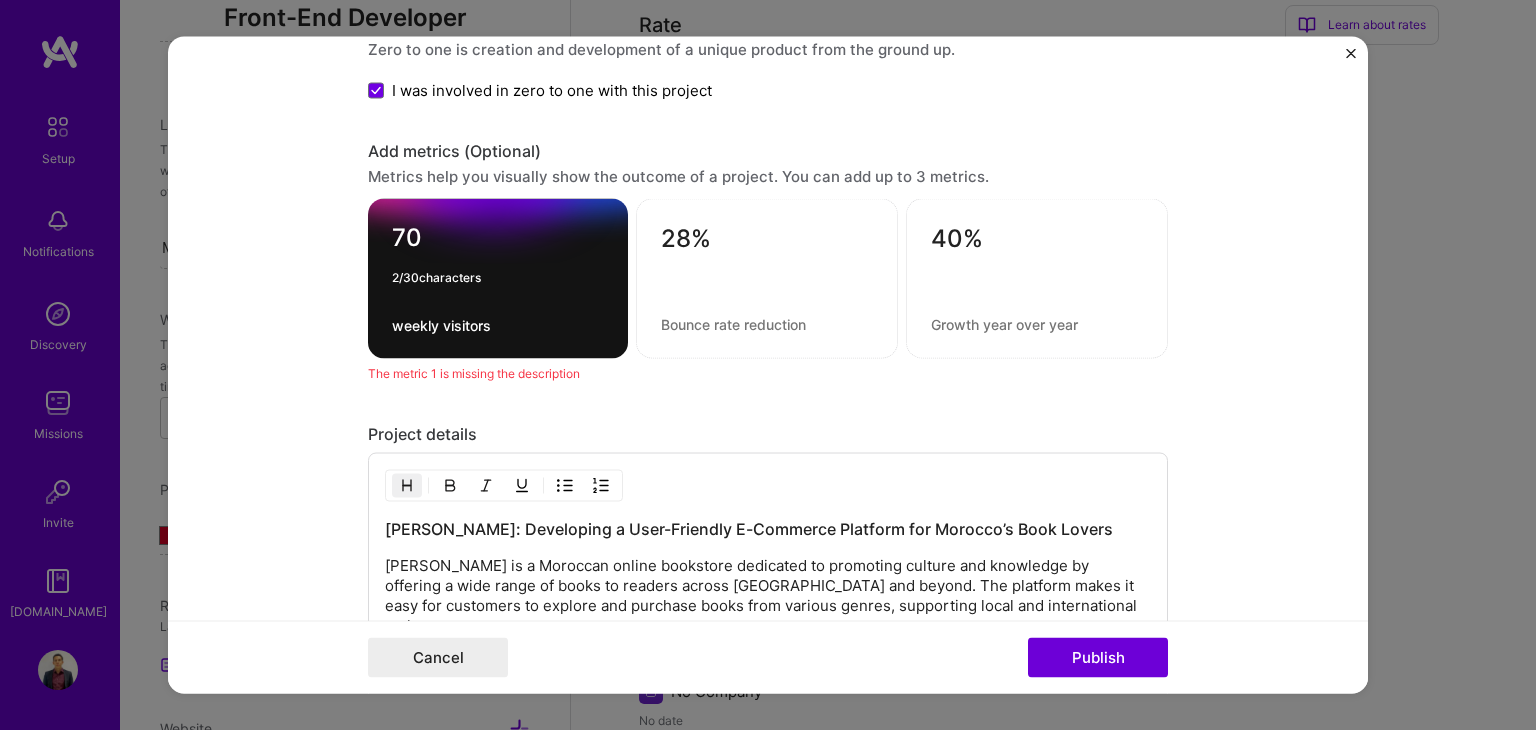 type on "7" 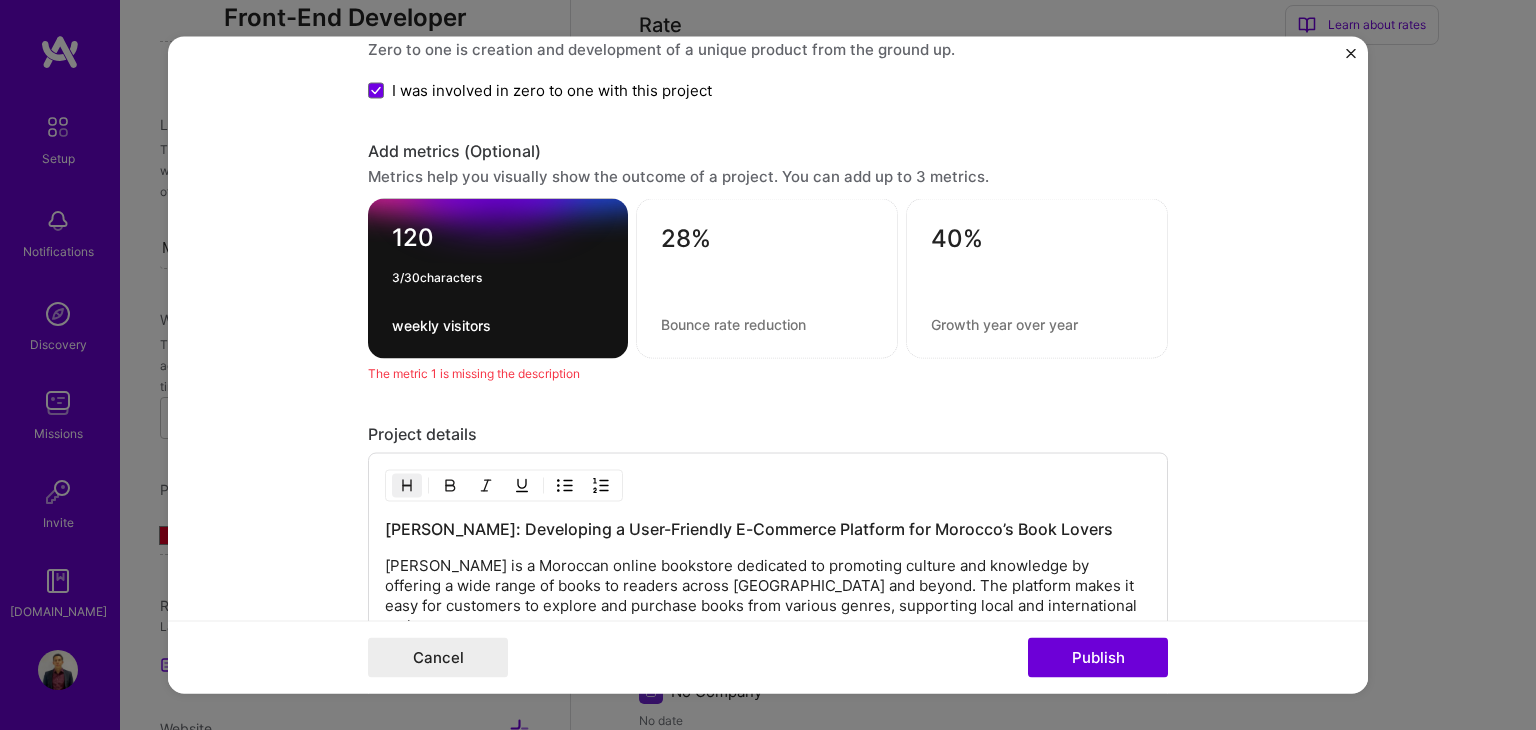 type on "1200" 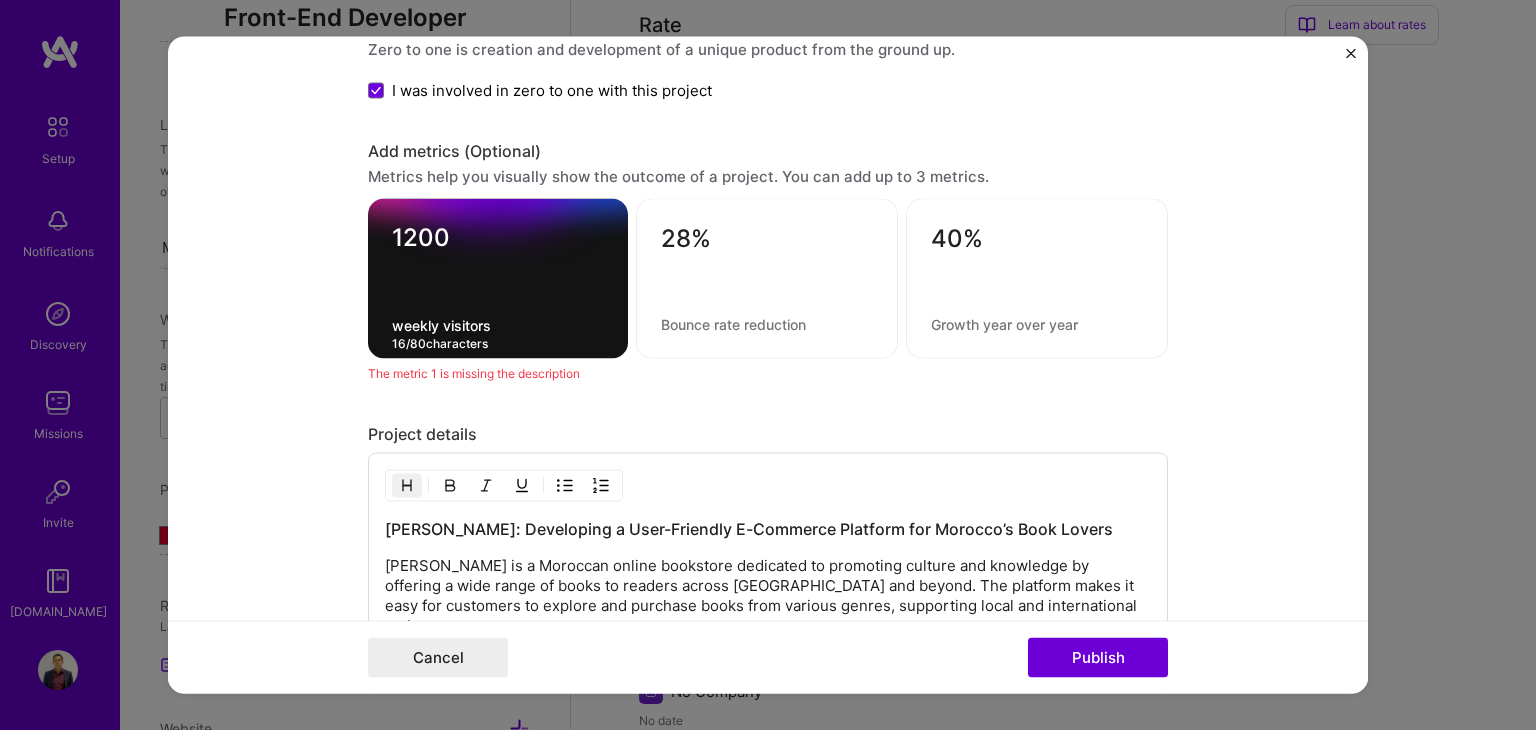 click on "weekly visitors" at bounding box center (498, 325) 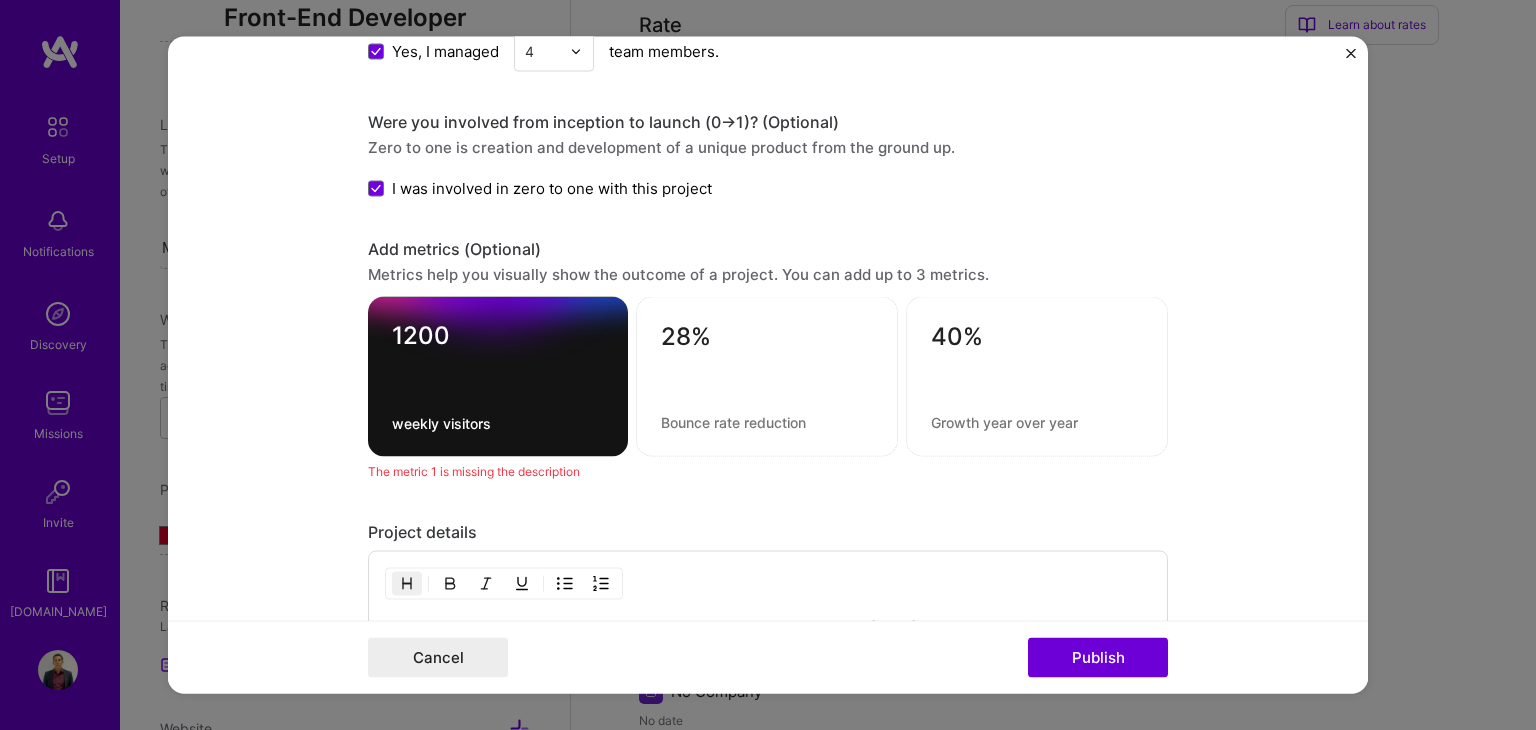 scroll, scrollTop: 1942, scrollLeft: 0, axis: vertical 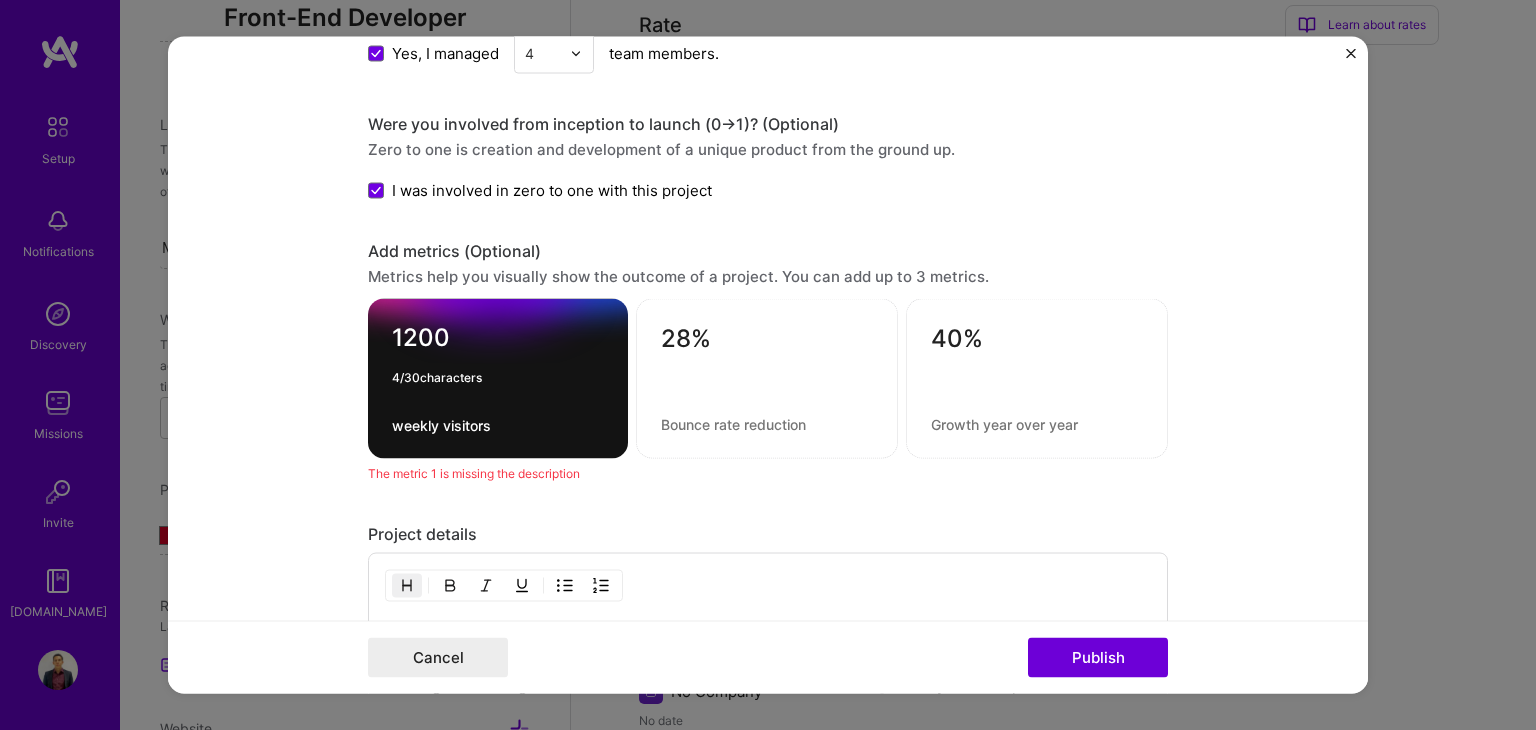 click on "1200" at bounding box center [498, 342] 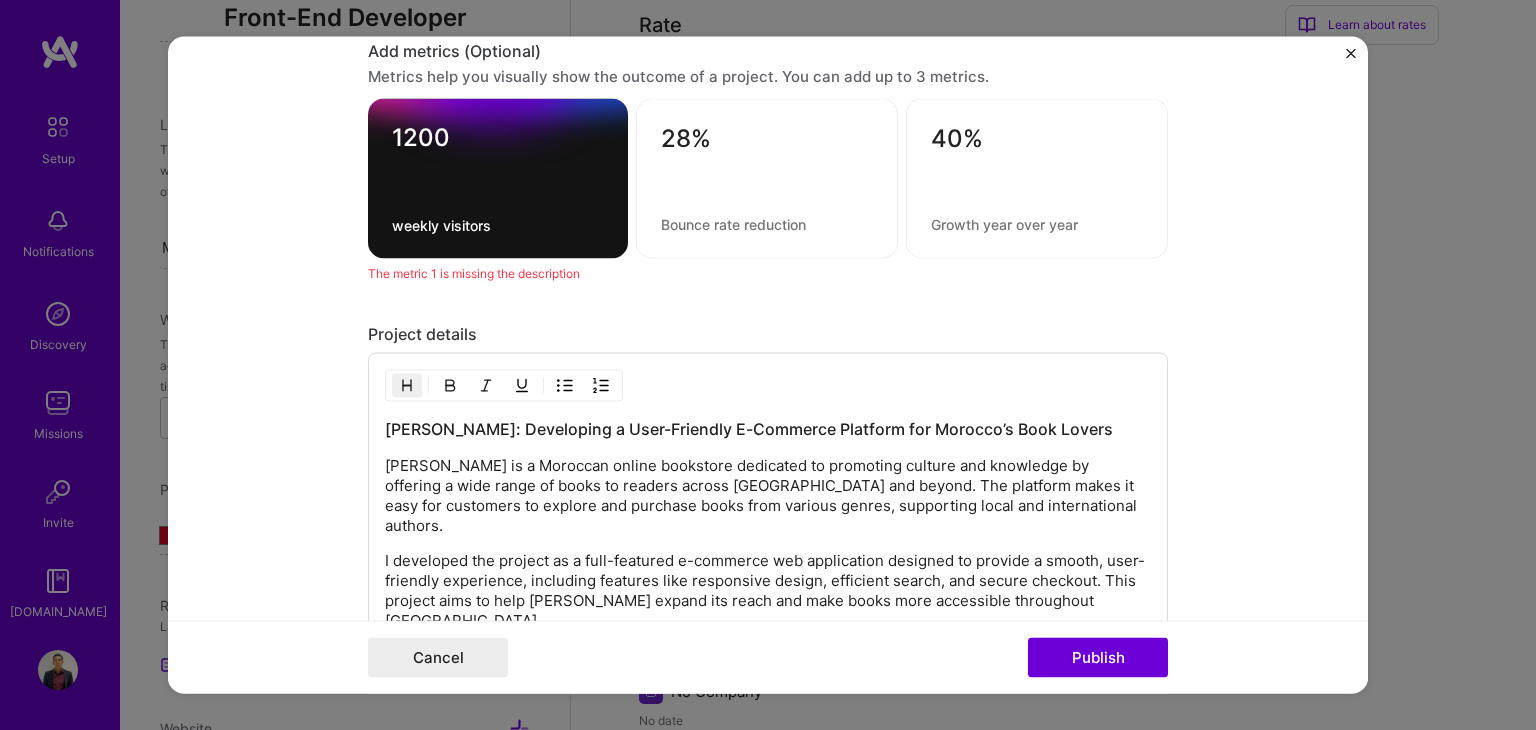 click on "Project details" at bounding box center [768, 334] 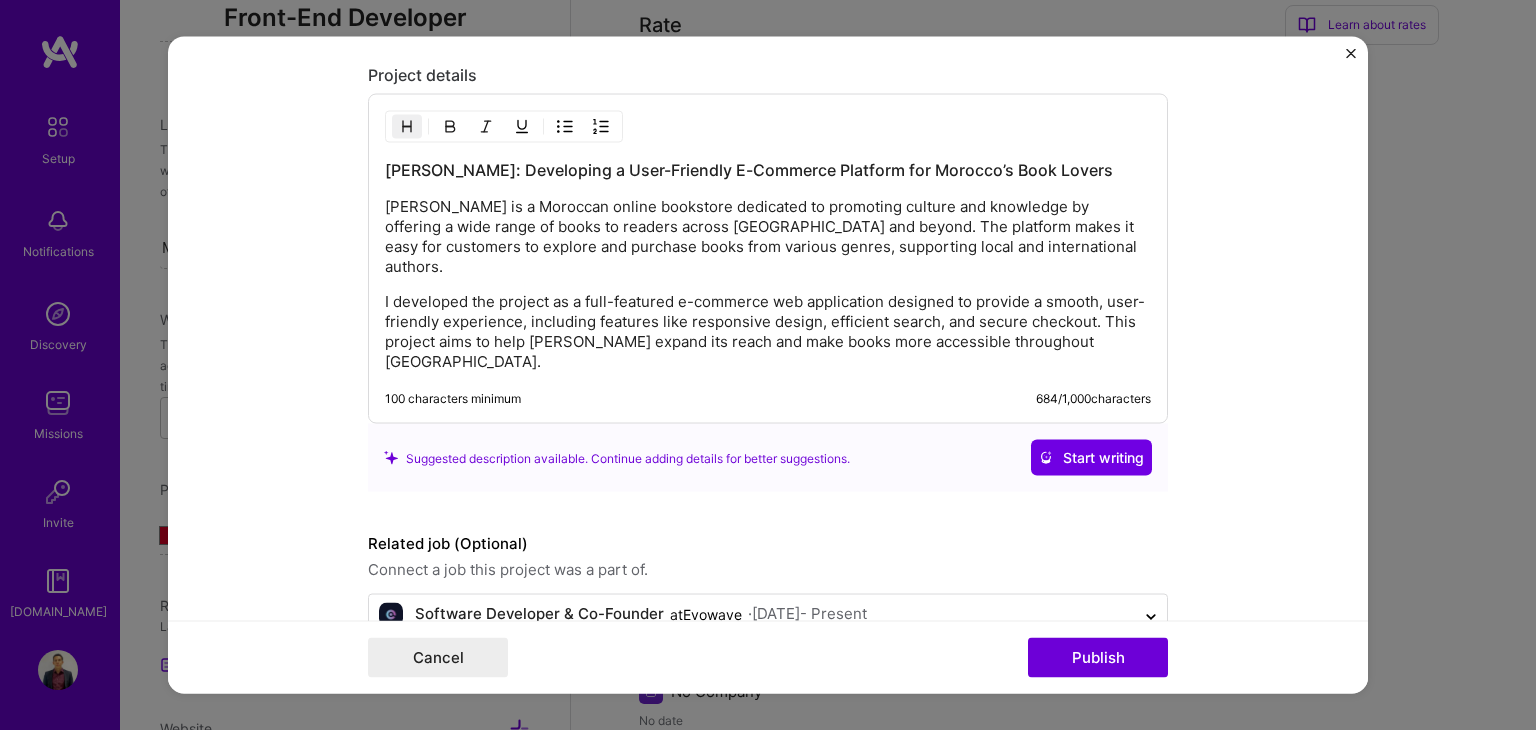 scroll, scrollTop: 2407, scrollLeft: 0, axis: vertical 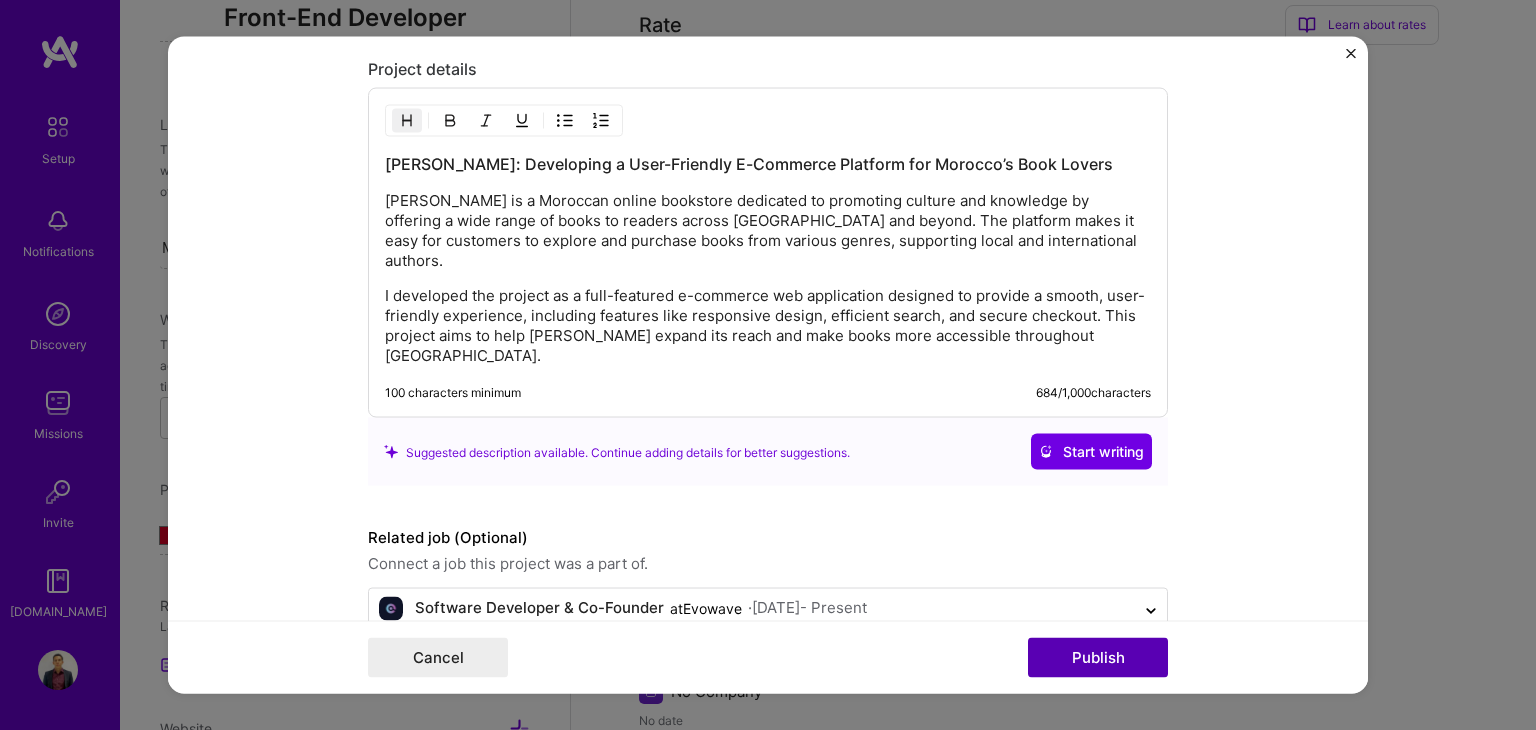 click on "Publish" at bounding box center (1098, 658) 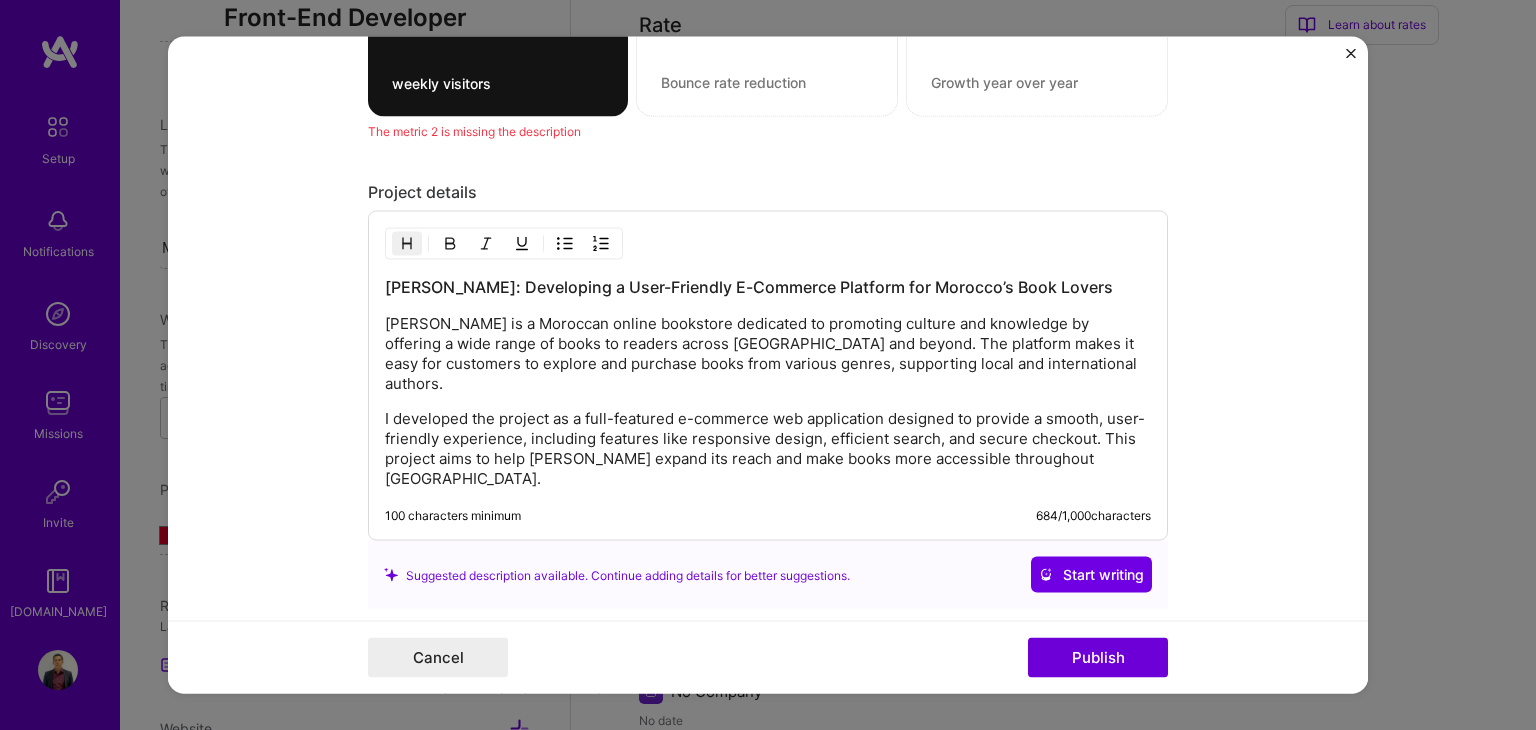 scroll, scrollTop: 2142, scrollLeft: 0, axis: vertical 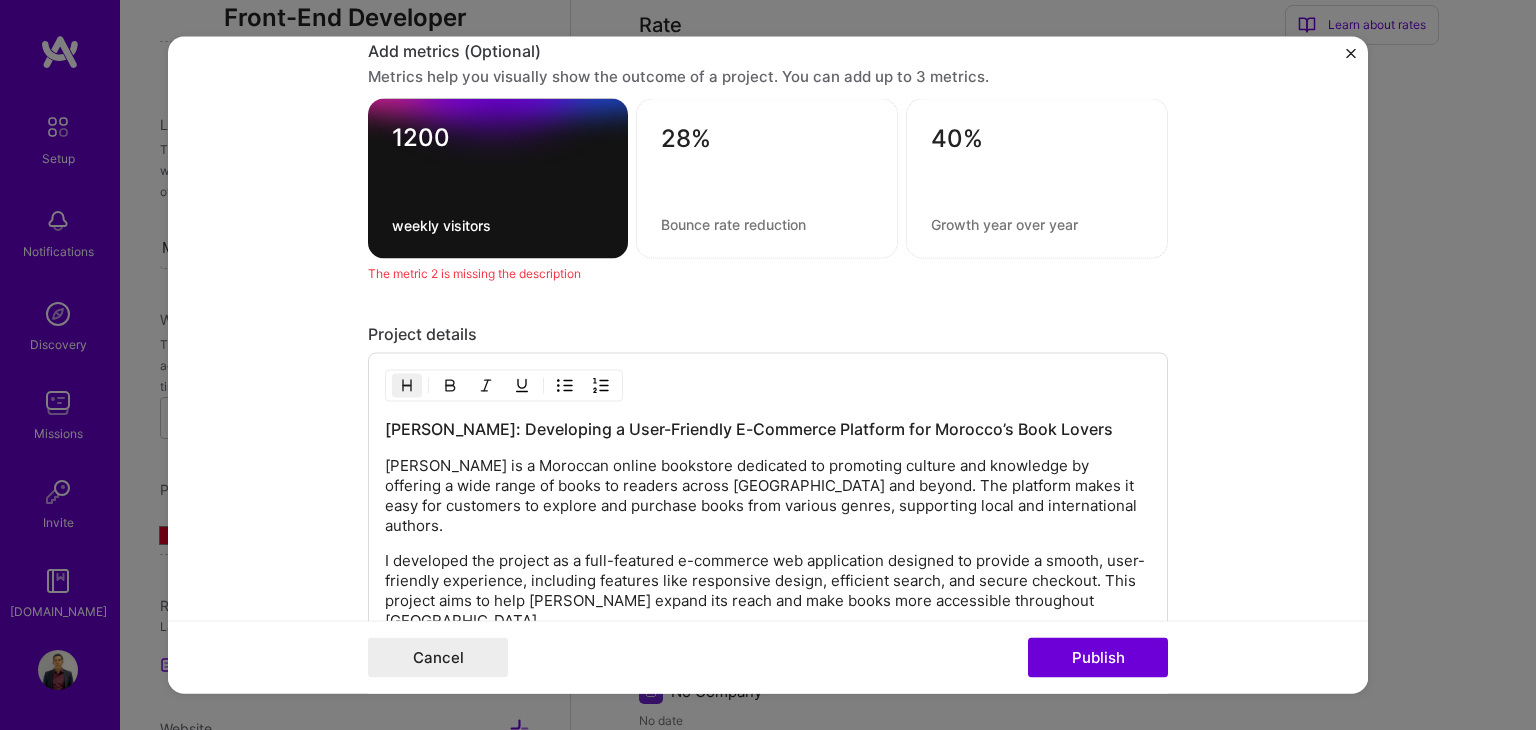 click at bounding box center [767, 224] 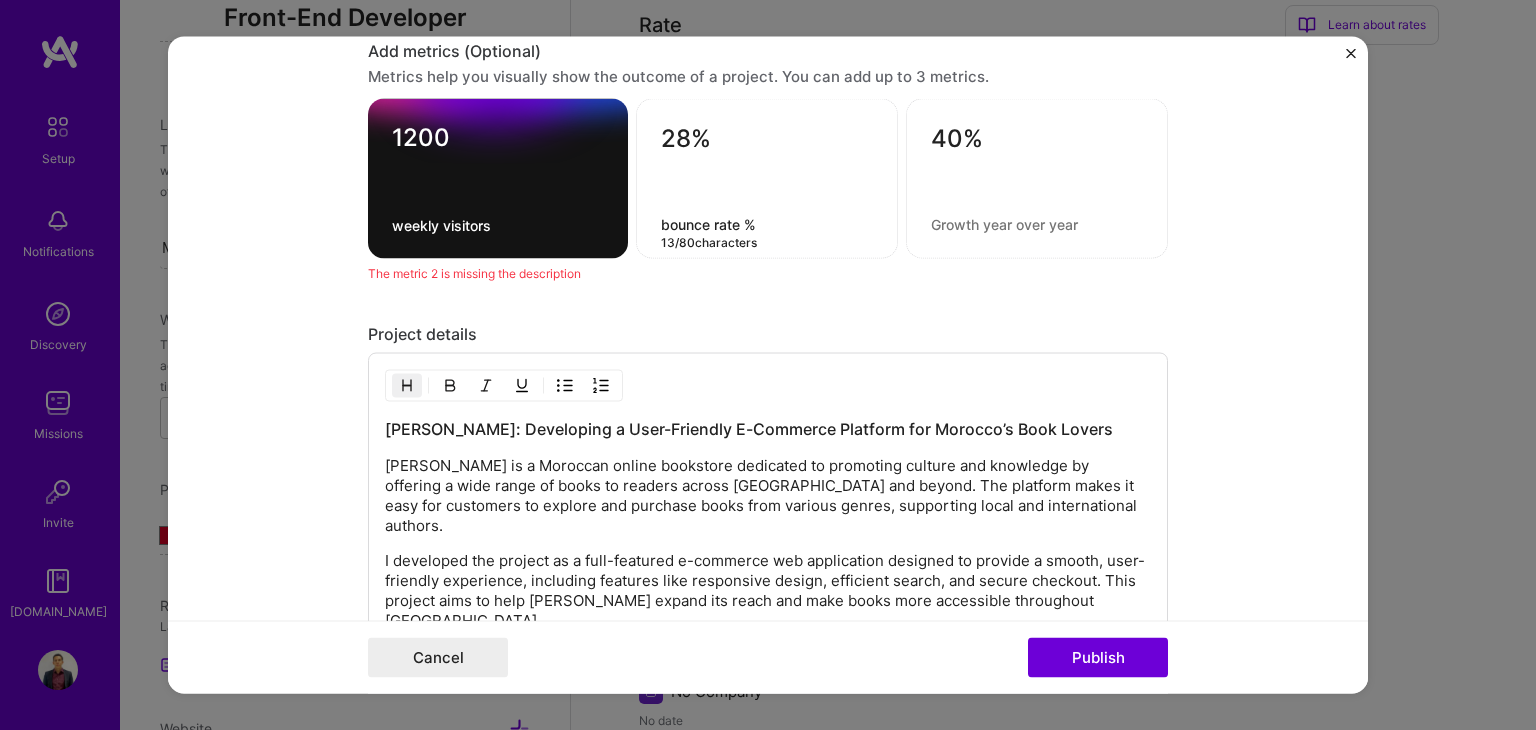 type on "bounce rate %" 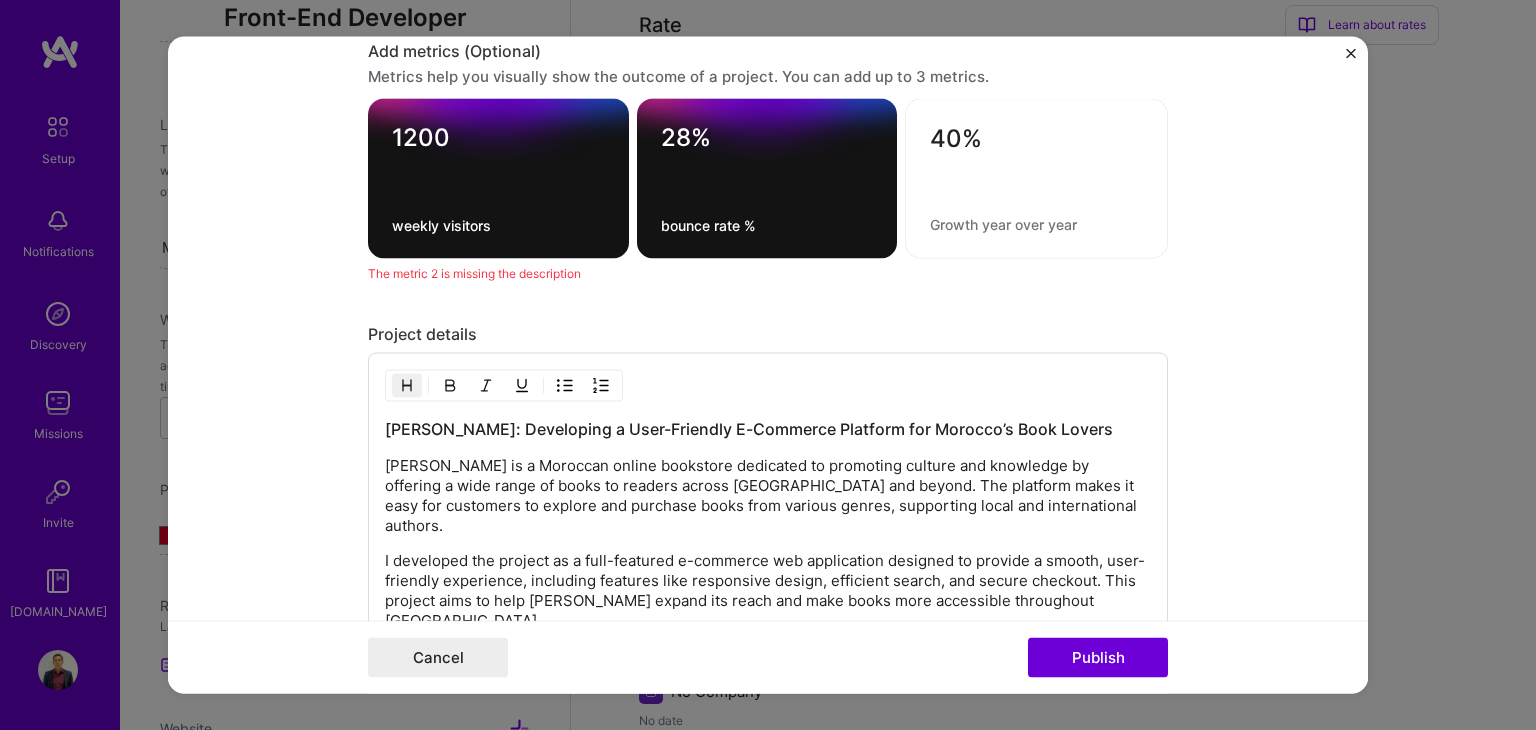 click on "40%" at bounding box center [1036, 179] 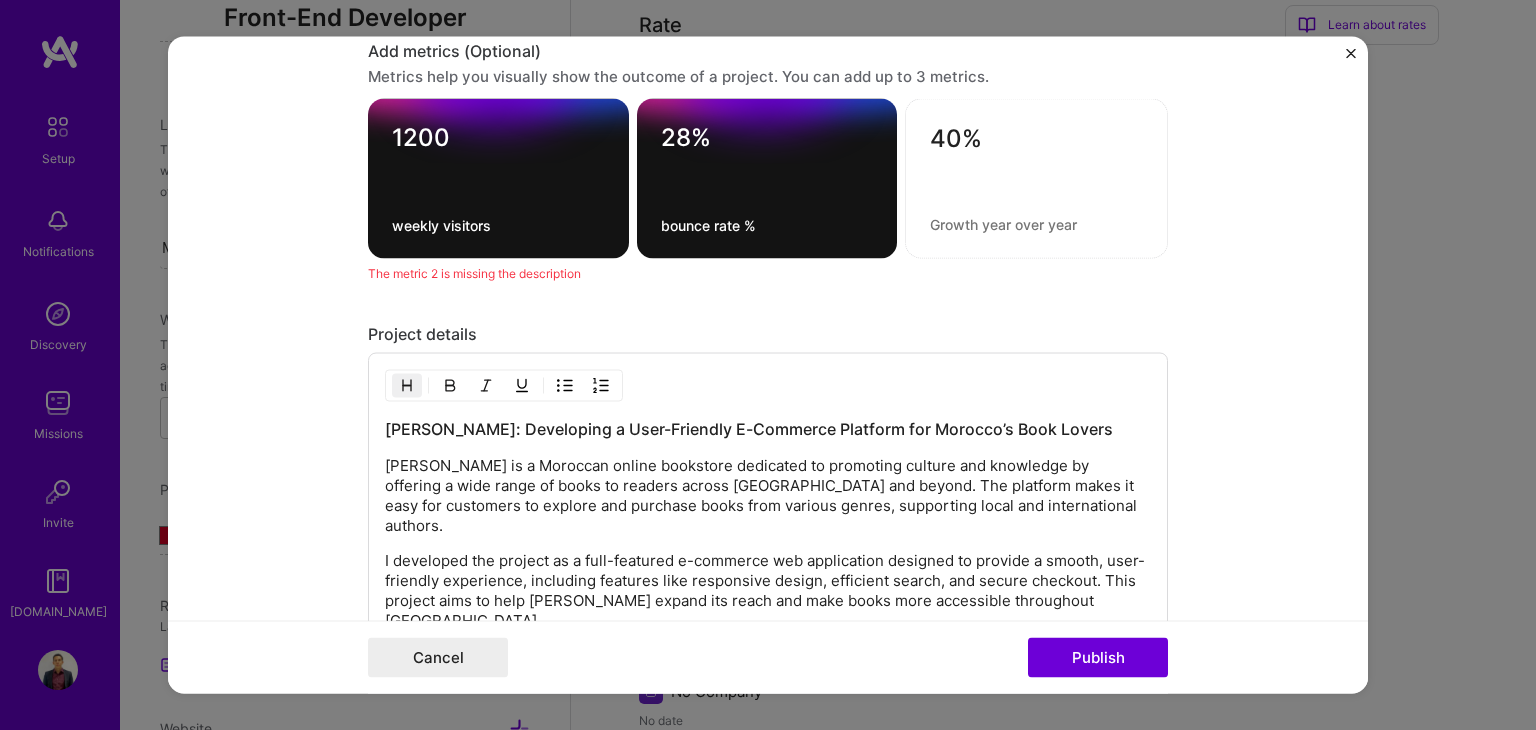 click on "40%" at bounding box center (1036, 179) 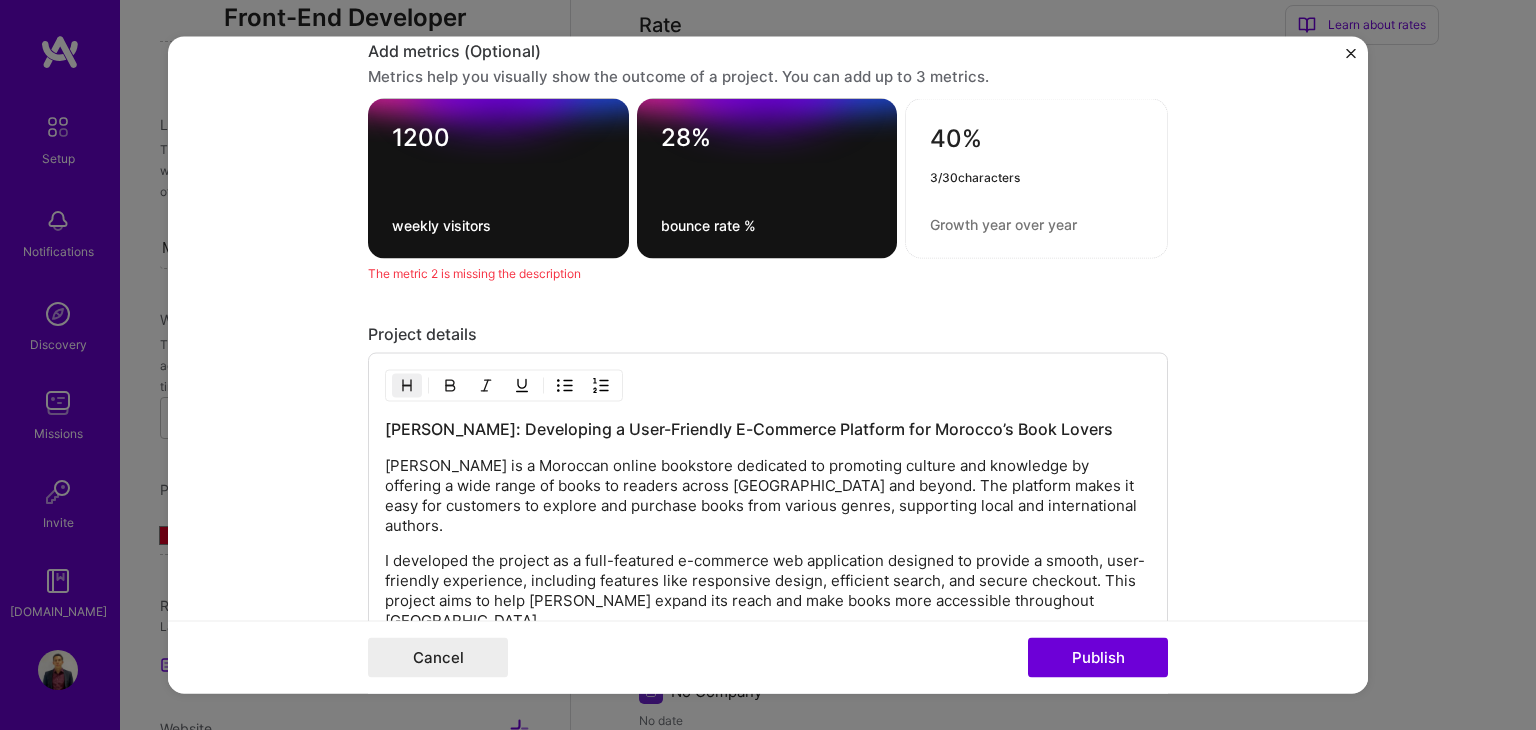 drag, startPoint x: 968, startPoint y: 140, endPoint x: 868, endPoint y: 159, distance: 101.788994 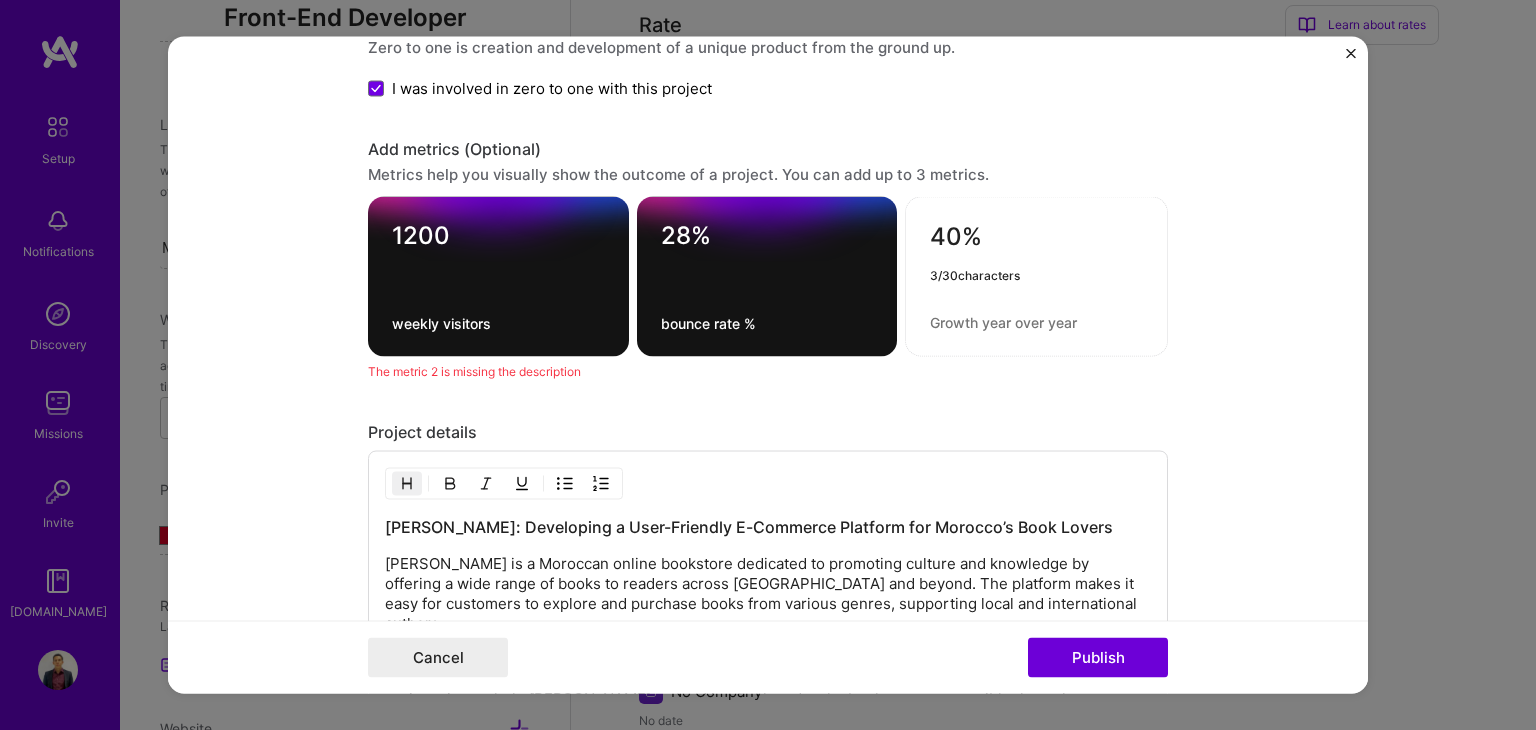 scroll, scrollTop: 2042, scrollLeft: 0, axis: vertical 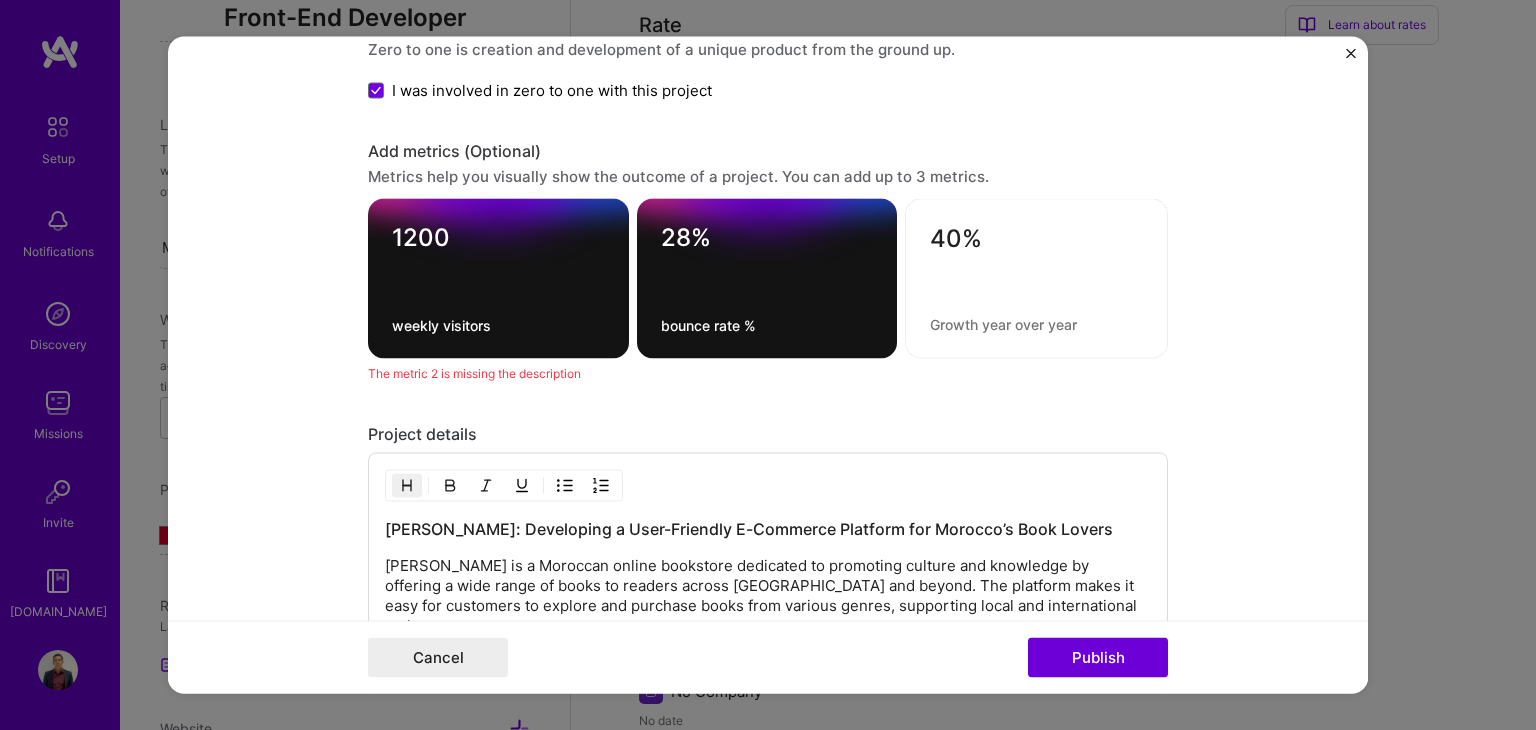 click on "40%" at bounding box center (1036, 279) 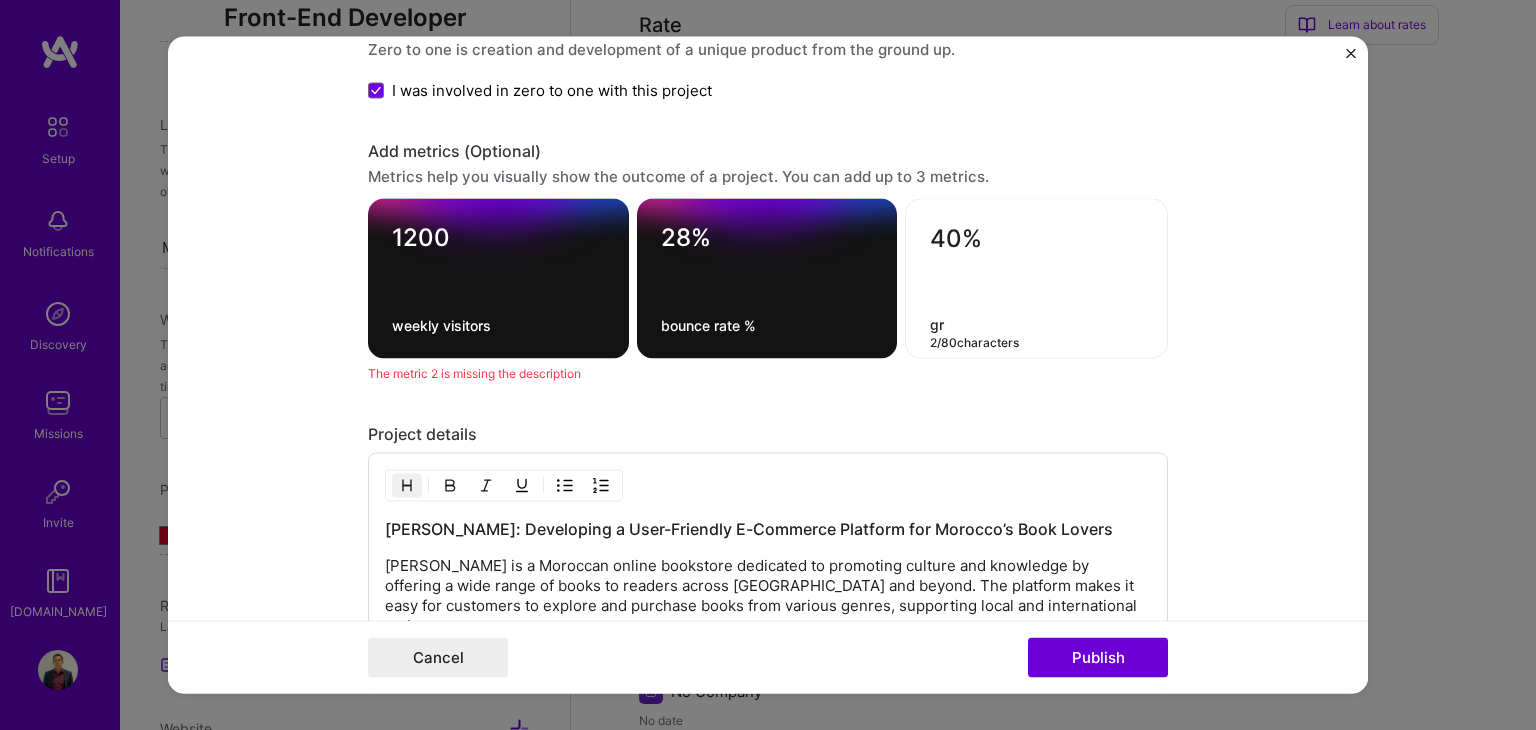 type on "g" 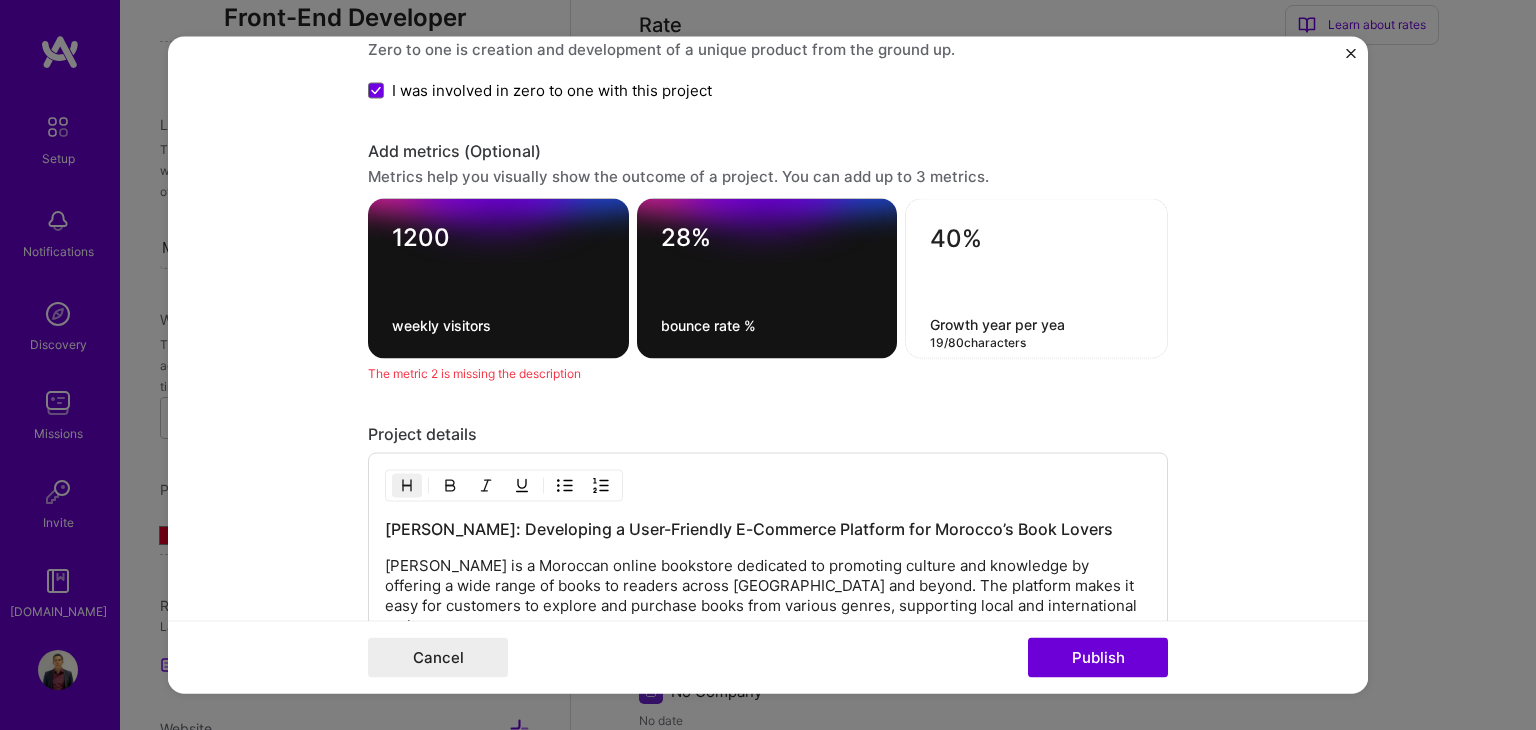 type on "Growth year per year" 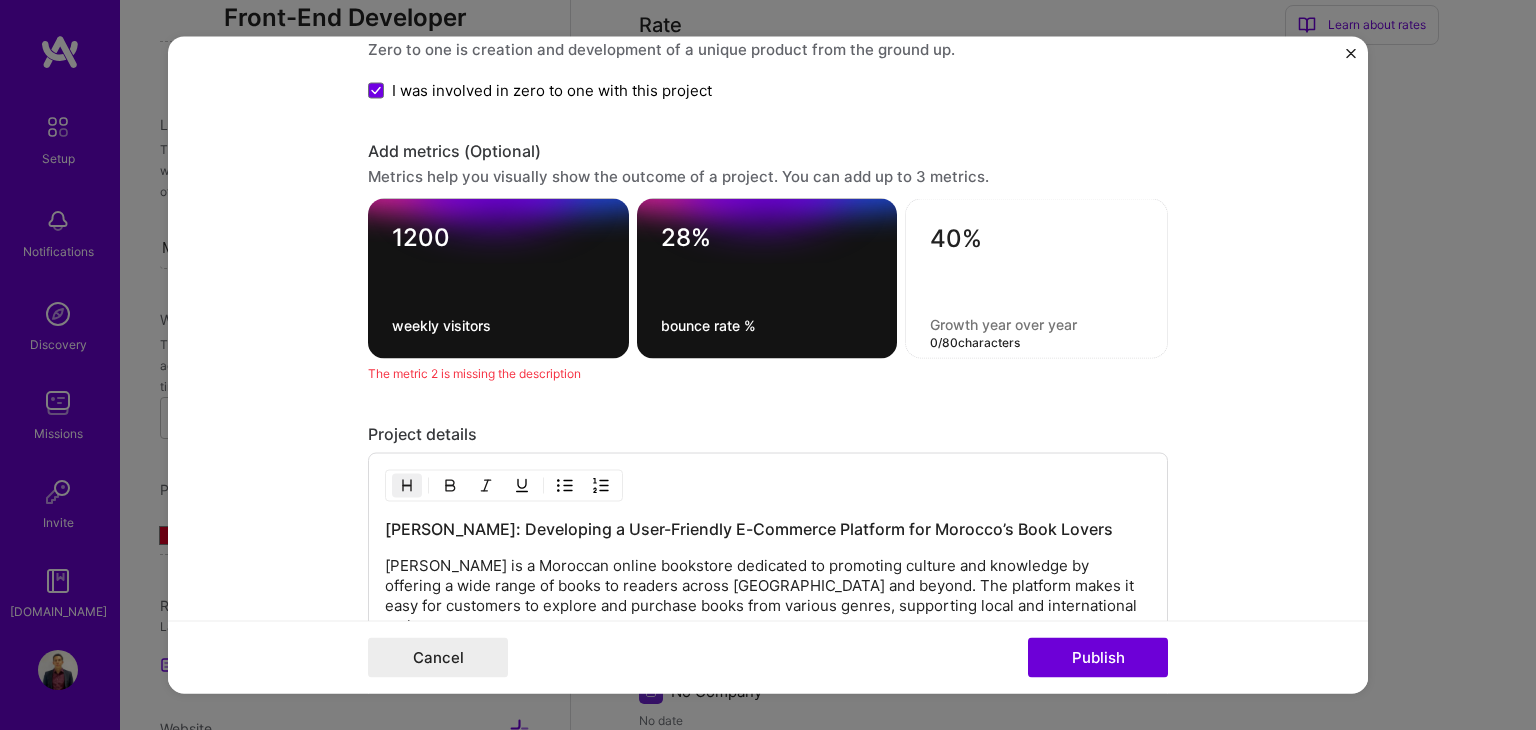 paste on "Growth year per year" 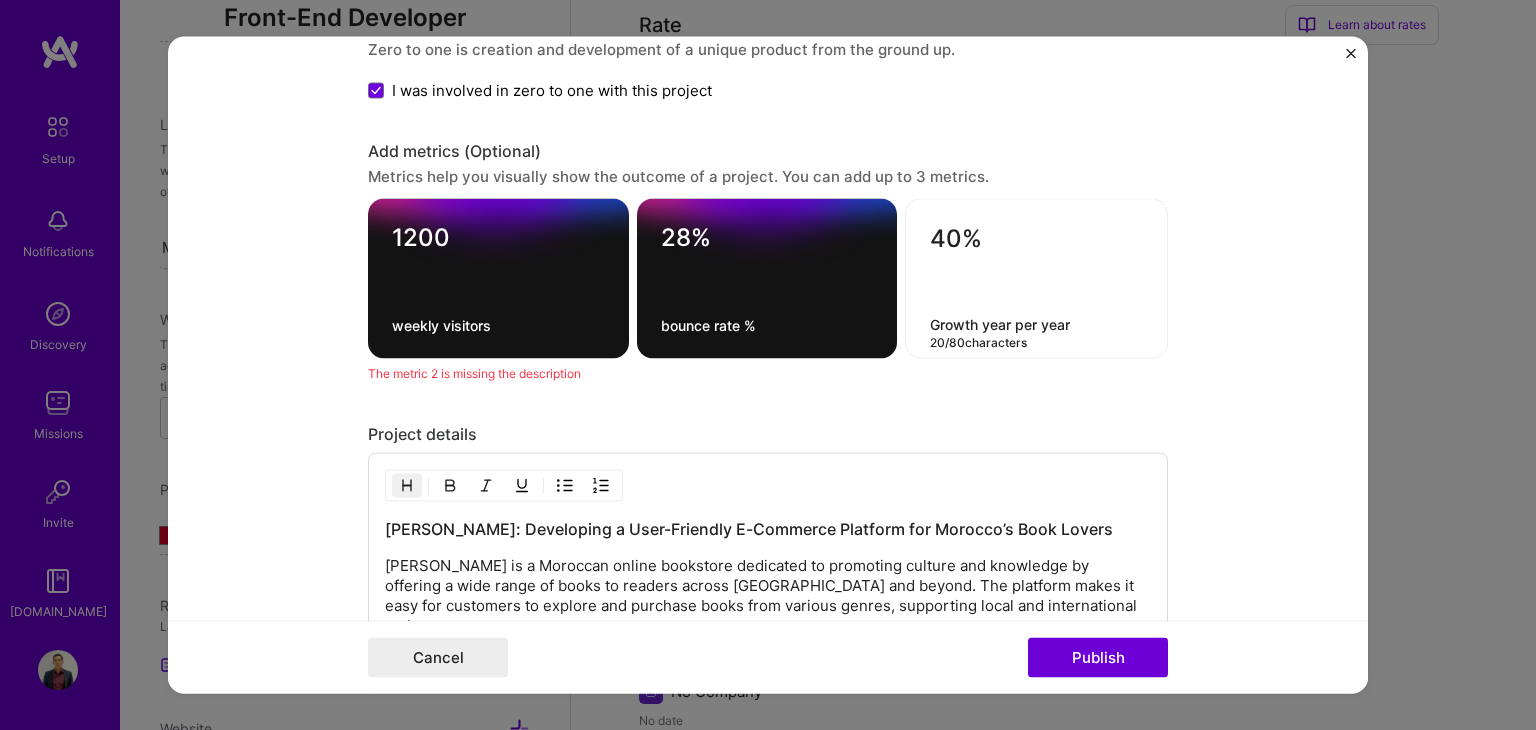 click on "Growth year per year" at bounding box center [1036, 324] 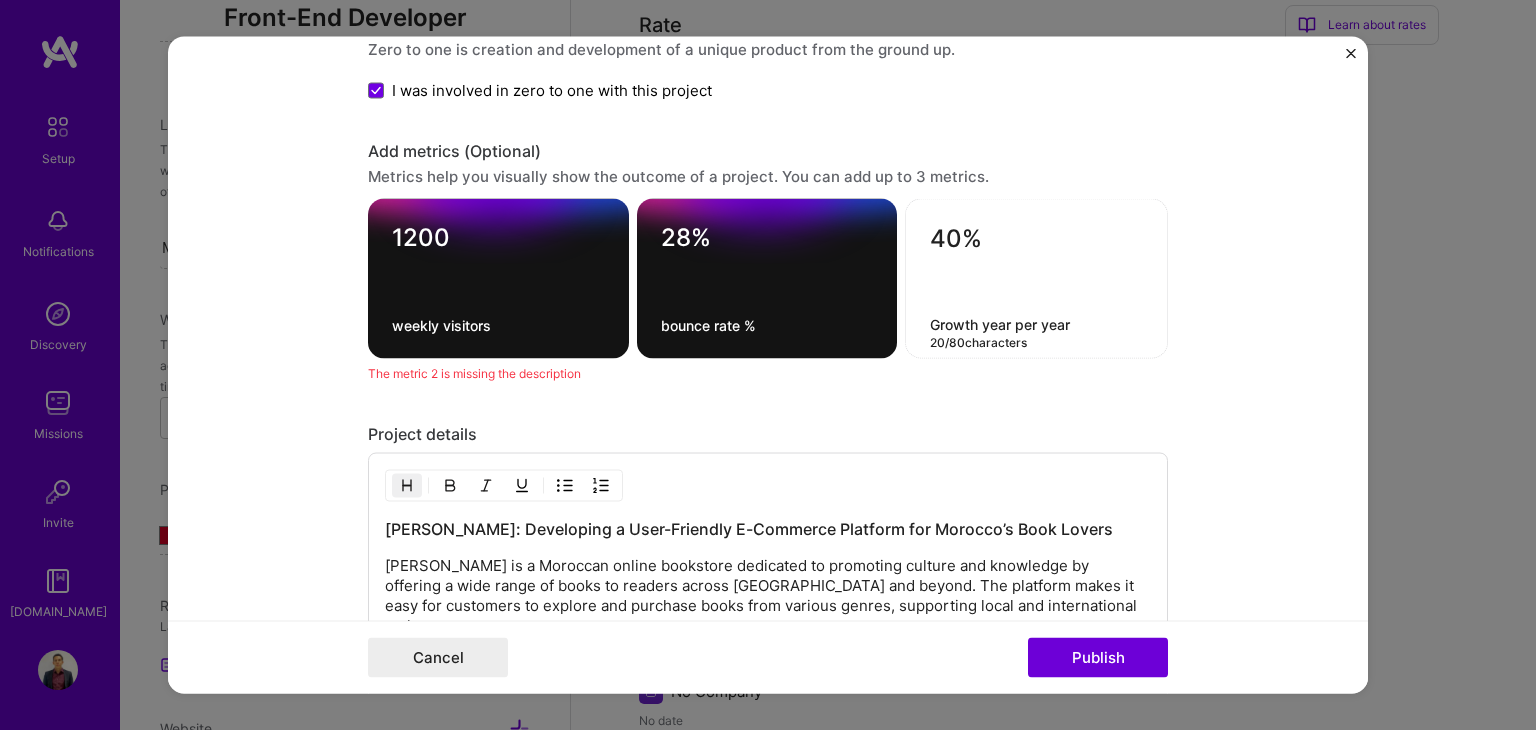 click on "Growth year per year" at bounding box center [1036, 324] 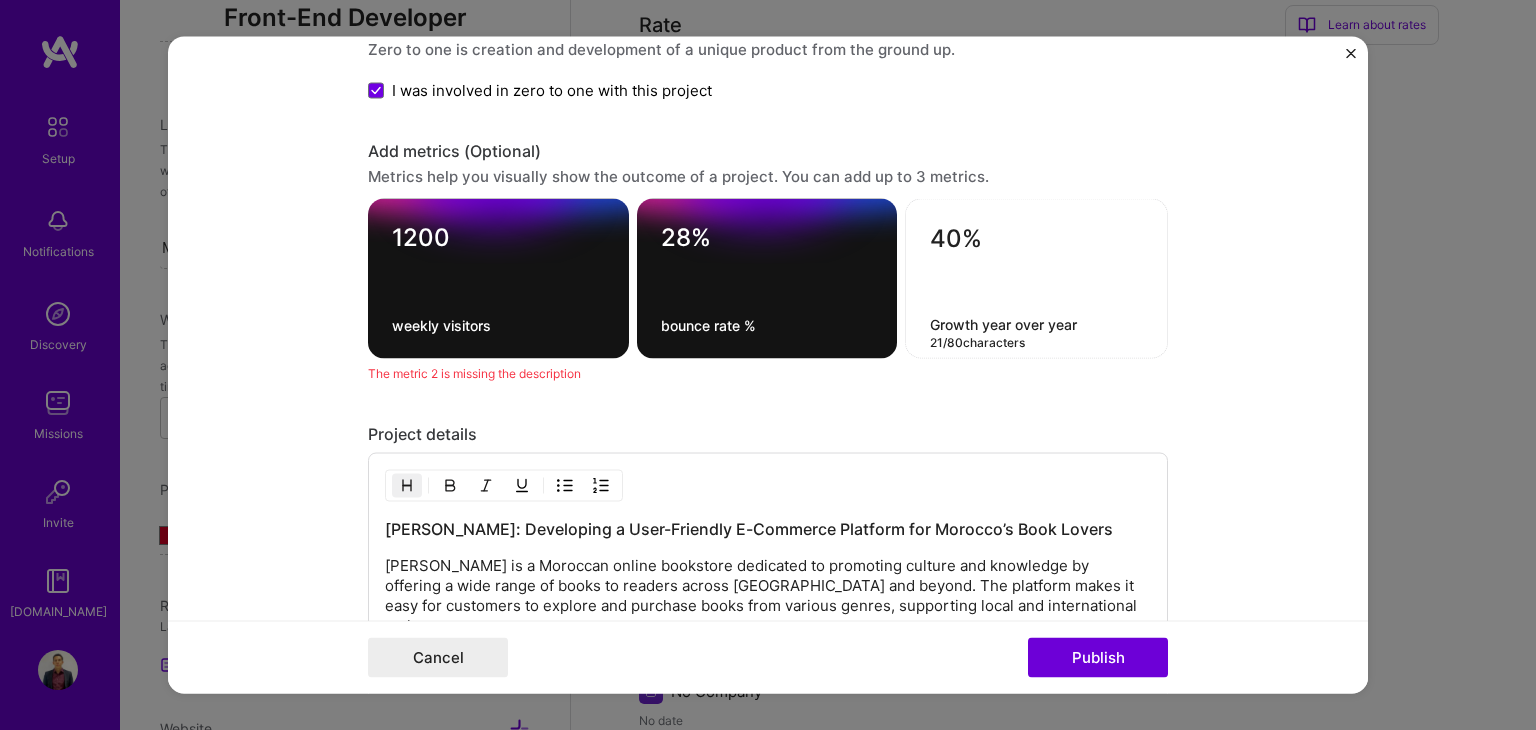 type on "Growth year over year" 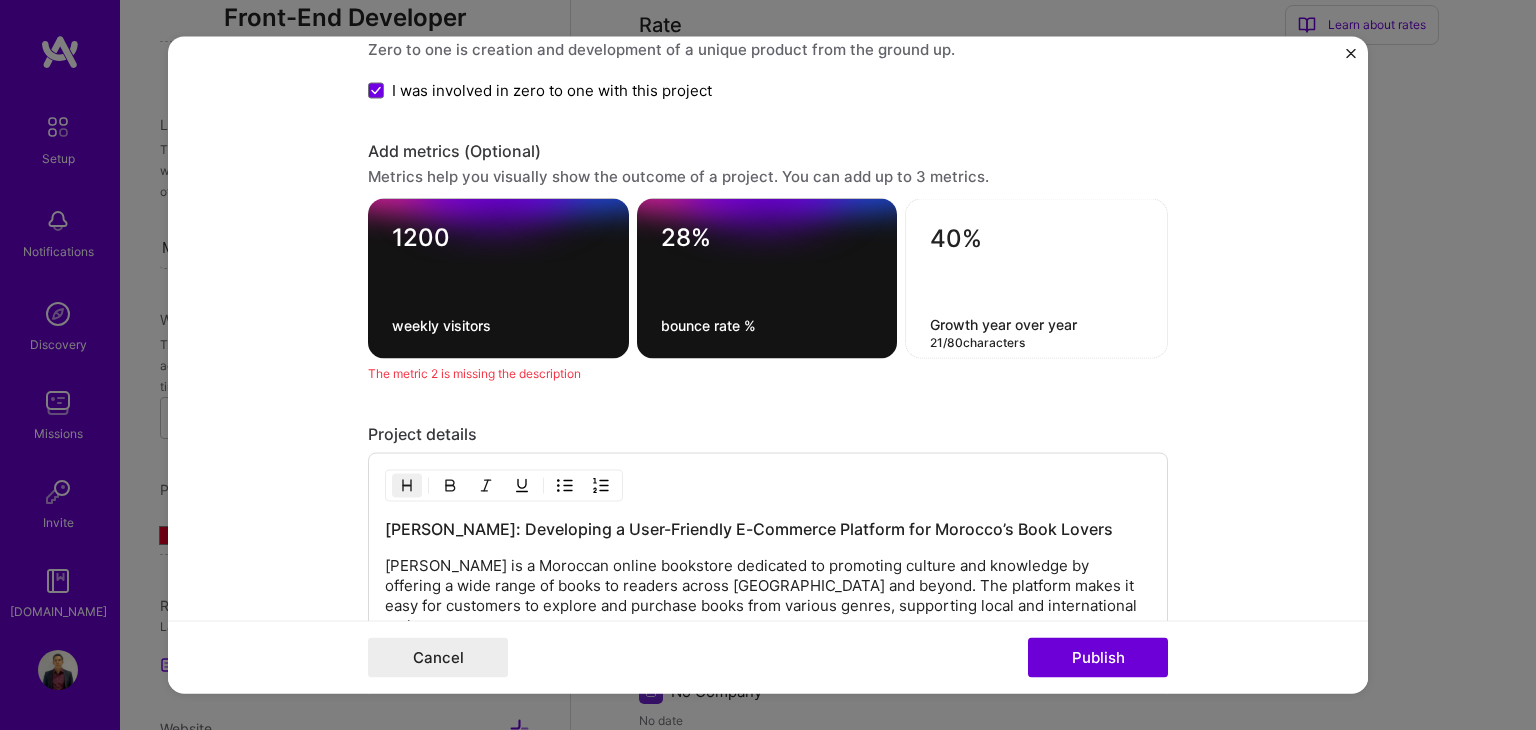 click on "Project title Book Store - Dar Iwan Company dar-iwan
Project industry Industry 1 Project Link (Optional) [URL][DOMAIN_NAME]
Set as cover Add New Image  |  Set as Cover Remove Image Role Front-End Developer [DATE]
to [DATE]
I’m still working on this project Skills used — Add up to 12 skills Any new skills will be added to your profile. Enter skills... 5 Next.js 1 2 3 4 5 Team Leadership 1 2 3 4 5 Tailwind CSS 1 2 3 4 5 React 1 2 3 4 5 TypeScript 1 2 3 4 5 Did this role require you to manage team members? (Optional) Yes, I managed 4 team members. Were you involved from inception to launch (0  ->  1)? (Optional) Zero to one is creation and development of a unique product from the ground up. I was involved in zero to one with this project Add metrics (Optional) Metrics help you visually show the outcome of a project. You can add up to 3 metrics. 1200 weekly visitors  21" at bounding box center (768, 365) 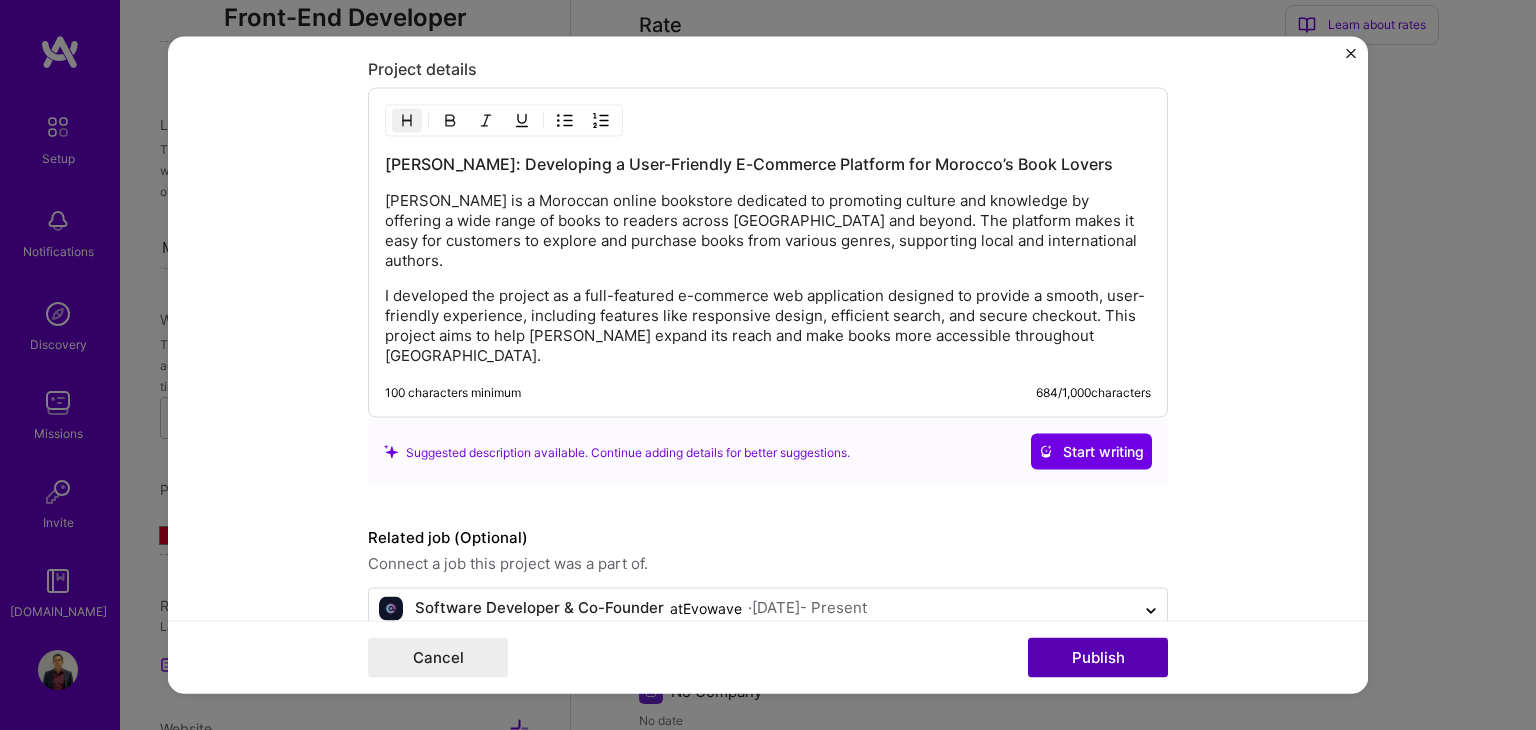 click on "Publish" at bounding box center (1098, 658) 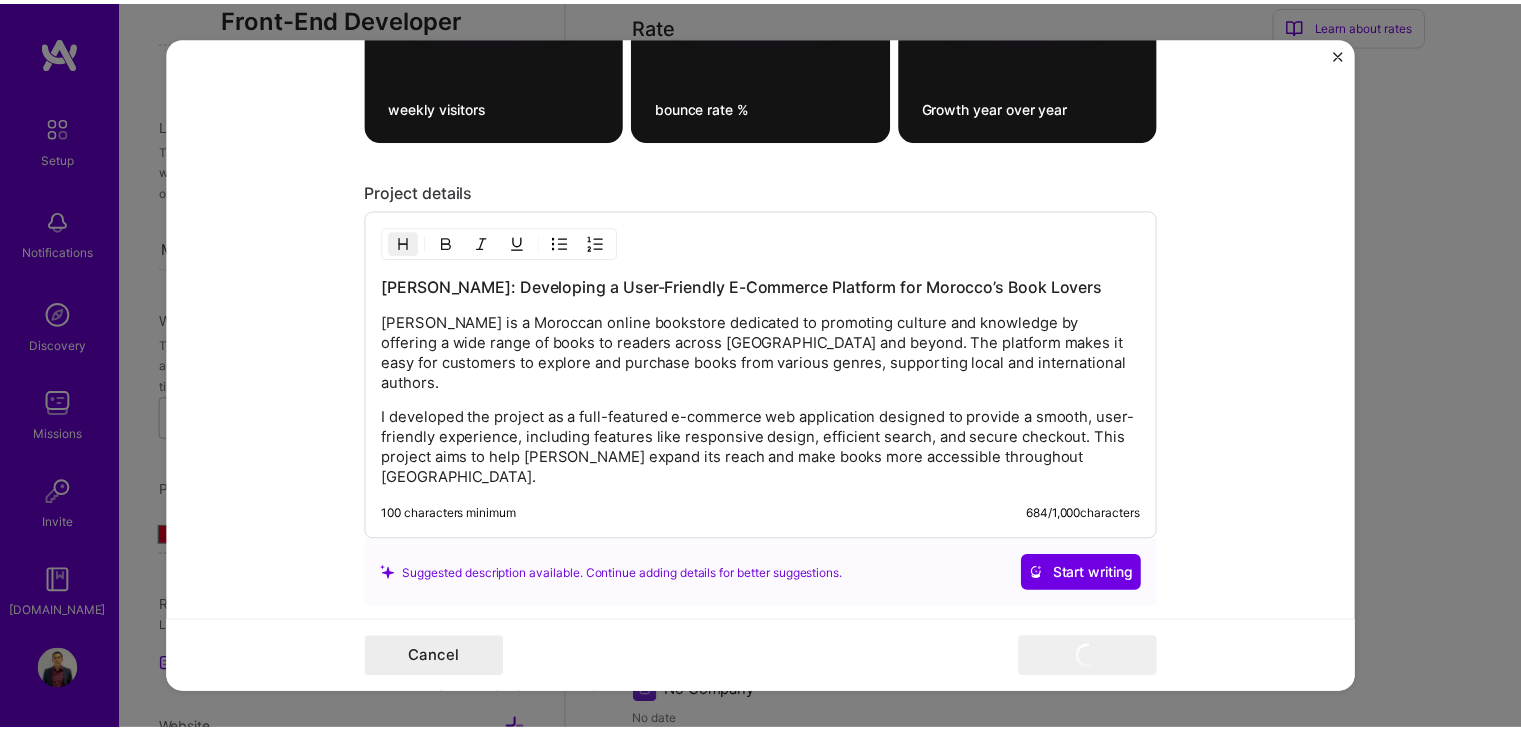 scroll, scrollTop: 1982, scrollLeft: 0, axis: vertical 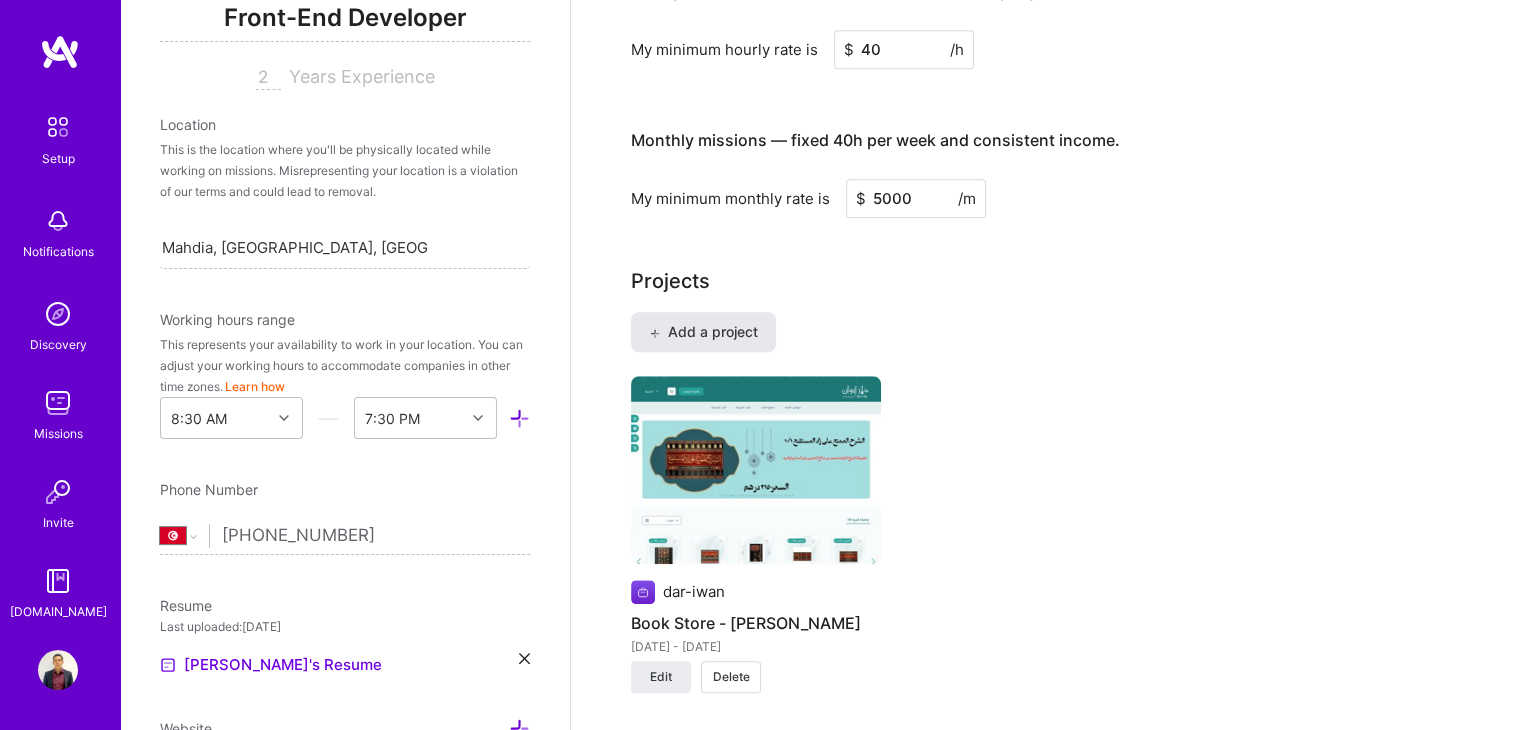 click on "Add a project" at bounding box center (703, 332) 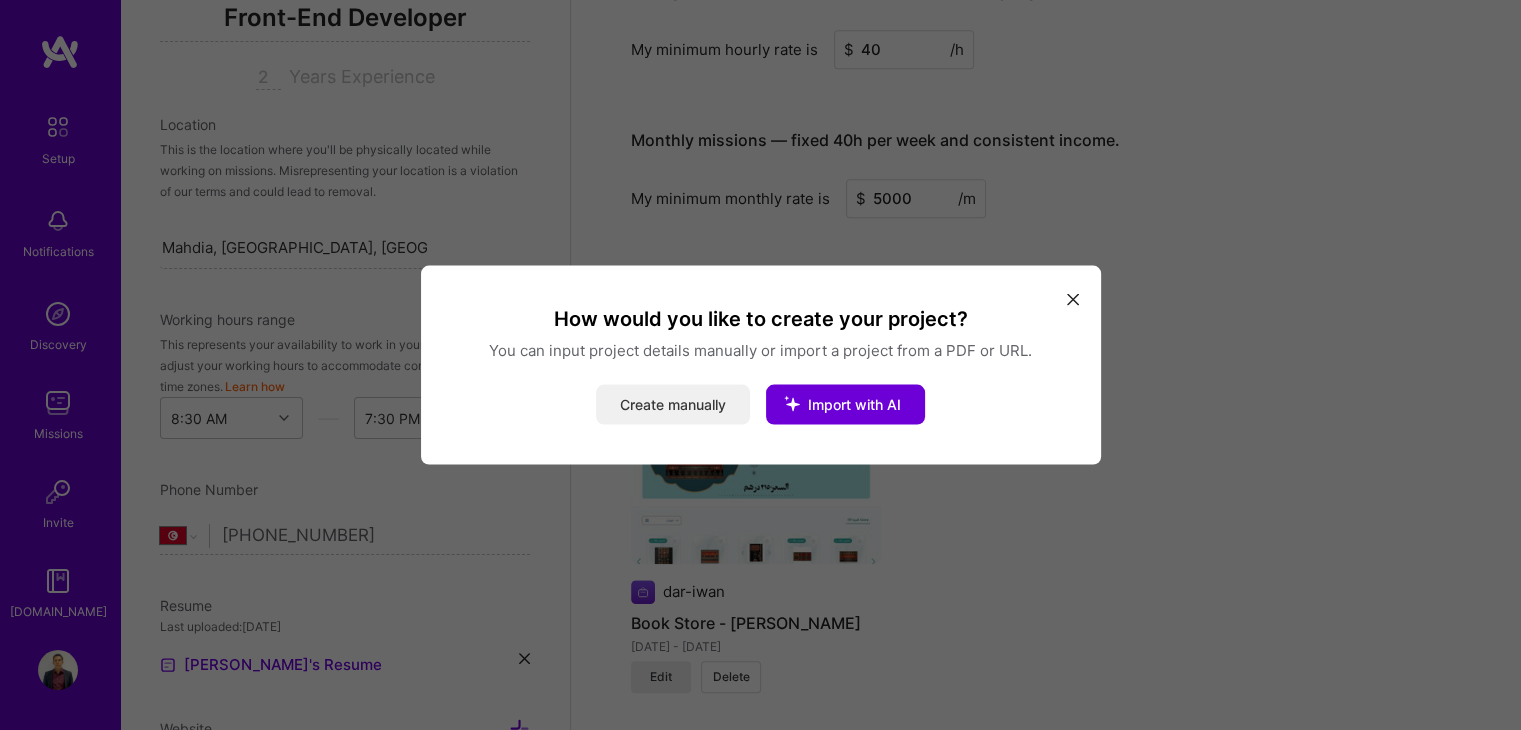 click on "Create manually" at bounding box center (673, 405) 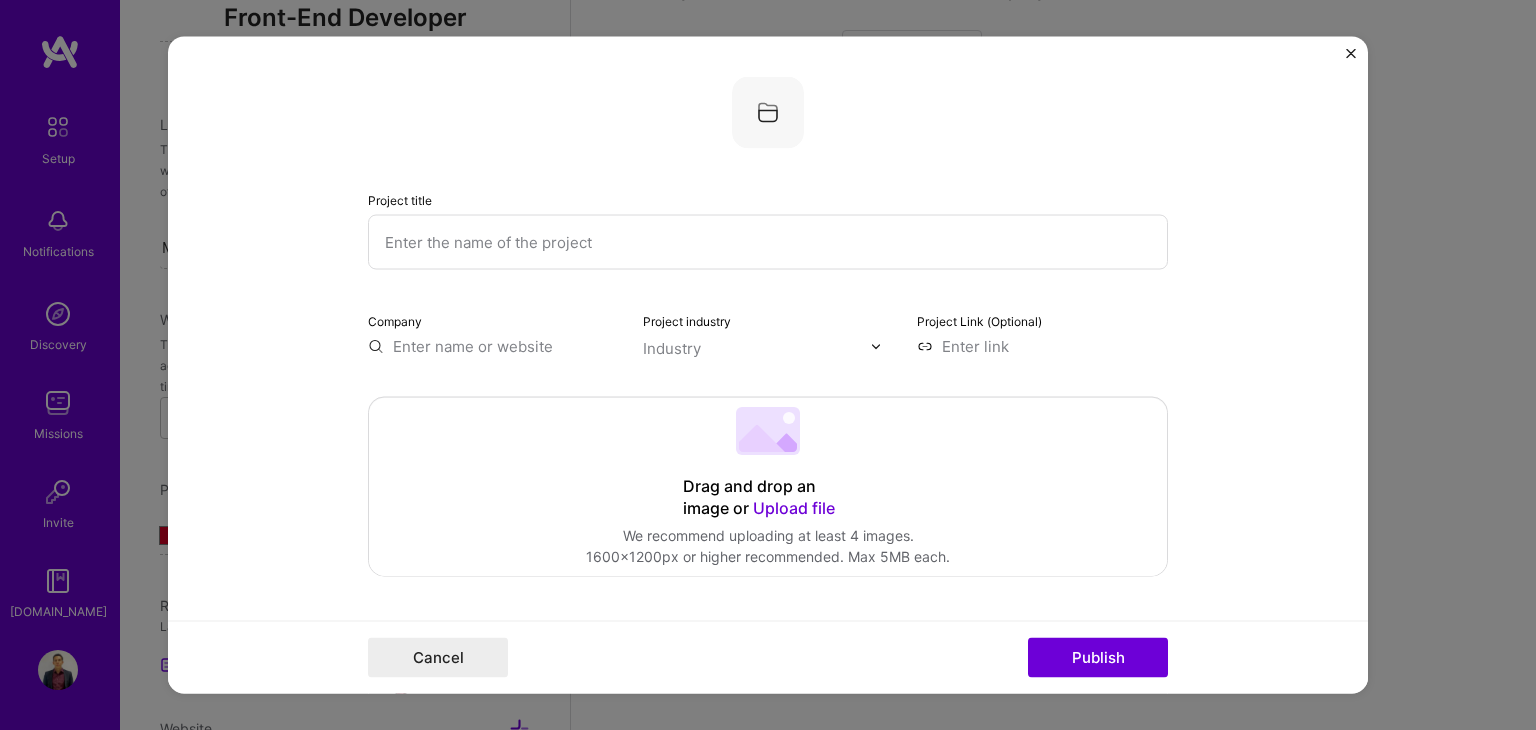 click at bounding box center (768, 242) 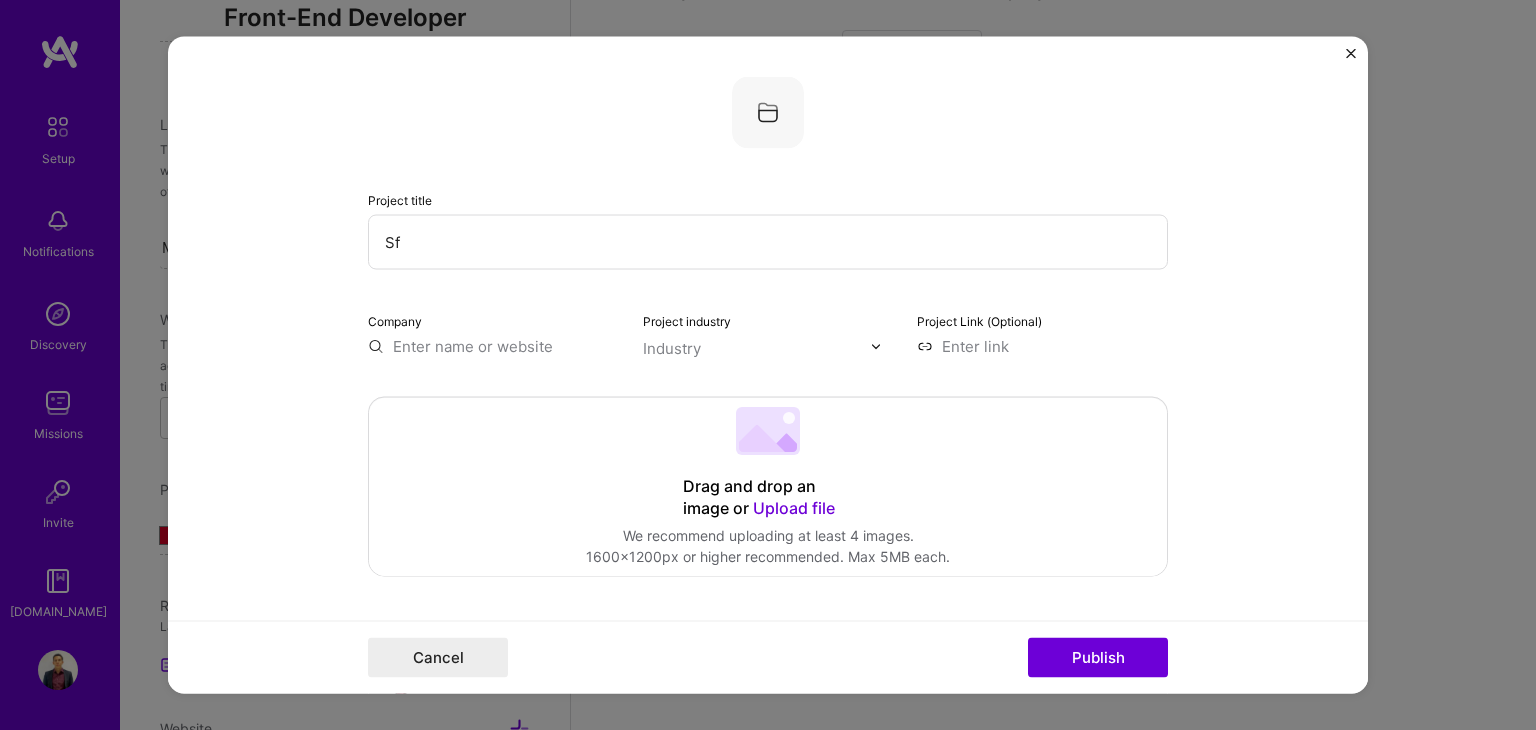 type on "S" 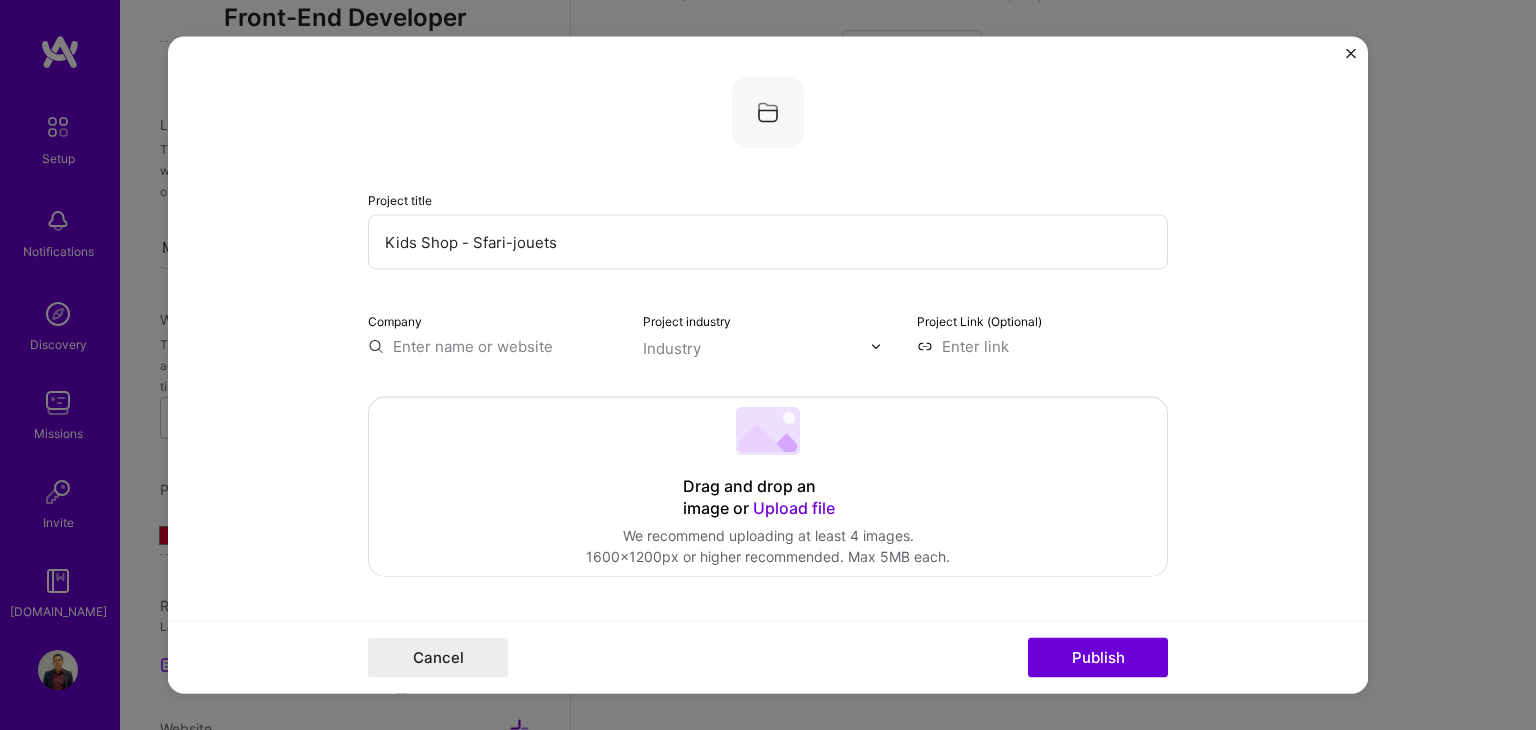type on "Kids Shop - Sfari-jouets" 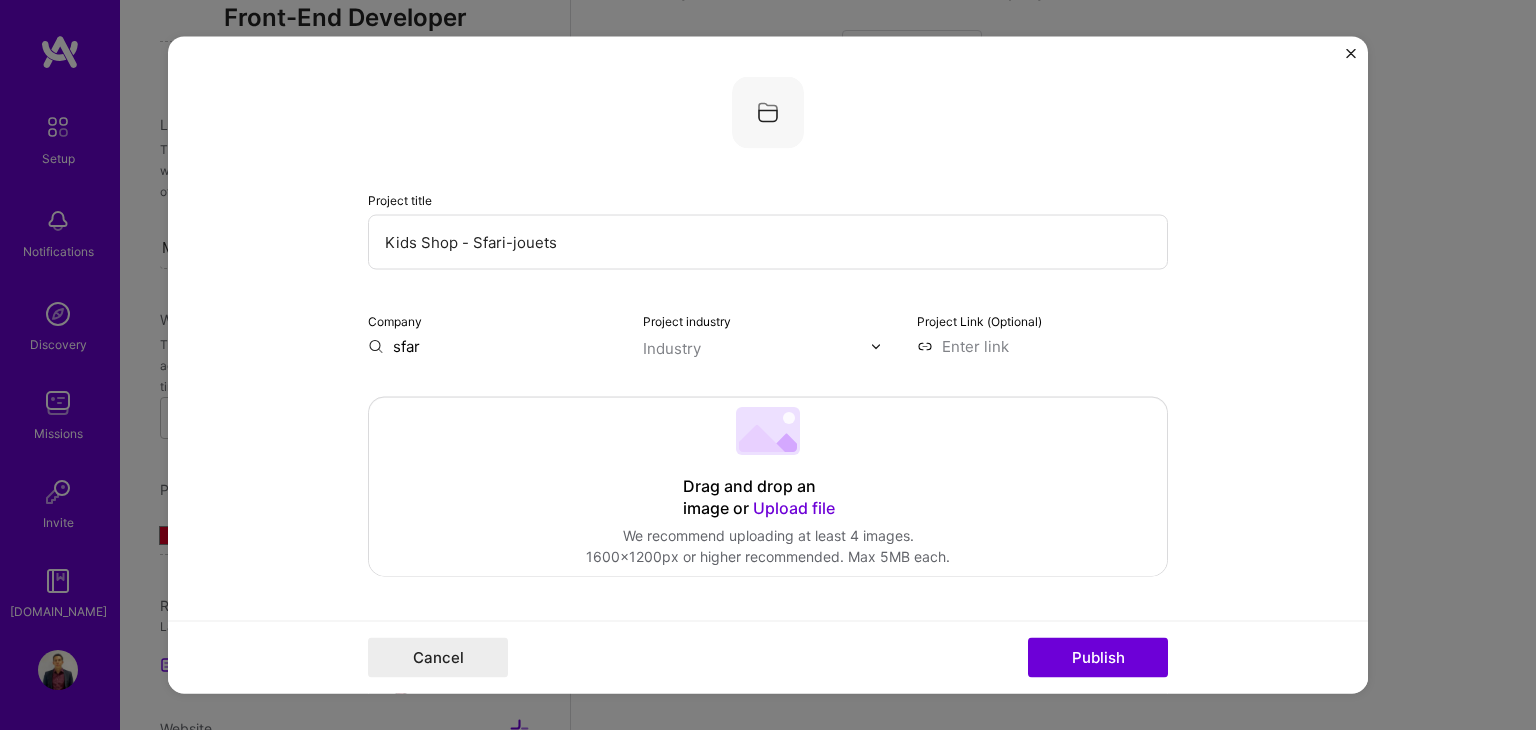 click on "Project title Kids Shop - Sfari-jouets Company sfar
Project industry Industry Project Link (Optional)" at bounding box center (768, 217) 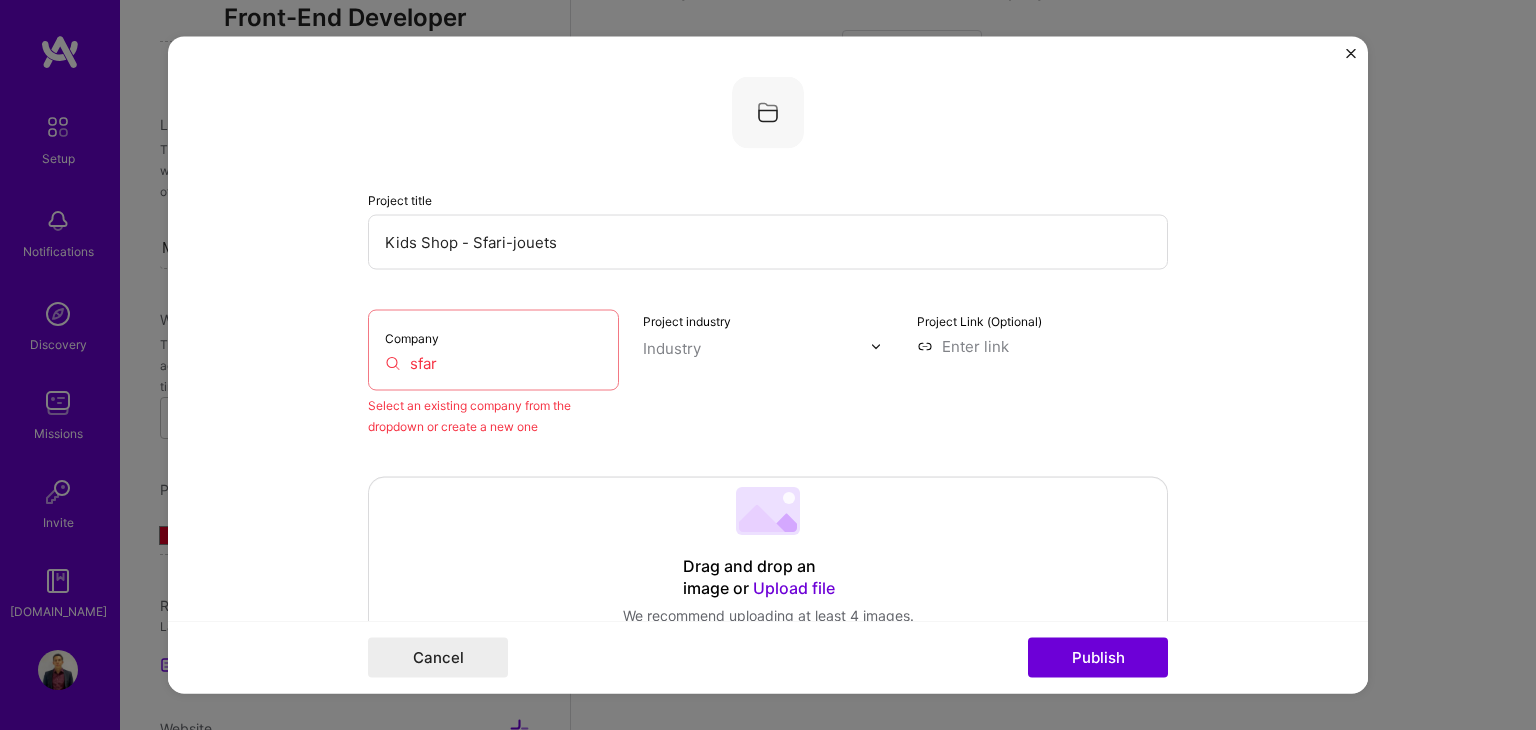 click on "sfar" at bounding box center (493, 363) 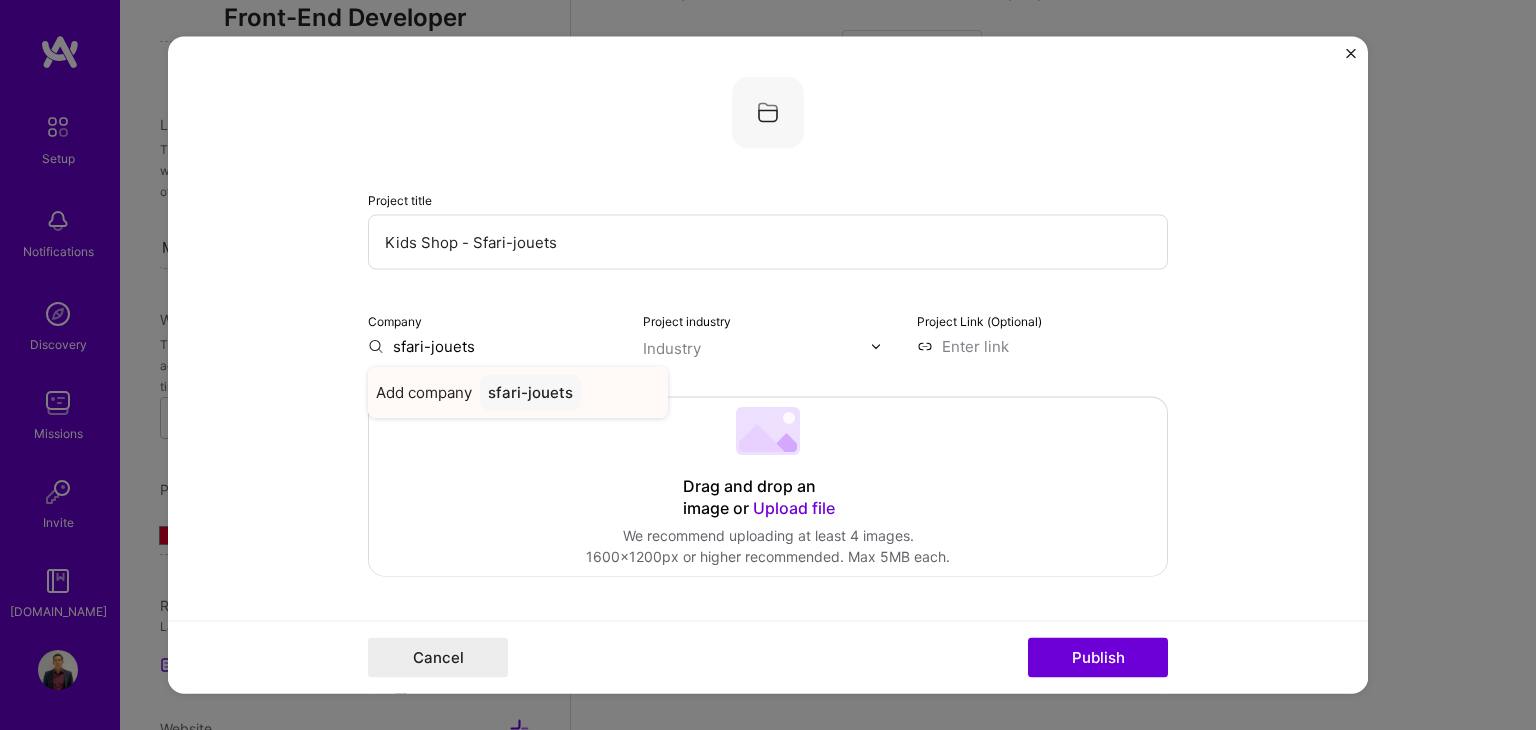 type on "sfari-jouets" 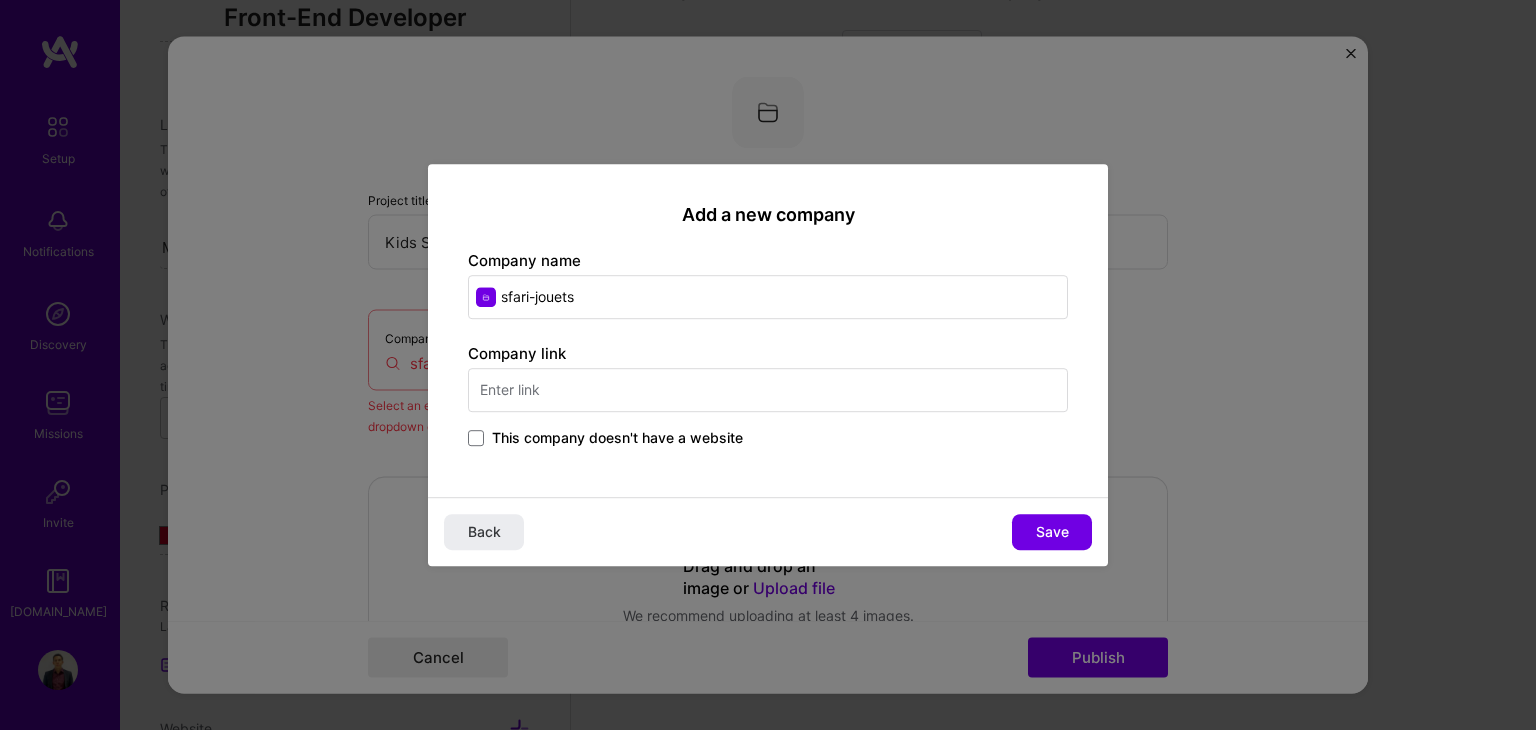 click at bounding box center (768, 390) 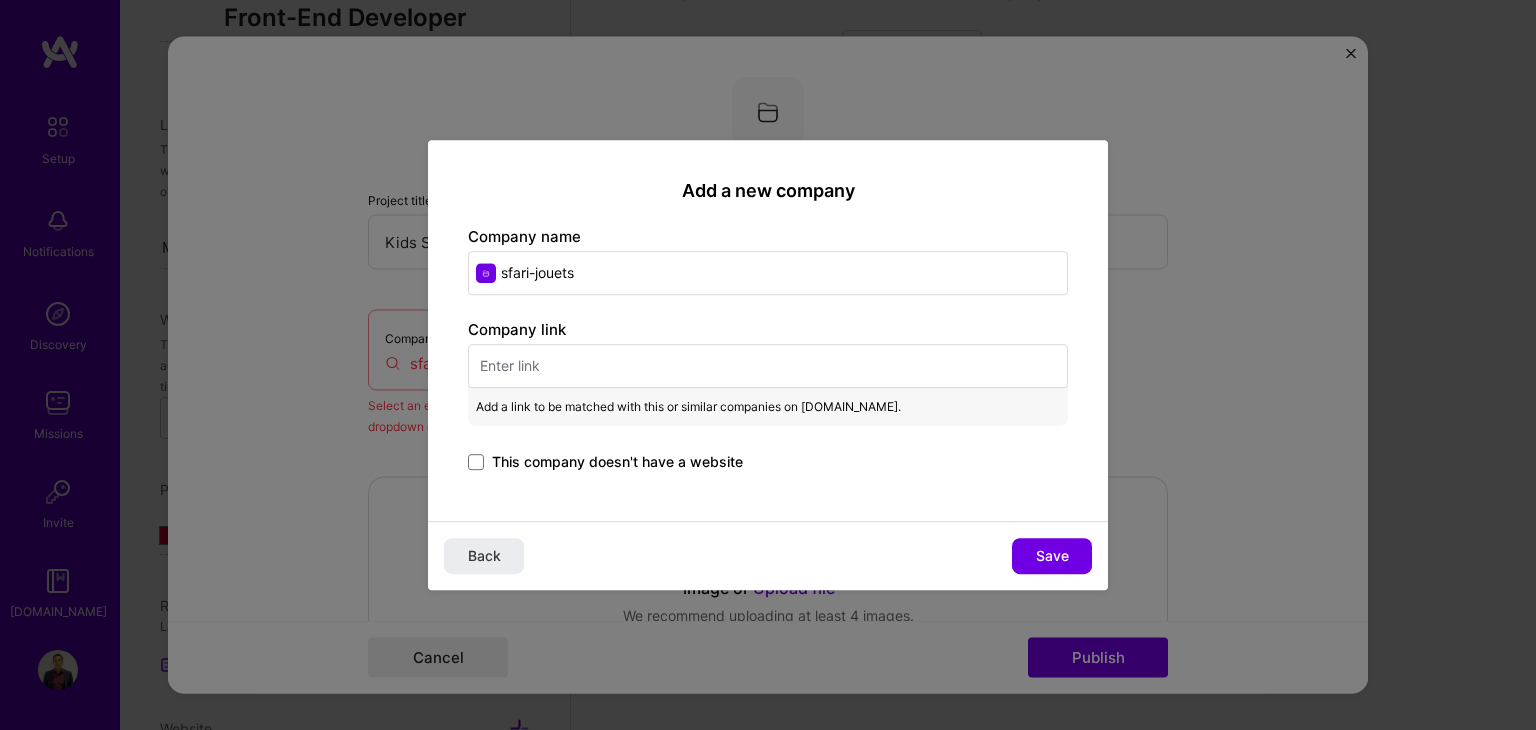 click on "Company link Add a link to be matched with this or similar companies on [DOMAIN_NAME]. This company doesn't have a website" at bounding box center (768, 397) 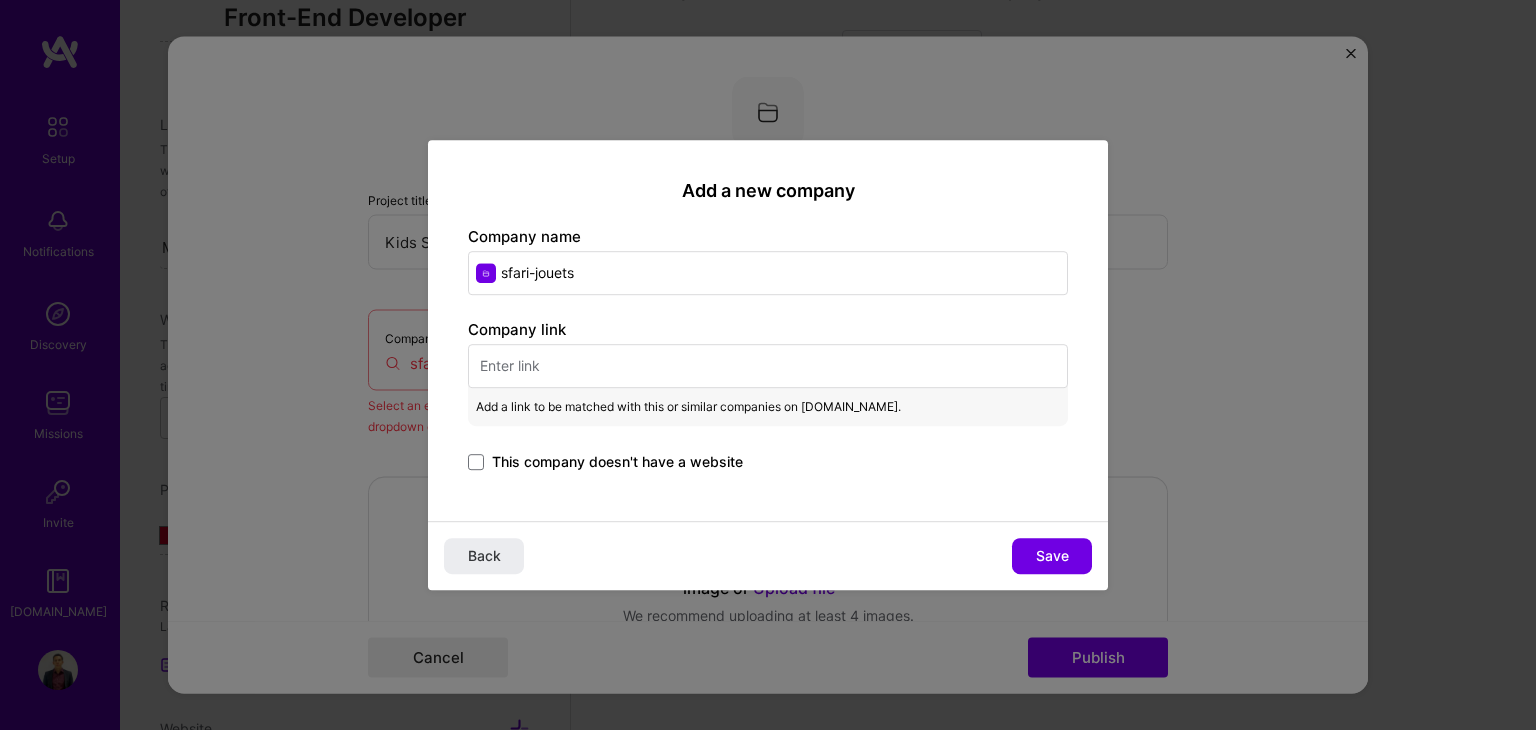 click at bounding box center [768, 366] 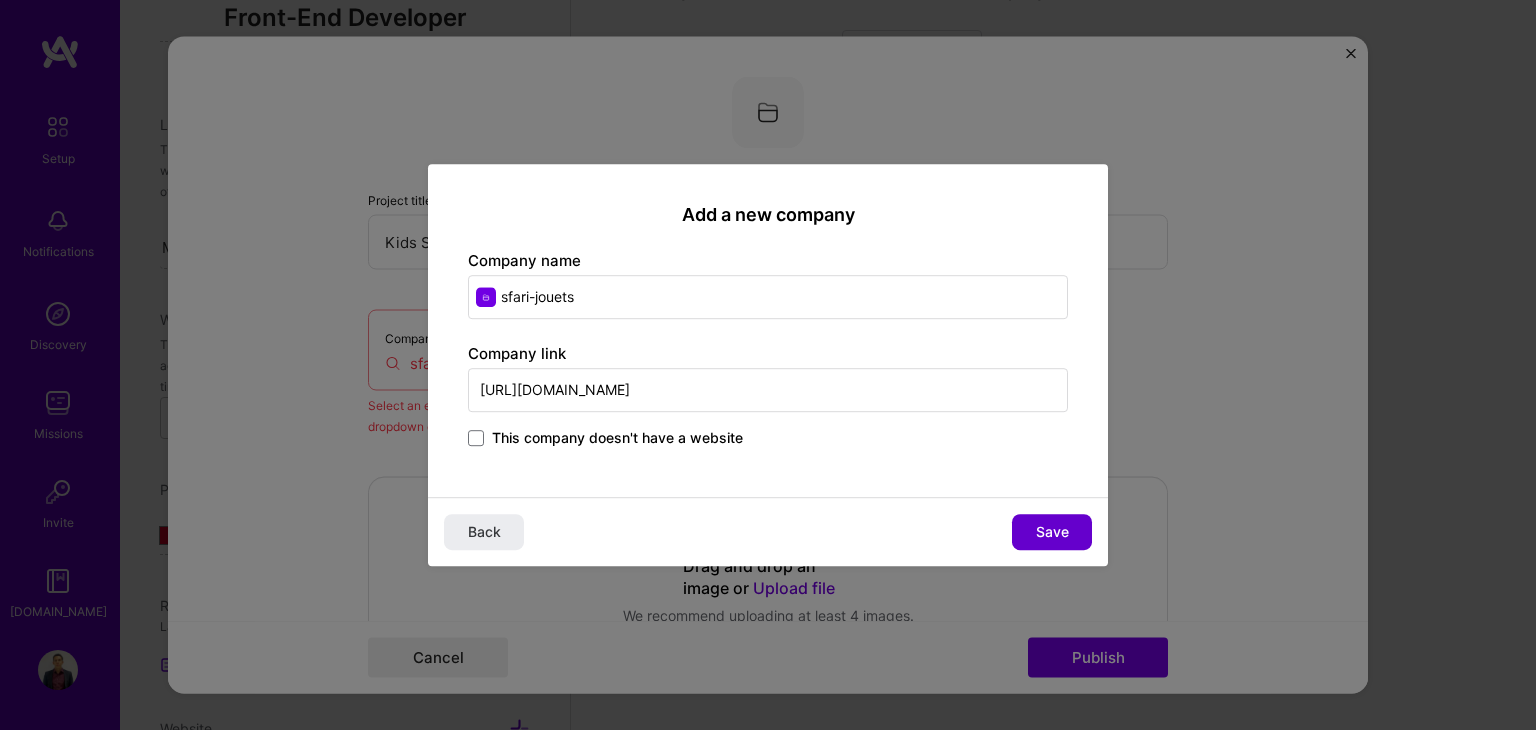 type on "[URL][DOMAIN_NAME]" 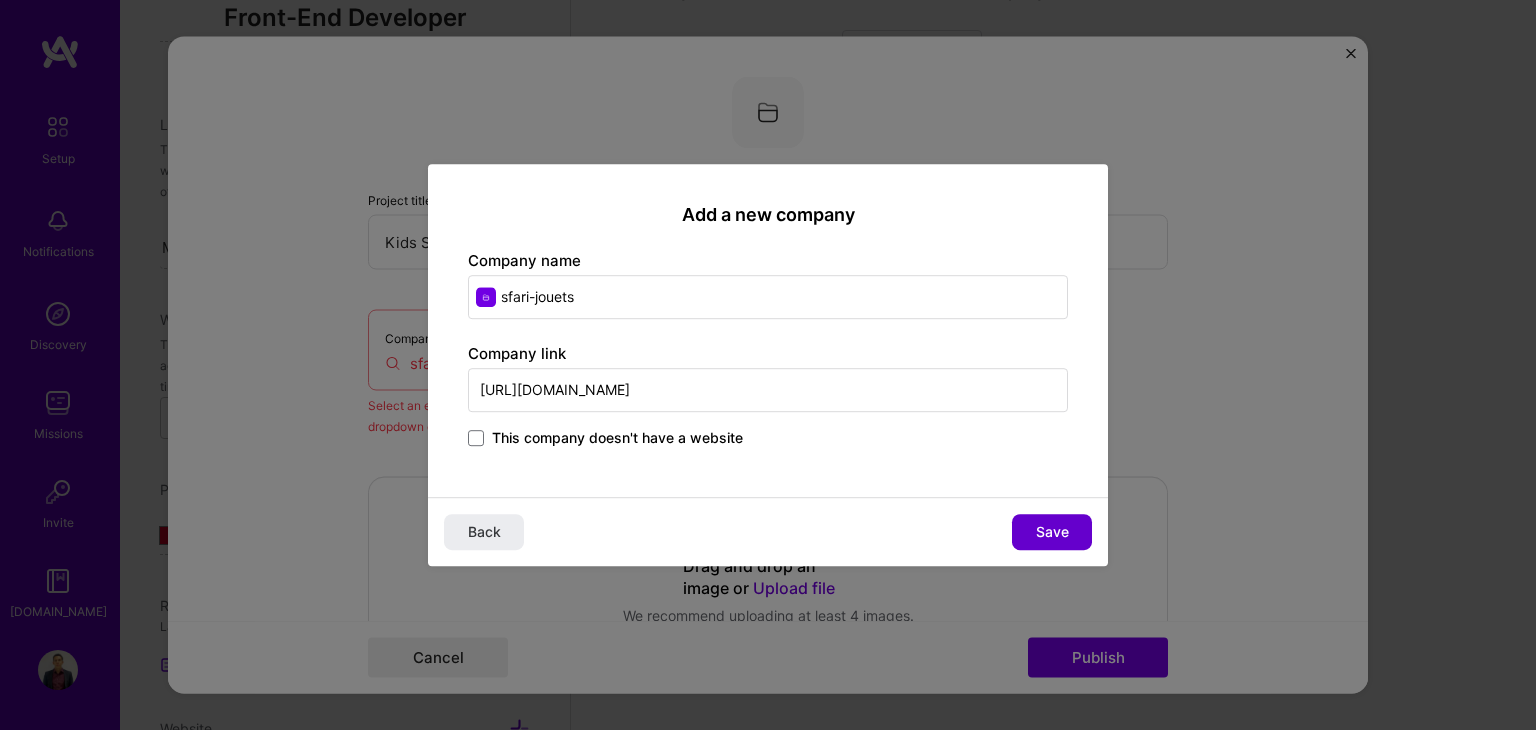 click on "Save" at bounding box center (1052, 532) 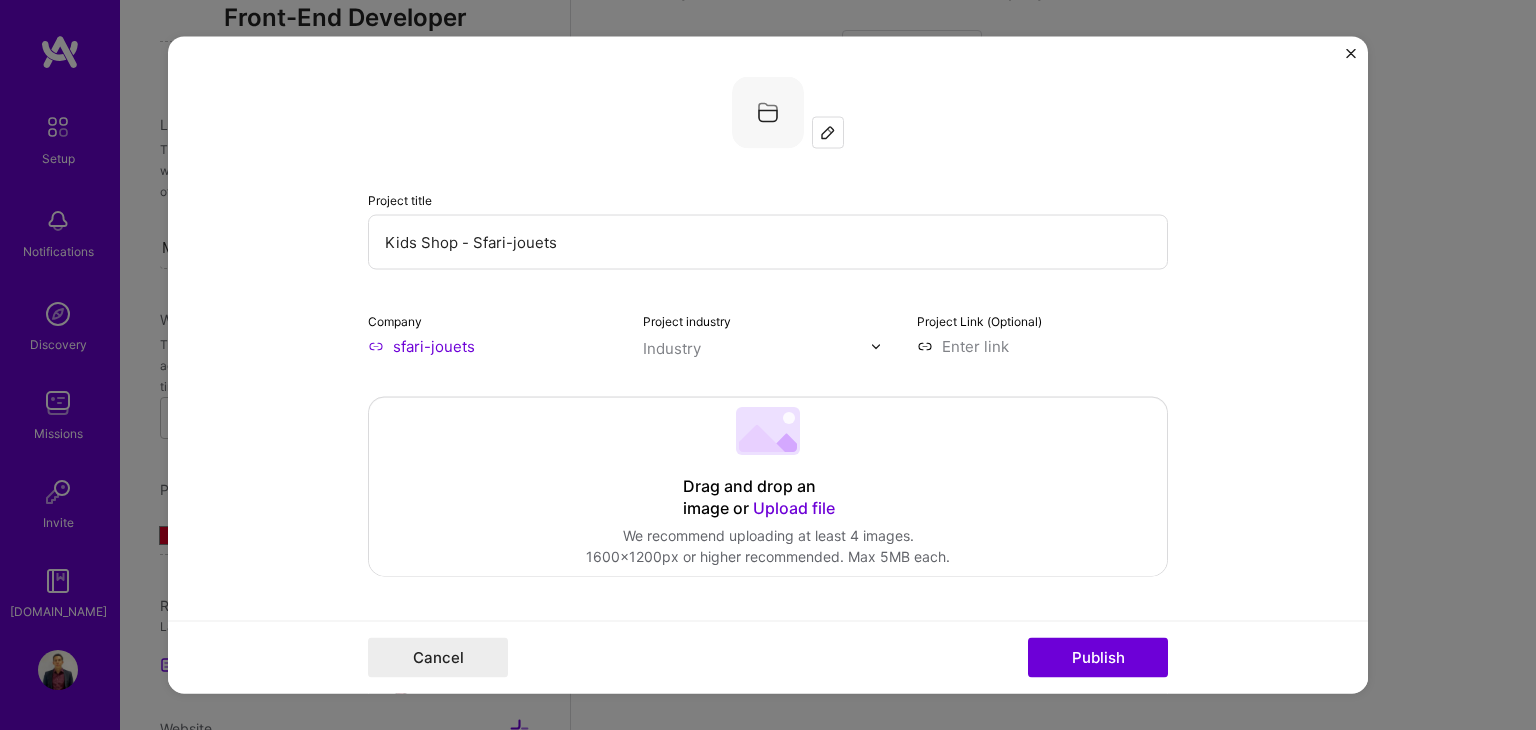 click at bounding box center [757, 348] 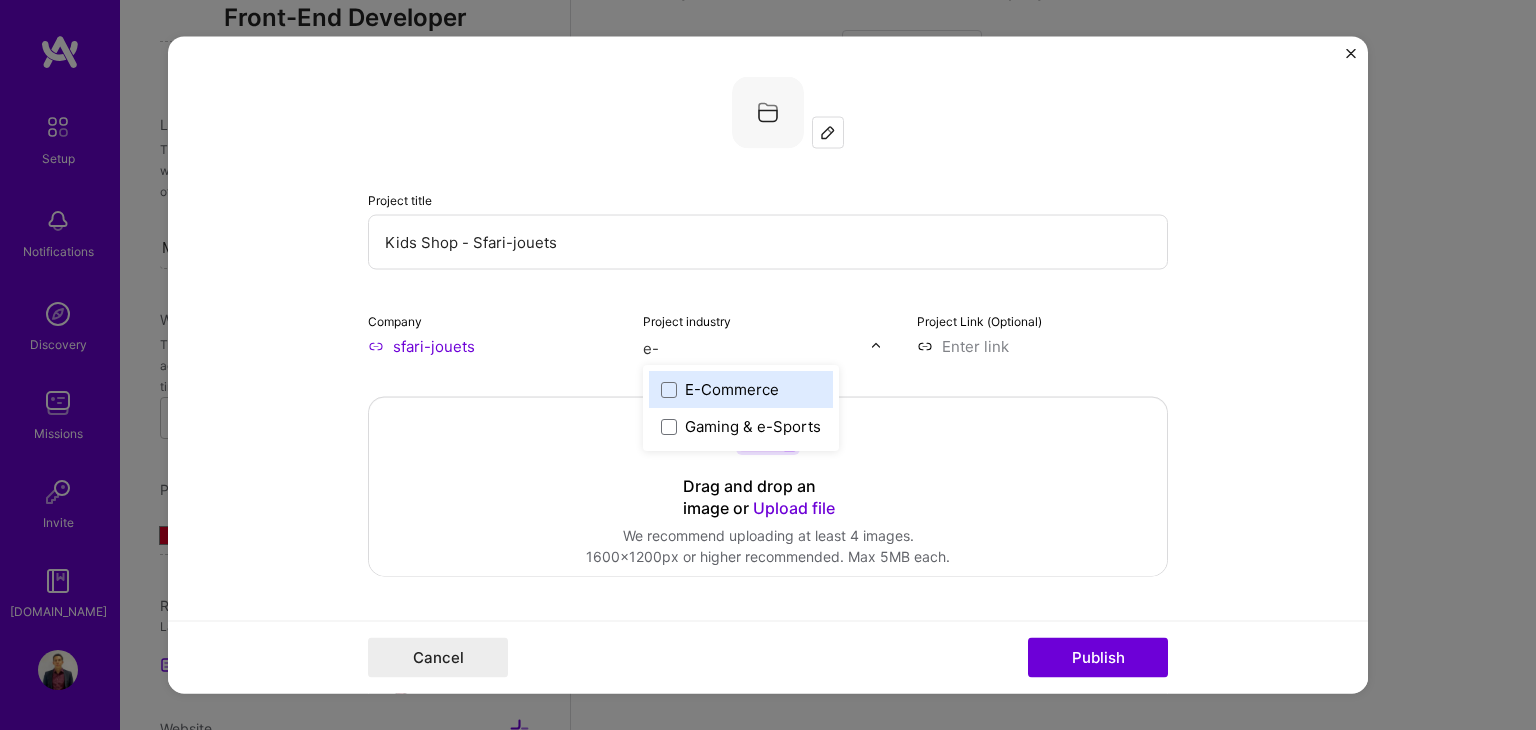 type on "e-c" 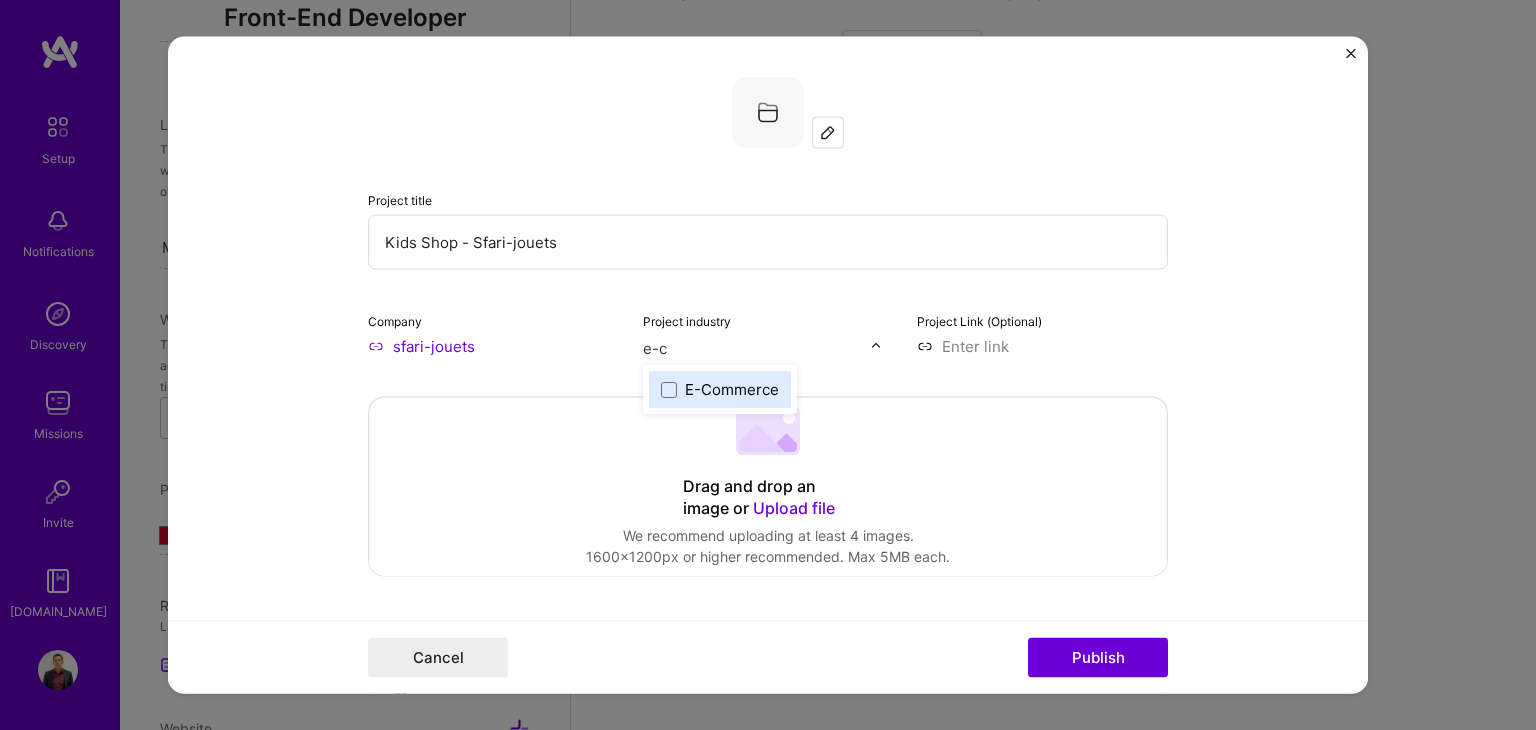 click on "E-Commerce" at bounding box center [732, 389] 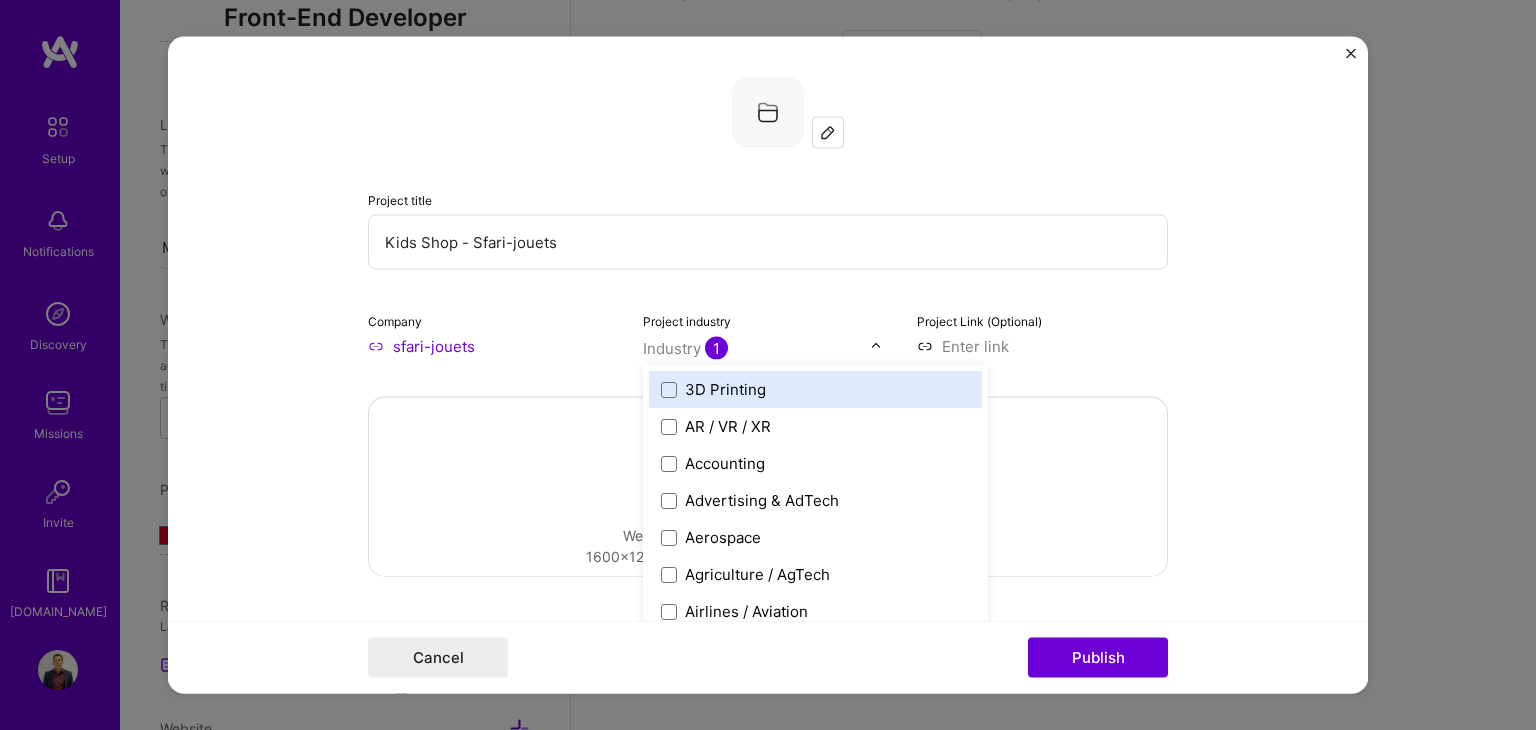 click on "Company sfari-jouets
Project industry option E-Commerce, selected. option 3D Printing focused, 1 of 120. 120 results available. Use Up and Down to choose options, press Enter to select the currently focused option, press Escape to exit the menu, press Tab to select the option and exit the menu. Industry 1 3D Printing AR / VR / XR Accounting Advertising & AdTech Aerospace Agriculture / AgTech Airlines / Aviation Architecture / Interior Design Art & Museums Artifical Intelligence / Machine Learning Arts / Culture Augmented & Virtual Reality (AR/VR) Automotive Automotive & Self Driving Cars Aviation B2B B2B2C B2C BPA / RPA Banking Beauty Big Data BioTech Blockchain CMS CPG CRM Cannabis Charity & Nonprofit Circular Economy CivTech Climate Tech Cloud Services Coaching Community Tech Construction Consulting Consumer Electronics Crowdfunding Crypto Customer Success Cybersecurity DTC Databases Dating Defense Delivery Developer Tools E-Commerce Education / Edtech Electronics Energy Enterprise Software HR" at bounding box center (768, 333) 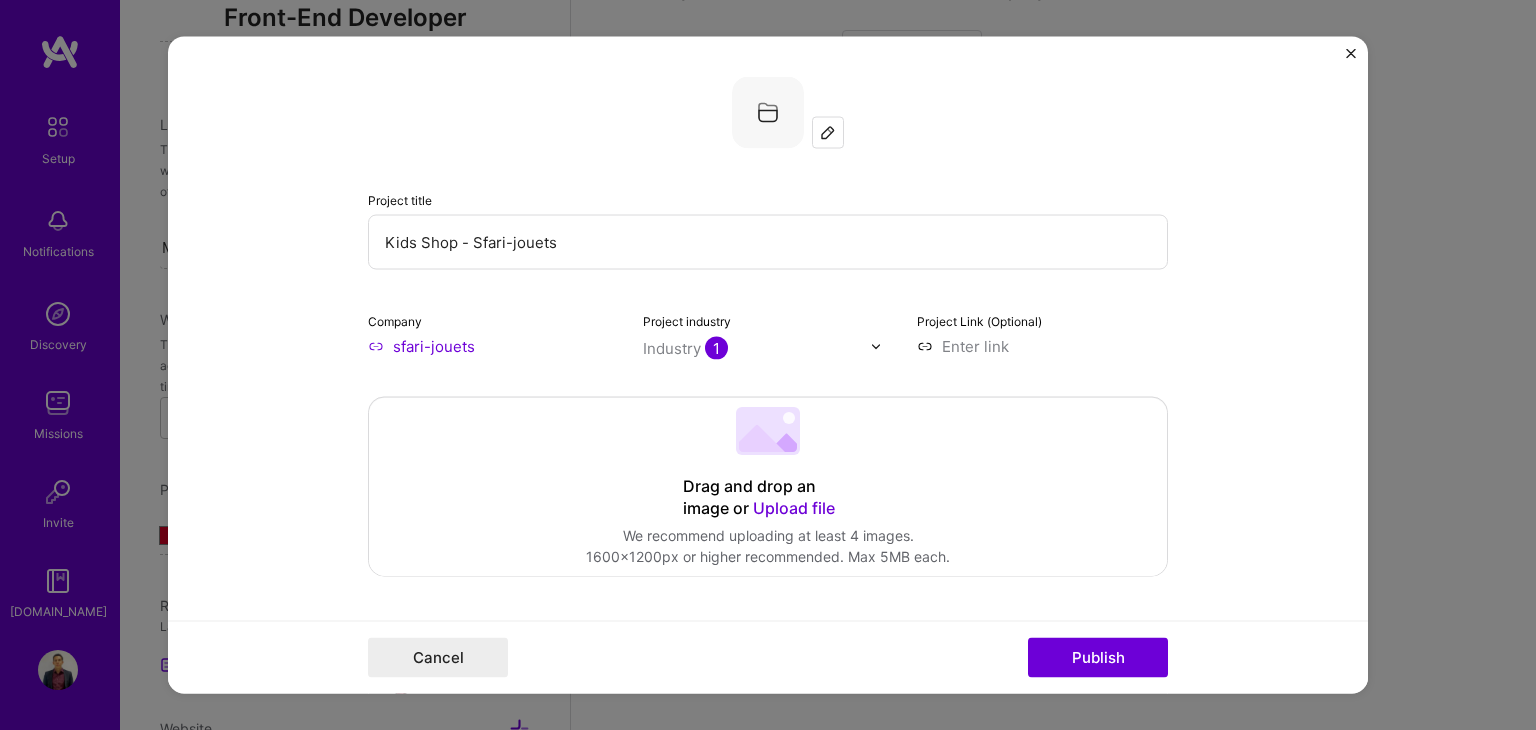 click at bounding box center [1042, 346] 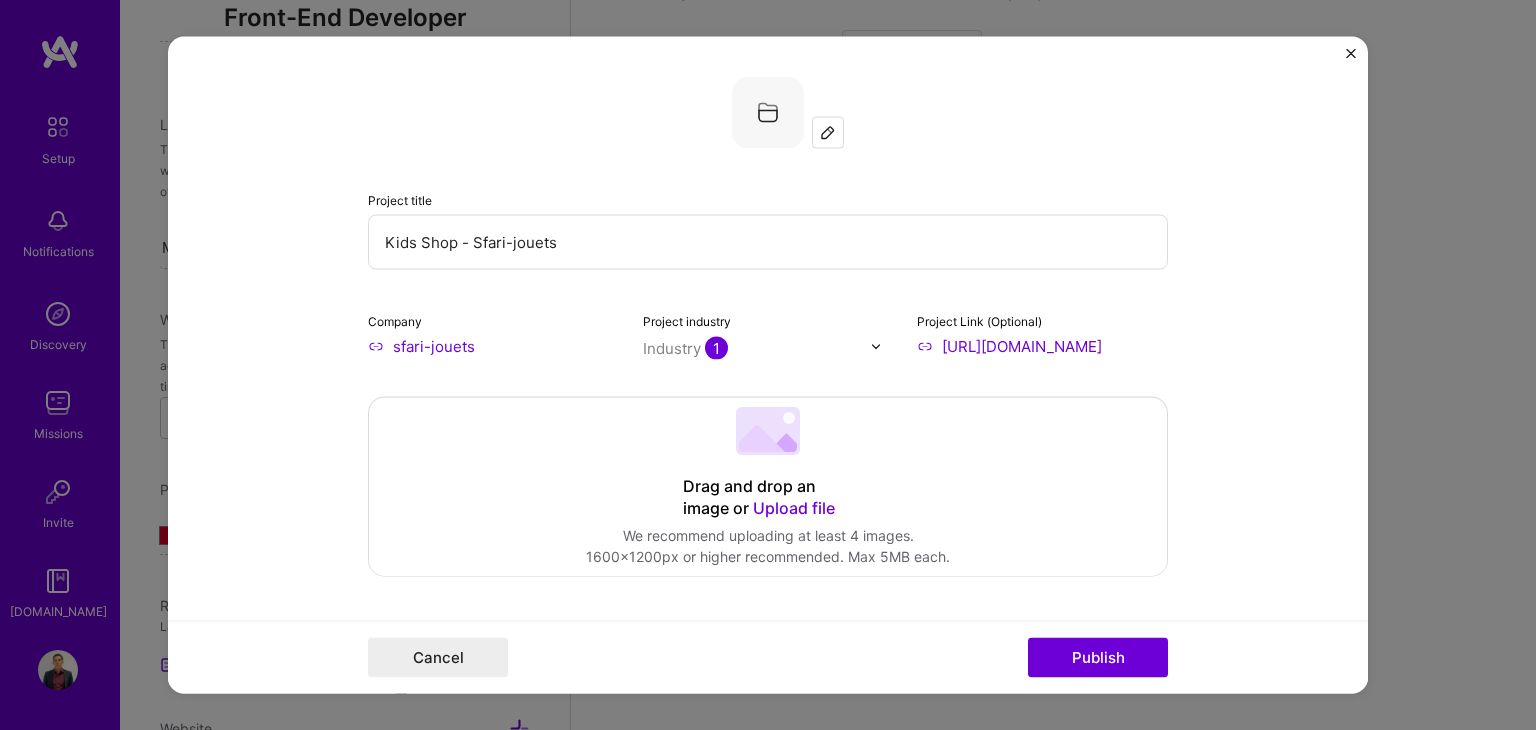 type on "[URL][DOMAIN_NAME]" 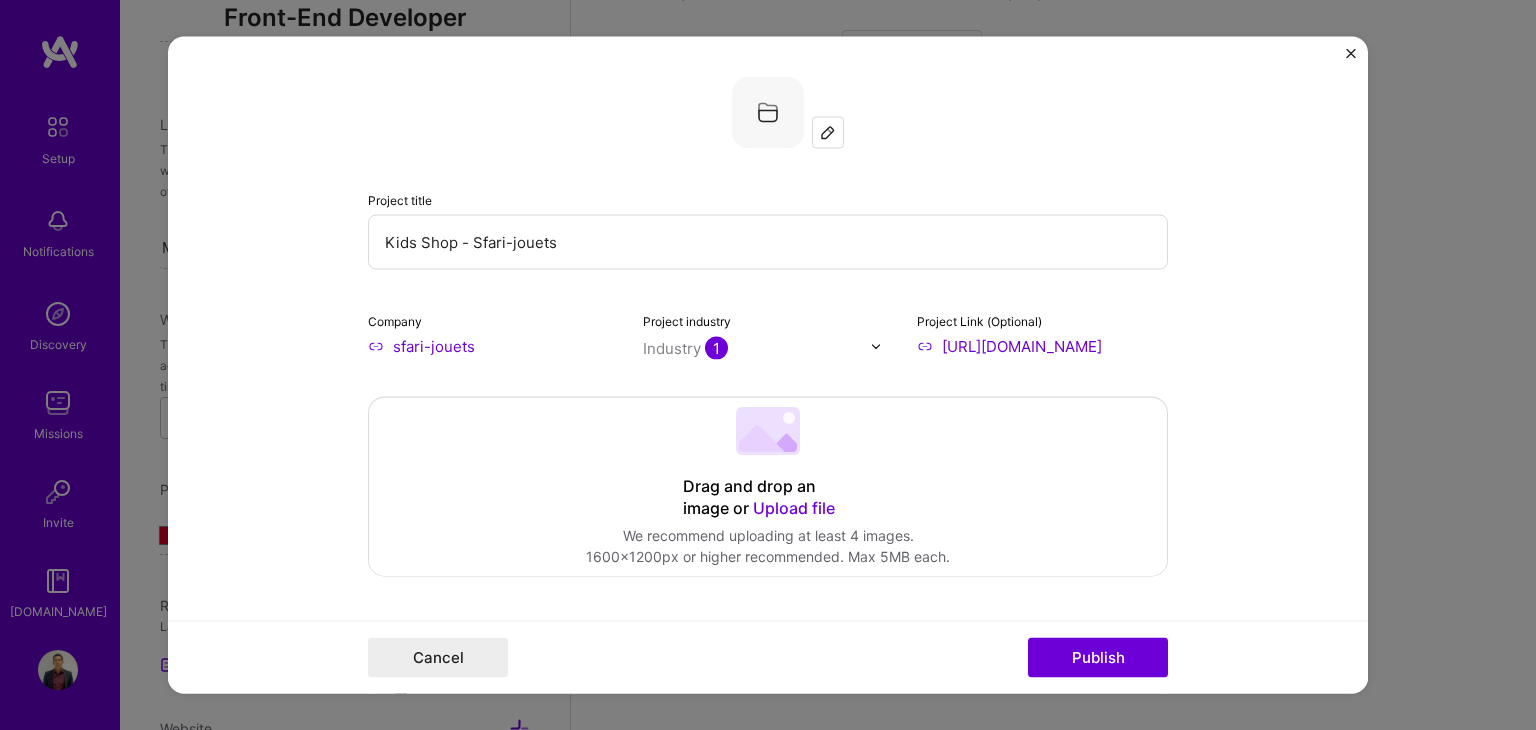 click on "Drag and drop an image or   Upload file" at bounding box center (768, 498) 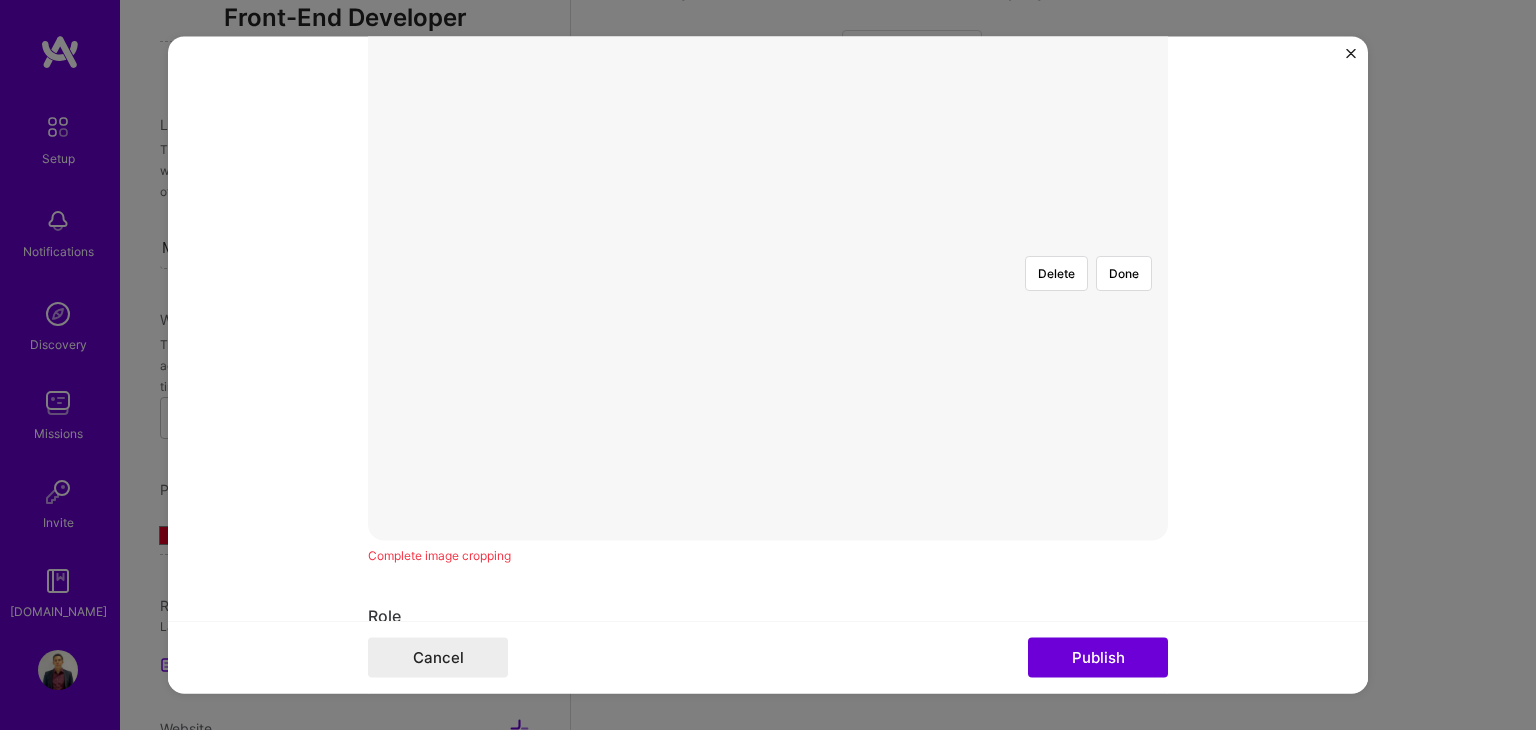 scroll, scrollTop: 400, scrollLeft: 0, axis: vertical 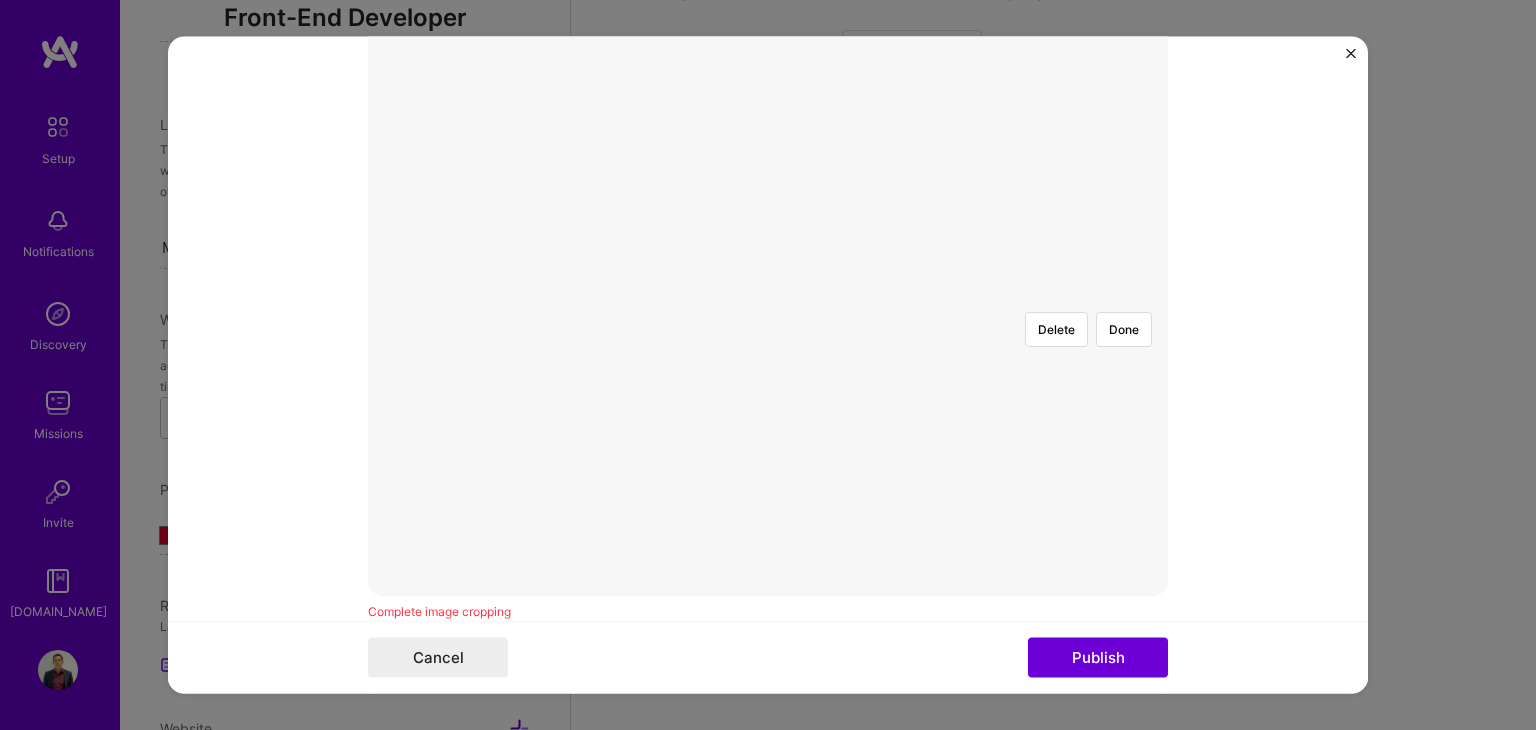 click at bounding box center (1256, 512) 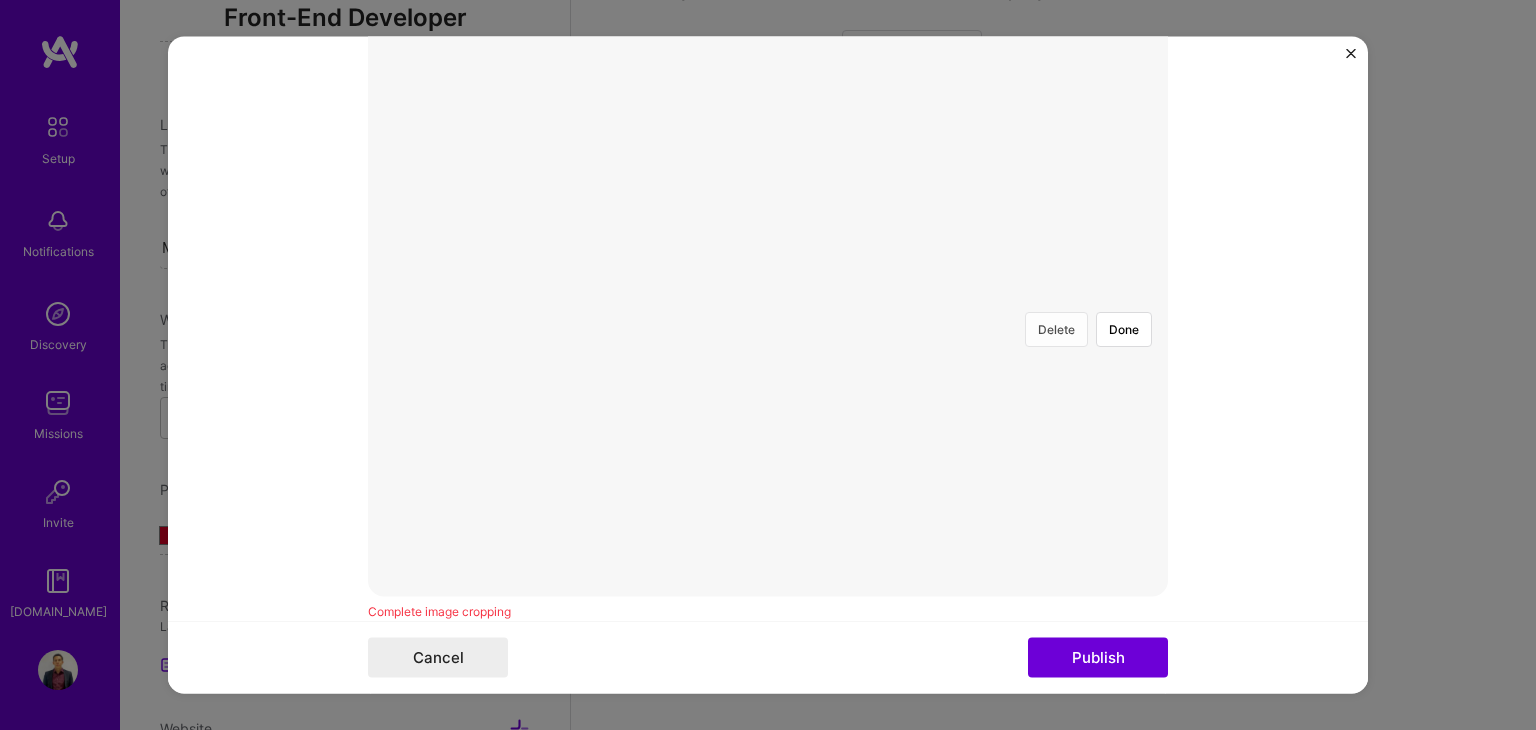 click on "Delete" at bounding box center [1056, 330] 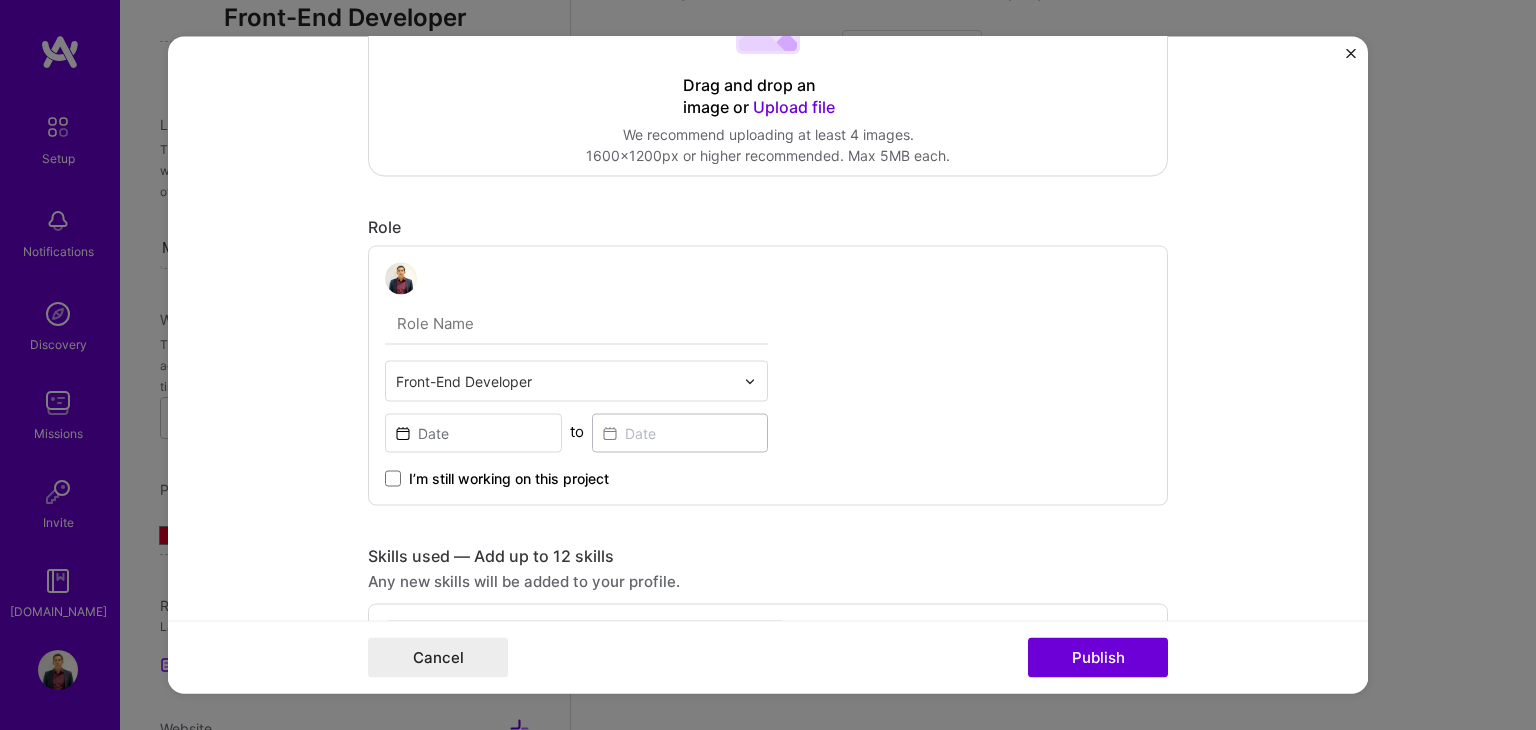 click on "Drag and drop an image or   Upload file" at bounding box center (768, 98) 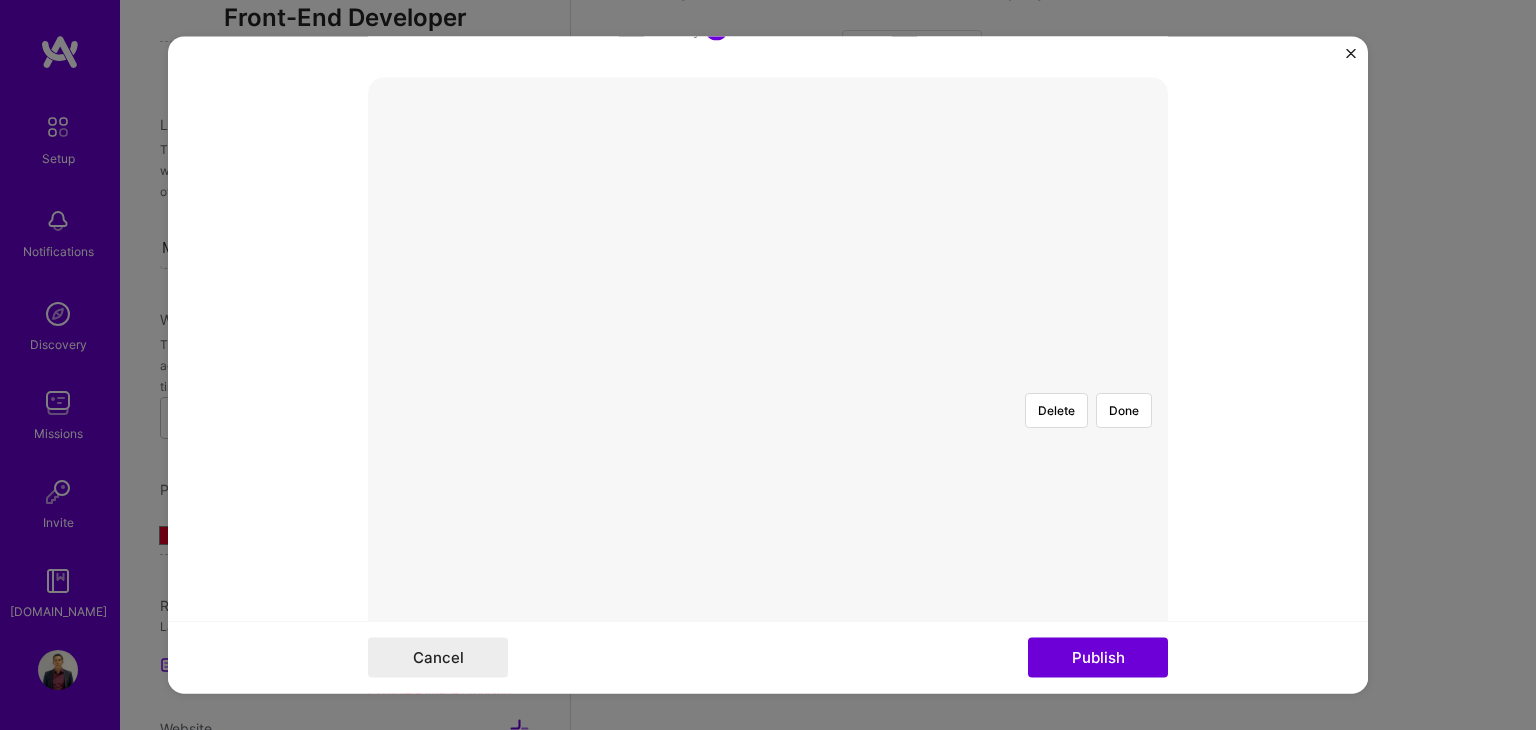 scroll, scrollTop: 300, scrollLeft: 0, axis: vertical 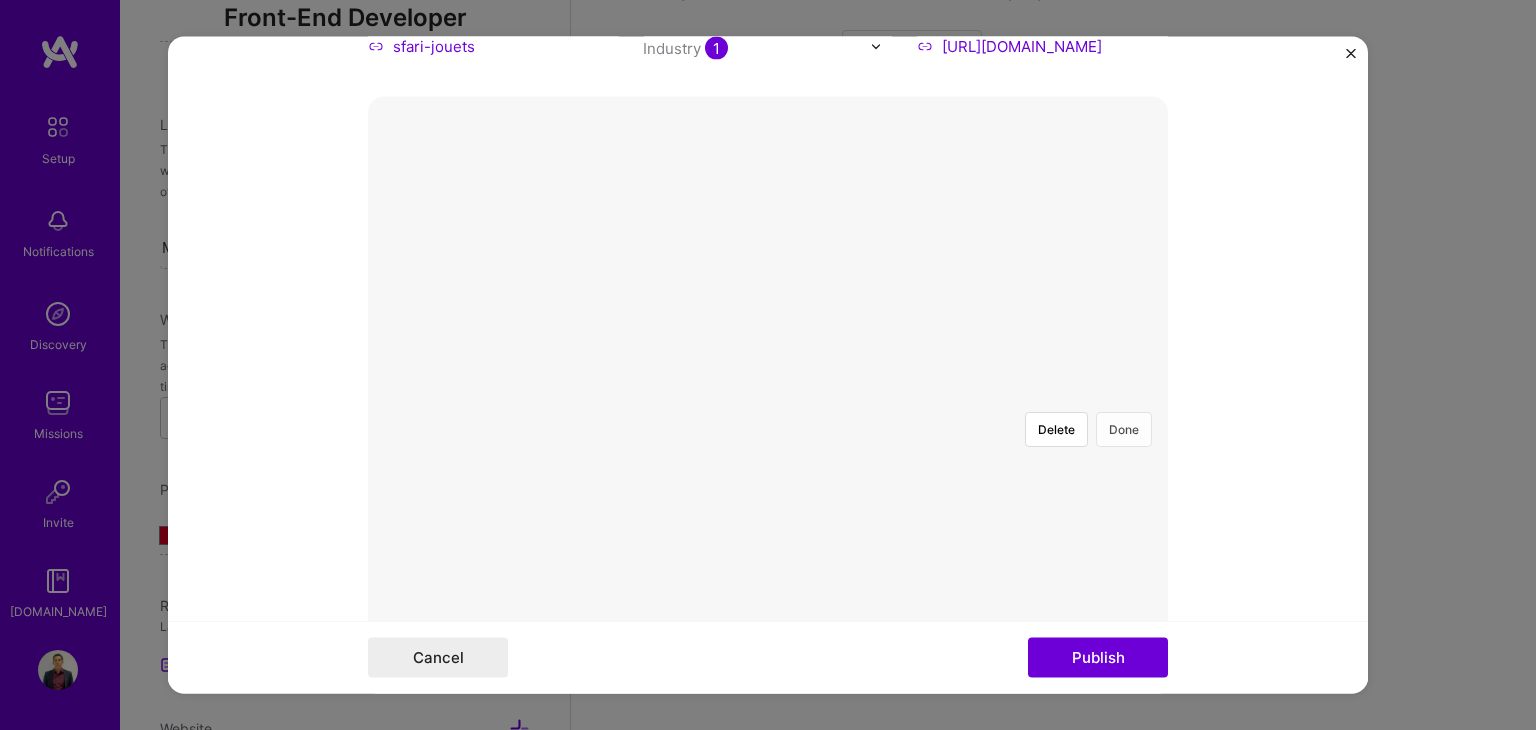 click on "Done" at bounding box center [1124, 430] 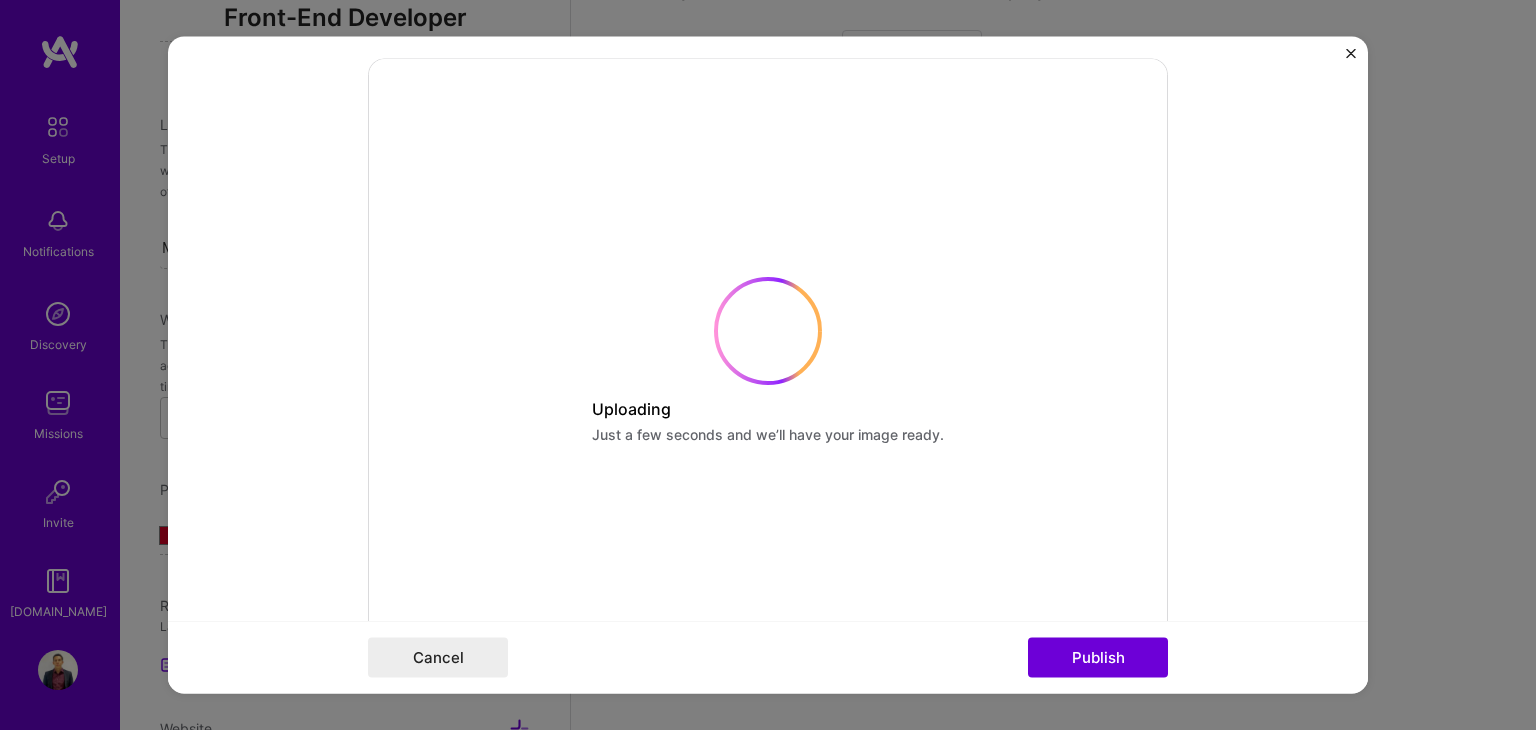 scroll, scrollTop: 600, scrollLeft: 0, axis: vertical 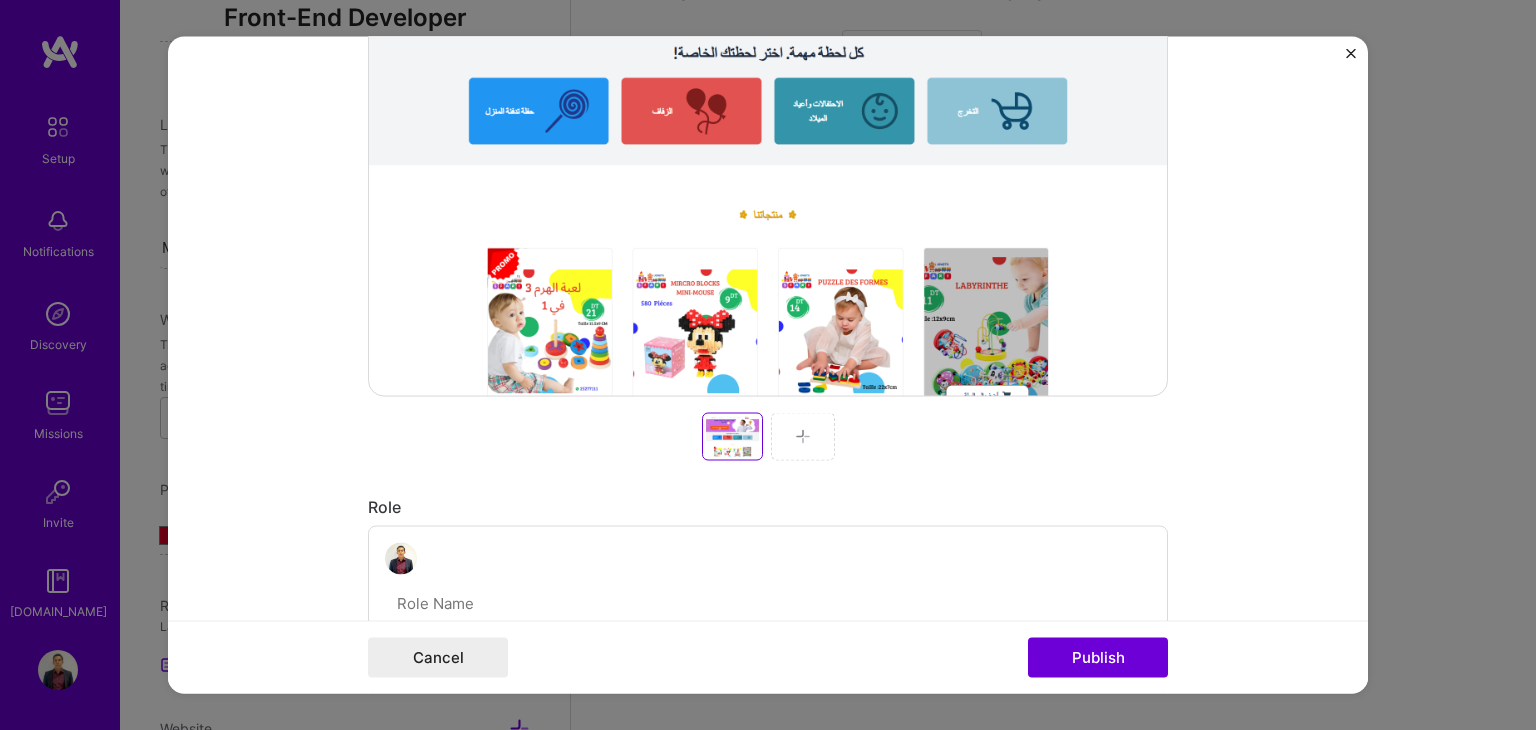 click at bounding box center (803, 437) 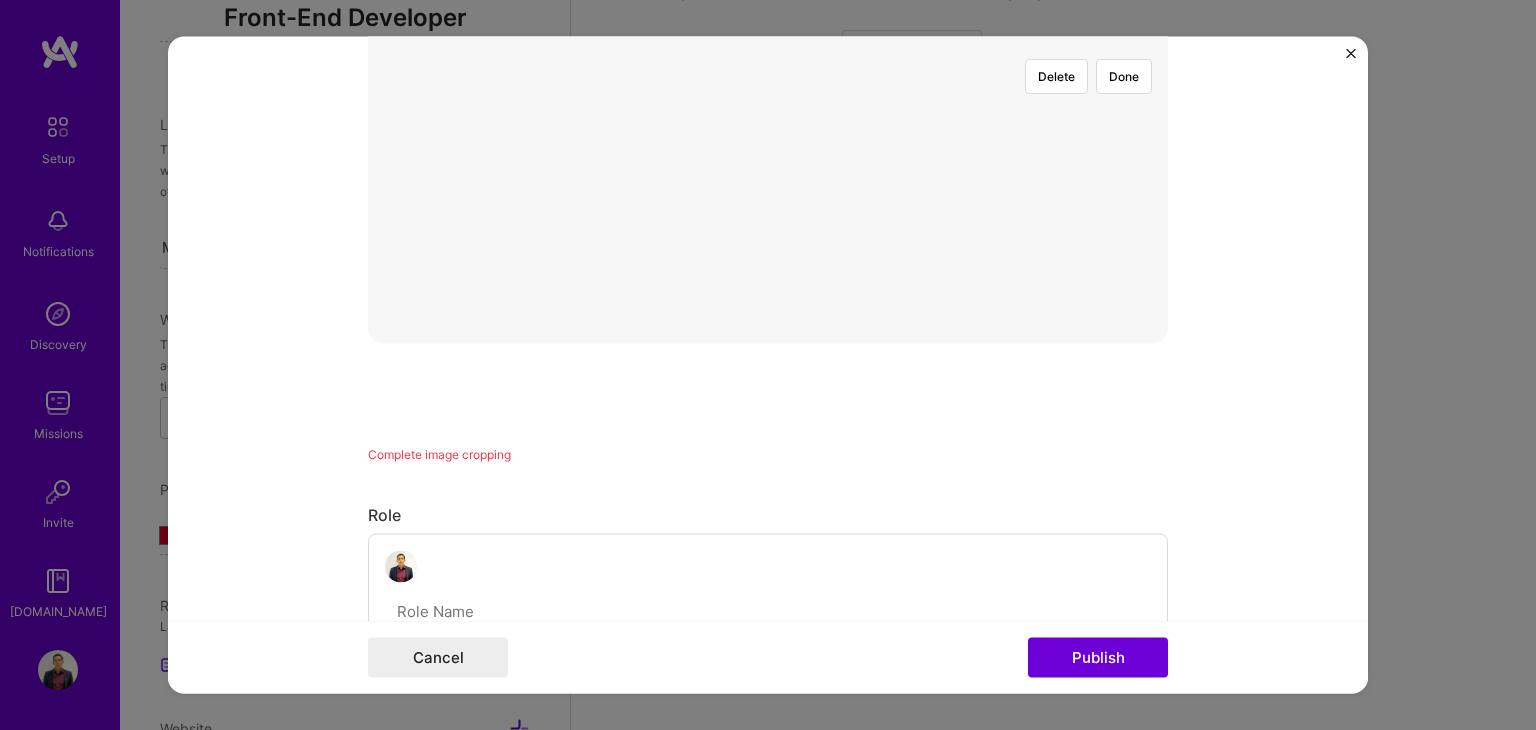 scroll, scrollTop: 627, scrollLeft: 0, axis: vertical 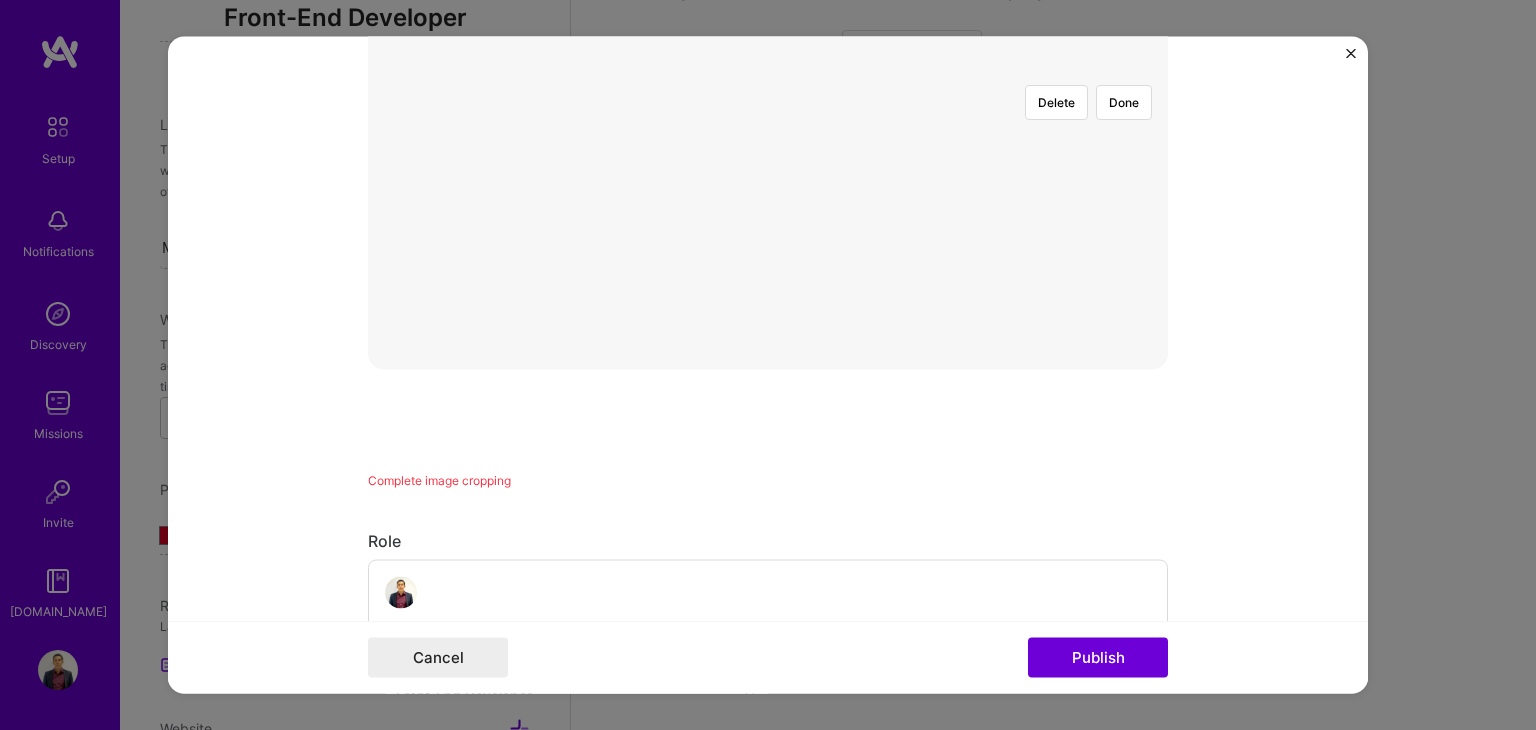 click on "Delete Done Complete image cropping" at bounding box center (768, 130) 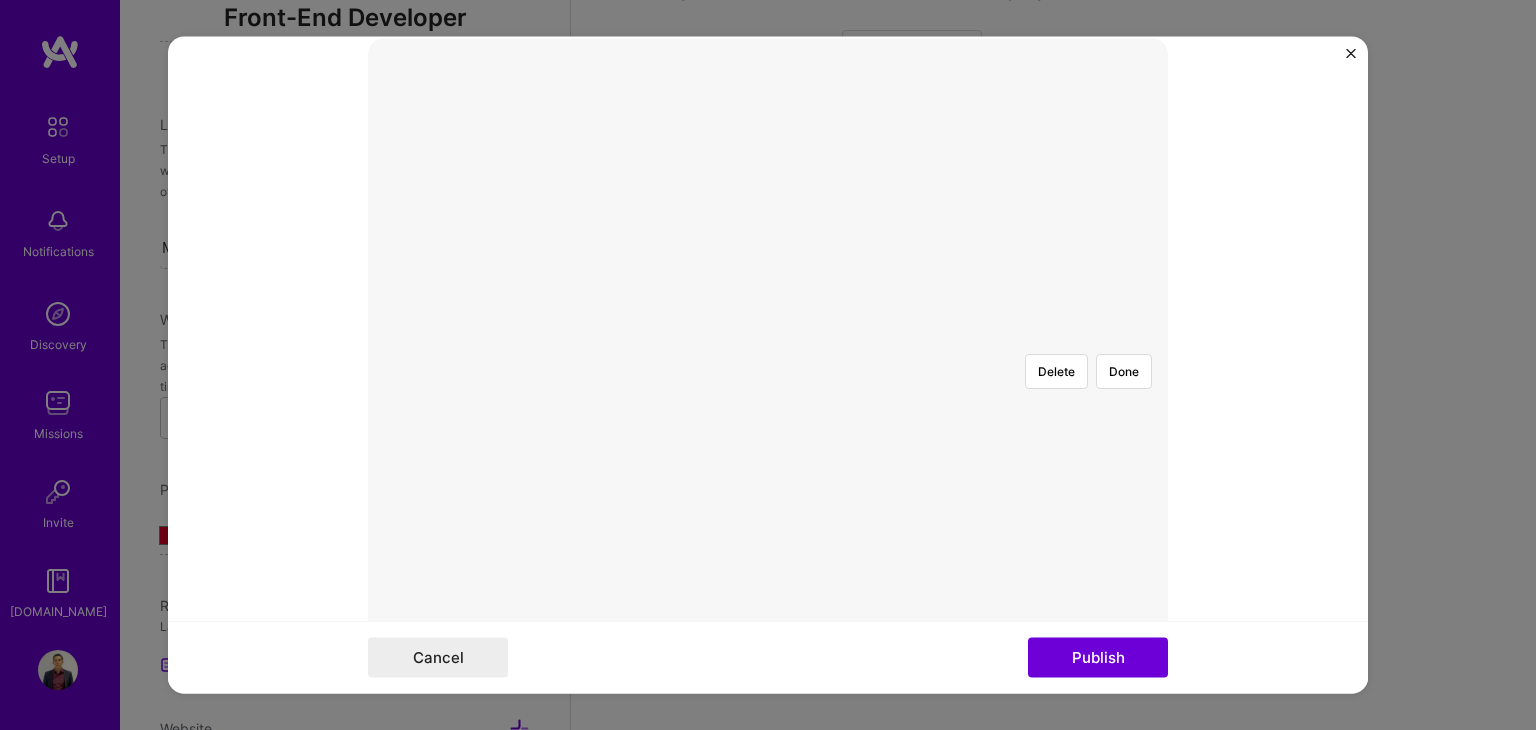 scroll, scrollTop: 327, scrollLeft: 0, axis: vertical 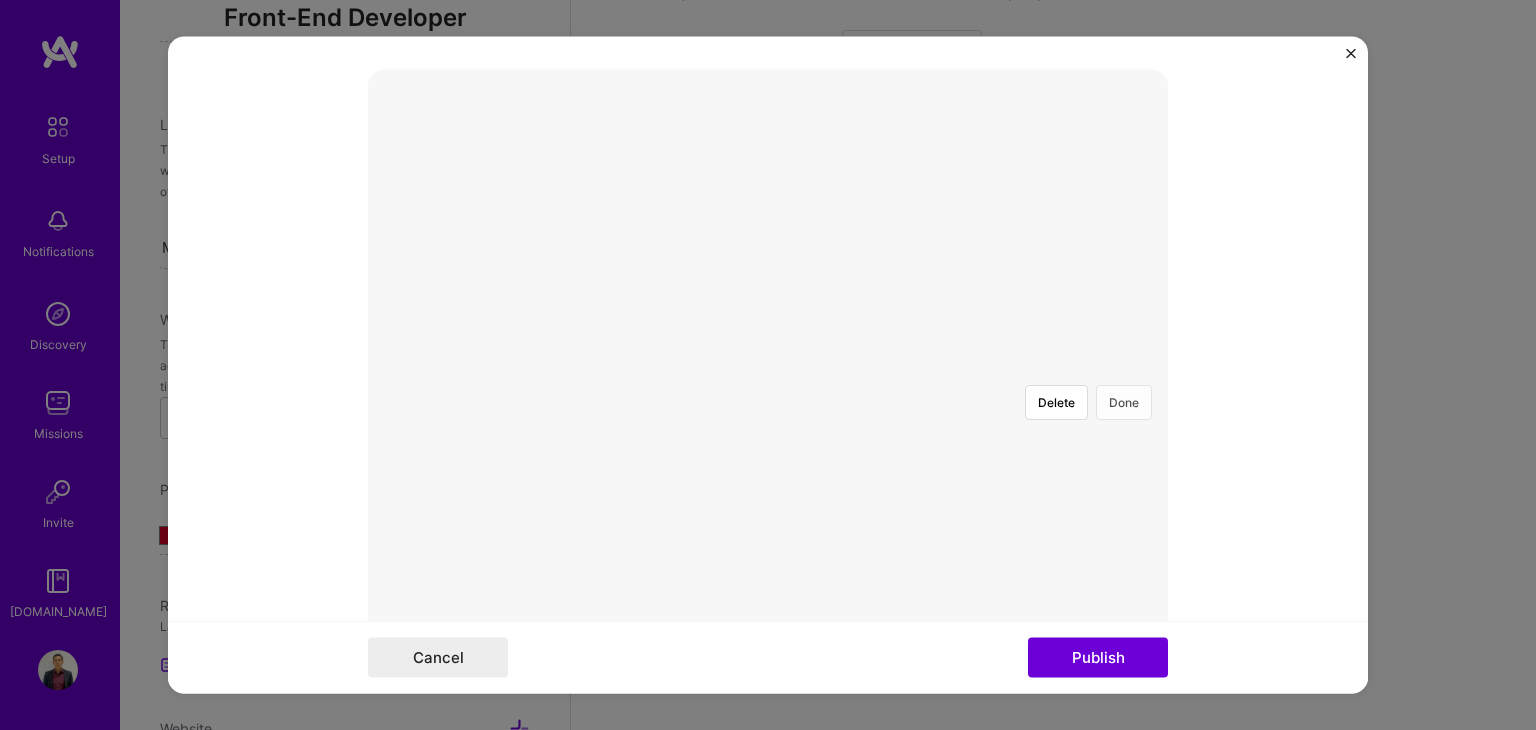 click on "Done" at bounding box center (1124, 403) 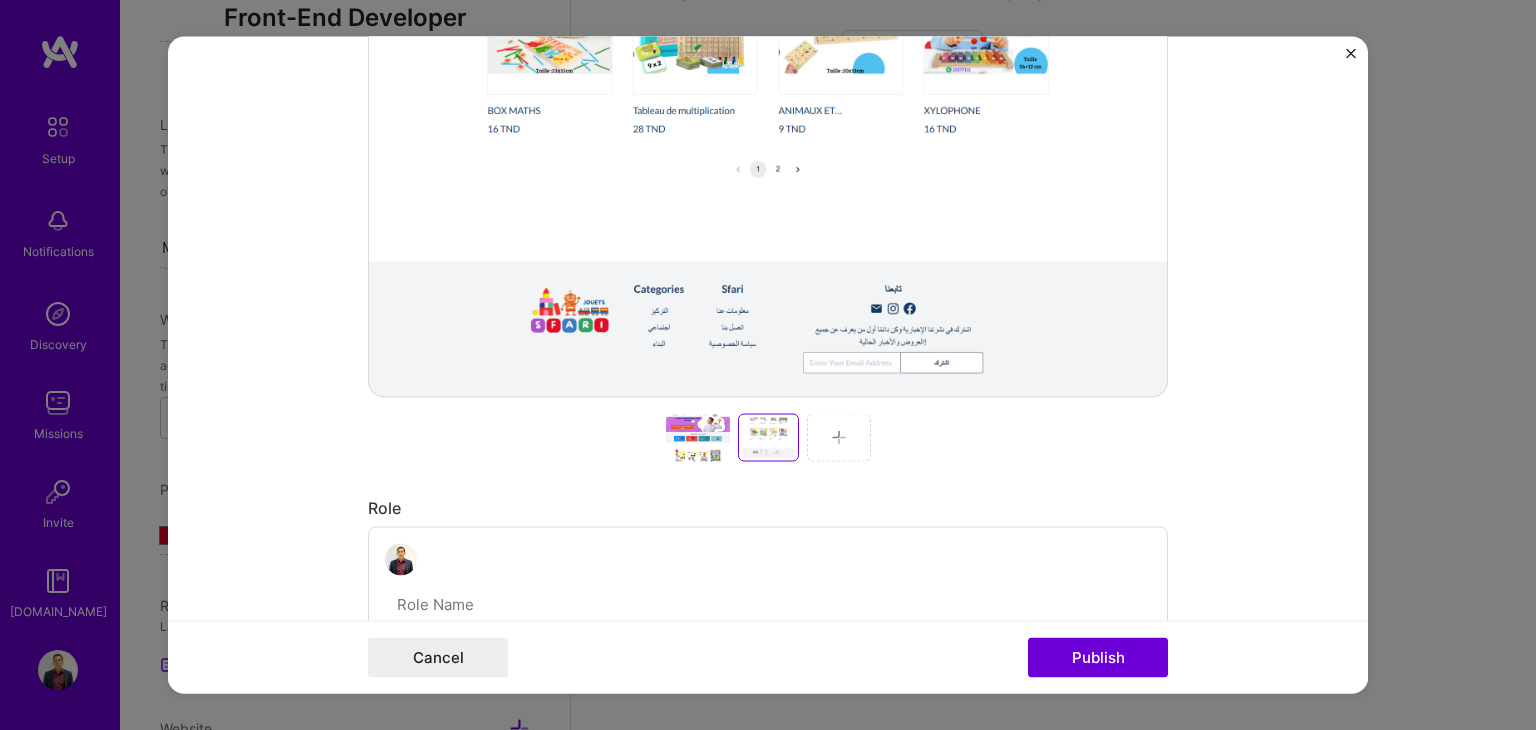 scroll, scrollTop: 600, scrollLeft: 0, axis: vertical 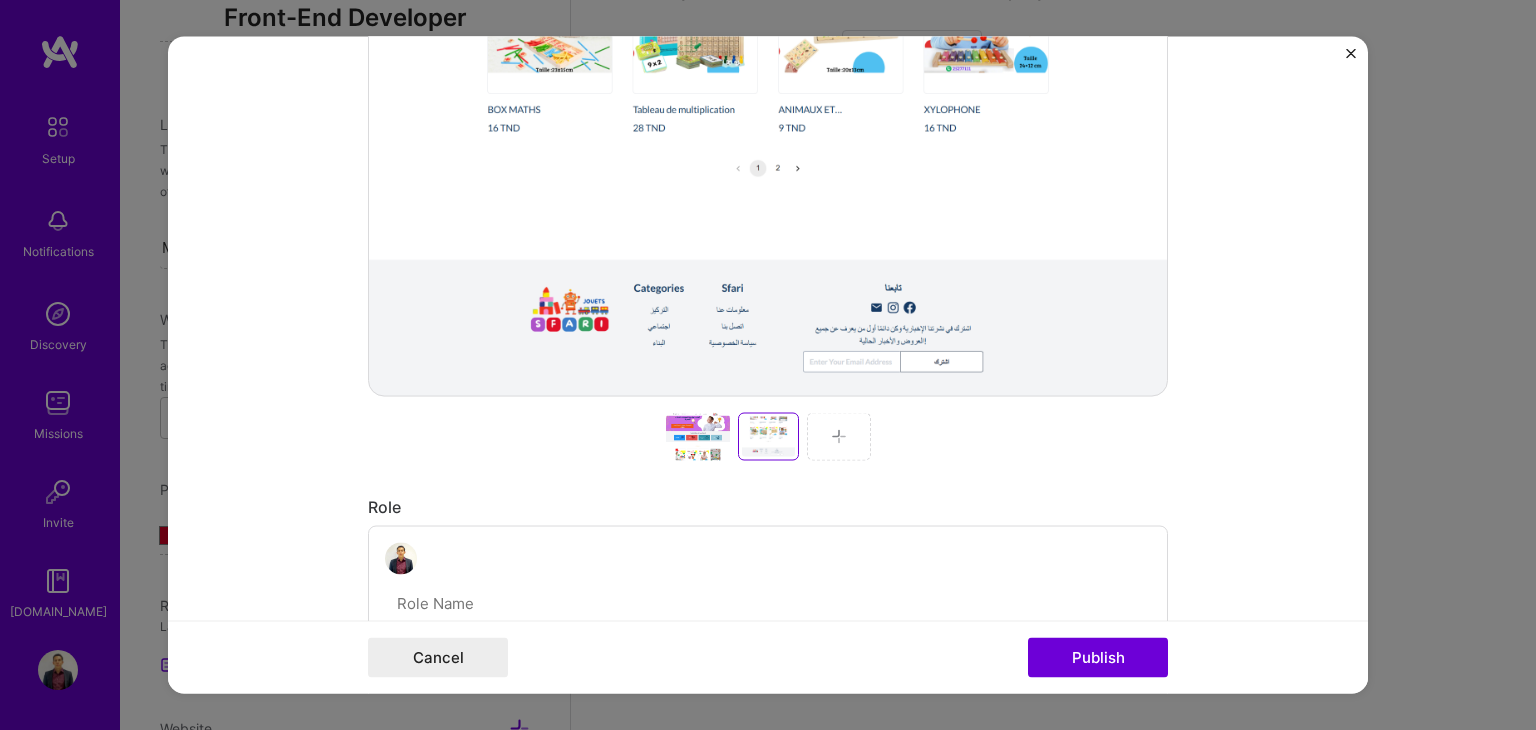 click at bounding box center [698, 437] 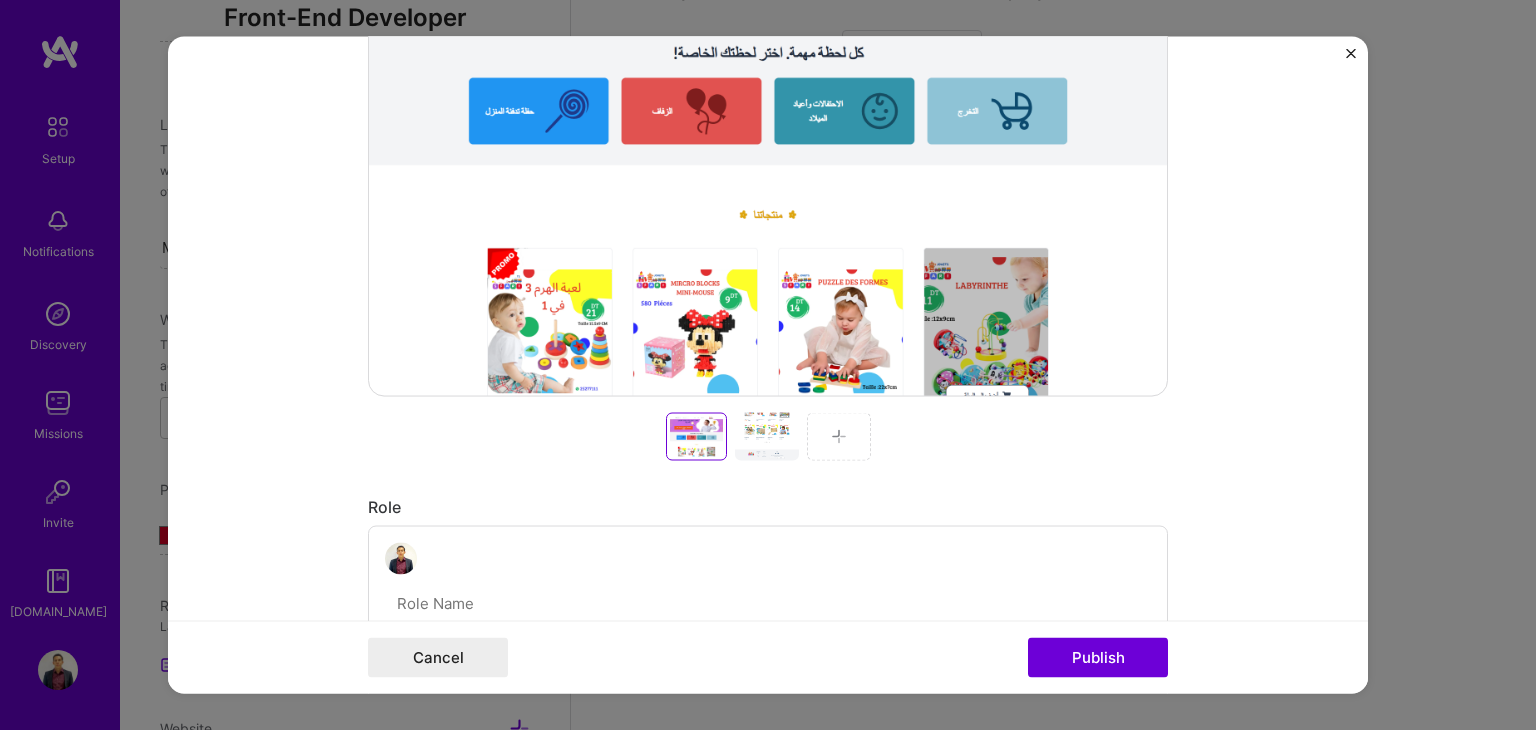 click at bounding box center [767, 437] 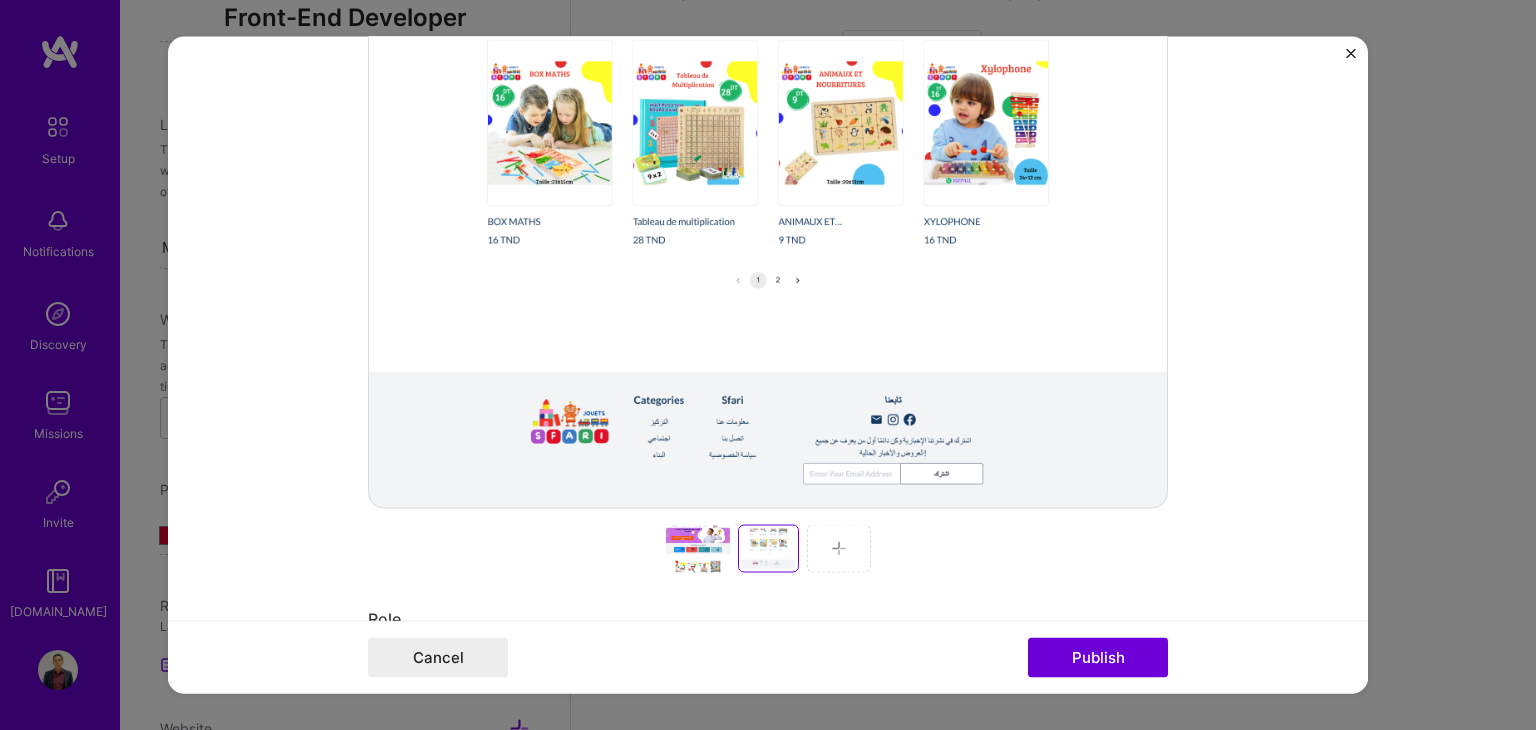 scroll, scrollTop: 500, scrollLeft: 0, axis: vertical 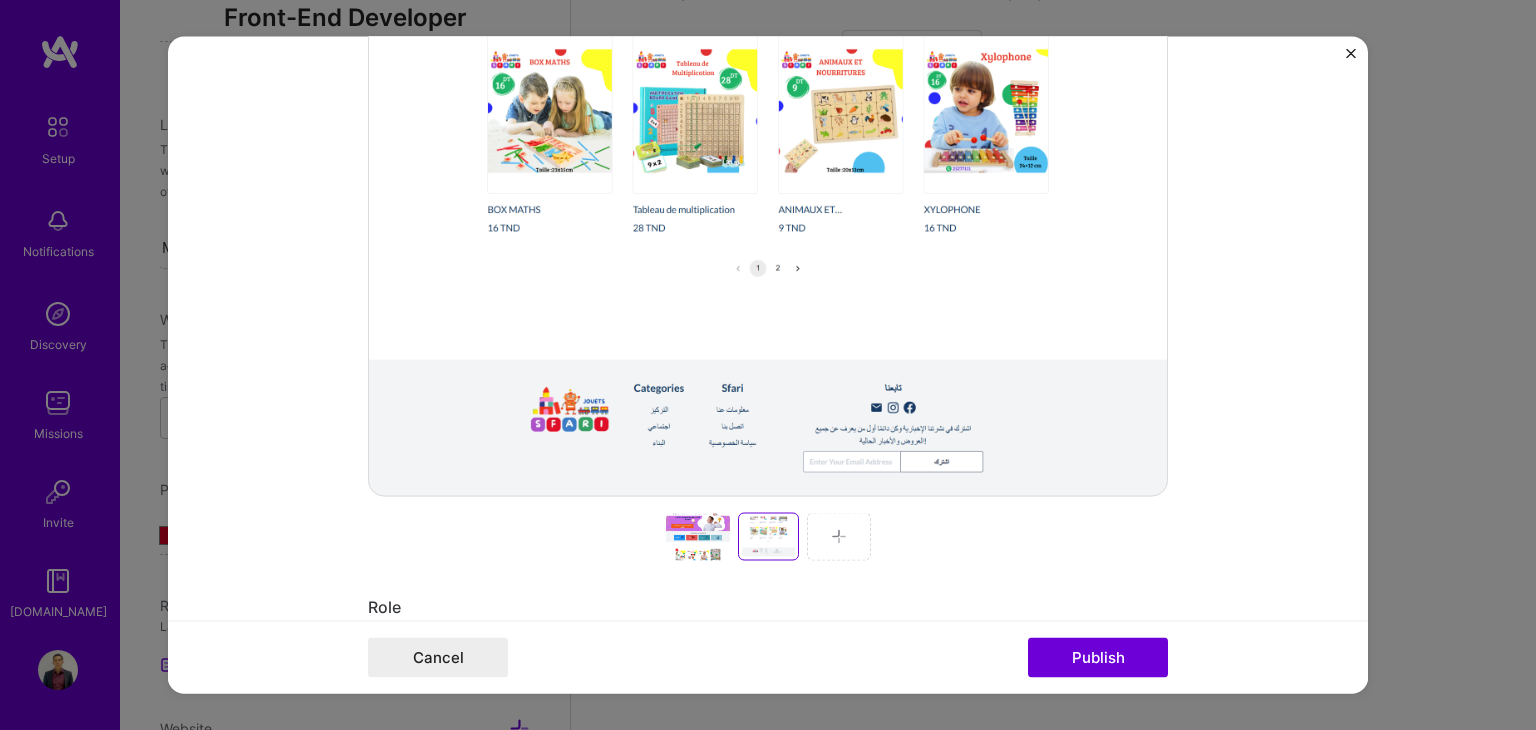 click at bounding box center [839, 537] 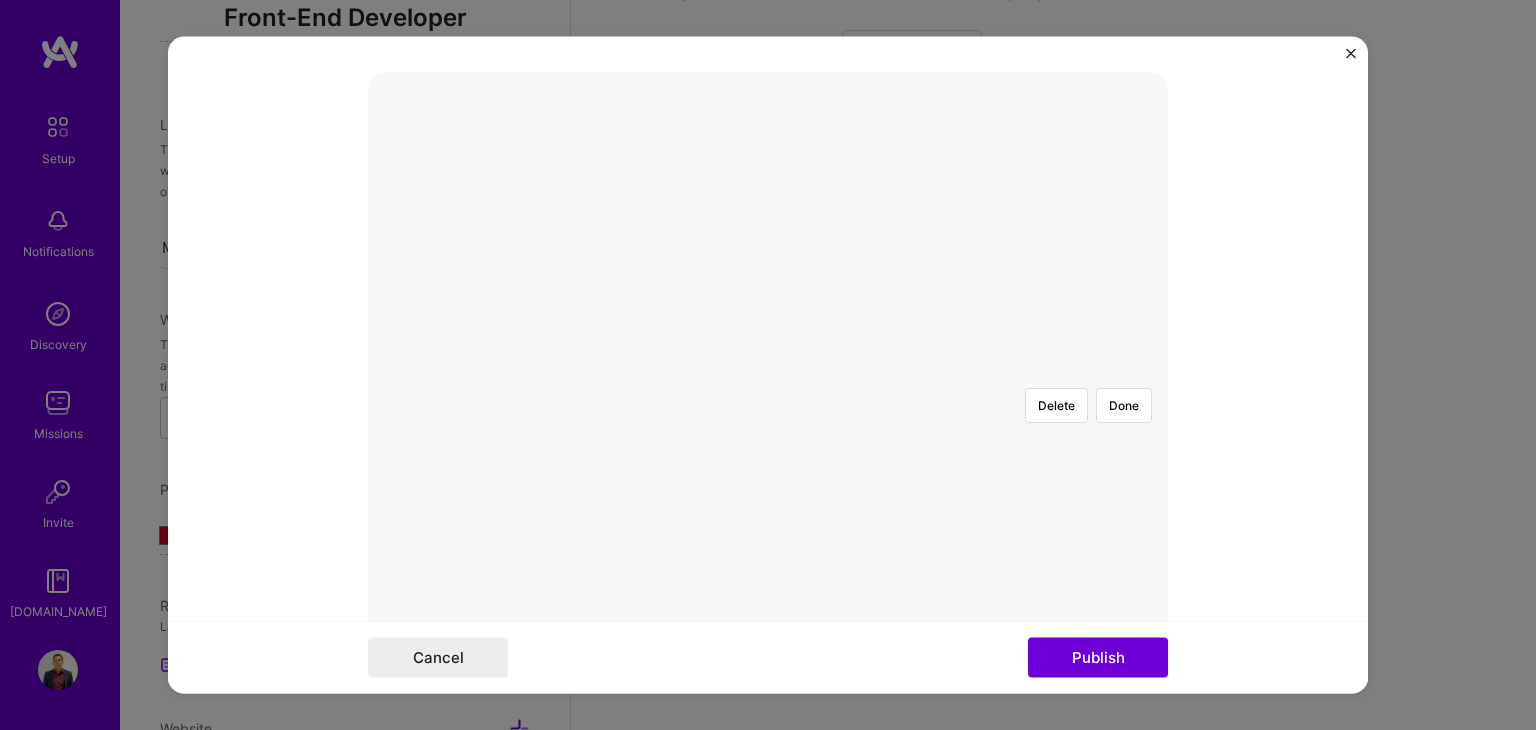 scroll, scrollTop: 327, scrollLeft: 0, axis: vertical 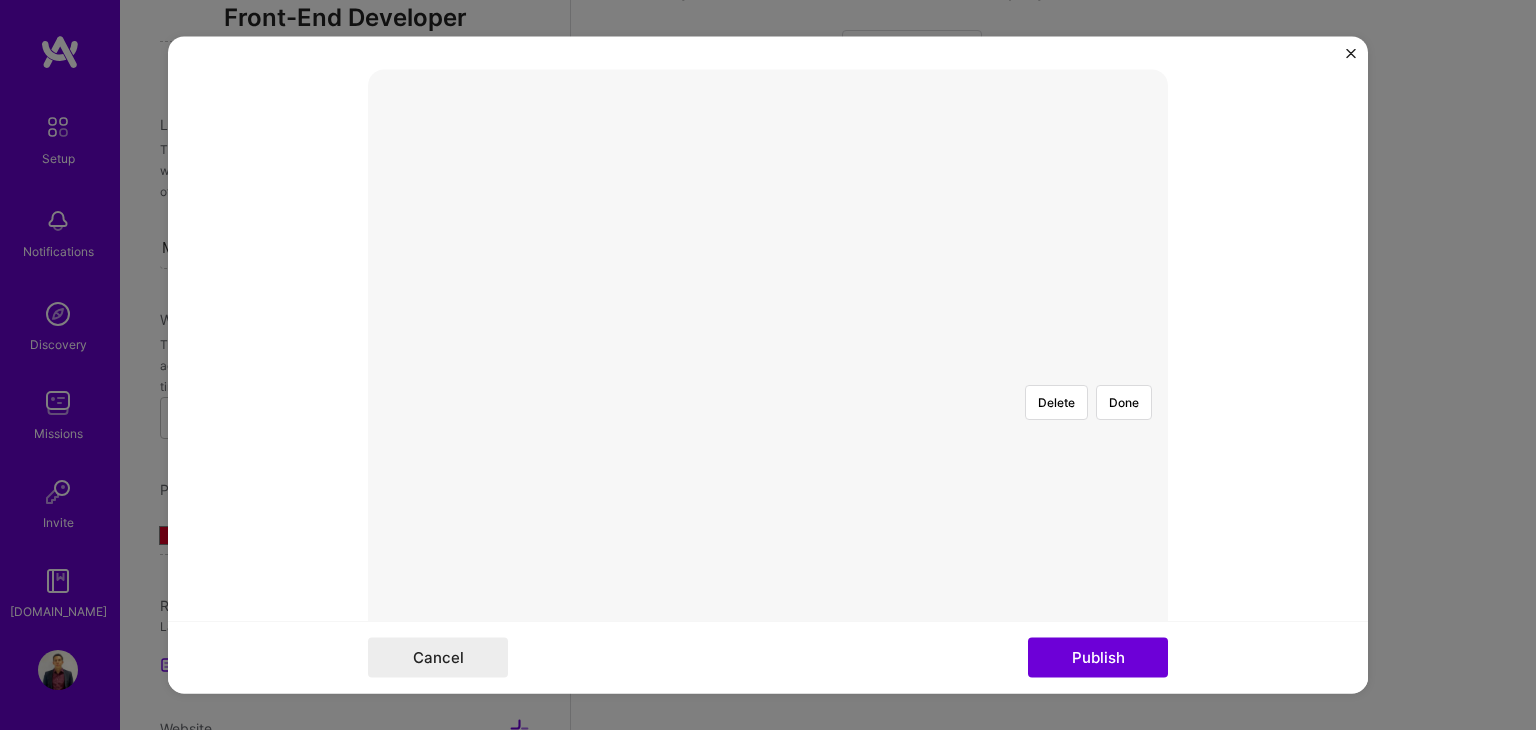 click at bounding box center [1175, 588] 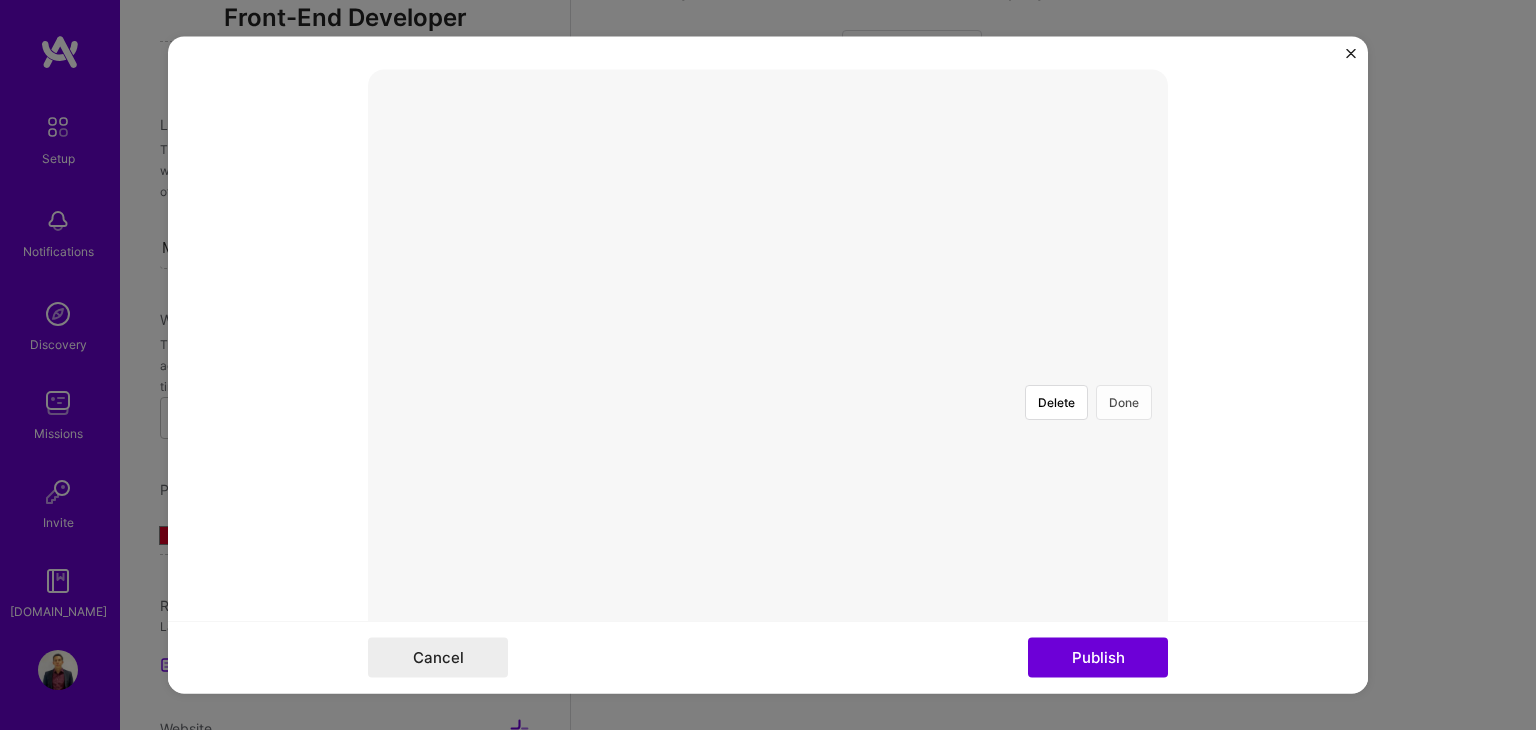 click on "Done" at bounding box center [1124, 403] 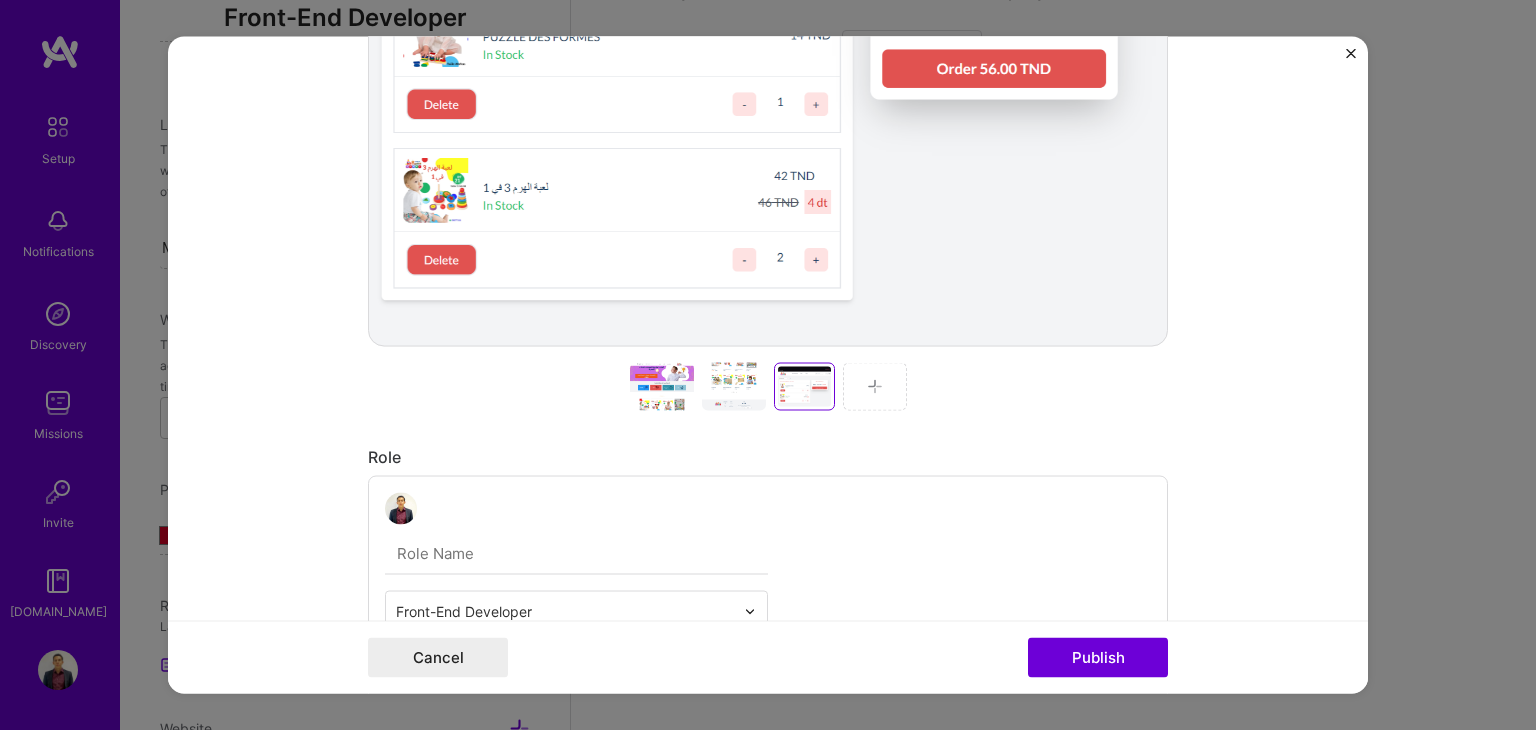 scroll, scrollTop: 627, scrollLeft: 0, axis: vertical 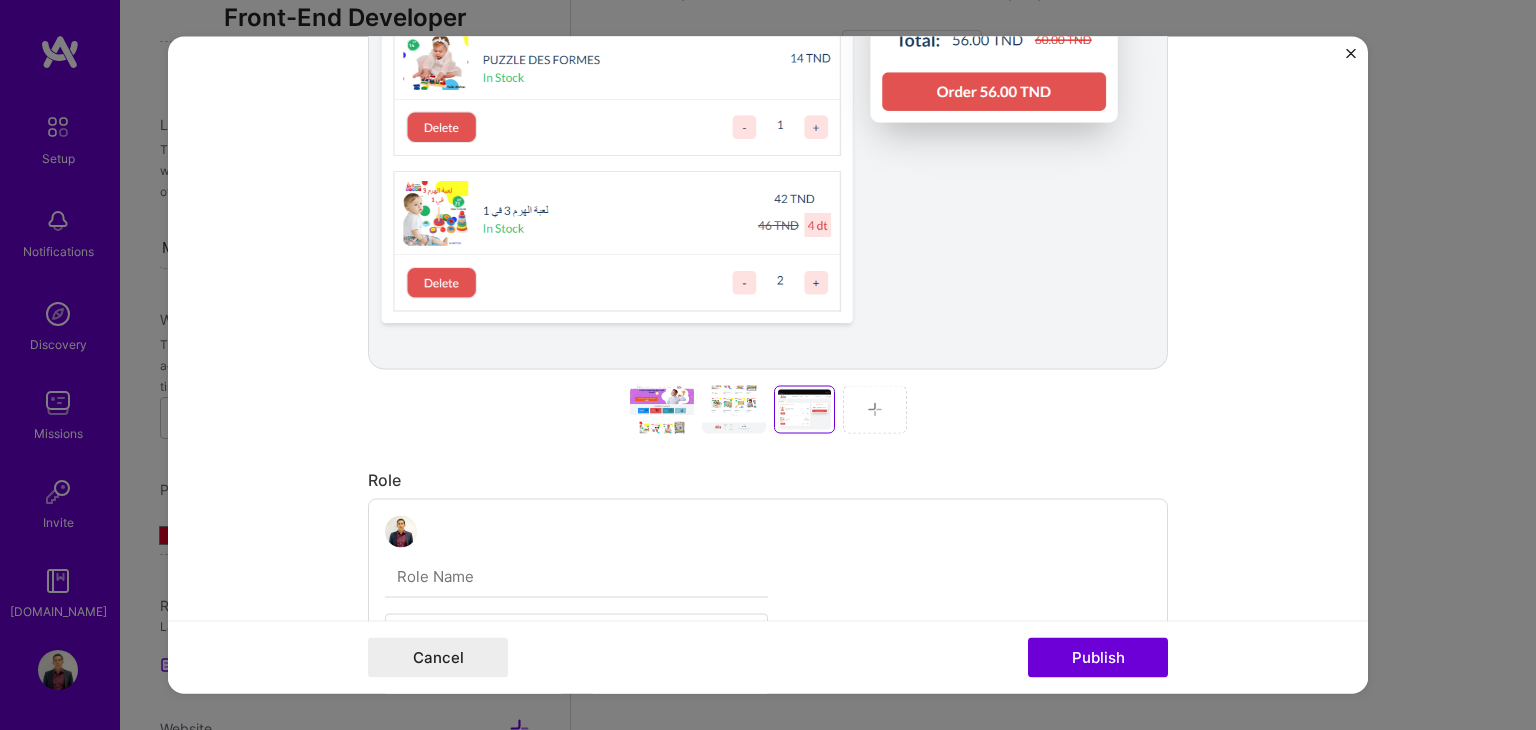 click at bounding box center [875, 410] 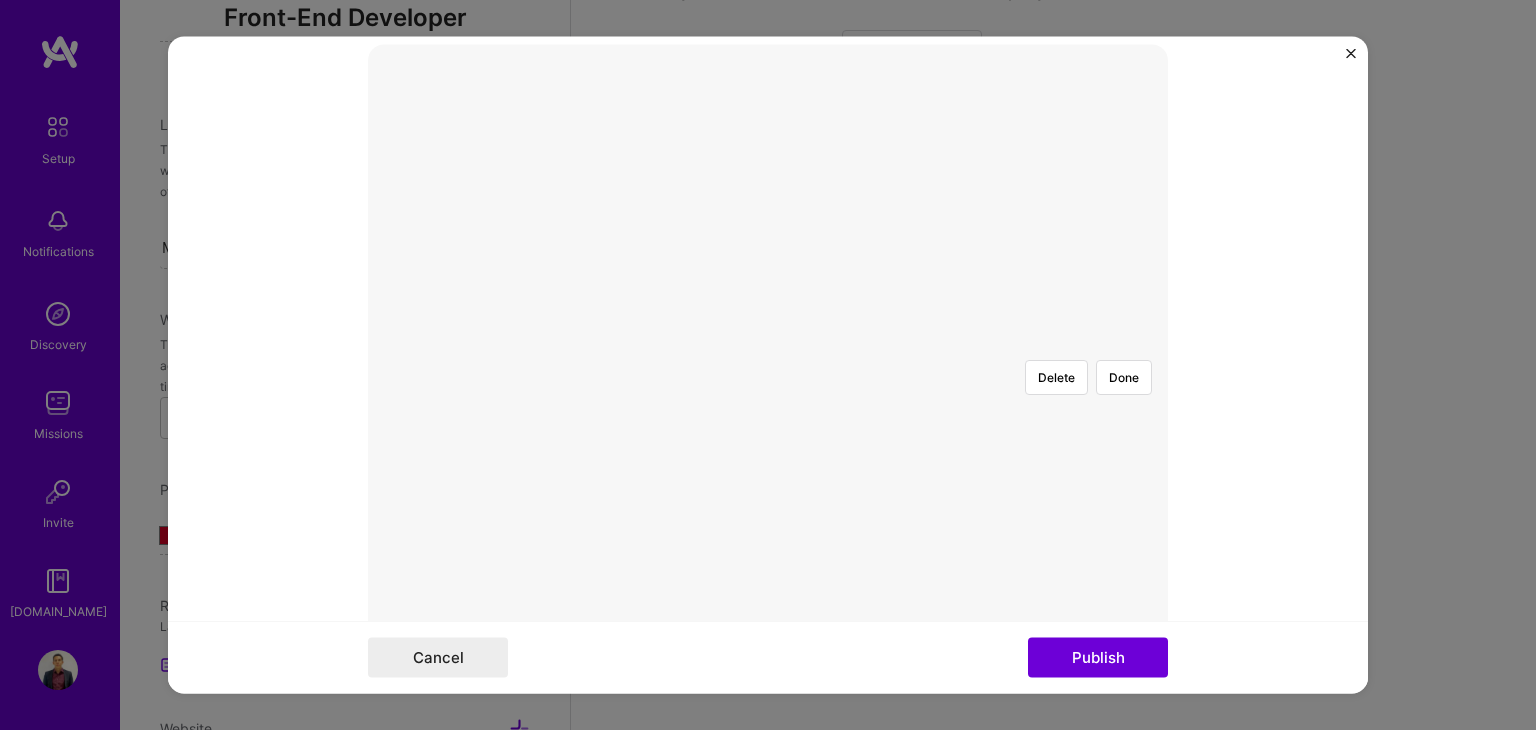 scroll, scrollTop: 354, scrollLeft: 0, axis: vertical 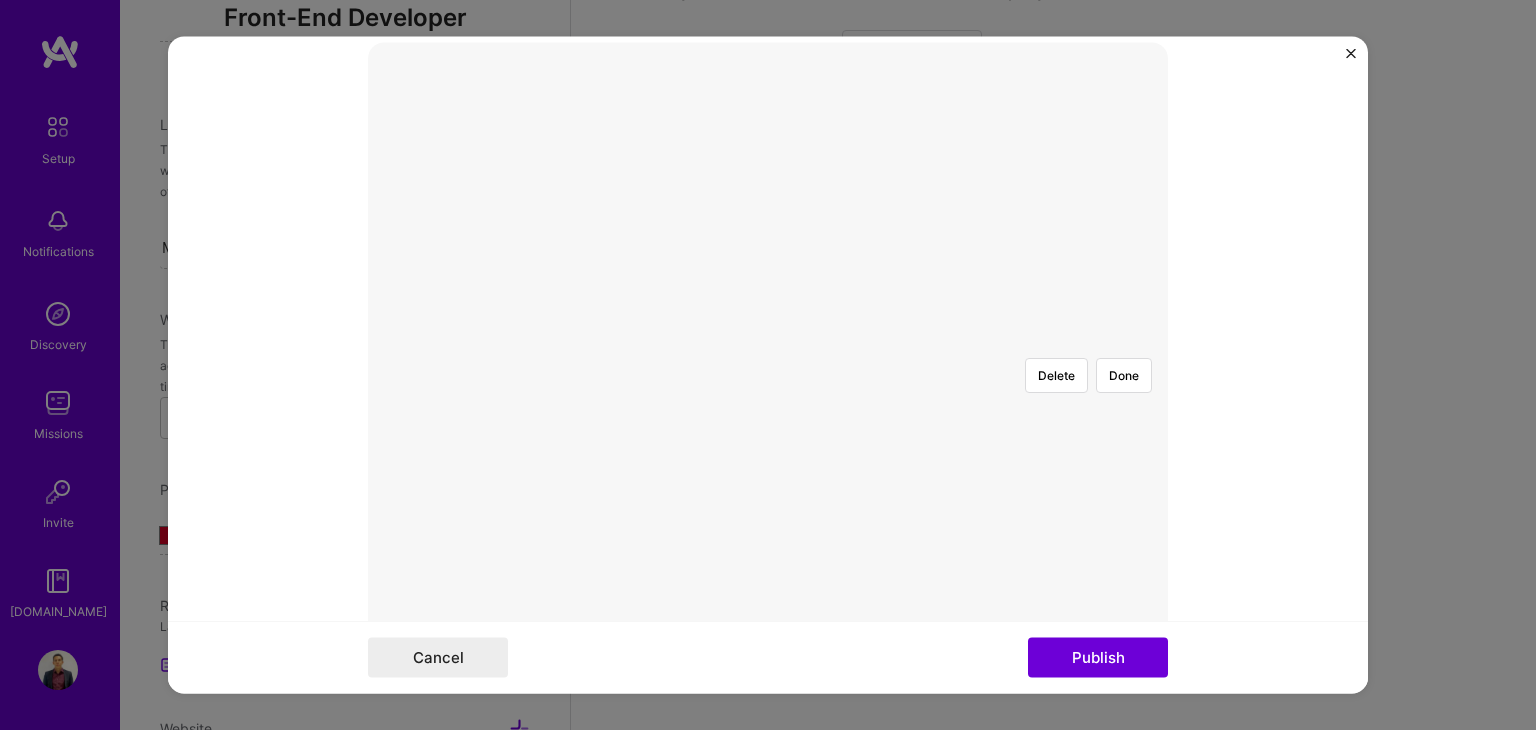 click at bounding box center [1131, 561] 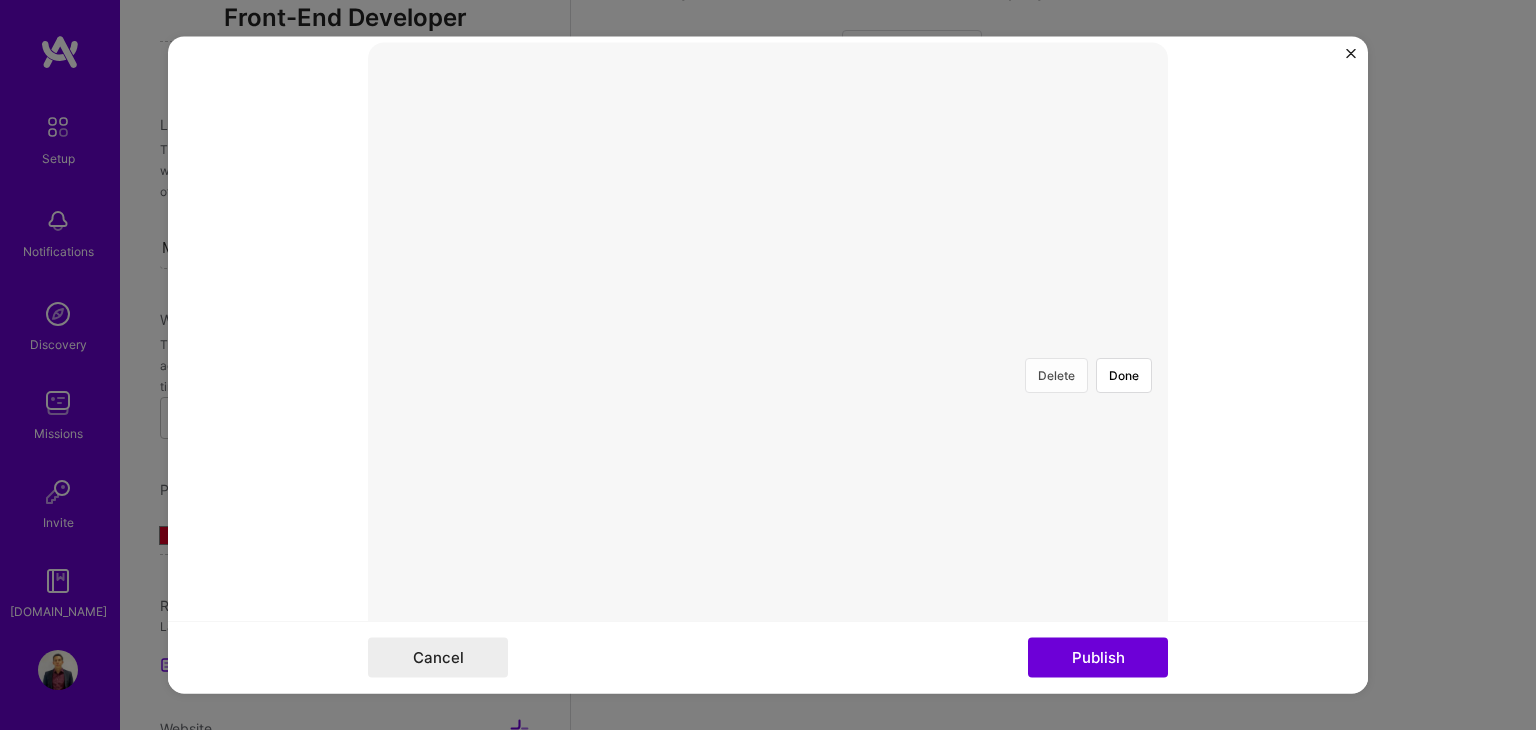 click on "Delete" at bounding box center (1056, 376) 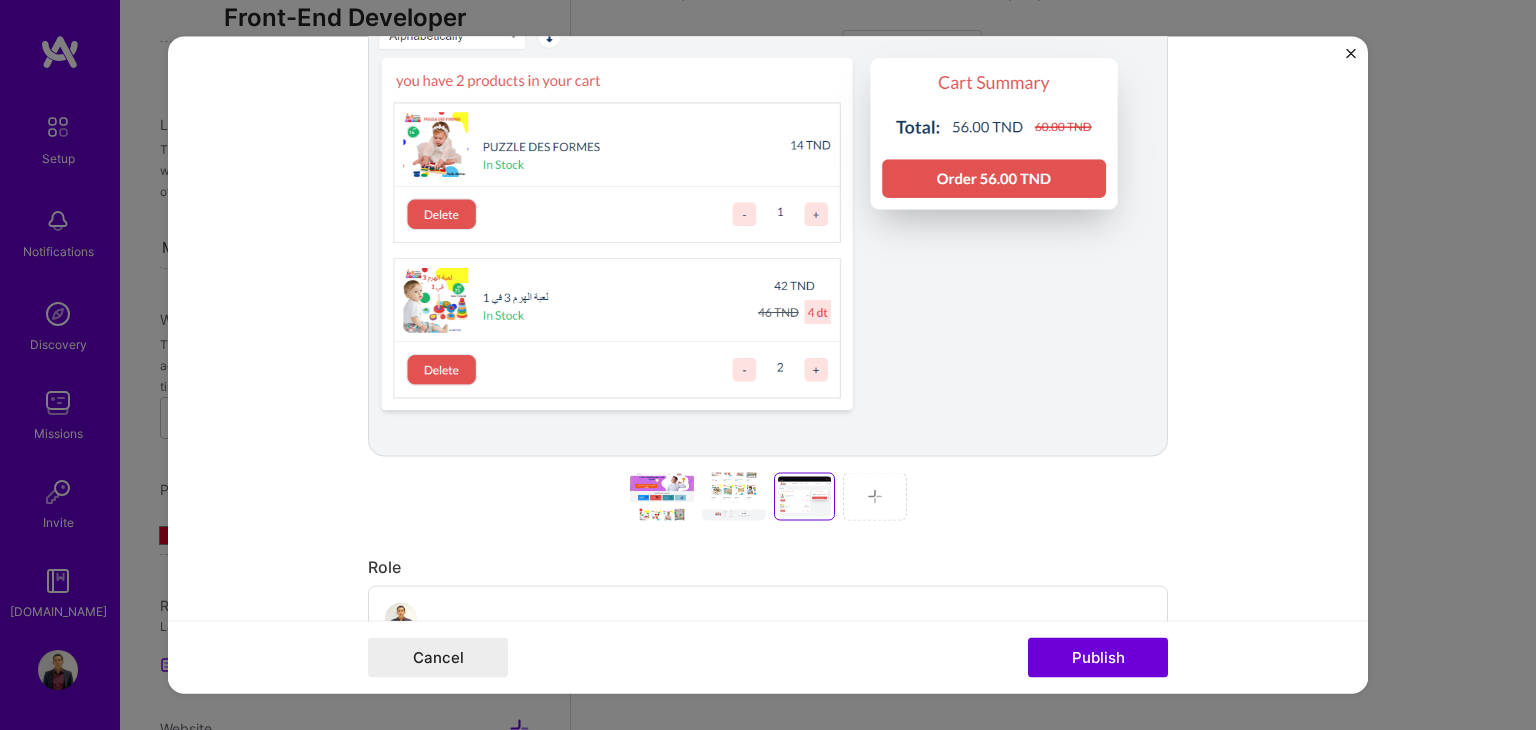 scroll, scrollTop: 554, scrollLeft: 0, axis: vertical 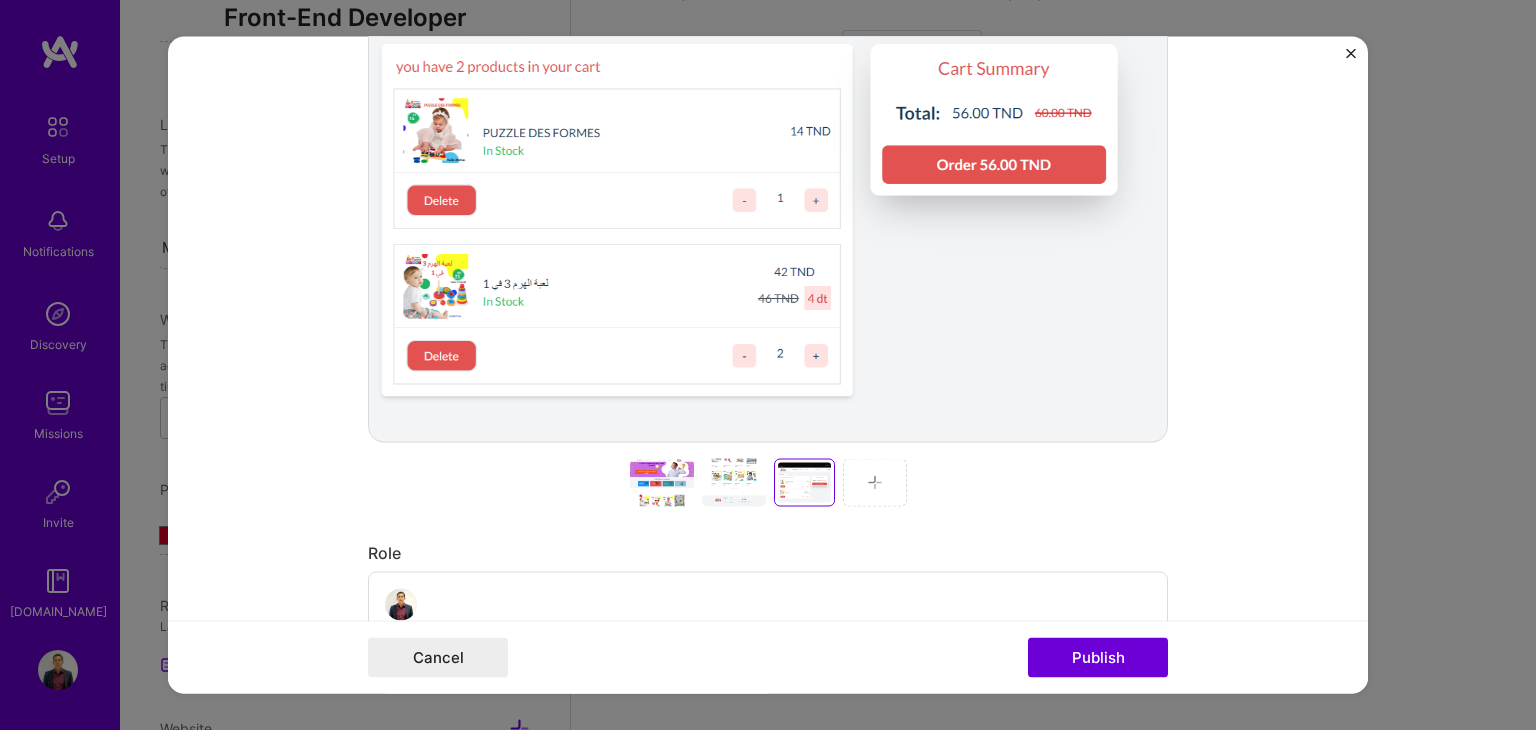 click at bounding box center (875, 483) 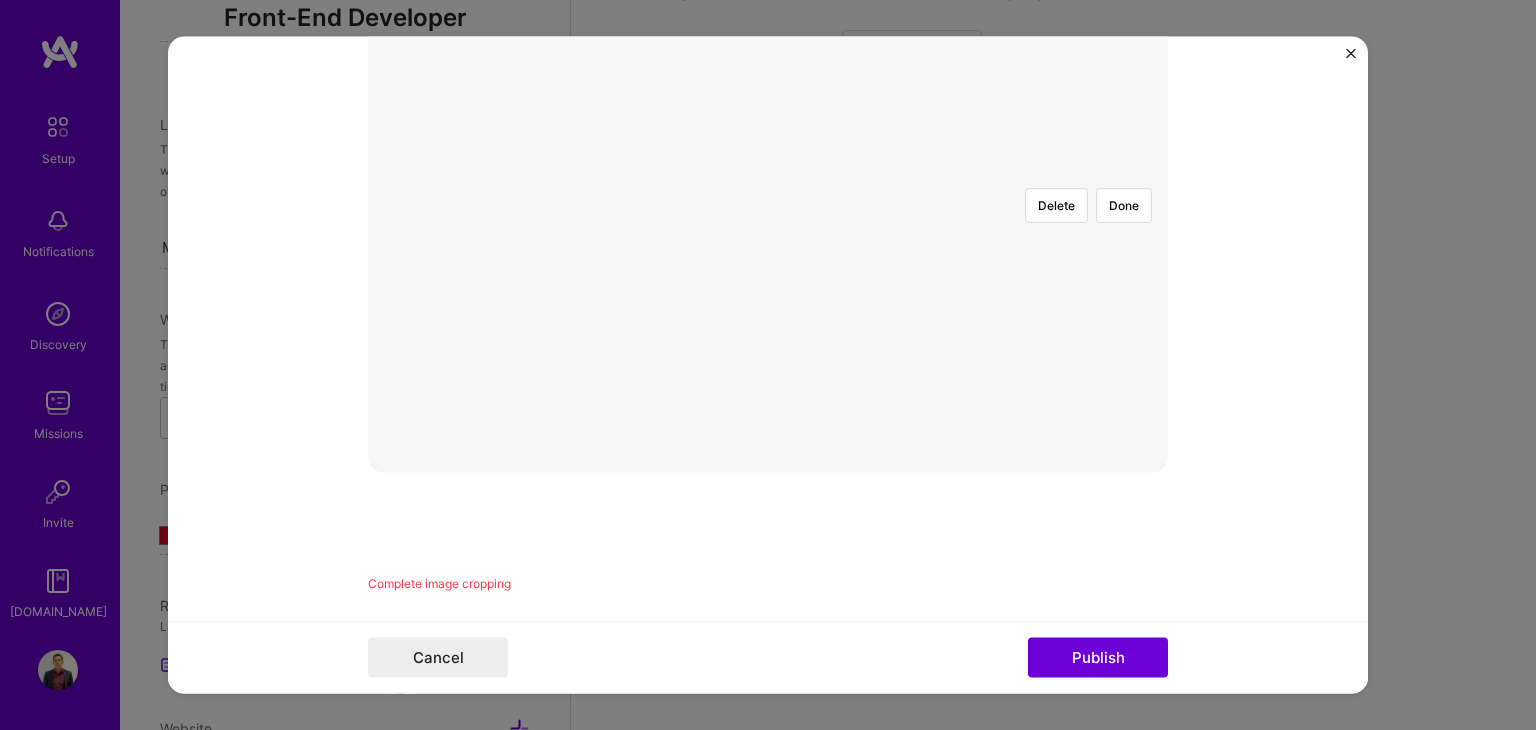 scroll, scrollTop: 381, scrollLeft: 0, axis: vertical 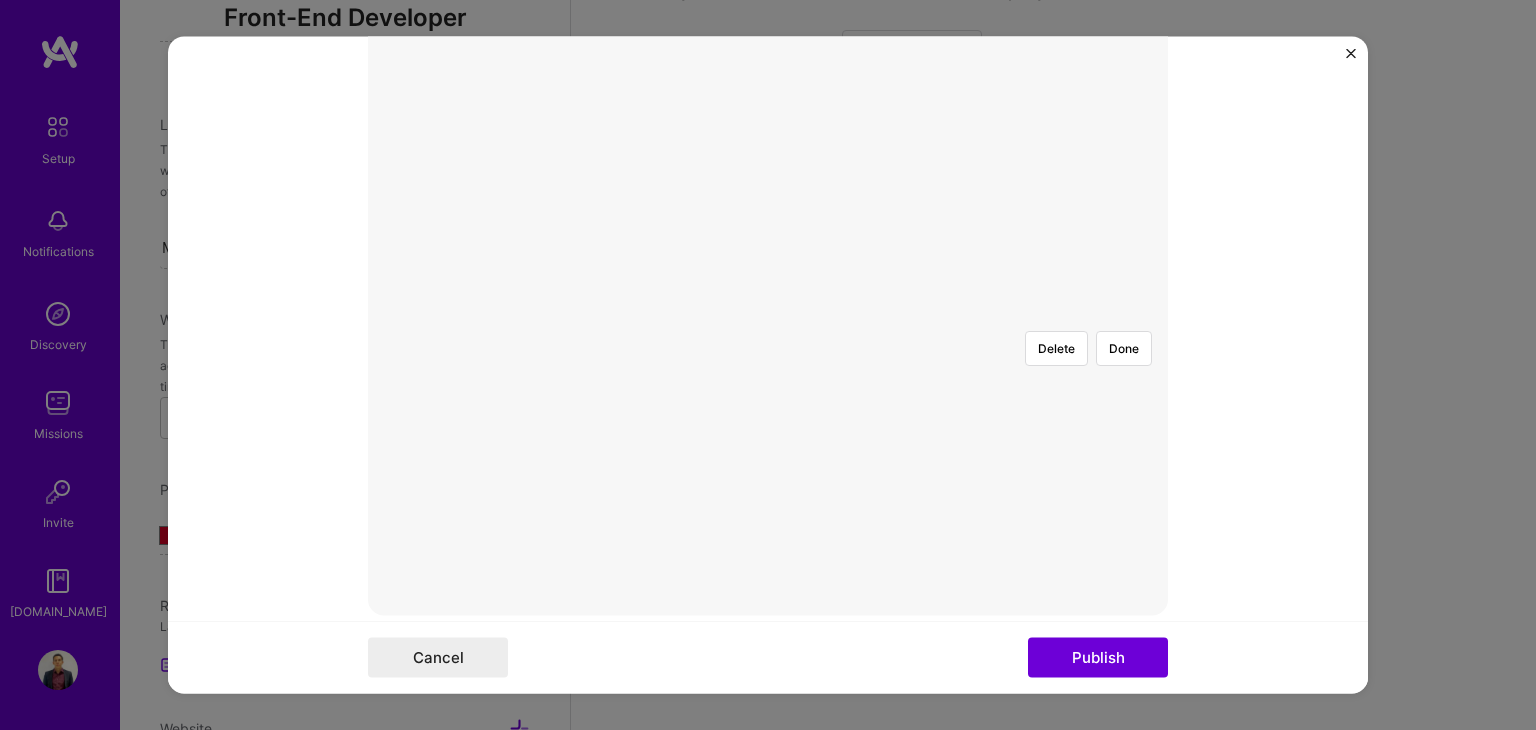 click at bounding box center [1156, 533] 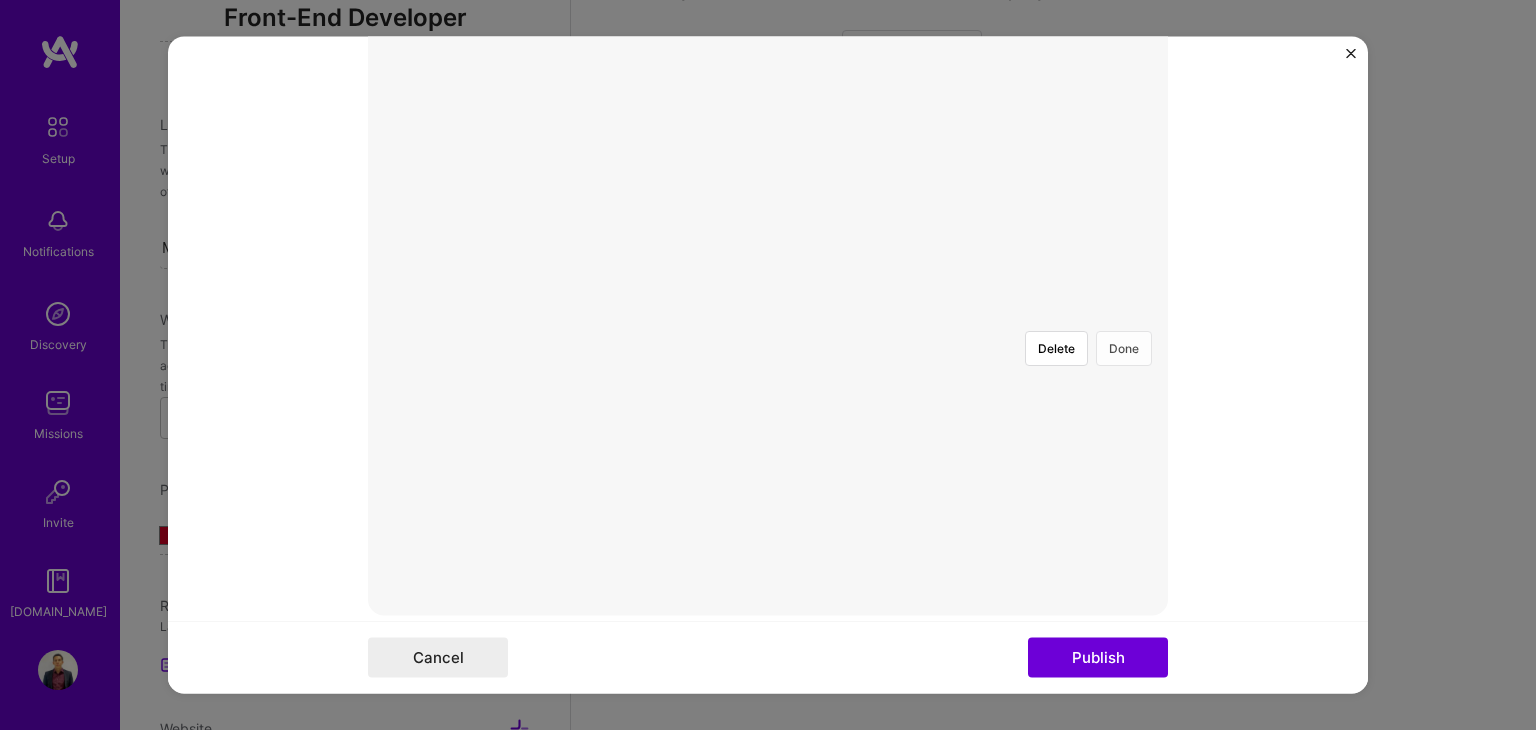 click on "Done" at bounding box center (1124, 349) 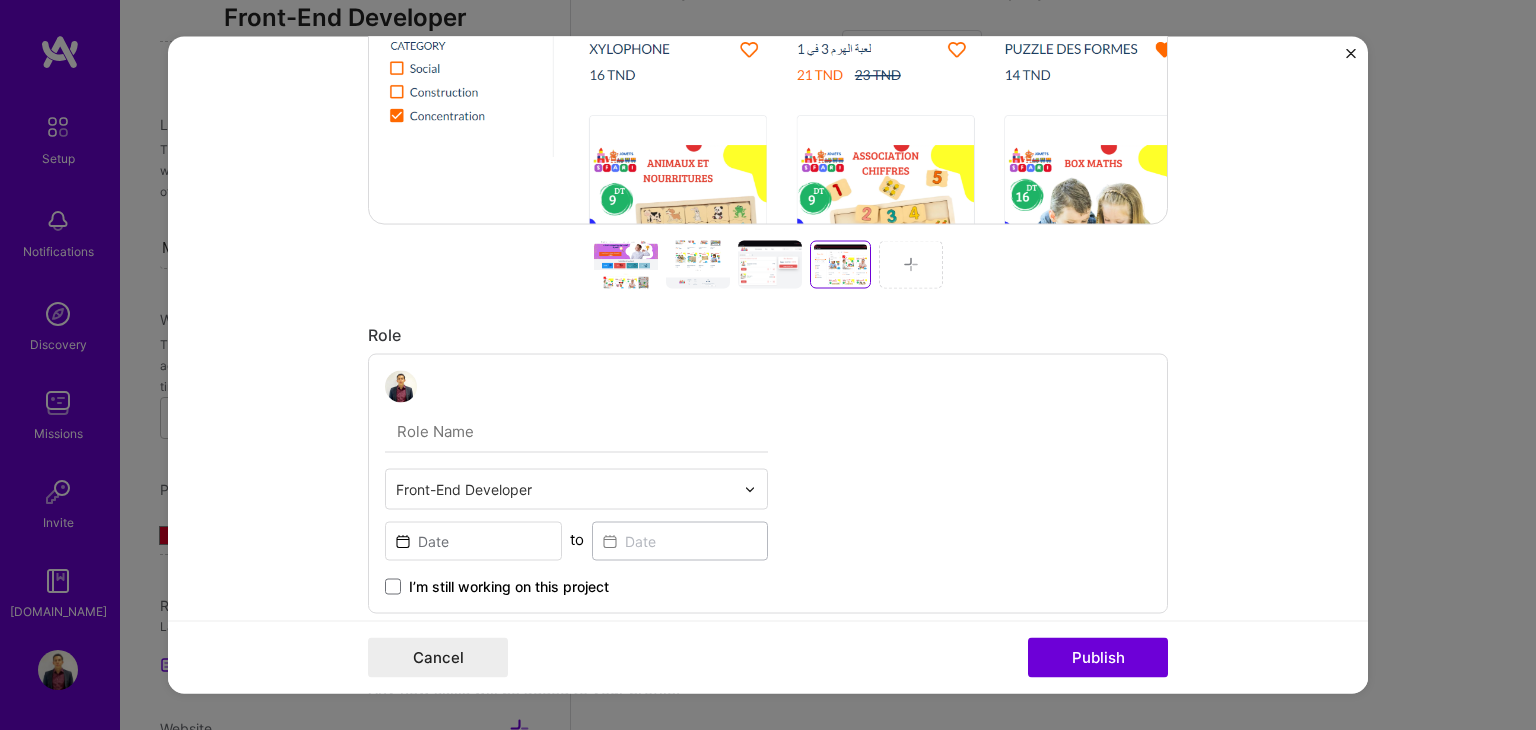 scroll, scrollTop: 781, scrollLeft: 0, axis: vertical 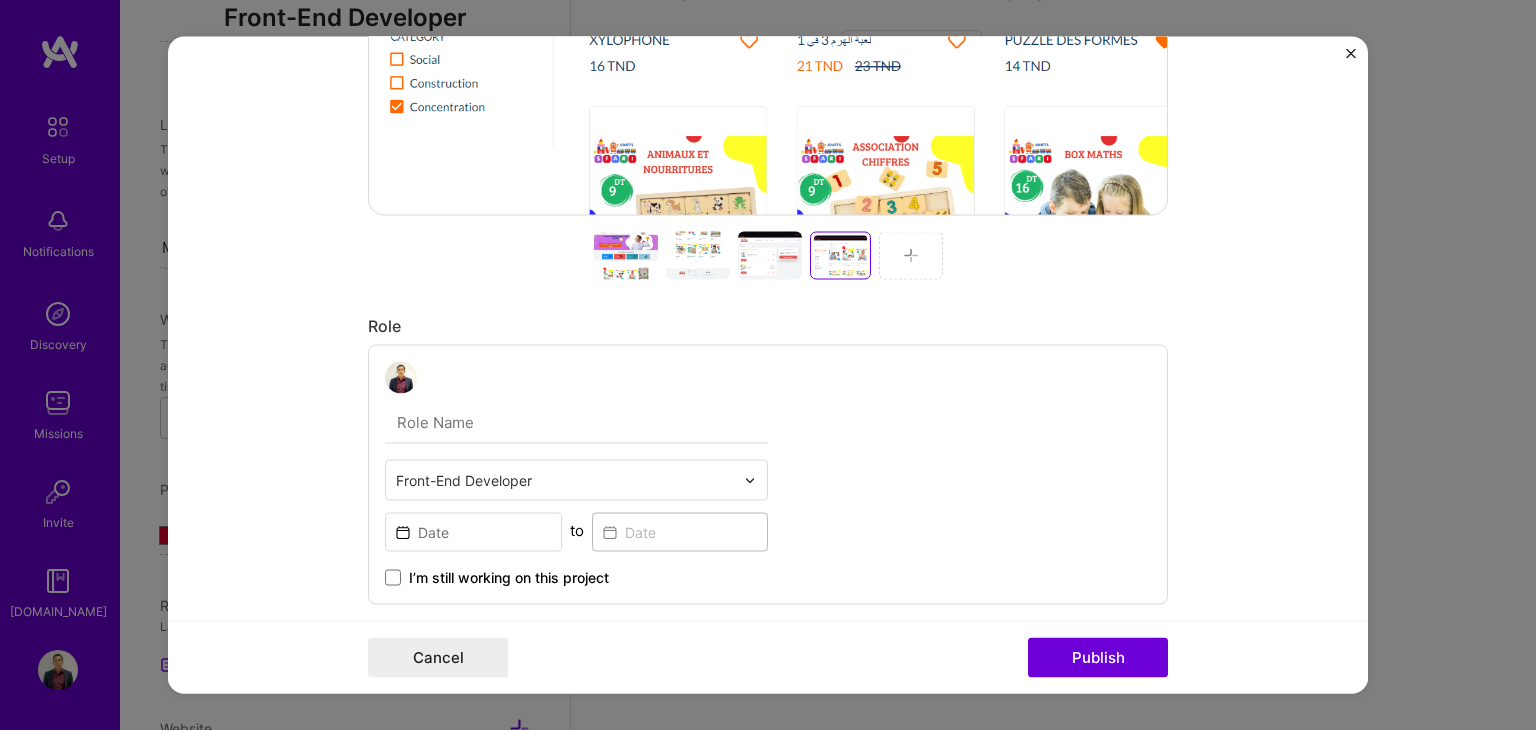 click at bounding box center (911, 256) 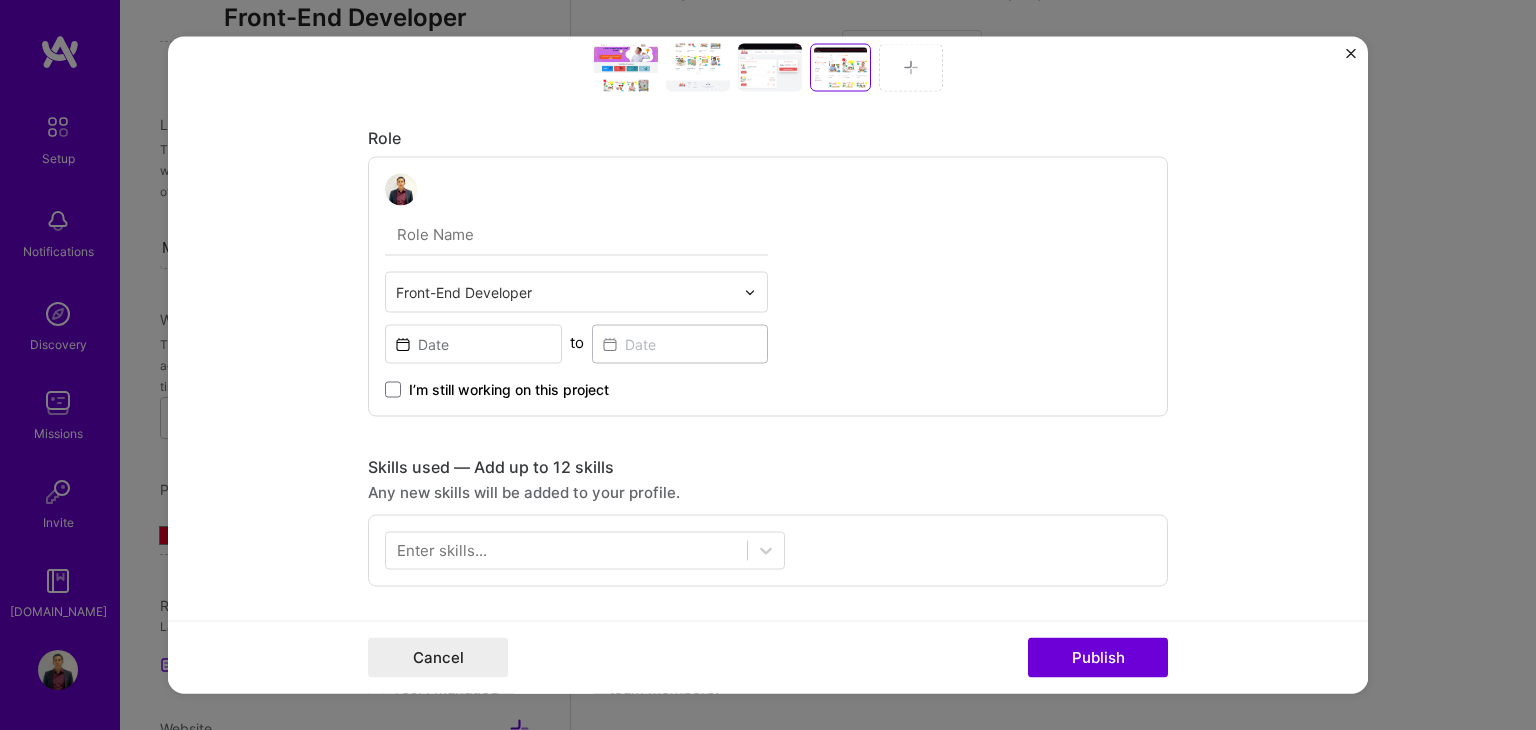 scroll, scrollTop: 981, scrollLeft: 0, axis: vertical 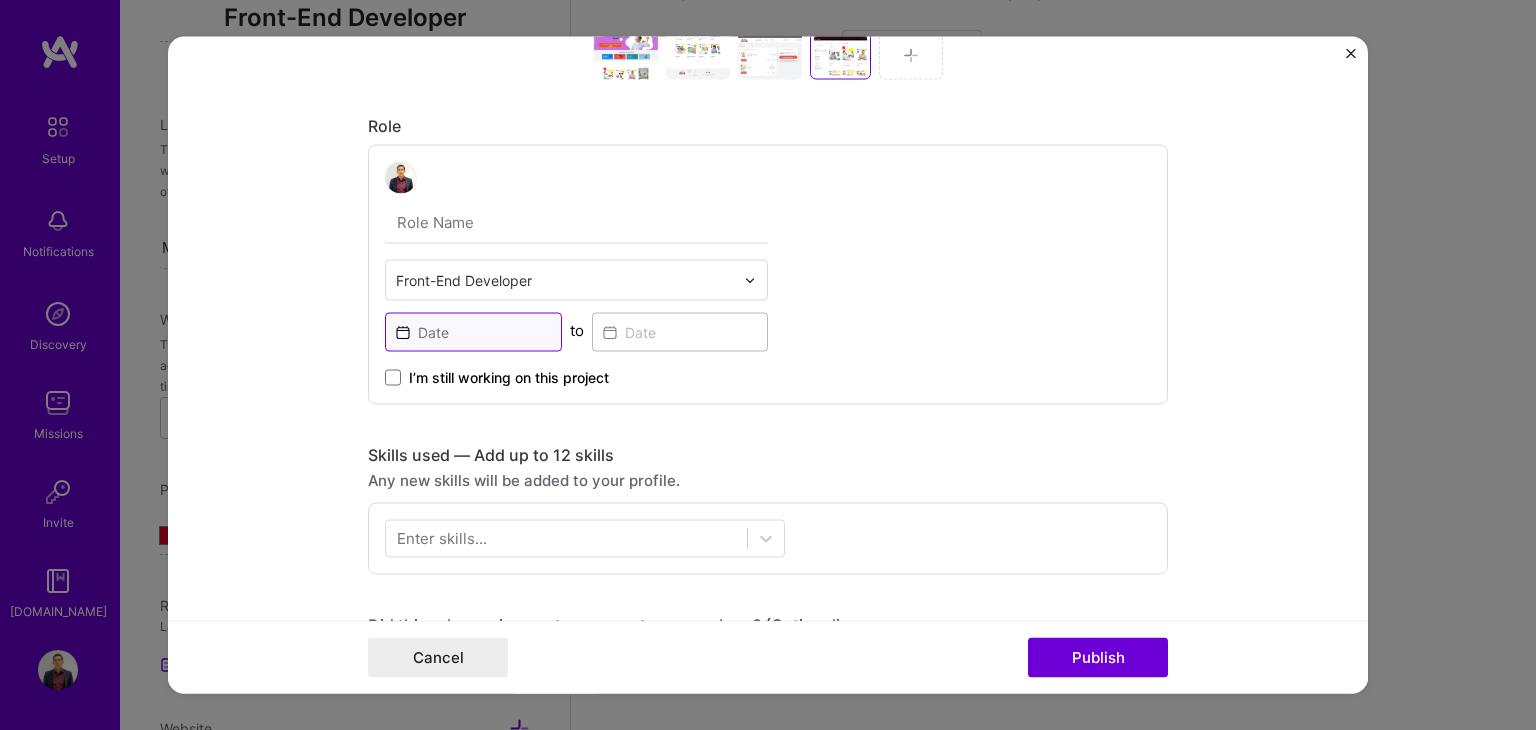 click at bounding box center [473, 332] 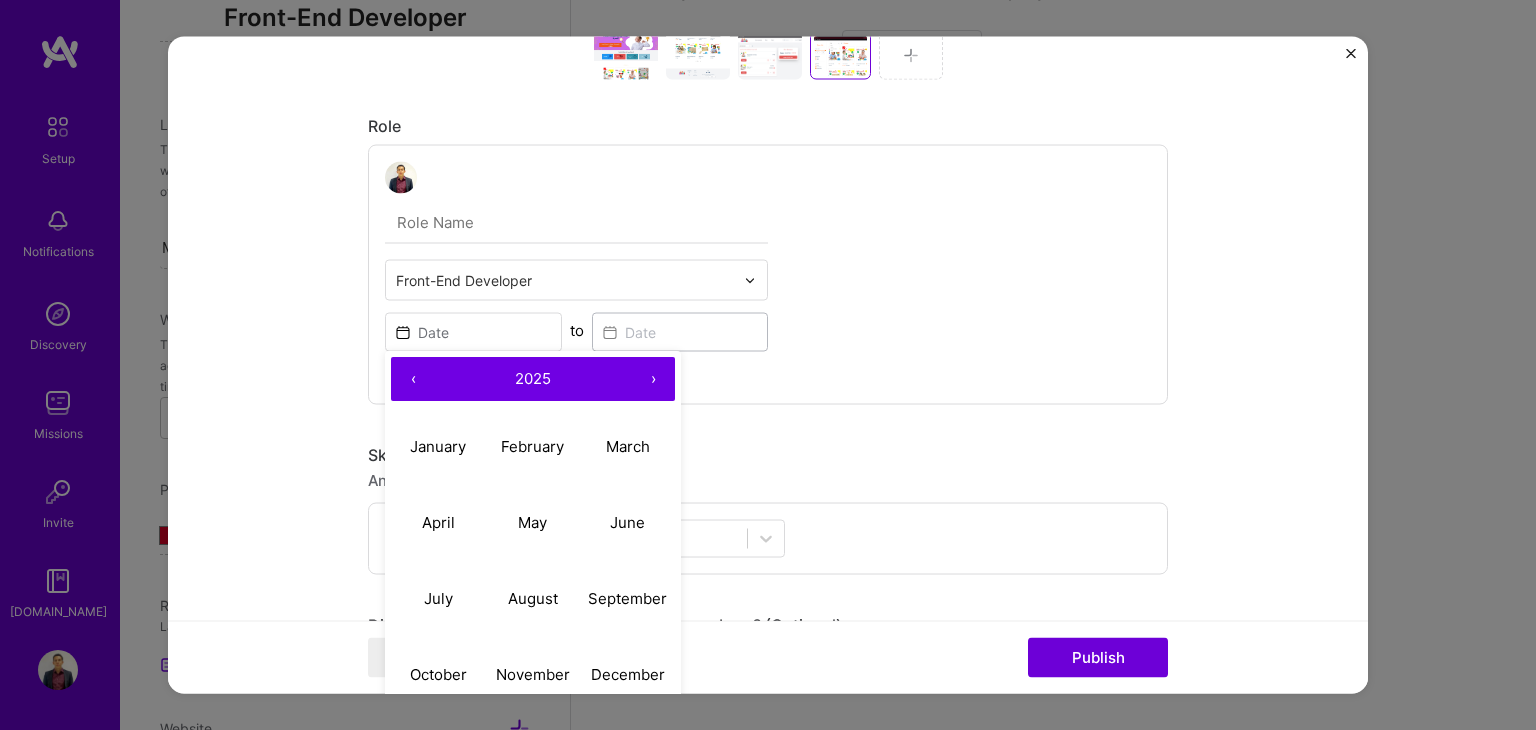 click on "‹" at bounding box center [413, 380] 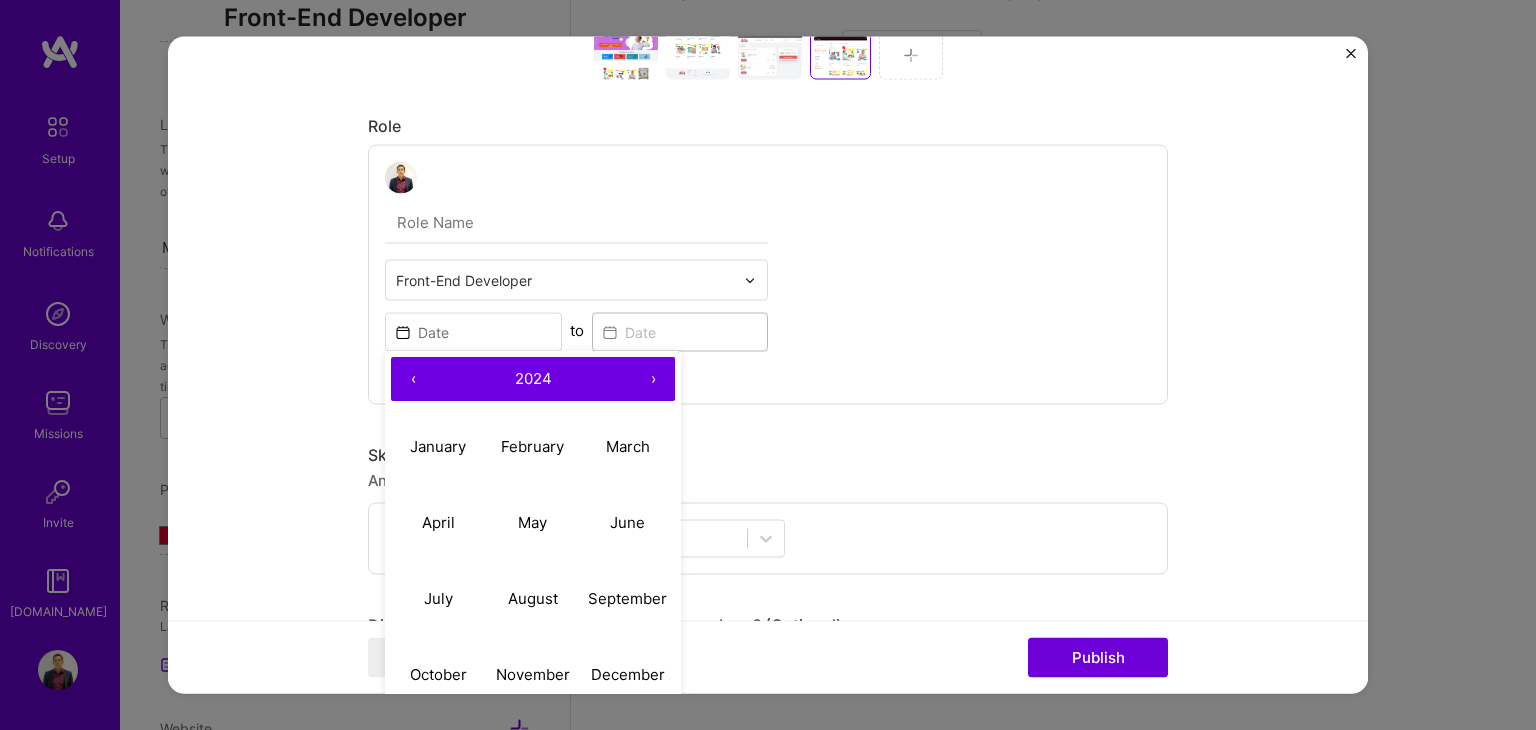 click on "‹" at bounding box center [413, 380] 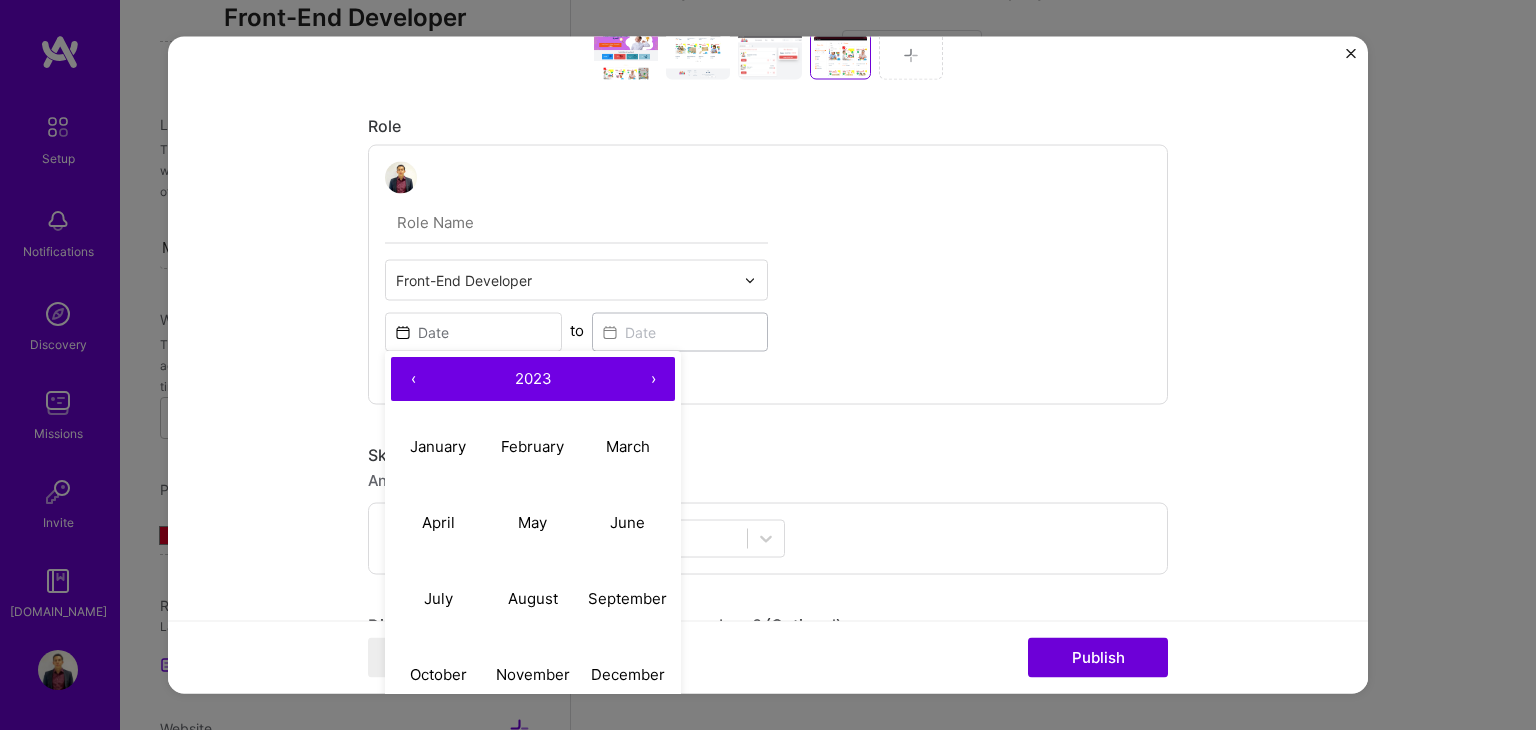 click on "›" at bounding box center (653, 380) 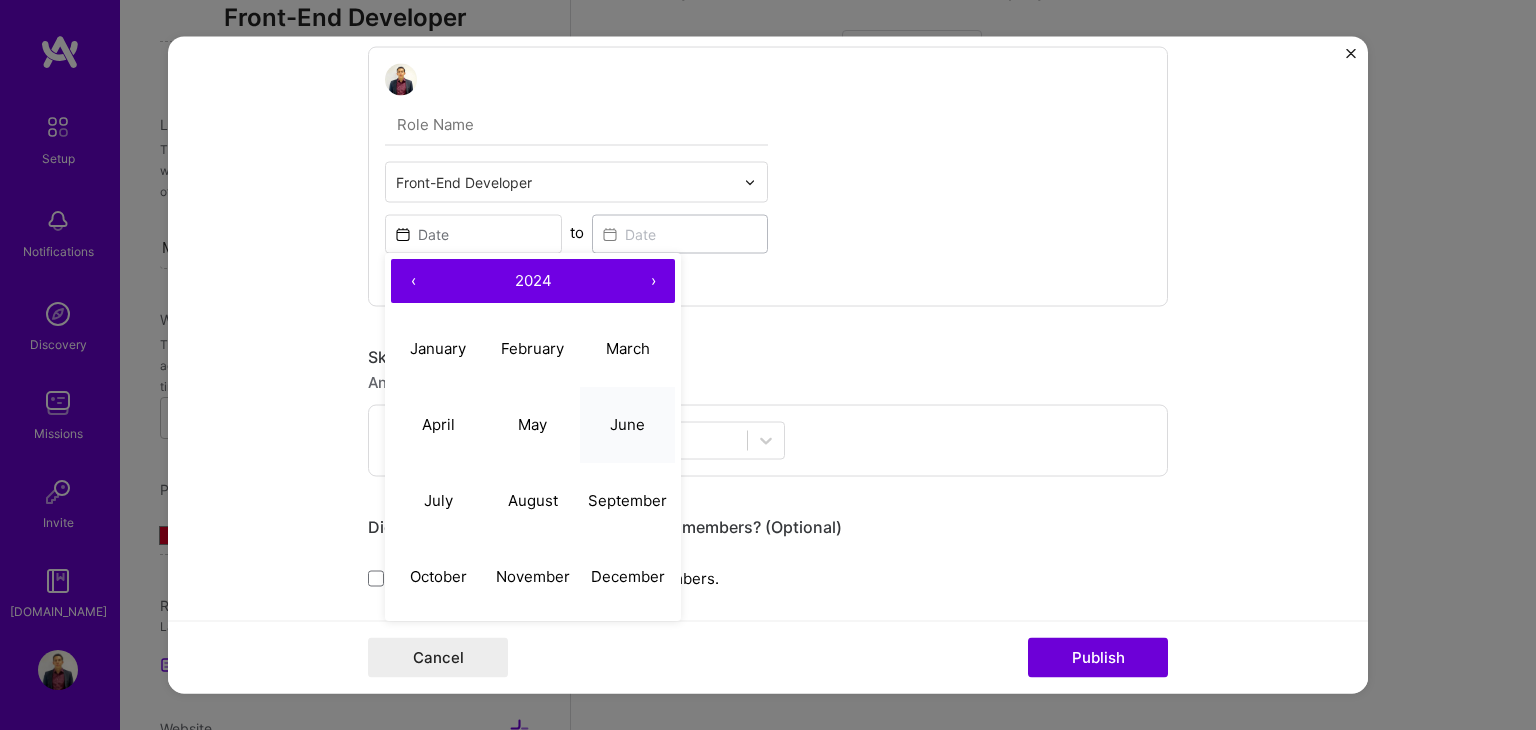 scroll, scrollTop: 1081, scrollLeft: 0, axis: vertical 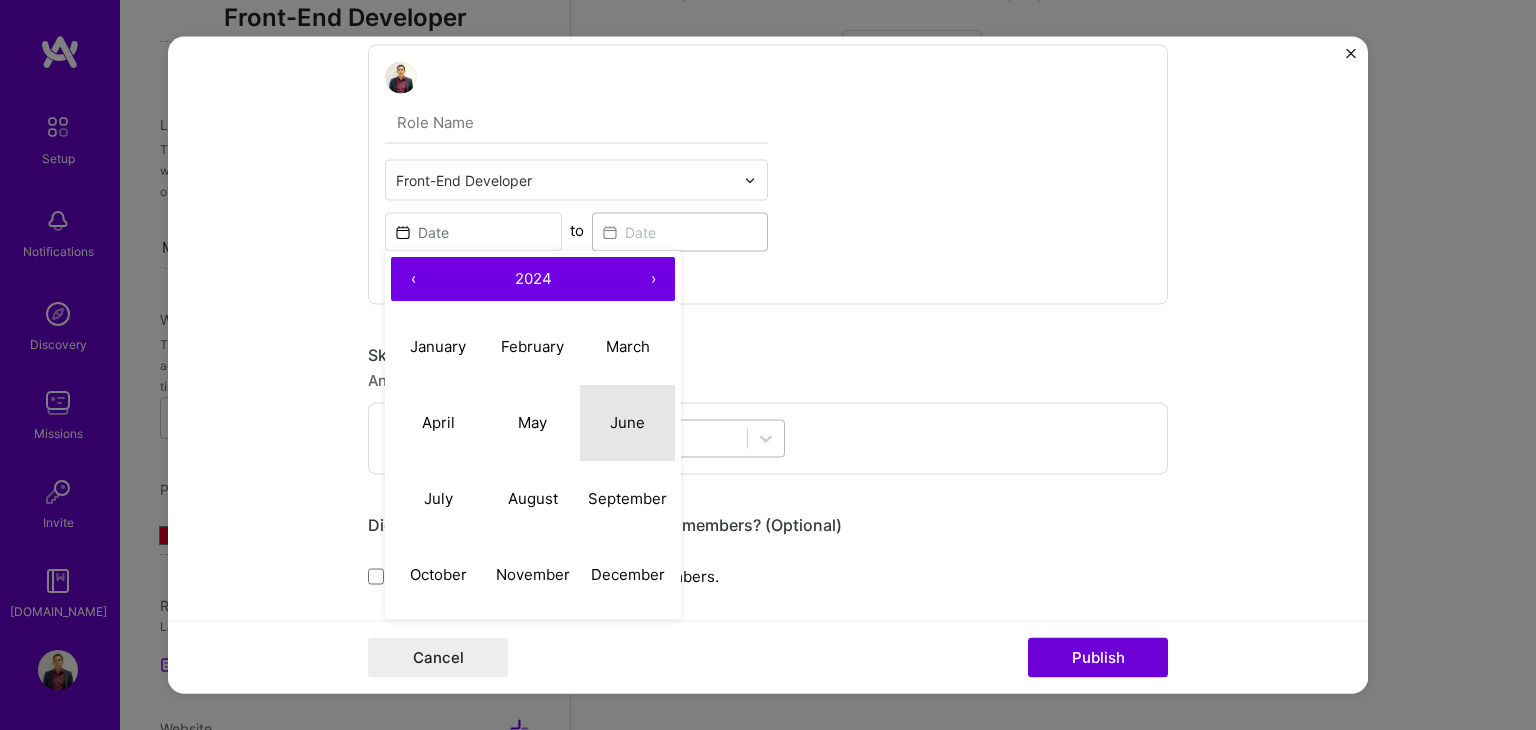 click on "June" at bounding box center [627, 422] 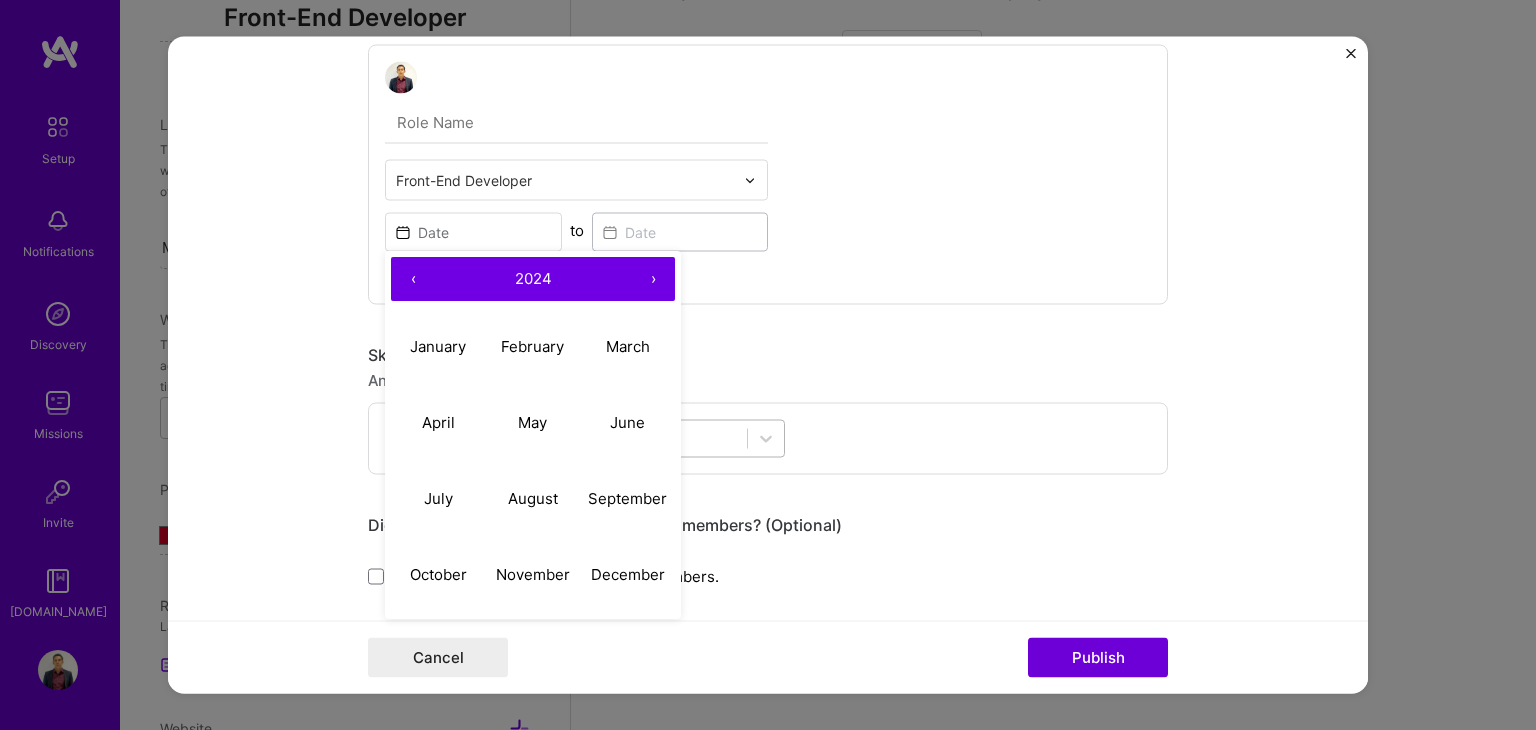 type on "[DATE]" 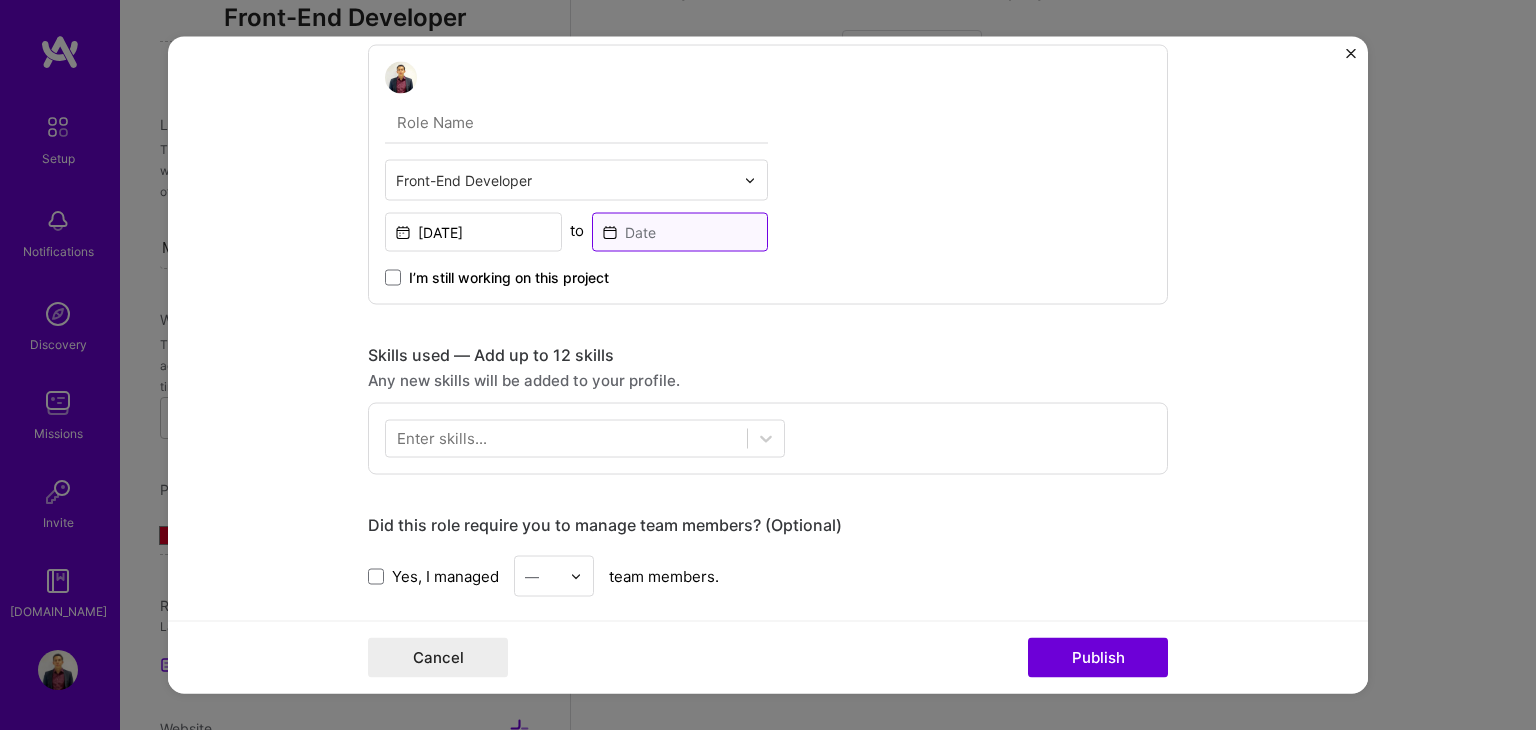 click at bounding box center [680, 232] 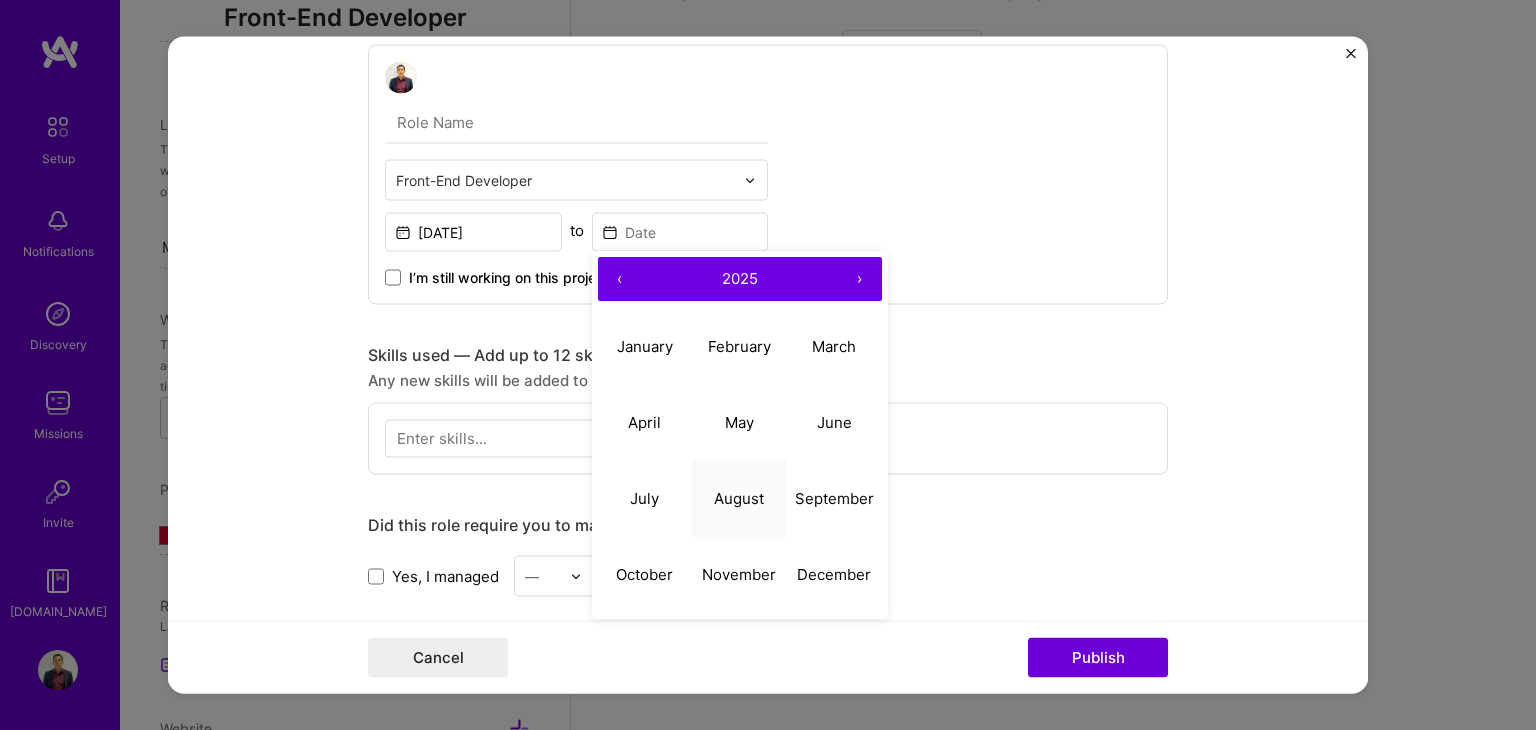 click on "August" at bounding box center (739, 498) 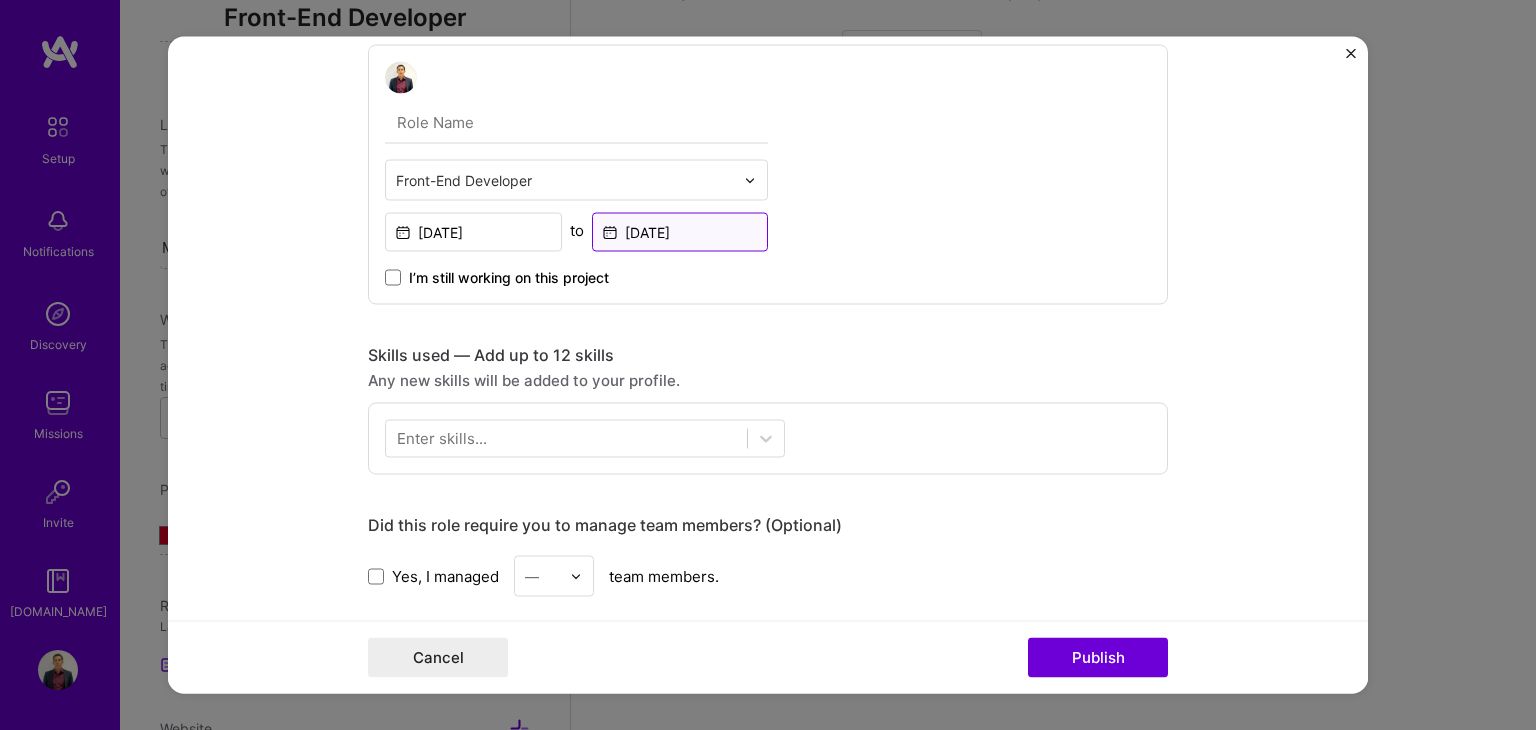 click on "[DATE]" at bounding box center (680, 232) 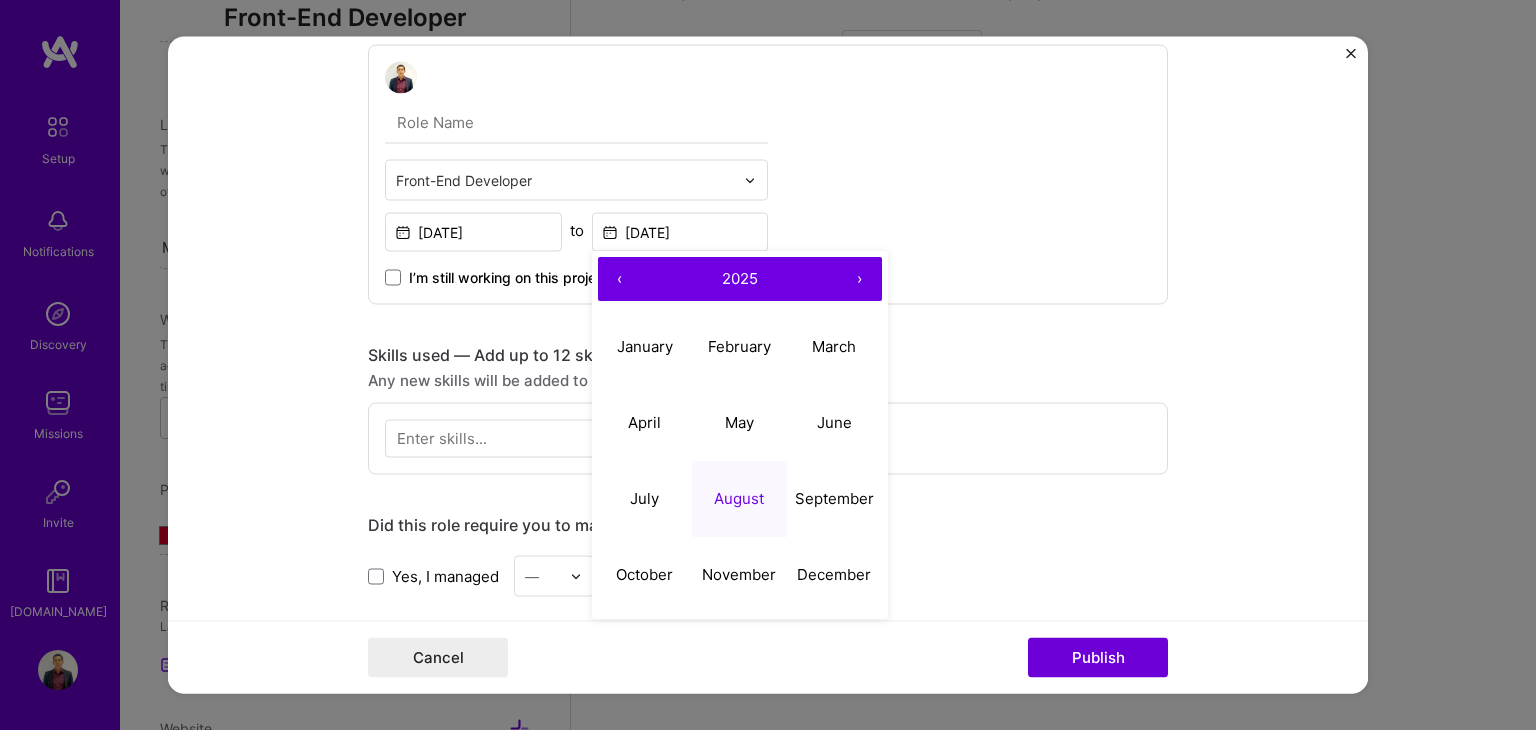 drag, startPoint x: 589, startPoint y: 277, endPoint x: 616, endPoint y: 278, distance: 27.018513 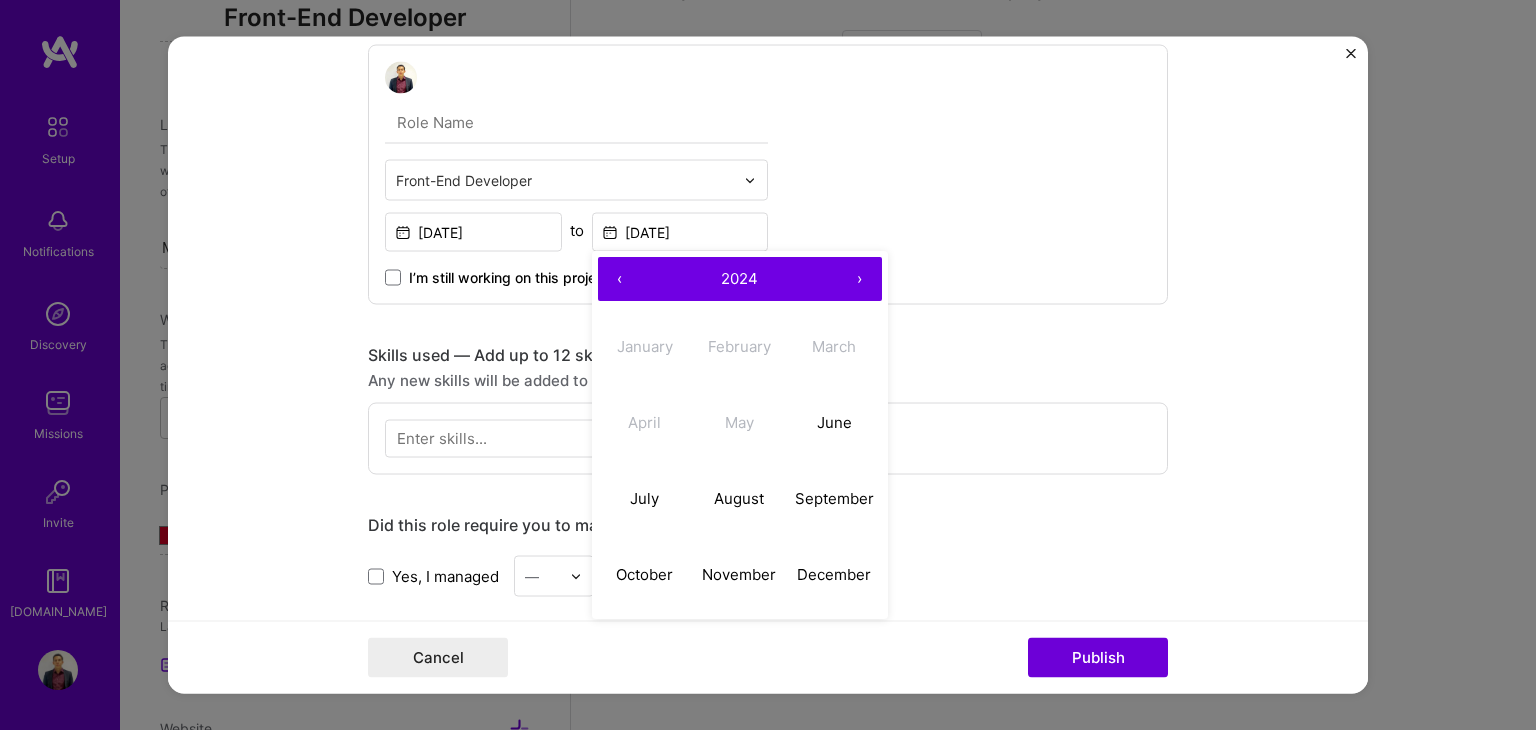 click on "Front-End Developer [DATE]
to [DATE]
‹ 2024 › January February March April May June July August September October November December I’m still working on this project" at bounding box center (768, 175) 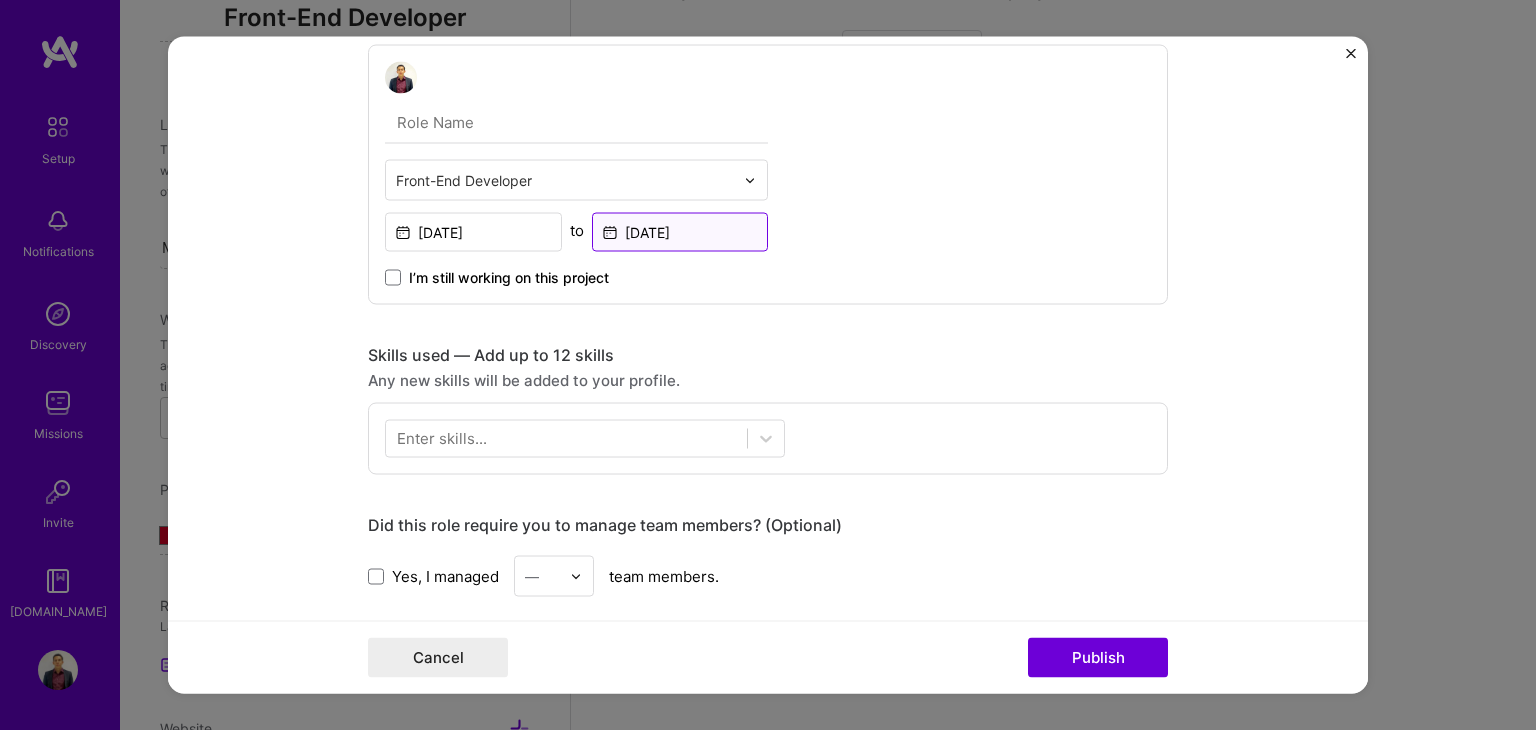 click on "[DATE]" at bounding box center [680, 232] 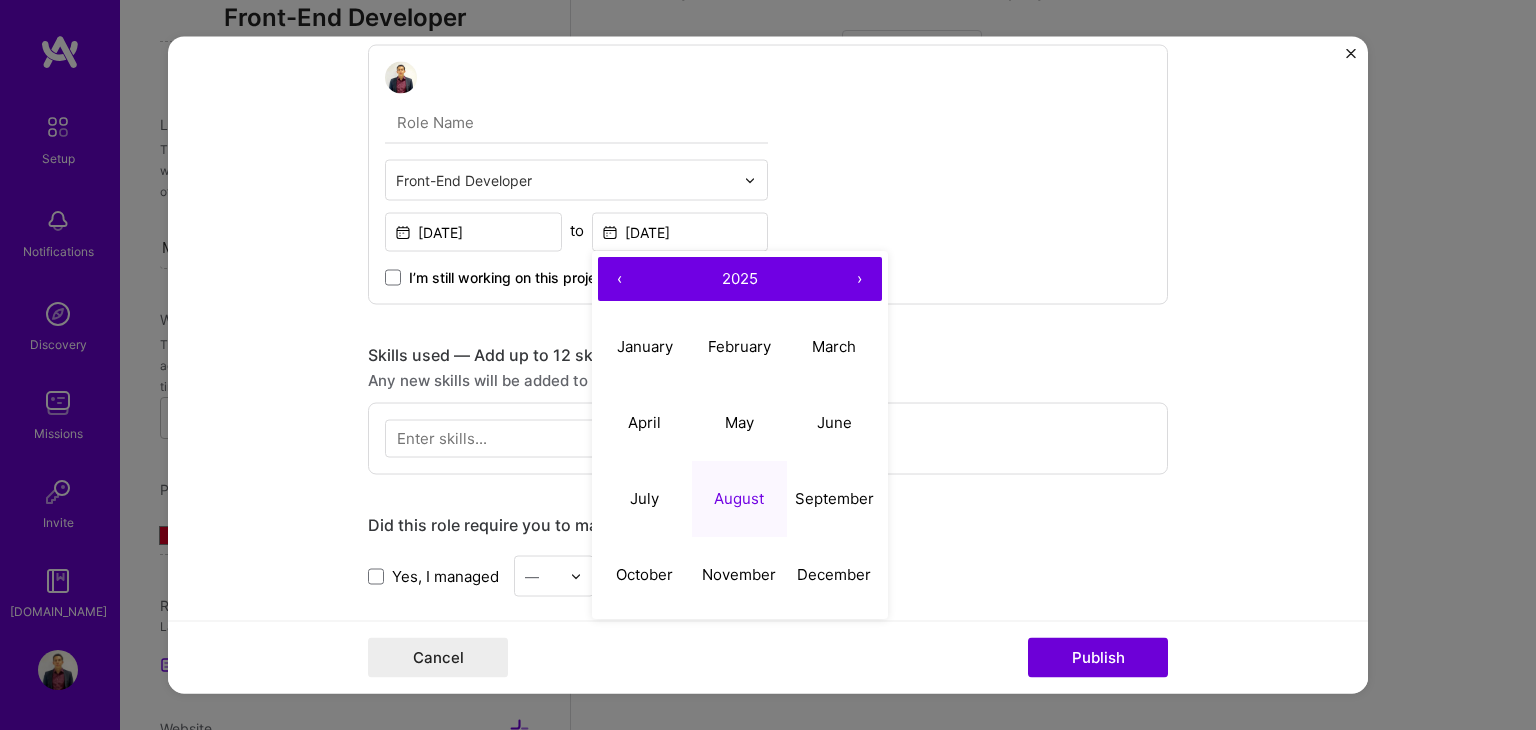 drag, startPoint x: 621, startPoint y: 279, endPoint x: 680, endPoint y: 286, distance: 59.413803 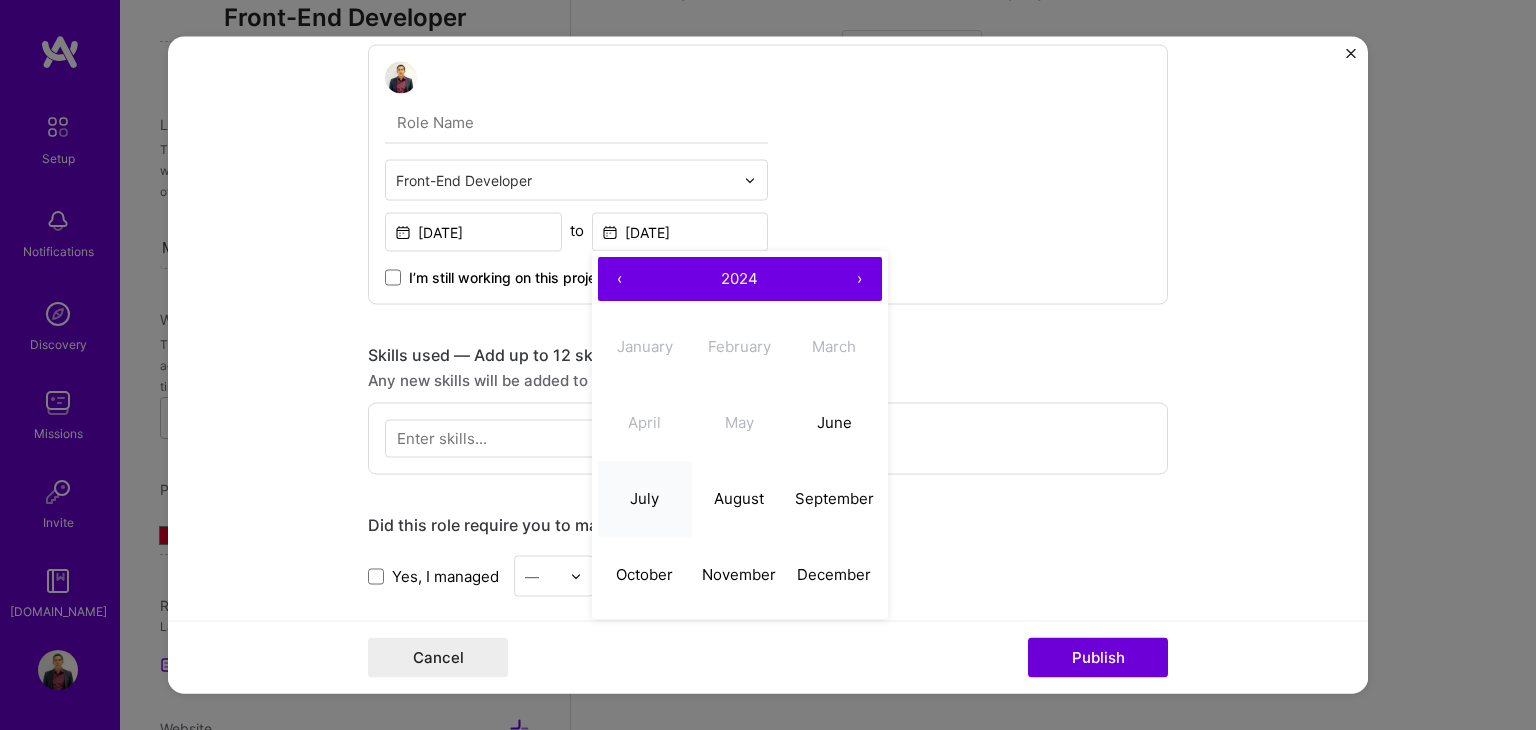 click on "July" at bounding box center (645, 499) 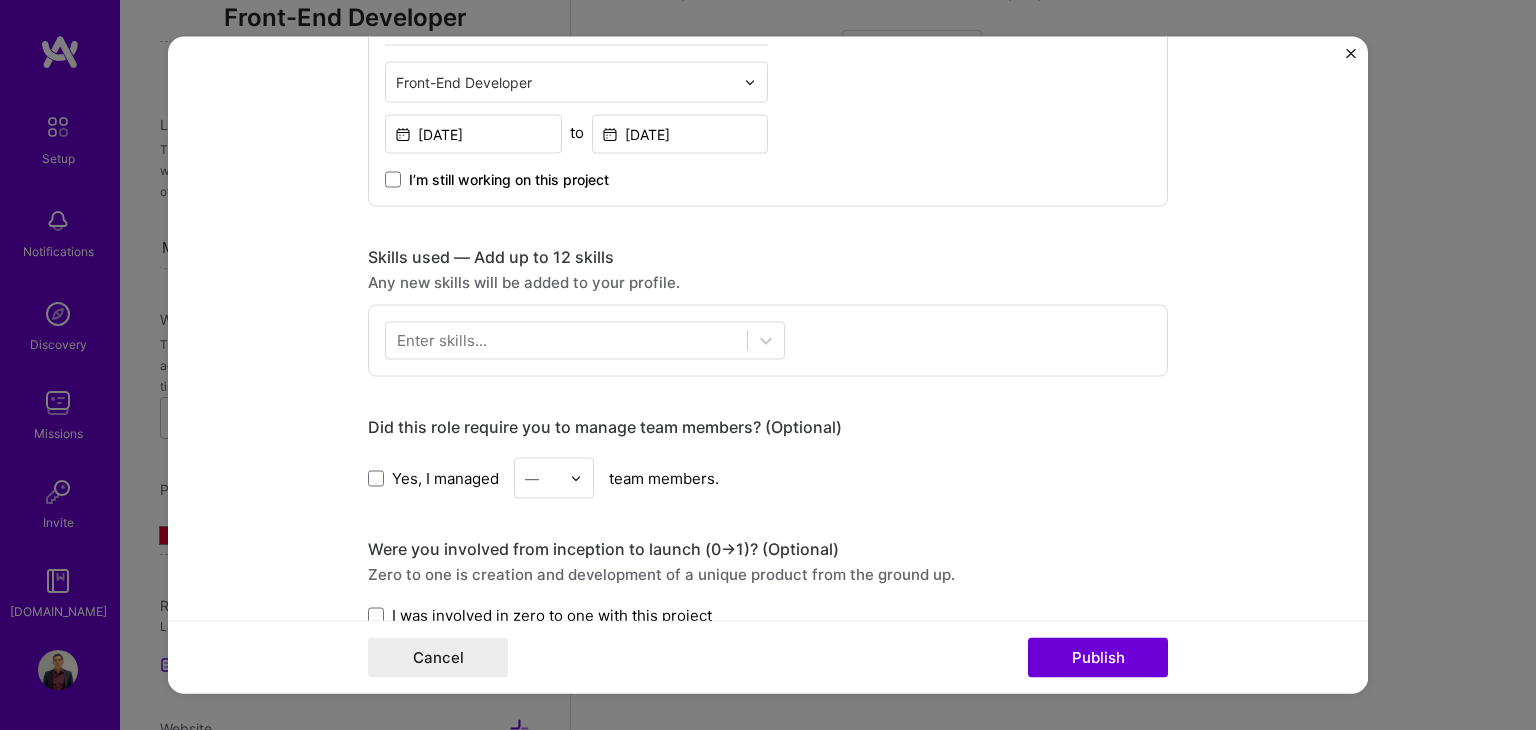 scroll, scrollTop: 1181, scrollLeft: 0, axis: vertical 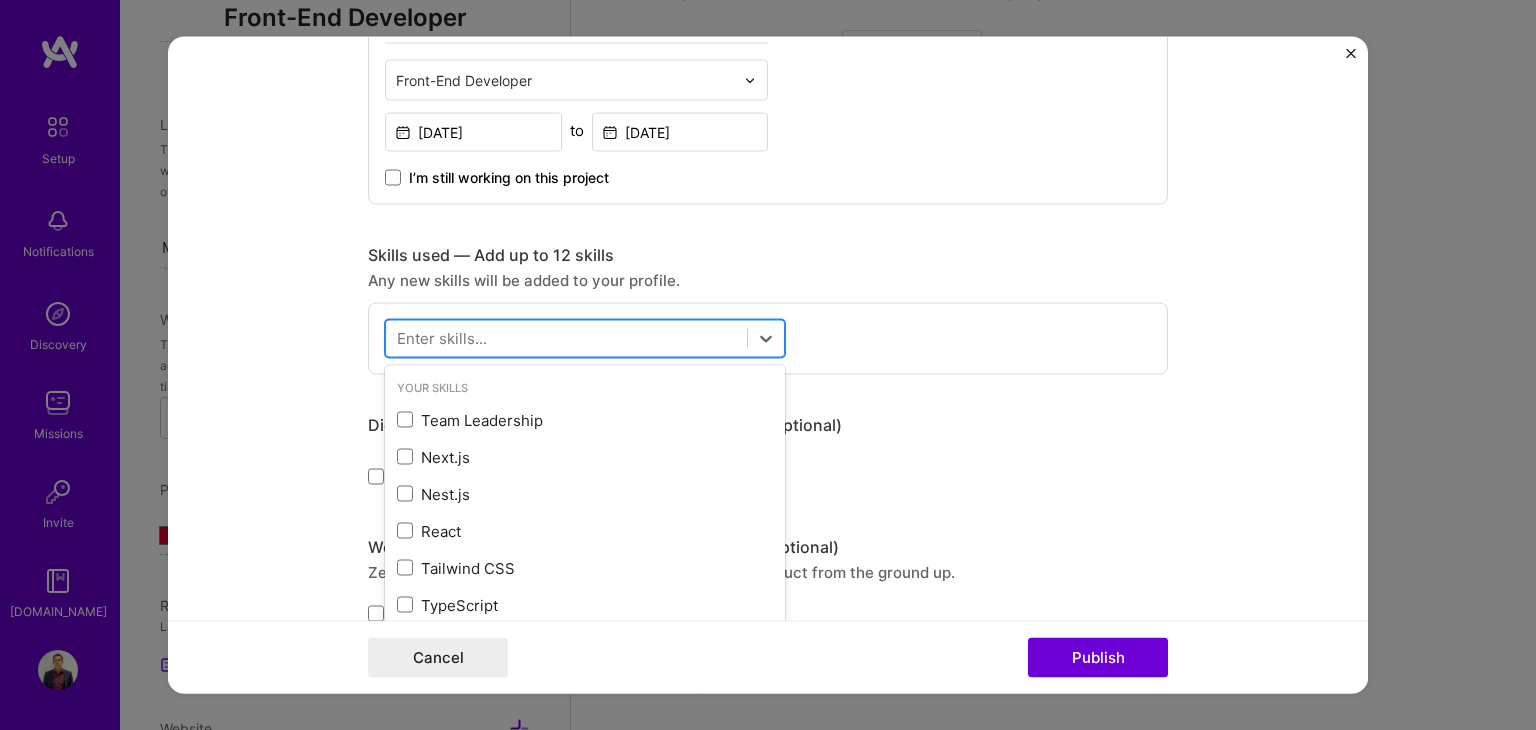 click at bounding box center (566, 338) 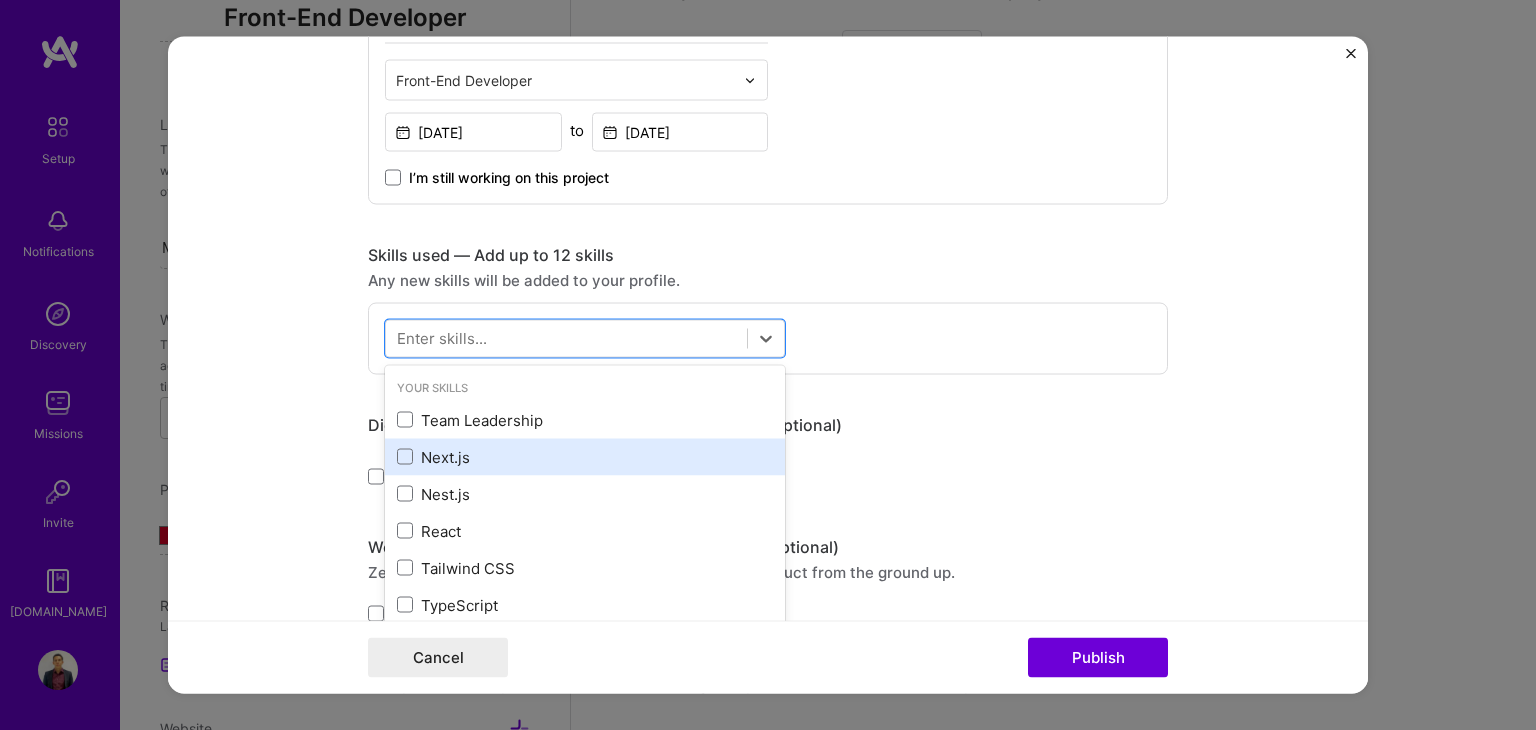 click on "Next.js" at bounding box center (585, 456) 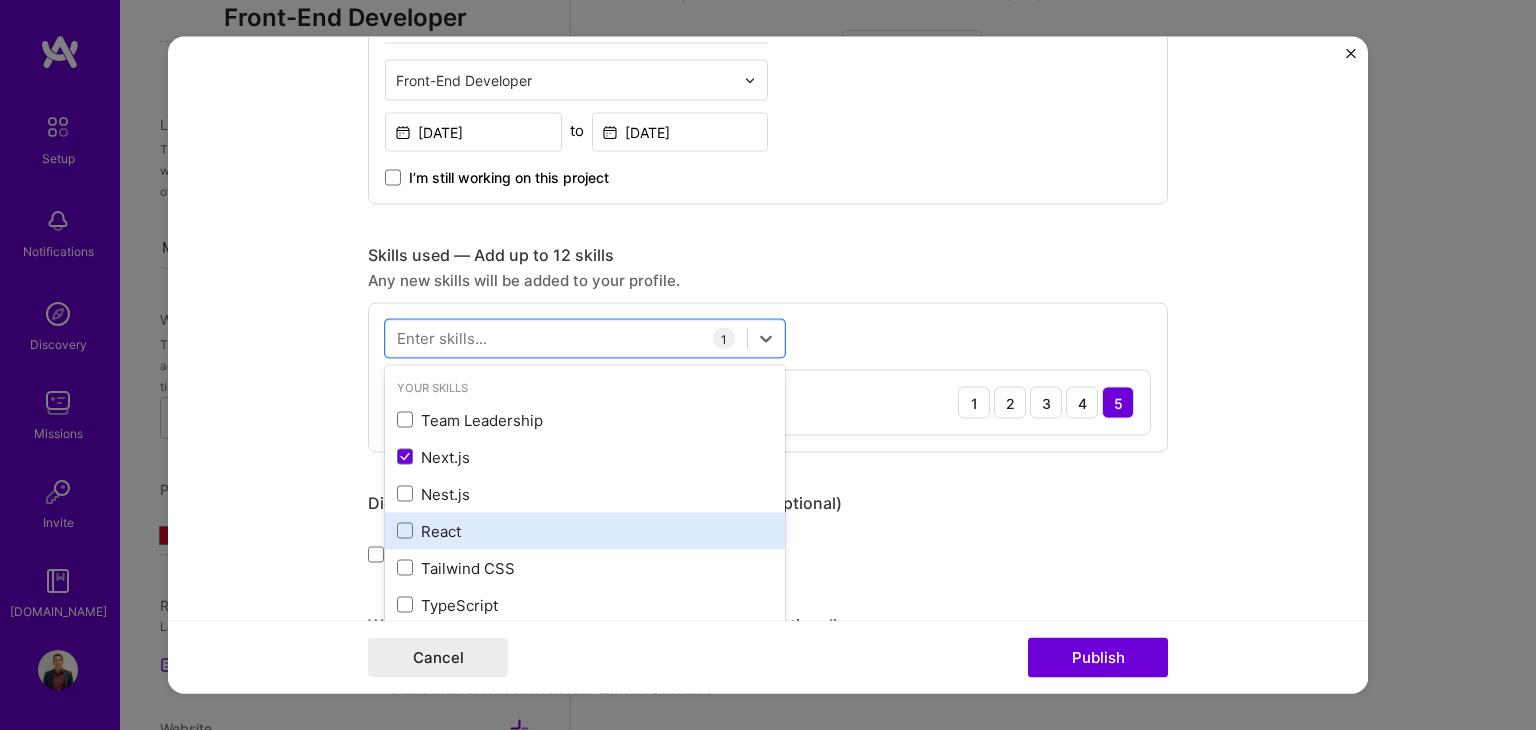 click on "React" at bounding box center [585, 530] 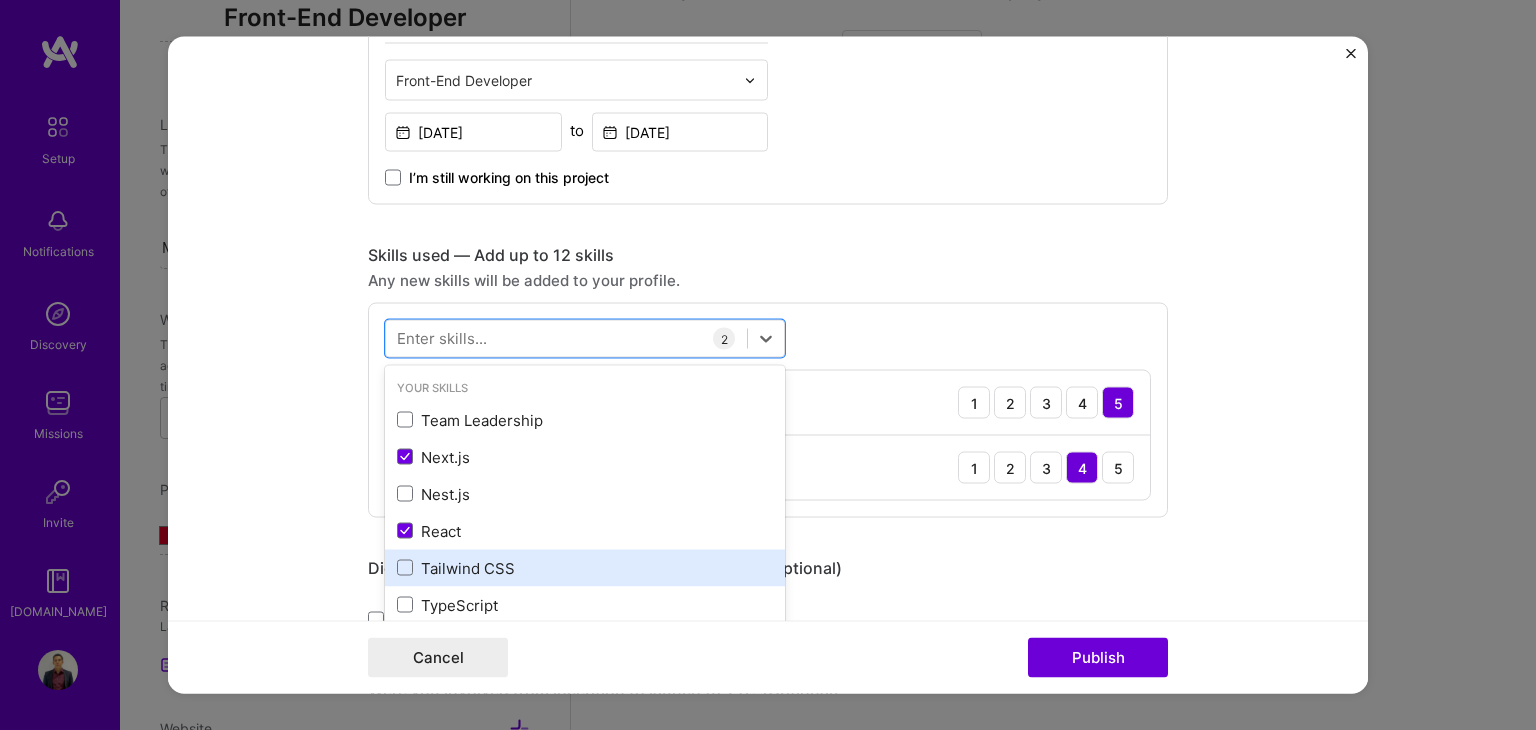 click on "Tailwind CSS" at bounding box center (585, 567) 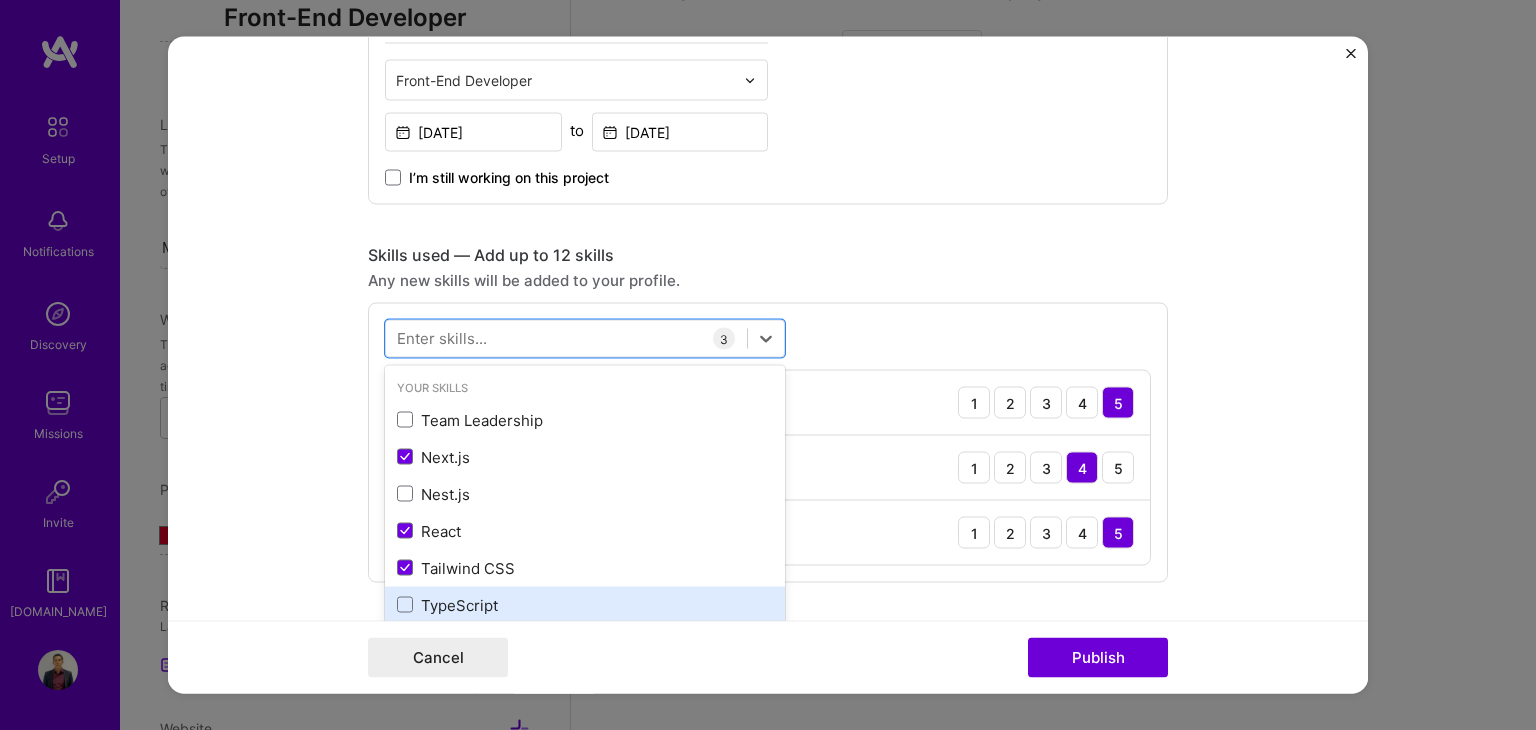 click on "TypeScript" at bounding box center (585, 604) 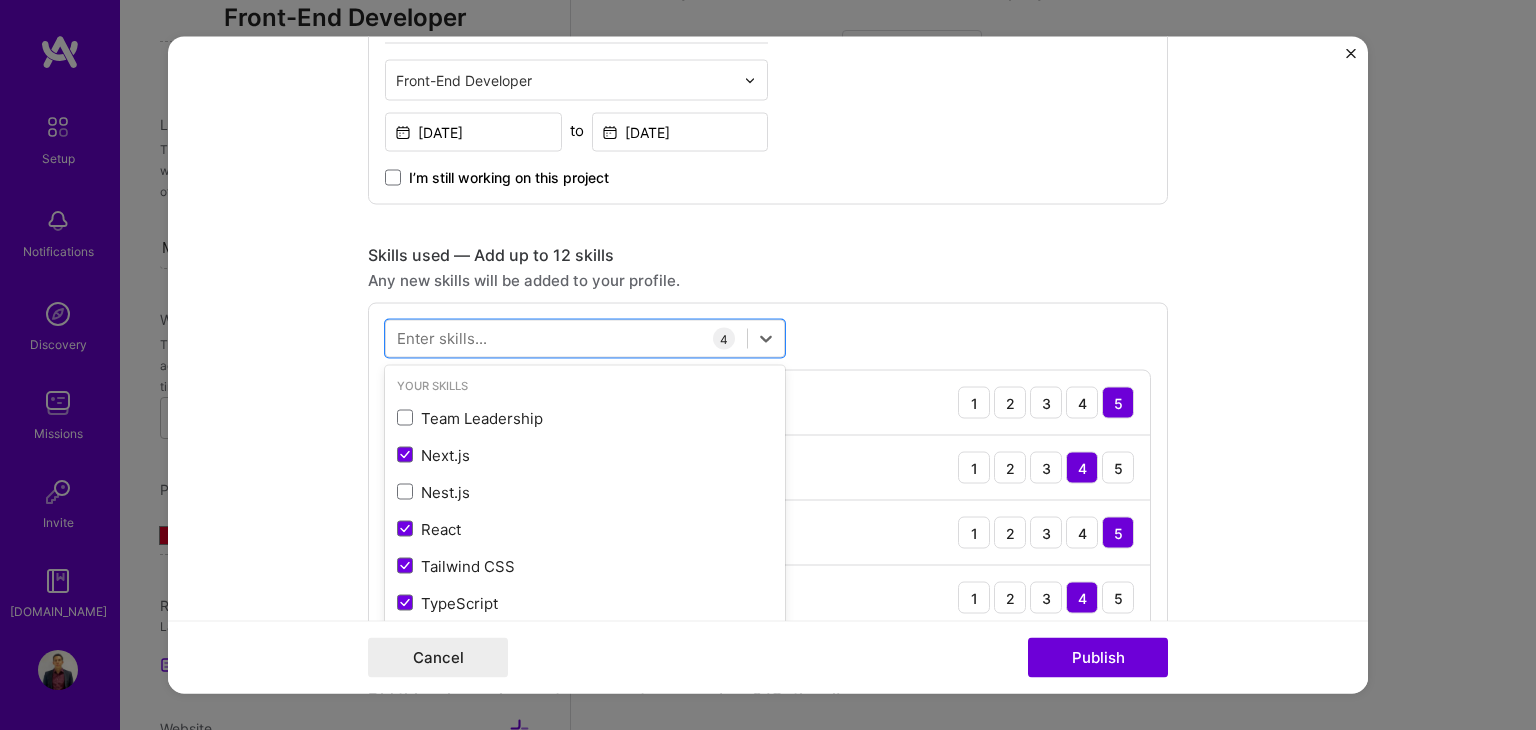 scroll, scrollTop: 0, scrollLeft: 0, axis: both 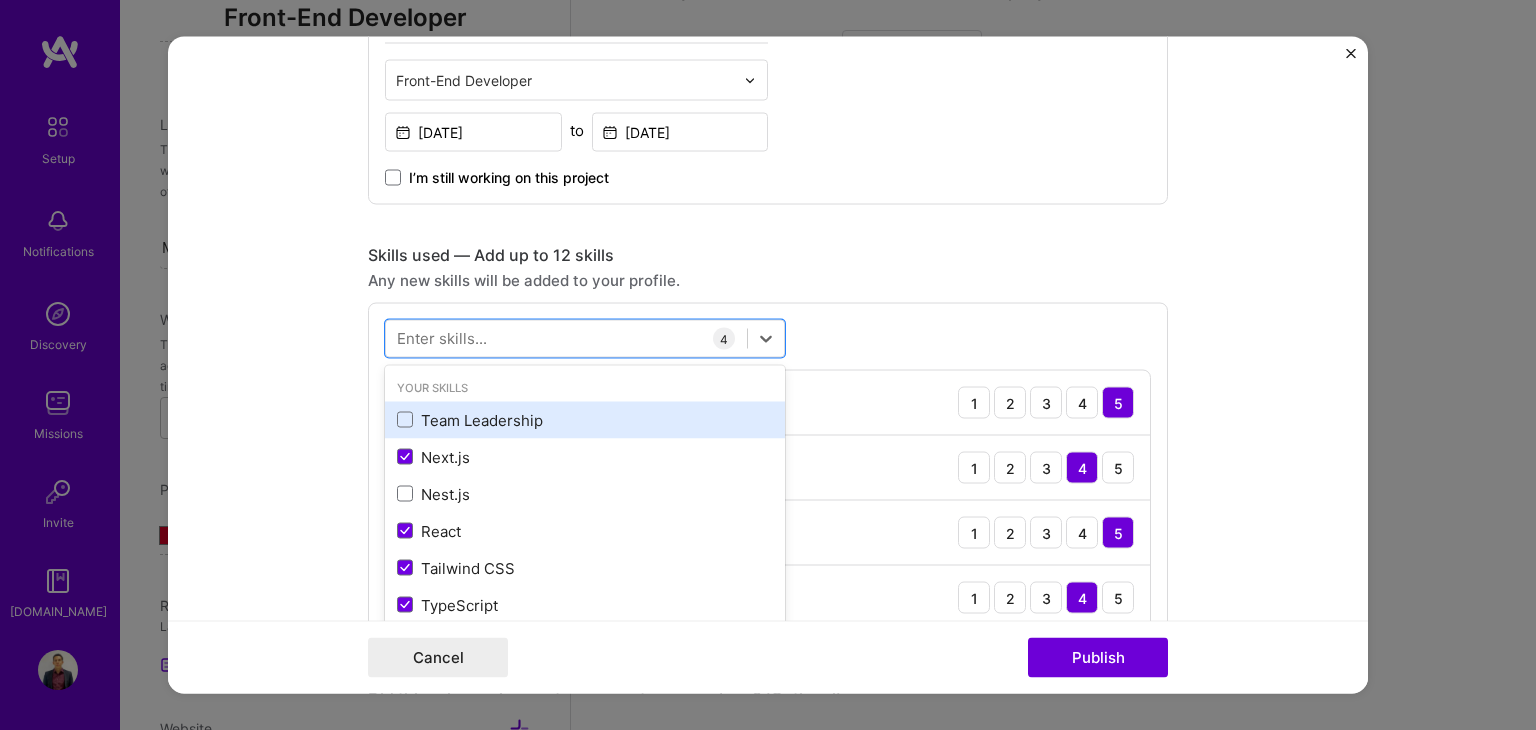 click on "Team Leadership" at bounding box center (585, 419) 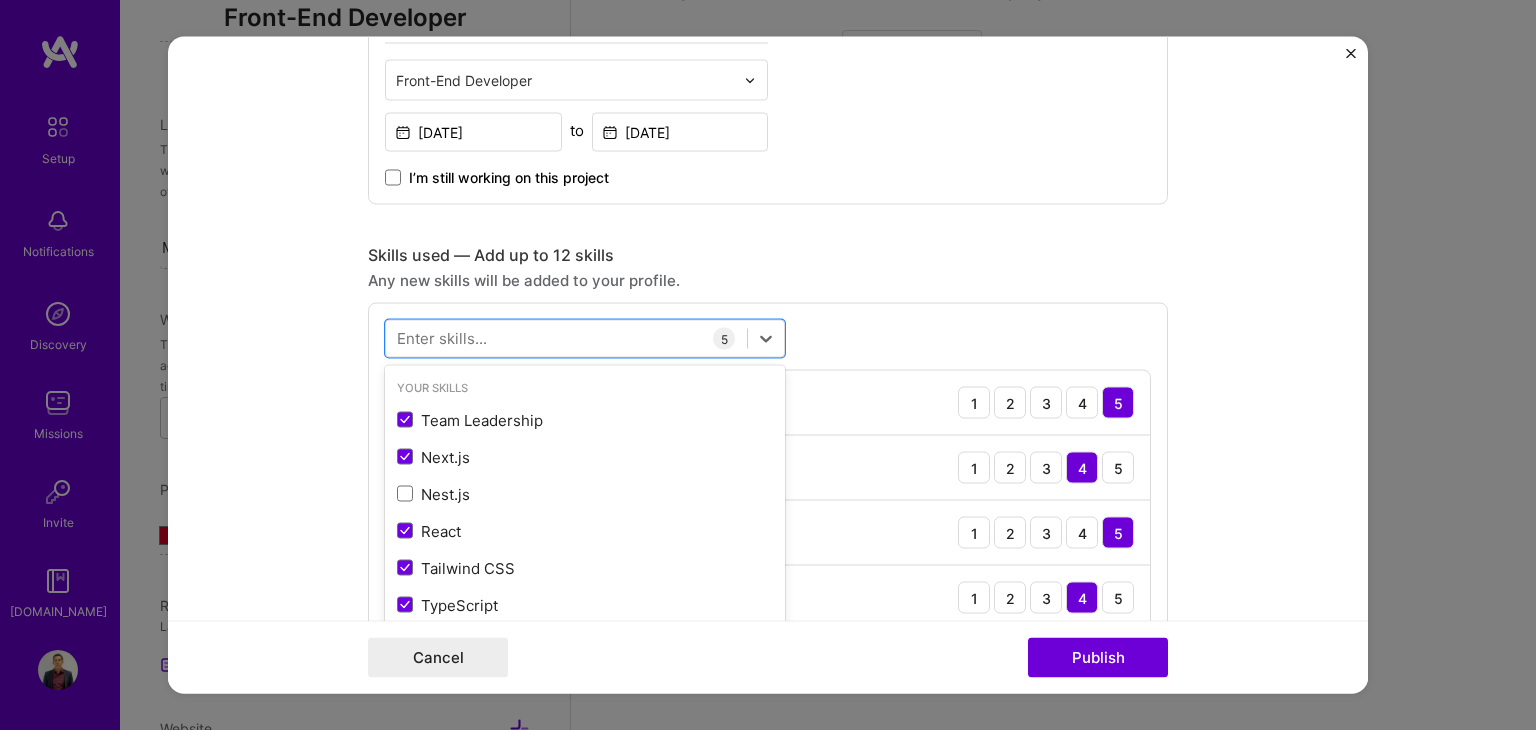 click on "option Team Leadership, selected. option Team Leadership selected, 0 of 2. 378 results available. Use Up and Down to choose options, press Enter to select the currently focused option, press Escape to exit the menu, press Tab to select the option and exit the menu. Your Skills Team Leadership Next.js Nest.js React Tailwind CSS TypeScript Machine Learning All Skills .NET 3D Engineering 3D Modeling API Design API Integration APNS ARM [DOMAIN_NAME] AWS AWS Aurora AWS BETA AWS CDK AWS CloudFormation AWS Lambda AWS Neptune AWS RDS Ada Adobe Creative Cloud Adobe Experience Manager Affiliate Marketing Agile Agora Airflow Airtable Algorithm Design Amazon Athena Amplitude Analytics Android Angular Angular.js Ansible Apache [PERSON_NAME] Apex (Salesforce) Apollo App Clip (iOS) ArangoDB Artifactory Artificial Intelligence (AI) Assembly [DOMAIN_NAME] [PERSON_NAME] Authentication Automated Testing Azure BLE (Bluetooth) Babylon.js Backbone.js Backlog Prioritization BigQuery Blockchain / Crypto Blog Bloomreach Bootstrap JS Boto3 Brand Strategy C C#" at bounding box center (768, 508) 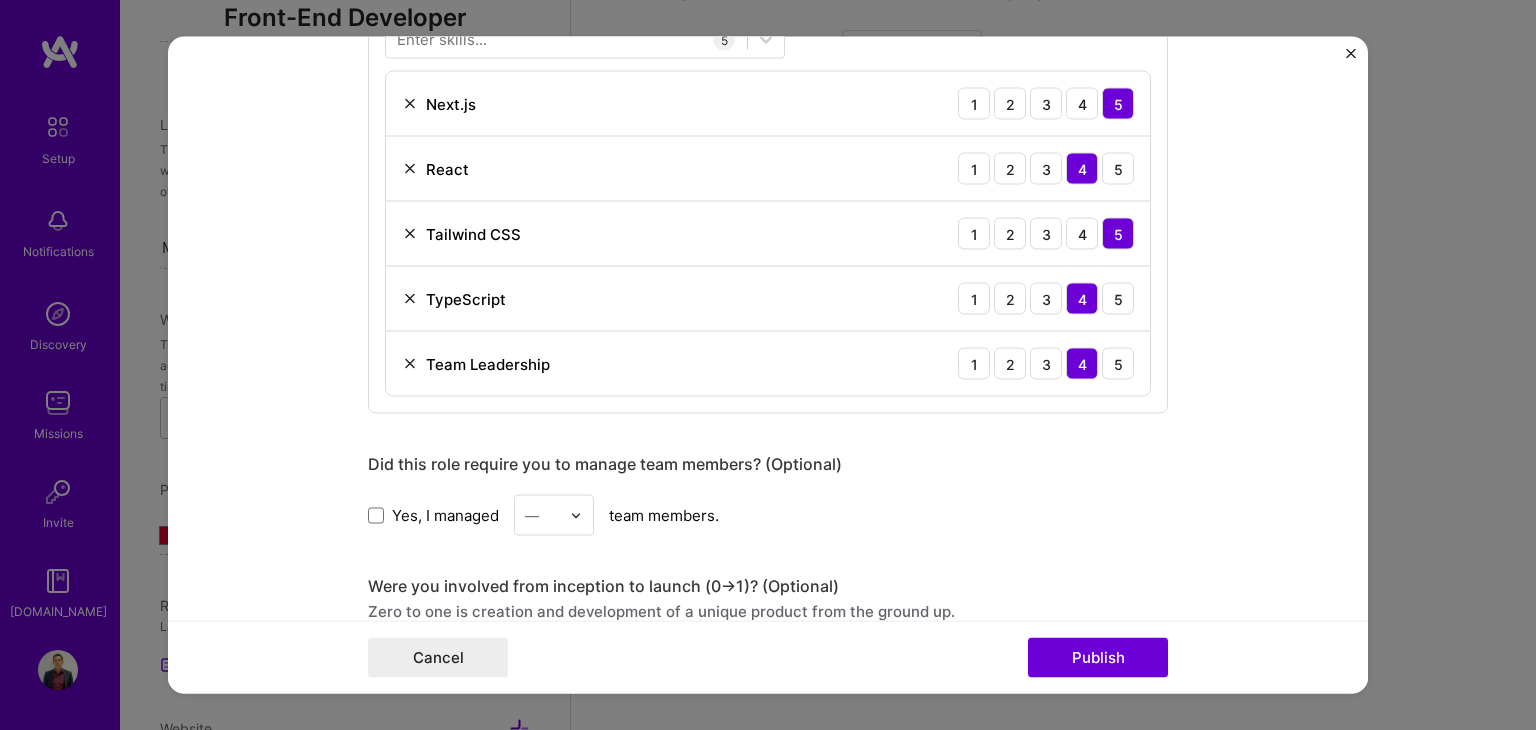 scroll, scrollTop: 1481, scrollLeft: 0, axis: vertical 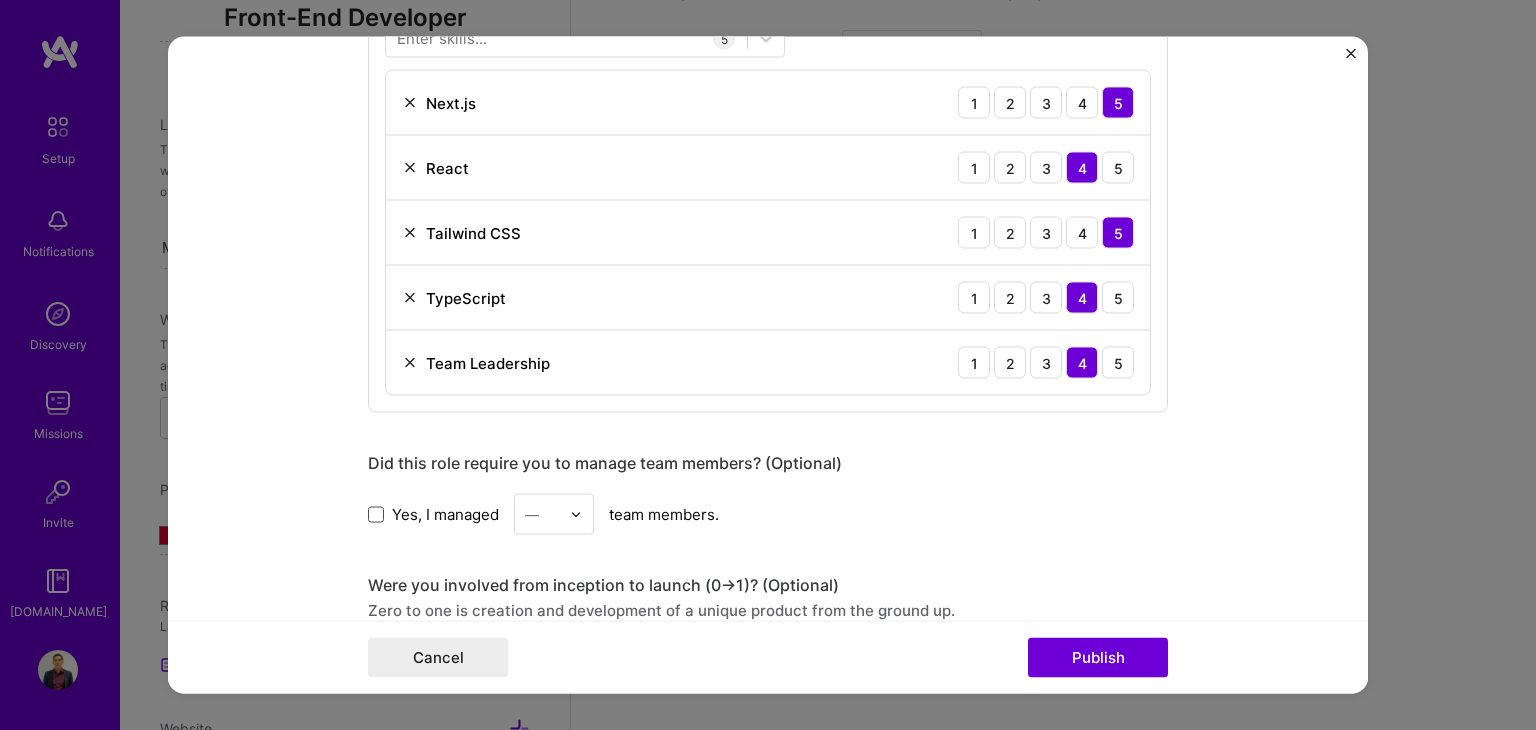click at bounding box center (376, 514) 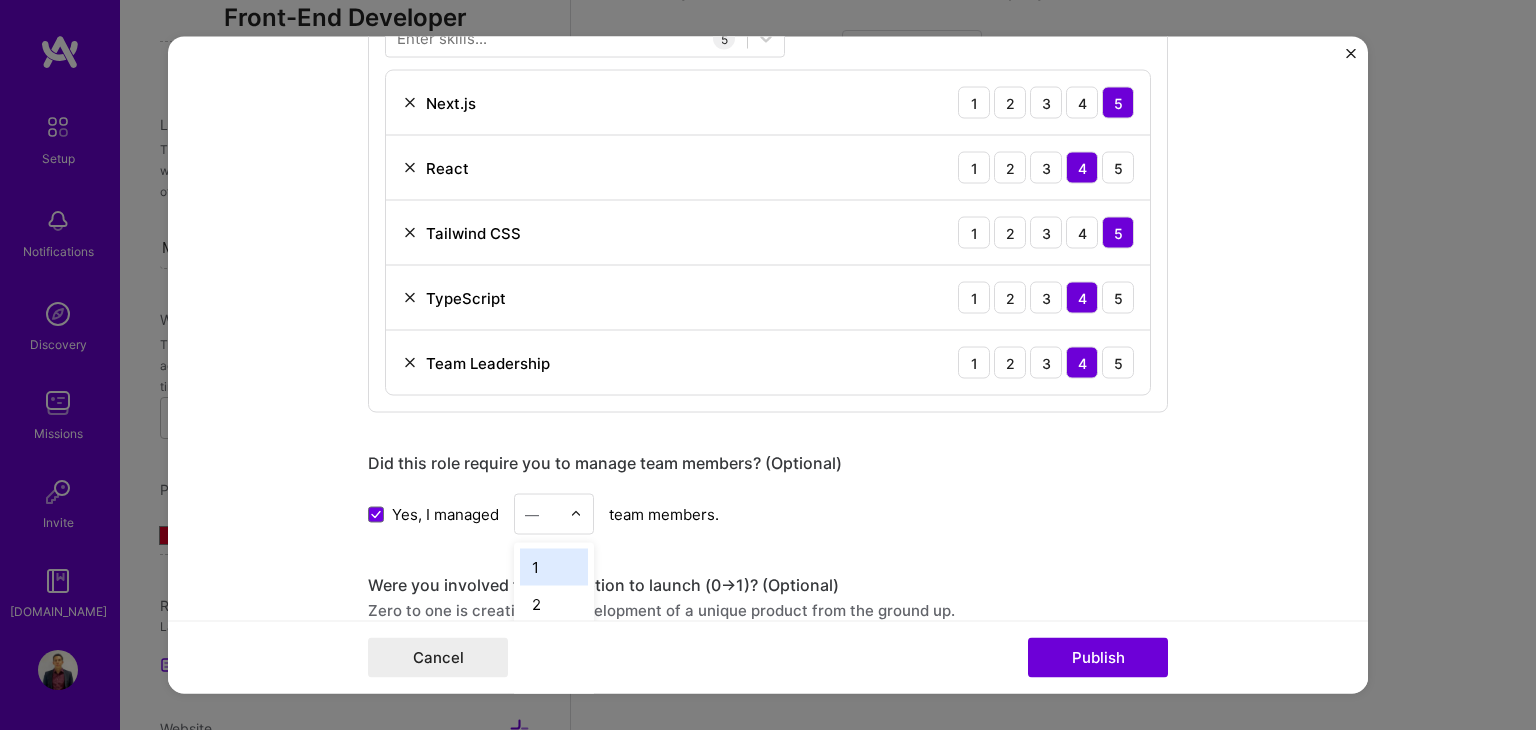 scroll, scrollTop: 1516, scrollLeft: 0, axis: vertical 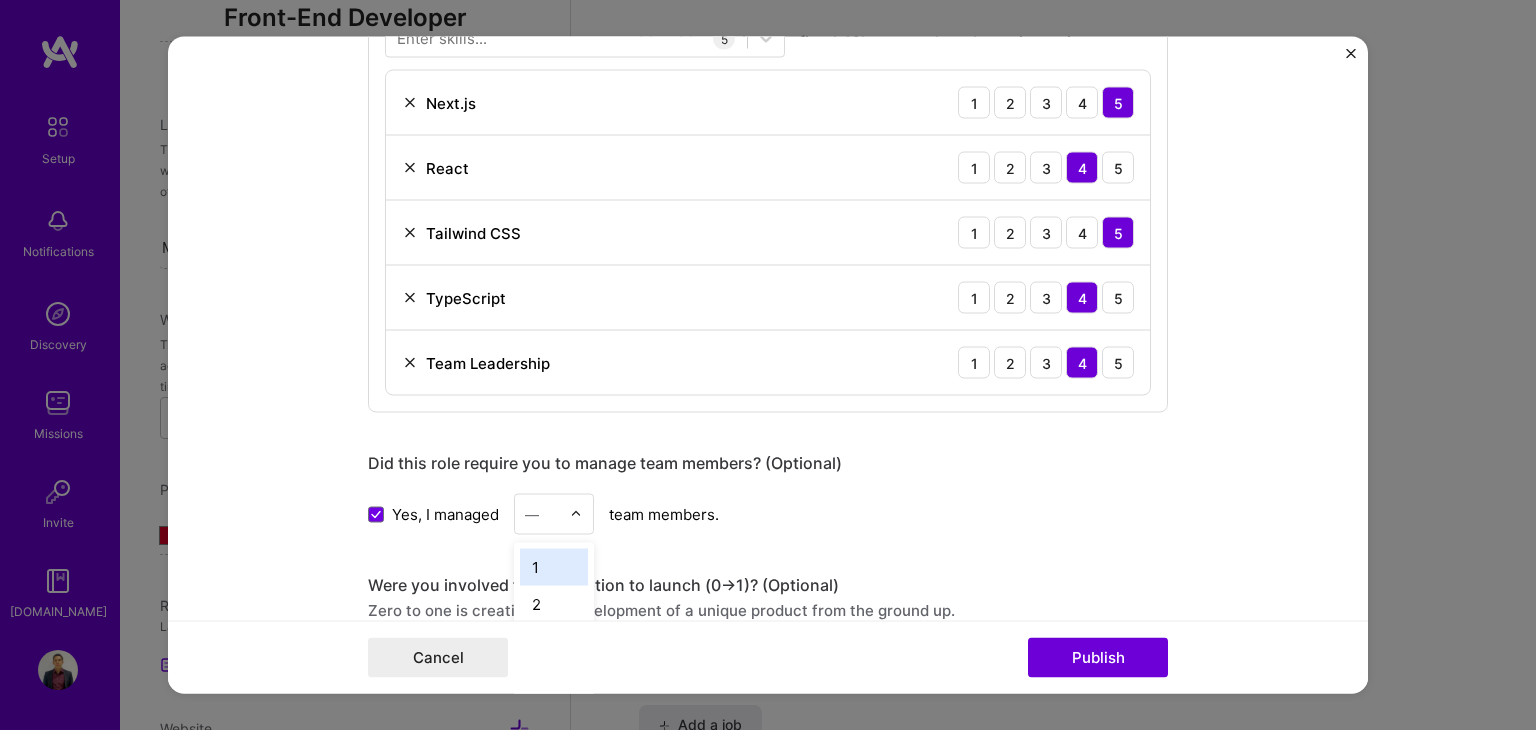 click on "—" at bounding box center (542, 514) 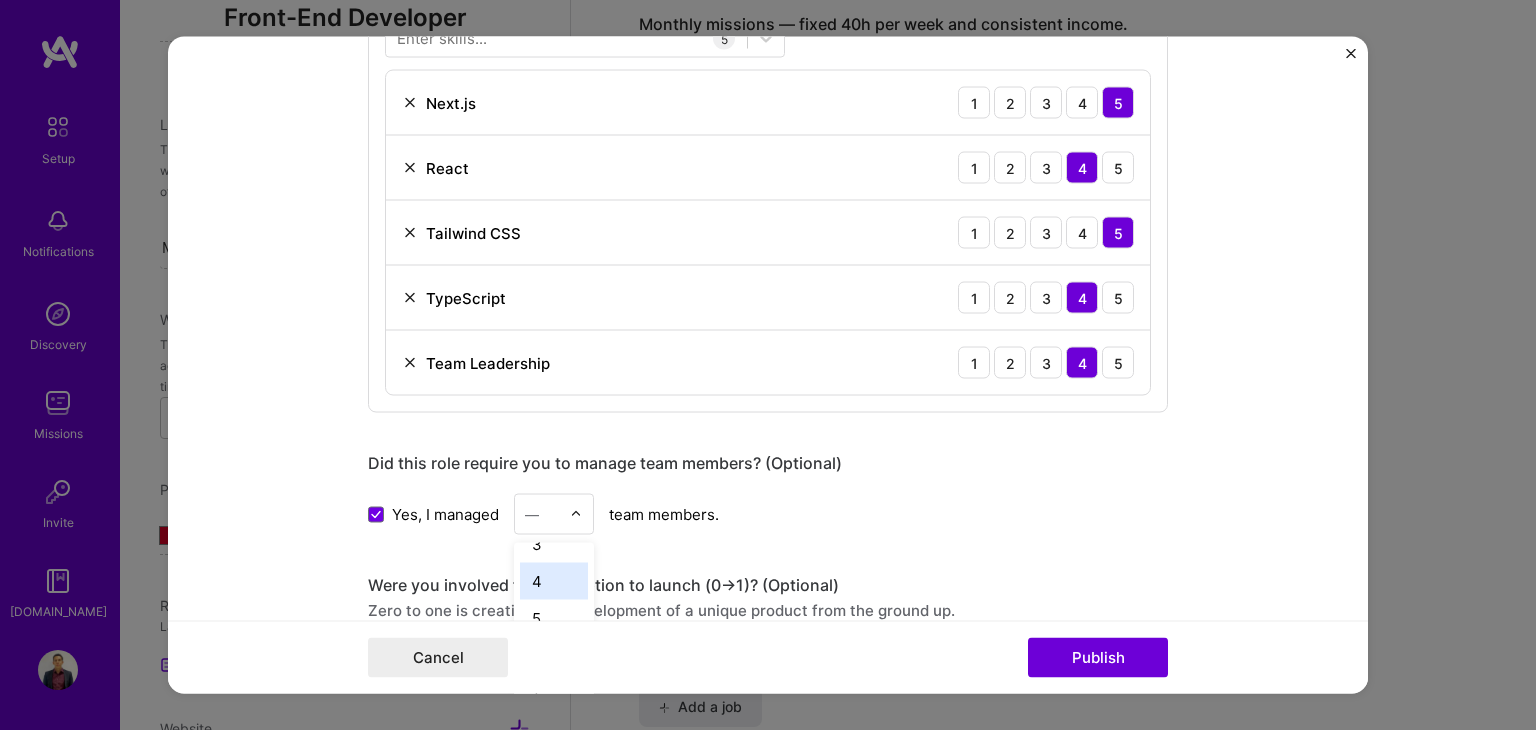 scroll, scrollTop: 100, scrollLeft: 0, axis: vertical 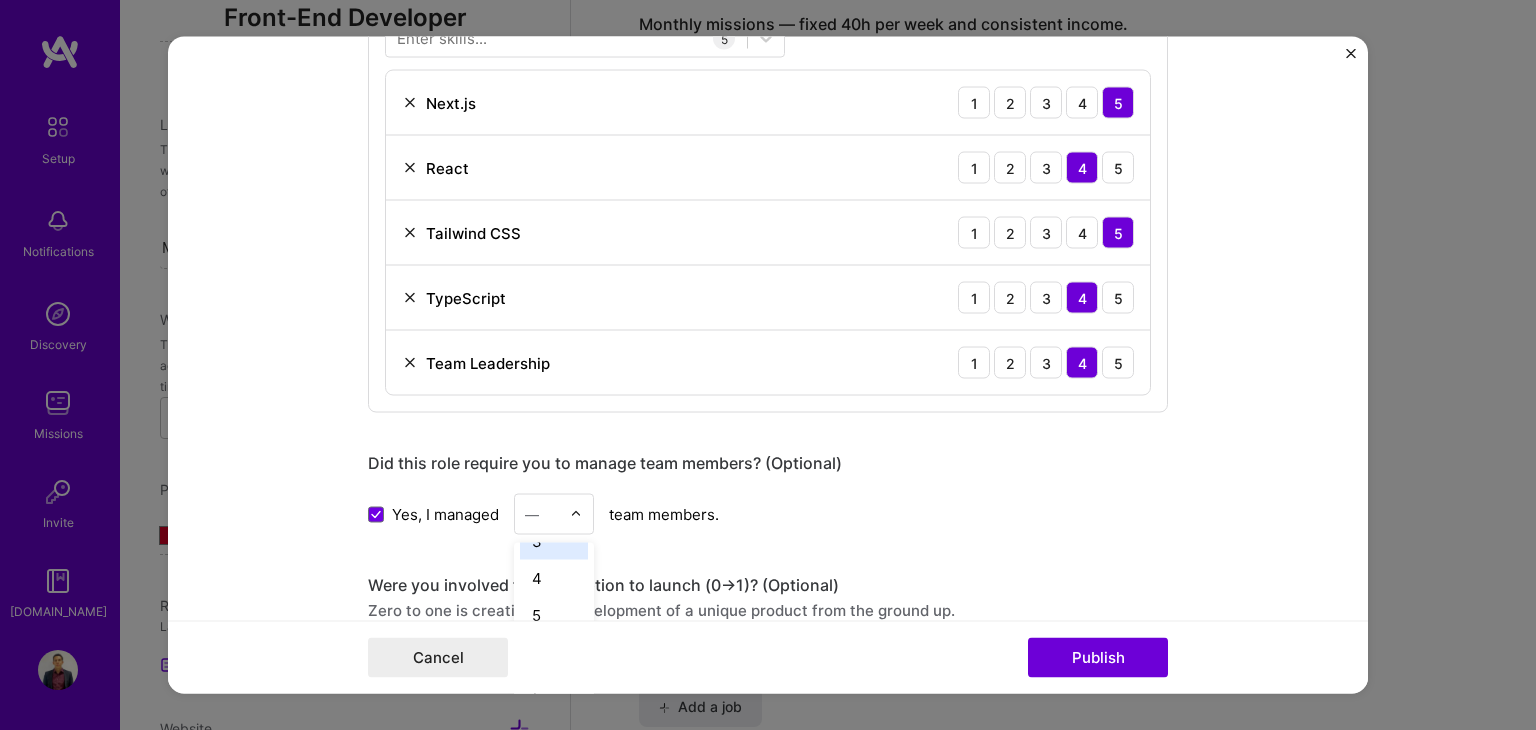 click on "3" at bounding box center (554, 541) 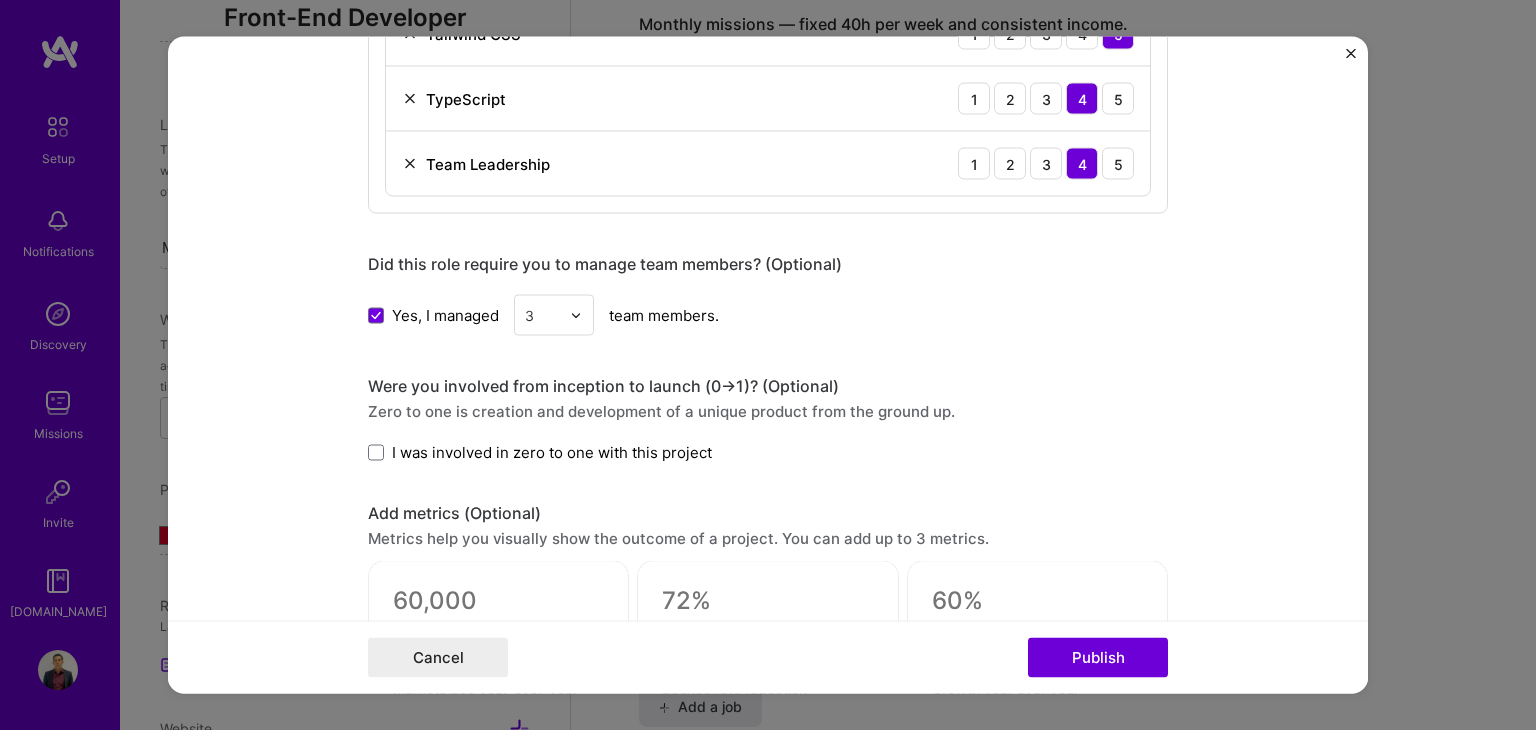 scroll, scrollTop: 1681, scrollLeft: 0, axis: vertical 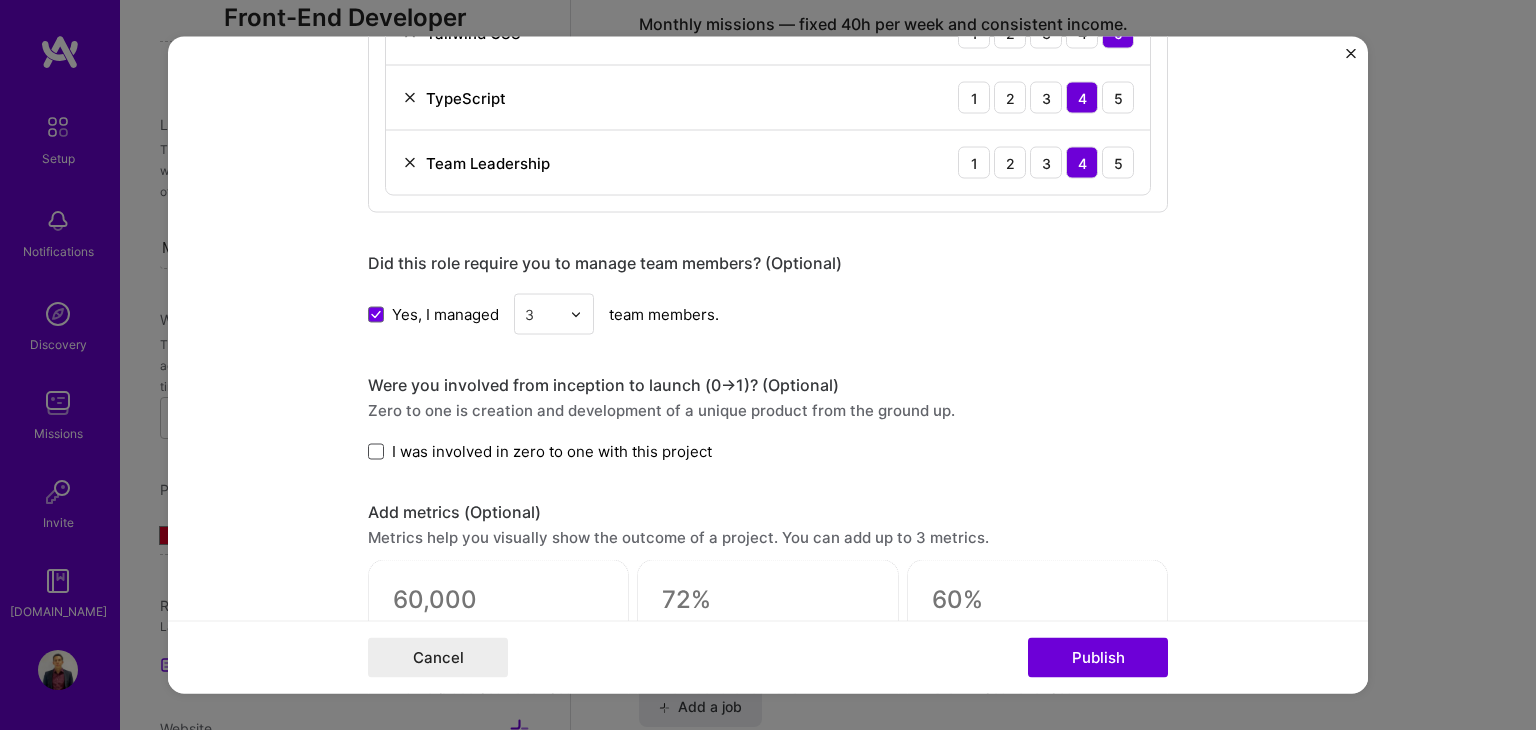 click at bounding box center (376, 451) 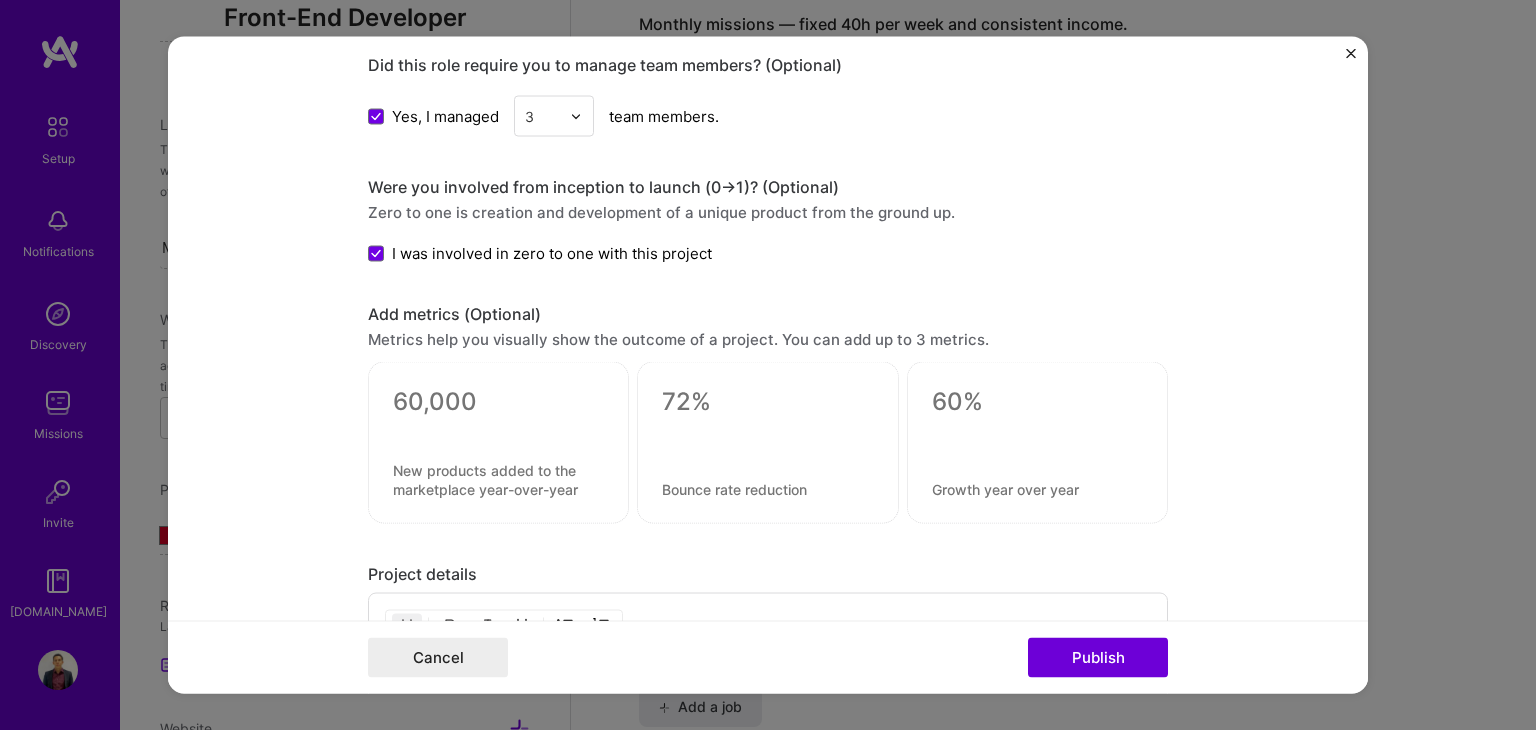 scroll, scrollTop: 1881, scrollLeft: 0, axis: vertical 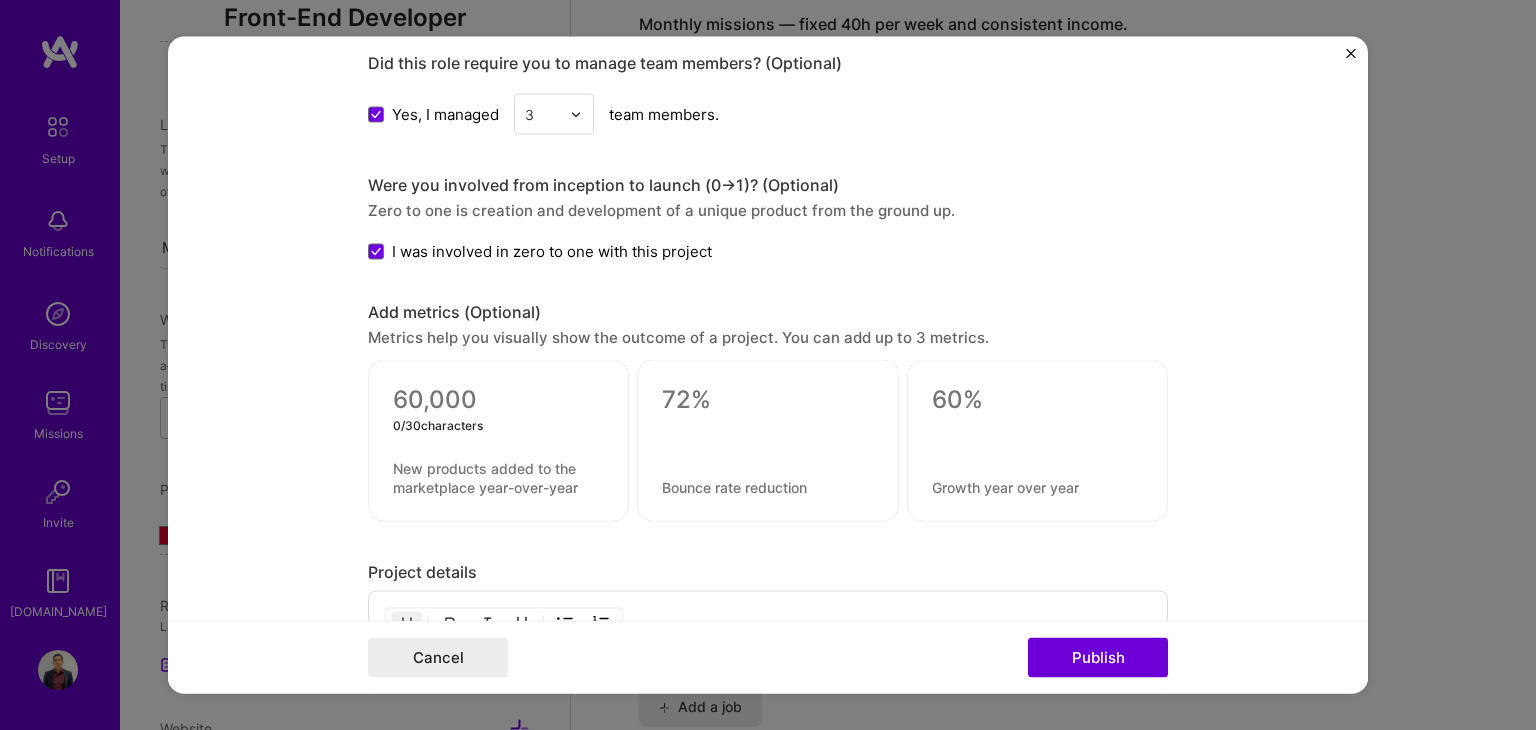 click at bounding box center [498, 400] 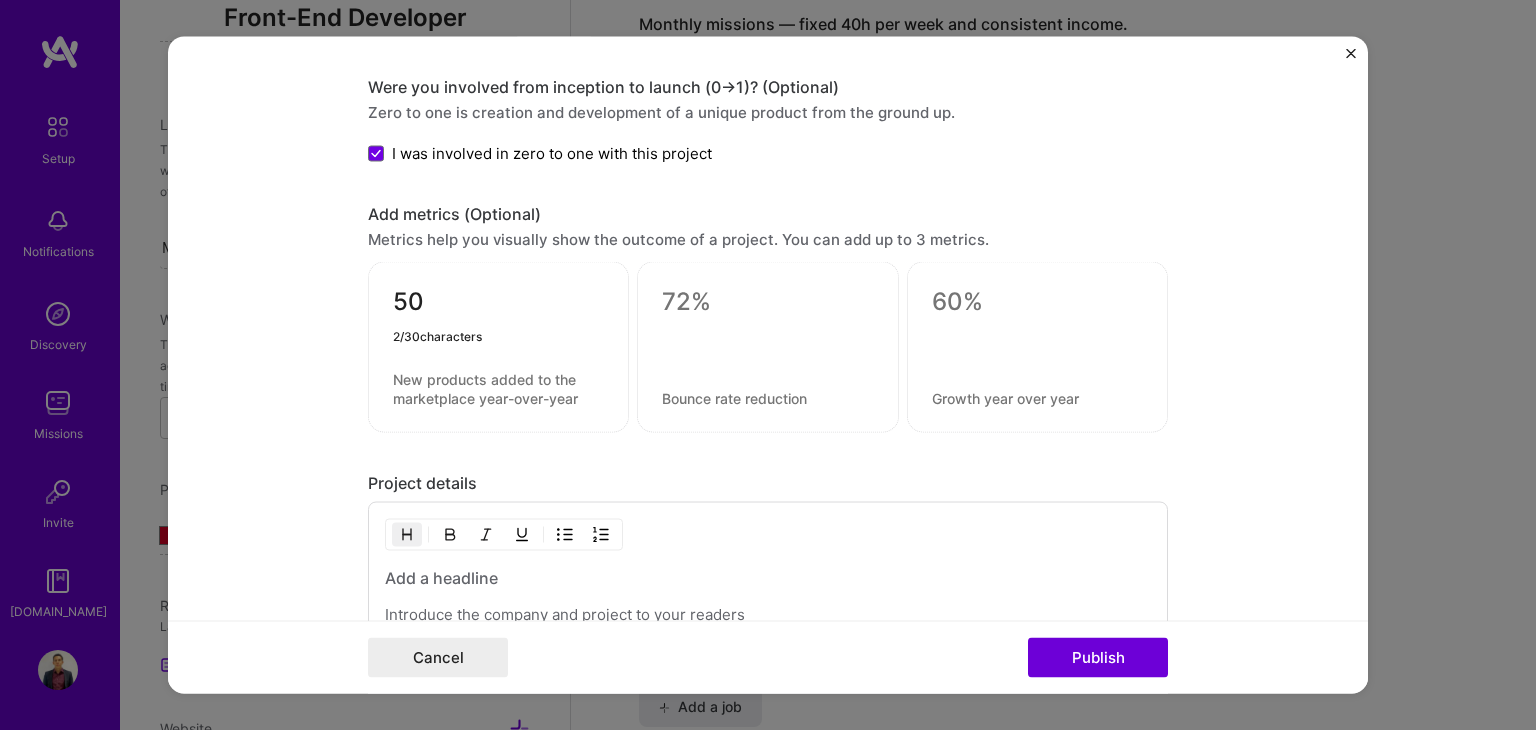 scroll, scrollTop: 1981, scrollLeft: 0, axis: vertical 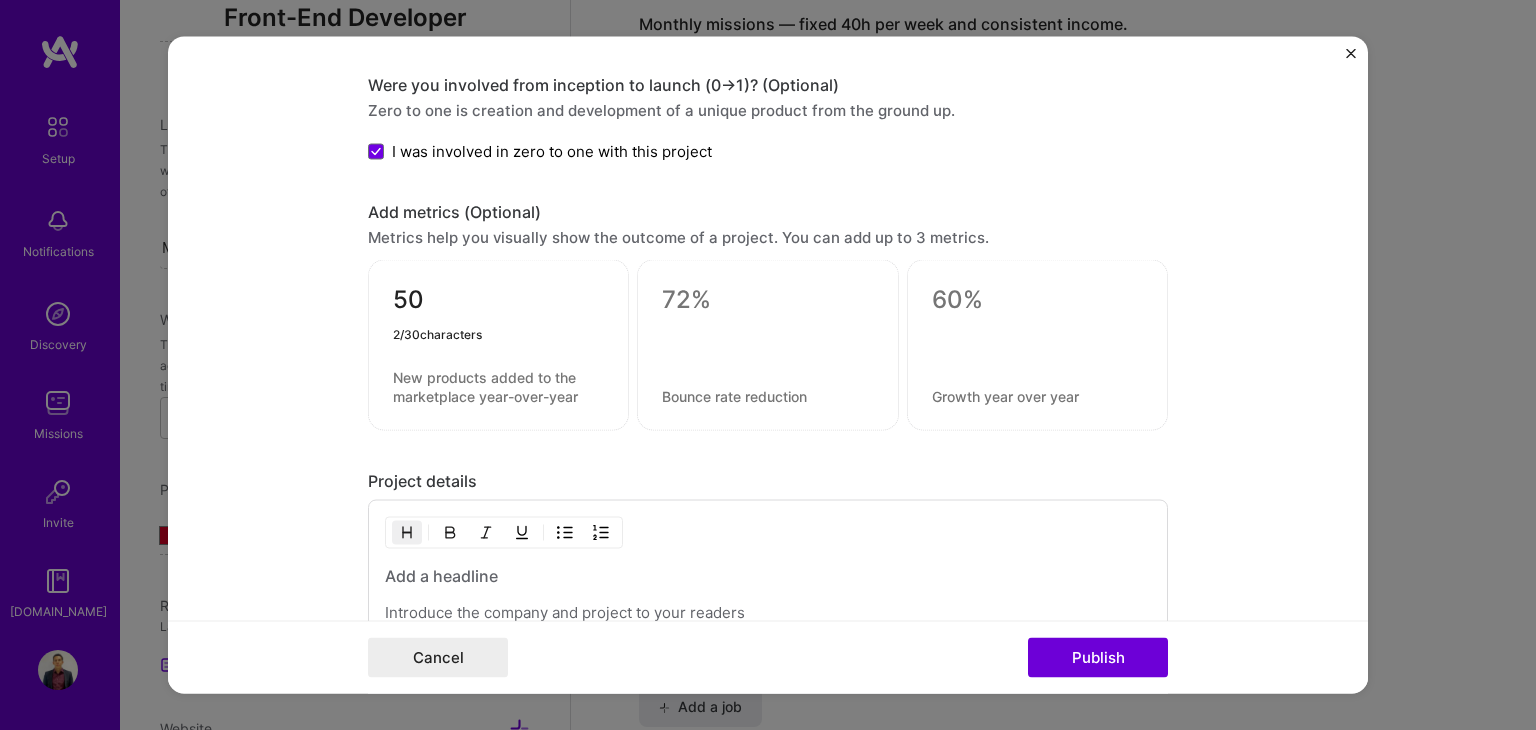 type on "50" 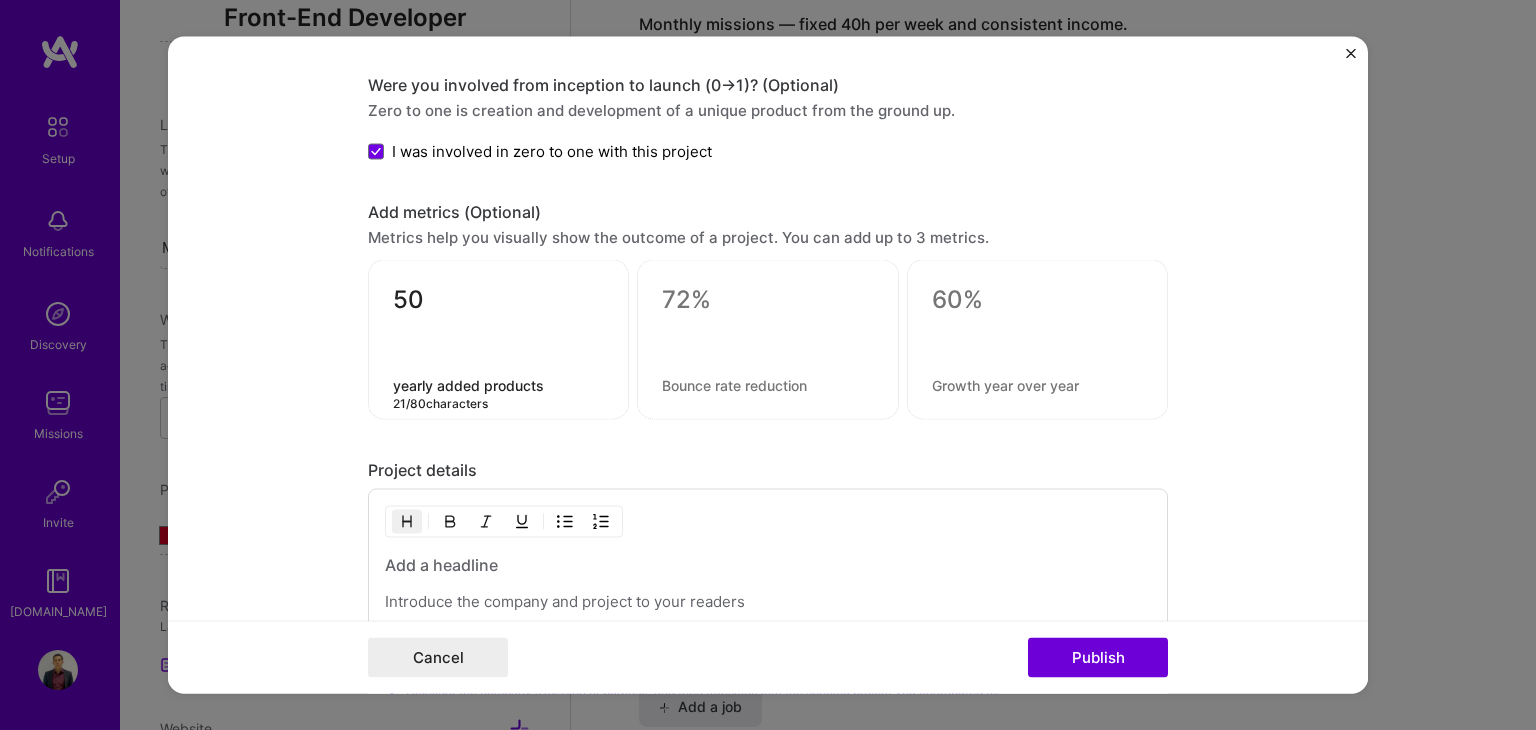 type on "yearly added products" 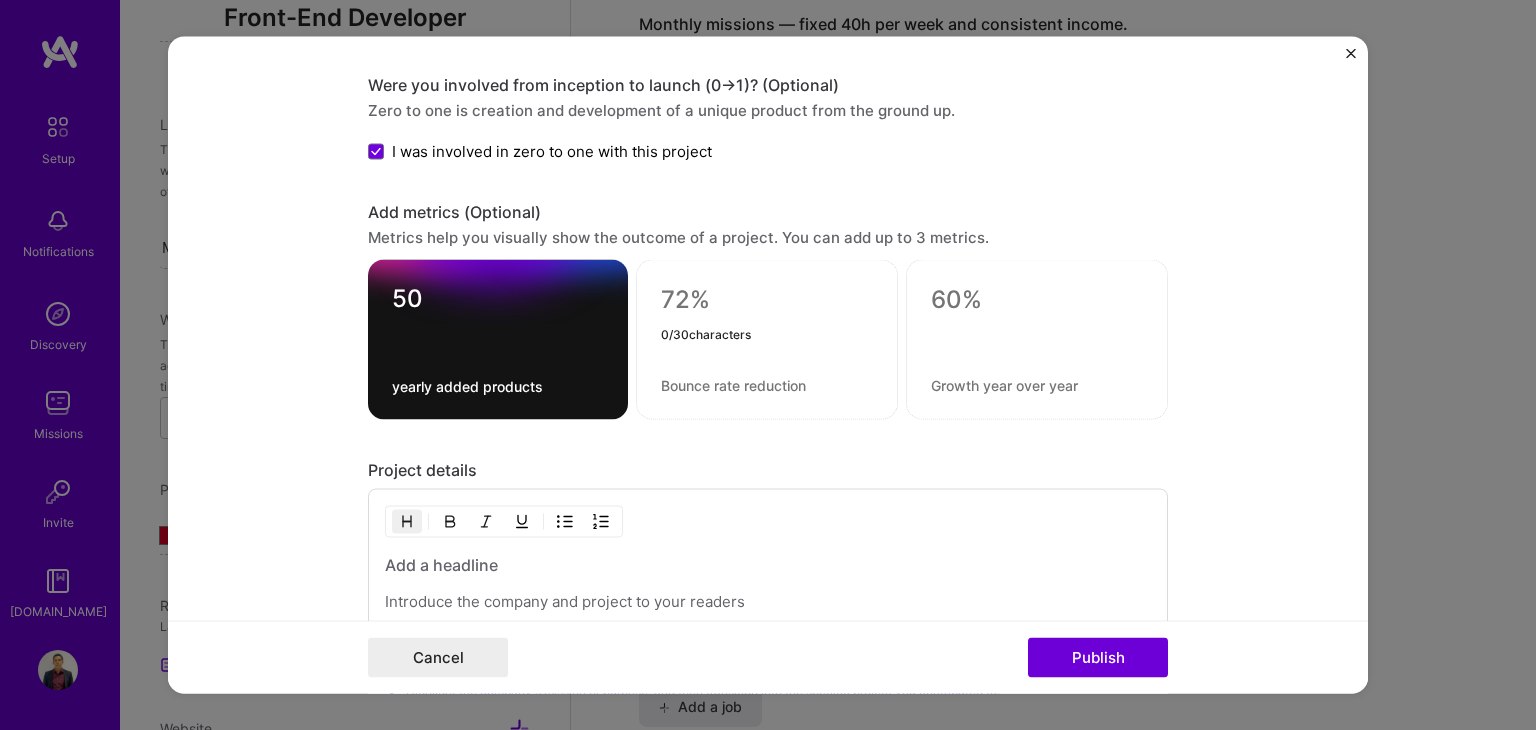 click at bounding box center [767, 300] 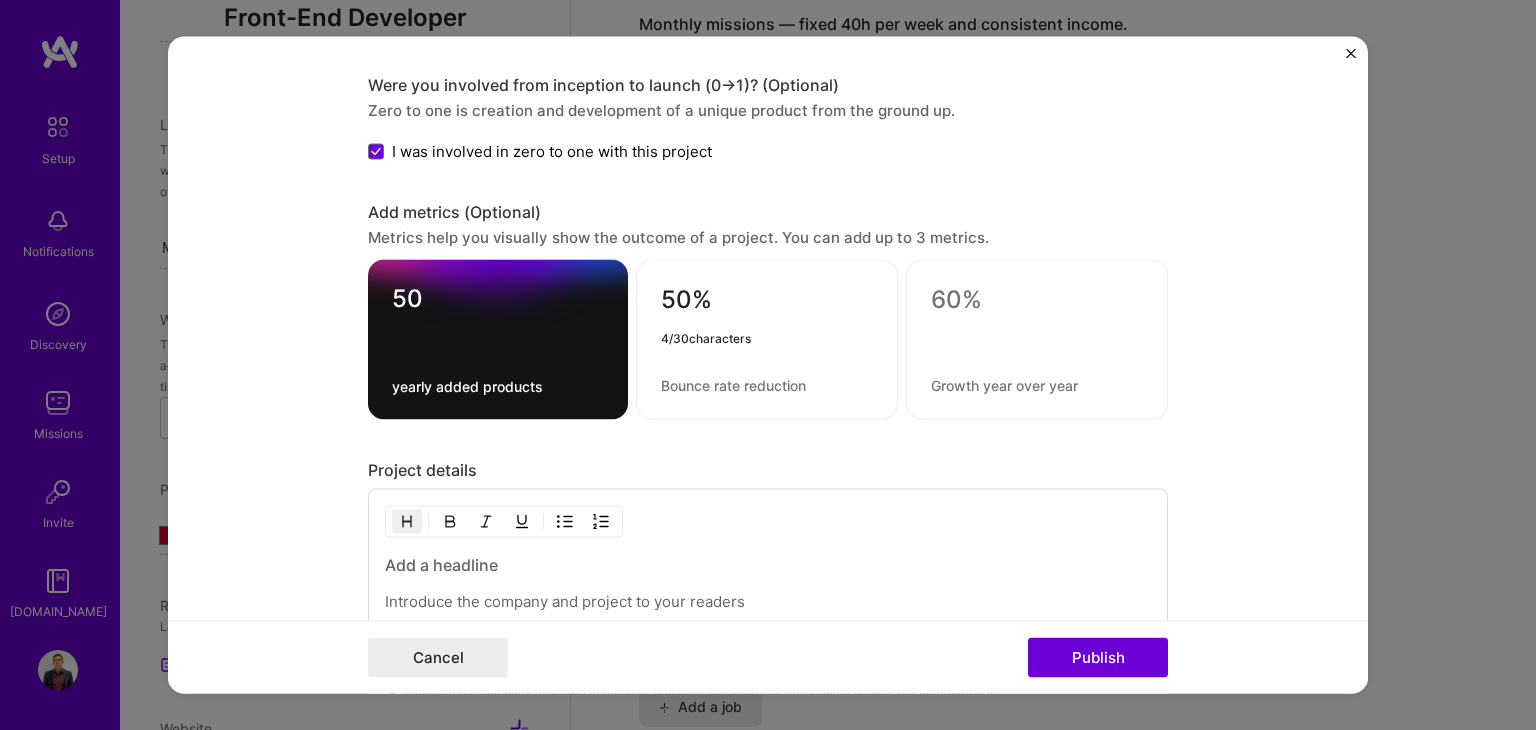 type on "50%" 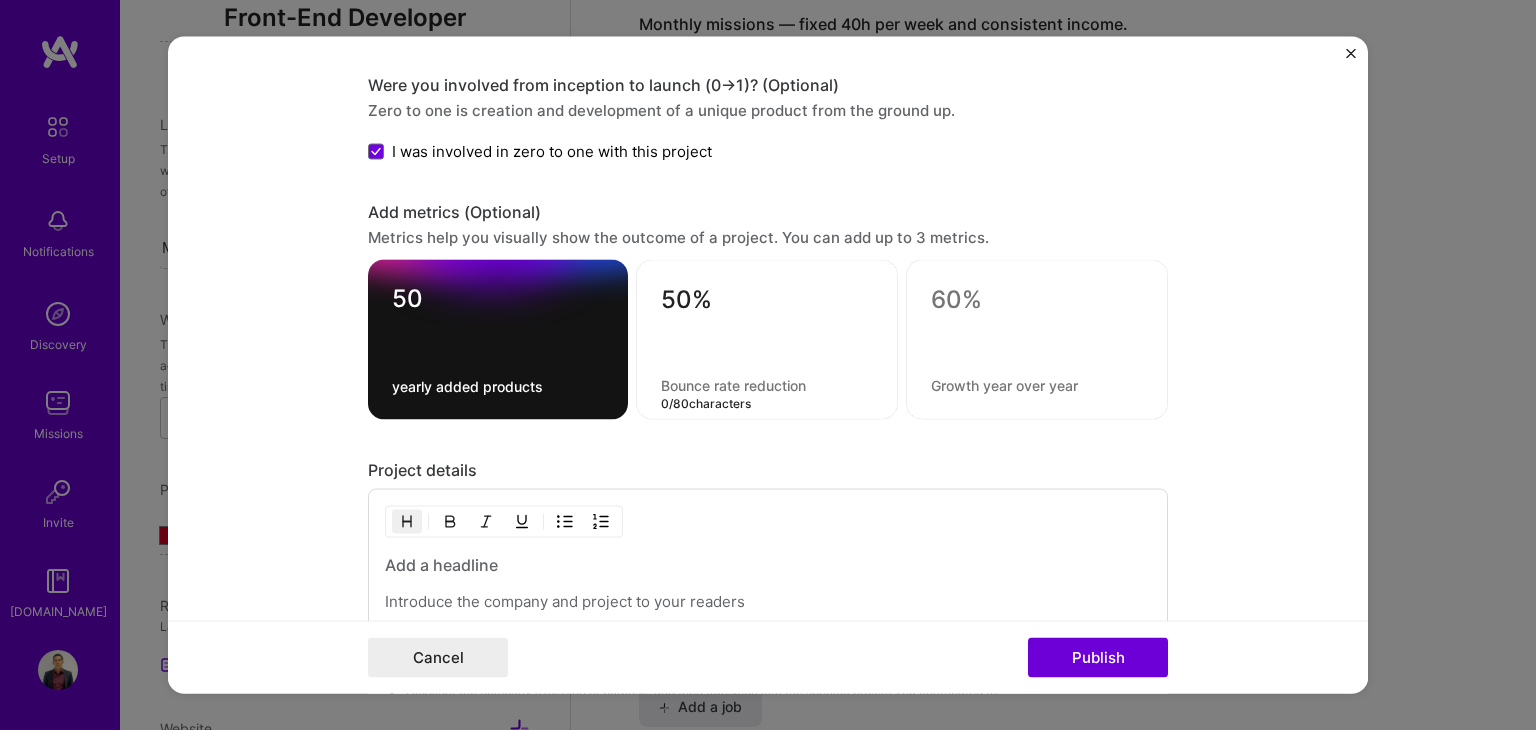 click at bounding box center (767, 385) 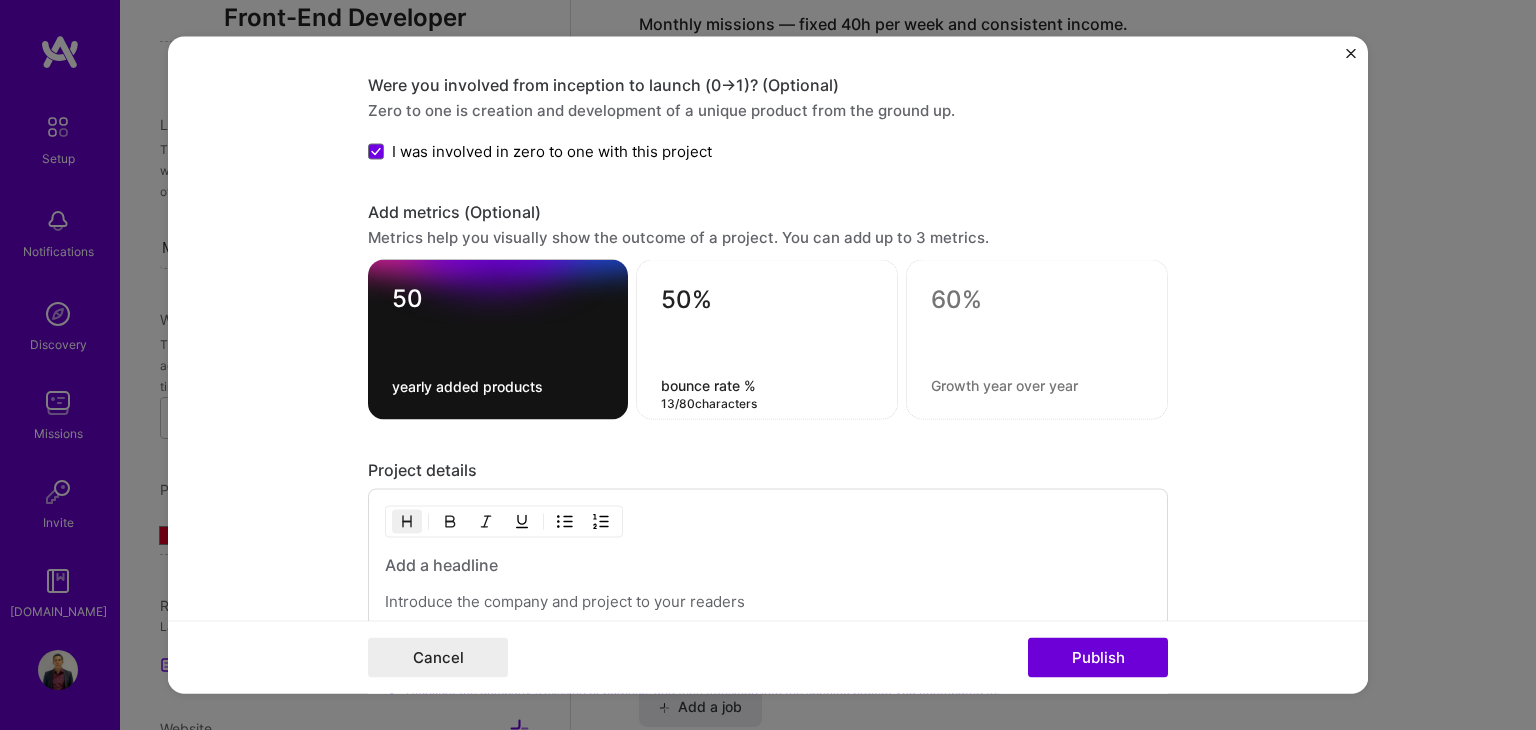 type on "bounce rate %" 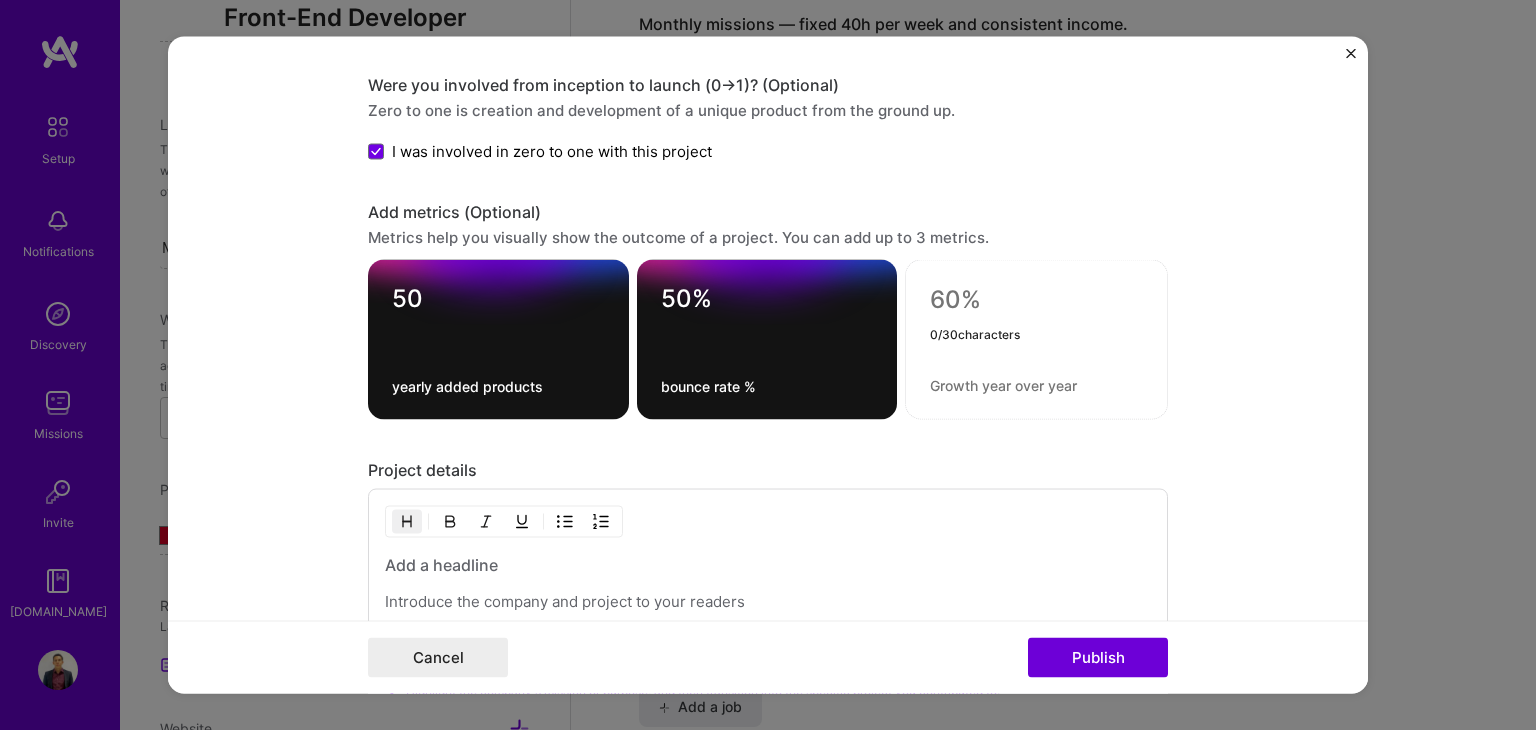 click at bounding box center [1036, 300] 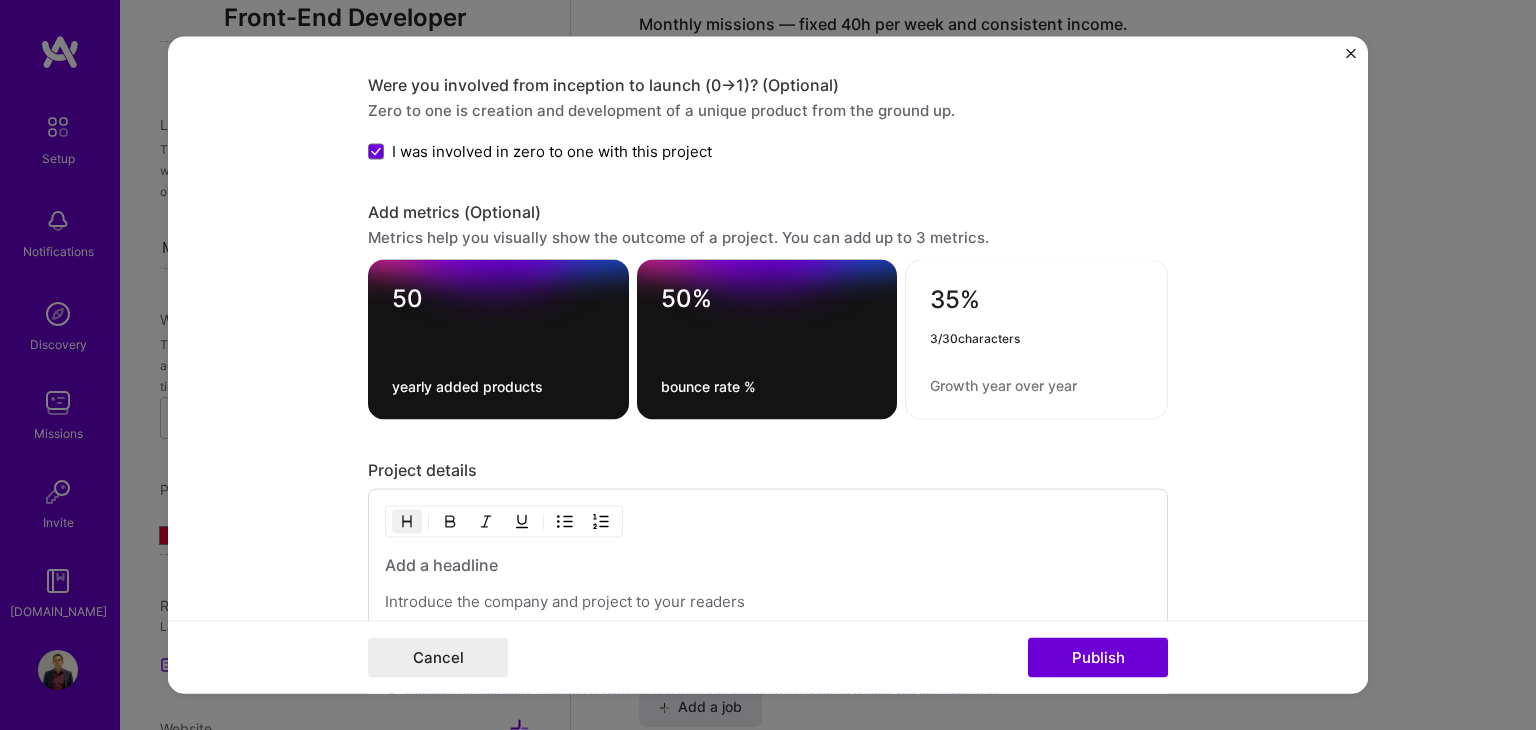 click on "35%" at bounding box center (1036, 304) 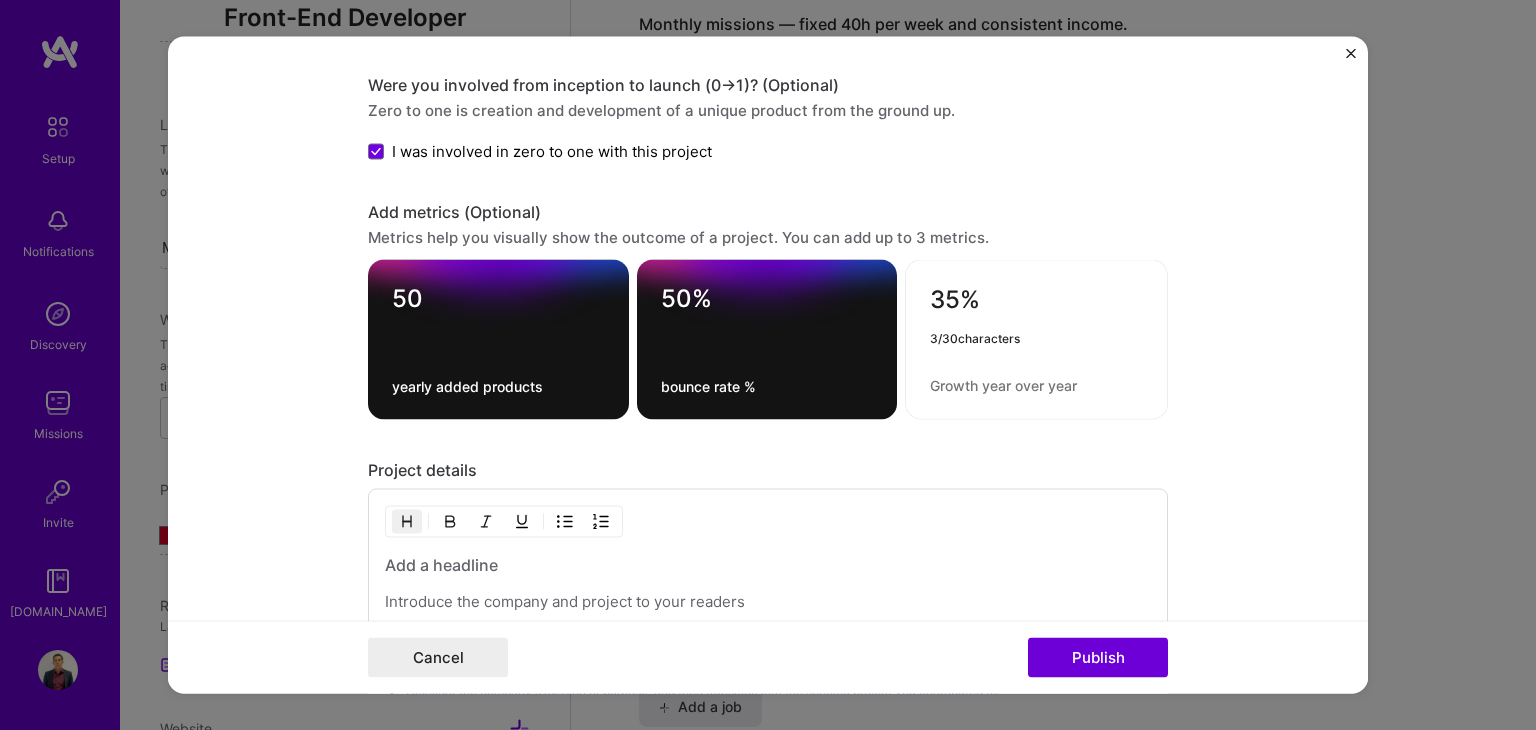 click on "35%" at bounding box center [1036, 304] 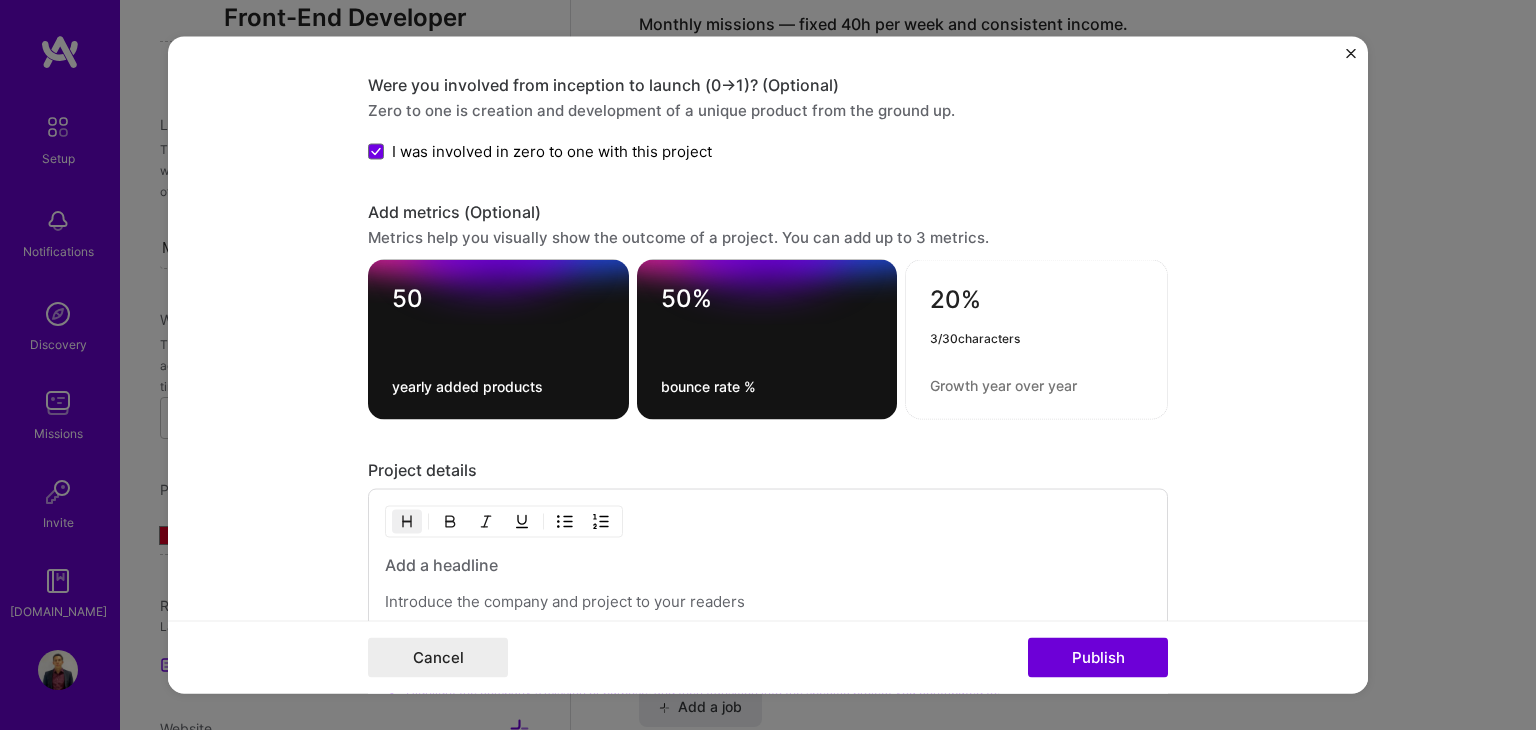type on "20%" 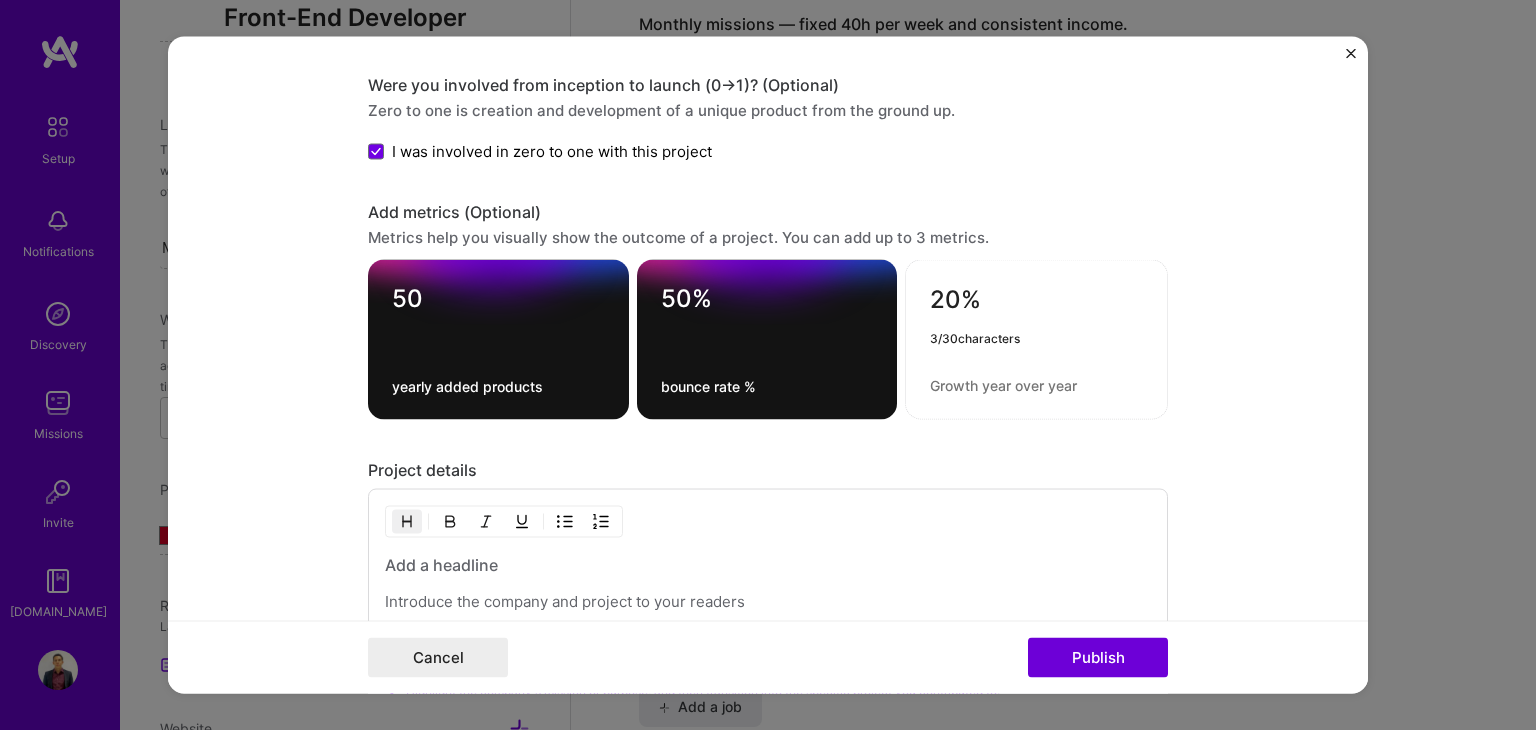 click at bounding box center (1036, 385) 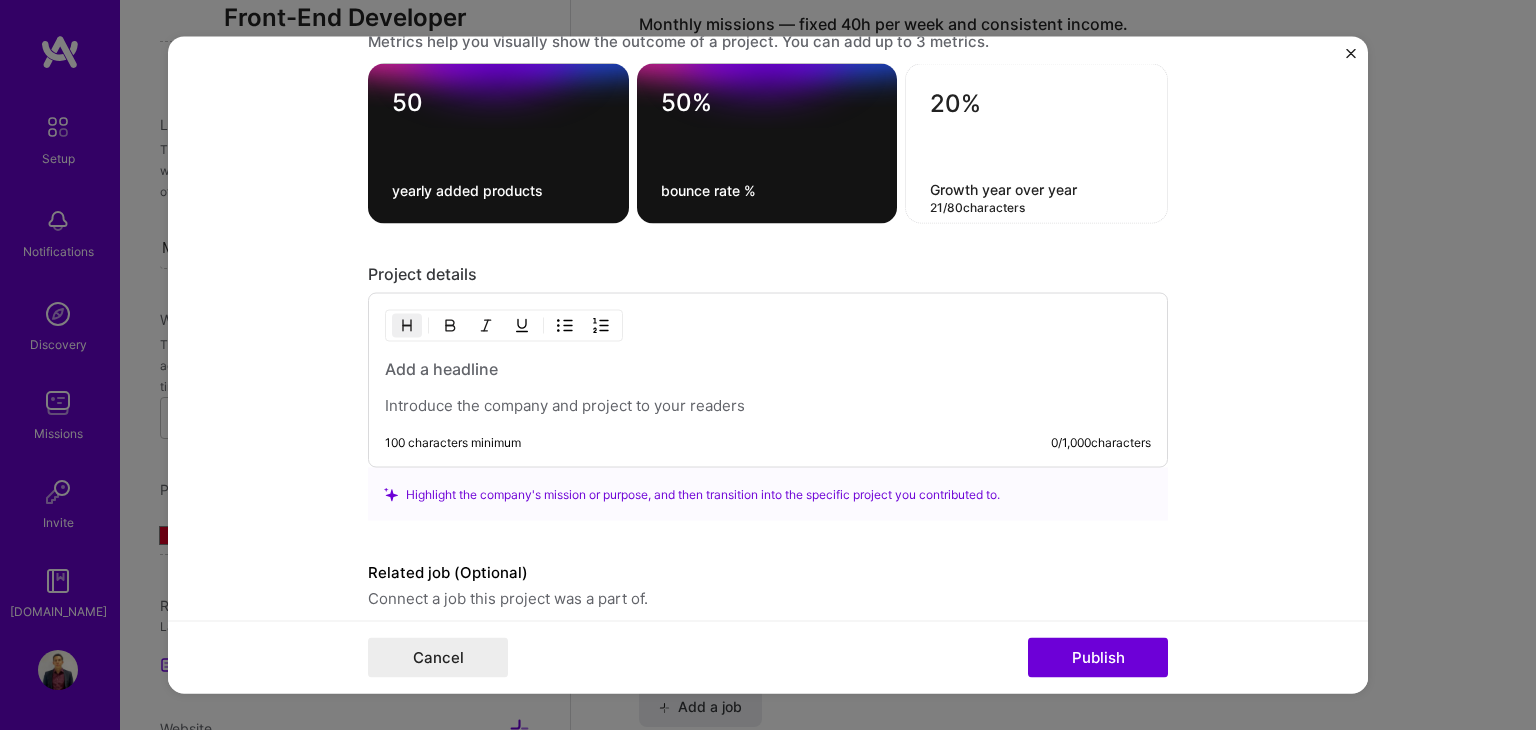 scroll, scrollTop: 2181, scrollLeft: 0, axis: vertical 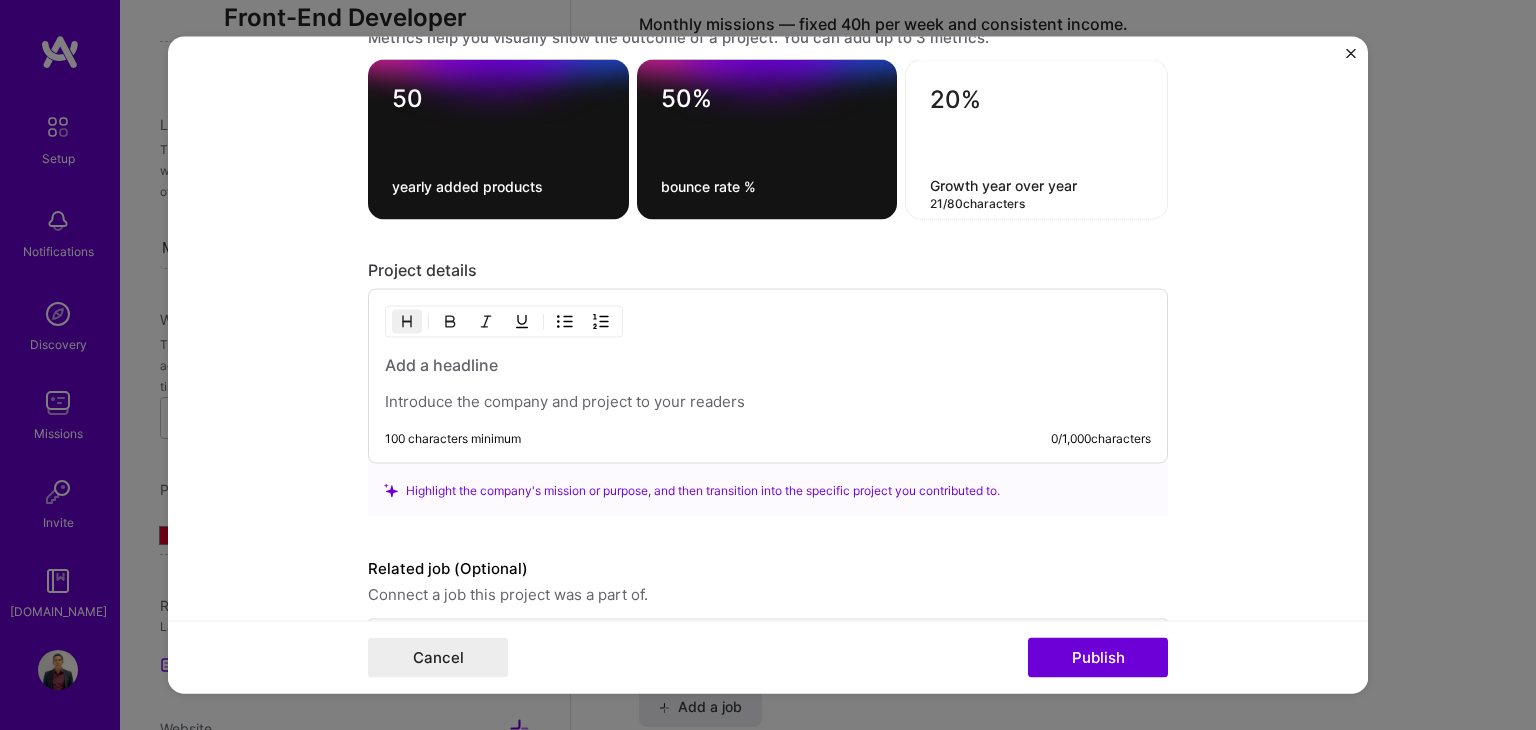 type on "Growth year over year" 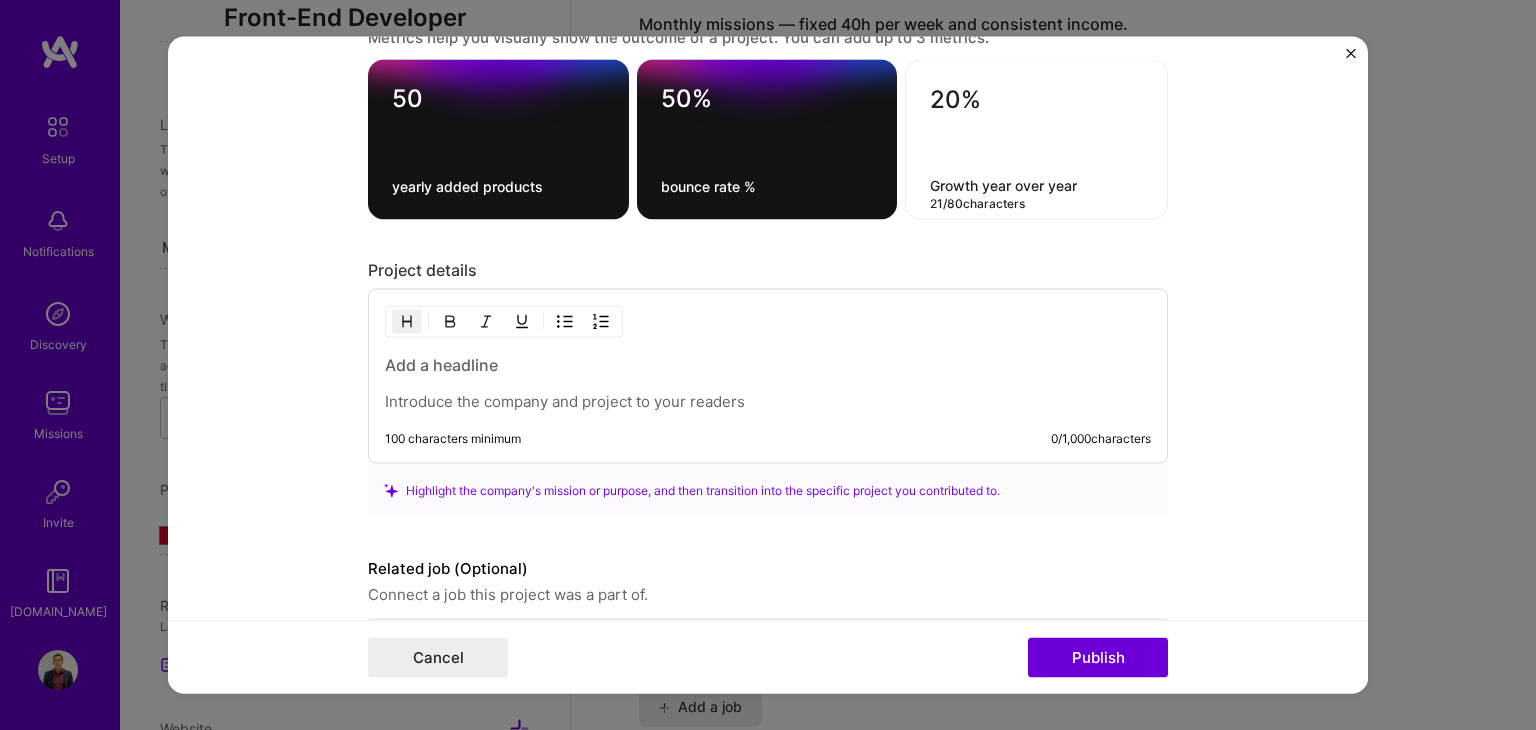 click at bounding box center [768, 383] 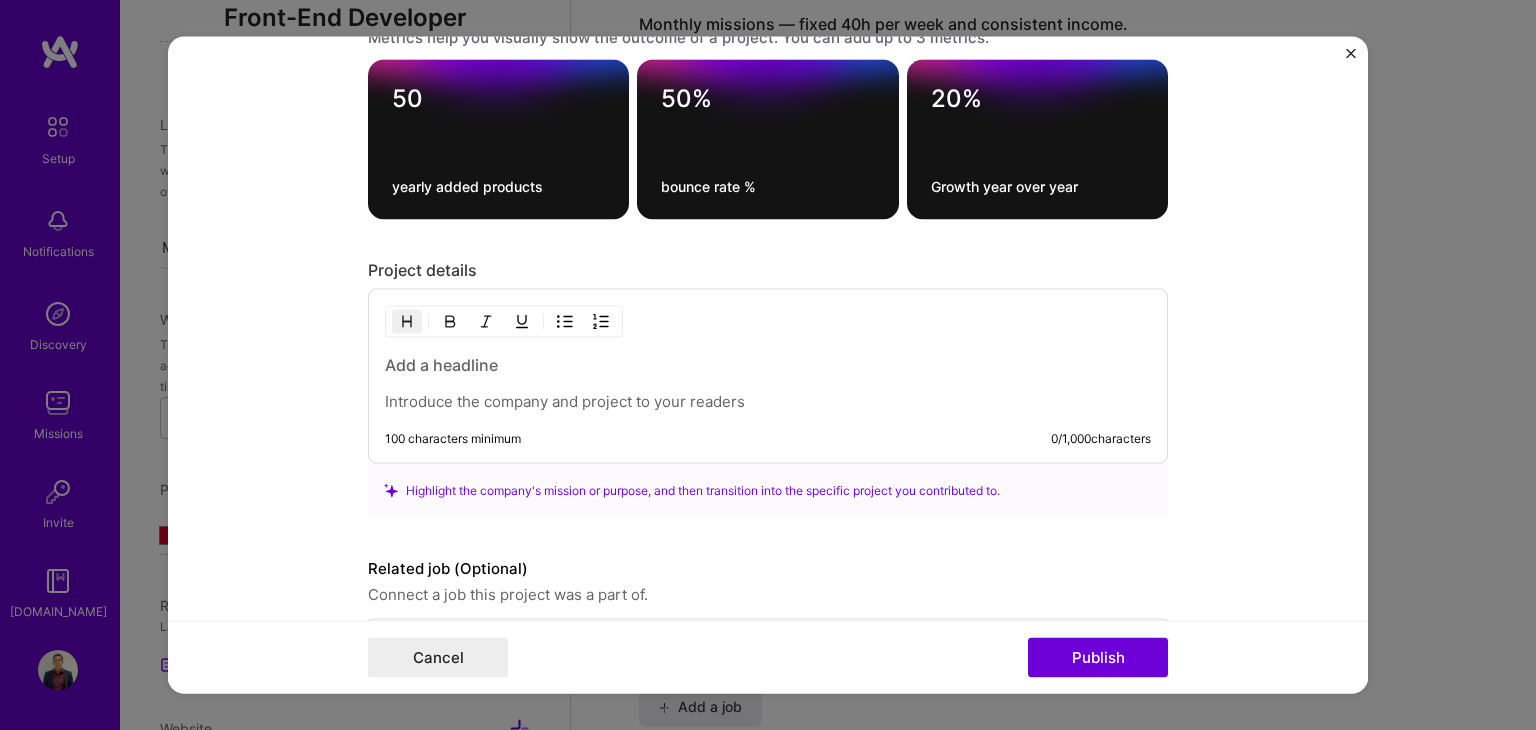 click at bounding box center (768, 365) 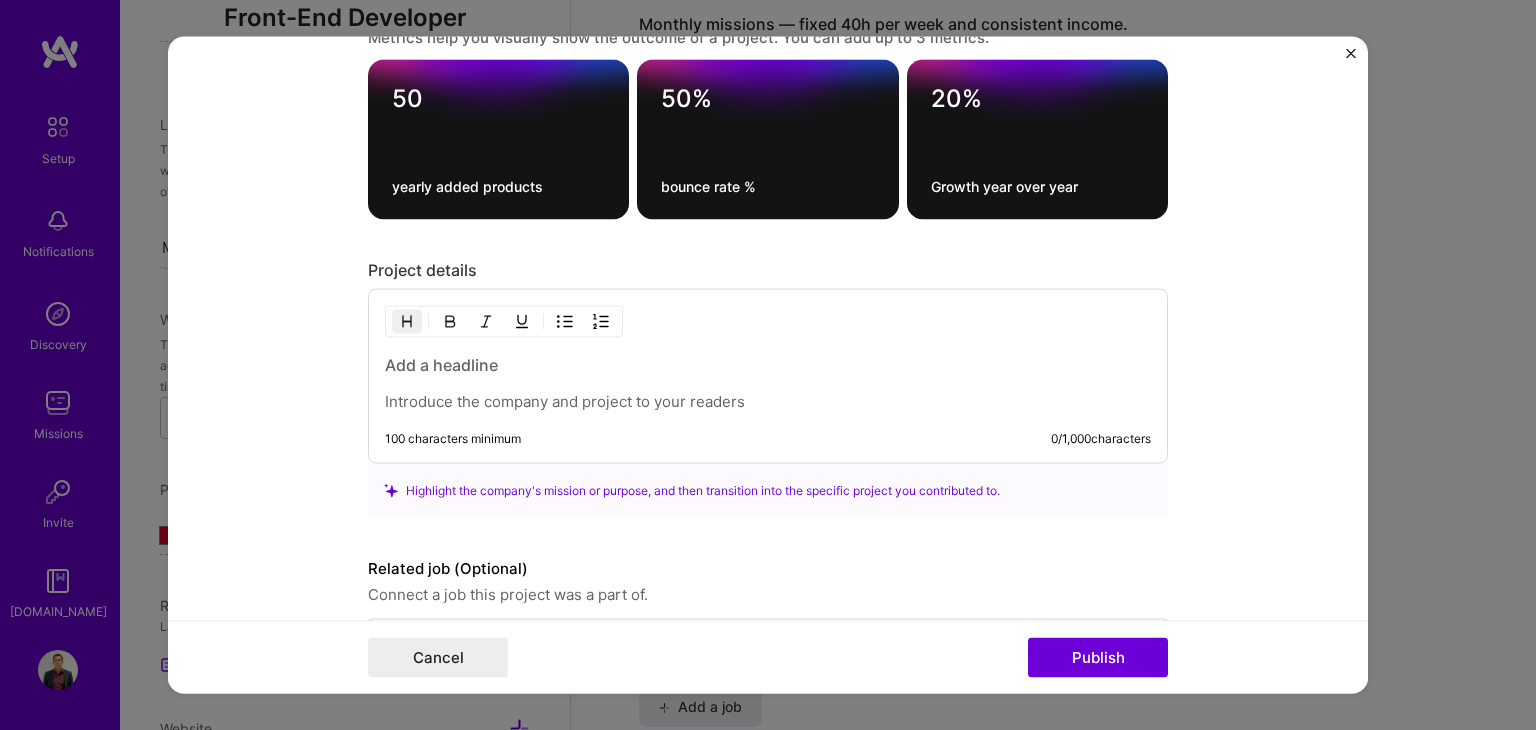 click at bounding box center (768, 402) 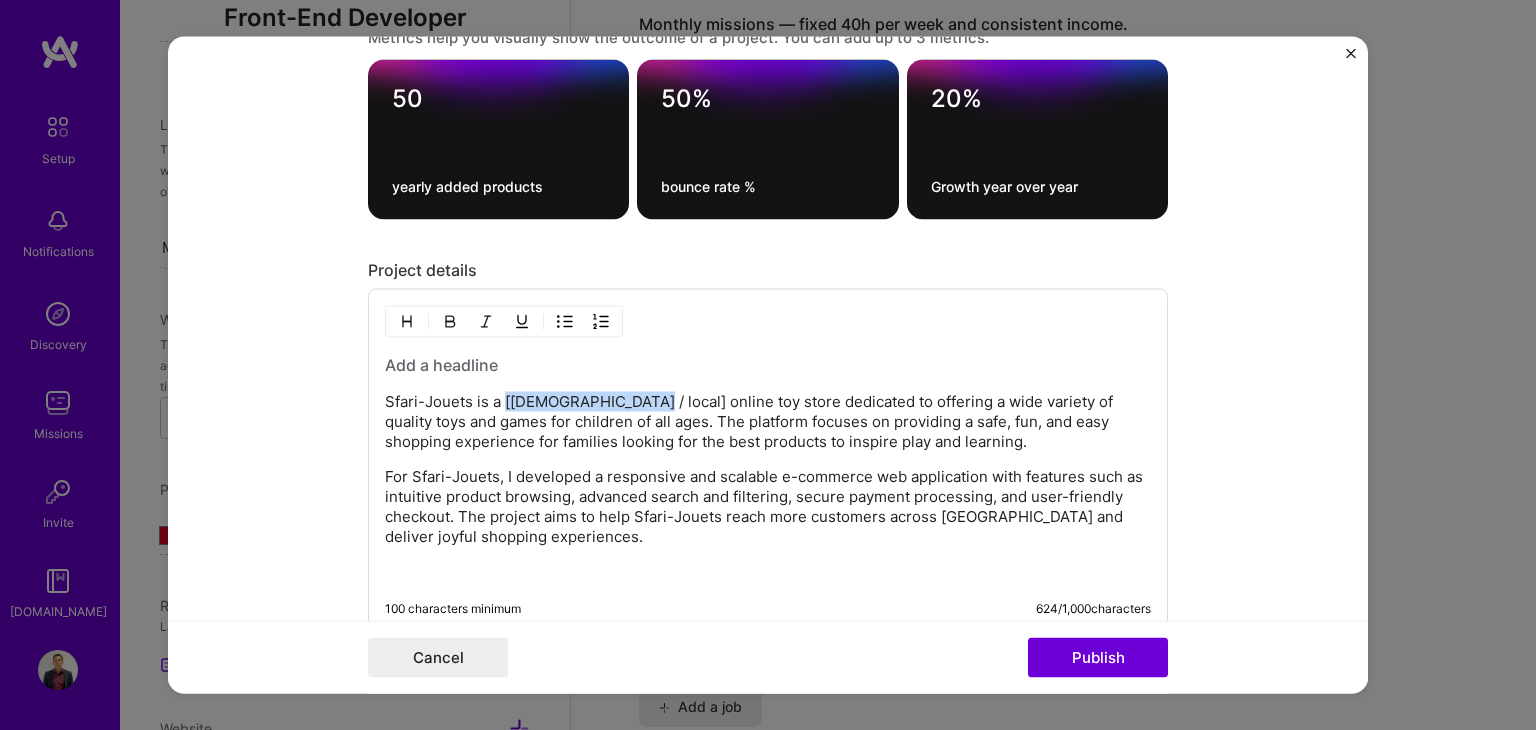 drag, startPoint x: 513, startPoint y: 397, endPoint x: 630, endPoint y: 400, distance: 117.03845 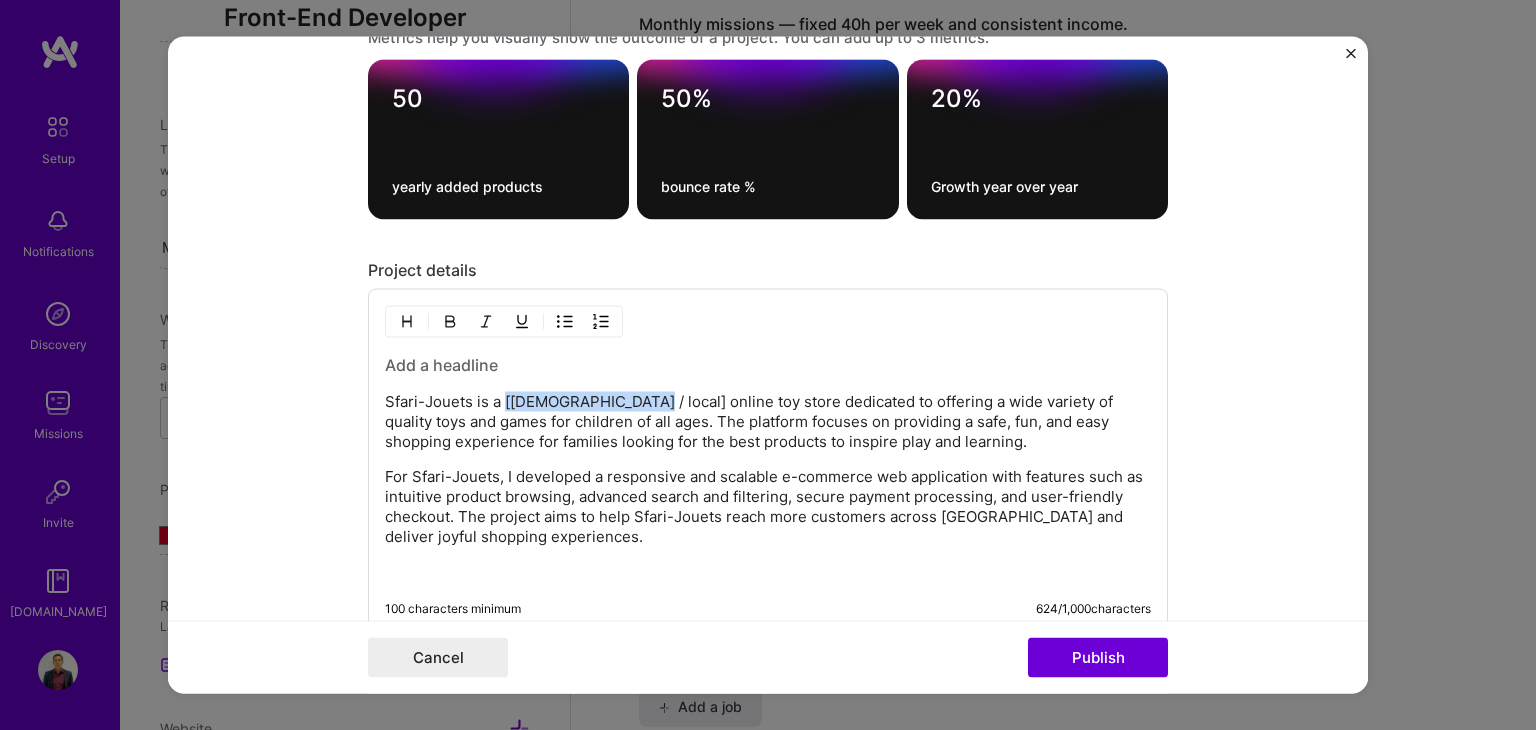 click on "Sfari-Jouets is a [[DEMOGRAPHIC_DATA] / local] online toy store dedicated to offering a wide variety of quality toys and games for children of all ages. The platform focuses on providing a safe, fun, and easy shopping experience for families looking for the best products to inspire play and learning." at bounding box center [768, 422] 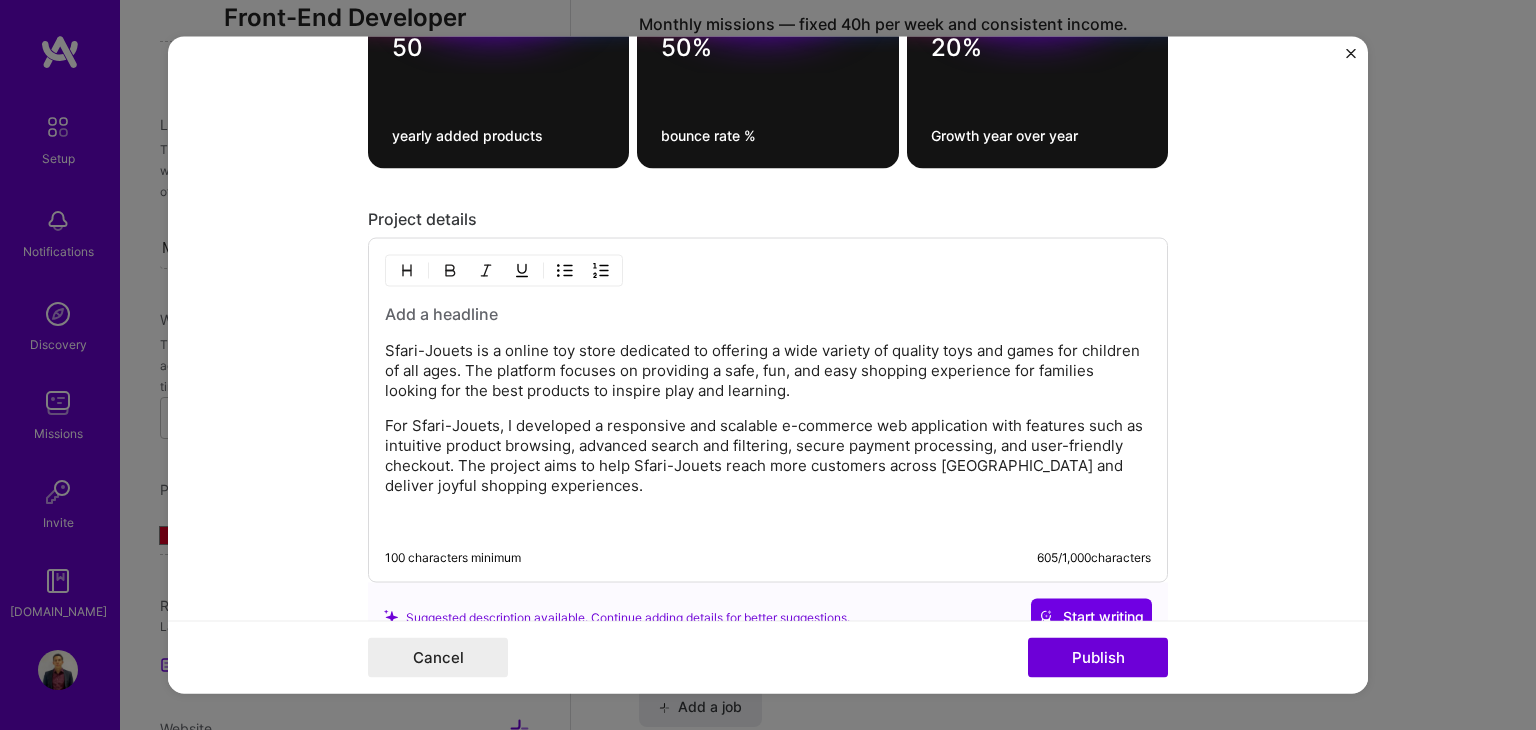 scroll, scrollTop: 2281, scrollLeft: 0, axis: vertical 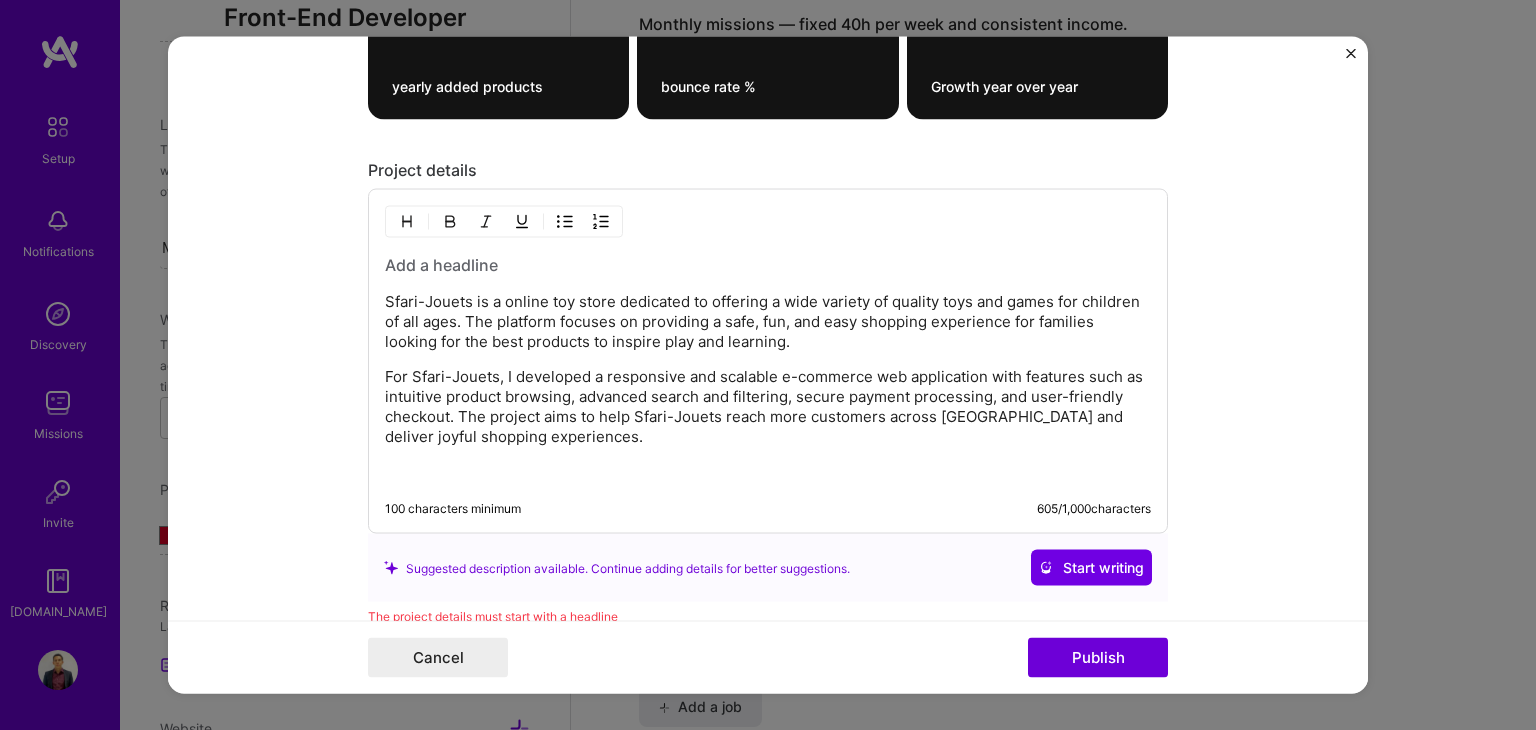 click on "For Sfari-Jouets, I developed a responsive and scalable e-commerce web application with features such as intuitive product browsing, advanced search and filtering, secure payment processing, and user-friendly checkout. The project aims to help Sfari-Jouets reach more customers across [GEOGRAPHIC_DATA] and deliver joyful shopping experiences." at bounding box center [768, 407] 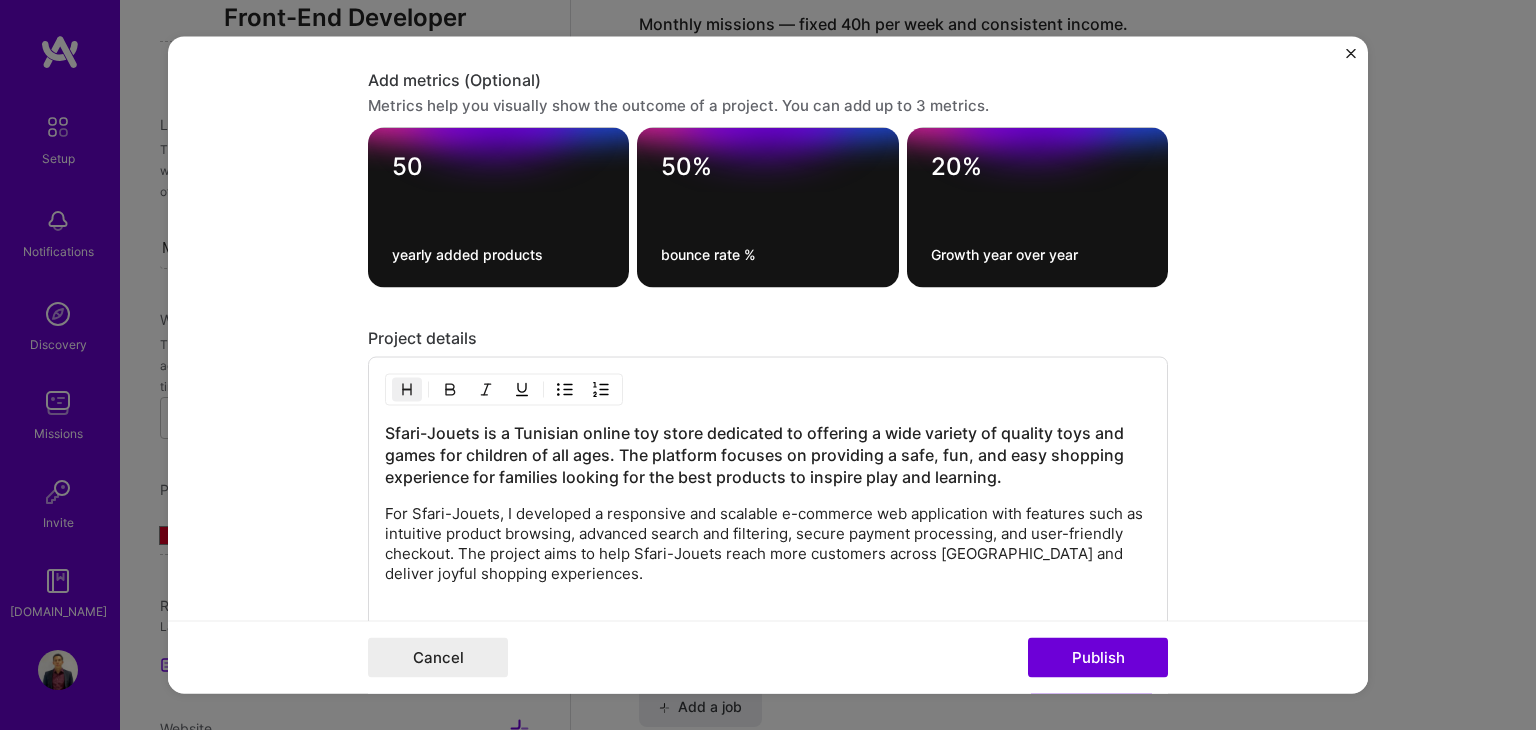 scroll, scrollTop: 2081, scrollLeft: 0, axis: vertical 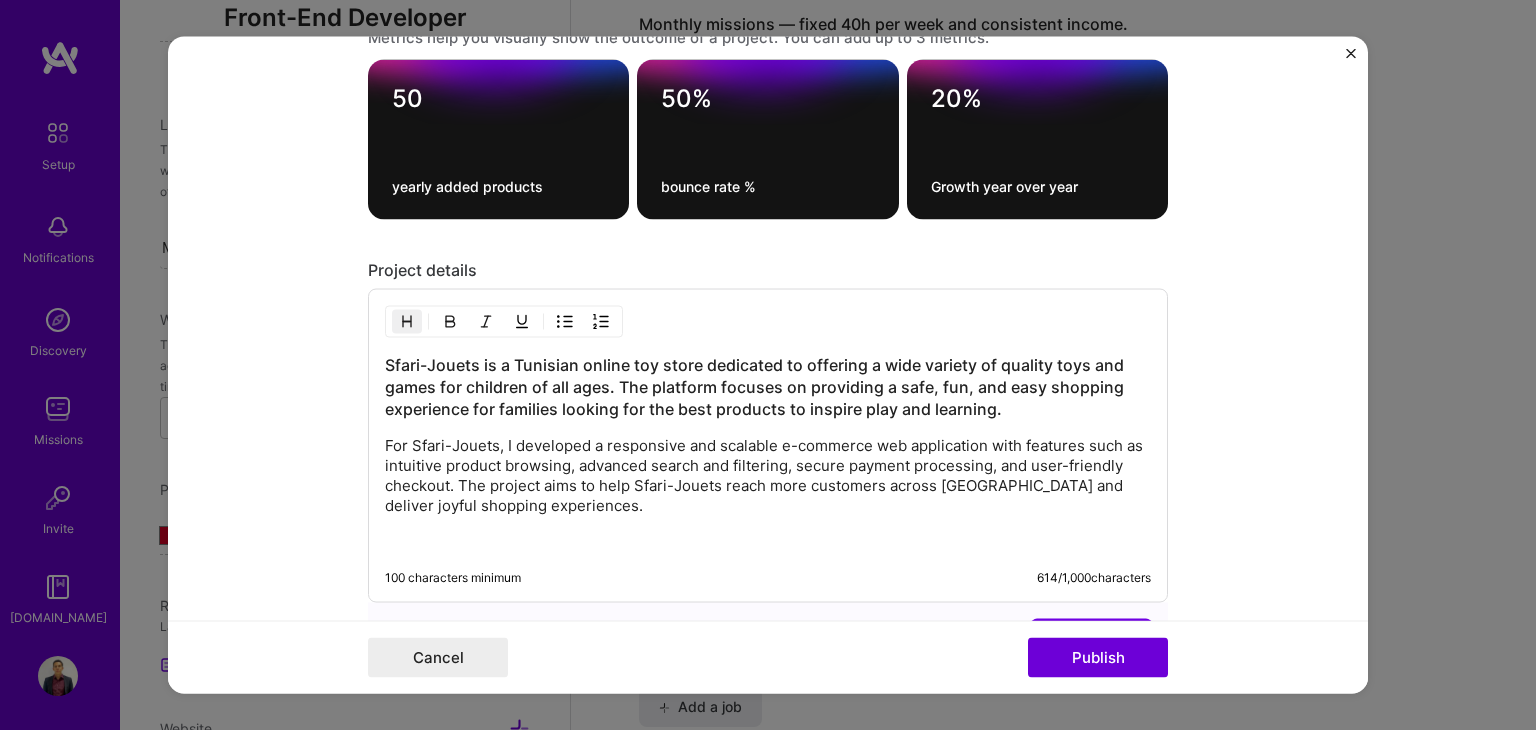 click on "For Sfari-Jouets, I developed a responsive and scalable e-commerce web application with features such as intuitive product browsing, advanced search and filtering, secure payment processing, and user-friendly checkout. The project aims to help Sfari-Jouets reach more customers across [GEOGRAPHIC_DATA] and deliver joyful shopping experiences." at bounding box center [768, 476] 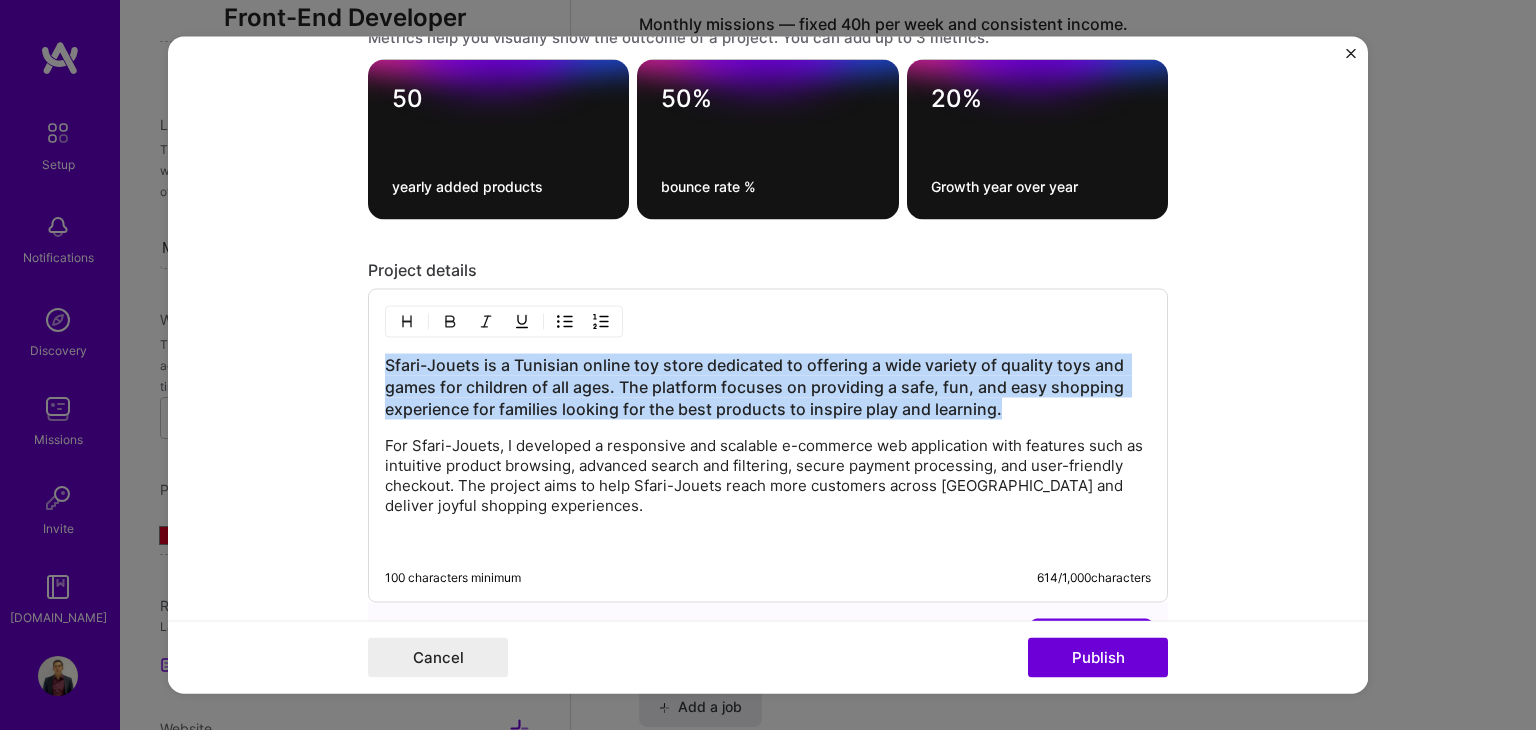 click on "For Sfari-Jouets, I developed a responsive and scalable e-commerce web application with features such as intuitive product browsing, advanced search and filtering, secure payment processing, and user-friendly checkout. The project aims to help Sfari-Jouets reach more customers across [GEOGRAPHIC_DATA] and deliver joyful shopping experiences." at bounding box center (768, 476) 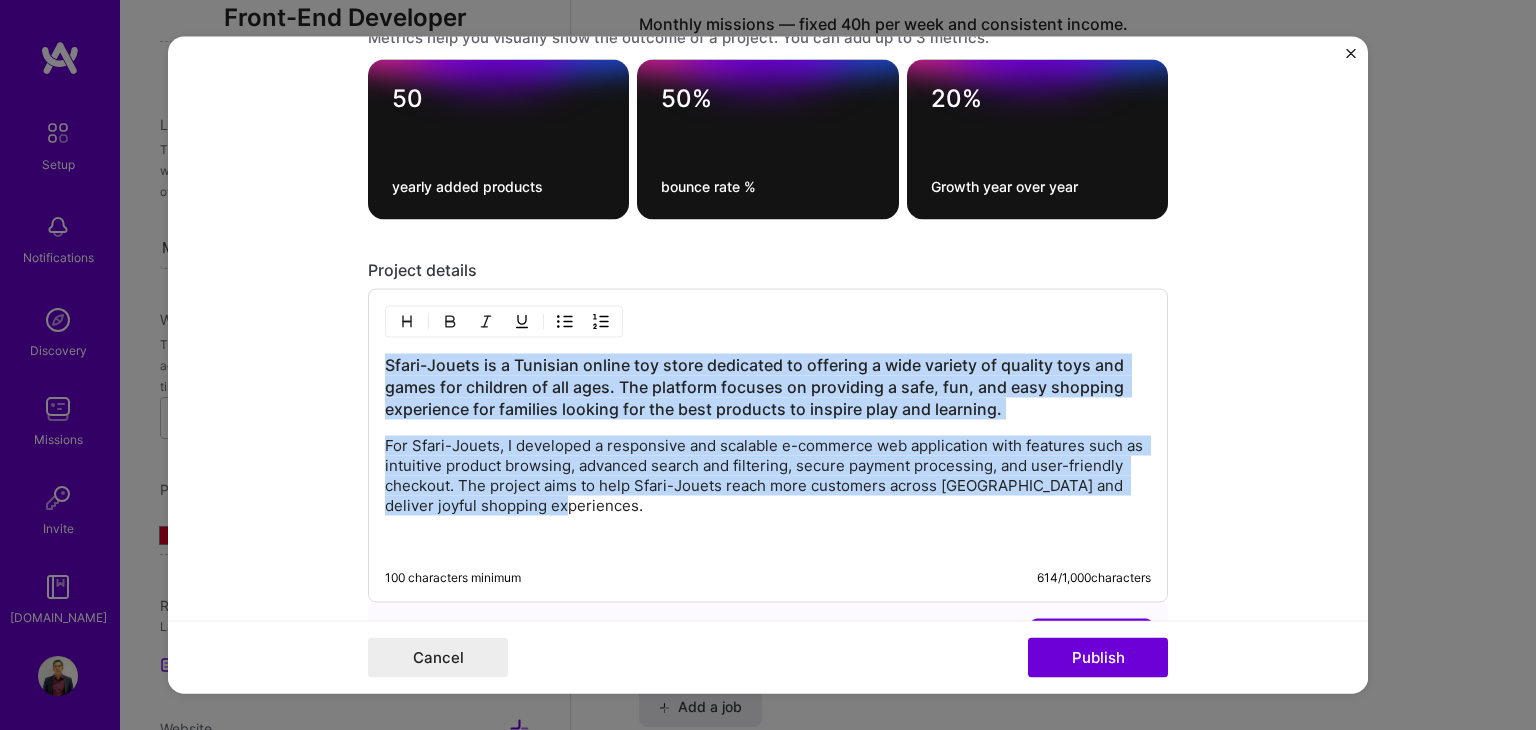 drag, startPoint x: 658, startPoint y: 497, endPoint x: 320, endPoint y: 360, distance: 364.70947 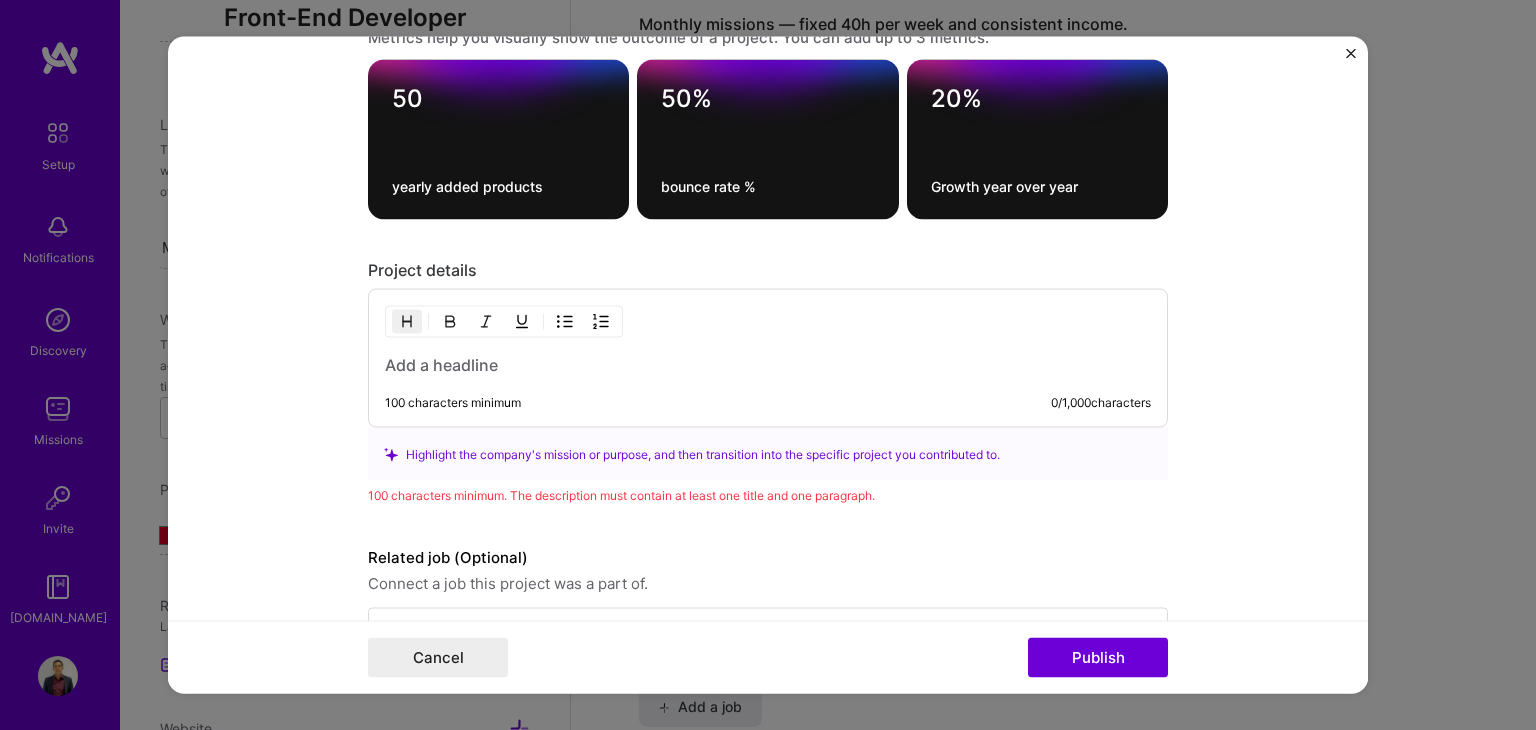 drag, startPoint x: 502, startPoint y: 363, endPoint x: 508, endPoint y: 379, distance: 17.088007 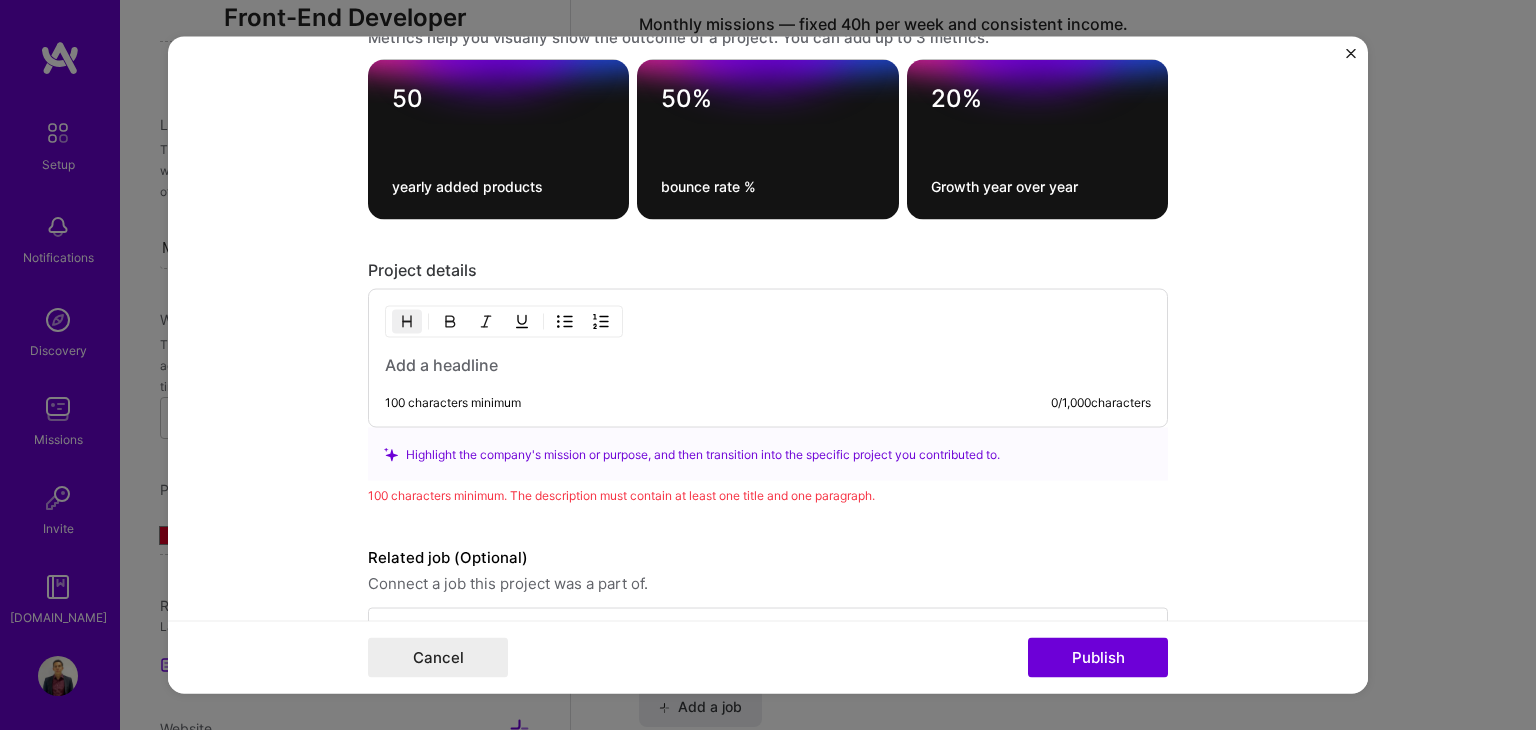 click on "100 characters minimum 0 / 1,000  characters" at bounding box center [768, 403] 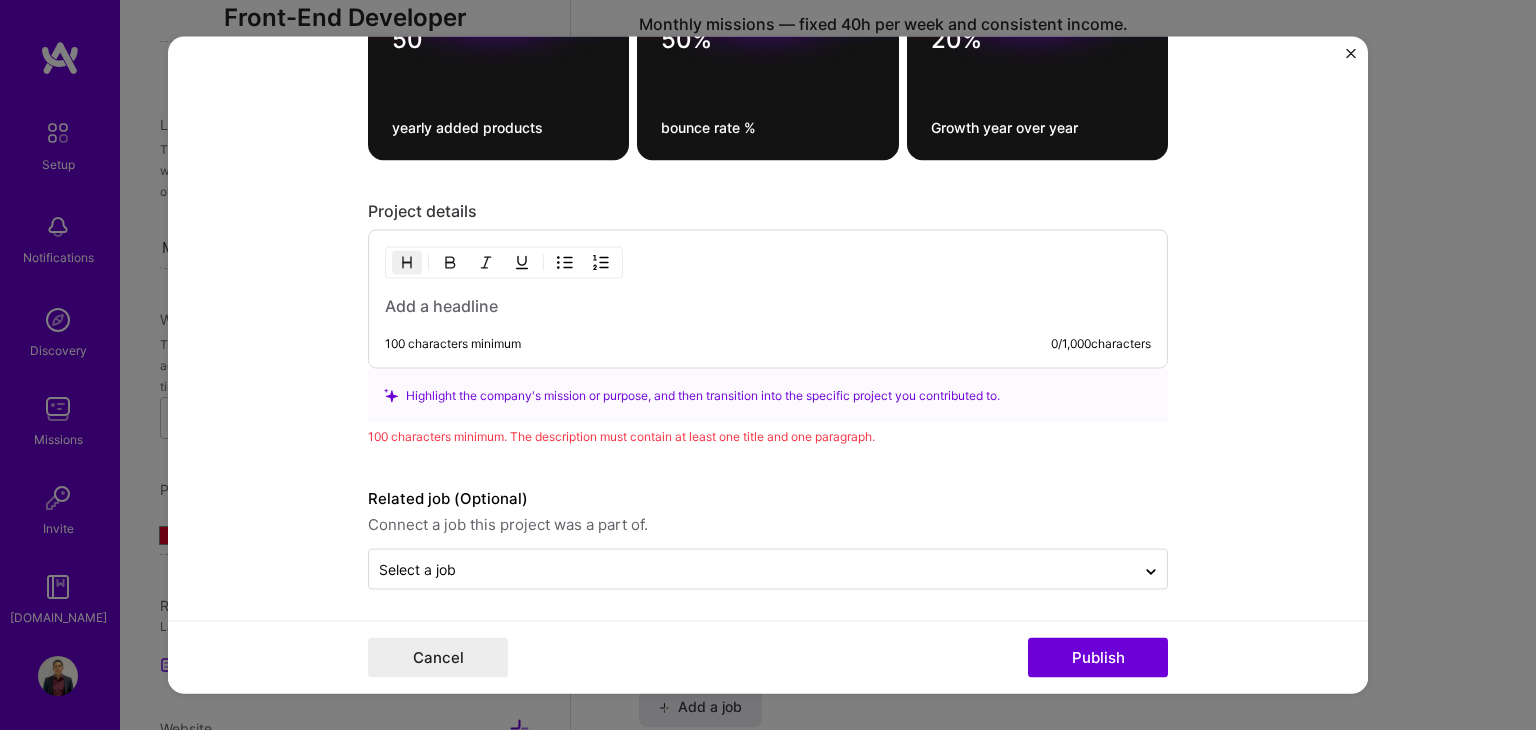 scroll, scrollTop: 2241, scrollLeft: 0, axis: vertical 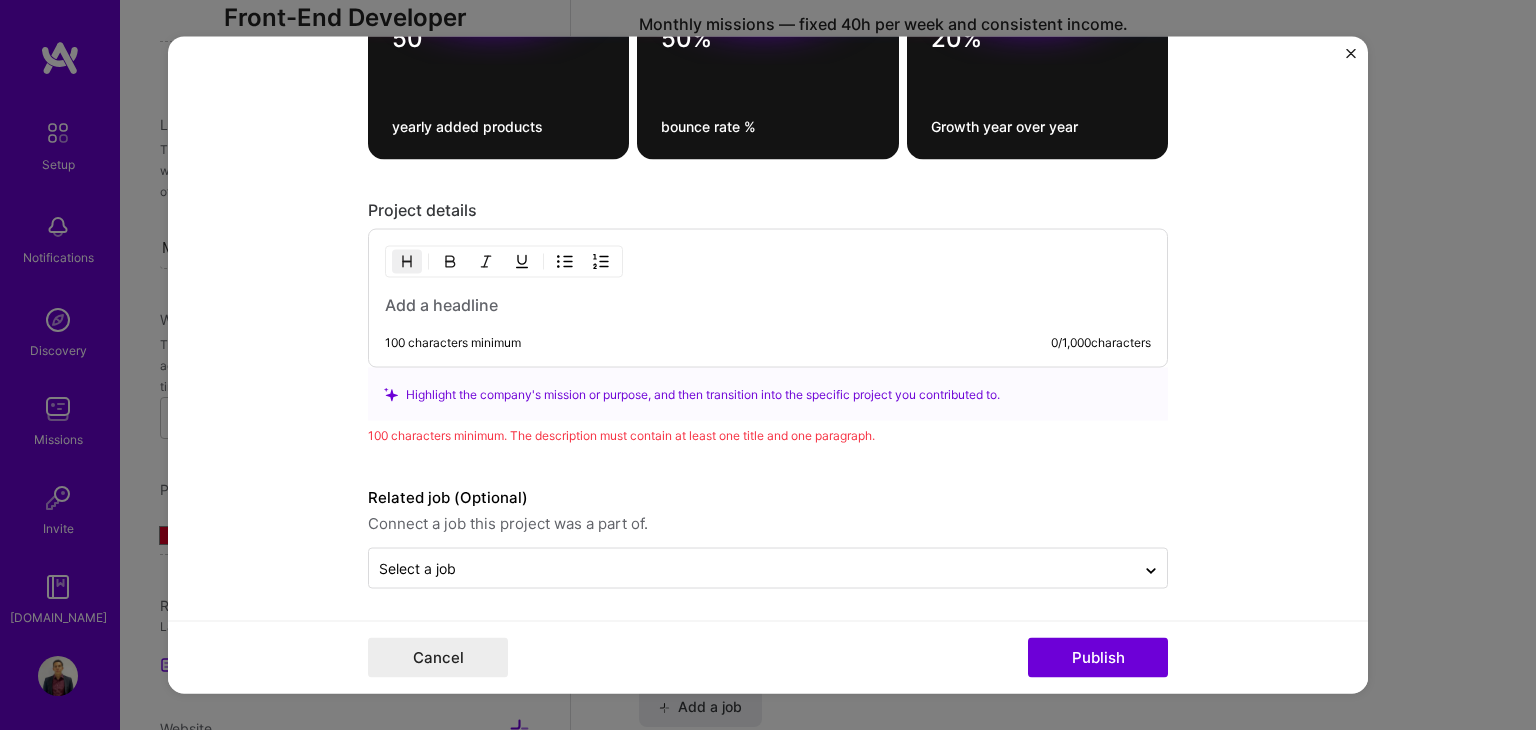 click on "100 characters minimum" at bounding box center [453, 343] 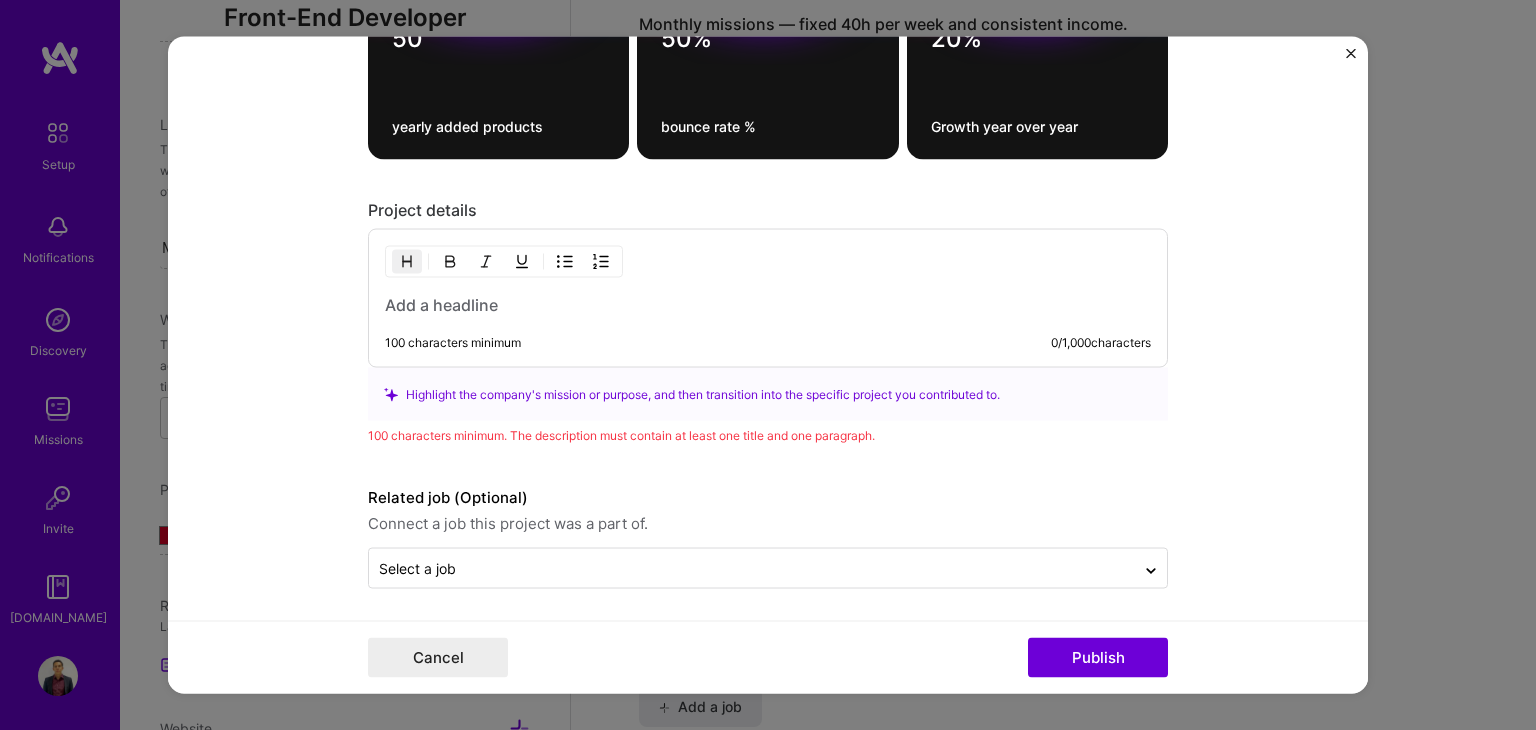 click at bounding box center (768, 305) 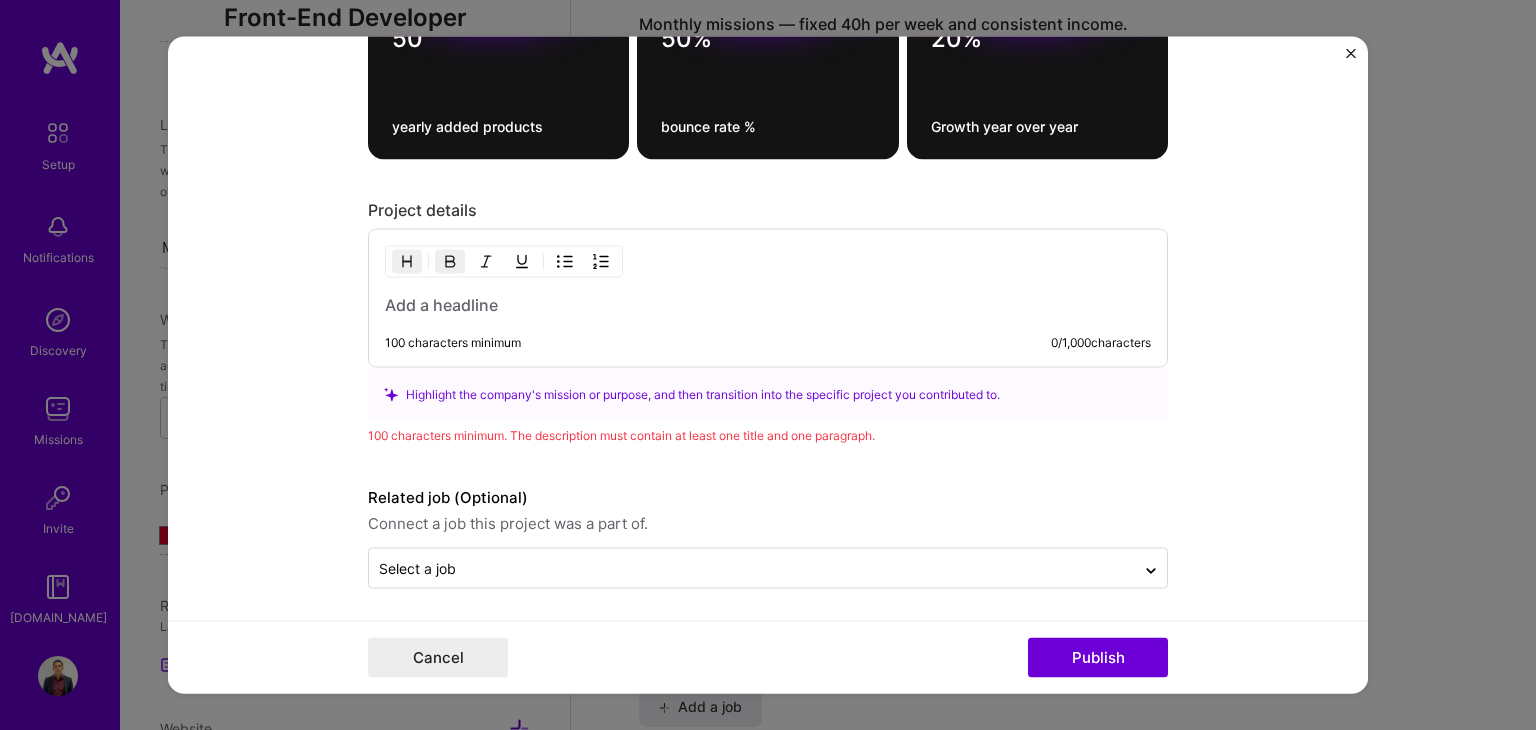 click at bounding box center [407, 262] 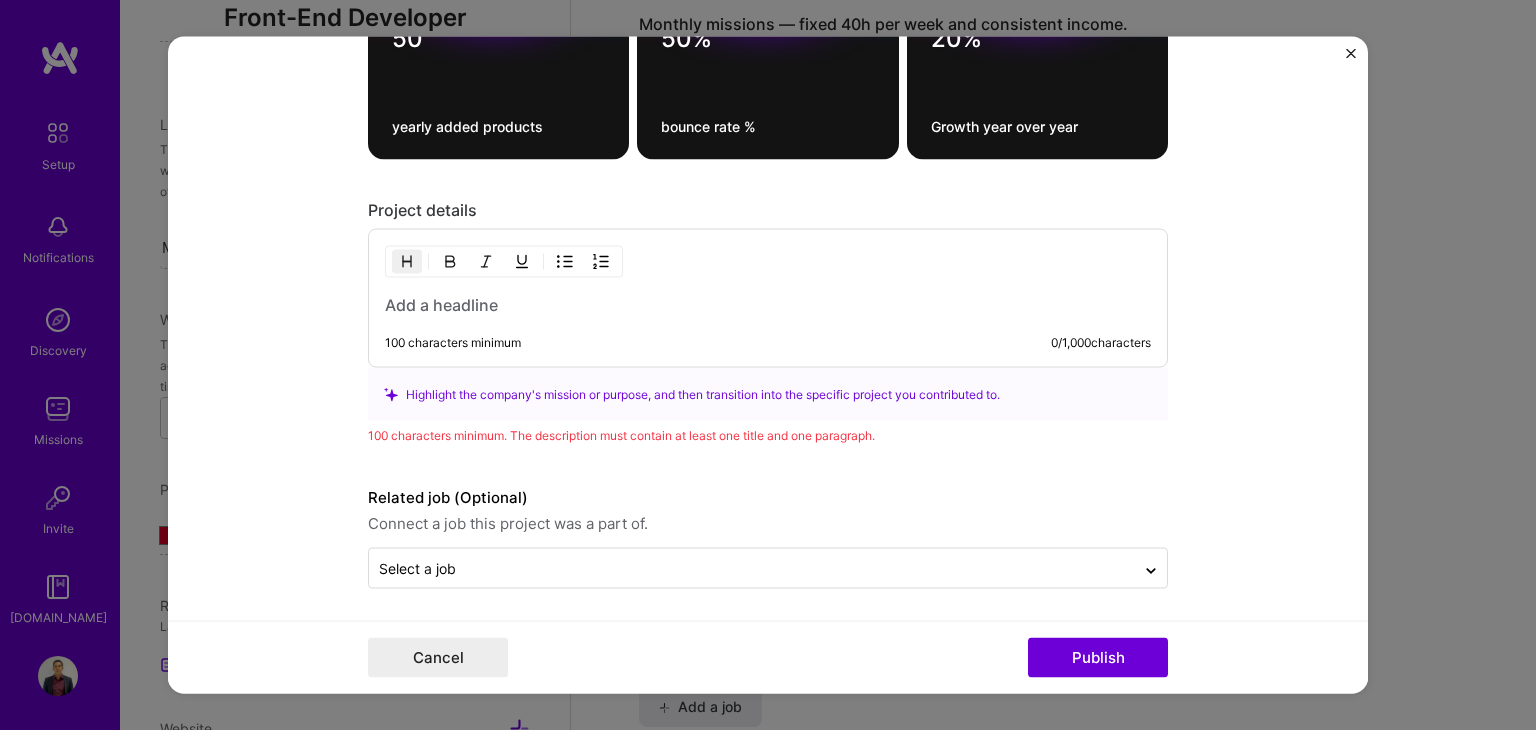 click on "100 characters minimum 0 / 1,000  characters" at bounding box center [768, 298] 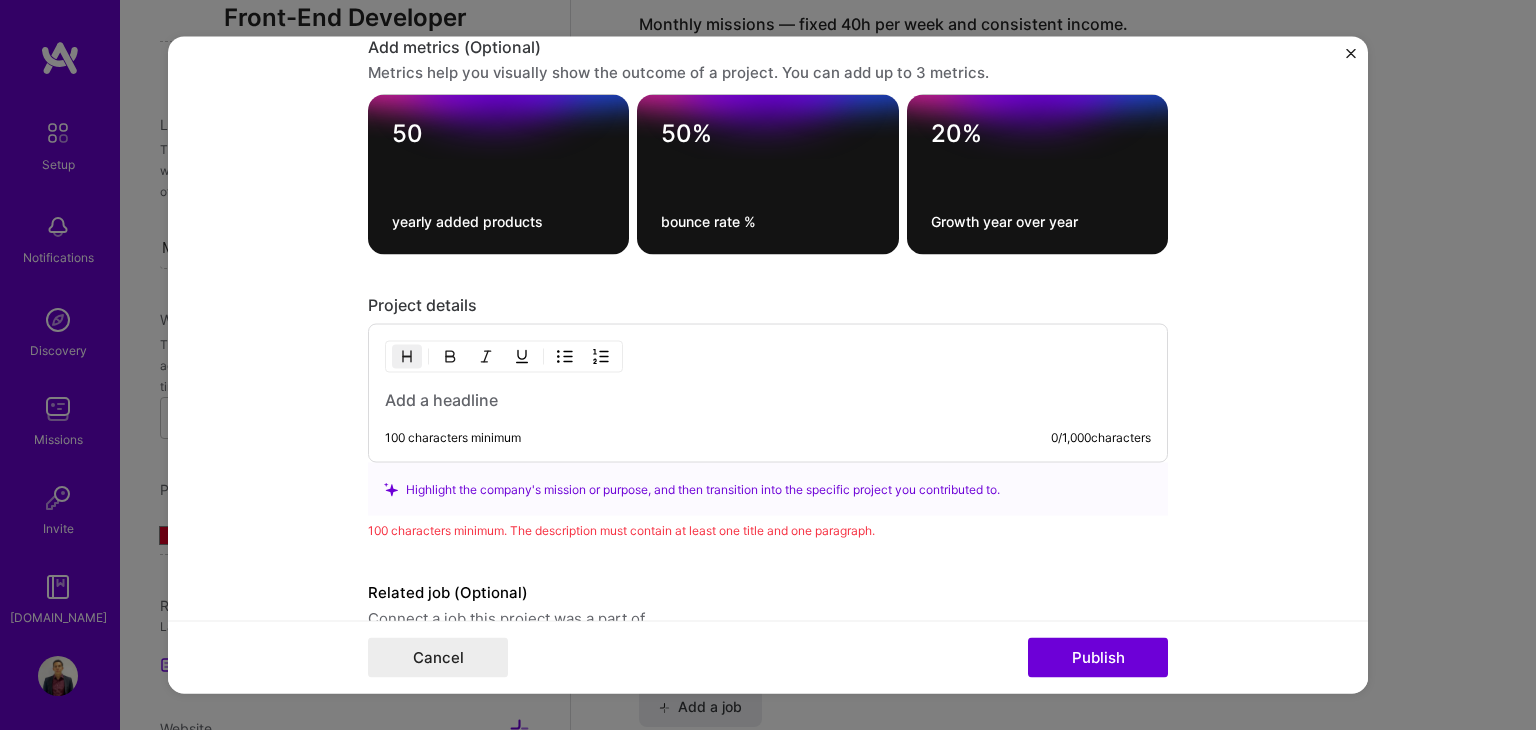 scroll, scrollTop: 2141, scrollLeft: 0, axis: vertical 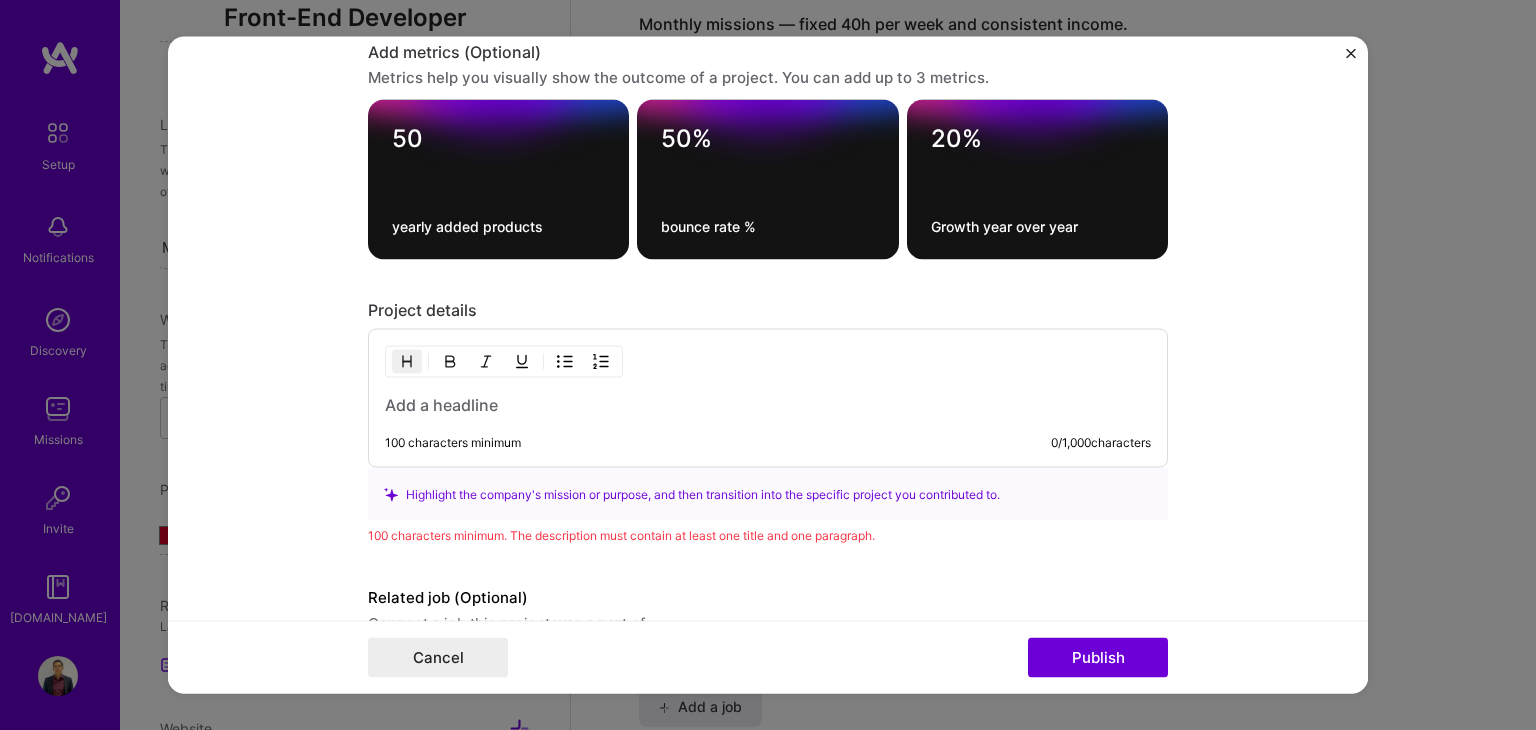 click on "Project details   100 characters minimum 0 / 1,000  characters Highlight the company's mission or purpose, and then transition into the specific project you contributed to. 100 characters minimum. The description must contain at least one title and one paragraph." at bounding box center [768, 423] 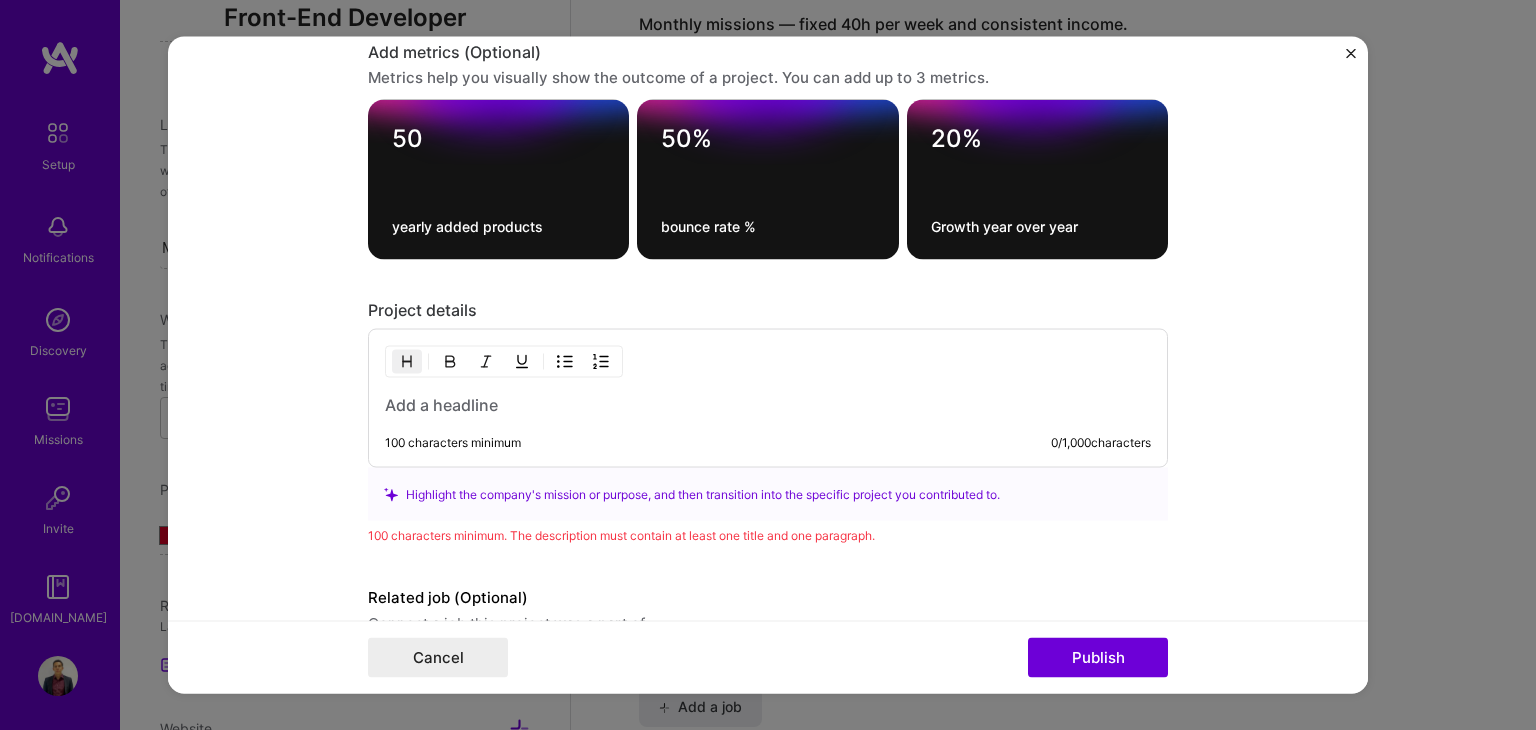 click on "100 characters minimum 0 / 1,000  characters" at bounding box center (768, 443) 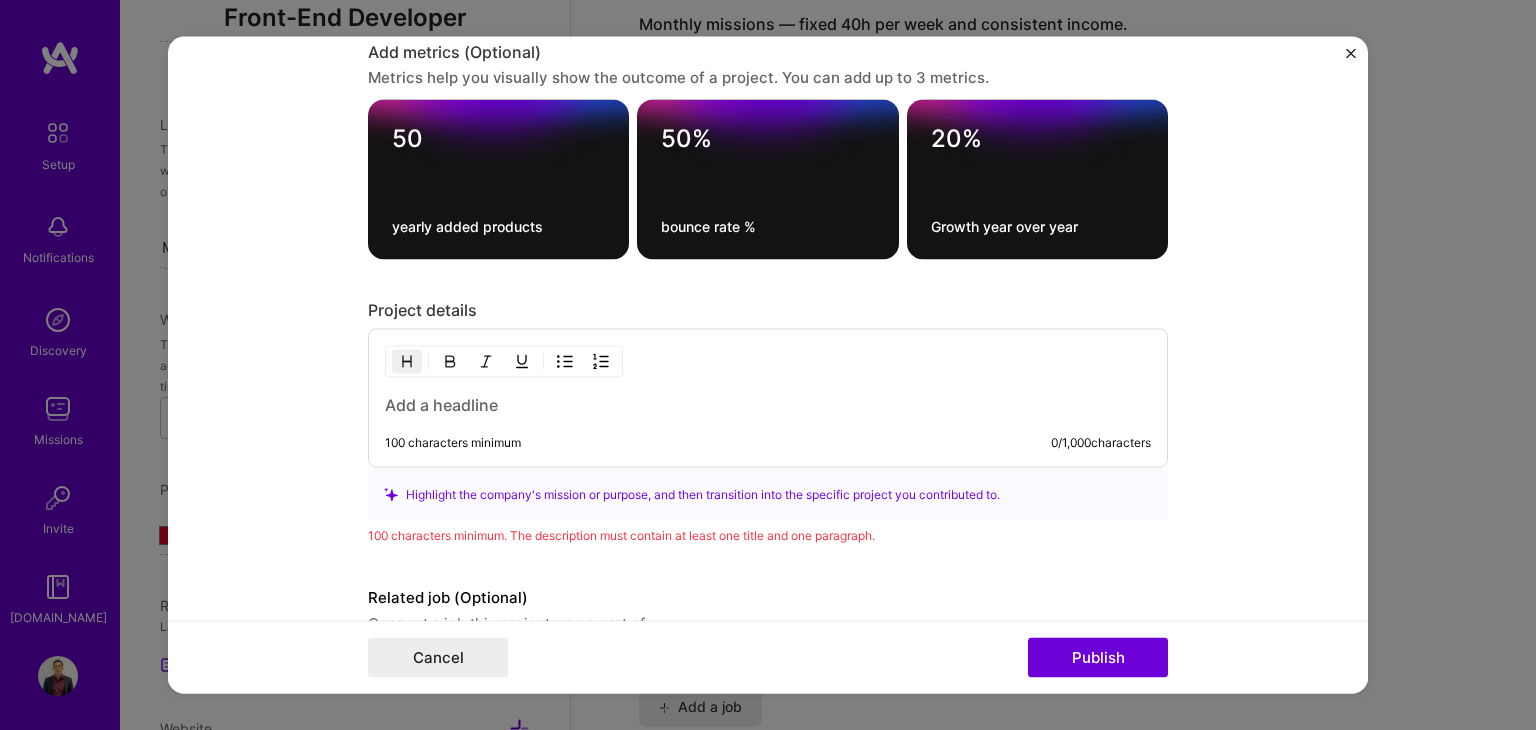 click at bounding box center [768, 405] 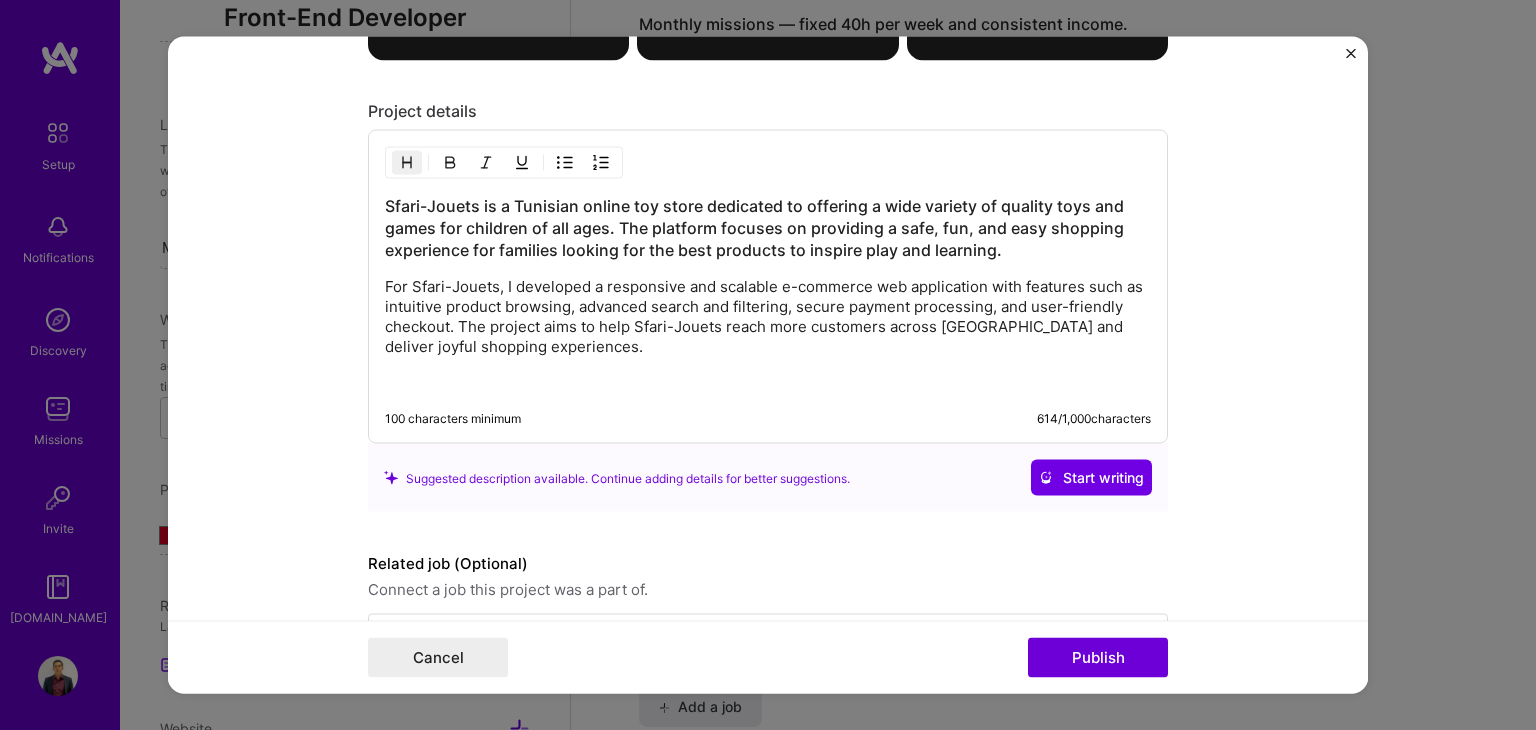 scroll, scrollTop: 2341, scrollLeft: 0, axis: vertical 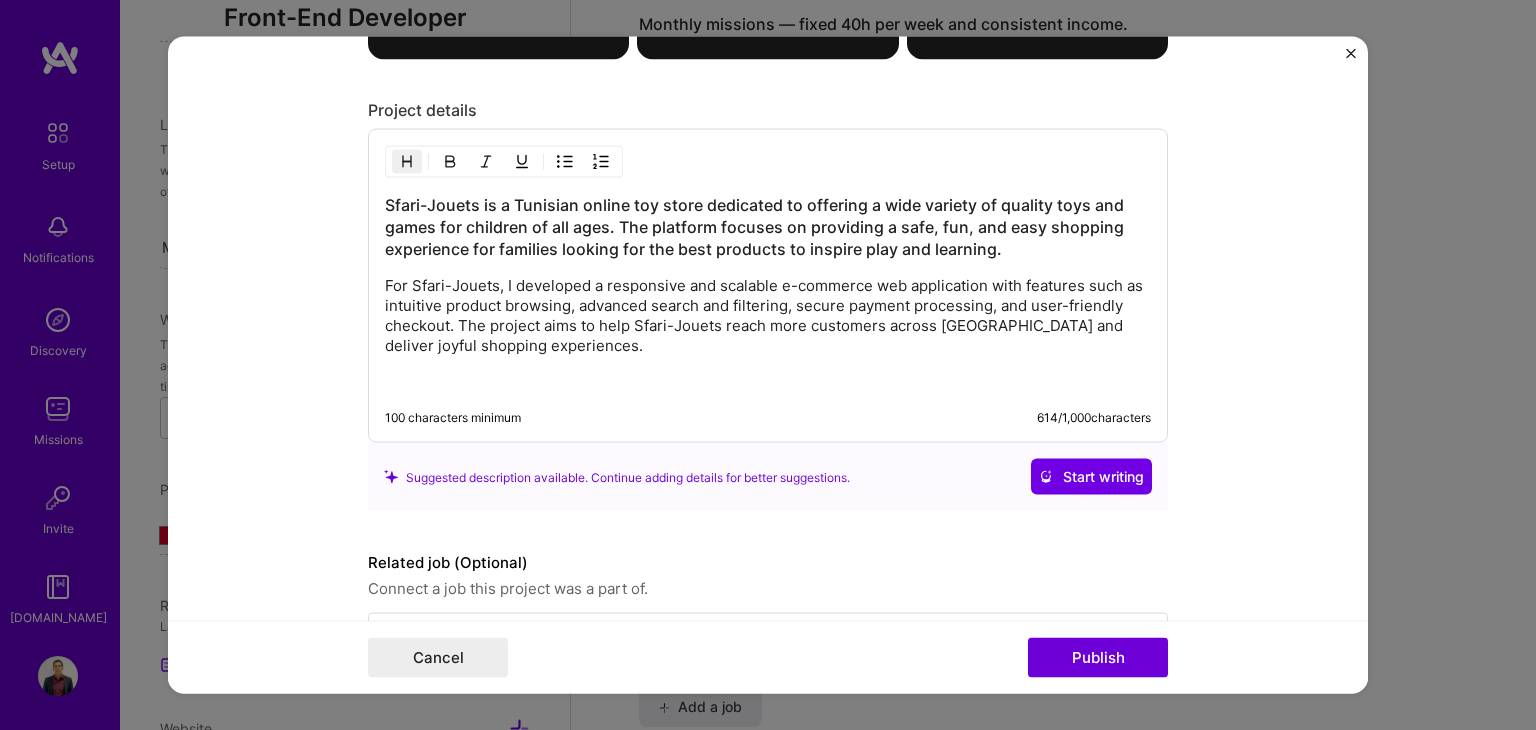 click at bounding box center (565, 162) 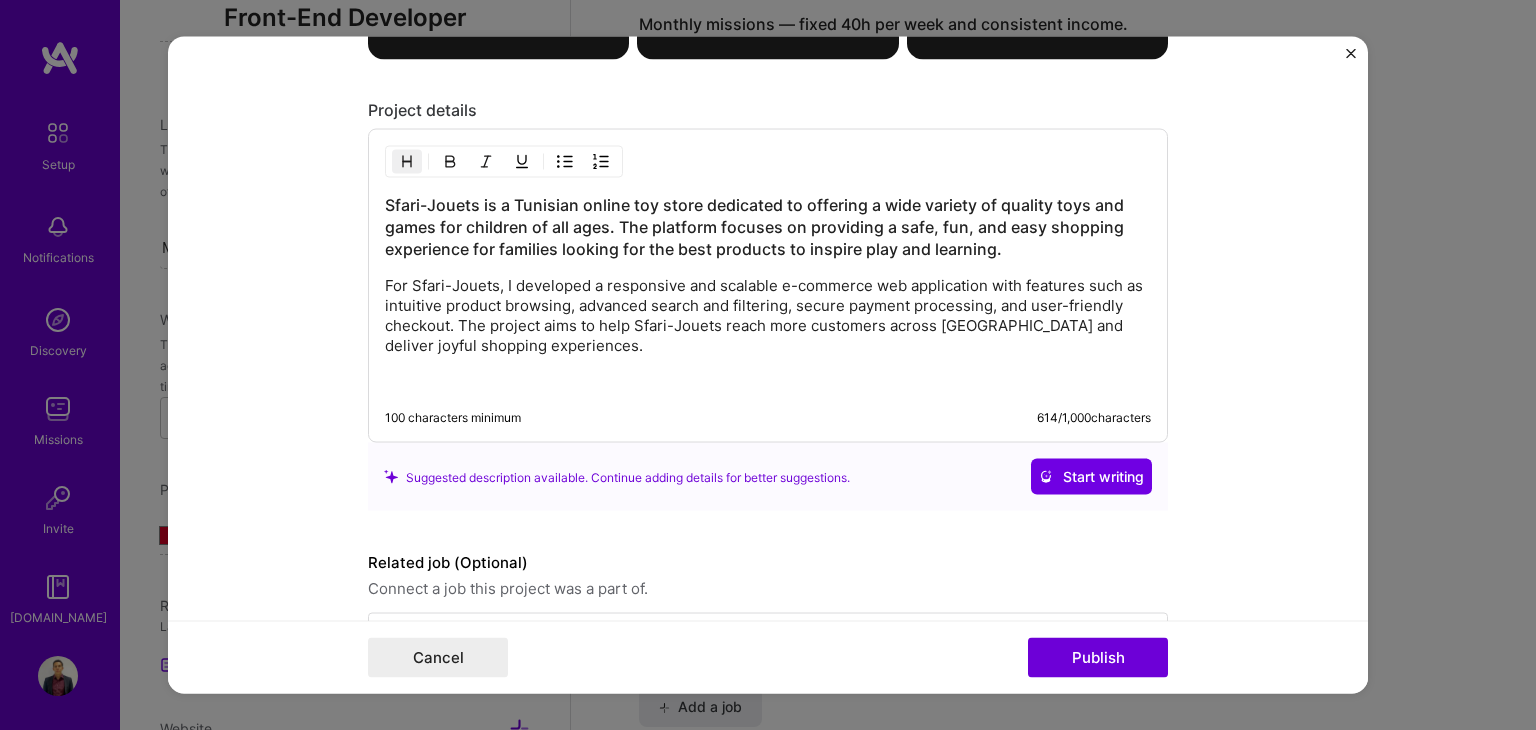 click at bounding box center (565, 162) 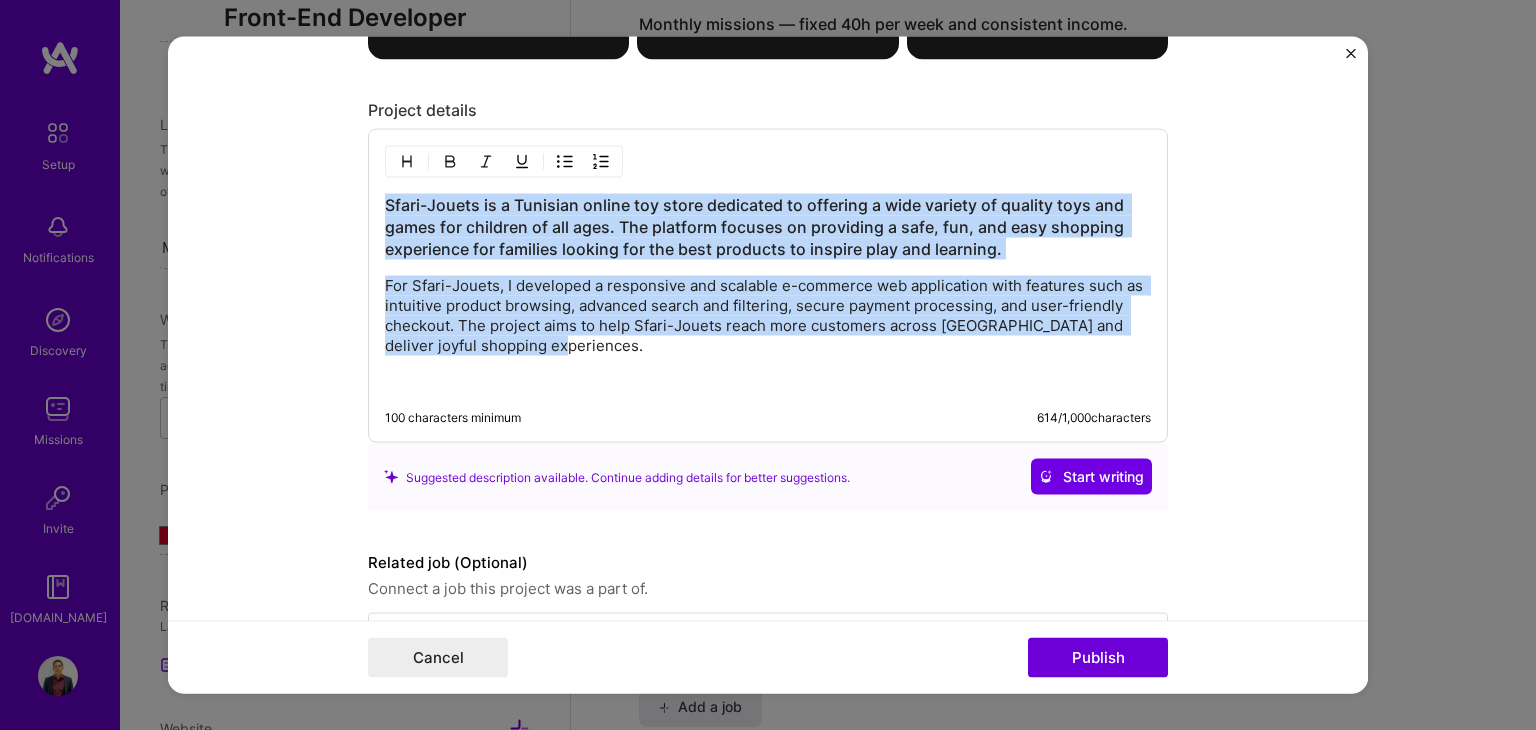 drag, startPoint x: 556, startPoint y: 341, endPoint x: 204, endPoint y: 175, distance: 389.17862 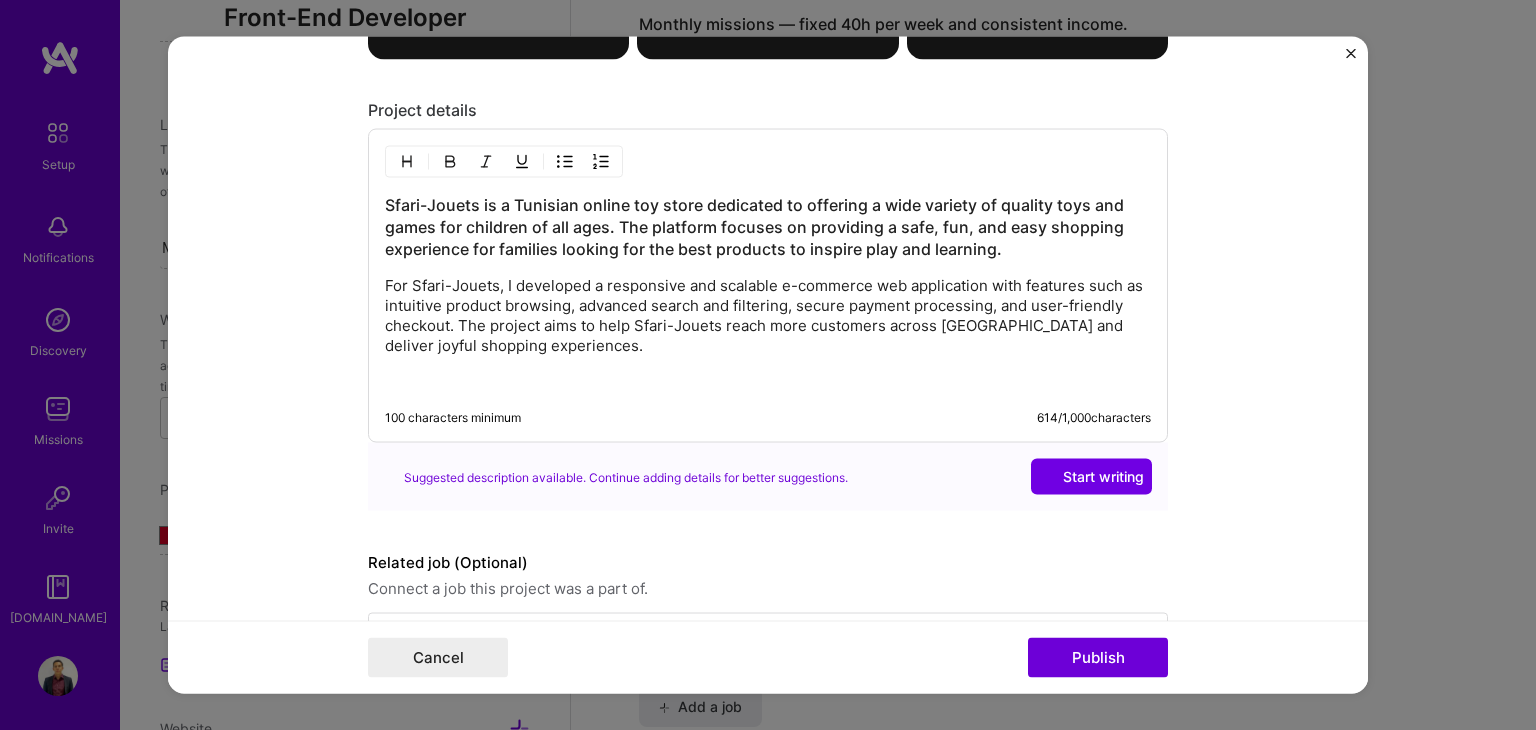 scroll, scrollTop: 2277, scrollLeft: 0, axis: vertical 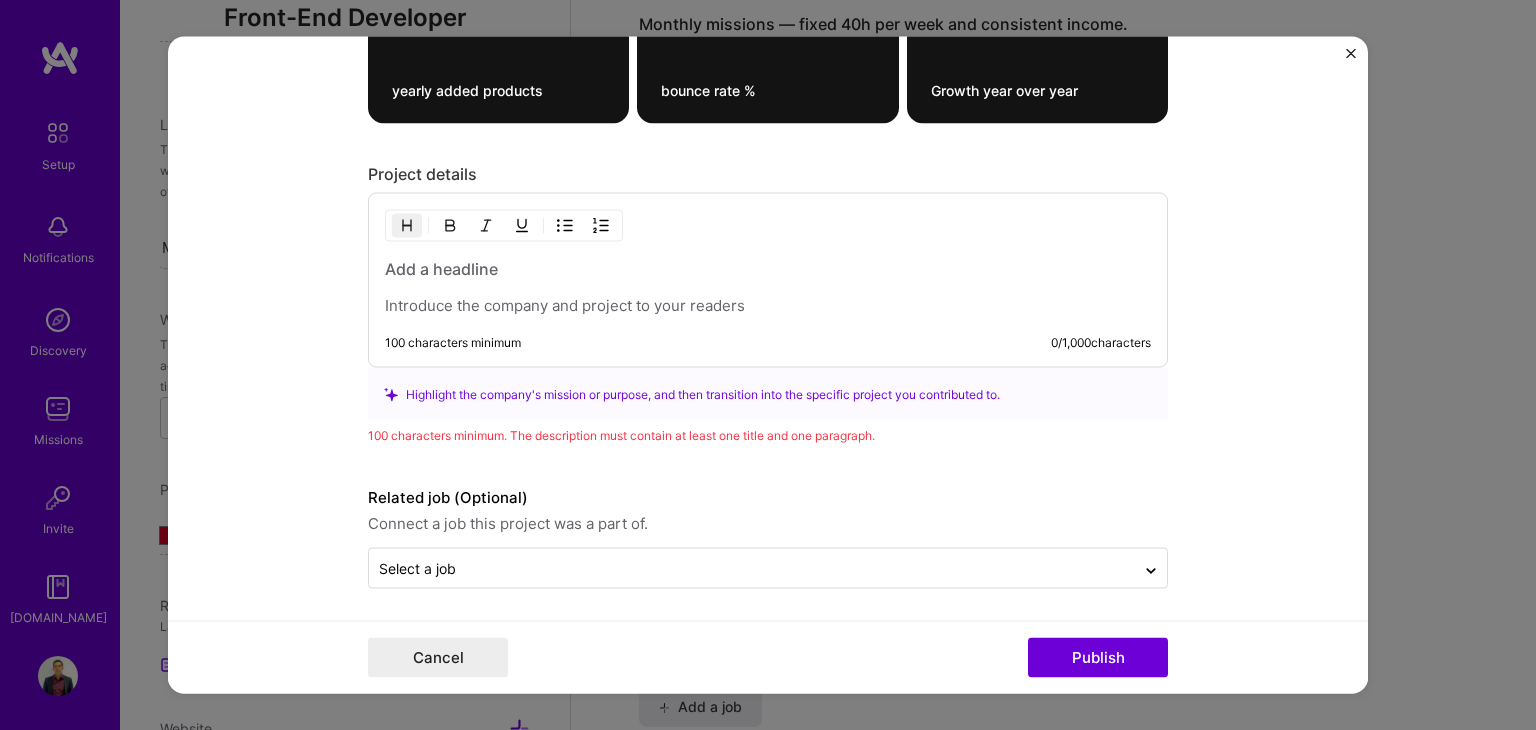 click on "100 characters minimum 0 / 1,000  characters" at bounding box center (768, 280) 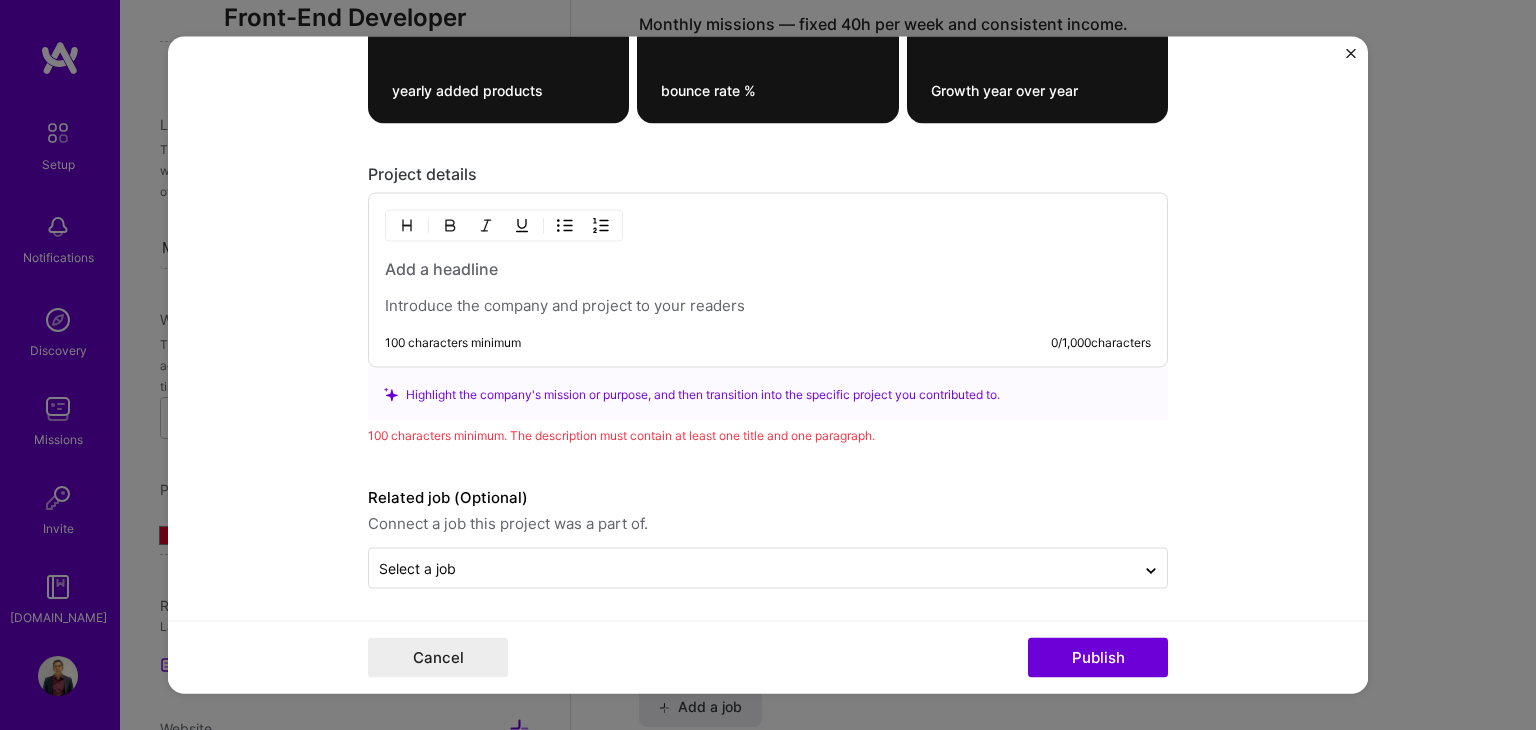 click at bounding box center [768, 306] 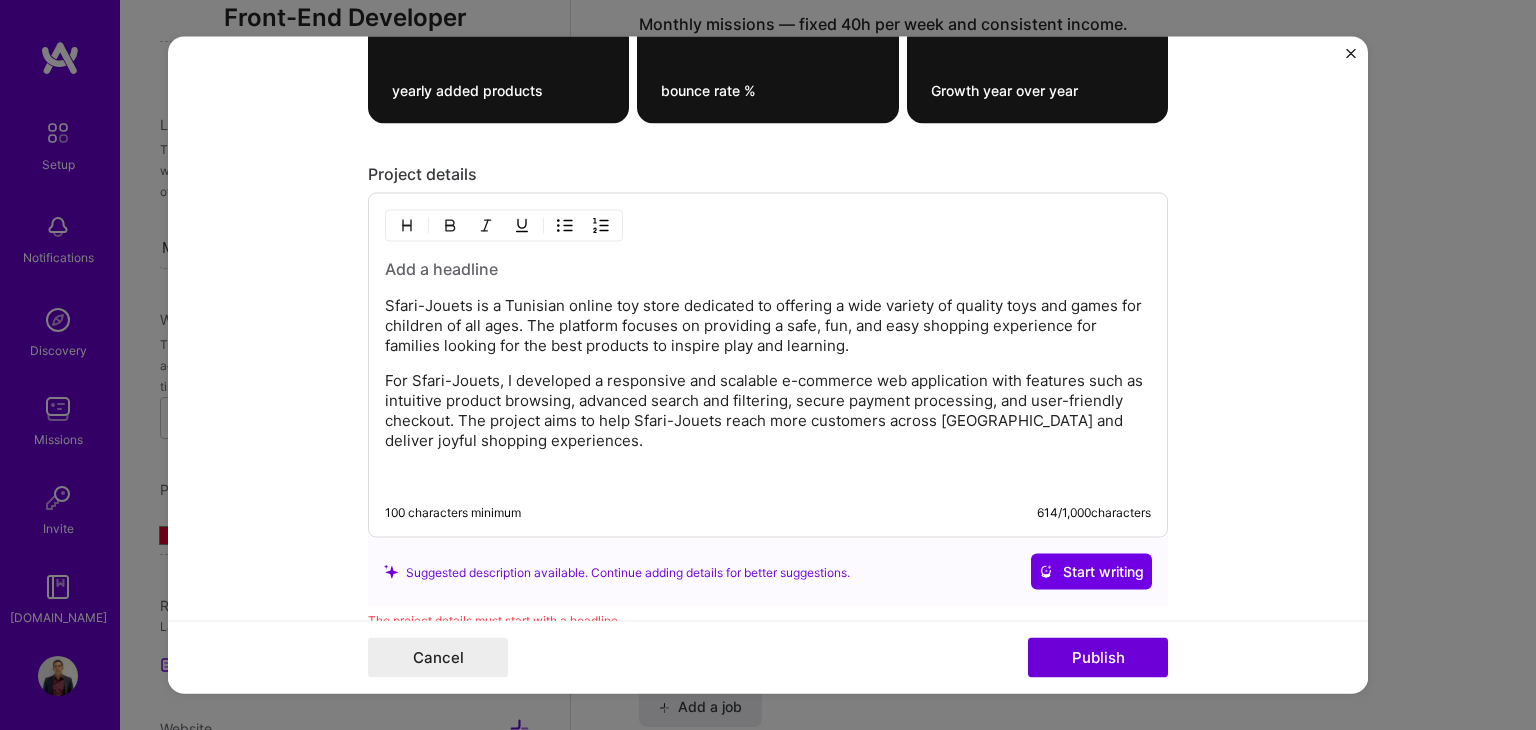click at bounding box center [768, 269] 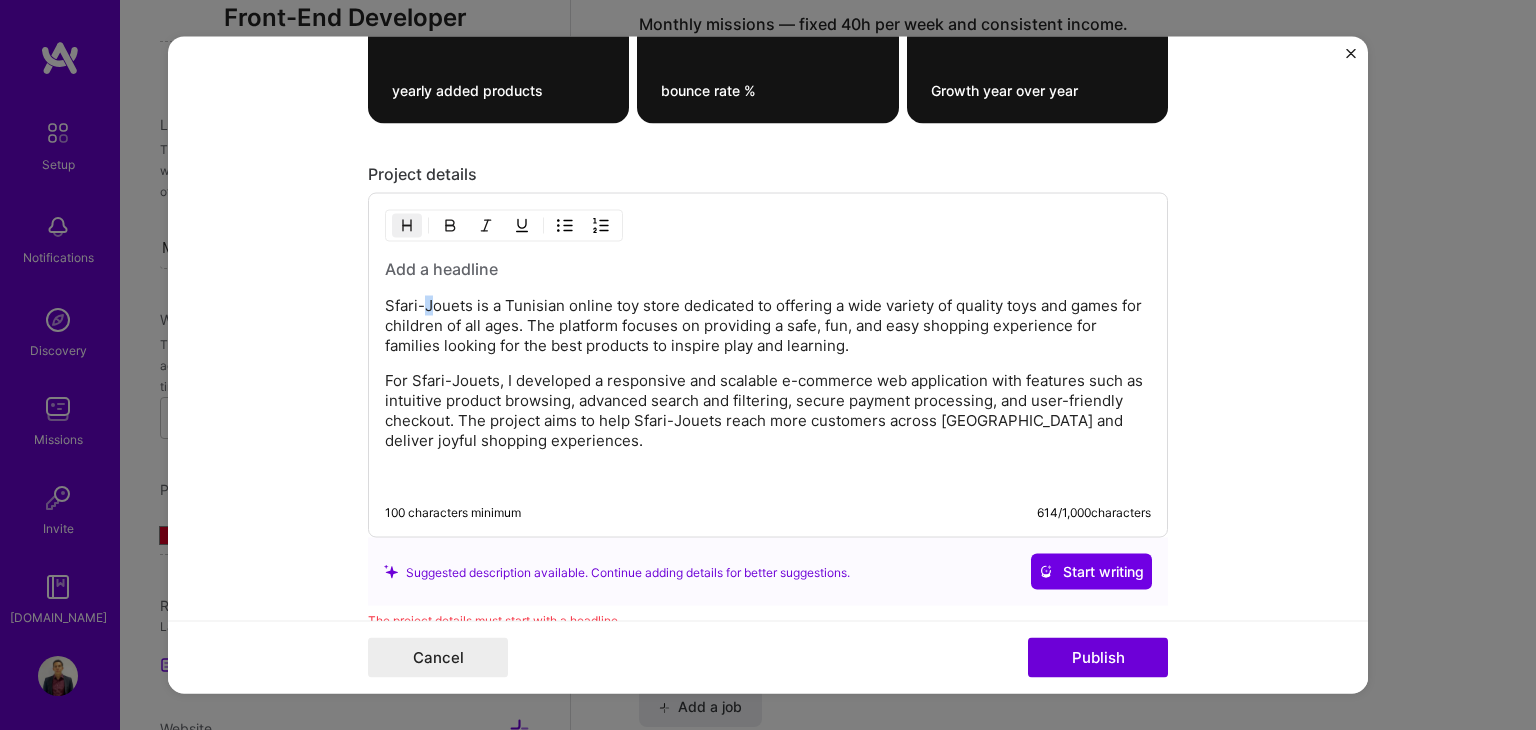 click on "Sfari-Jouets is a Tunisian online toy store dedicated to offering a wide variety of quality toys and games for children of all ages. The platform focuses on providing a safe, fun, and easy shopping experience for families looking for the best products to inspire play and learning. For Sfari-Jouets, I developed a responsive and scalable e-commerce web application with features such as intuitive product browsing, advanced search and filtering, secure payment processing, and user-friendly checkout. The project aims to help Sfari-Jouets reach more customers across [GEOGRAPHIC_DATA] and deliver joyful shopping experiences." at bounding box center (768, 372) 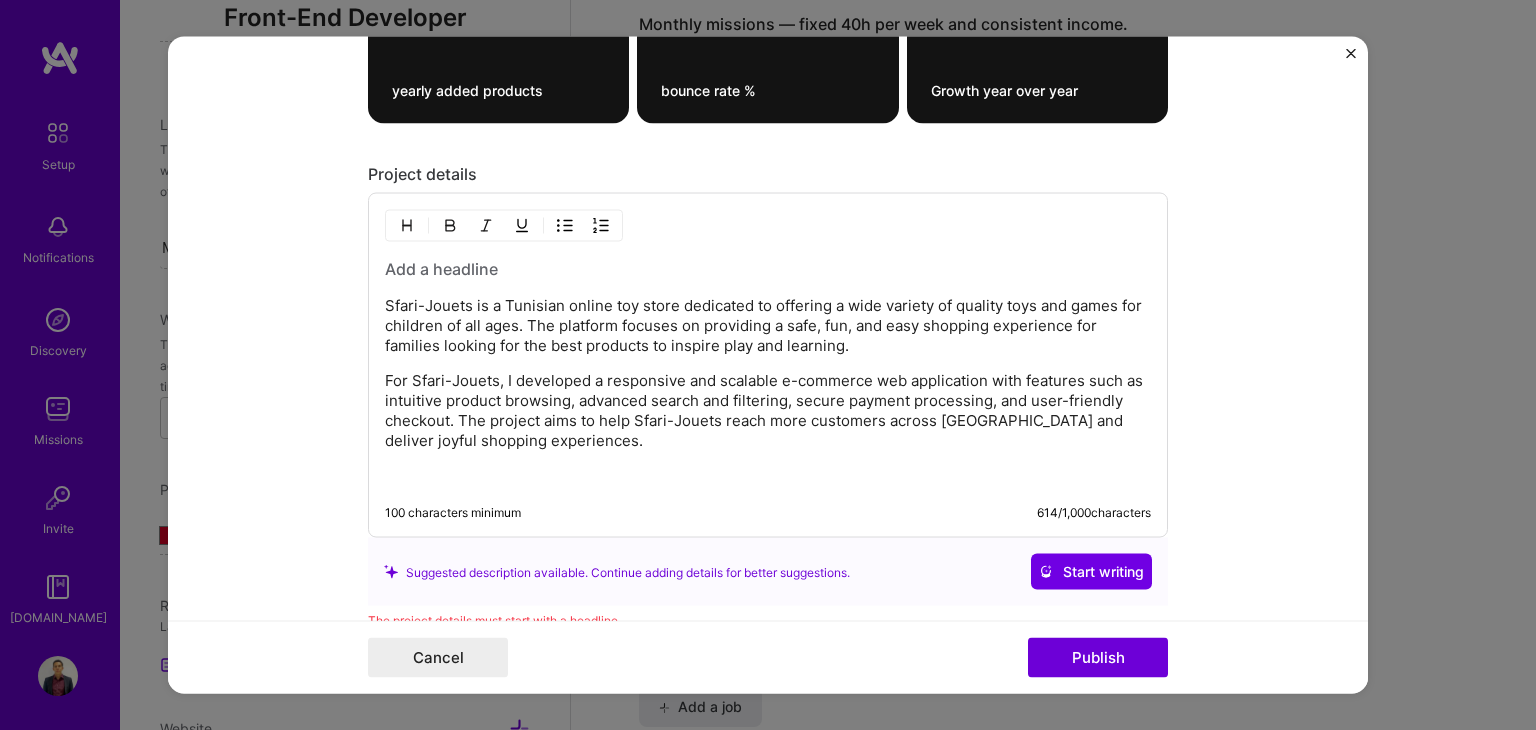 click at bounding box center (768, 269) 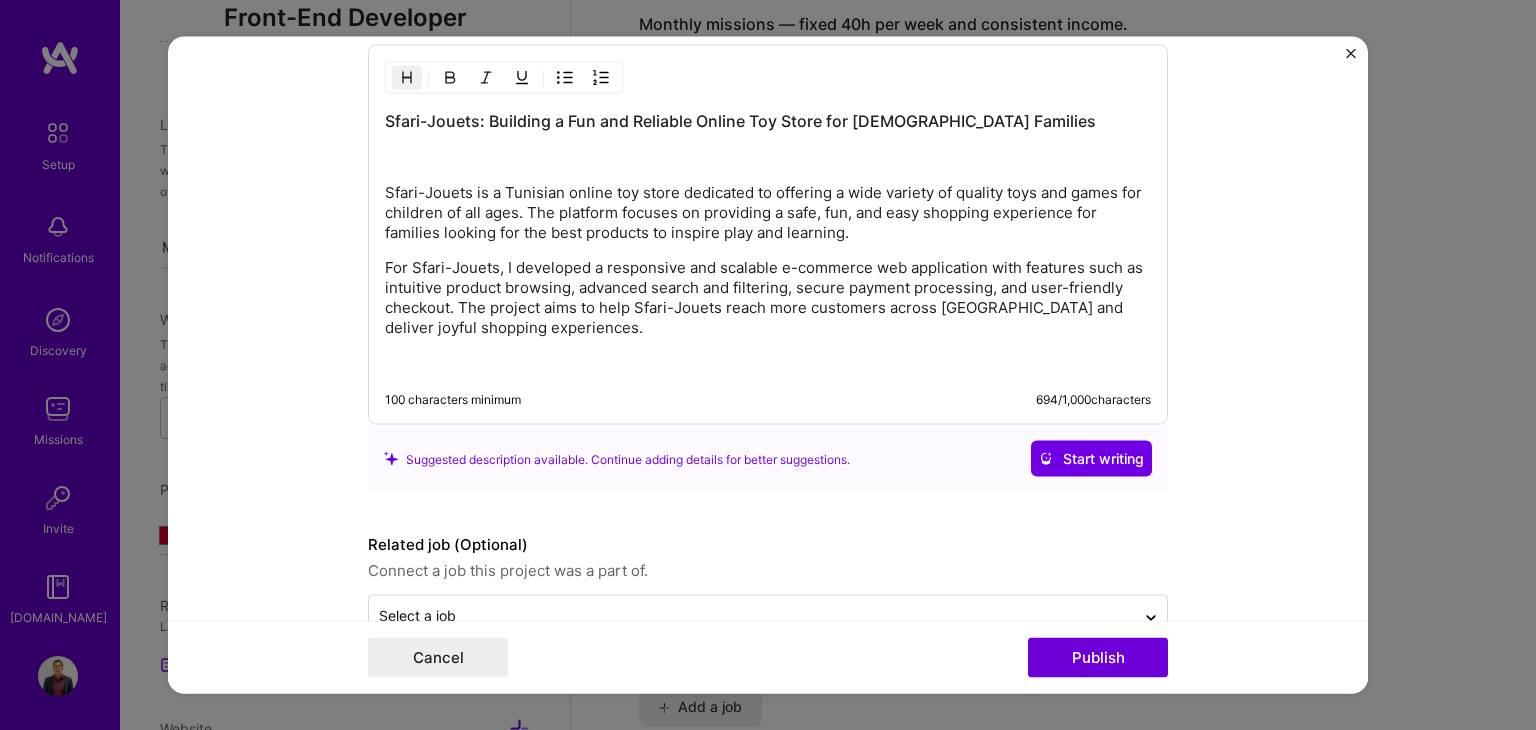 scroll, scrollTop: 2472, scrollLeft: 0, axis: vertical 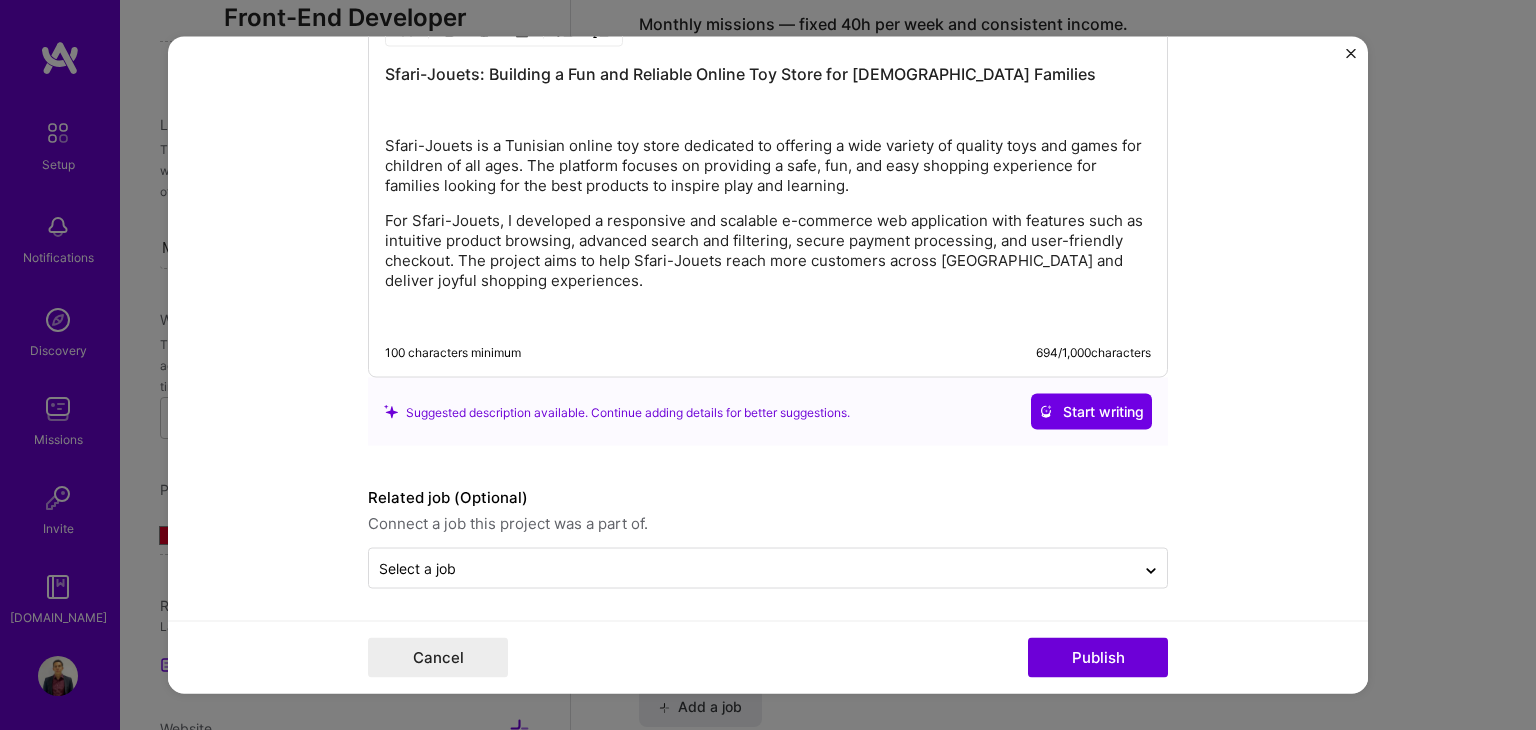 click at bounding box center (768, 111) 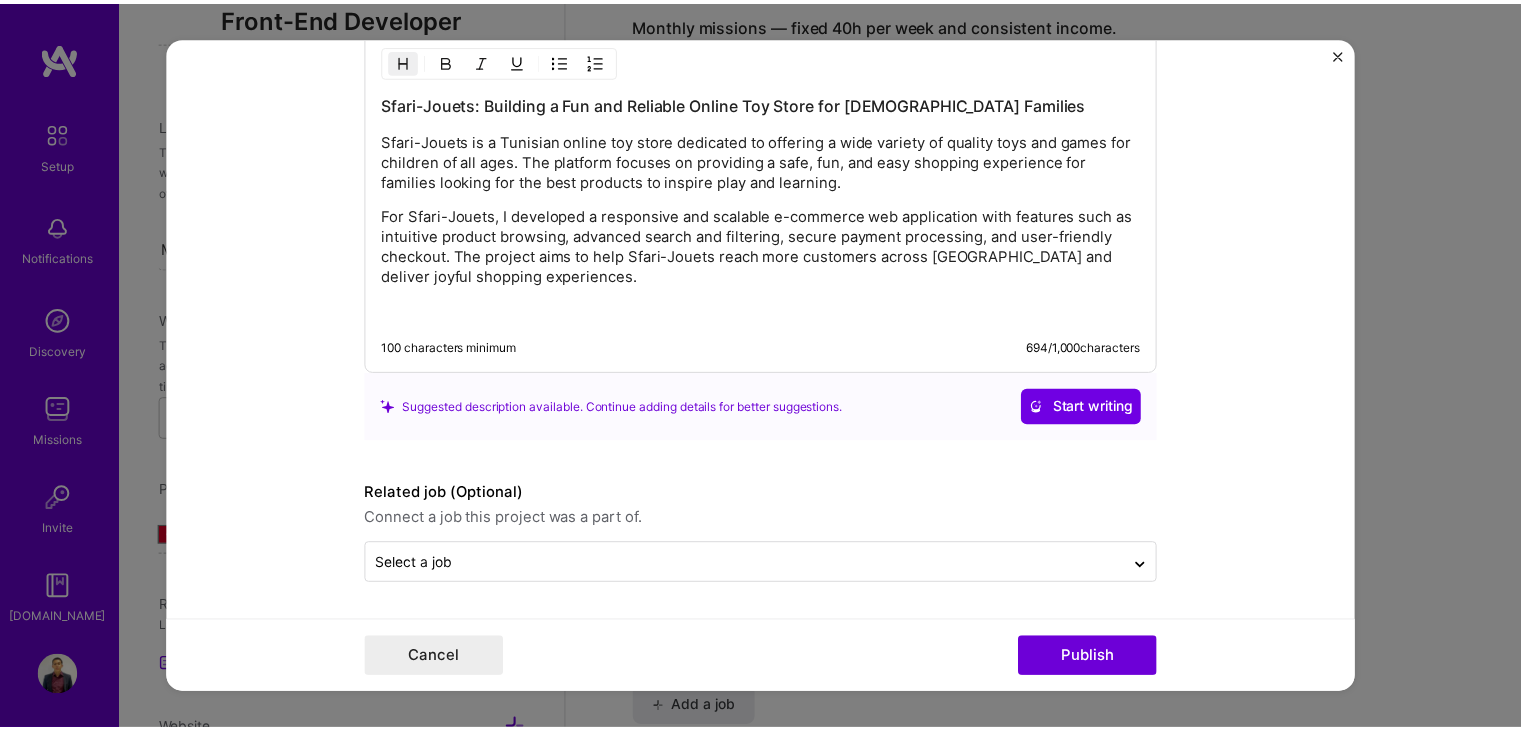 scroll, scrollTop: 2437, scrollLeft: 0, axis: vertical 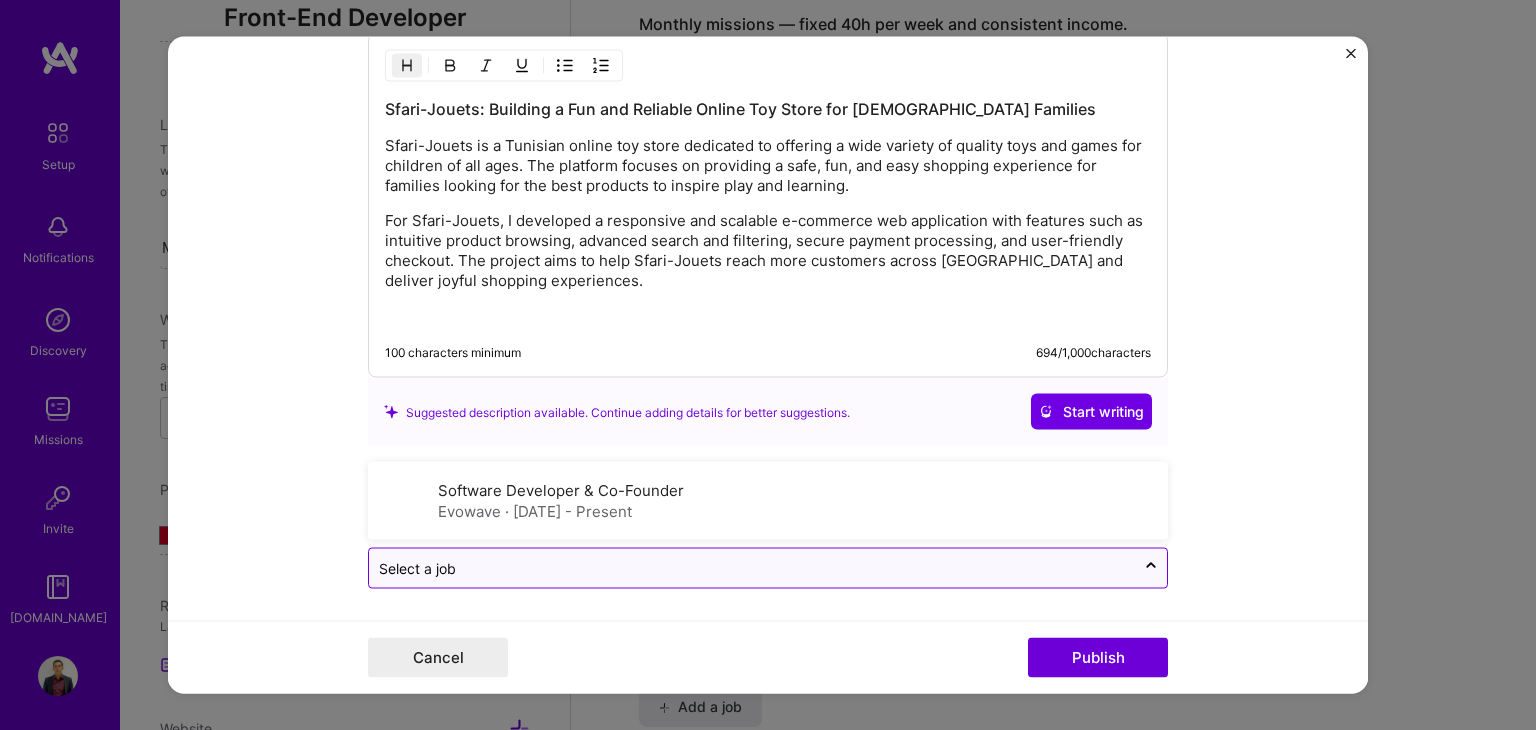 click at bounding box center (752, 568) 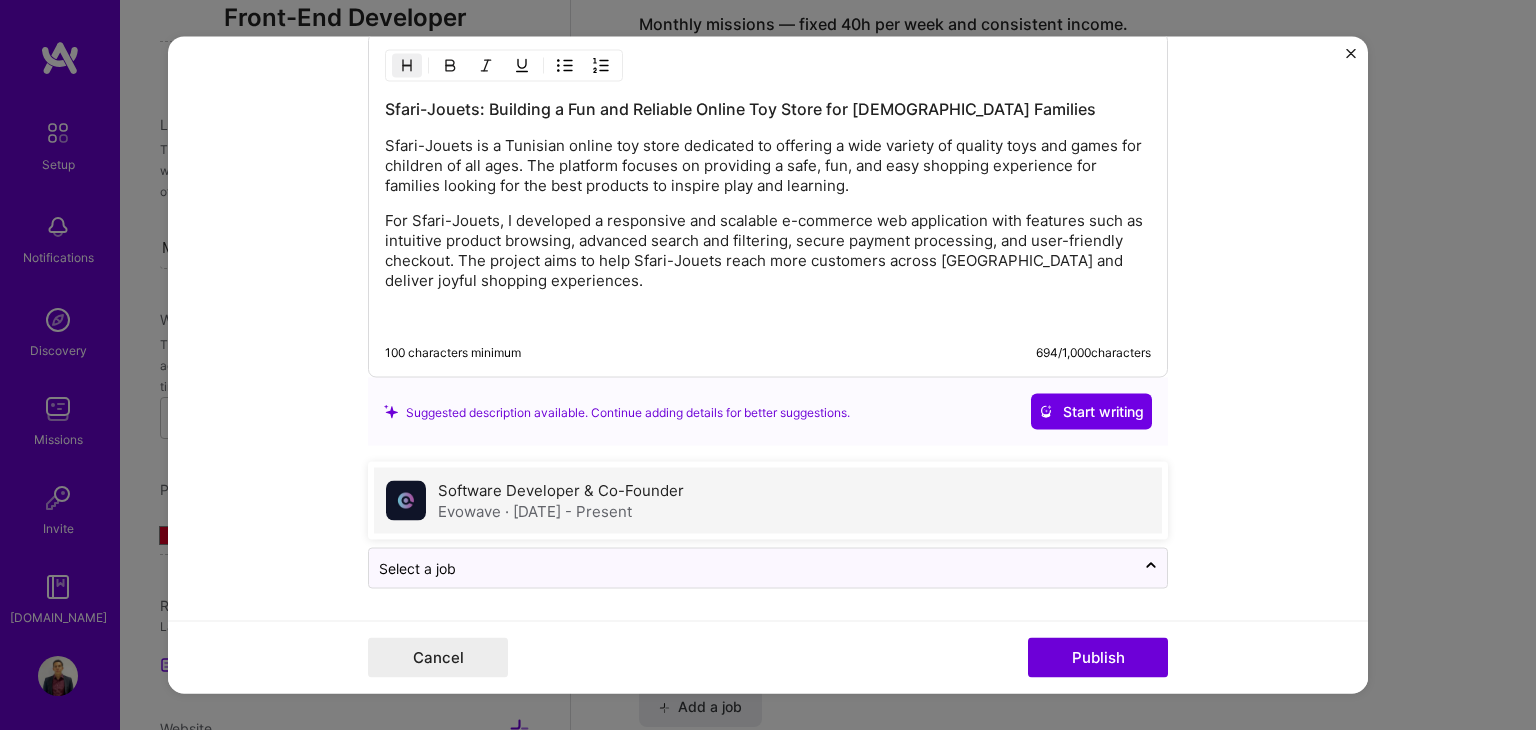 click on "·   [DATE]   -   Present" at bounding box center [568, 511] 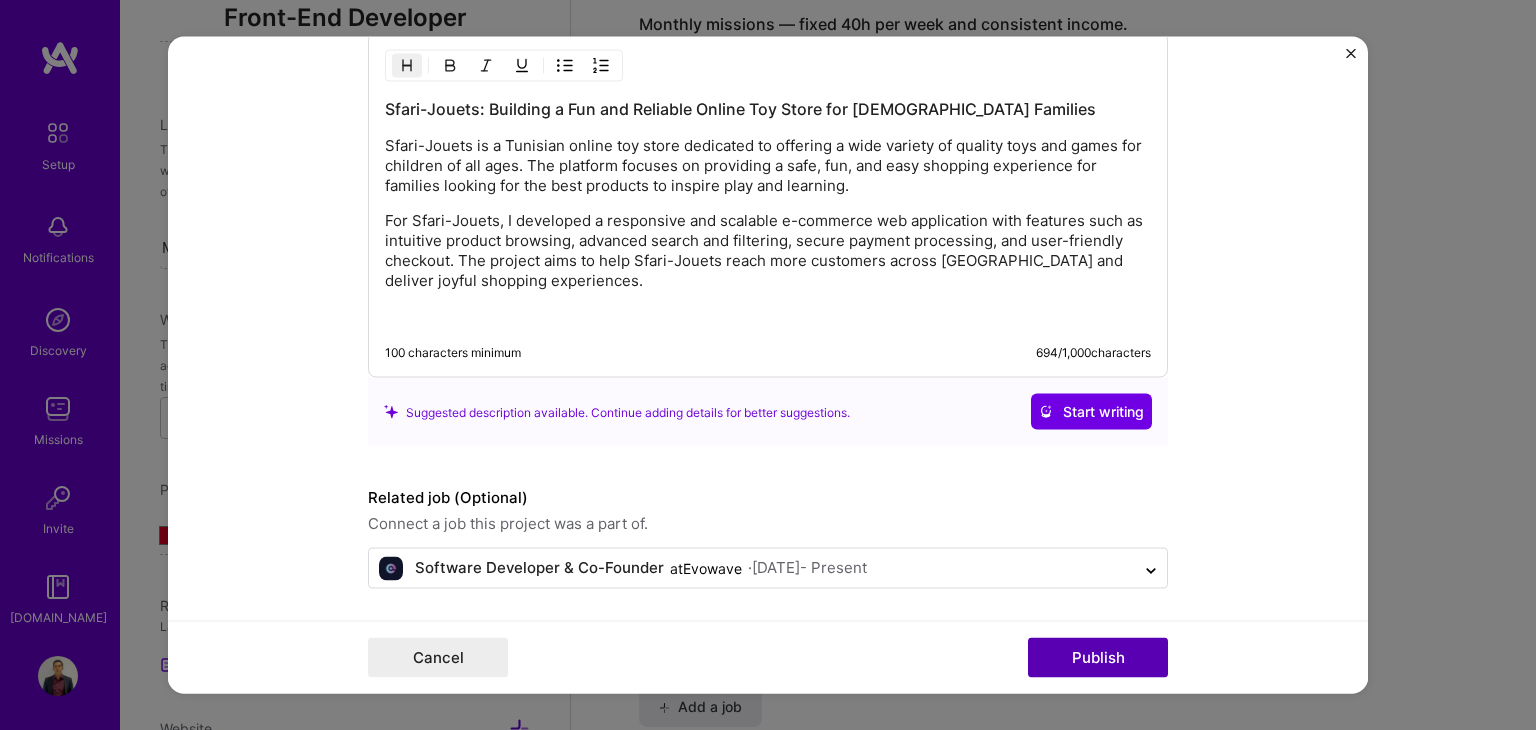click on "Publish" at bounding box center (1098, 658) 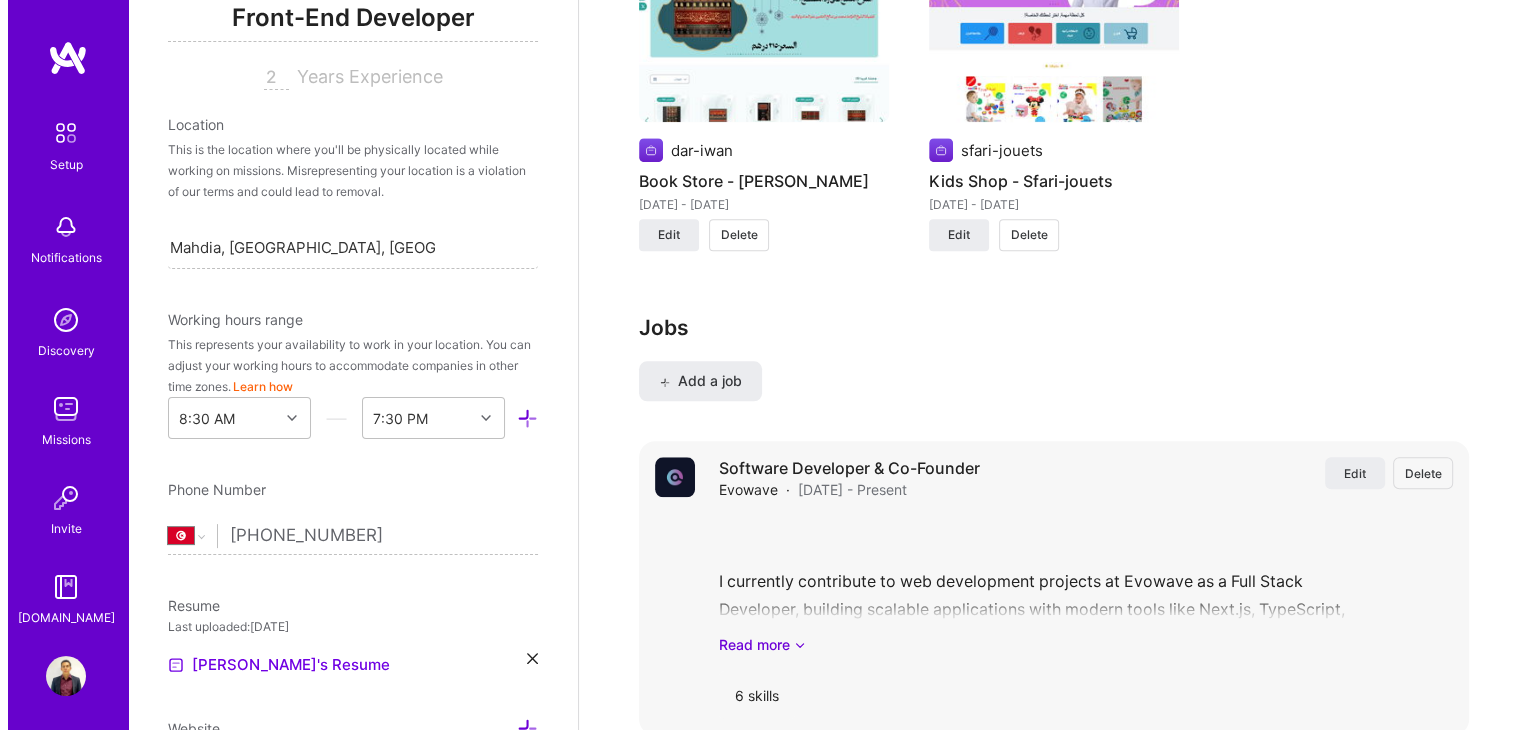 scroll, scrollTop: 1836, scrollLeft: 0, axis: vertical 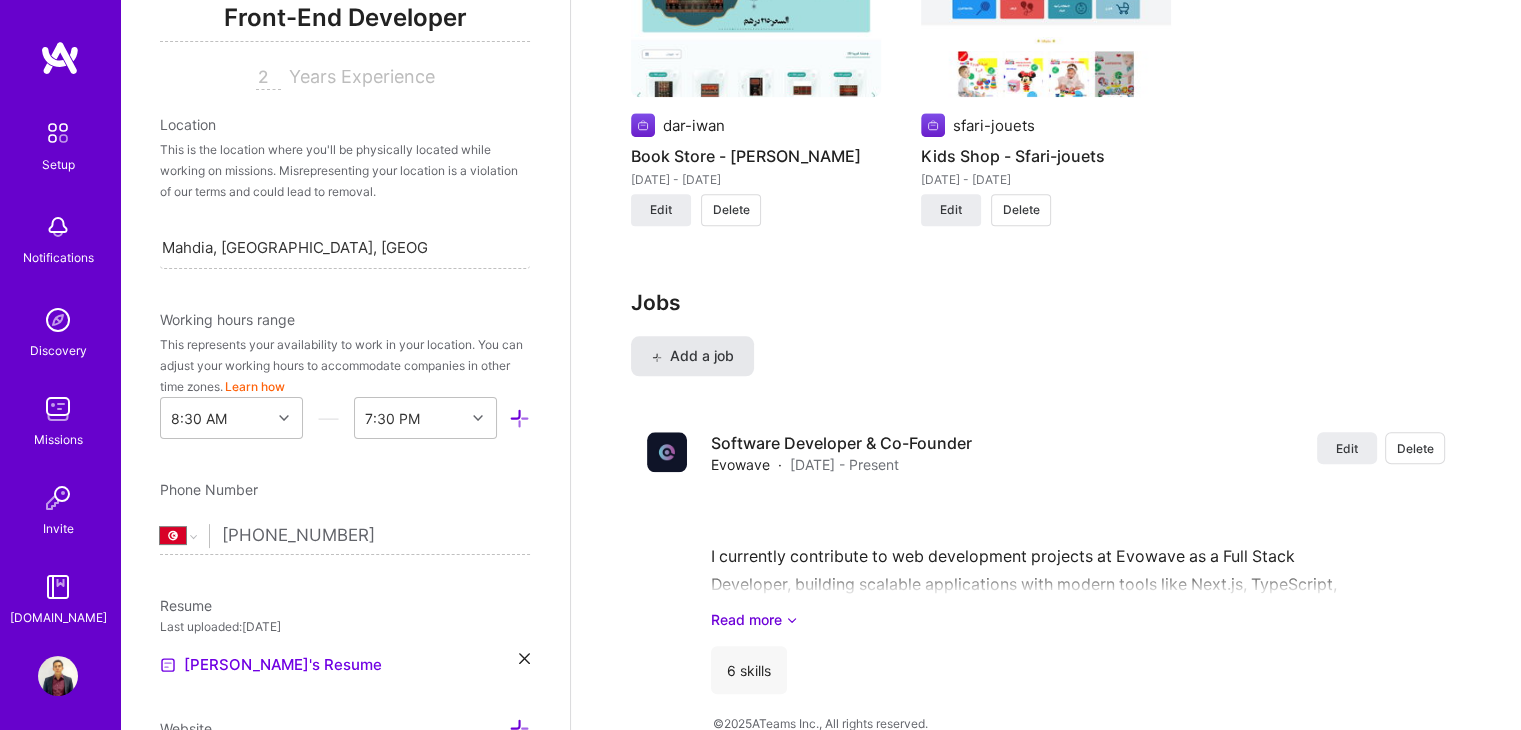 click on "Add a job" at bounding box center (692, 356) 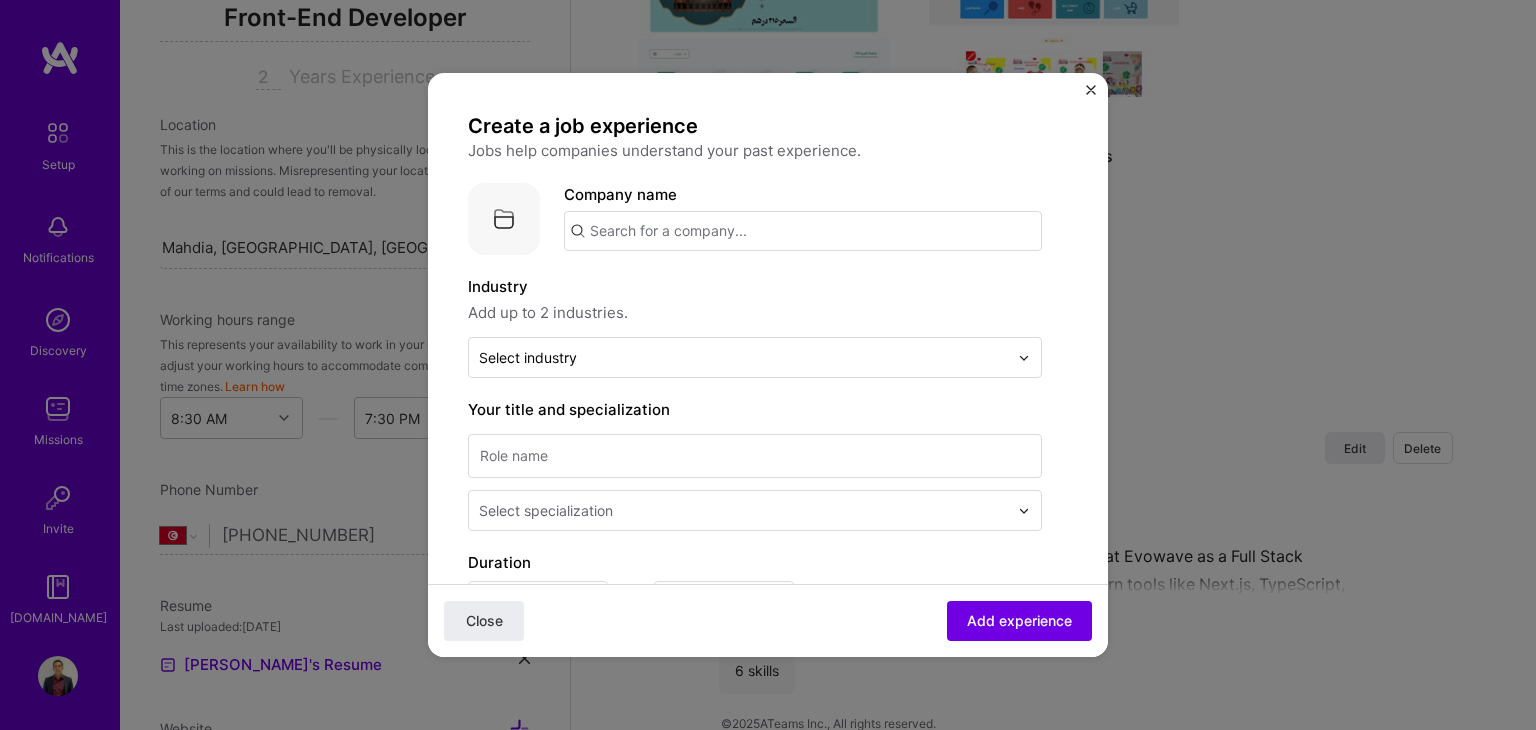 click at bounding box center [504, 219] 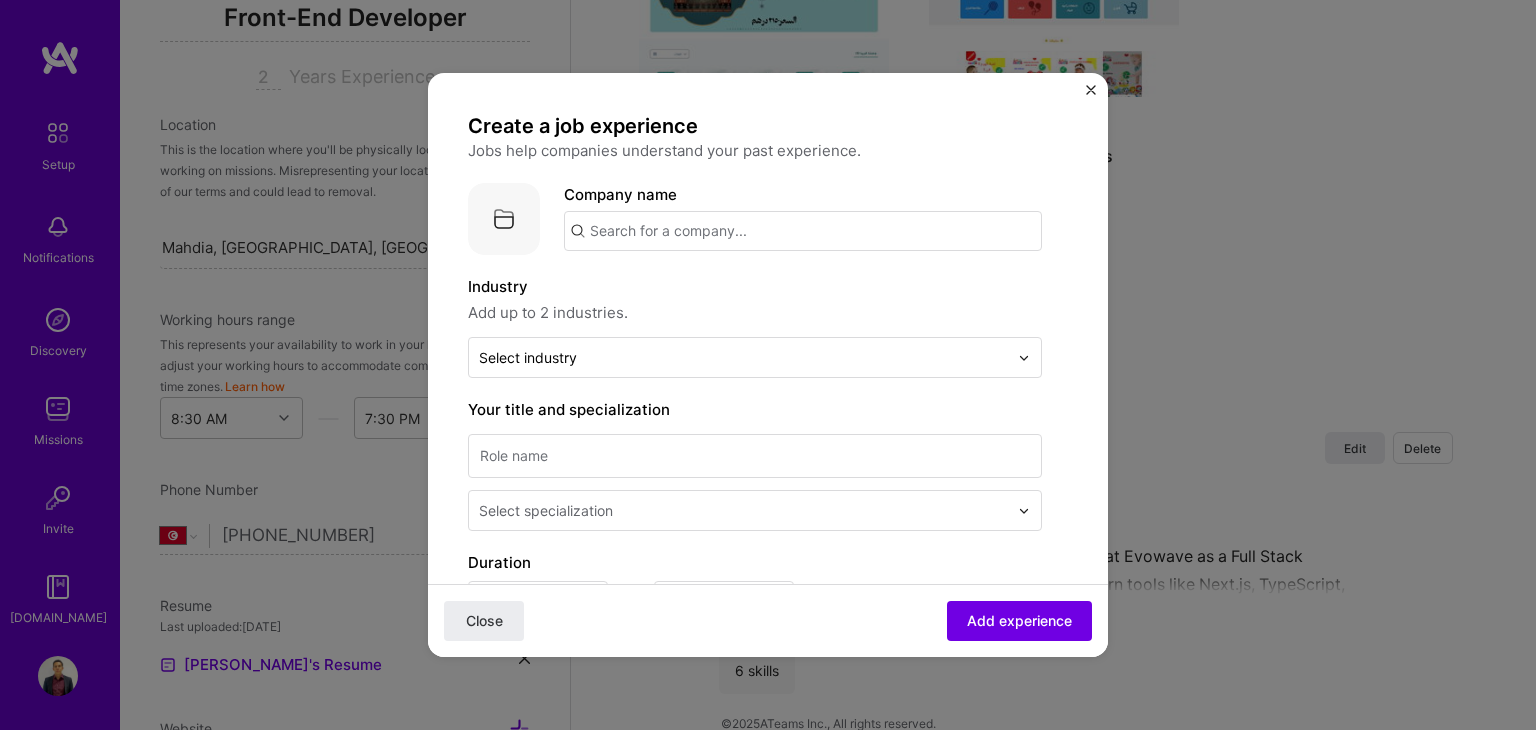 click at bounding box center [803, 231] 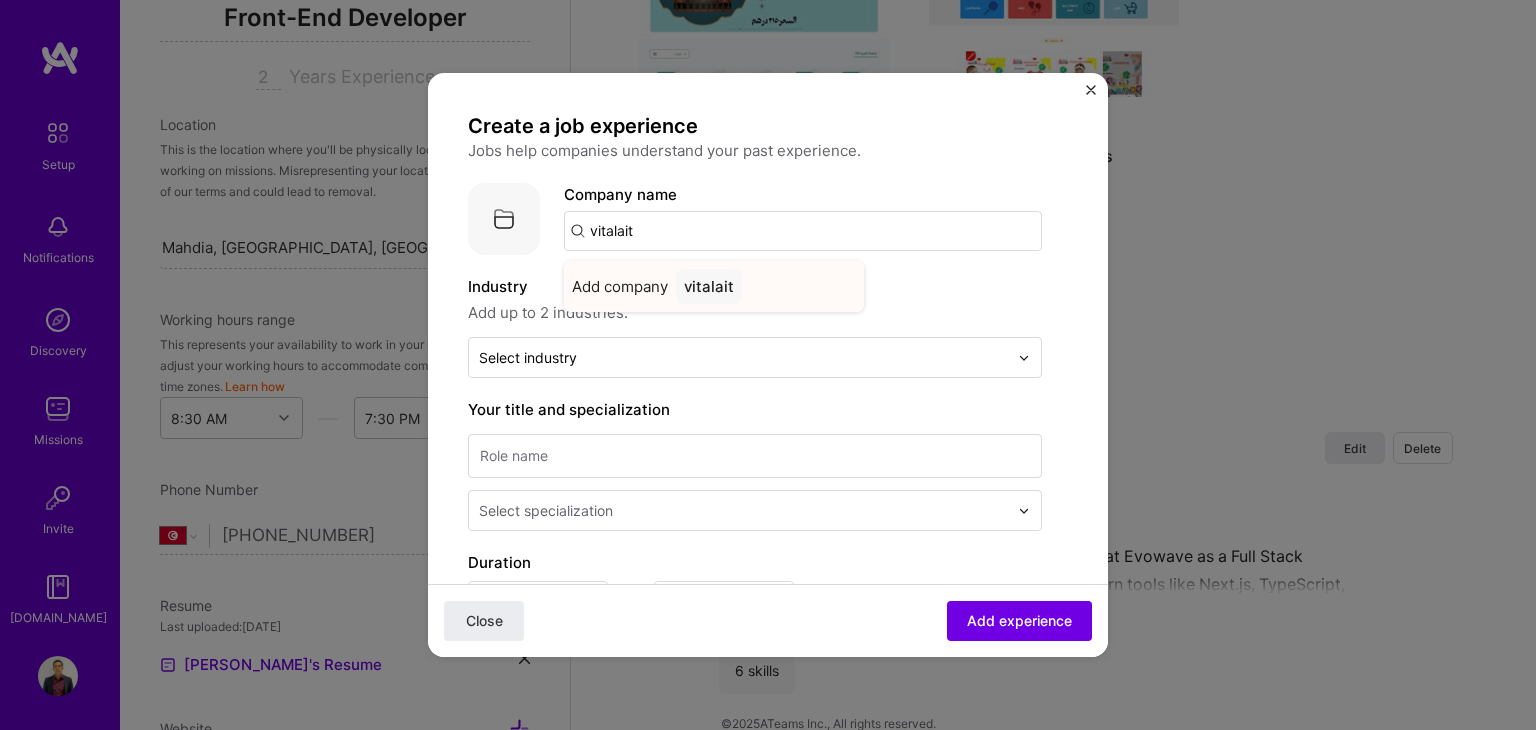 type on "vitalait" 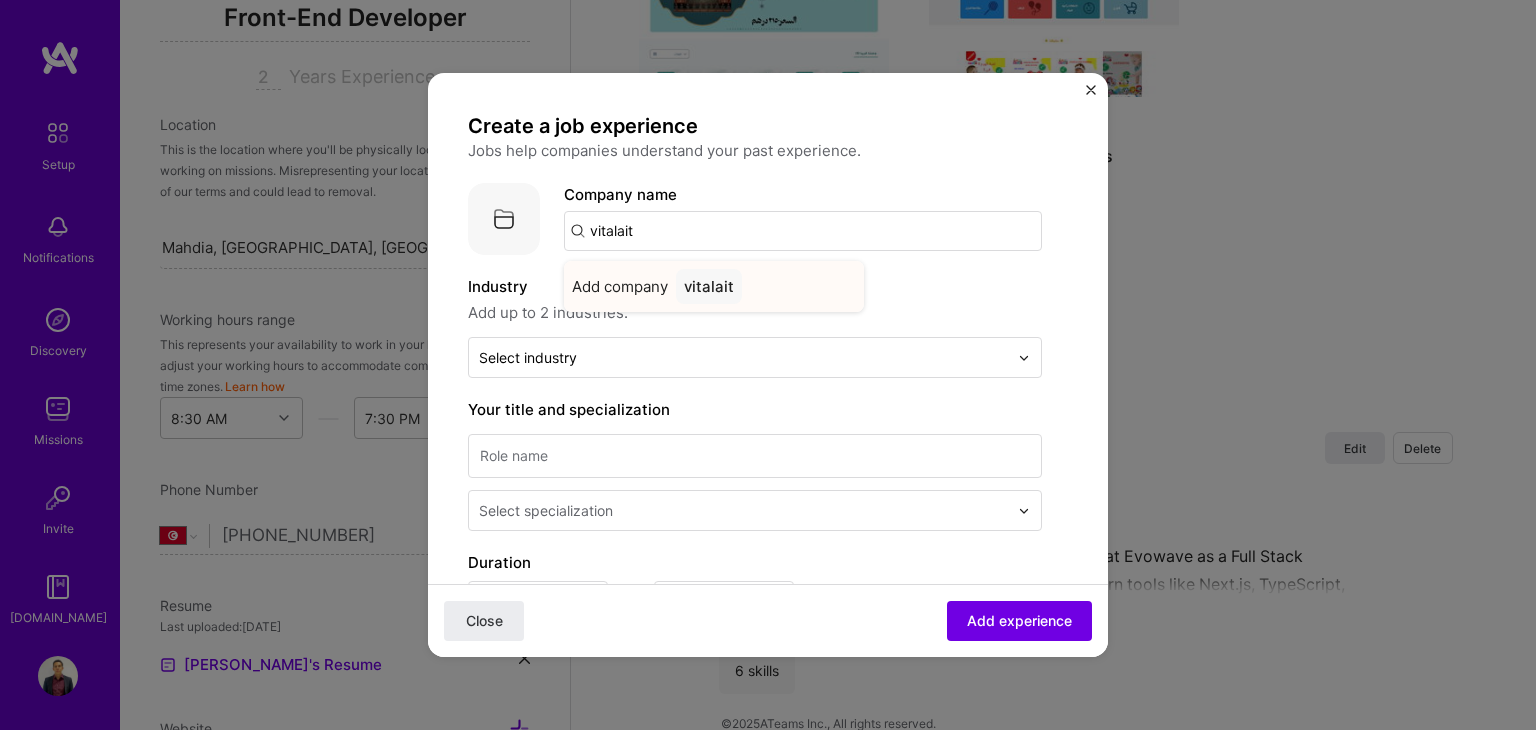 click on "vitalait" at bounding box center (709, 286) 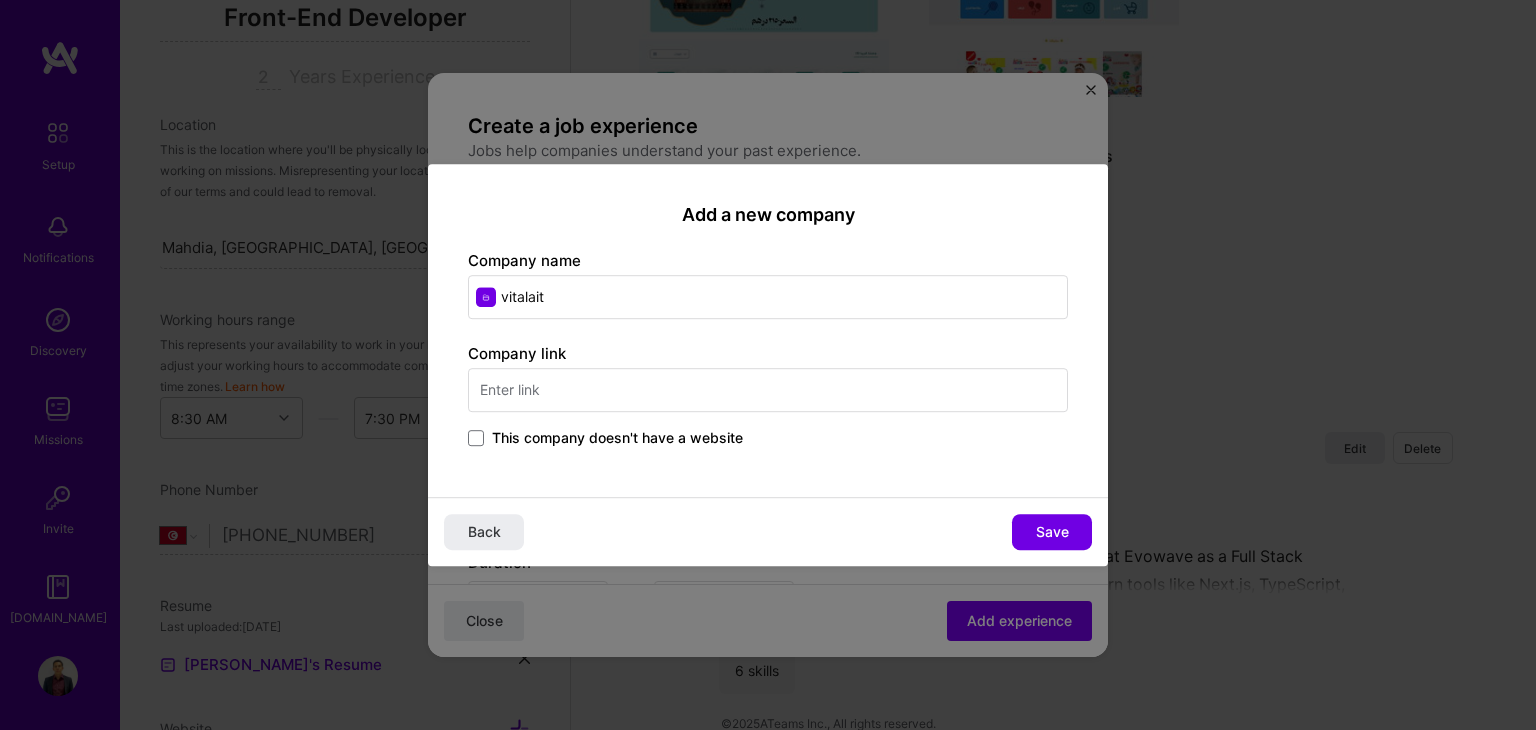 click at bounding box center [768, 390] 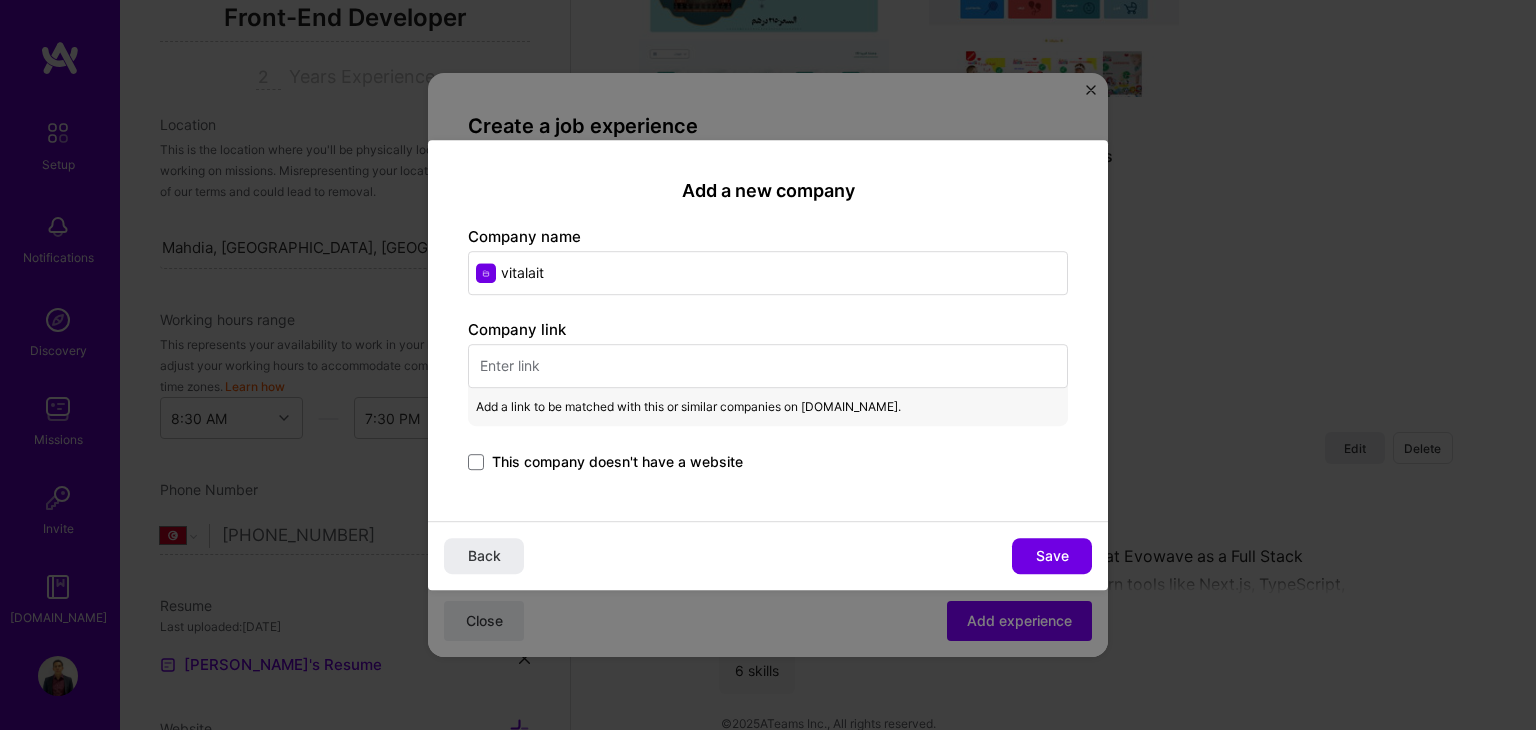 click on "Add a link to be matched with this or similar companies on [DOMAIN_NAME]." at bounding box center (688, 407) 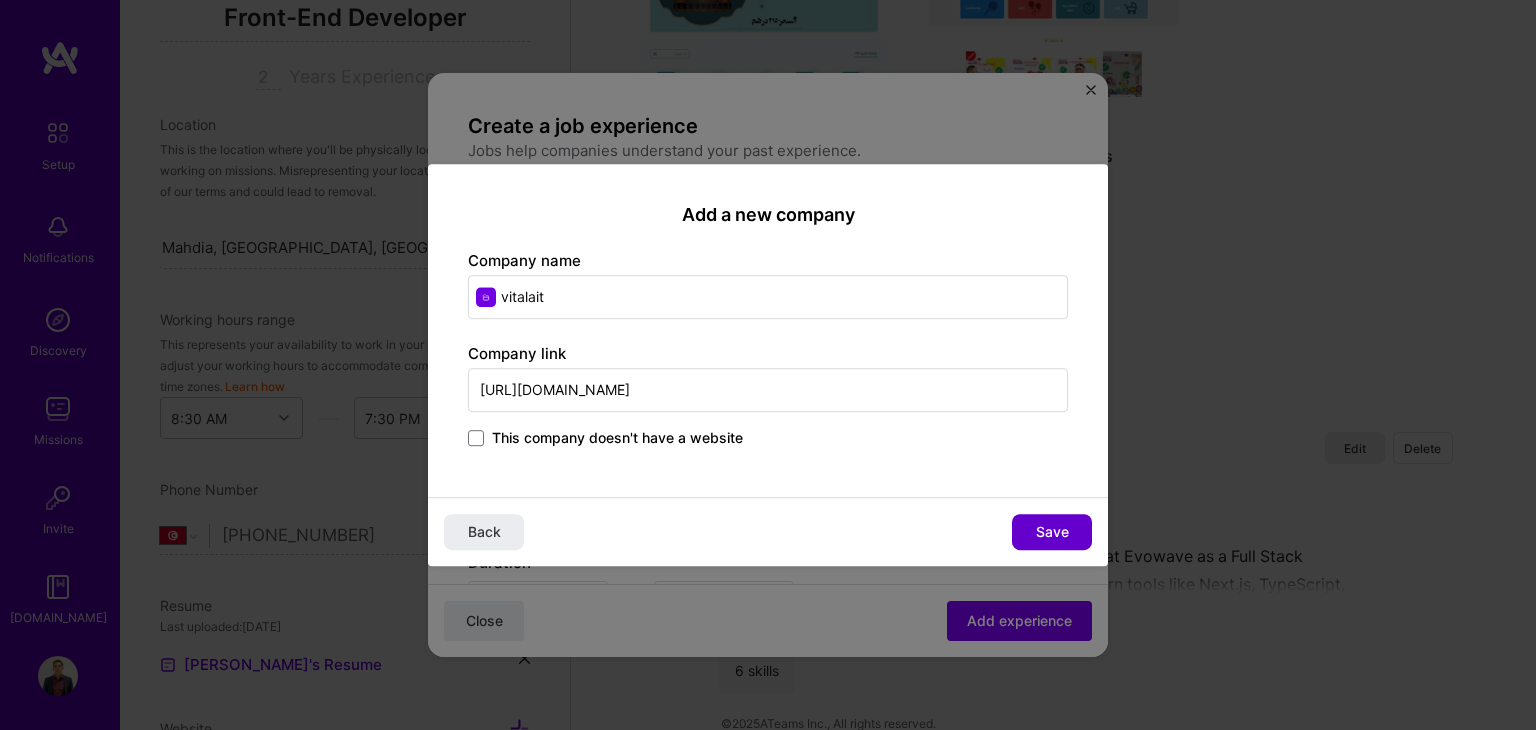 type on "[URL][DOMAIN_NAME]" 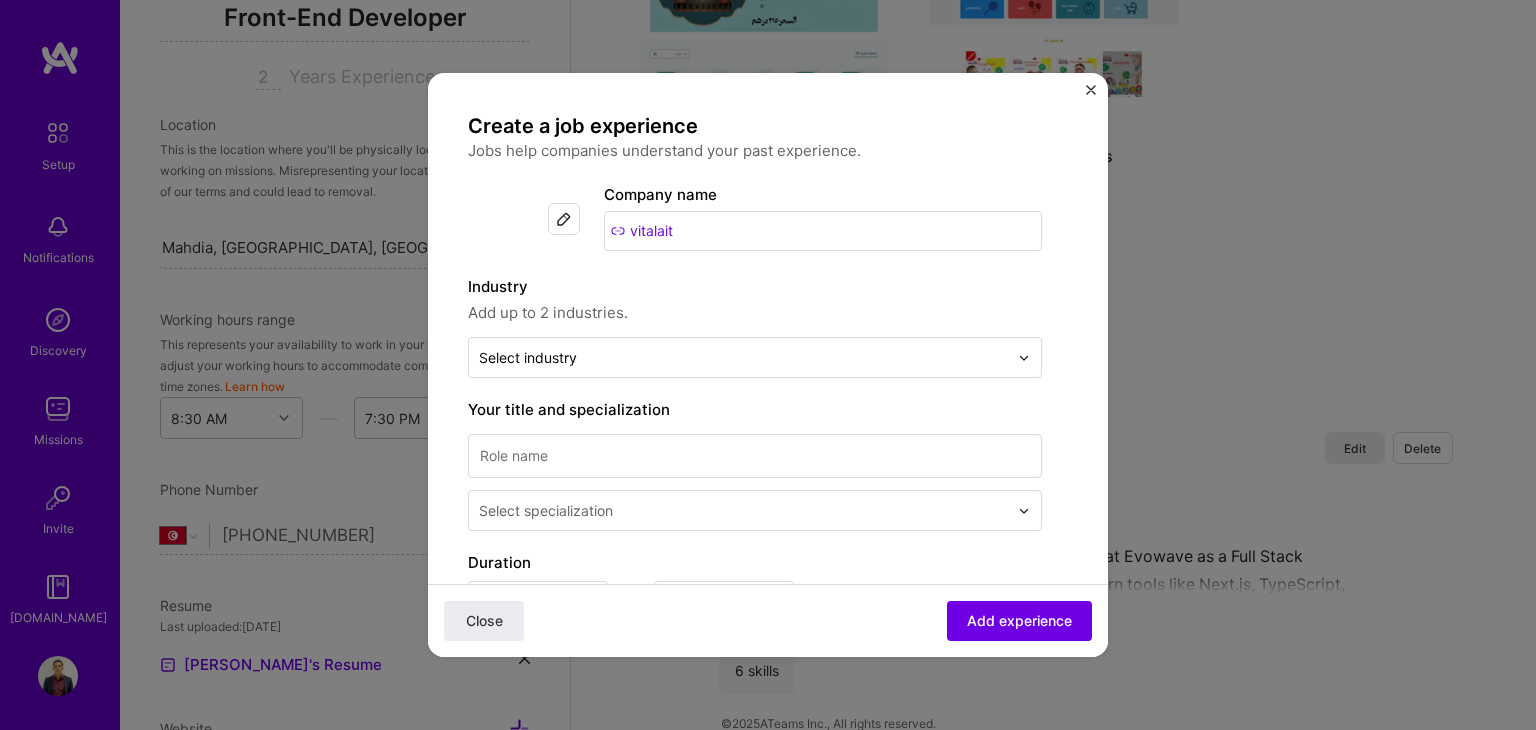 click at bounding box center [504, 219] 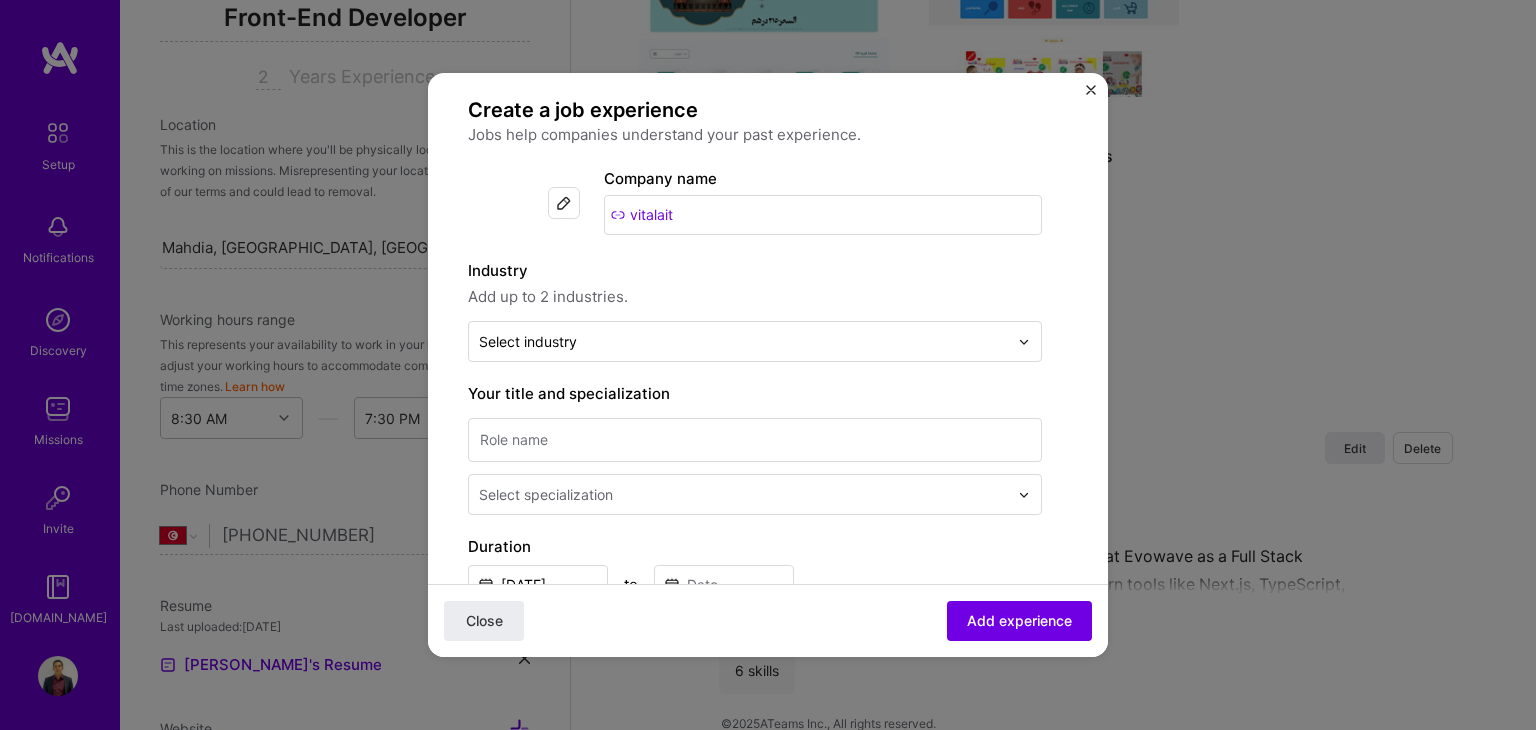 scroll, scrollTop: 0, scrollLeft: 0, axis: both 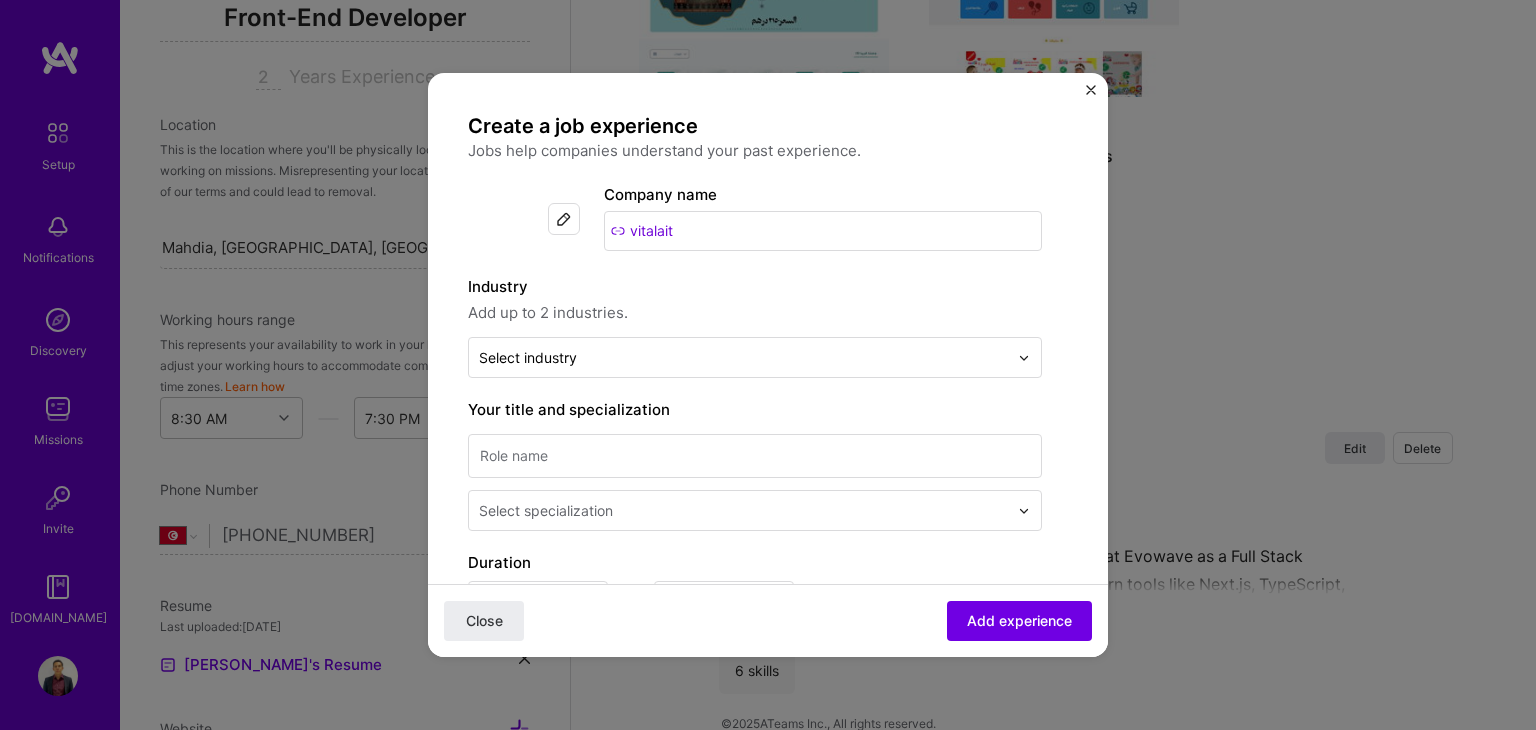 click at bounding box center (504, 219) 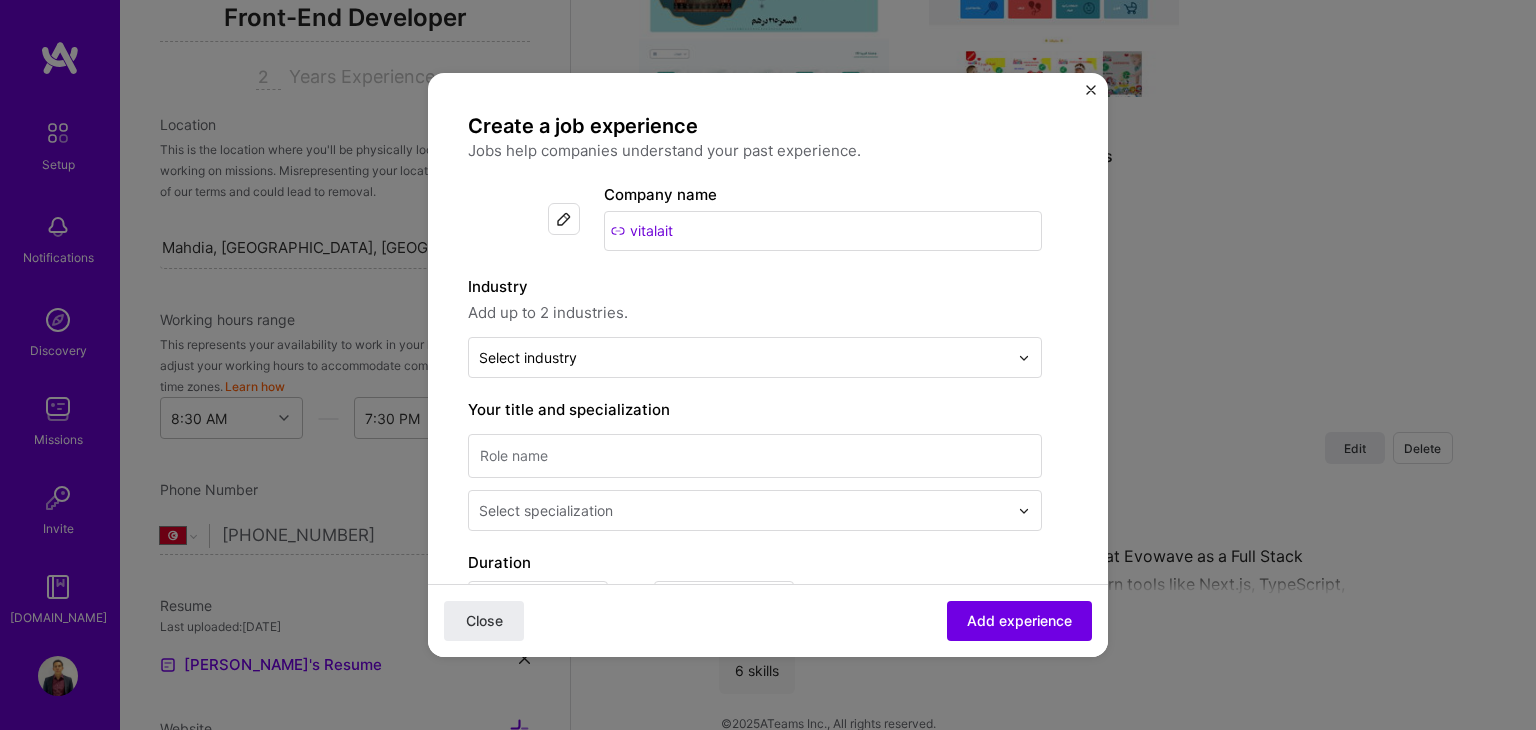 click at bounding box center (564, 219) 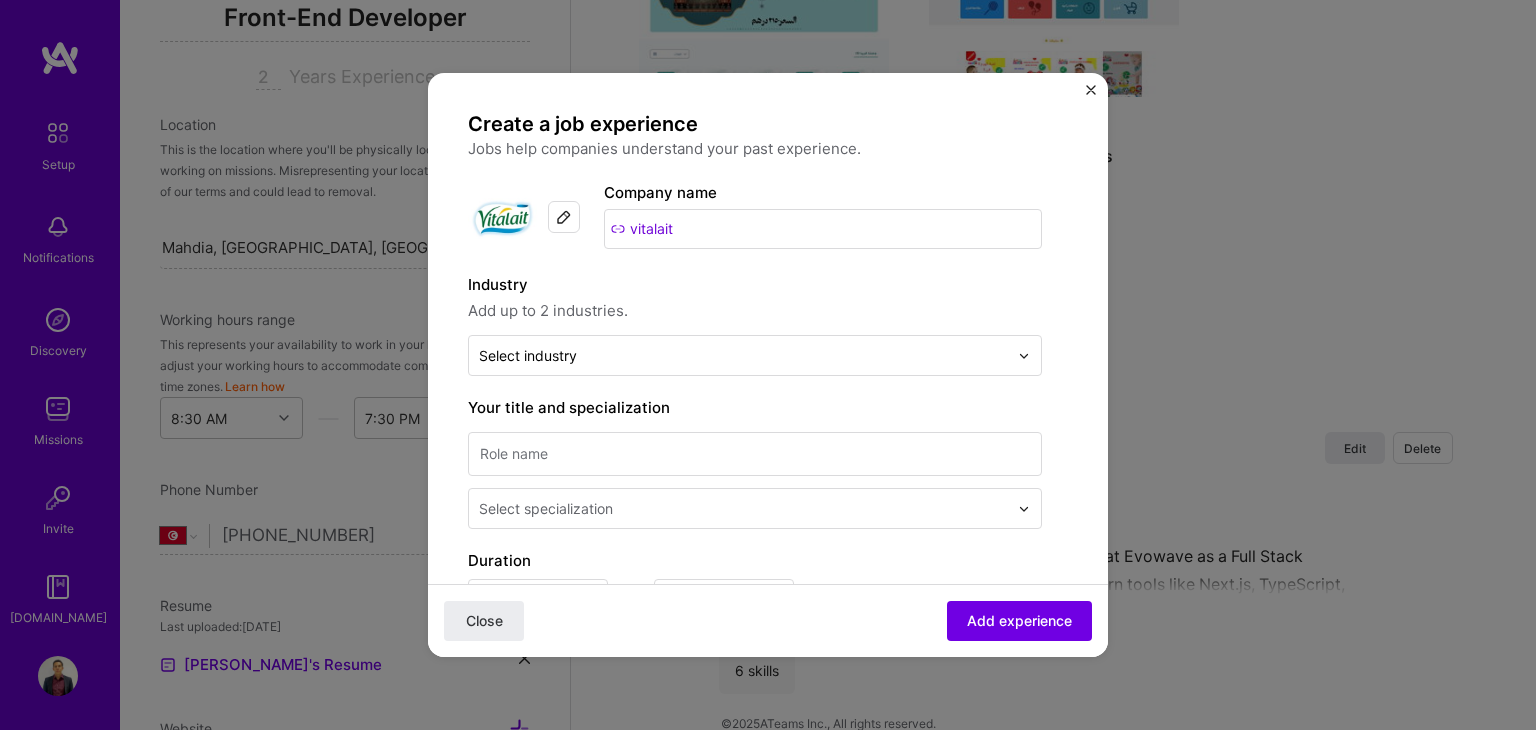 scroll, scrollTop: 0, scrollLeft: 0, axis: both 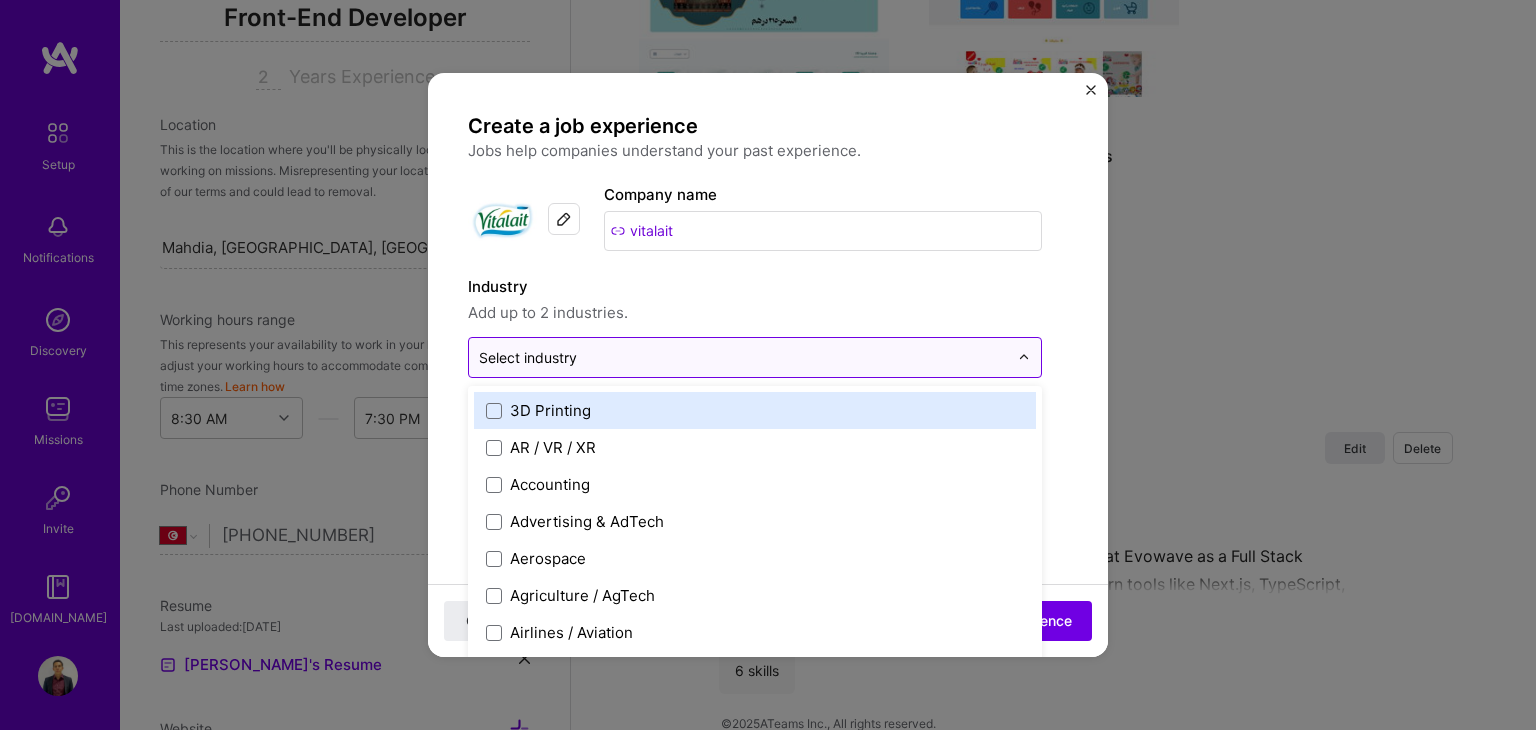 click on "Select industry 0" at bounding box center [528, 357] 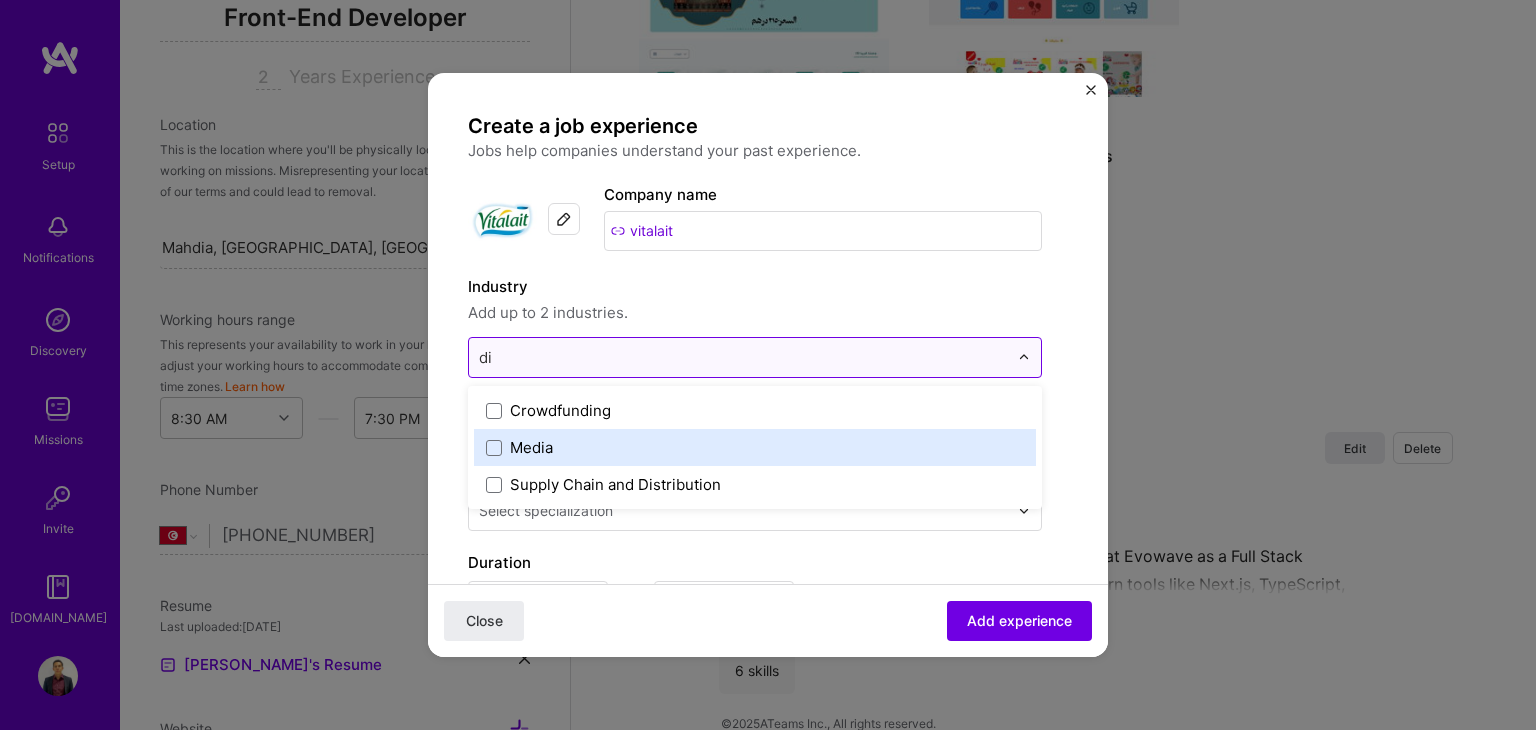 type on "d" 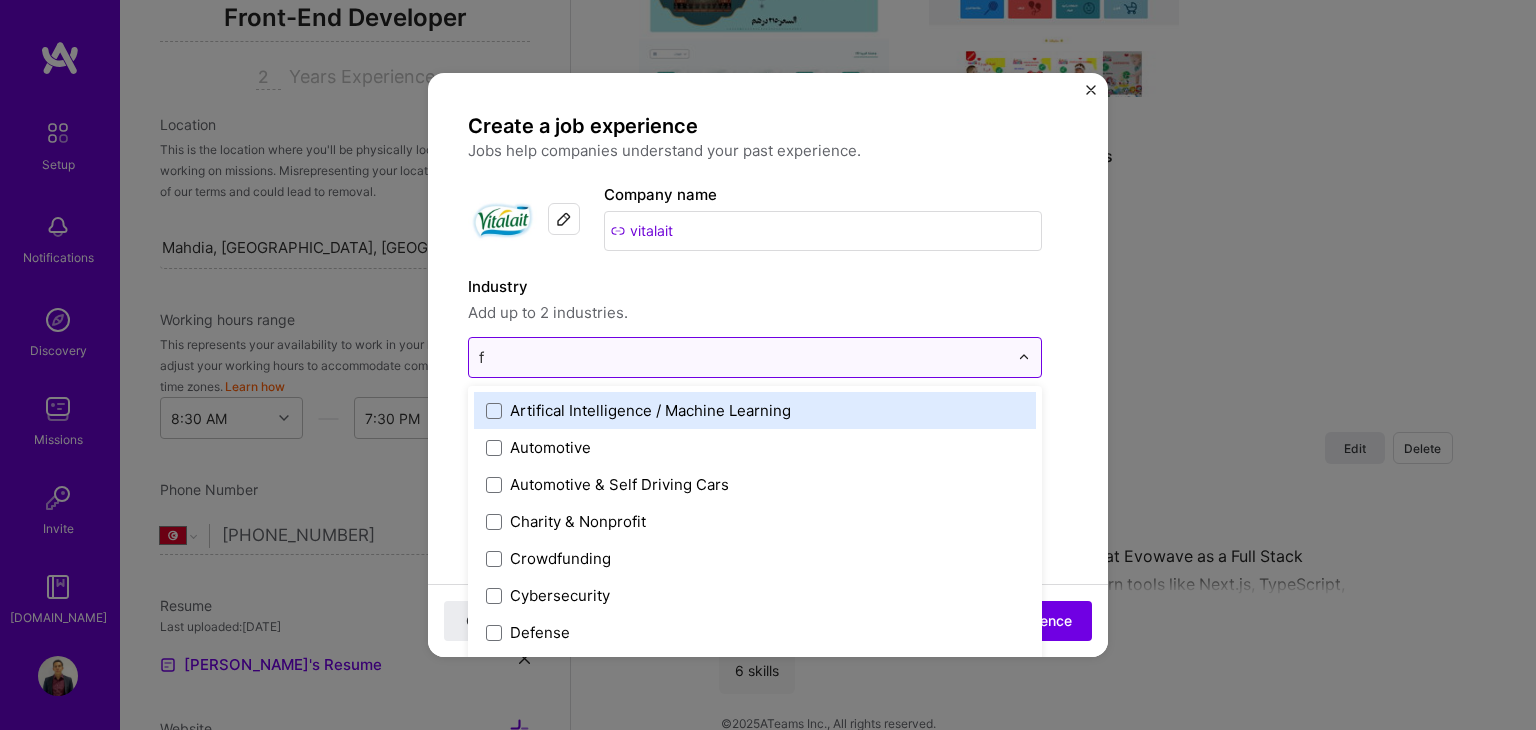 type on "fo" 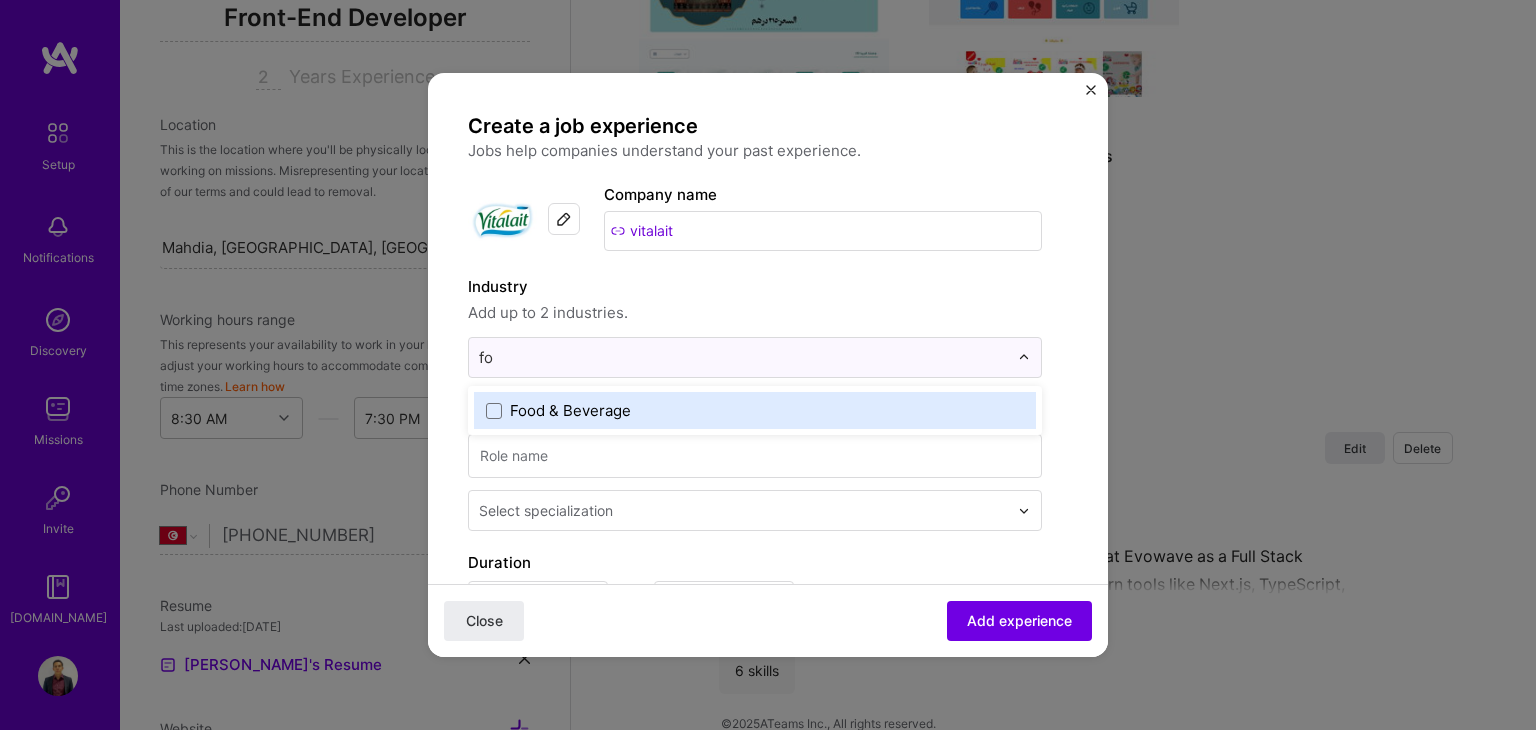 click on "Food & Beverage" at bounding box center [755, 410] 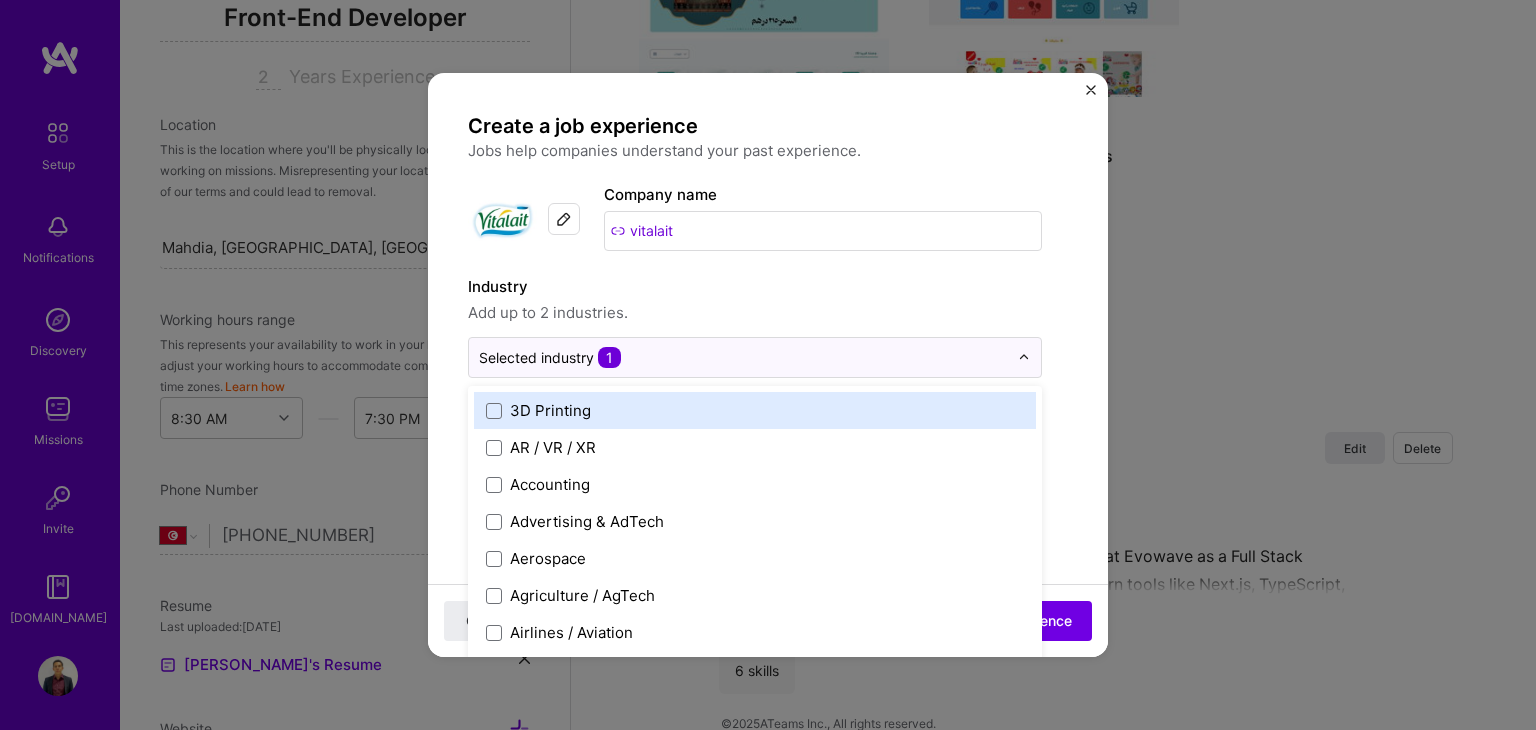 click on "Industry" at bounding box center (755, 287) 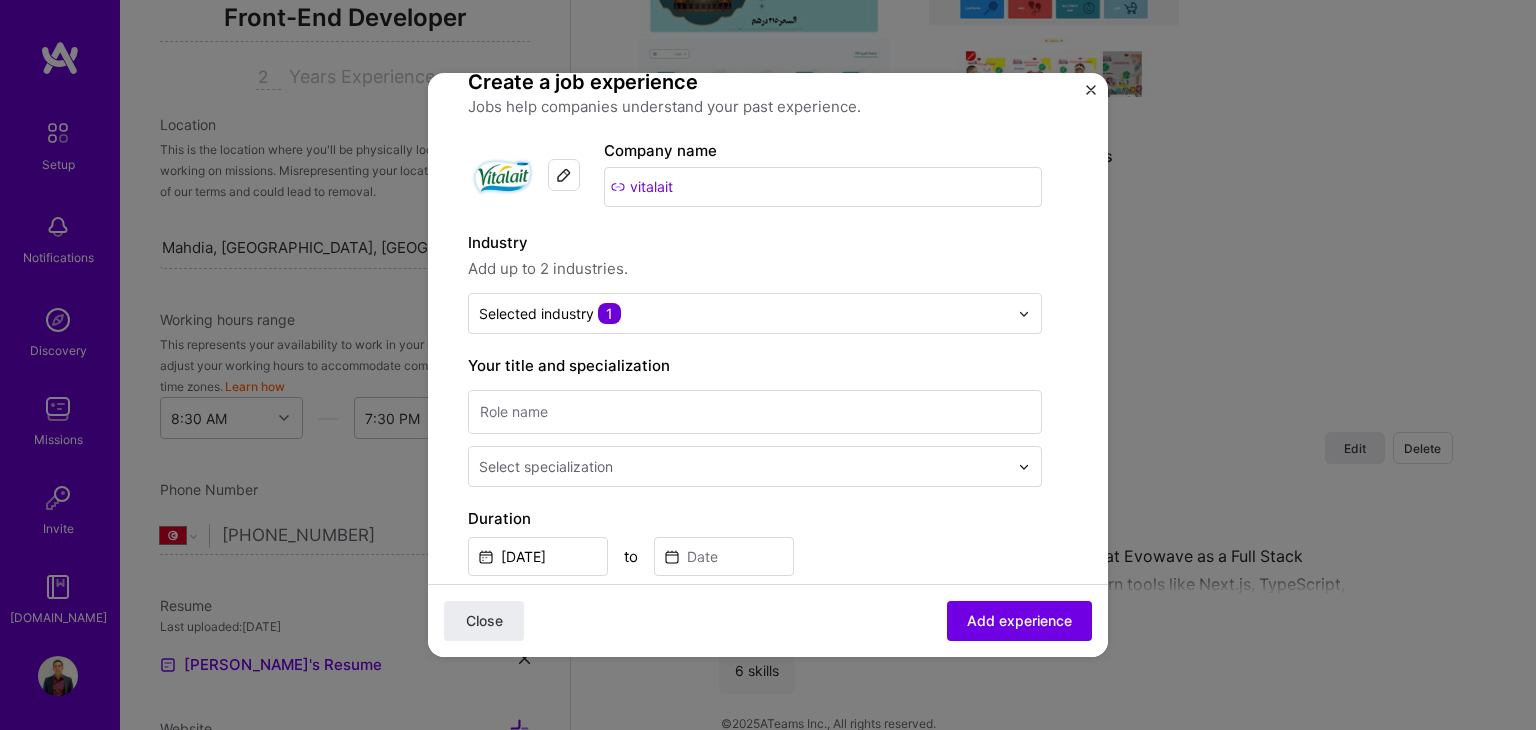 scroll, scrollTop: 100, scrollLeft: 0, axis: vertical 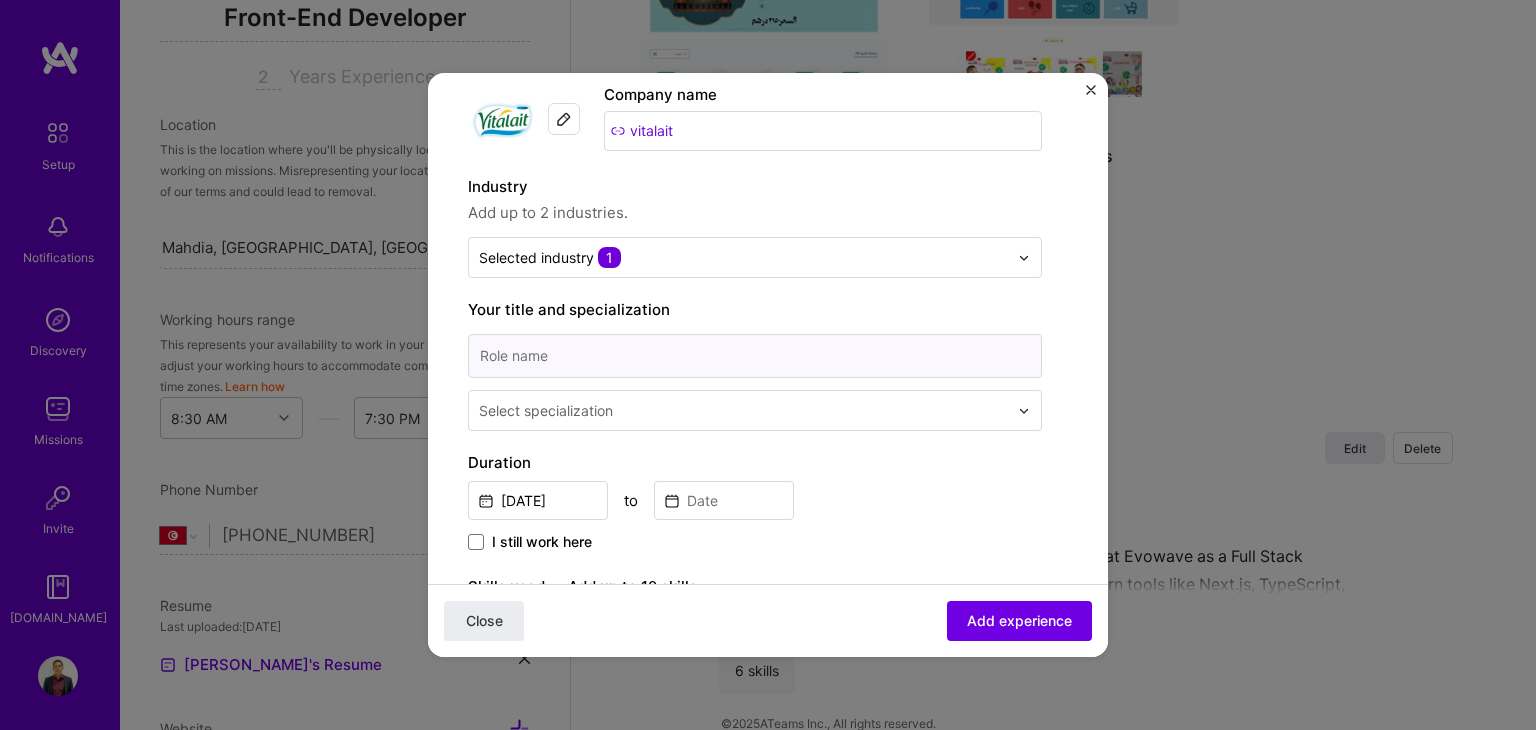 click at bounding box center (755, 356) 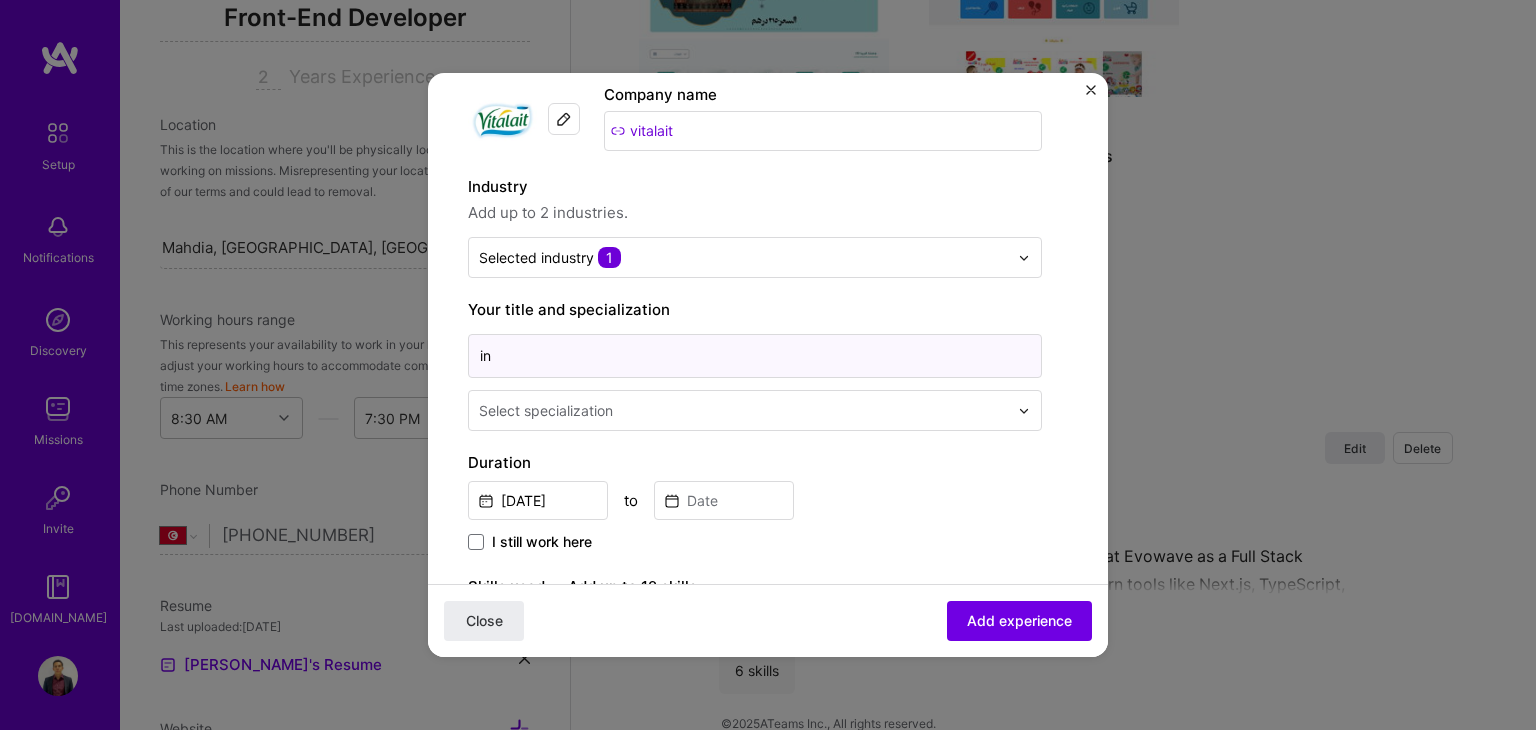 type on "i" 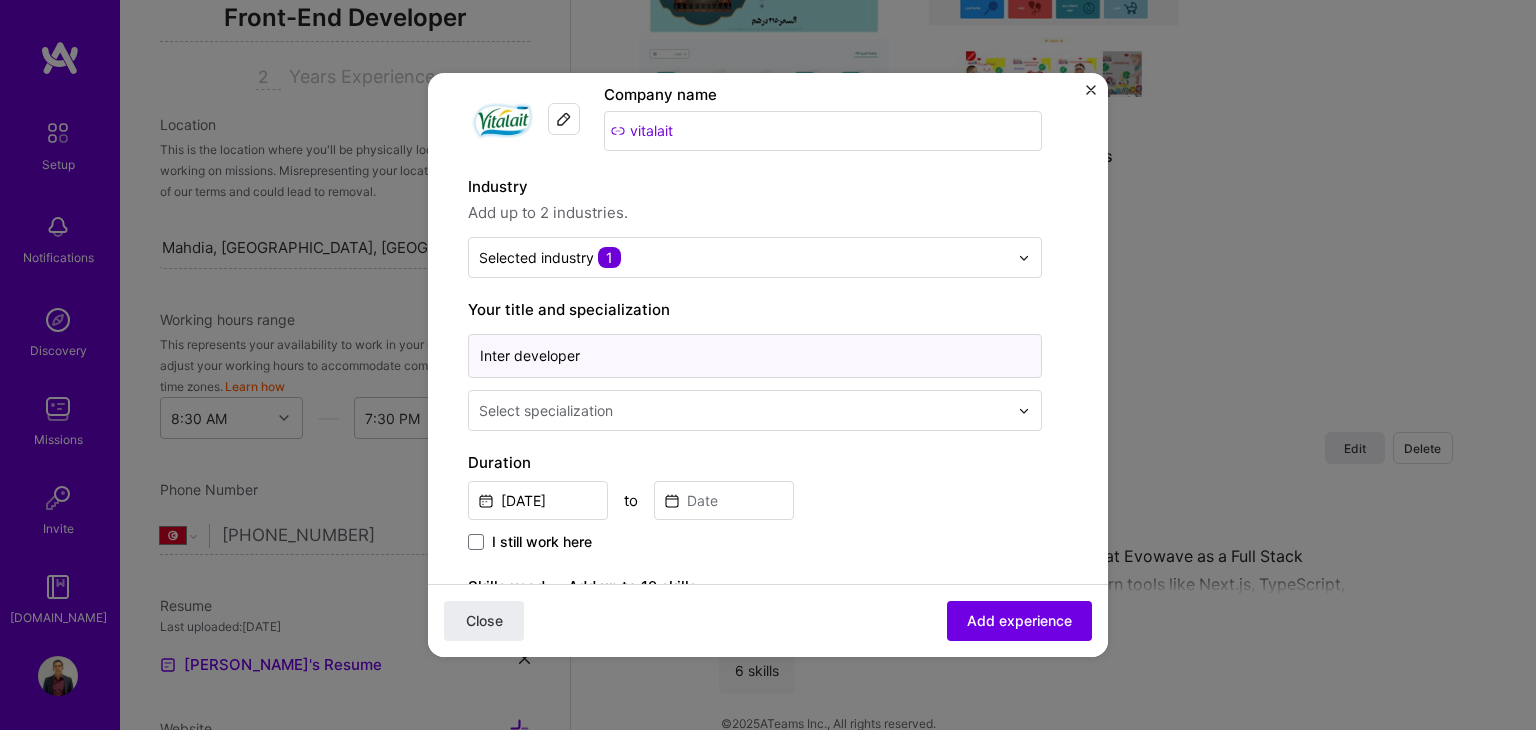 type on "Inter developer" 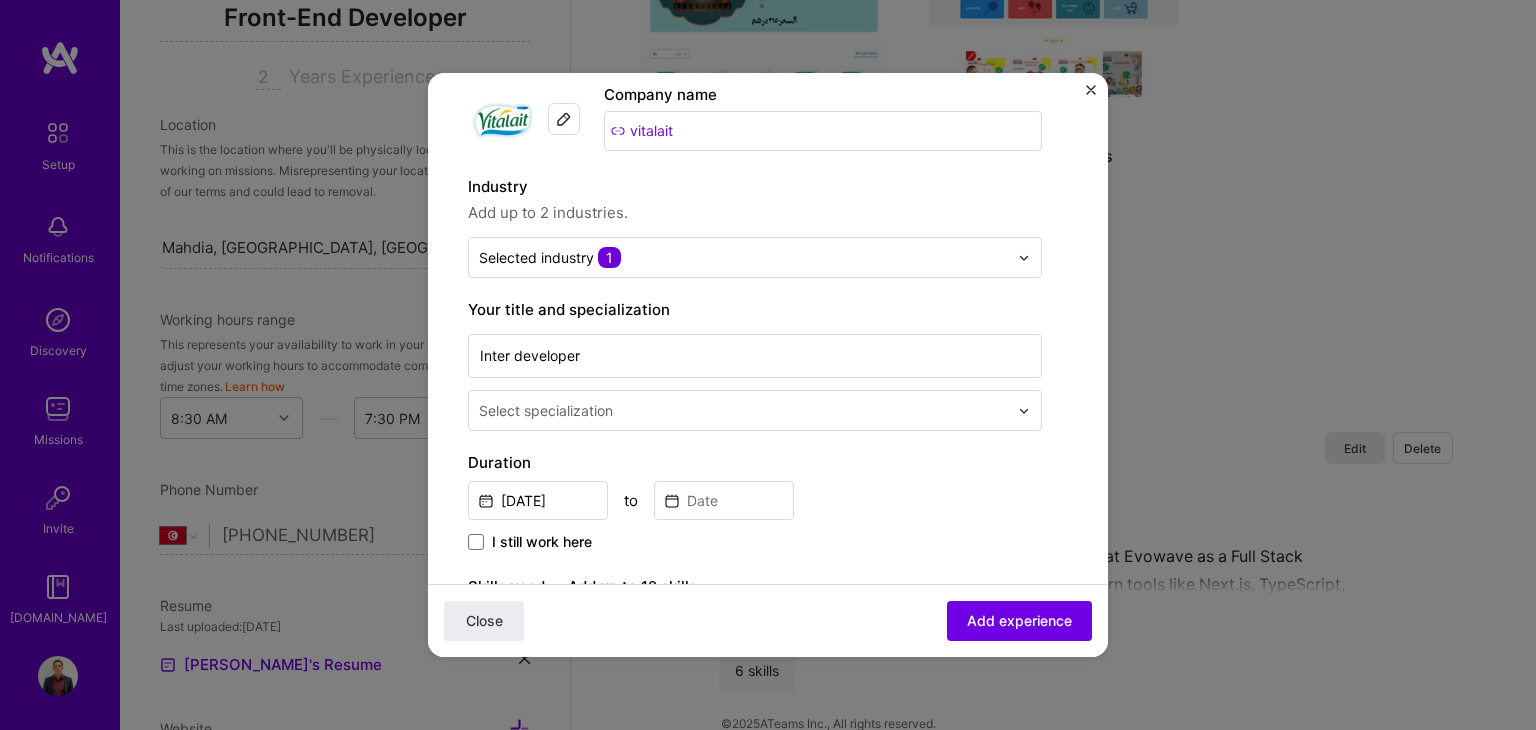 click on "Select specialization" at bounding box center [546, 410] 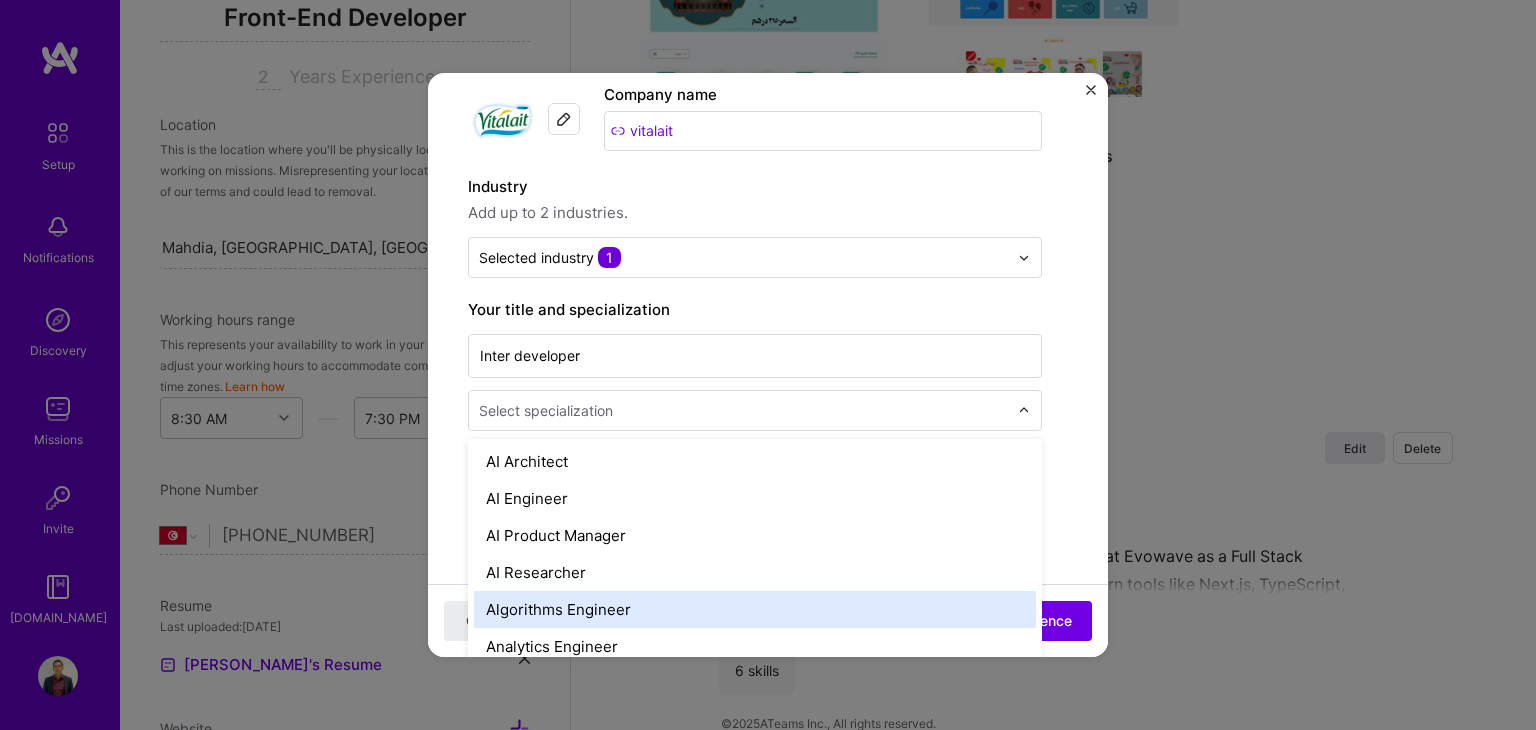 scroll, scrollTop: 0, scrollLeft: 0, axis: both 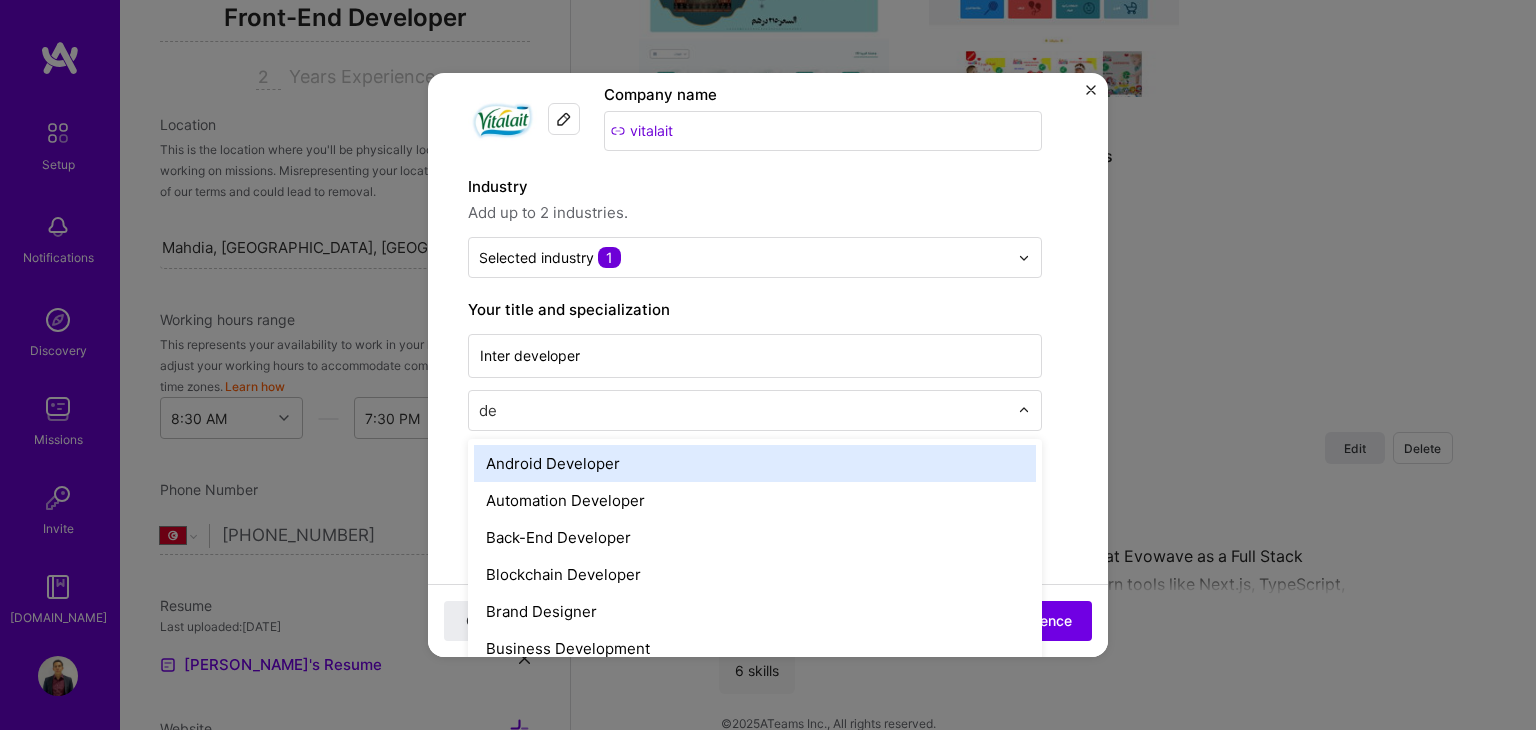type on "d" 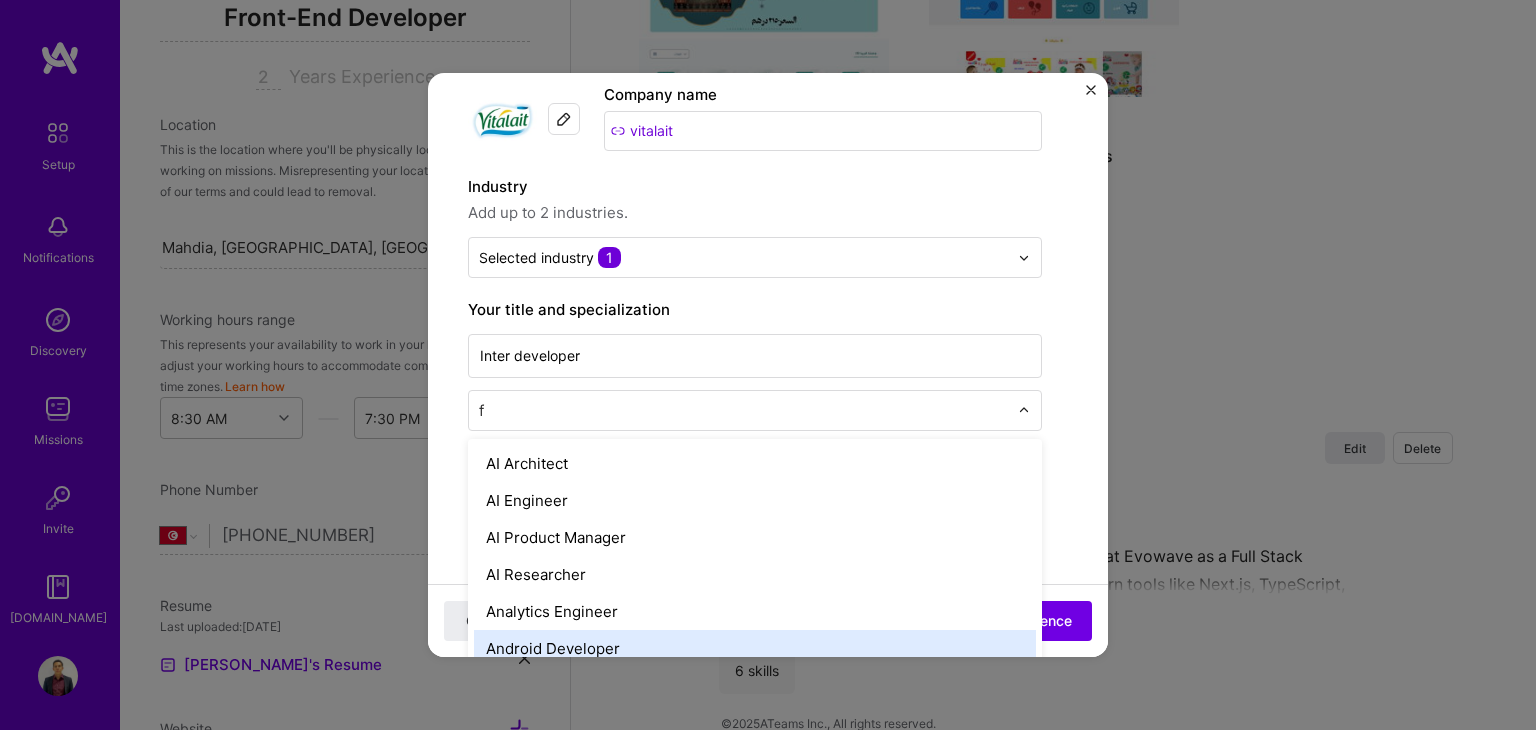 type on "fu" 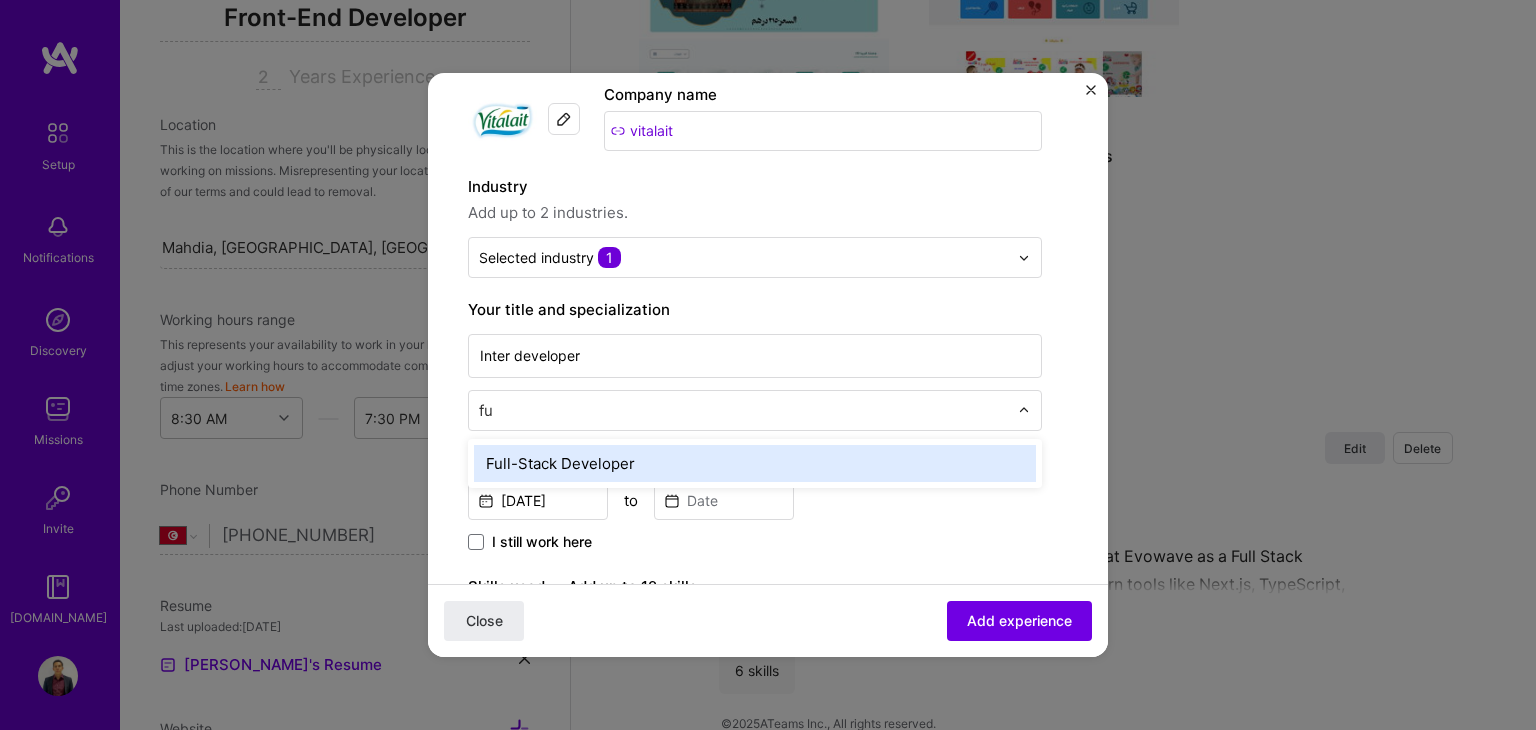 click on "Full-Stack Developer" at bounding box center [755, 463] 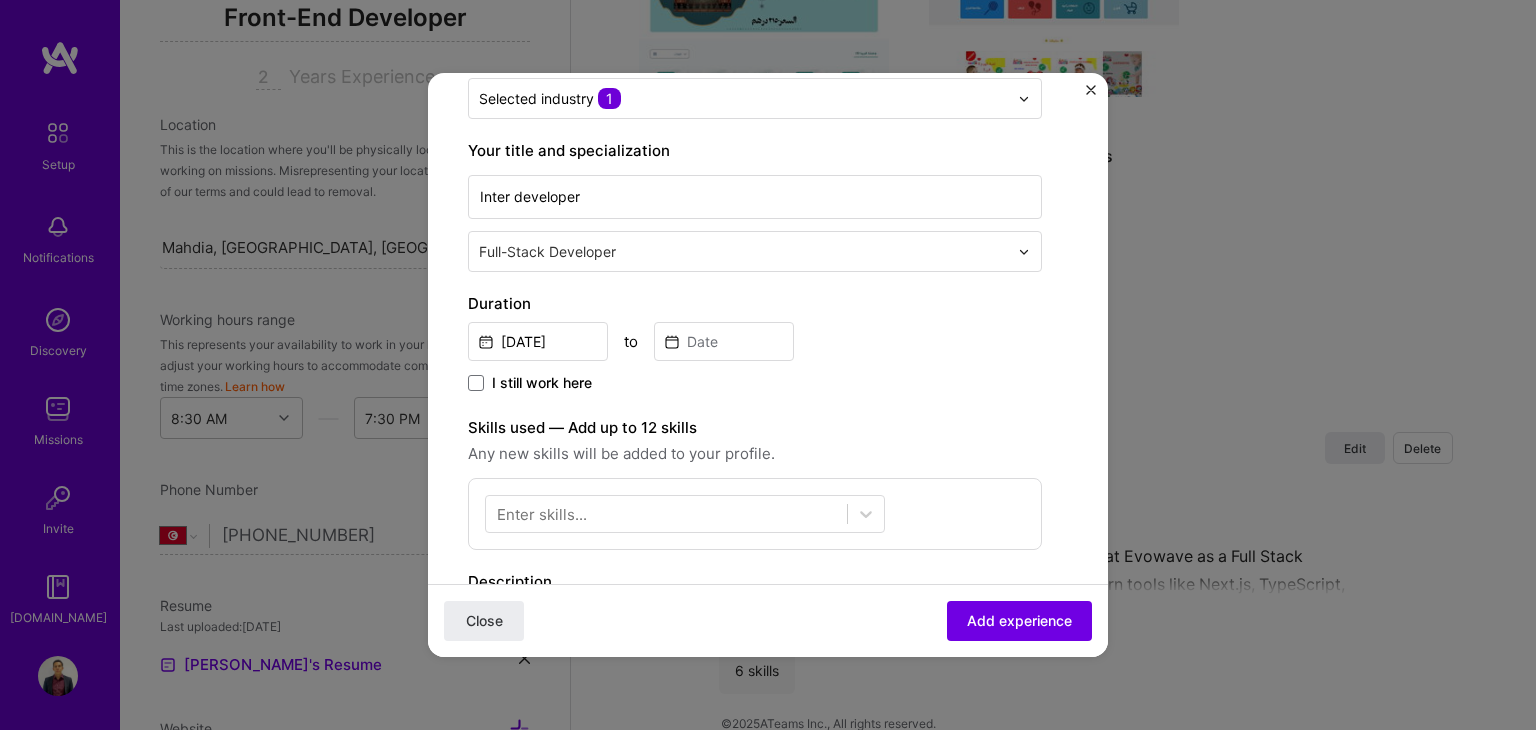 scroll, scrollTop: 300, scrollLeft: 0, axis: vertical 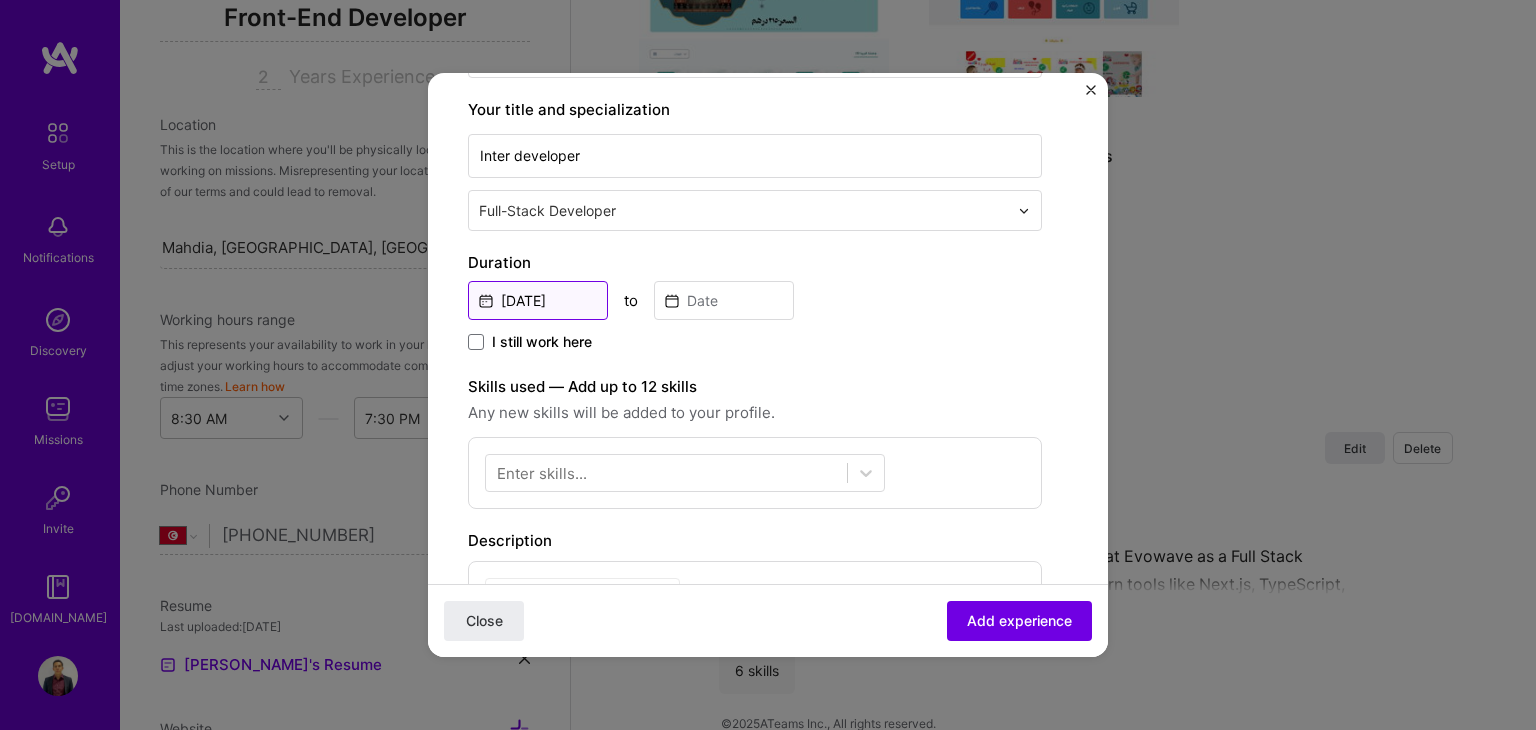 click on "[DATE]" at bounding box center (538, 300) 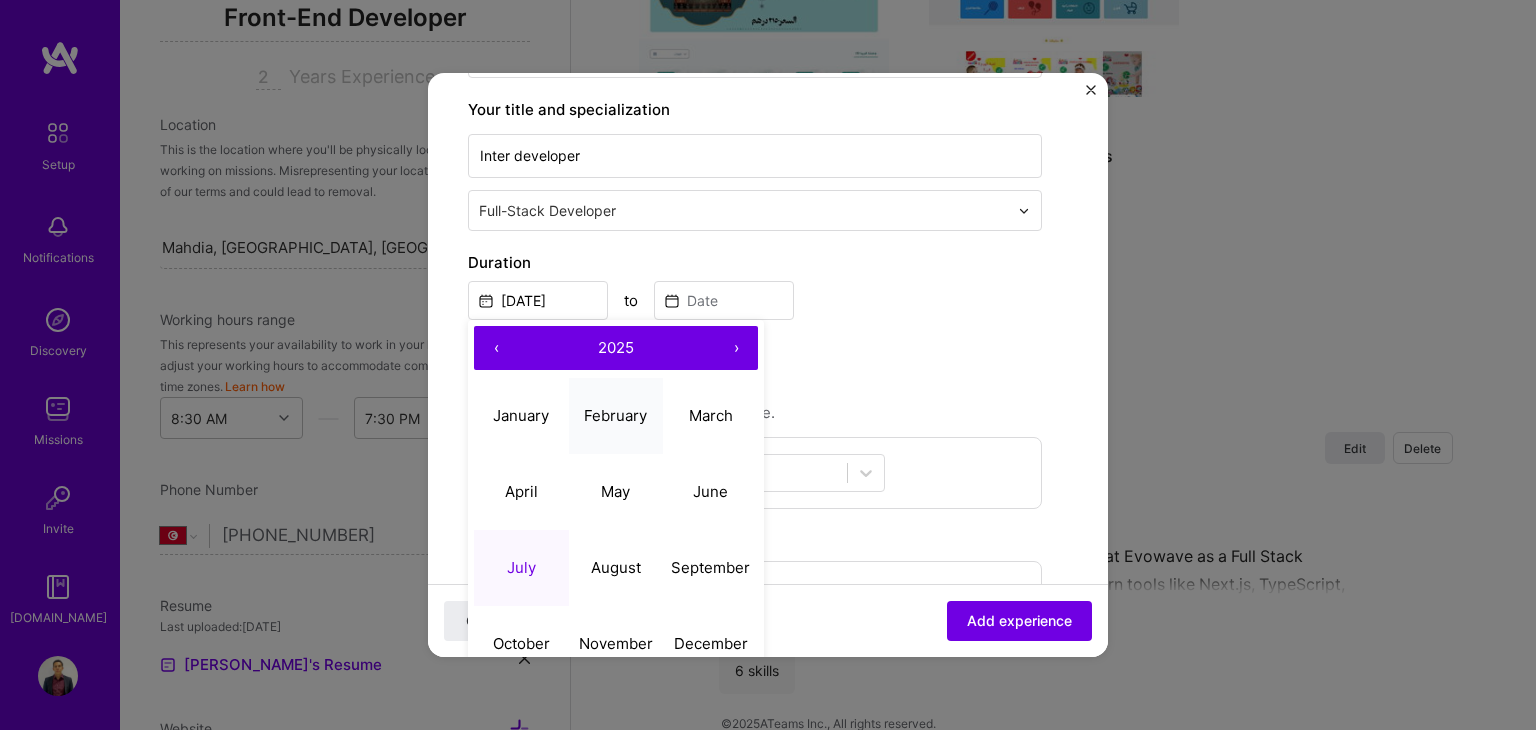click on "February" at bounding box center (616, 416) 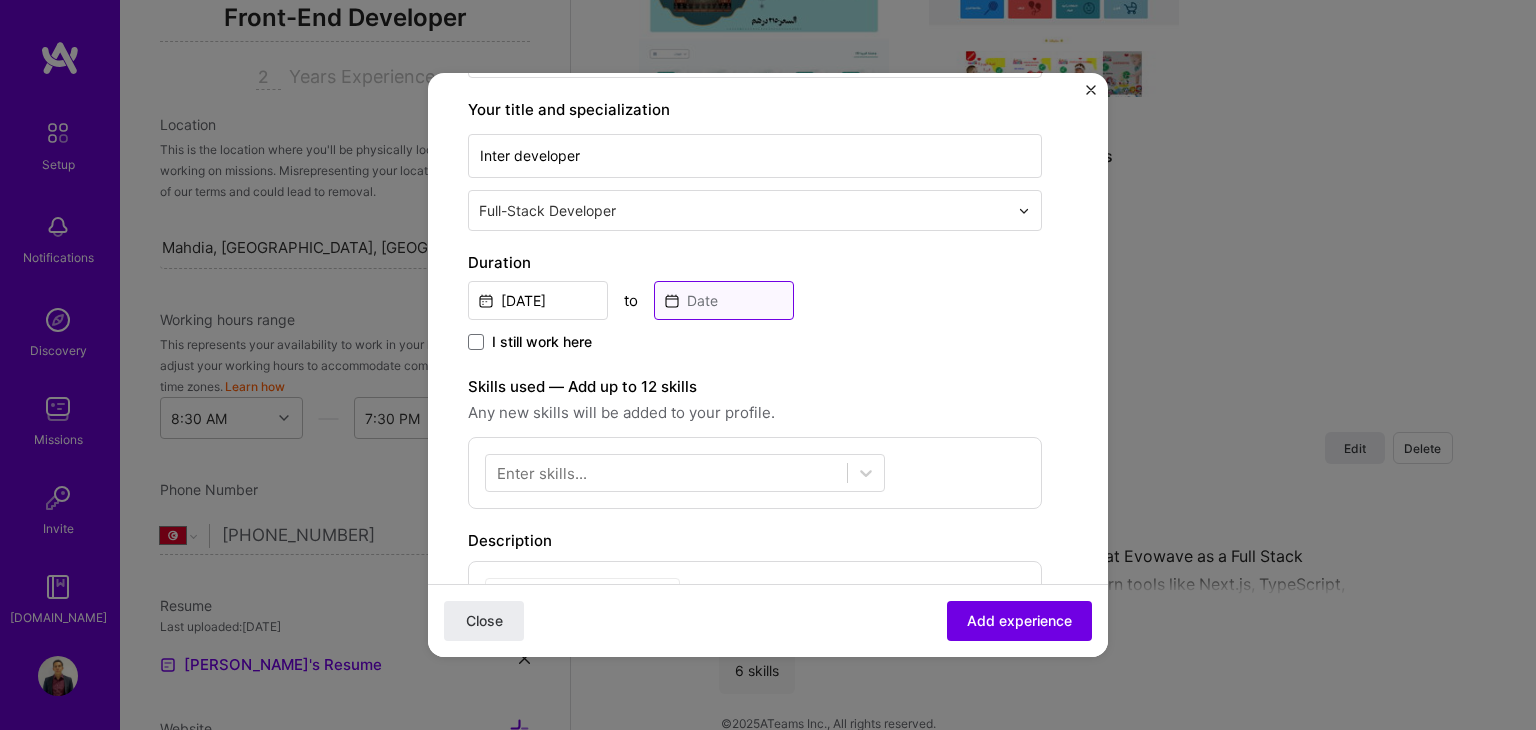 click at bounding box center [724, 300] 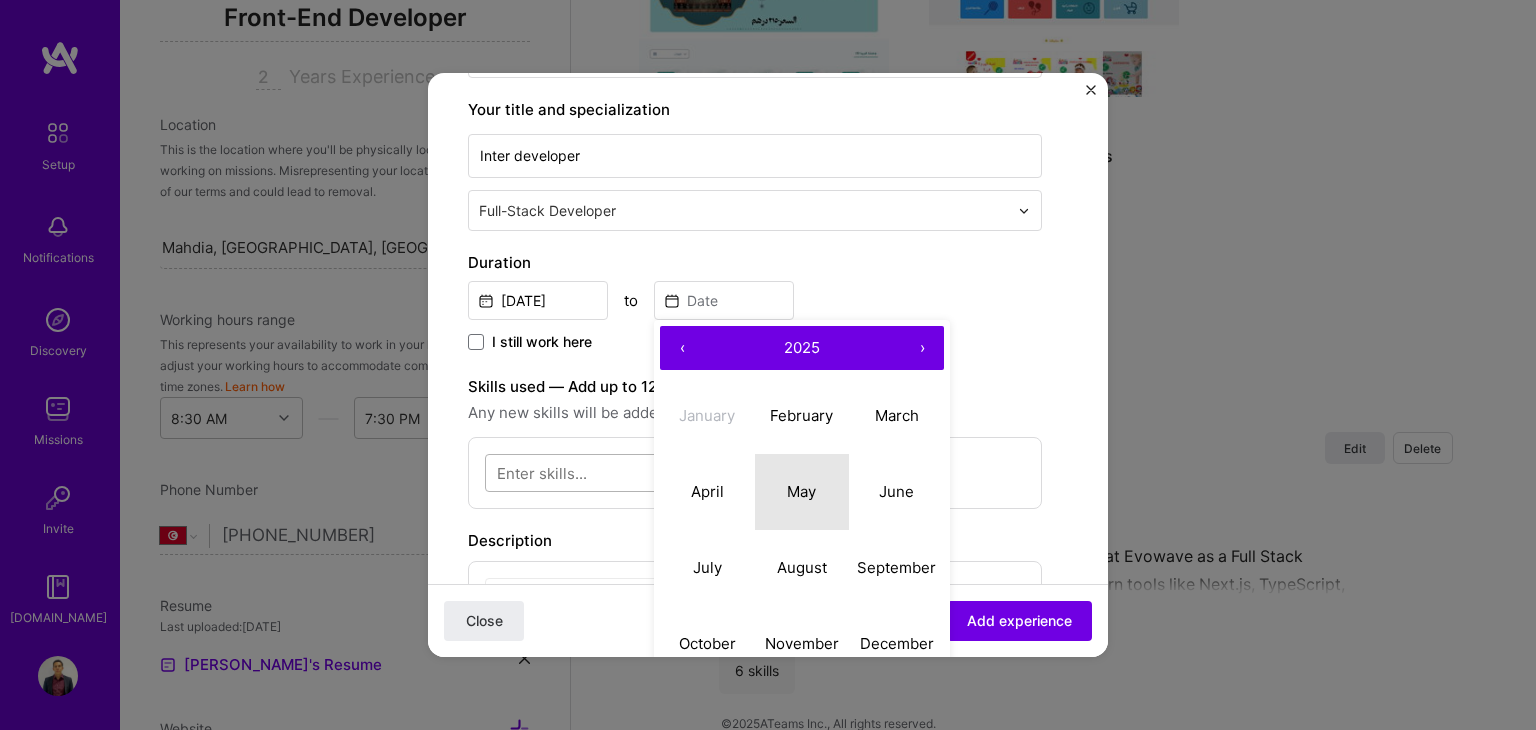 click on "May" at bounding box center [802, 492] 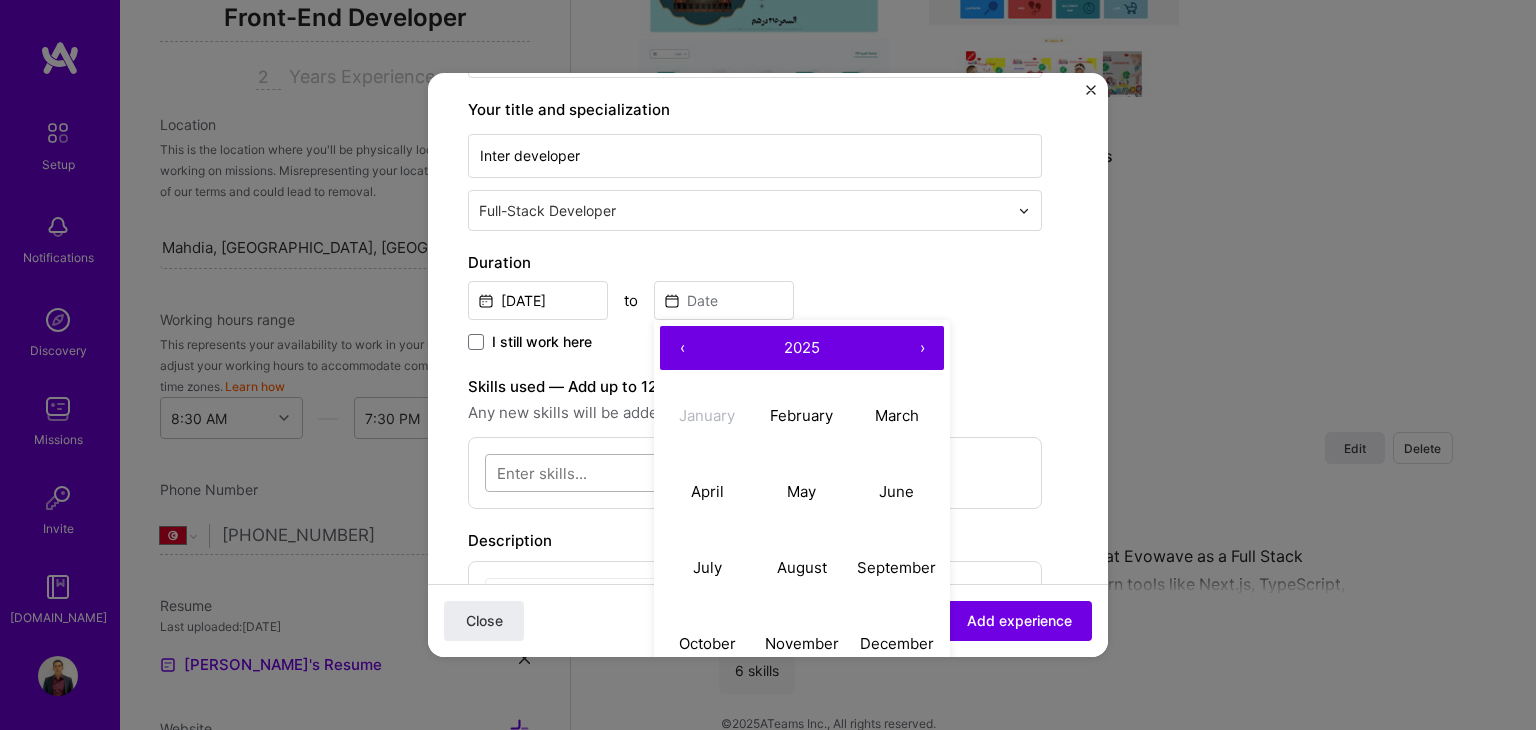 type on "[DATE]" 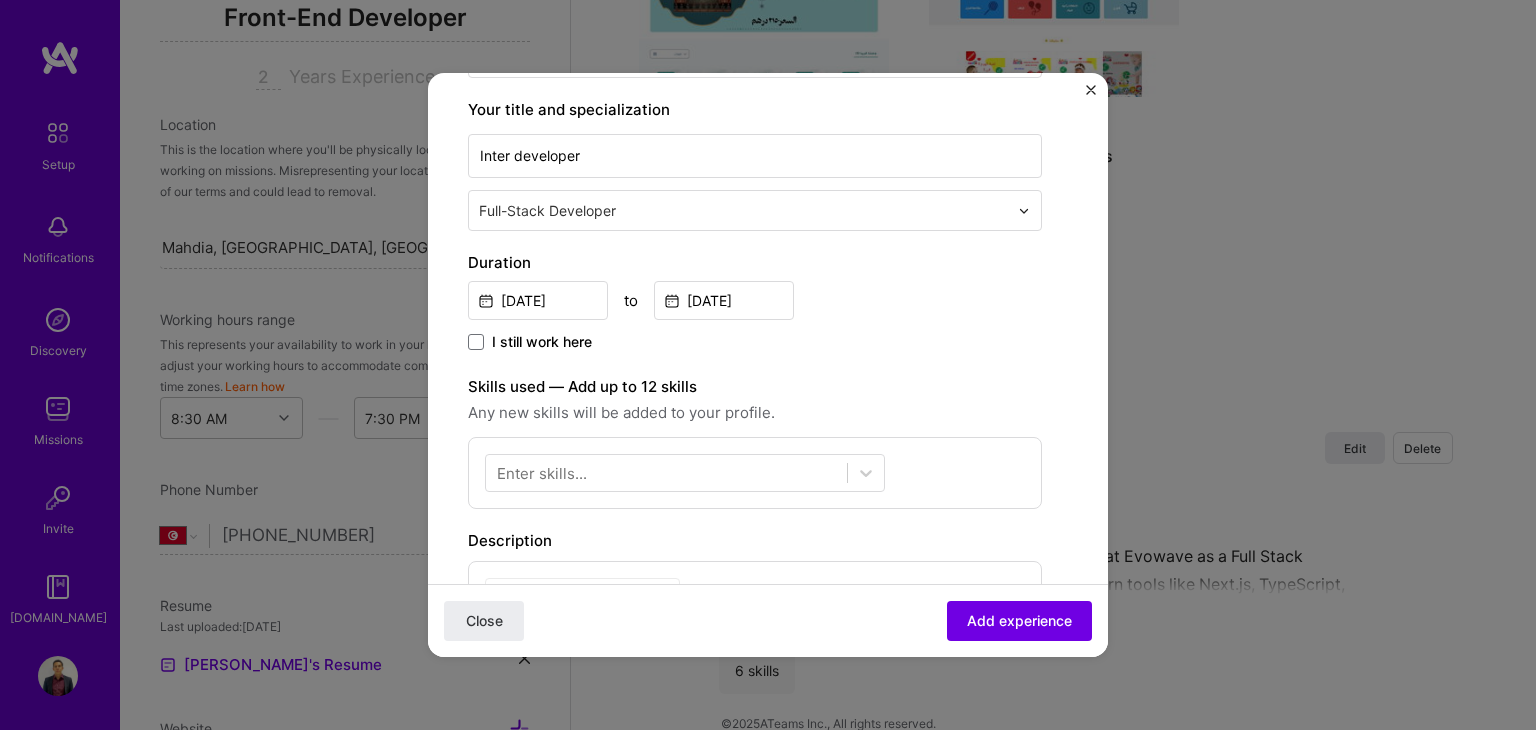 click on "Enter skills..." at bounding box center (542, 473) 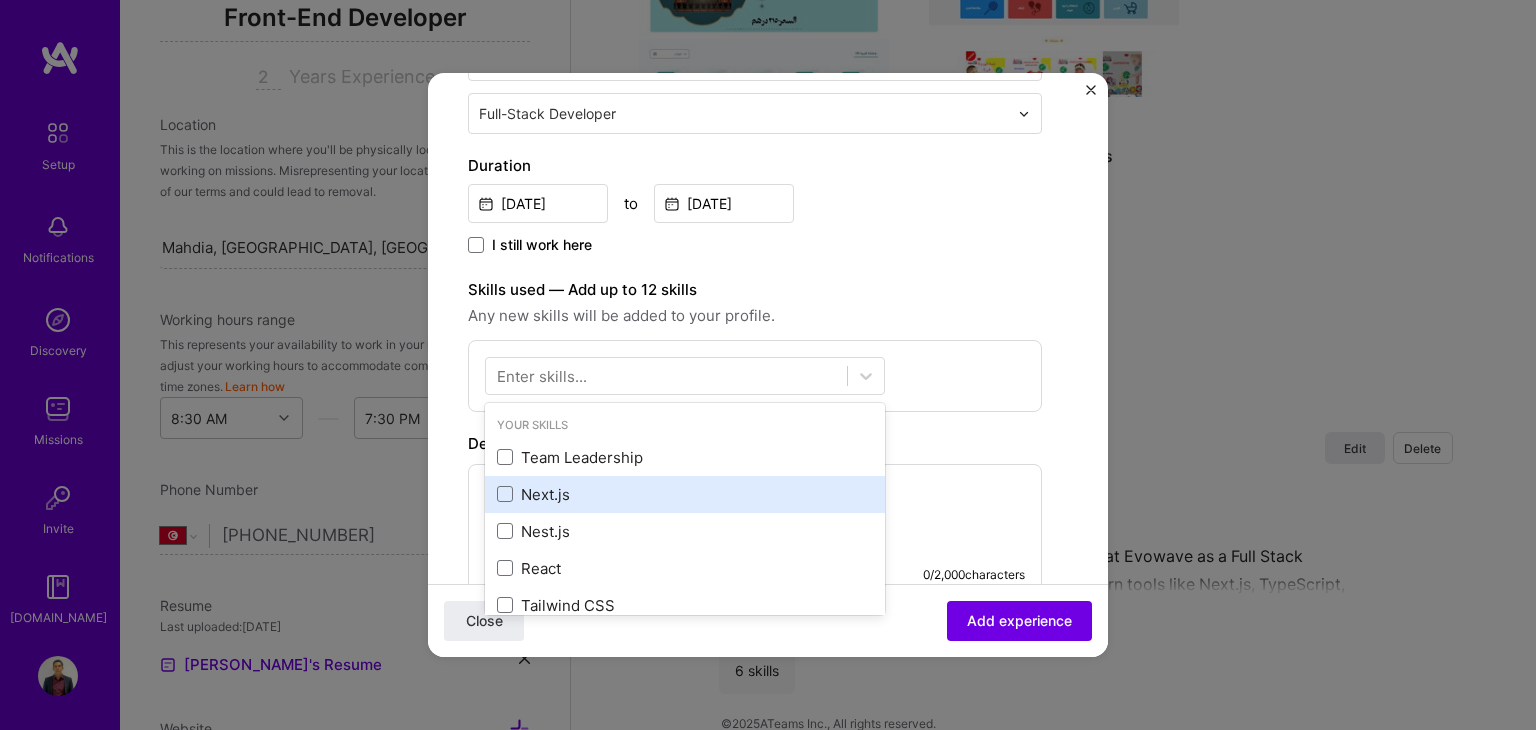 scroll, scrollTop: 400, scrollLeft: 0, axis: vertical 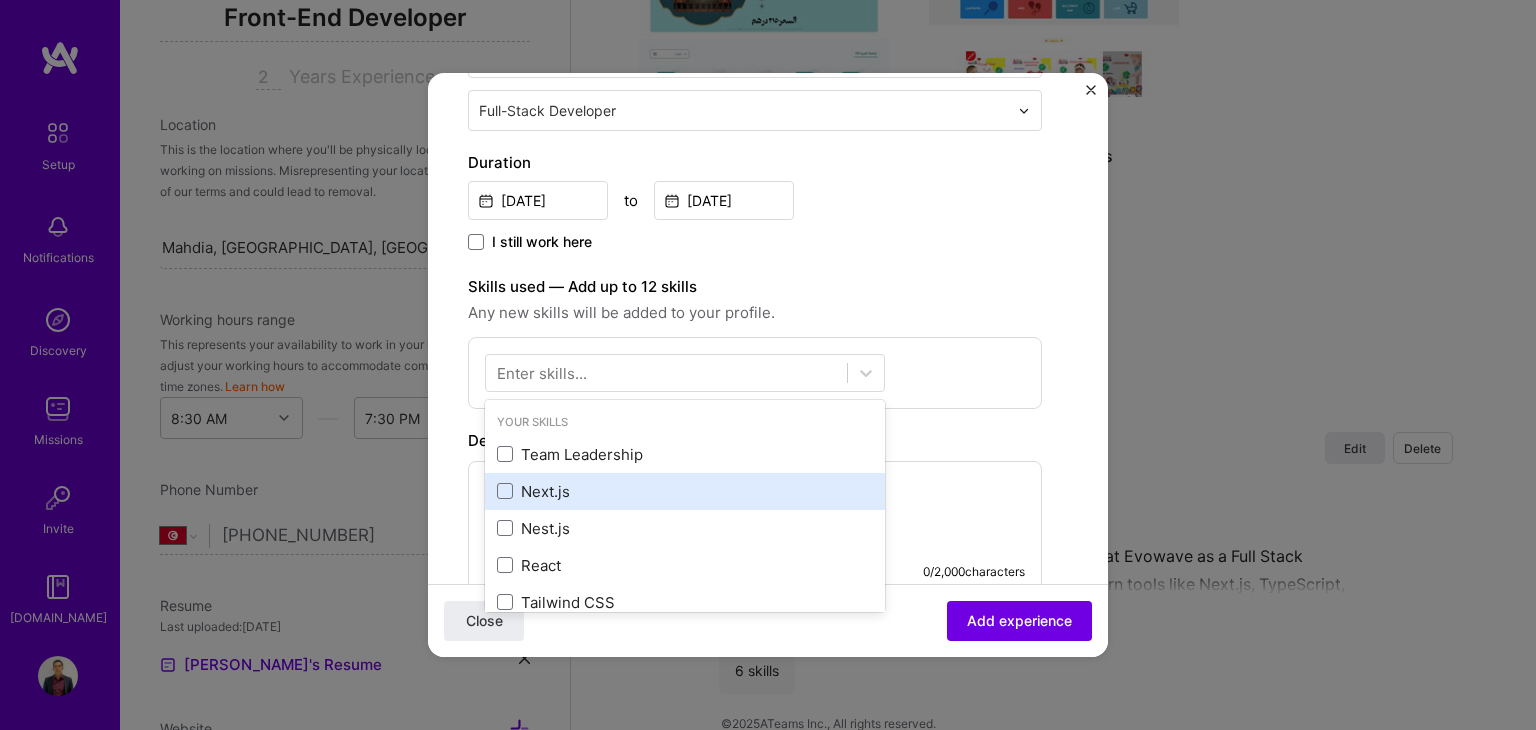 click on "Next.js" at bounding box center (685, 491) 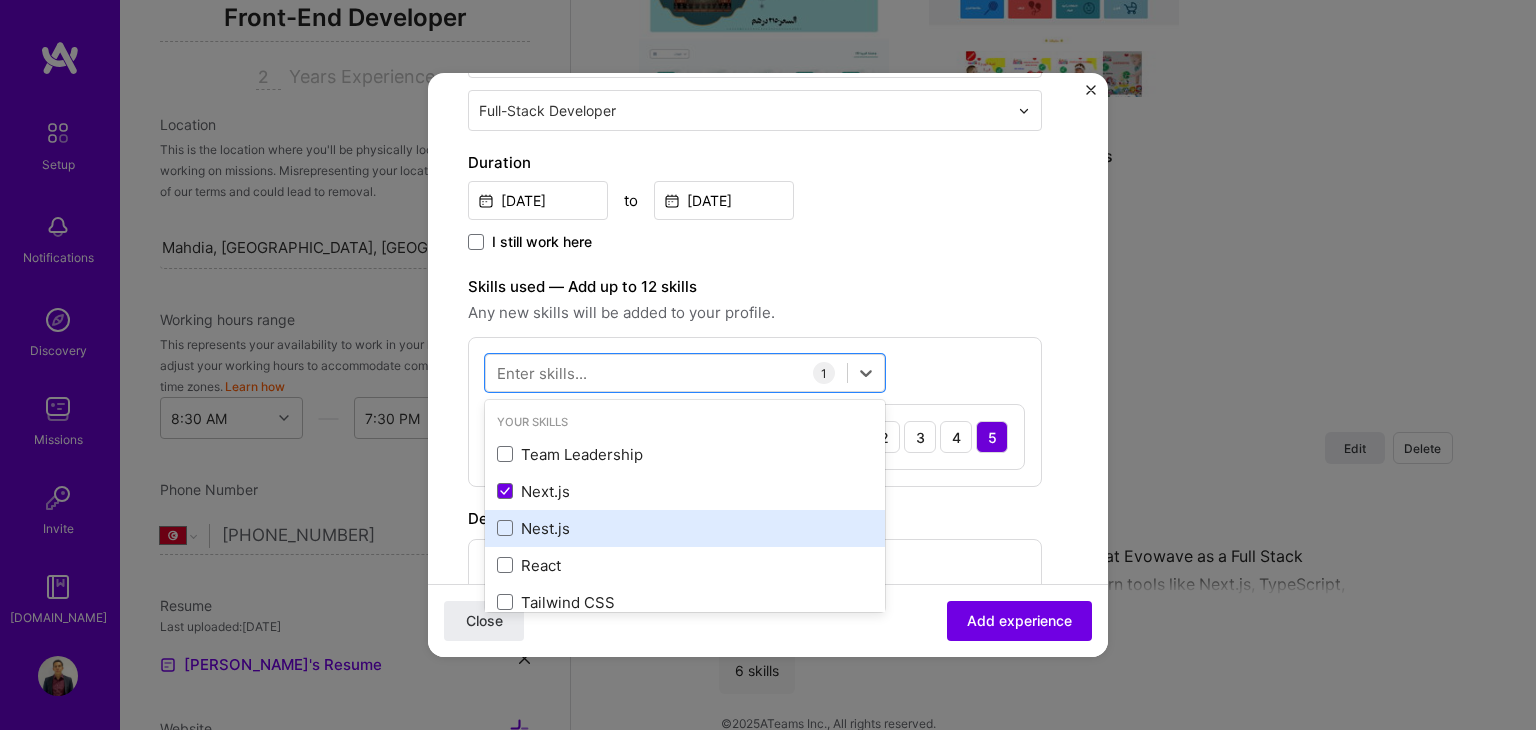 click on "Nest.js" at bounding box center (685, 528) 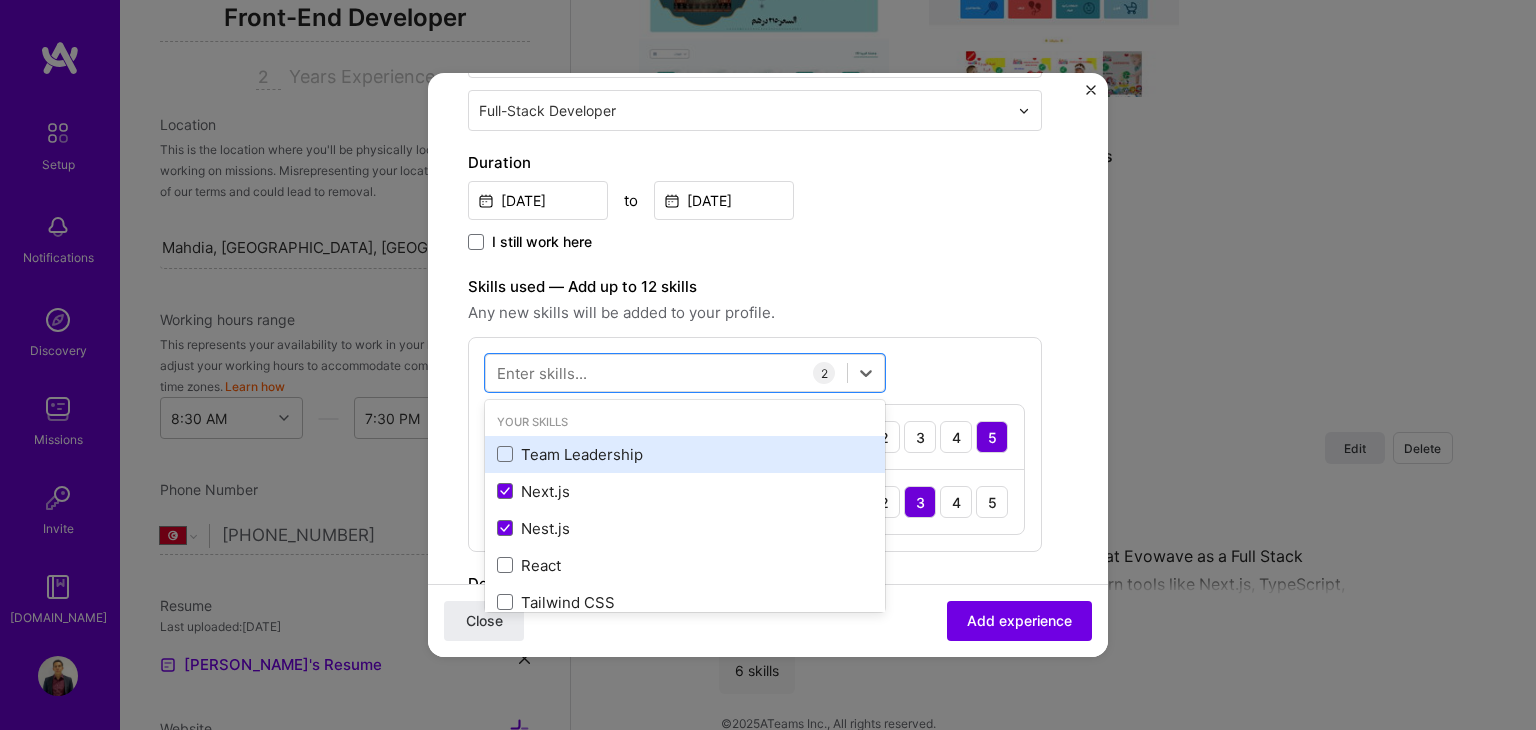 click on "Team Leadership" at bounding box center [685, 454] 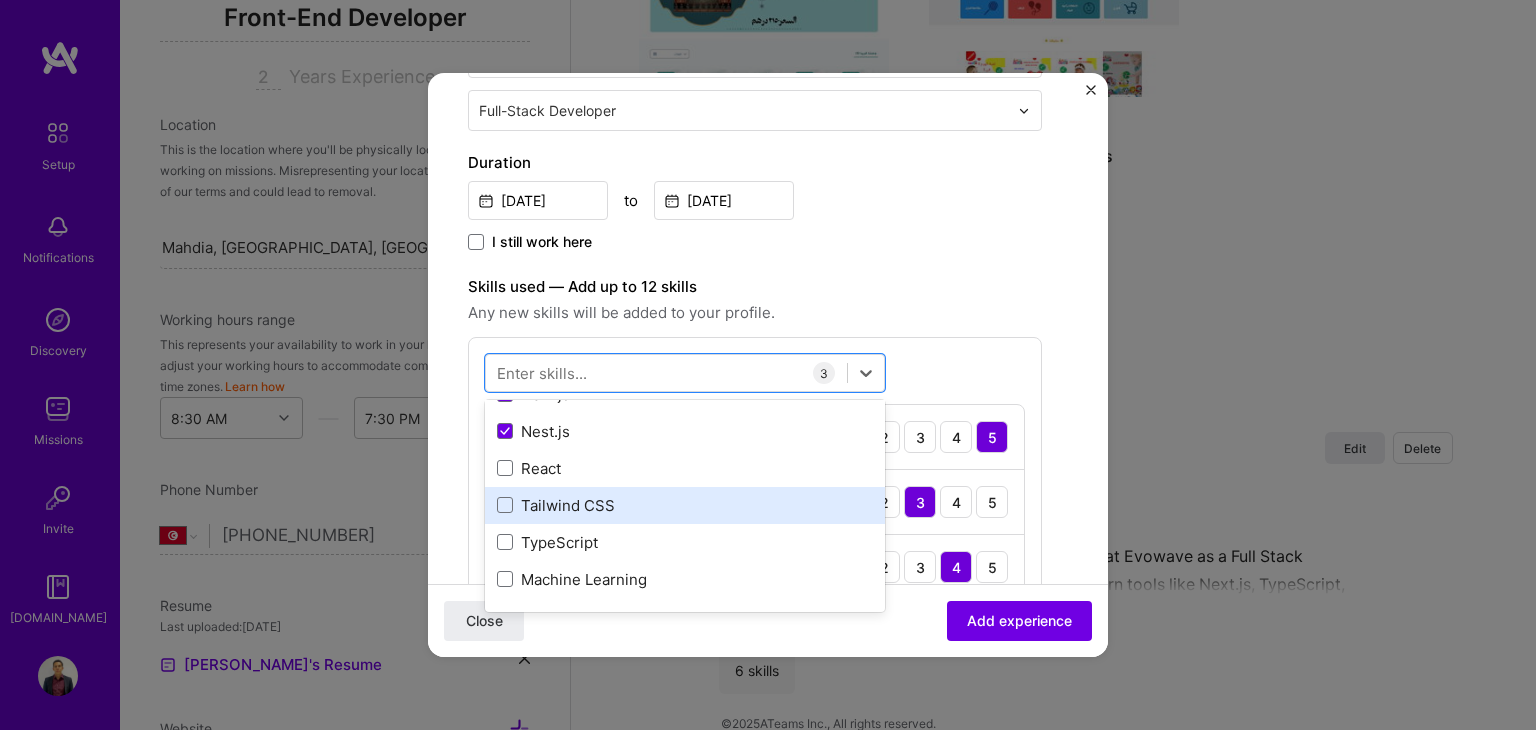 scroll, scrollTop: 100, scrollLeft: 0, axis: vertical 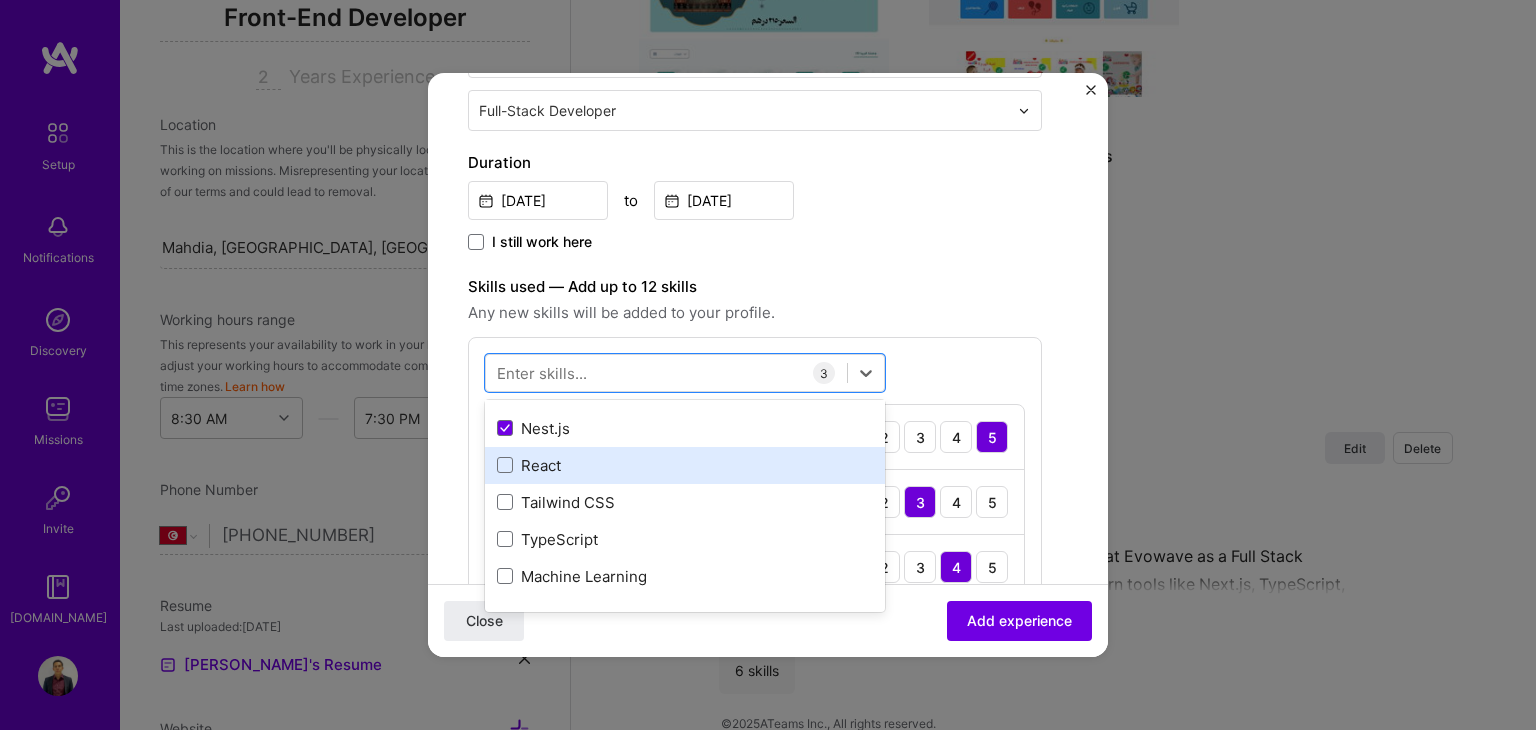 click on "React" at bounding box center [685, 465] 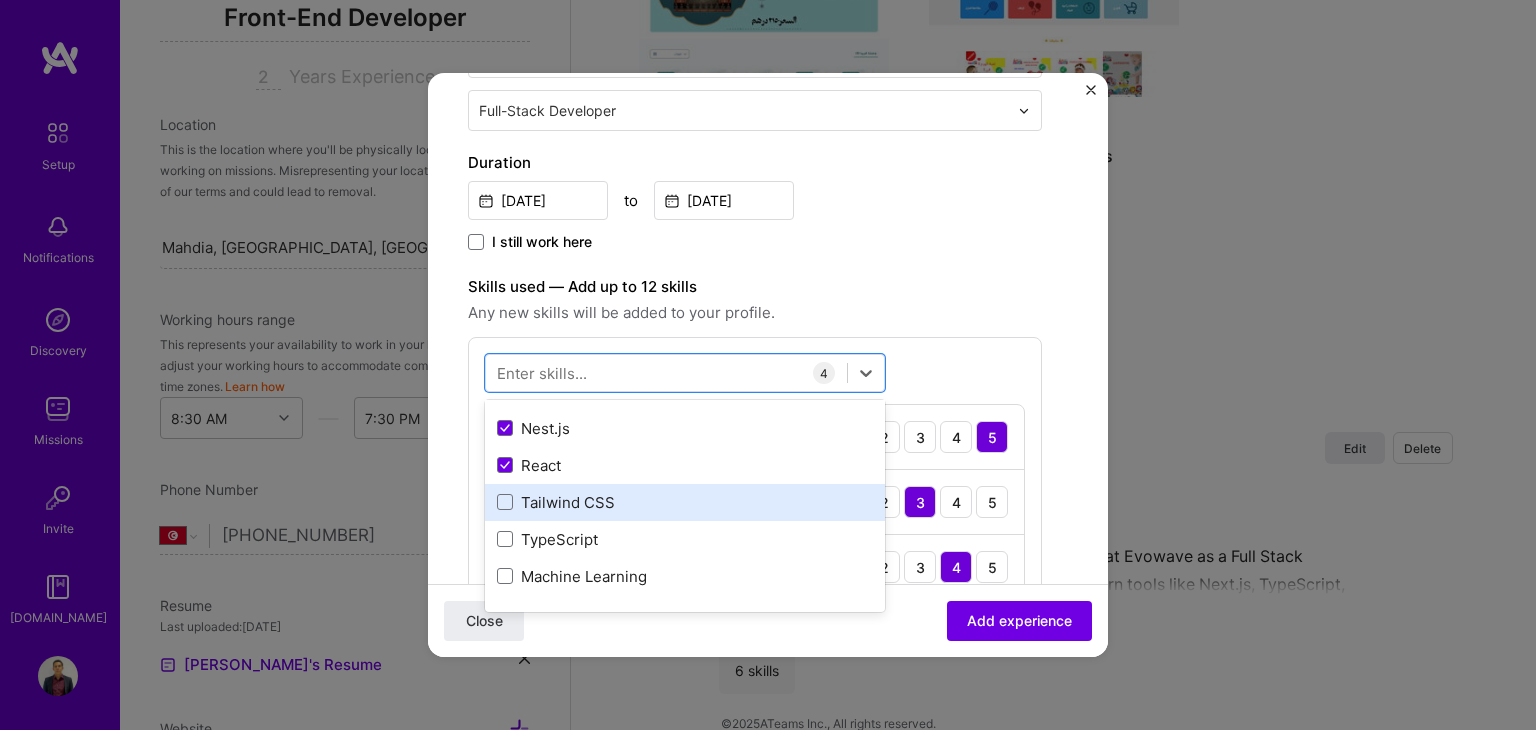 click on "Tailwind CSS" at bounding box center (685, 502) 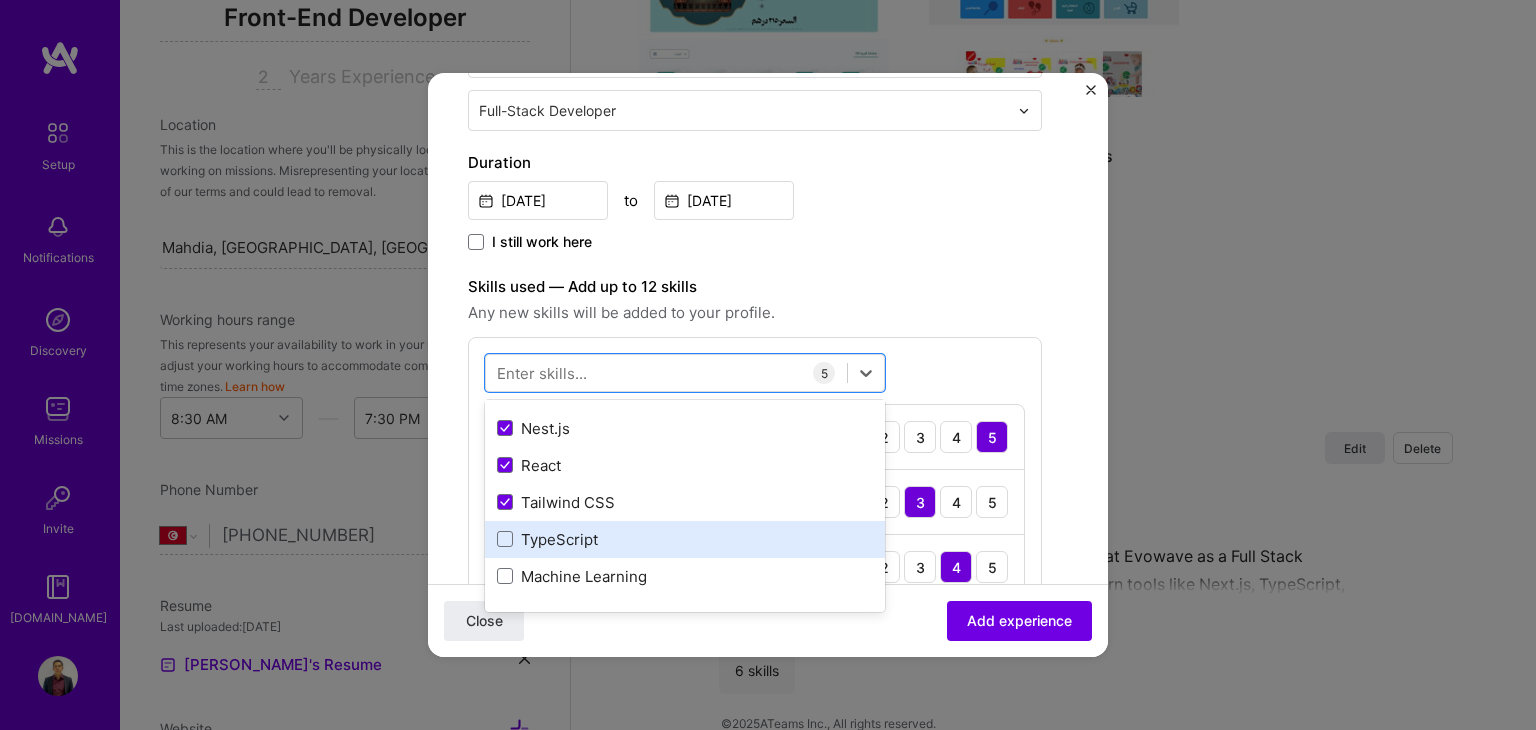 click on "TypeScript" at bounding box center (685, 539) 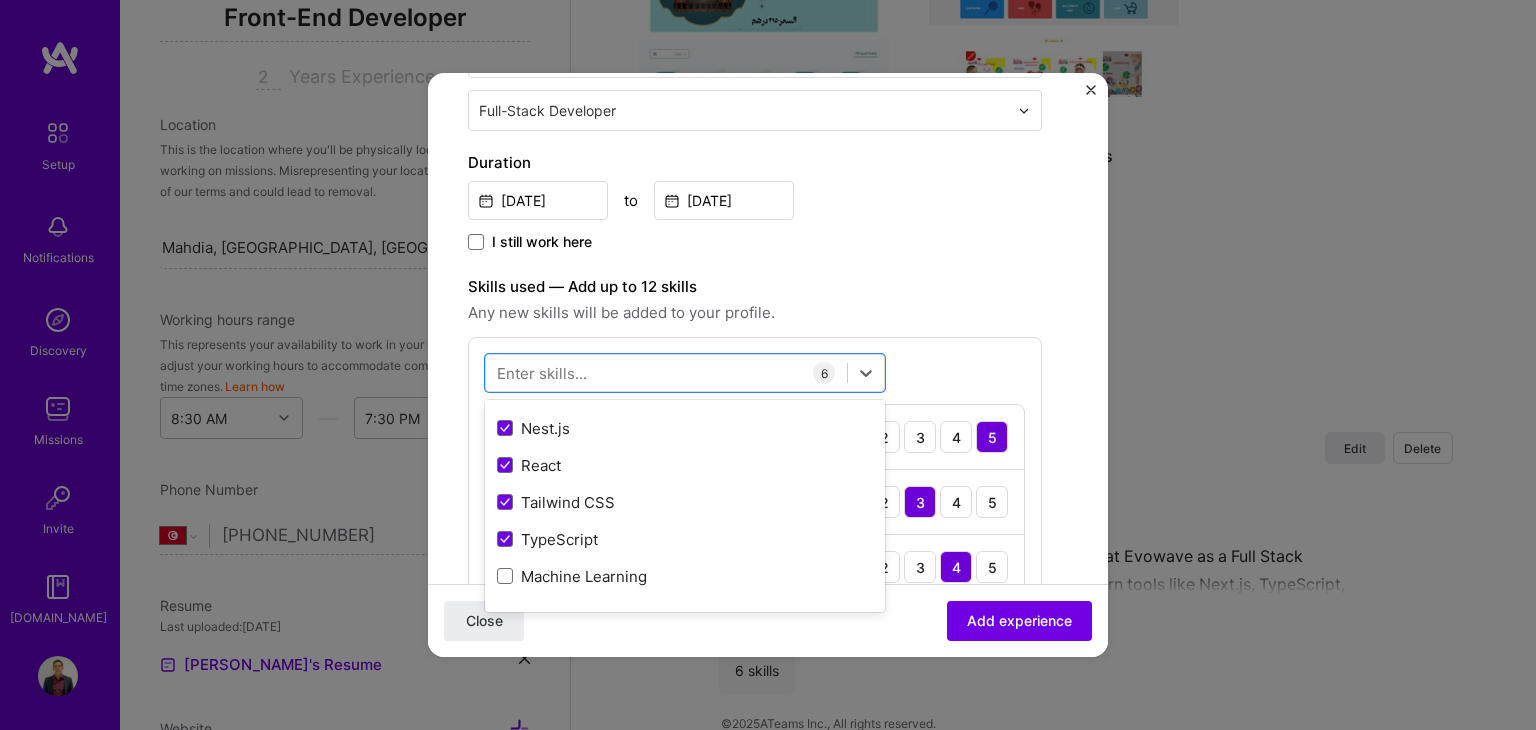 click on "Skills used — Add up to 12 skills" at bounding box center [755, 287] 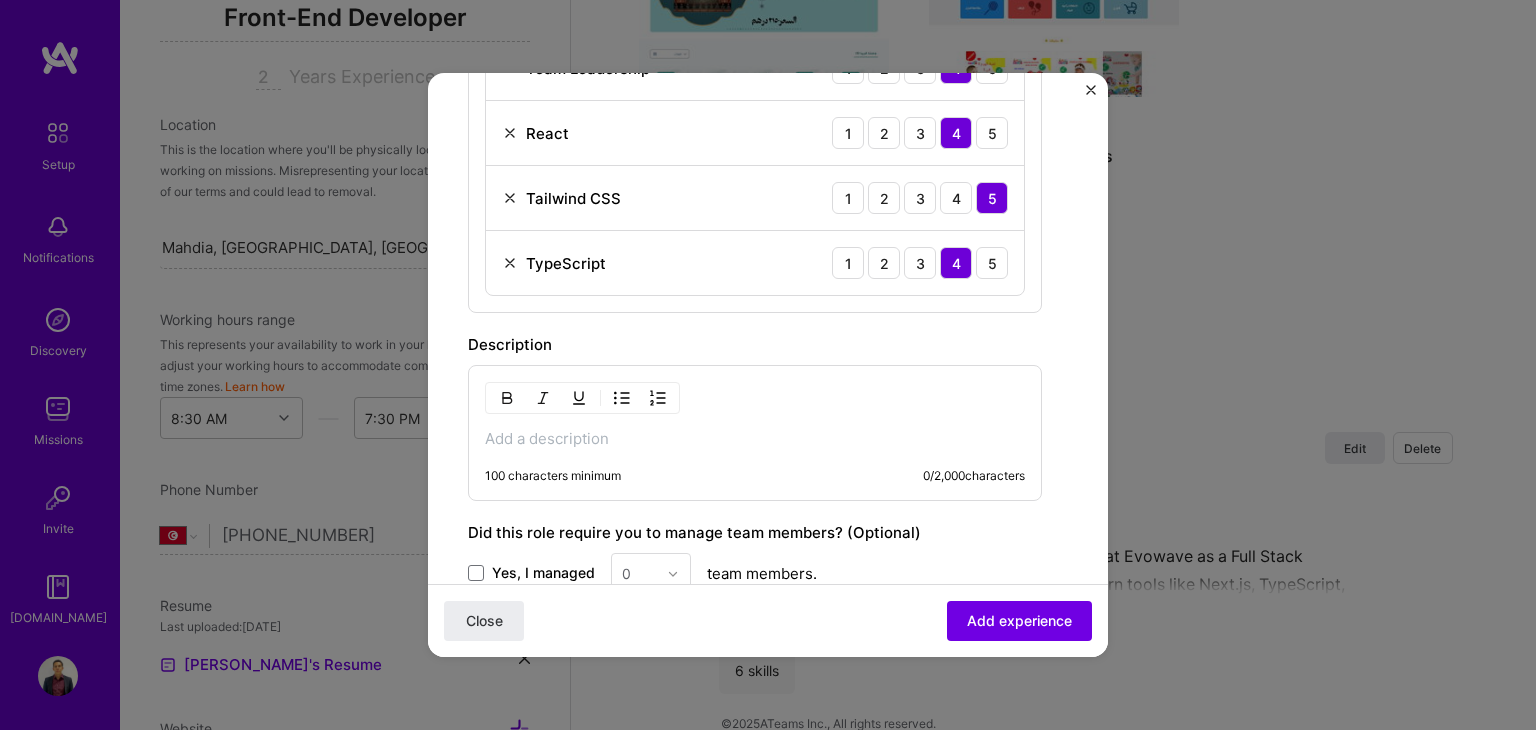 scroll, scrollTop: 900, scrollLeft: 0, axis: vertical 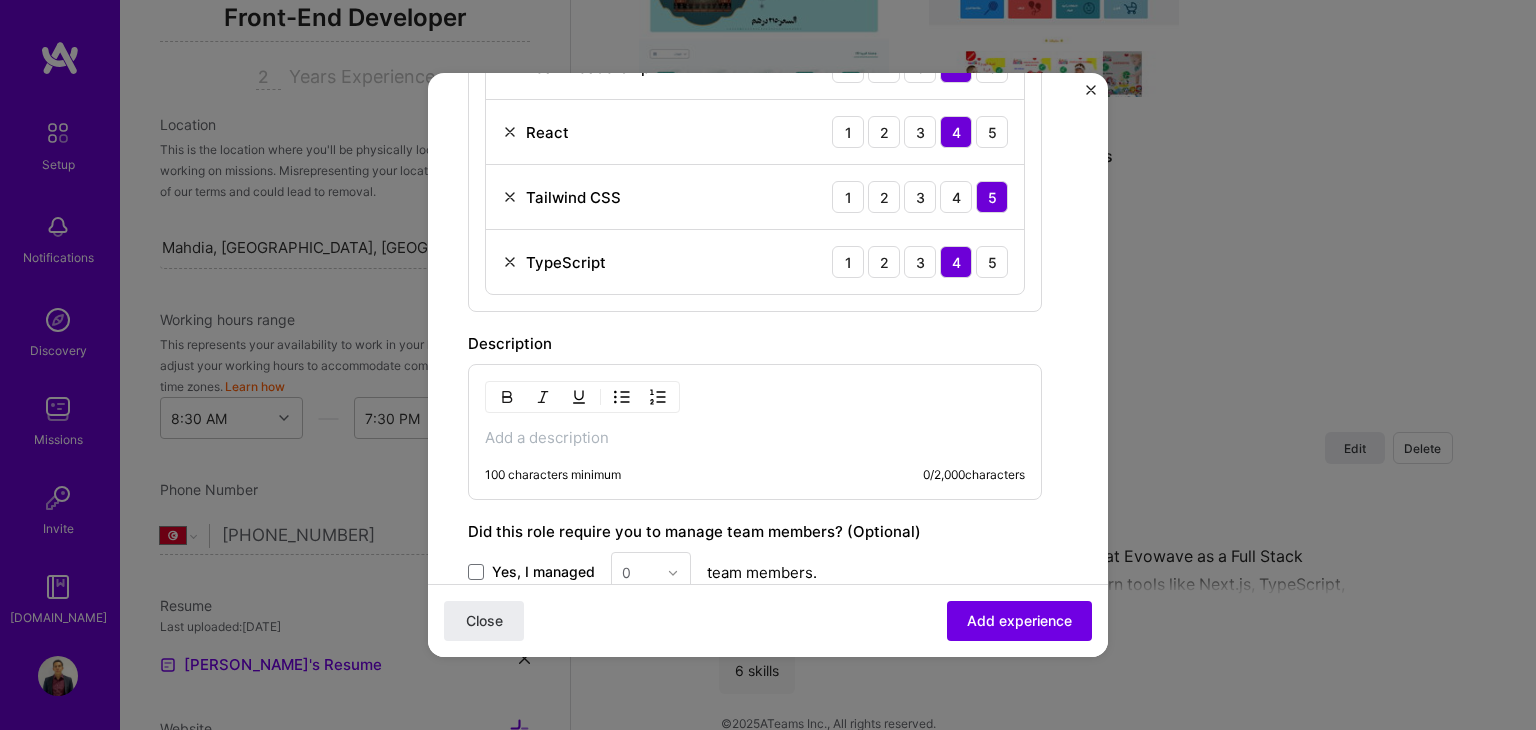 click on "100 characters minimum 0 / 2,000  characters" at bounding box center (755, 432) 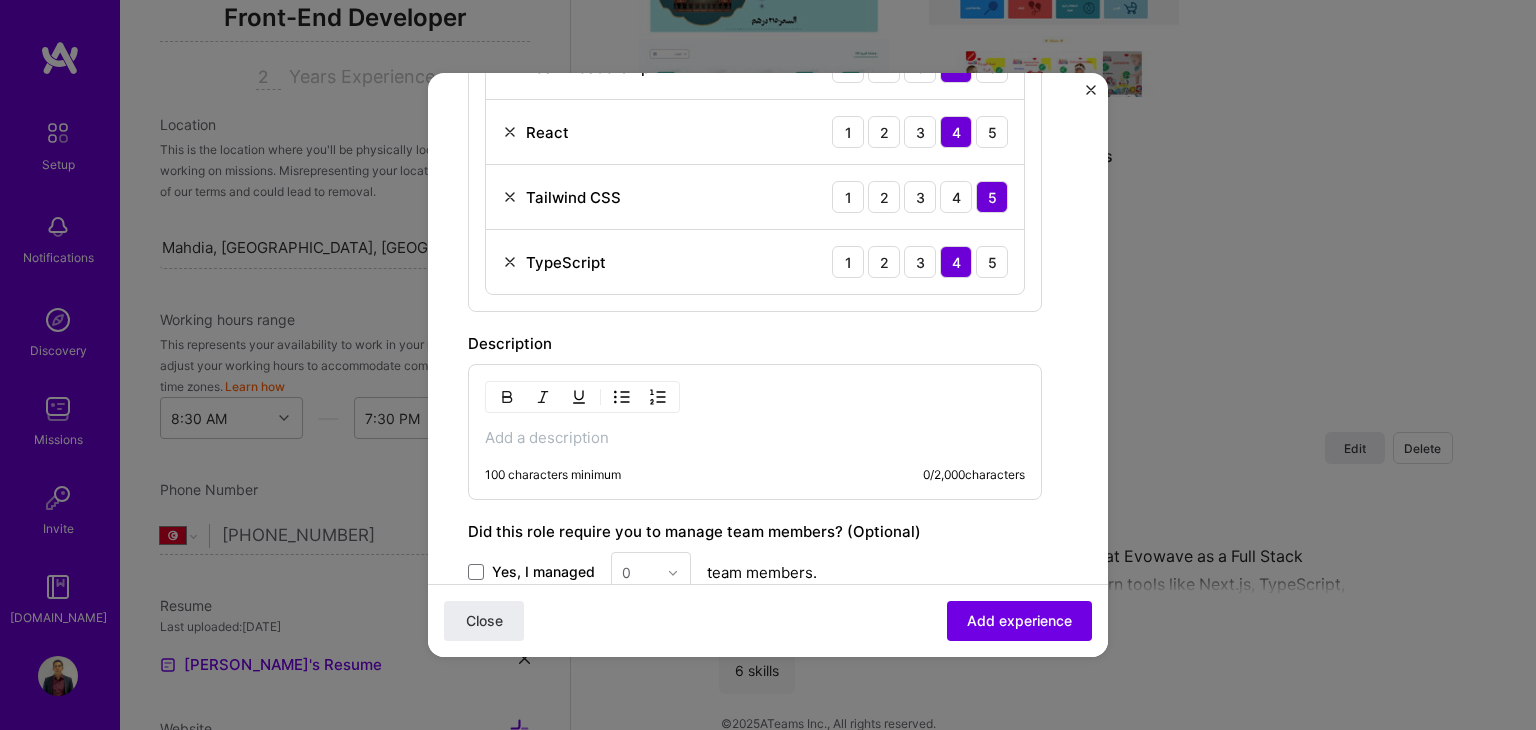 click at bounding box center (755, 438) 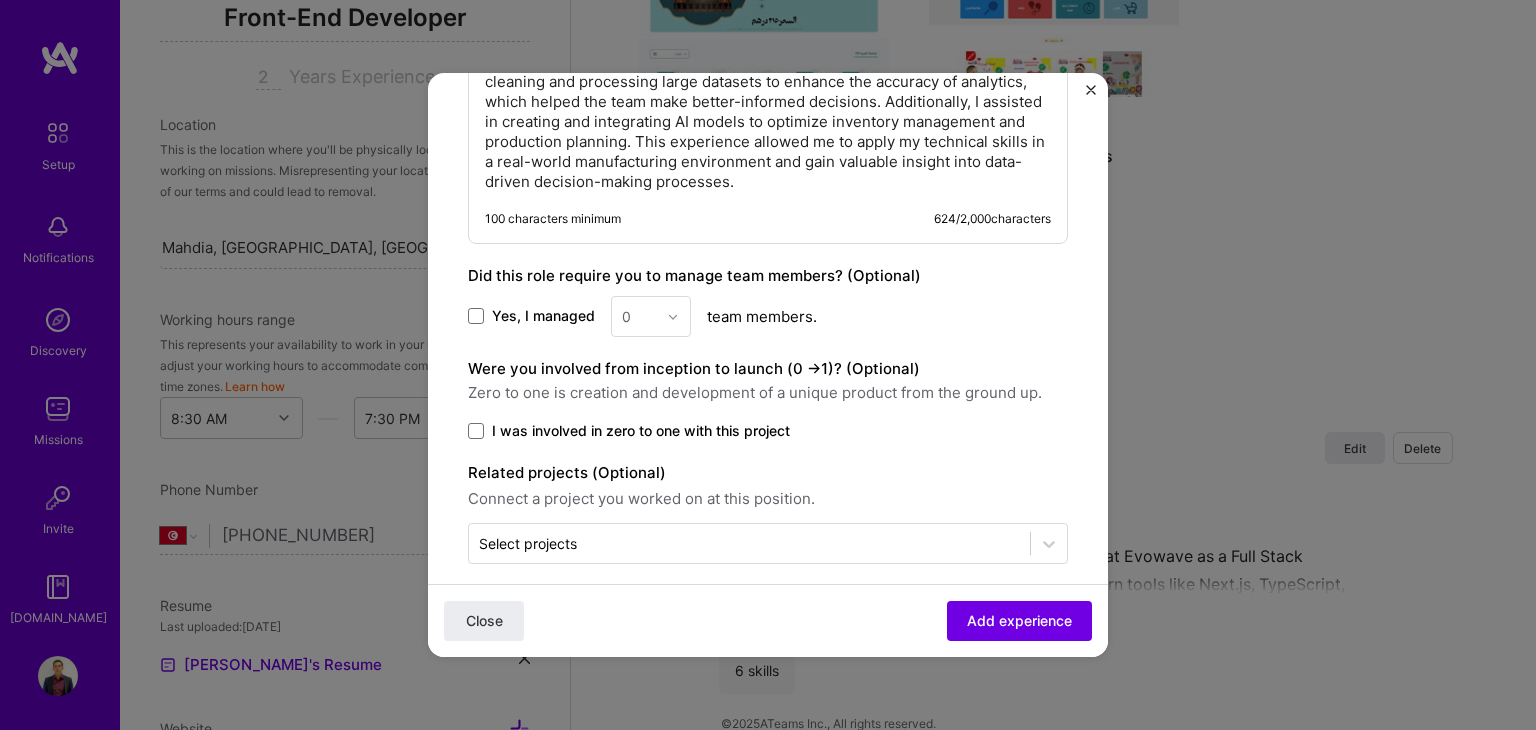 scroll, scrollTop: 1332, scrollLeft: 0, axis: vertical 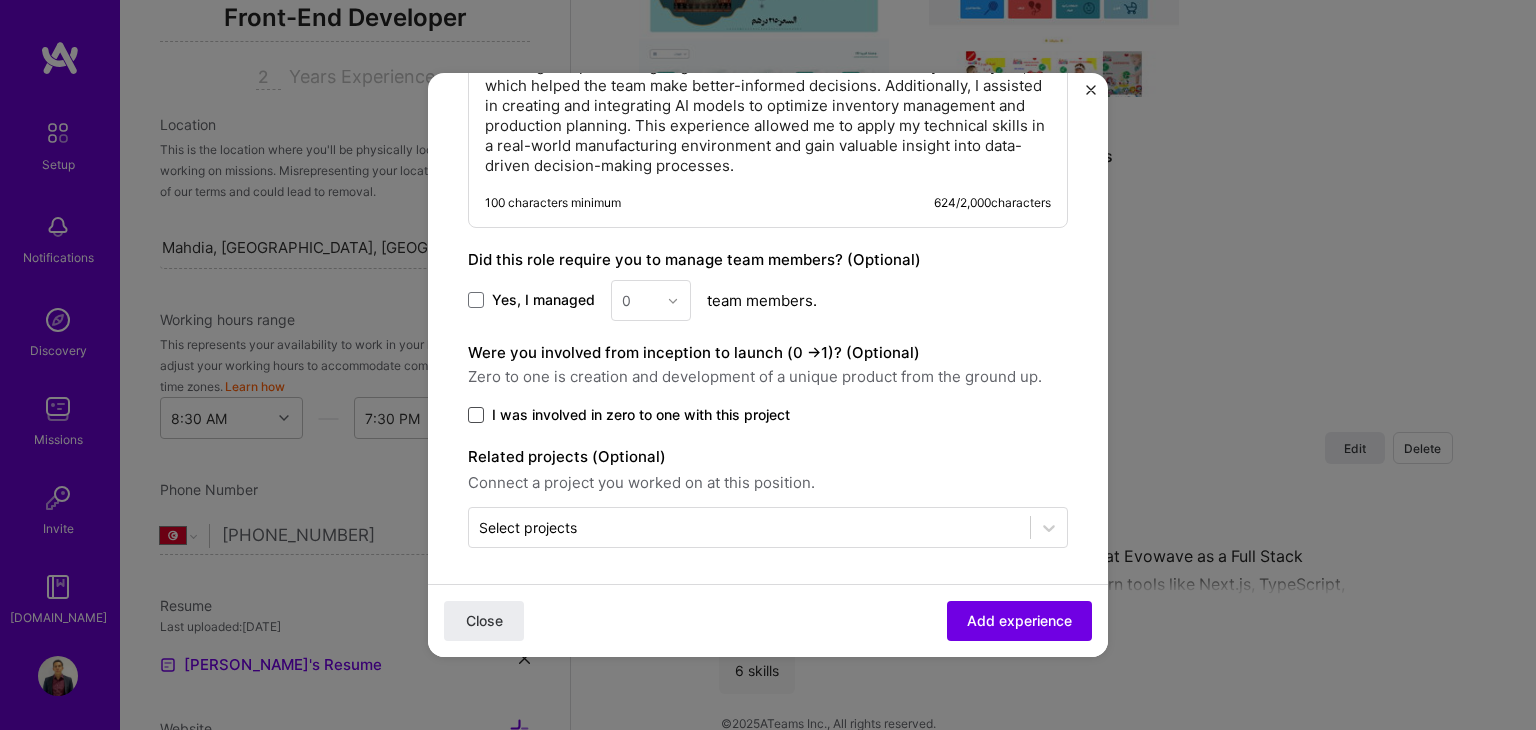 click at bounding box center [476, 415] 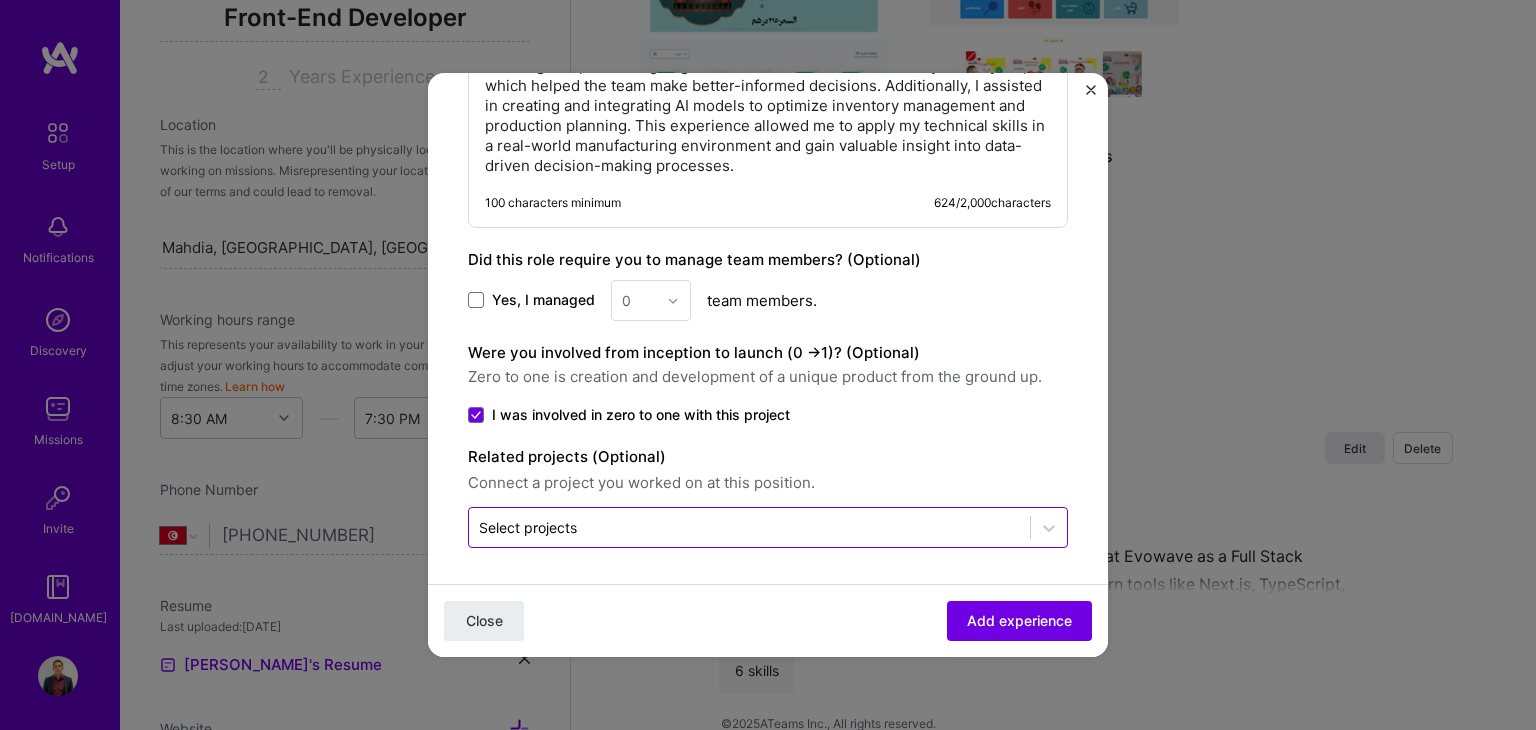 click on "Select projects" at bounding box center [528, 527] 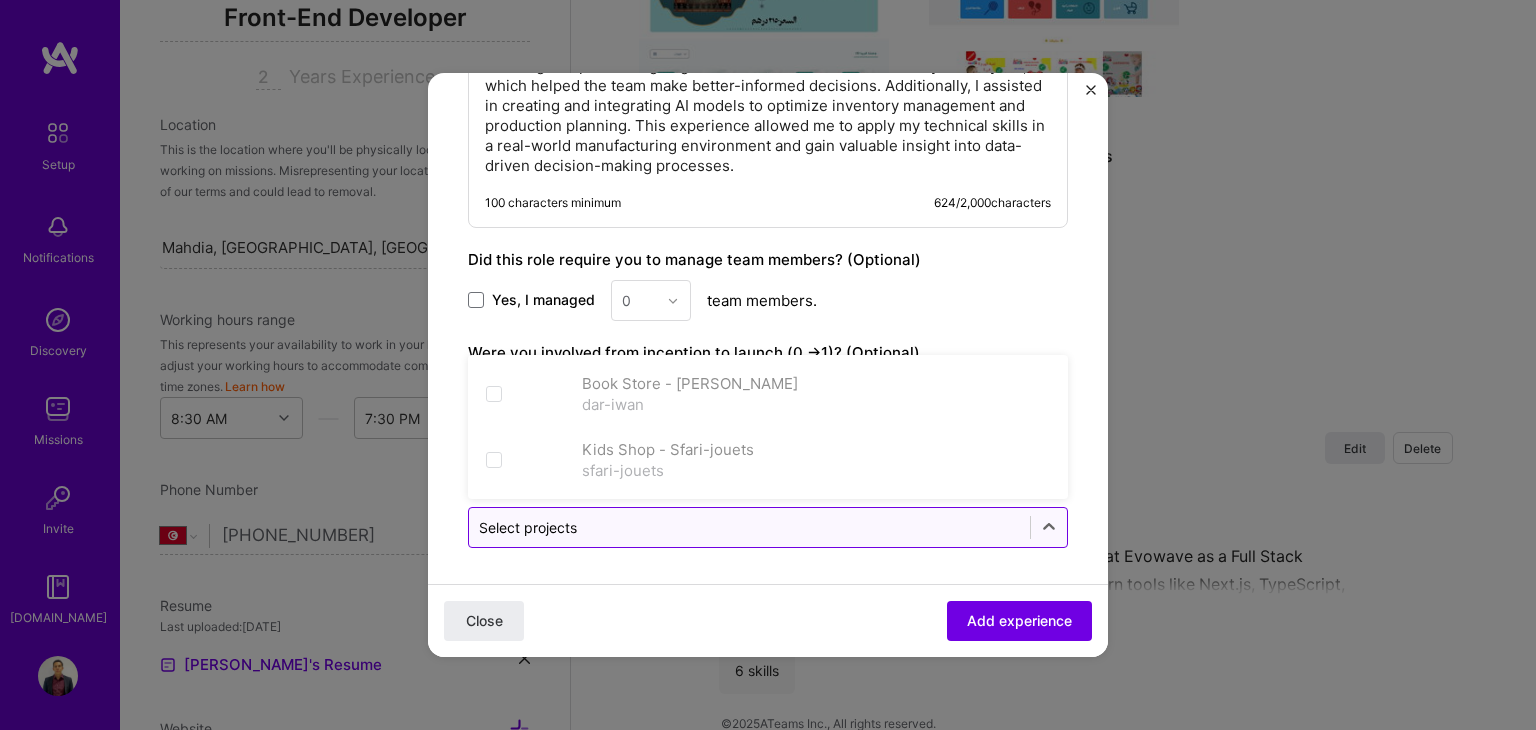 click on "Select projects" at bounding box center [528, 527] 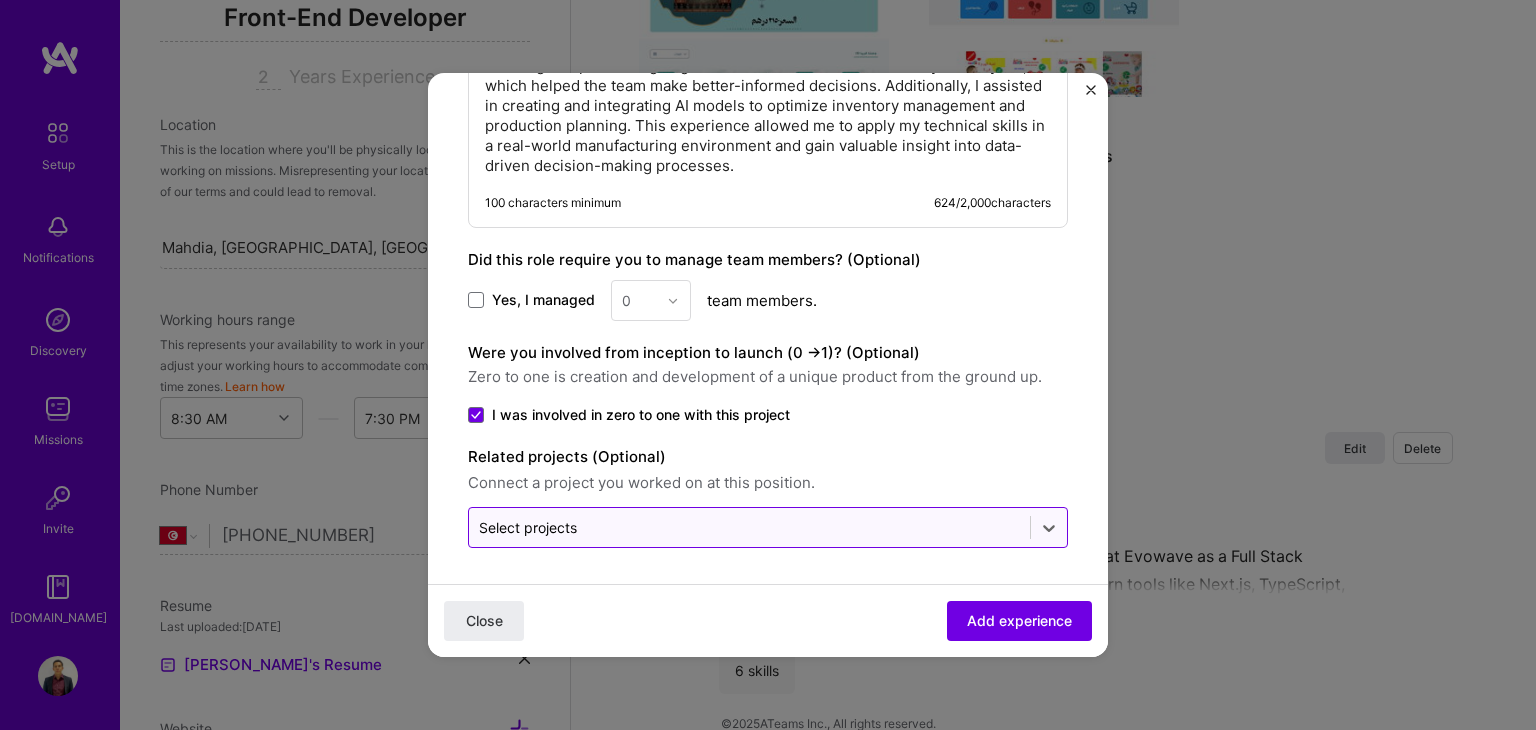 click on "Select projects" at bounding box center (528, 527) 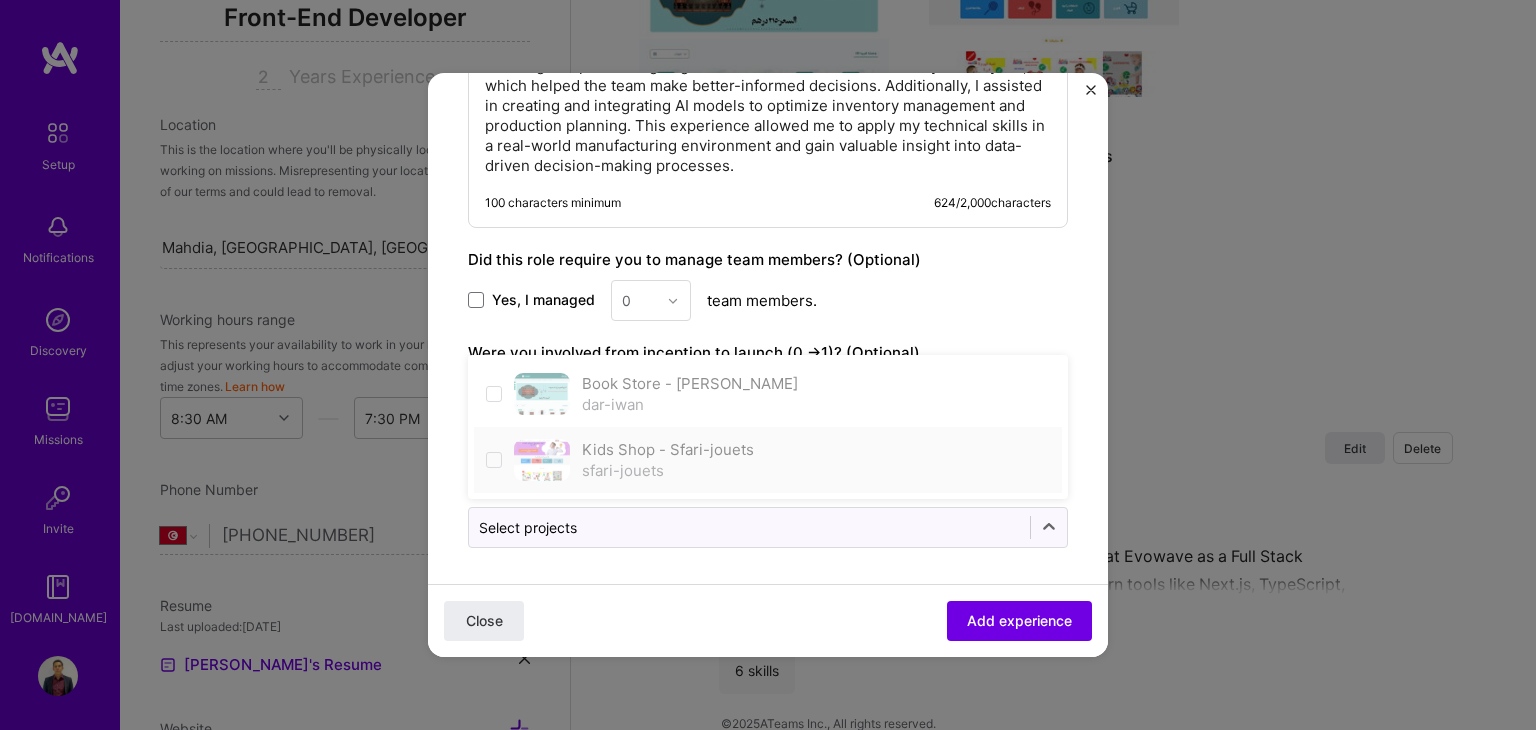click at bounding box center (494, 460) 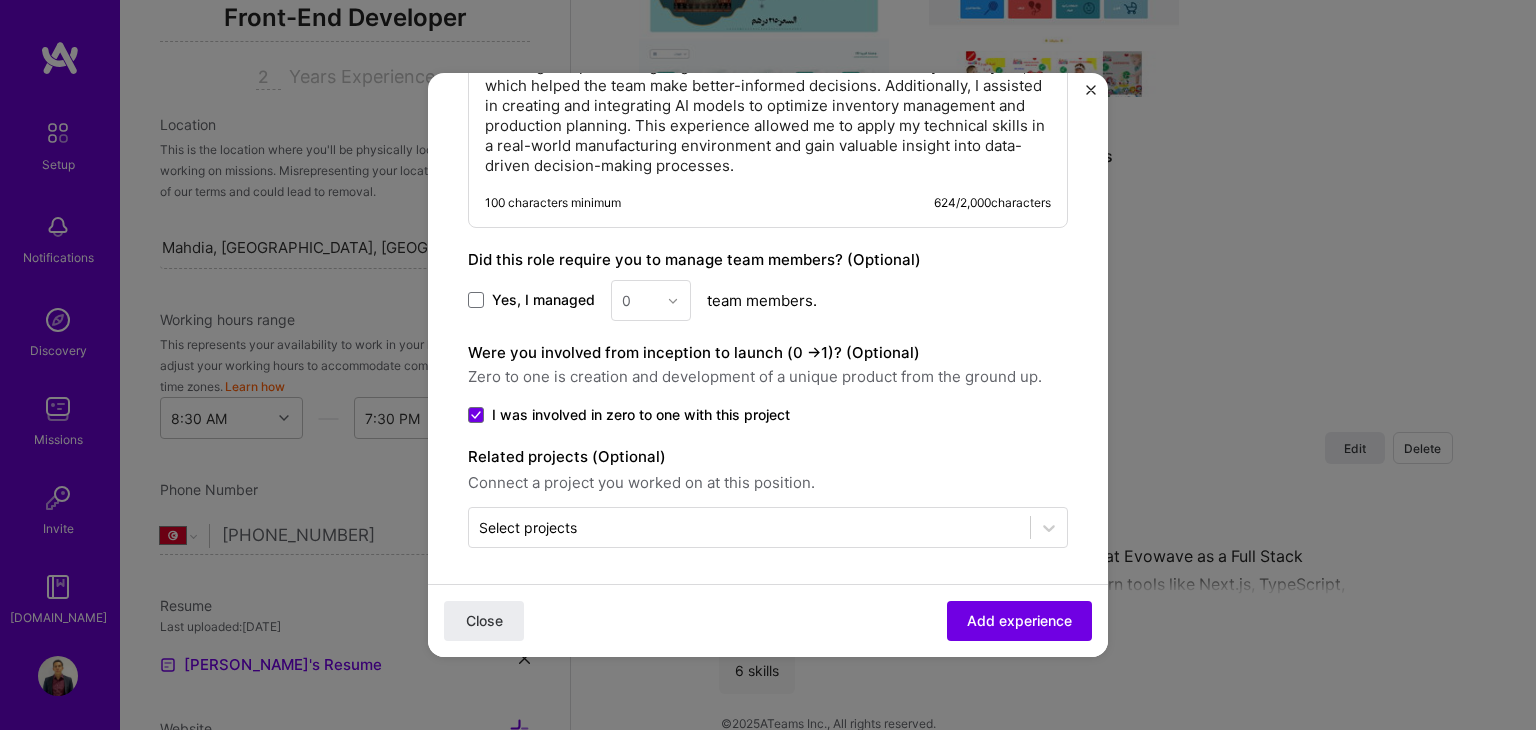 click on "Create a job experience Jobs help companies understand your past experience. Company logo Company name vitalait
Industry Add up to 2 industries. Selected industry 1 Your title and specialization Inter developer Full-Stack Developer Duration [DATE]
to [DATE]
I still work here Skills used — Add up to 12 skills Any new skills will be added to your profile. Enter skills... 6 Next.js 1 2 3 4 5 Nest.js 1 2 3 4 5 Team Leadership 1 2 3 4 5 React 1 2 3 4 5 Tailwind CSS 1 2 3 4 5 TypeScript 1 2 3 4 5 Description 100 characters minimum 624 / 2,000  characters Did this role require you to manage team members? (Optional) Yes, I managed 0 team members. Were you involved from inception to launch (0 - >  1)? (Optional) Zero to one is creation and development of a unique product from the ground up. I was involved in zero to one with this project Related projects (Optional) Select projects Close" at bounding box center [768, -279] 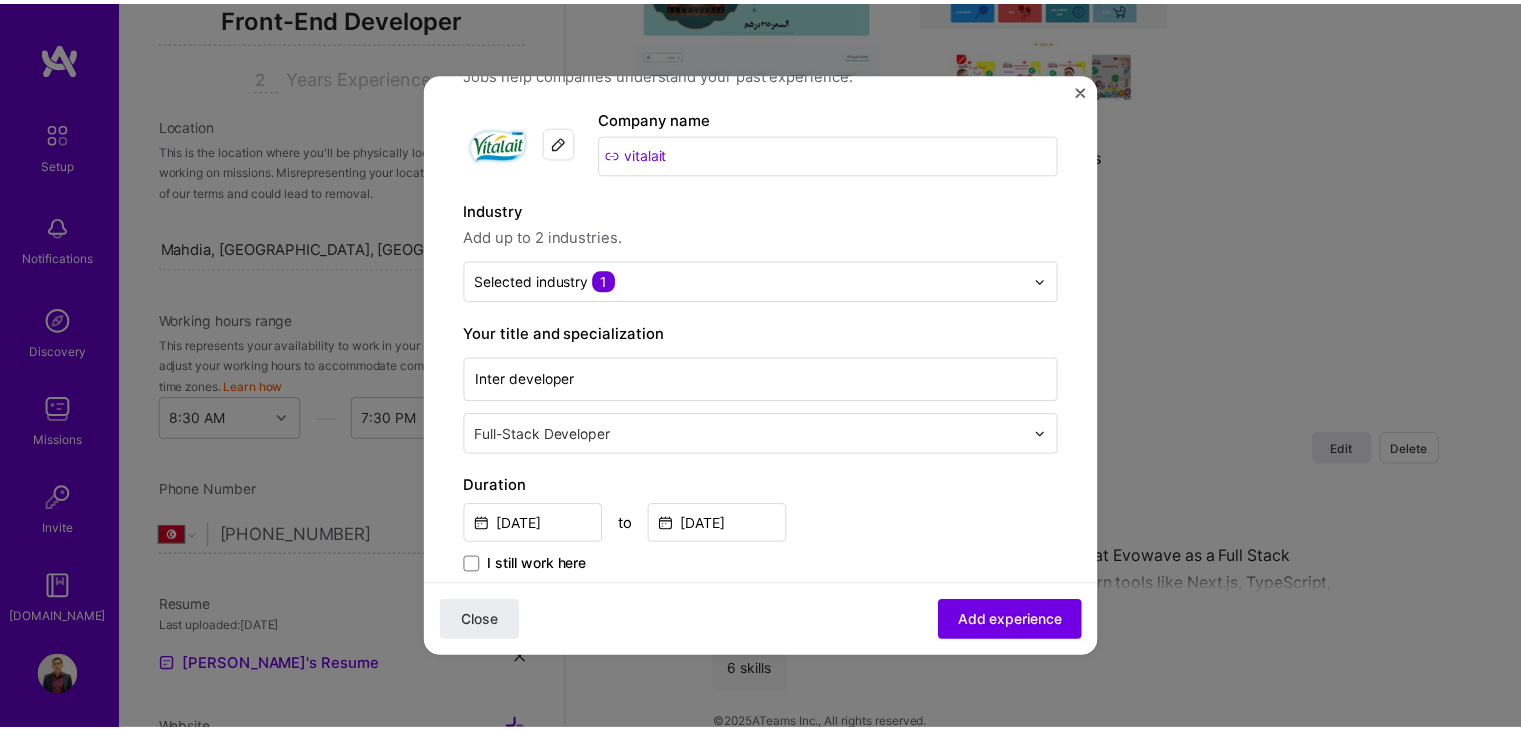scroll, scrollTop: 32, scrollLeft: 0, axis: vertical 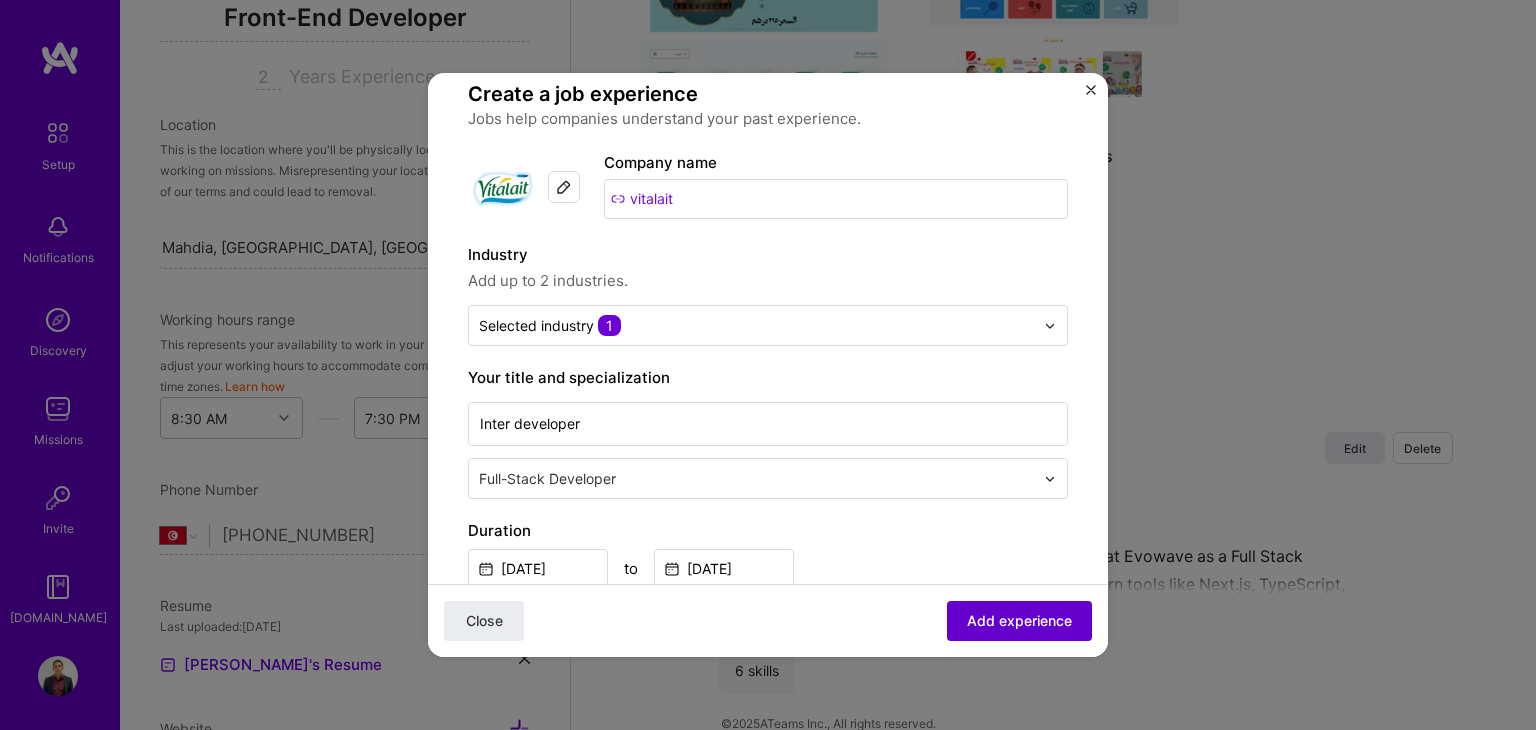 click on "Add experience" at bounding box center [1019, 621] 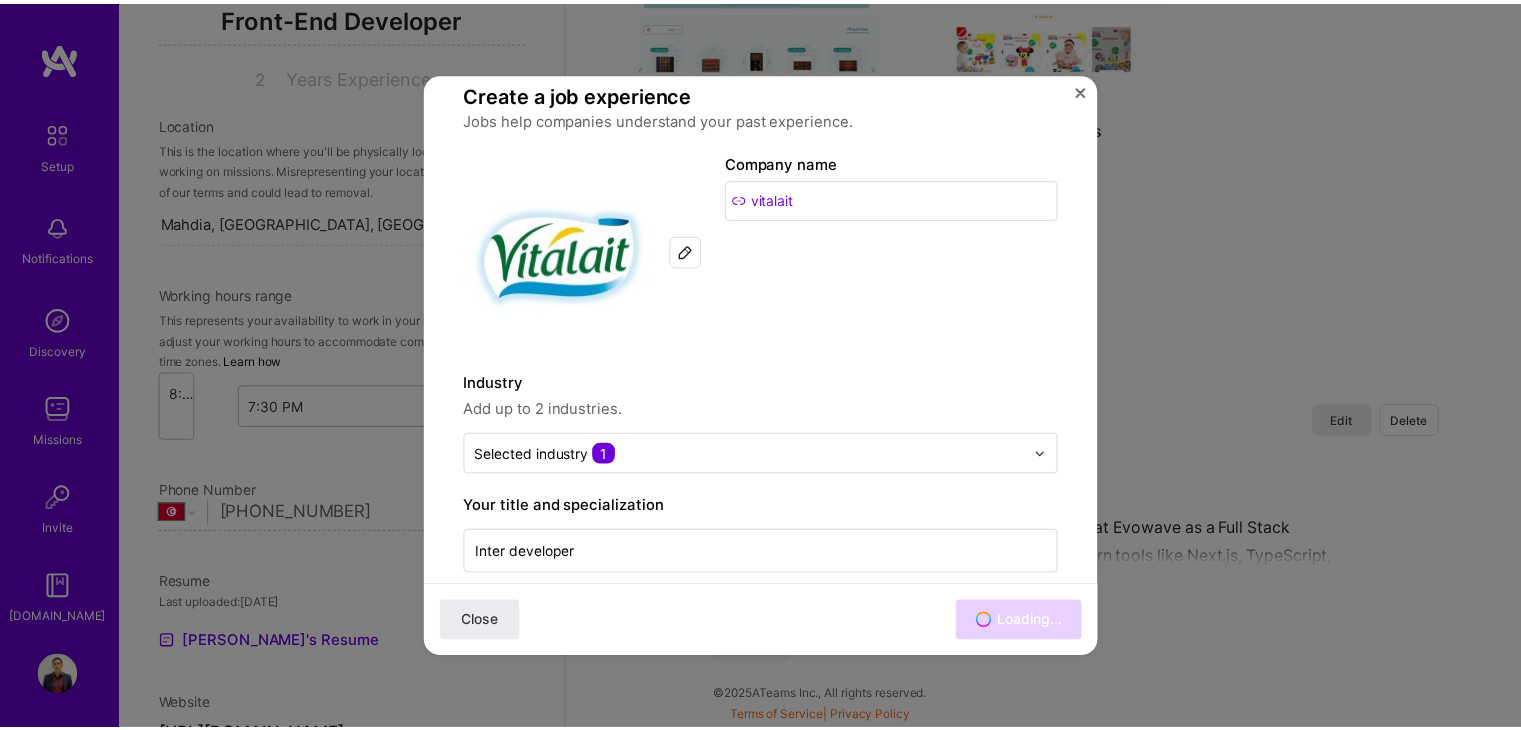 scroll, scrollTop: 259, scrollLeft: 0, axis: vertical 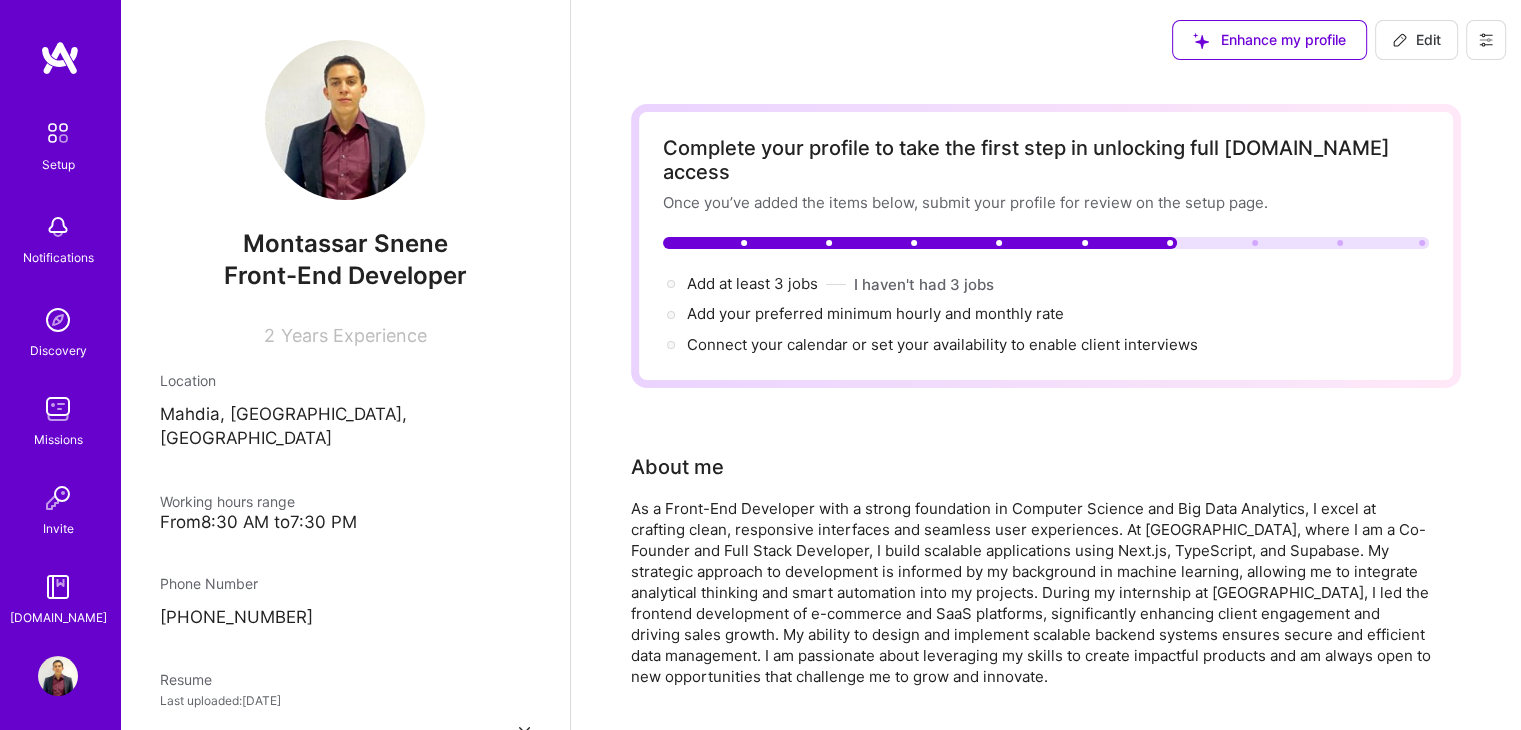click on "Edit" at bounding box center (1416, 40) 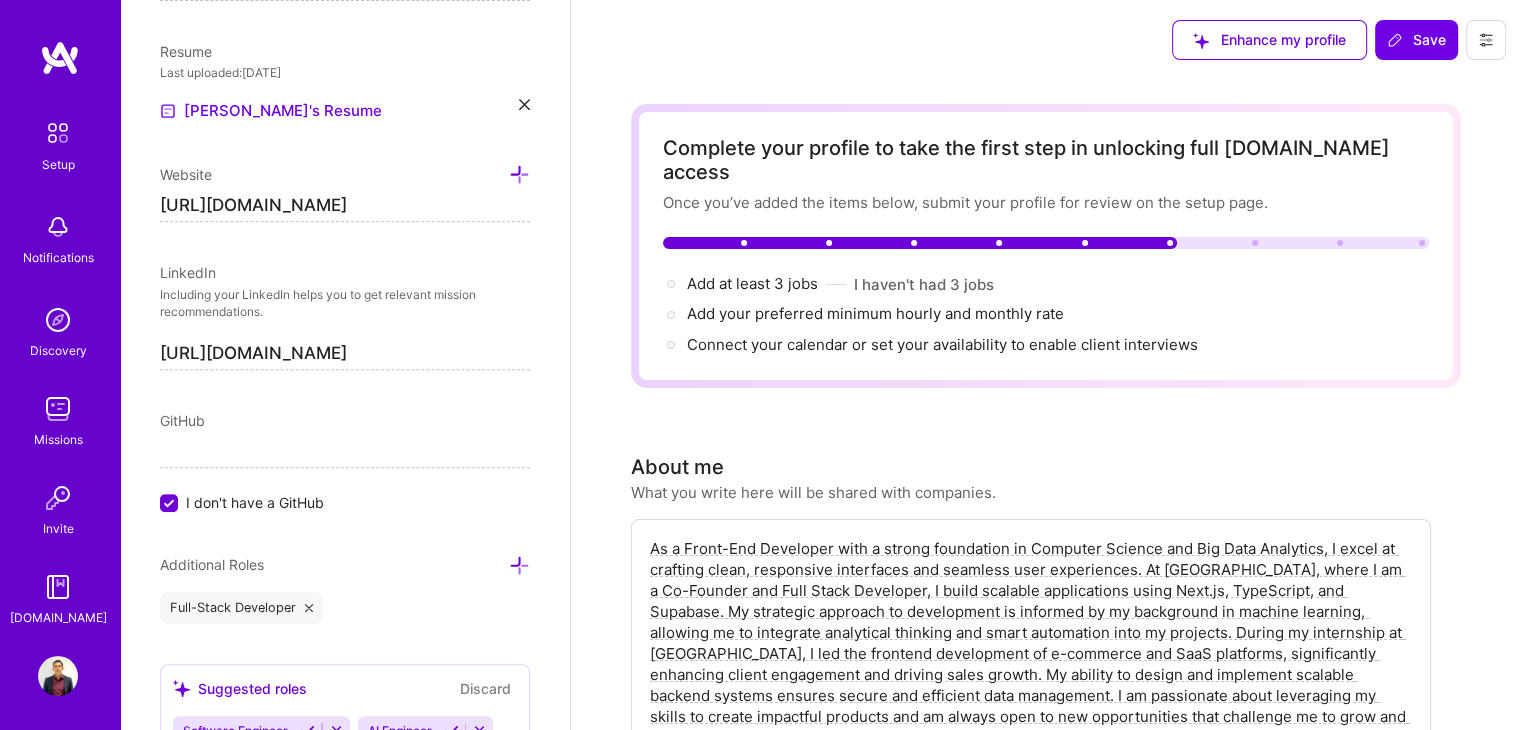 scroll, scrollTop: 841, scrollLeft: 0, axis: vertical 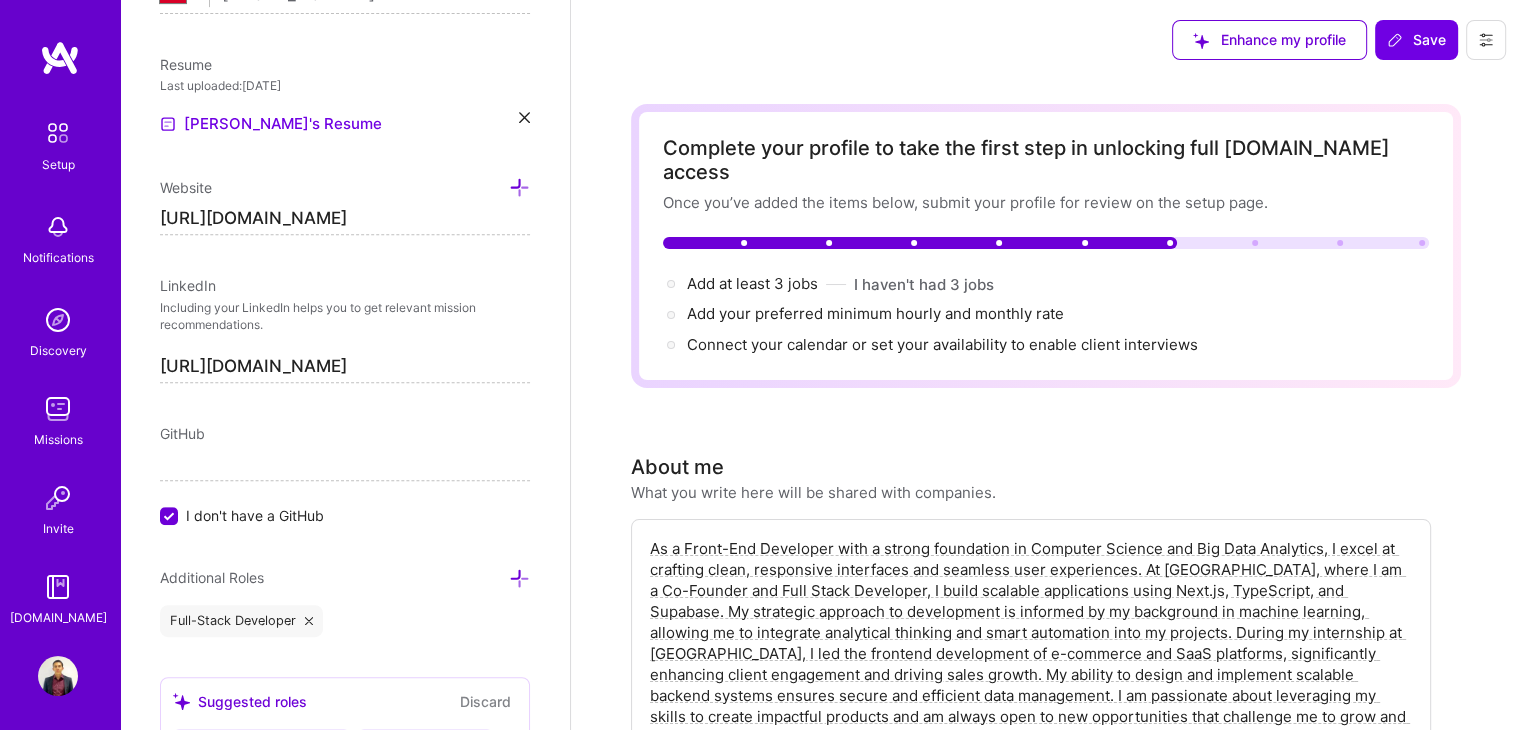 click on "[URL][DOMAIN_NAME]" at bounding box center (345, 219) 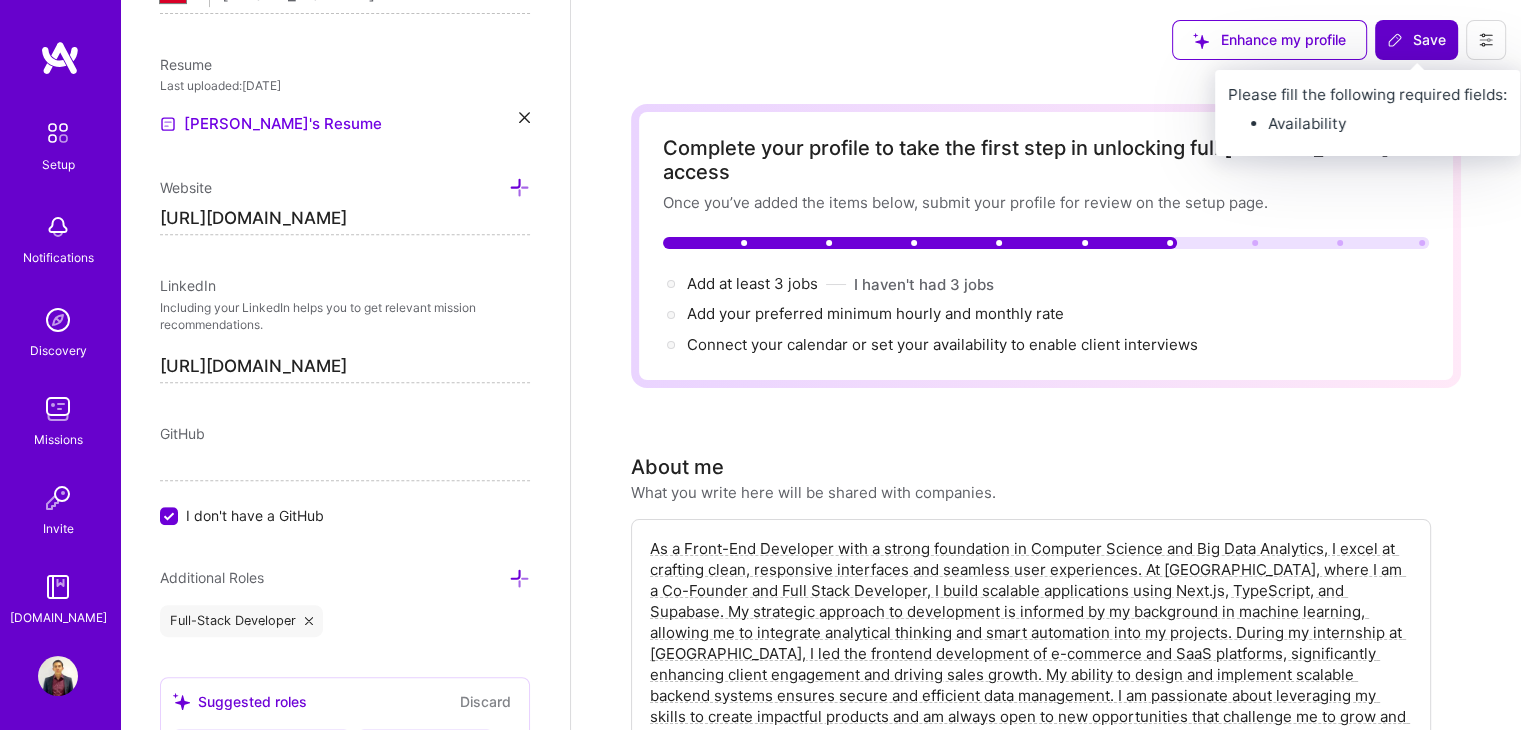 click on "Save" at bounding box center [1416, 40] 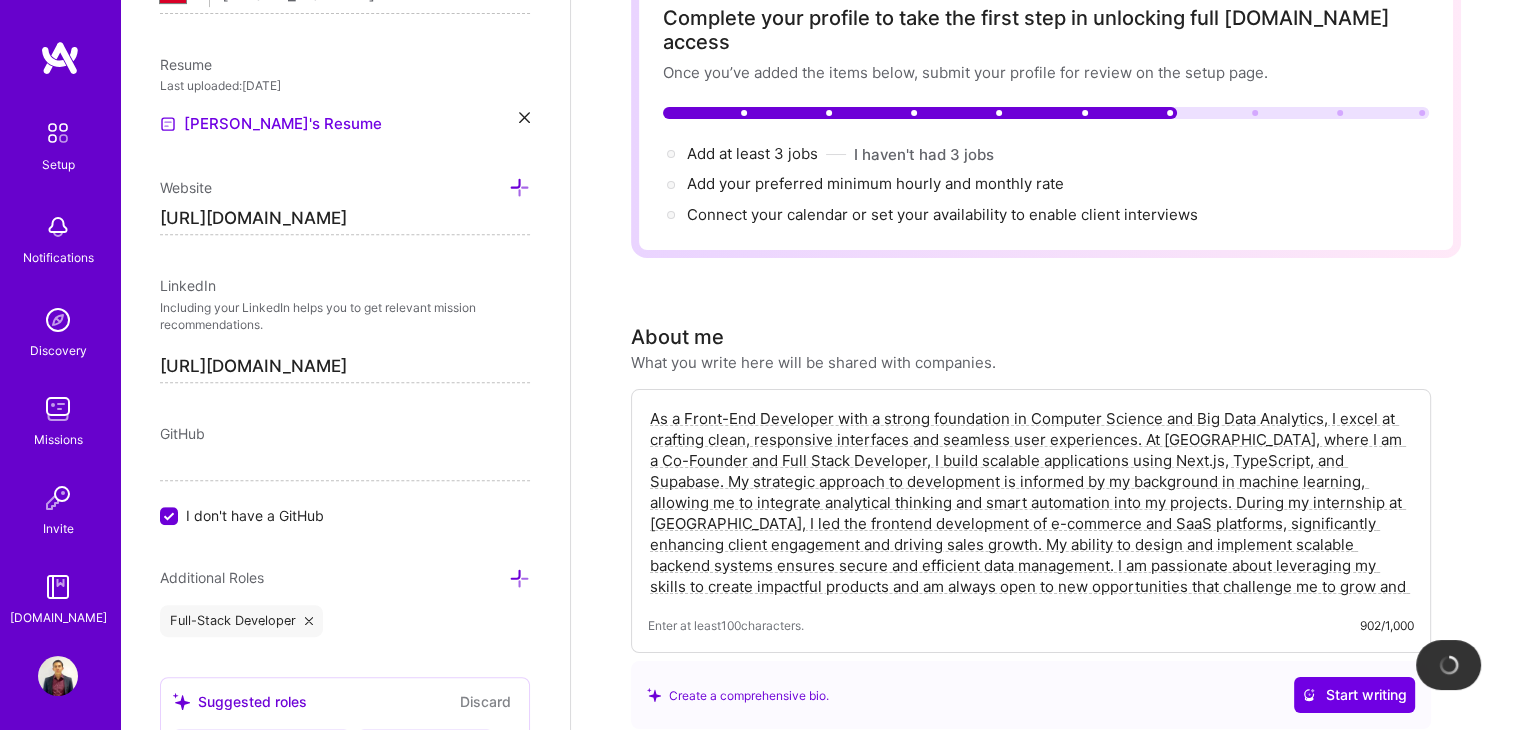 scroll, scrollTop: 0, scrollLeft: 0, axis: both 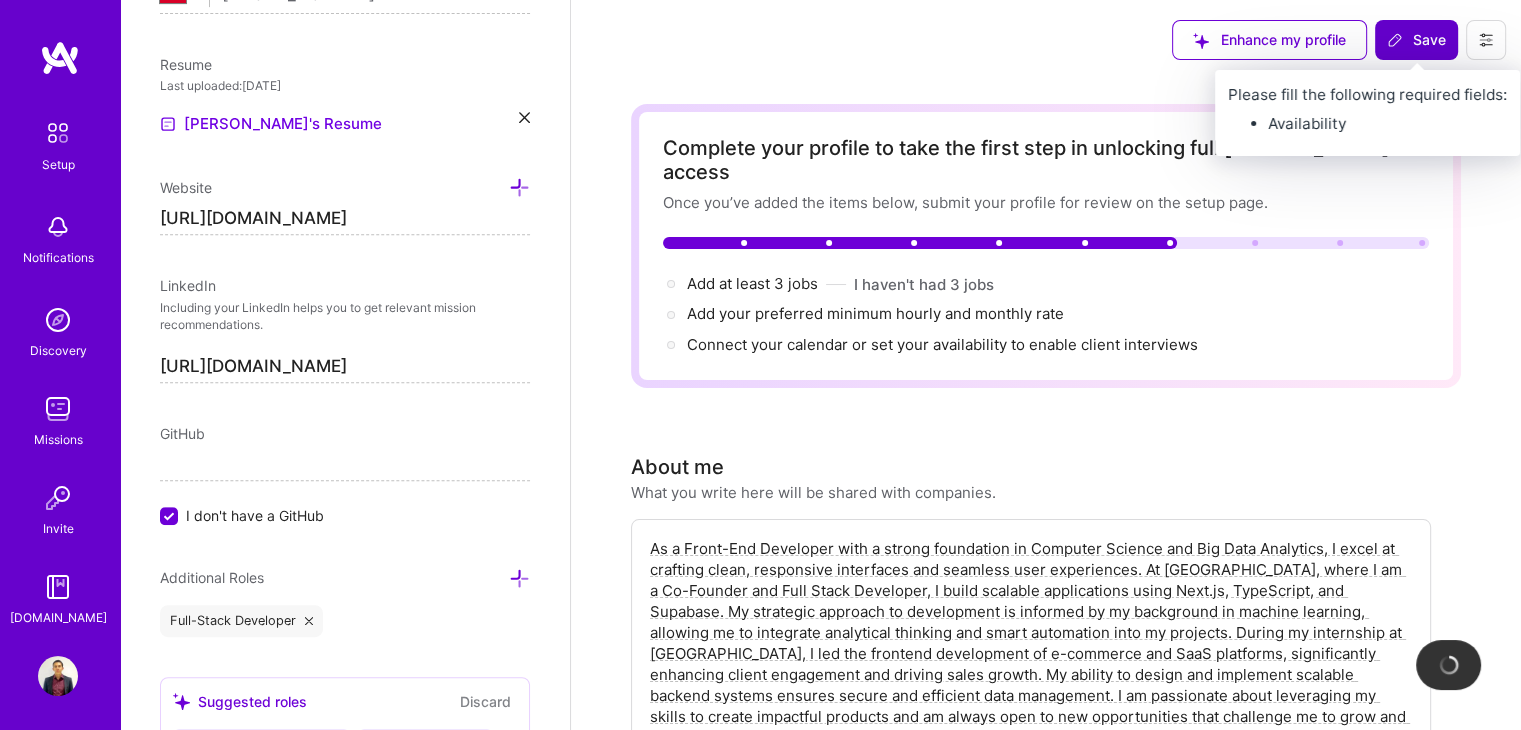 click on "Save" at bounding box center [1416, 40] 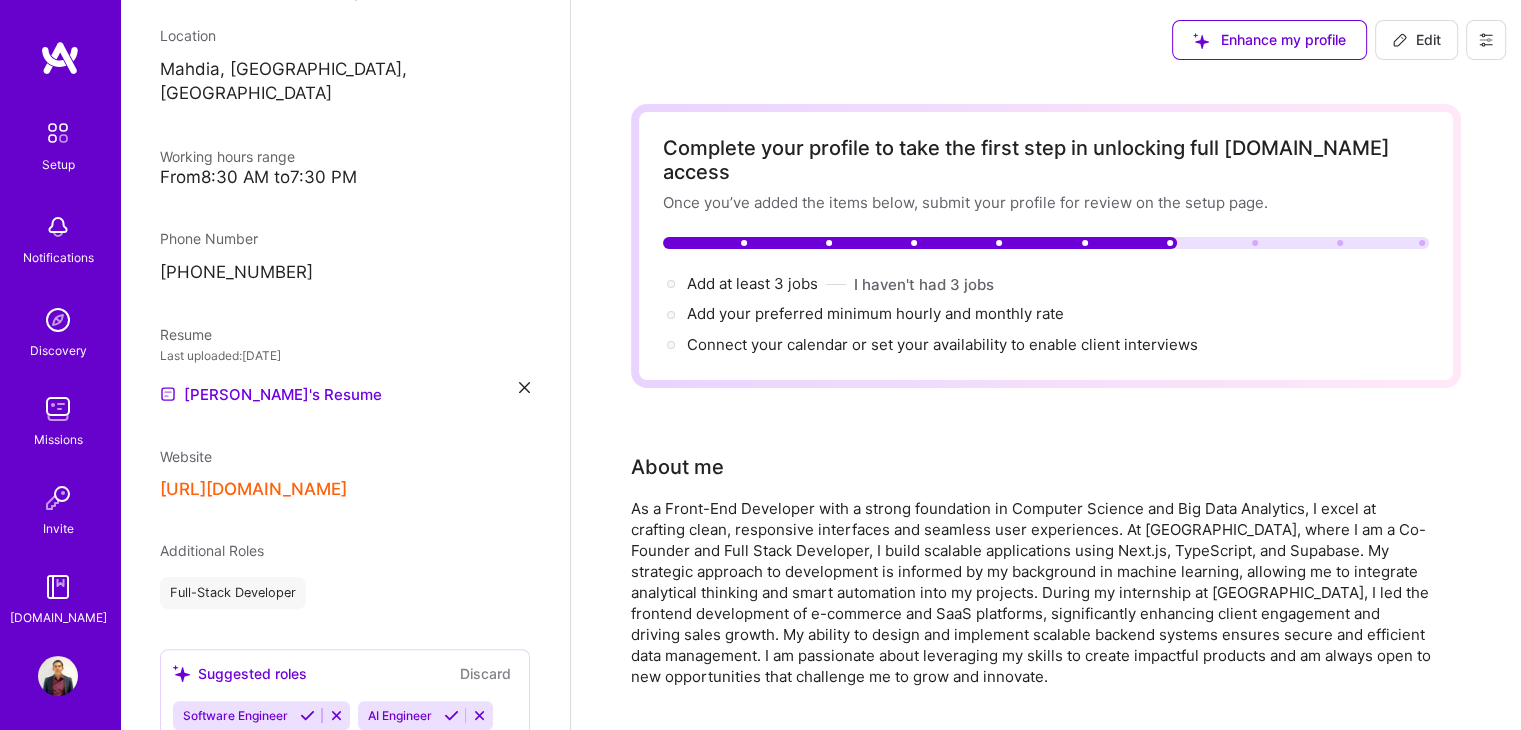 scroll, scrollTop: 312, scrollLeft: 0, axis: vertical 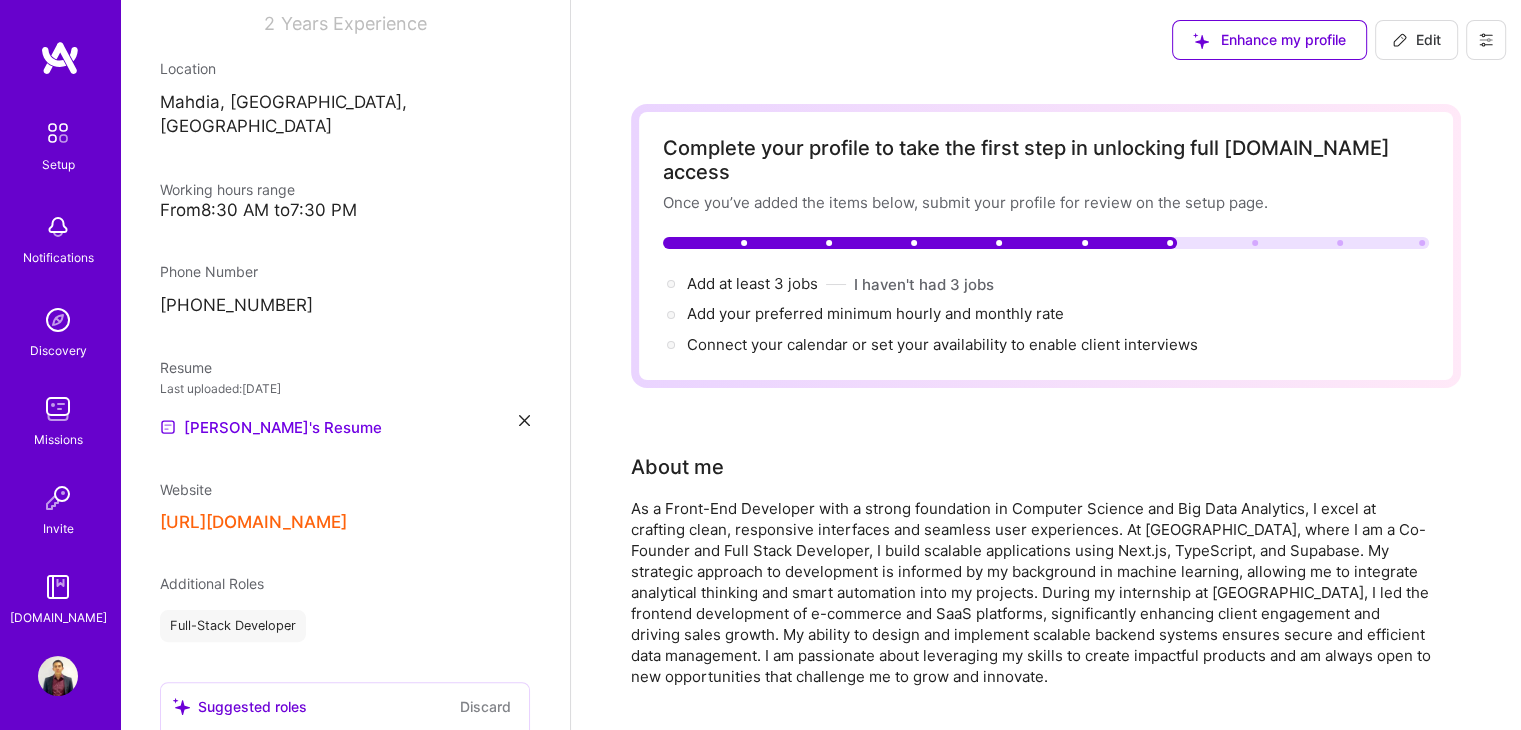 click on "[URL][DOMAIN_NAME]" at bounding box center (253, 522) 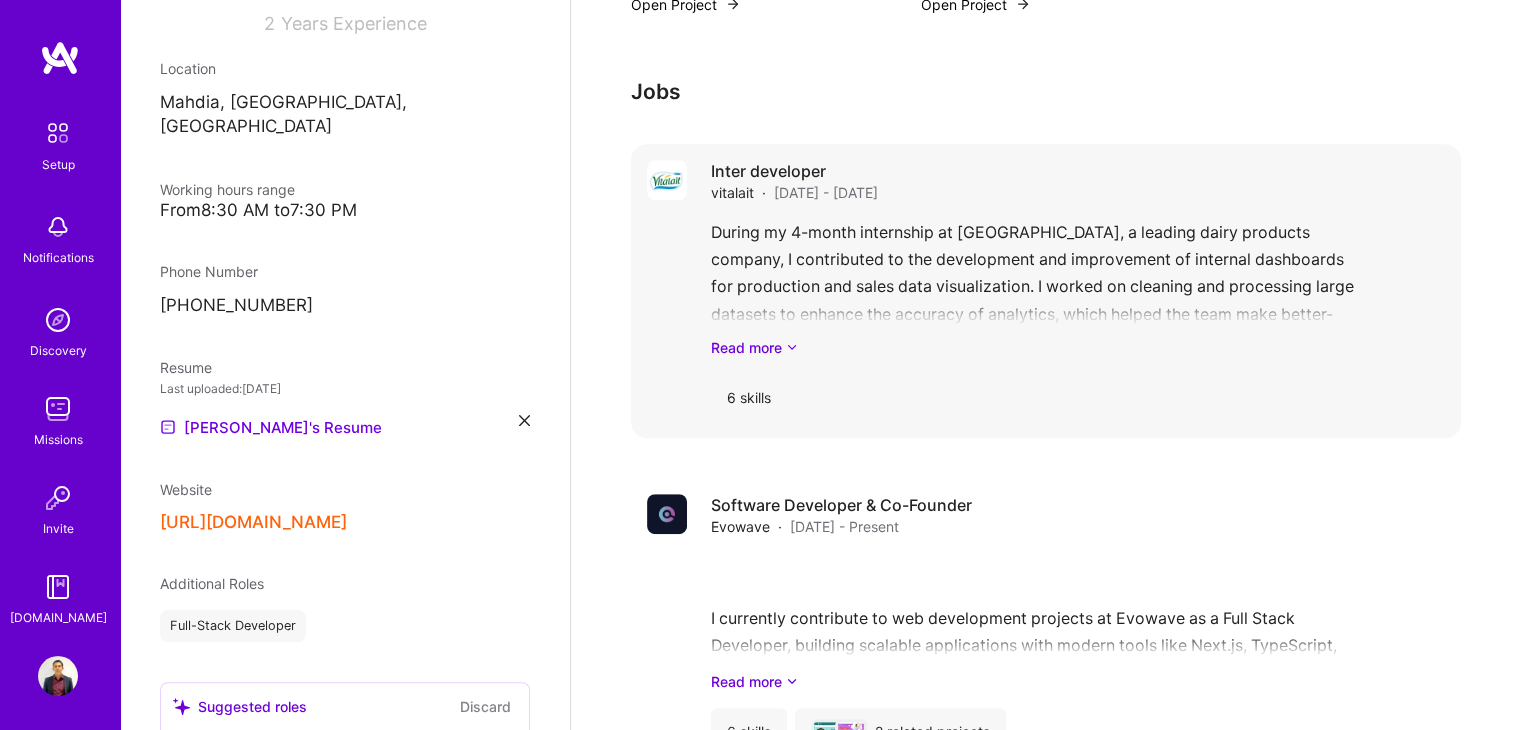scroll, scrollTop: 1147, scrollLeft: 0, axis: vertical 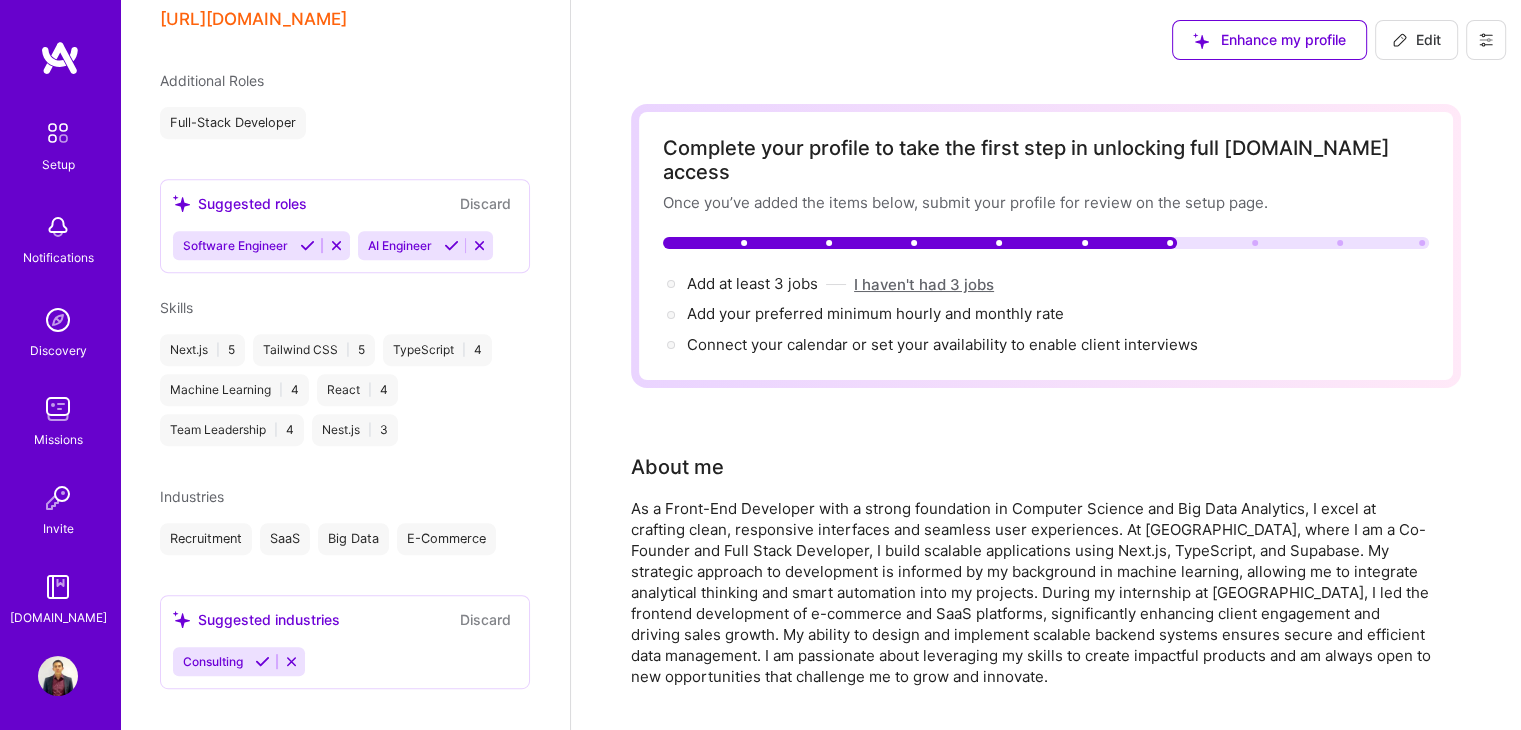 click on "I haven't had 3 jobs" at bounding box center [924, 284] 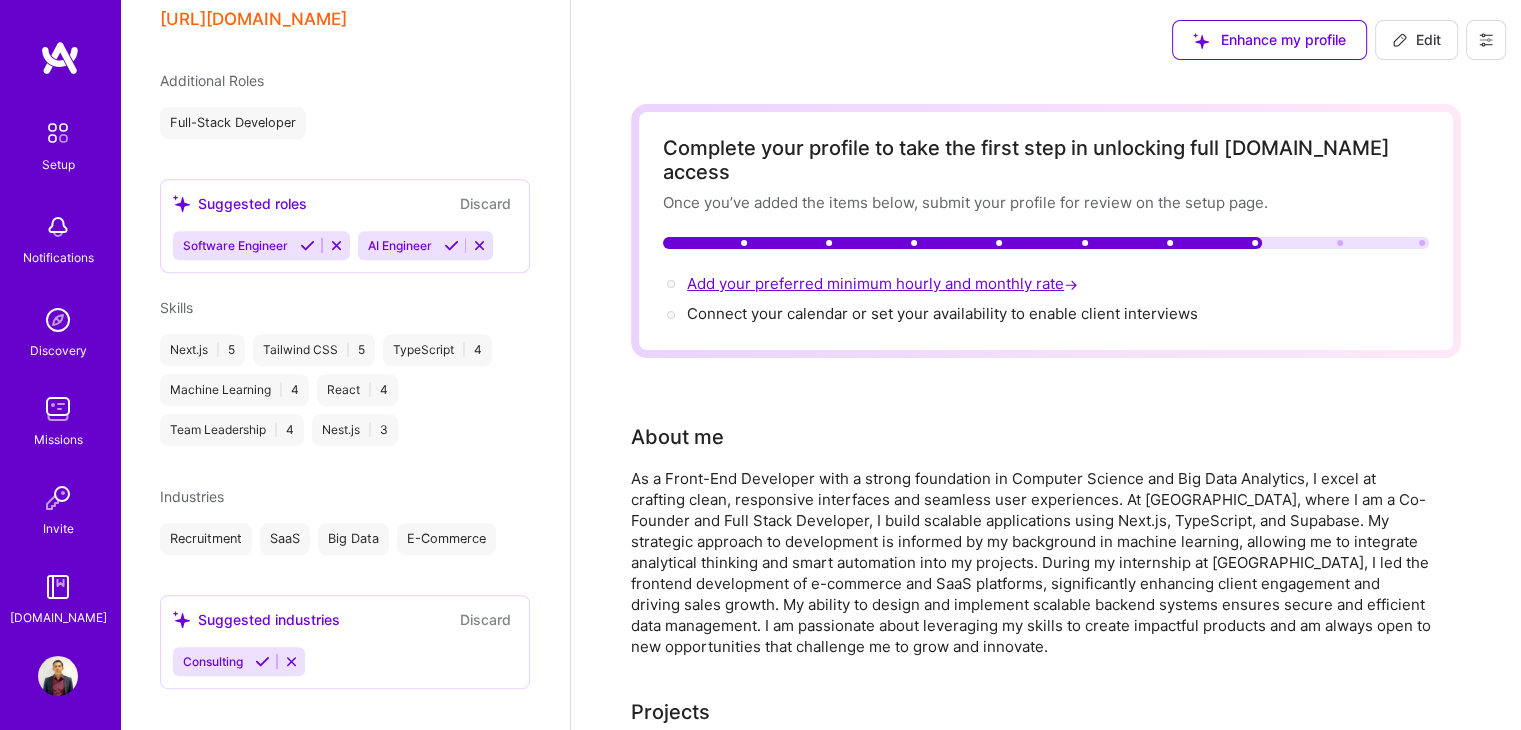 click on "Add your preferred minimum hourly and monthly rate  →" at bounding box center [884, 283] 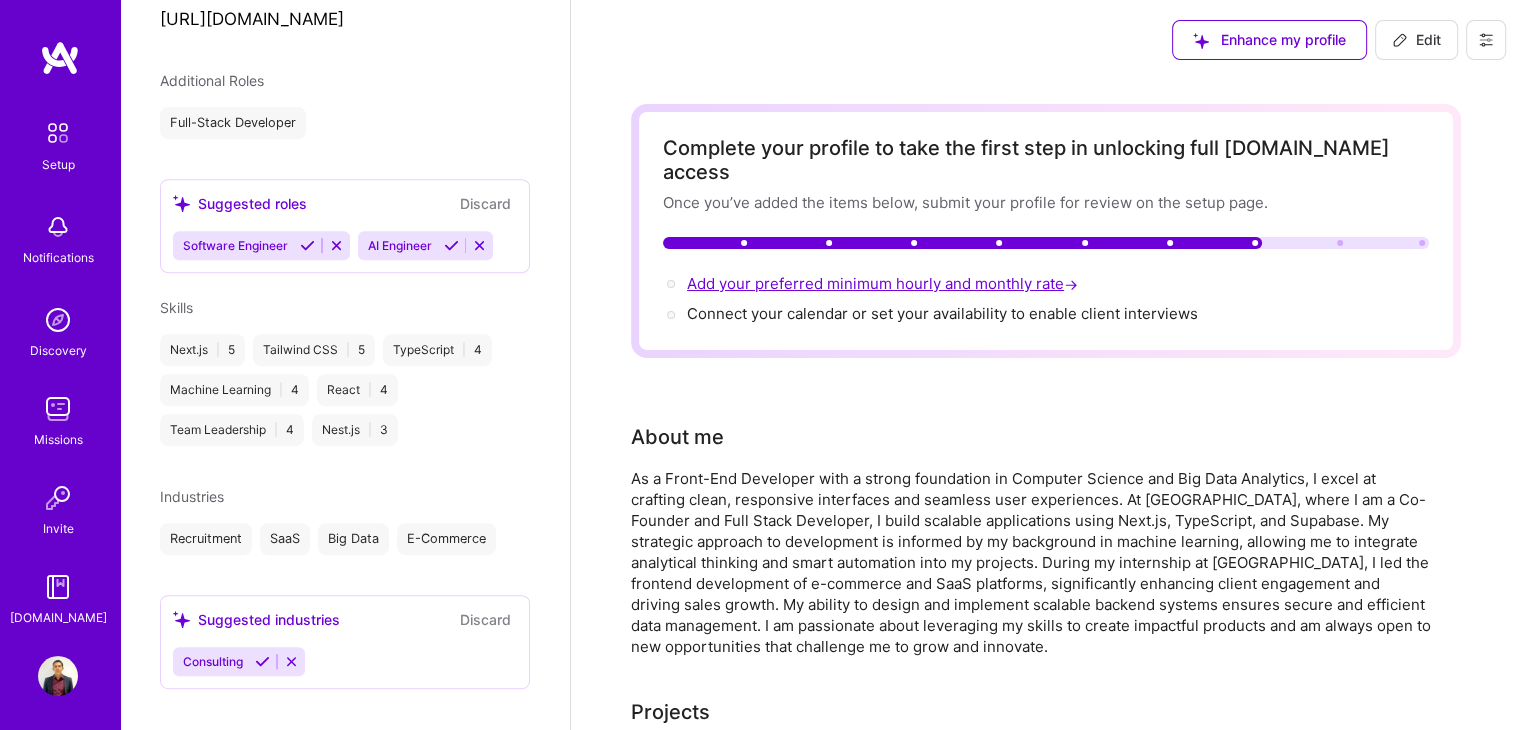 scroll, scrollTop: 1062, scrollLeft: 0, axis: vertical 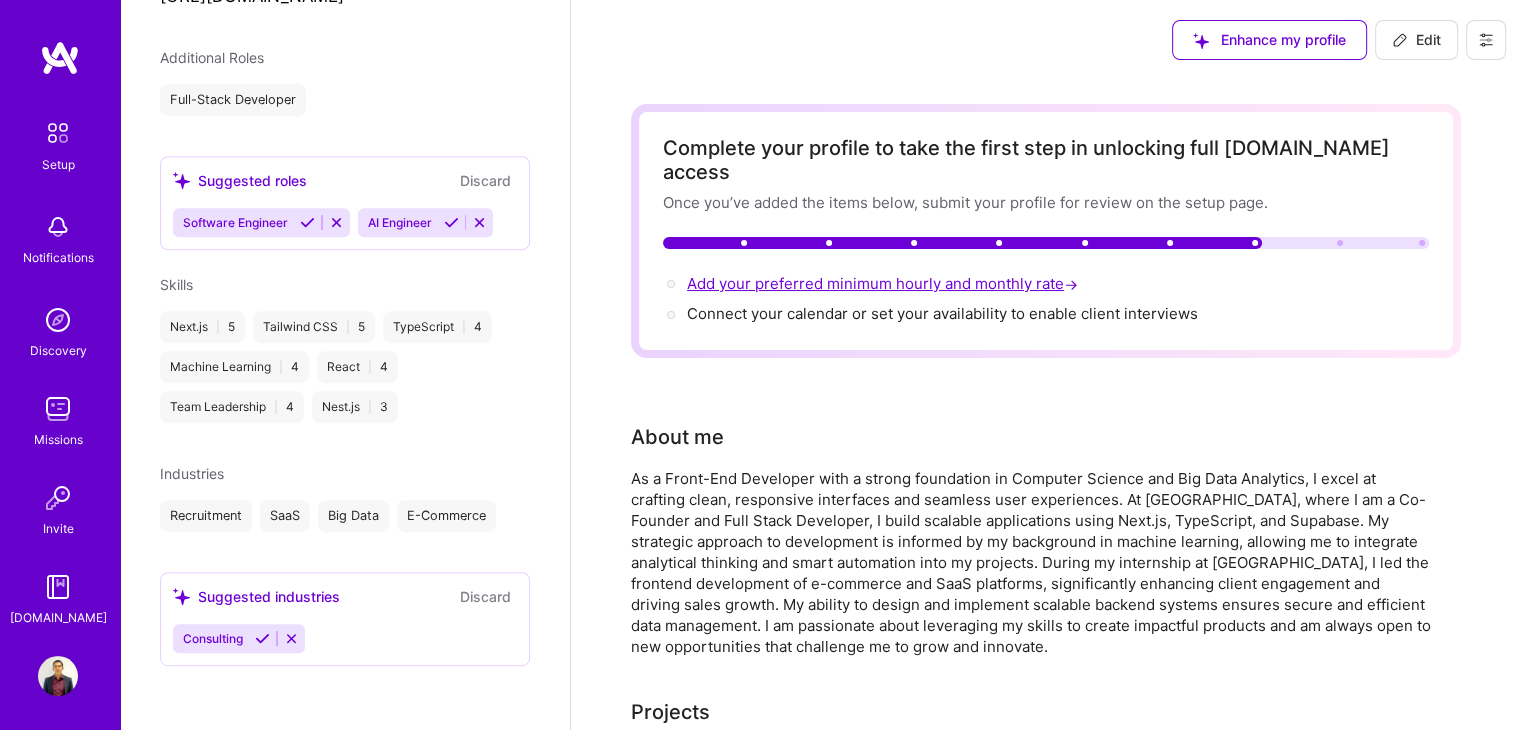 select on "TN" 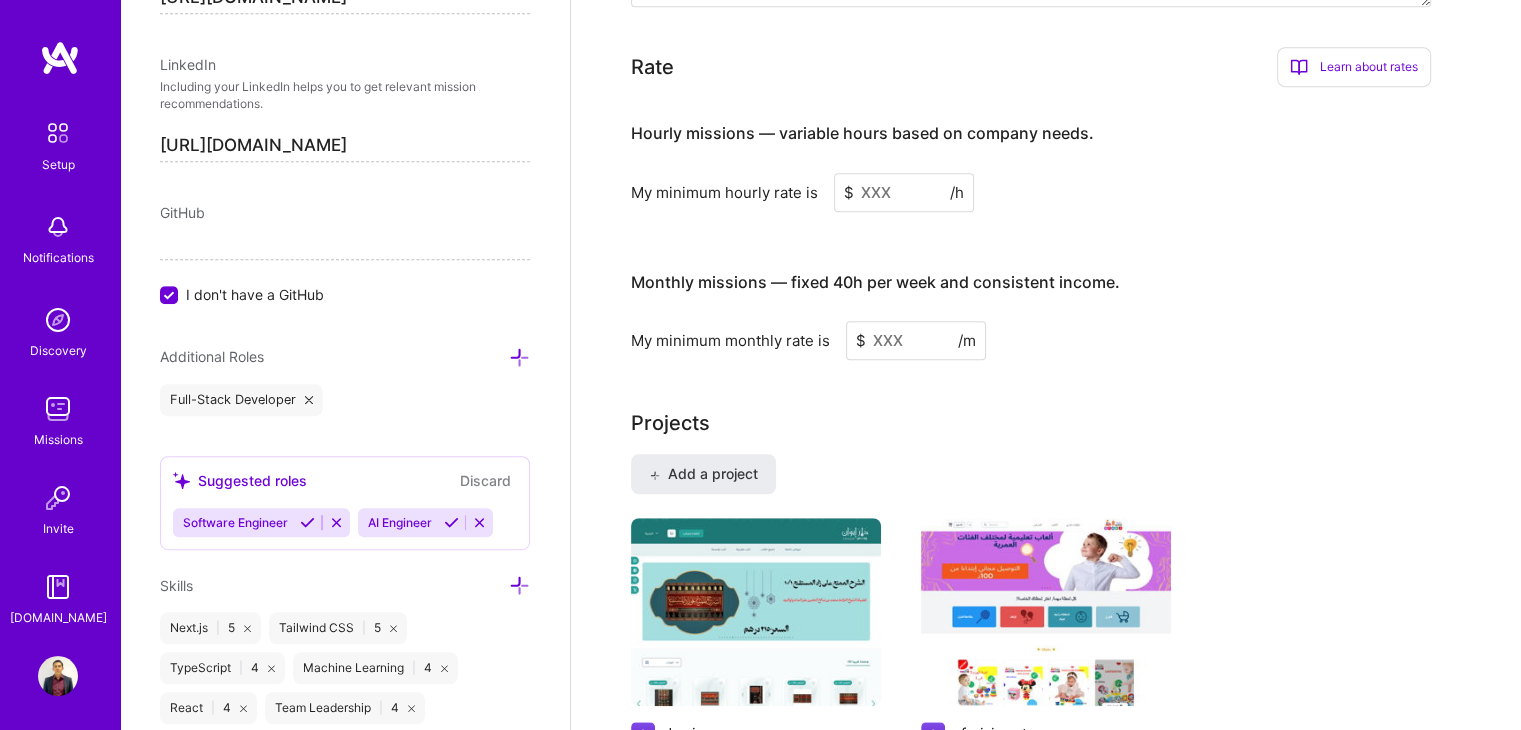 scroll, scrollTop: 1216, scrollLeft: 0, axis: vertical 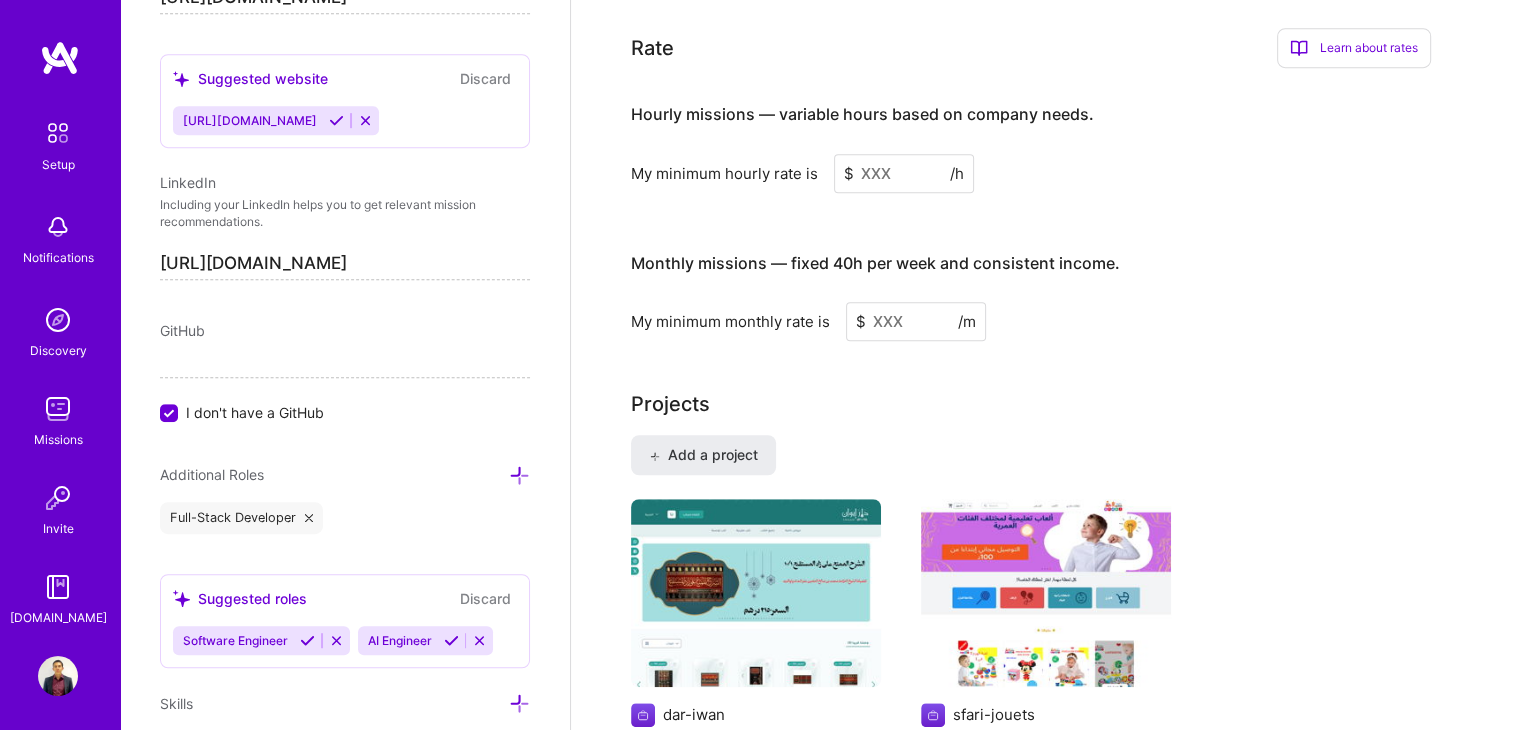 click at bounding box center (904, 173) 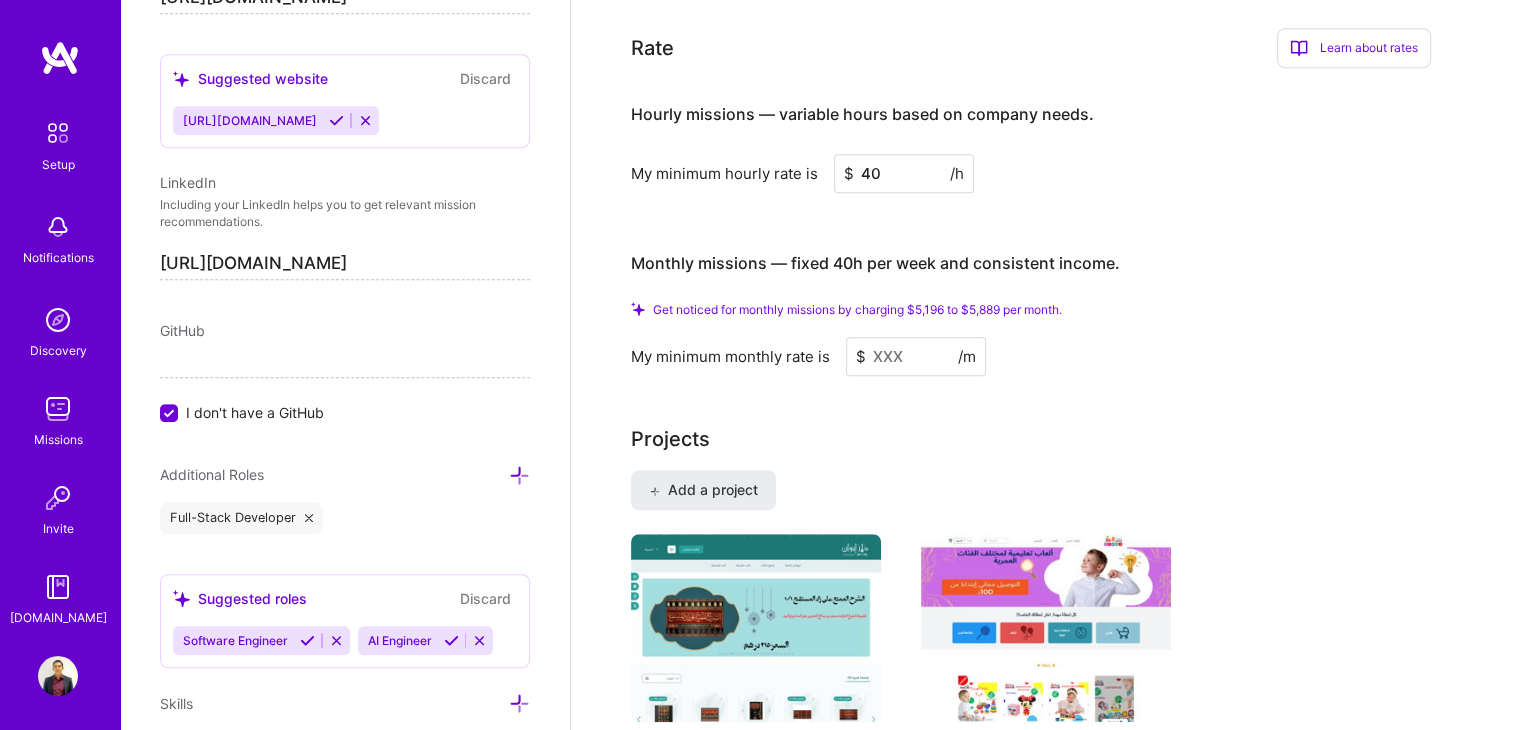 type on "40" 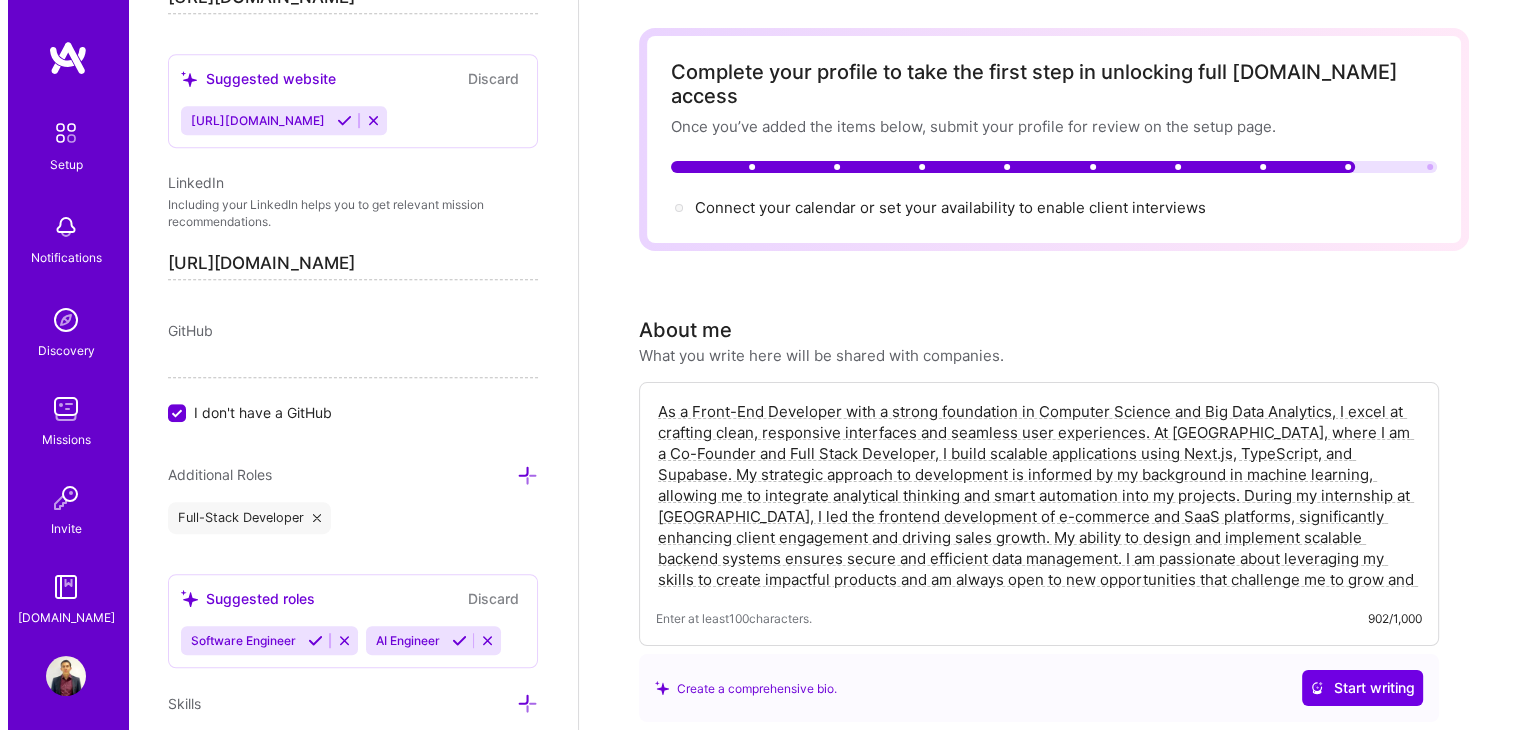scroll, scrollTop: 0, scrollLeft: 0, axis: both 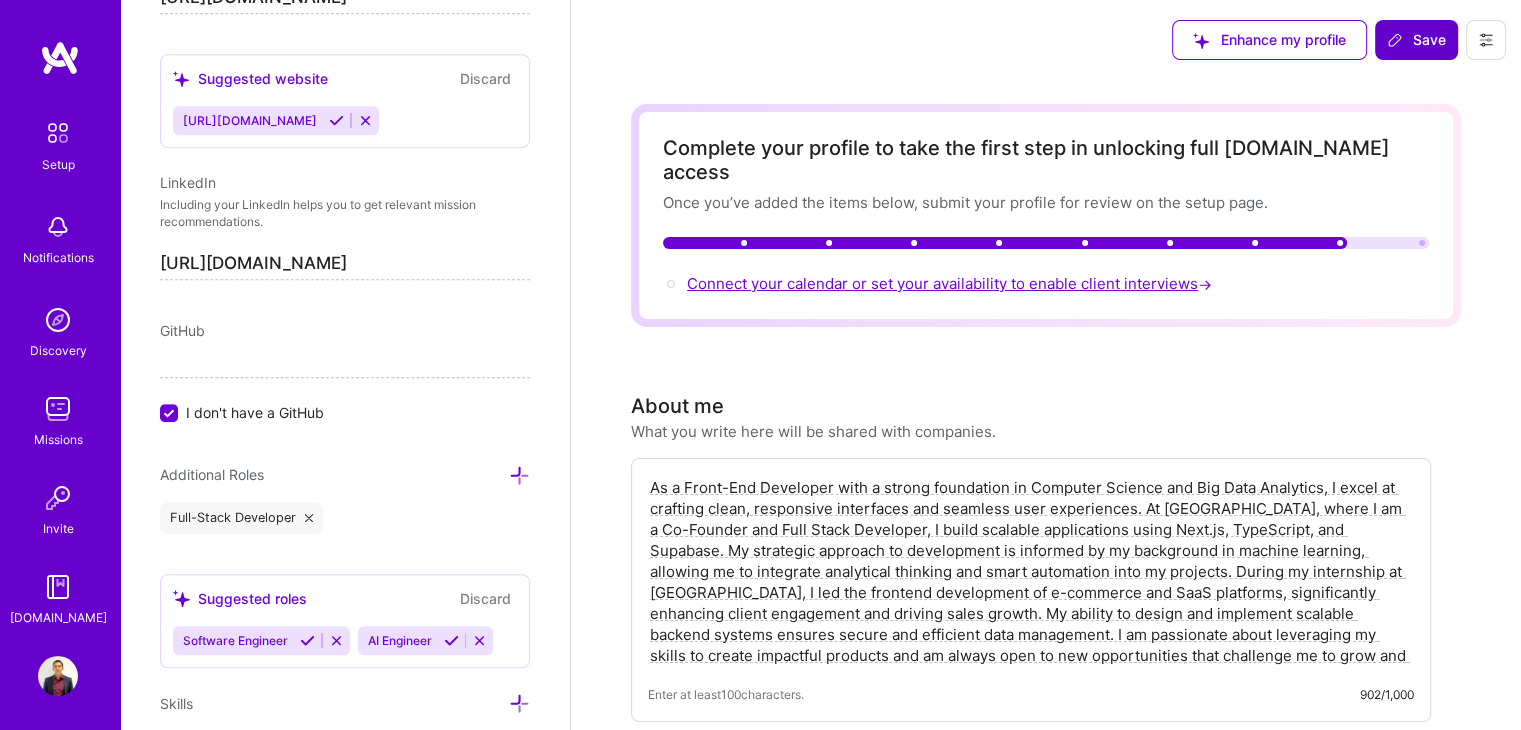 type on "5000" 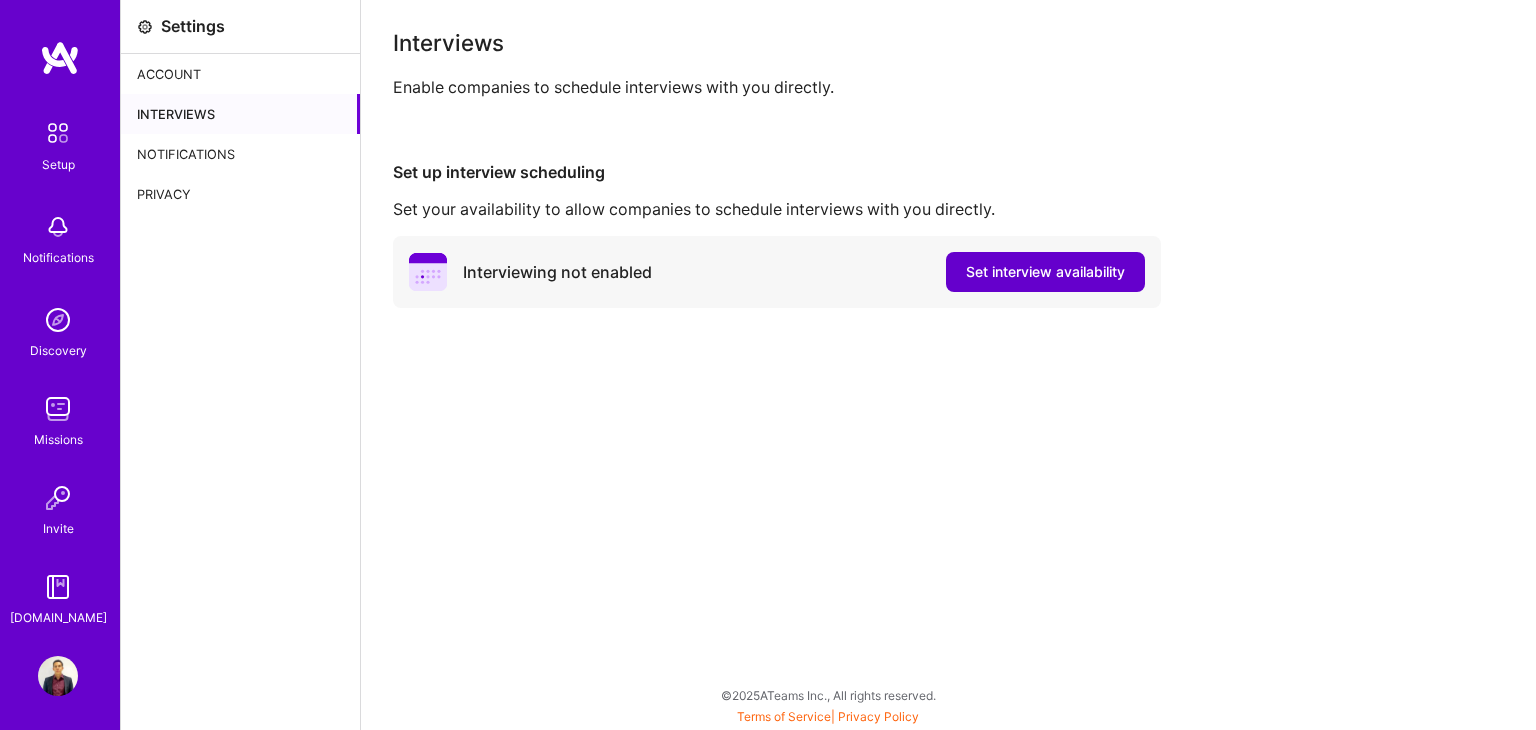click on "Set interview availability" at bounding box center (1045, 272) 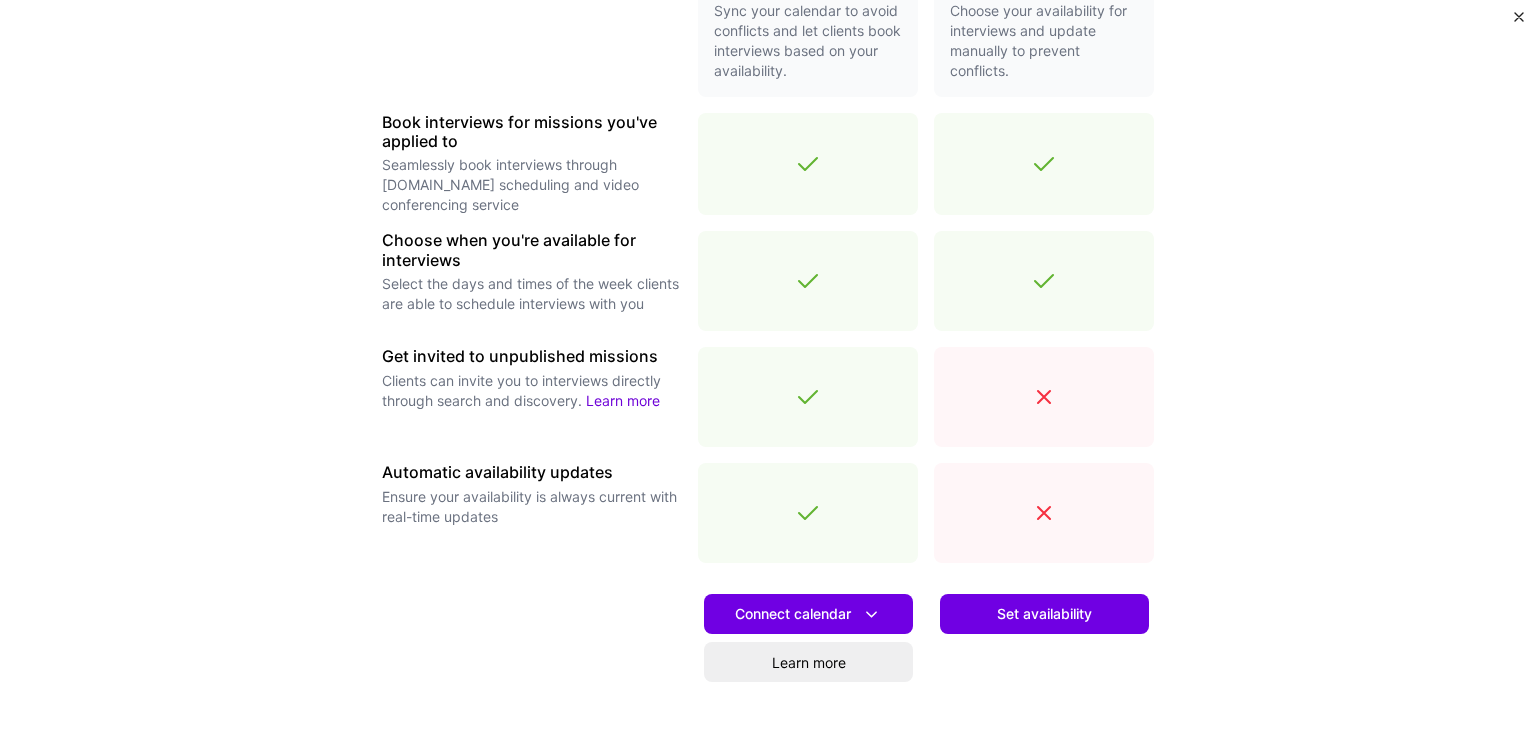 scroll, scrollTop: 672, scrollLeft: 0, axis: vertical 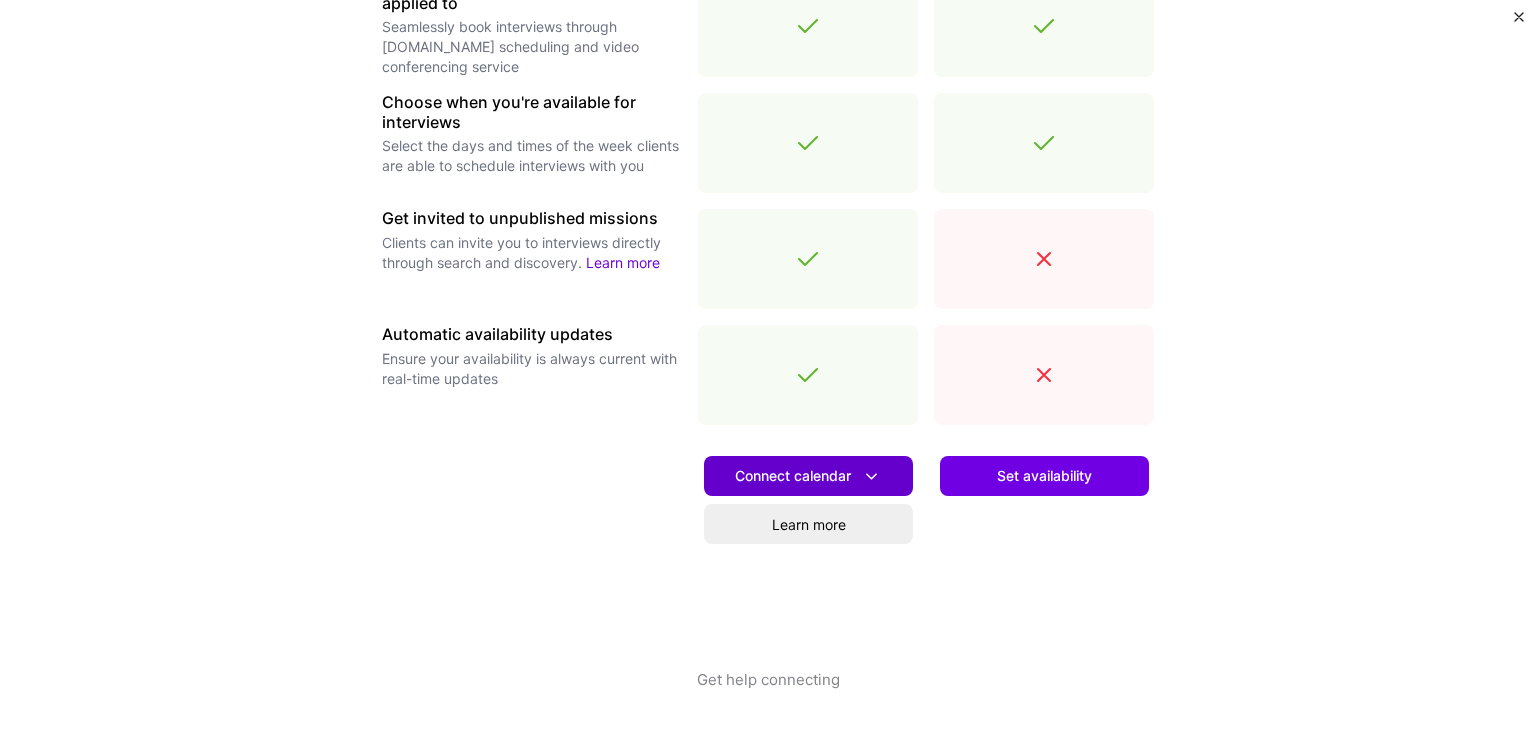 click on "Connect calendar" at bounding box center (808, 476) 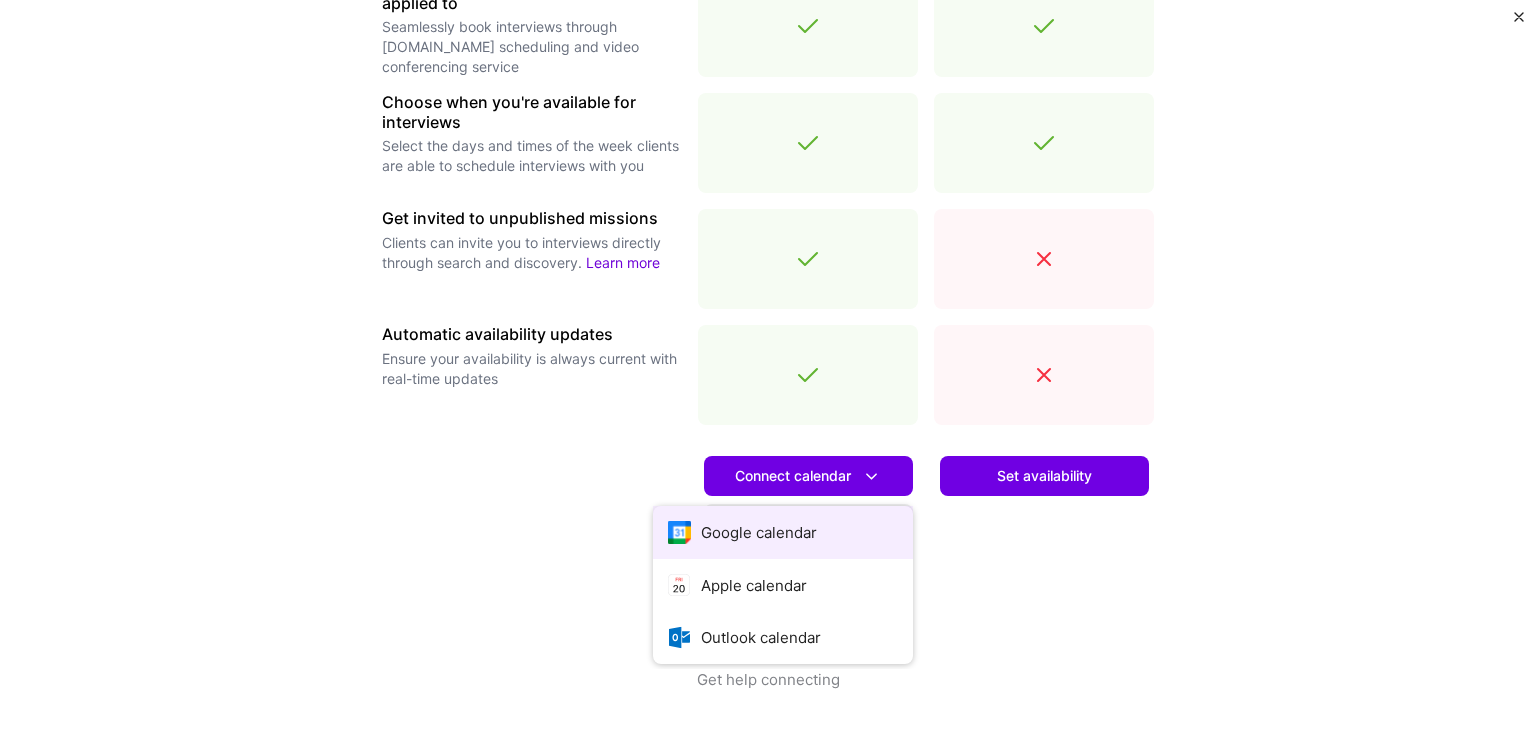 click on "Google calendar" at bounding box center (783, 532) 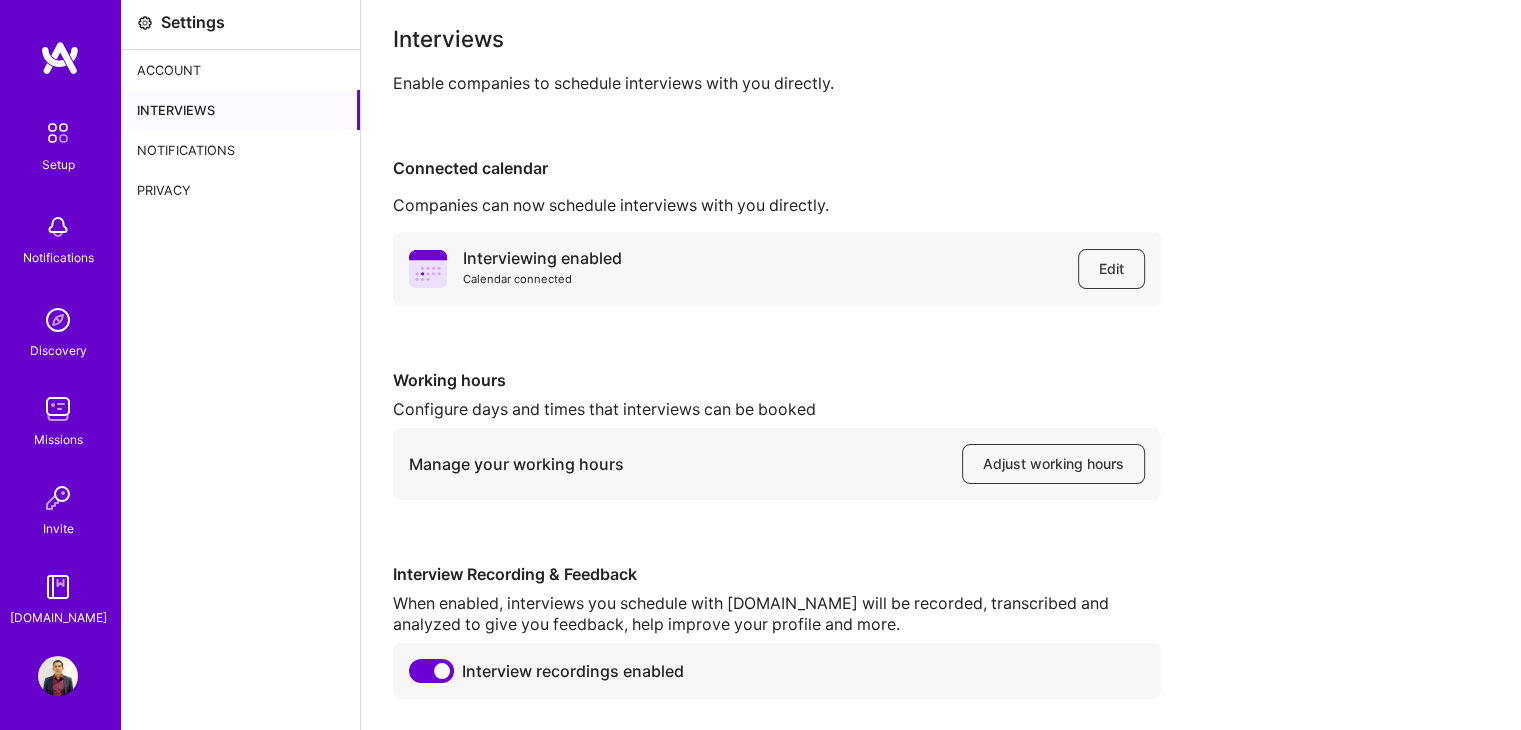scroll, scrollTop: 0, scrollLeft: 0, axis: both 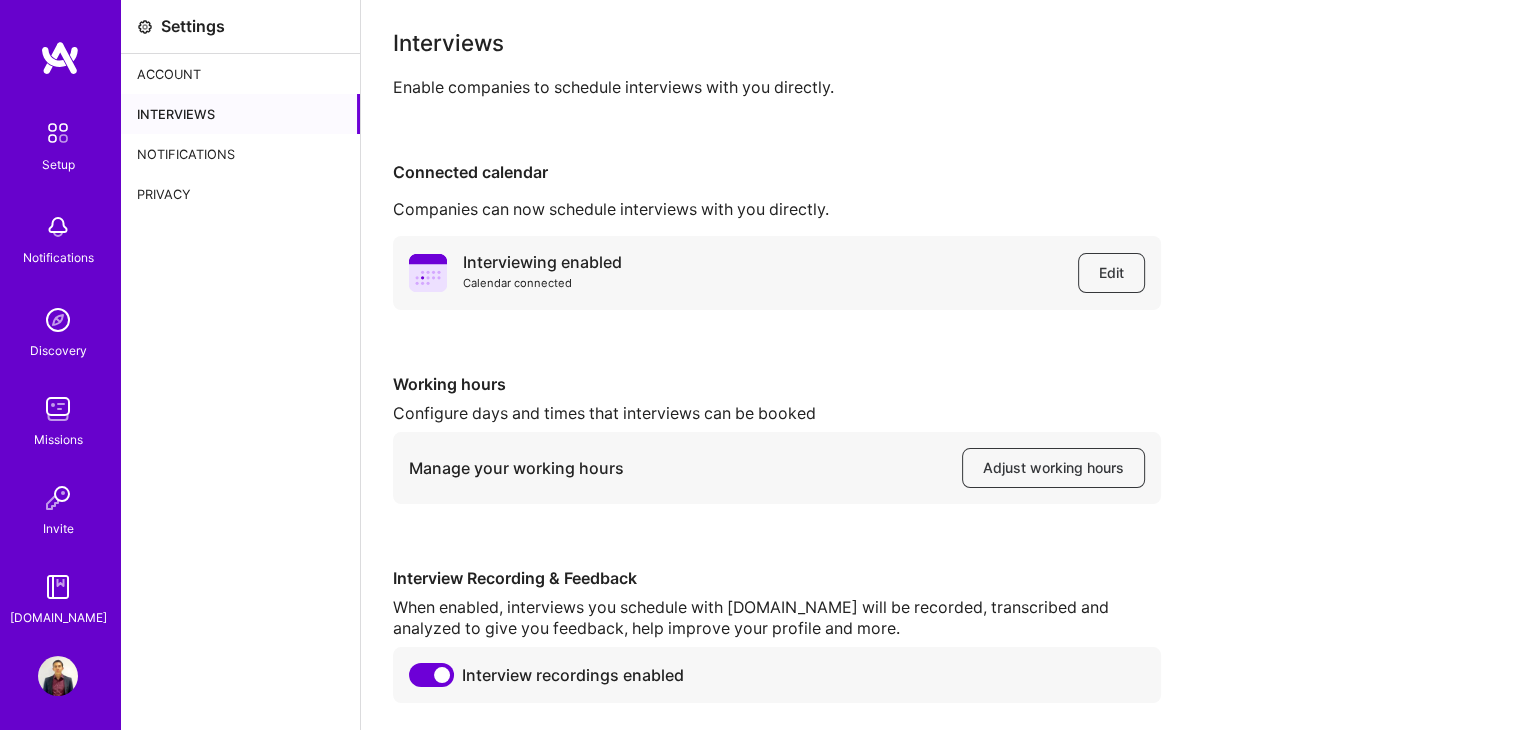 click on "Account" at bounding box center (240, 74) 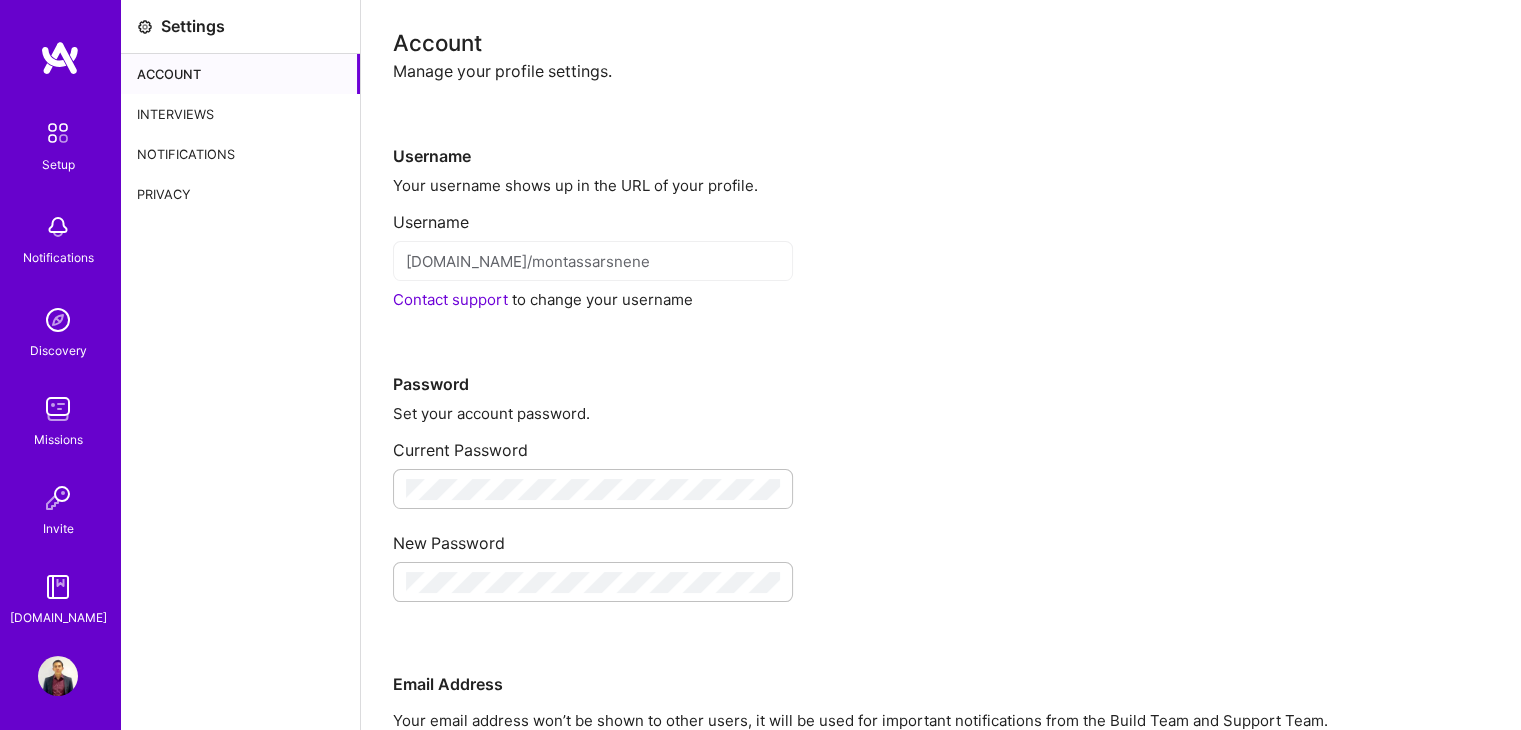 click at bounding box center [60, 58] 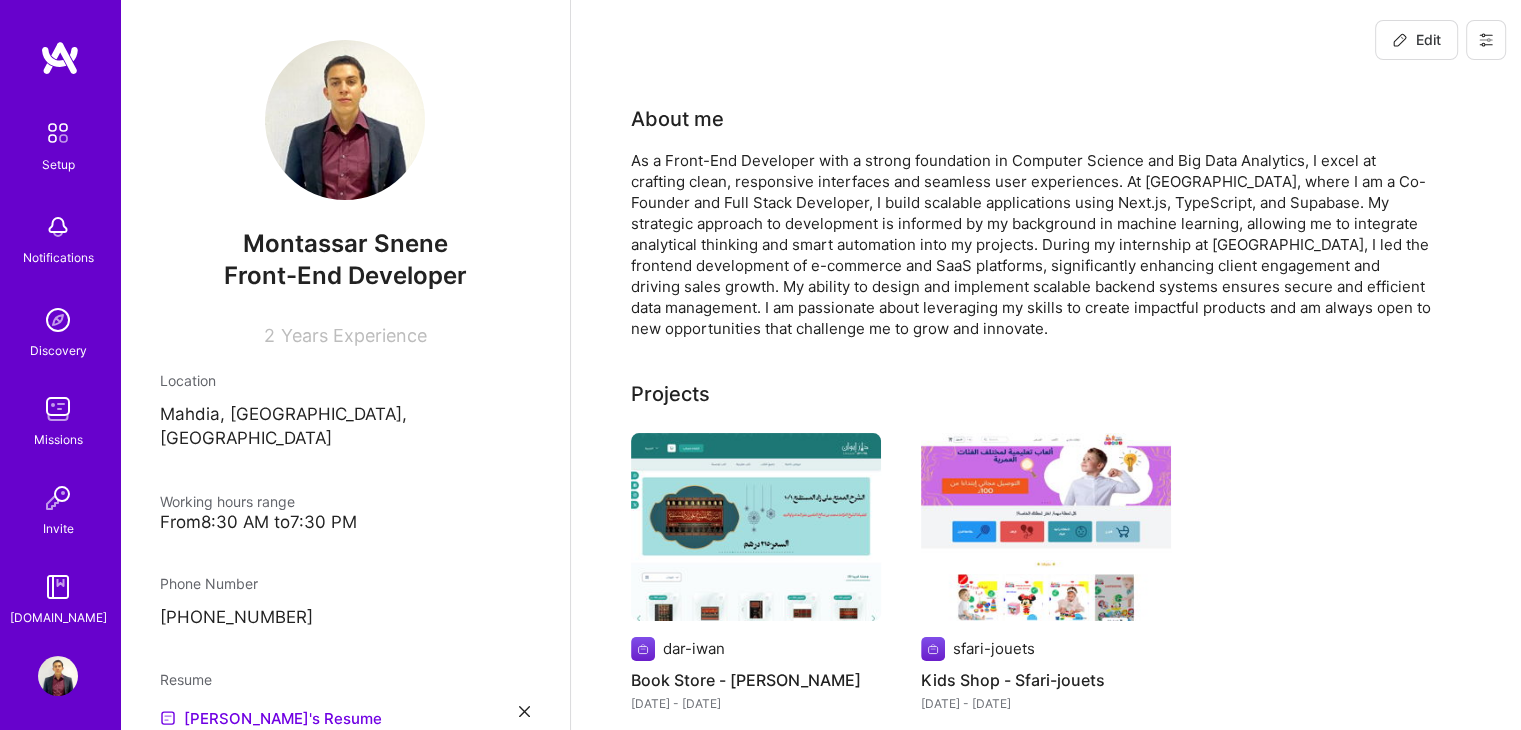 click at bounding box center (58, 676) 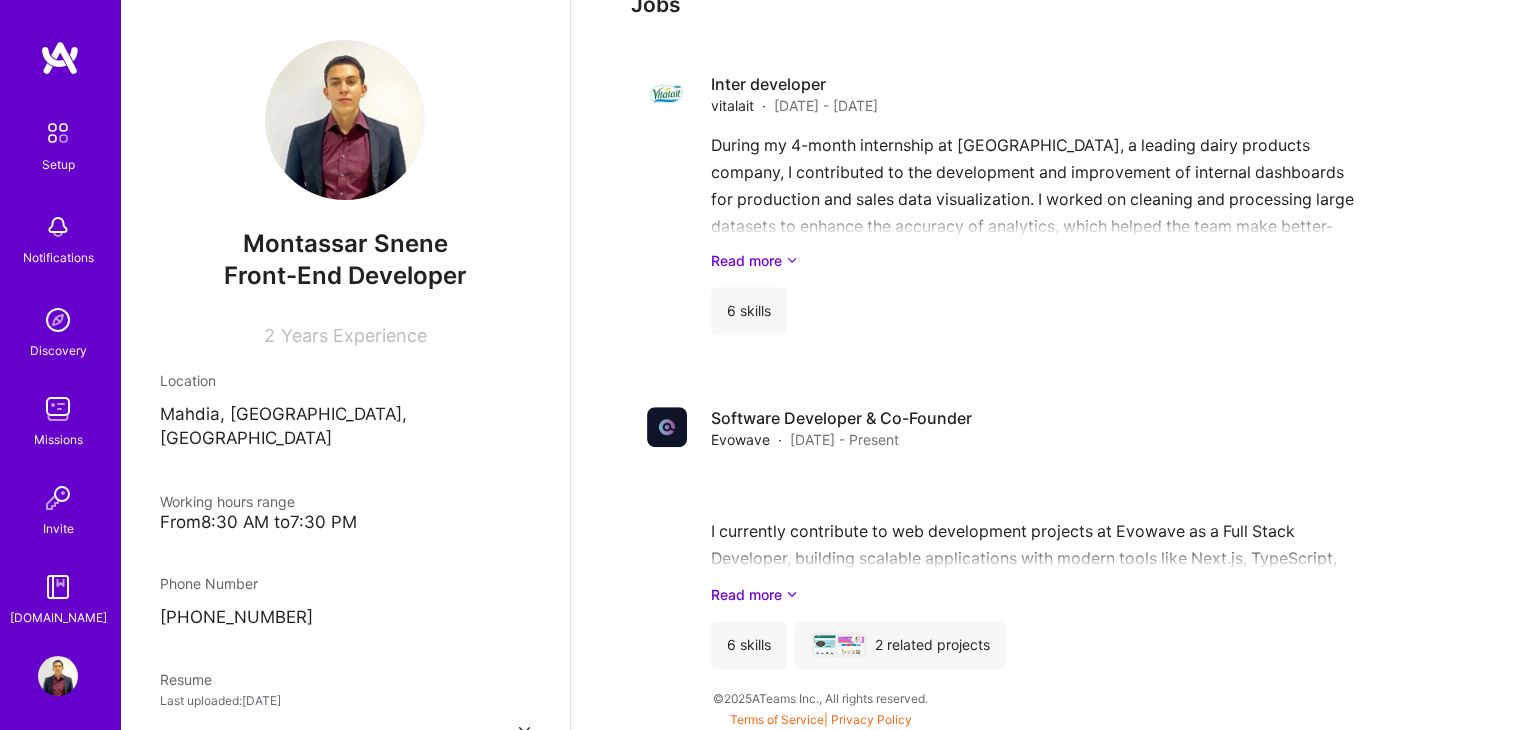 scroll, scrollTop: 1043, scrollLeft: 0, axis: vertical 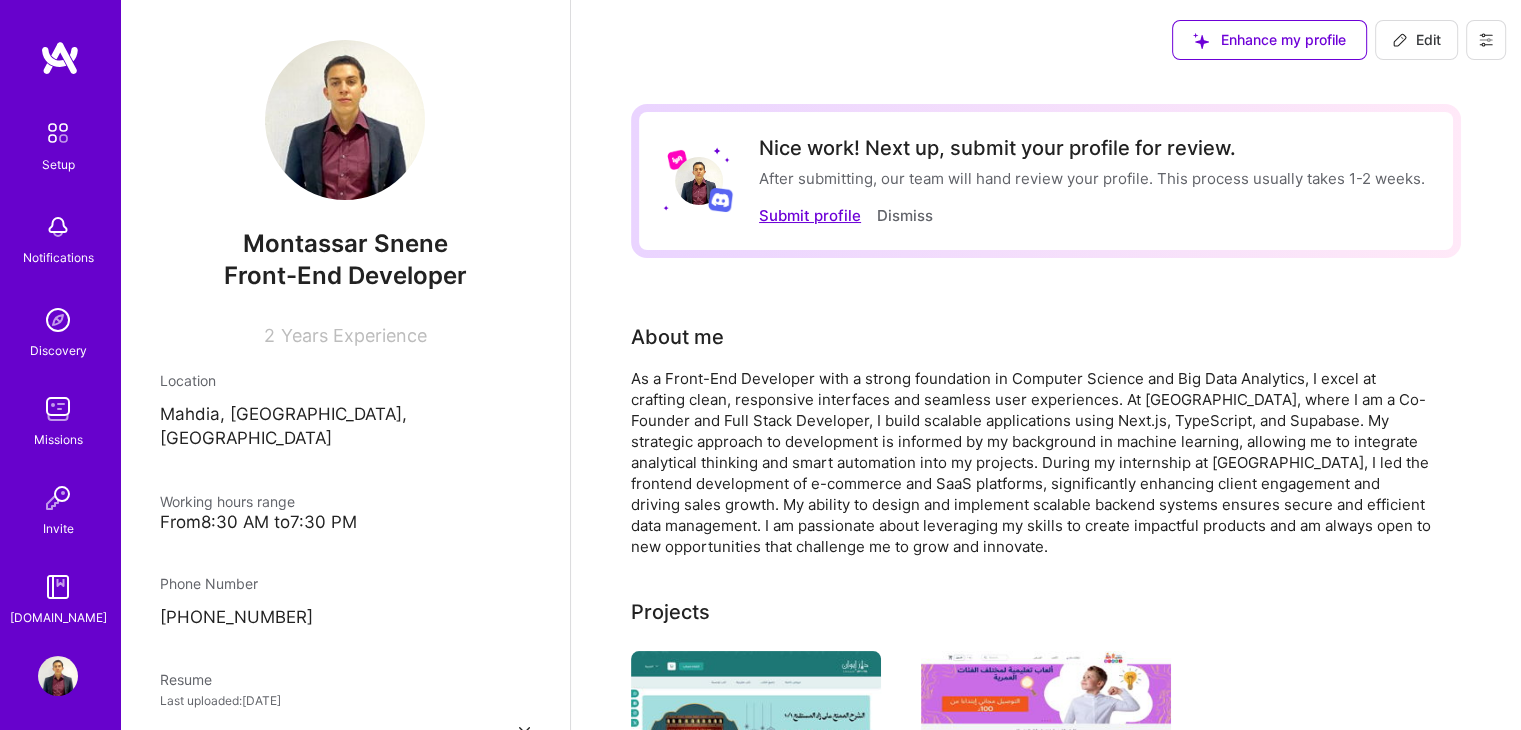 click on "Submit profile" at bounding box center [810, 215] 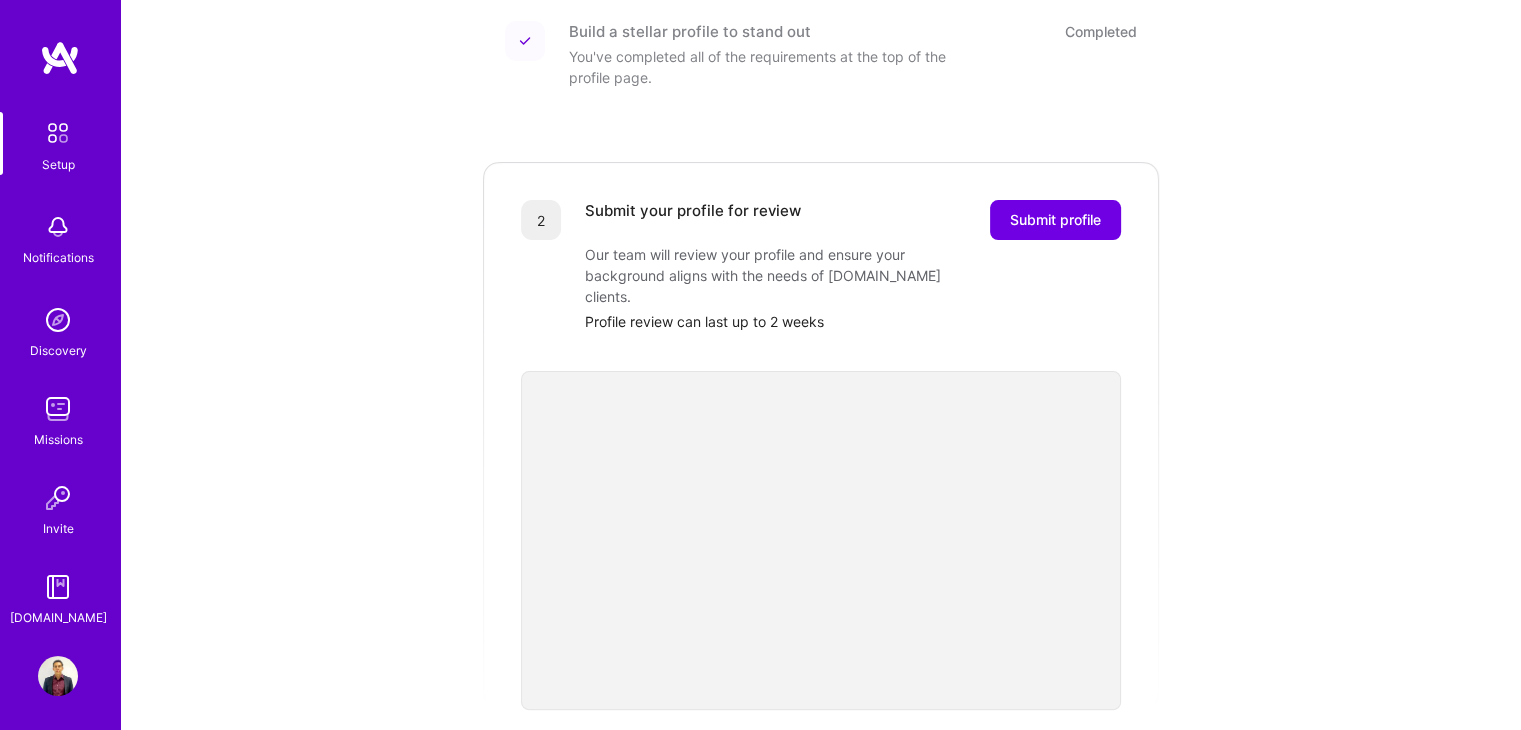 scroll, scrollTop: 300, scrollLeft: 0, axis: vertical 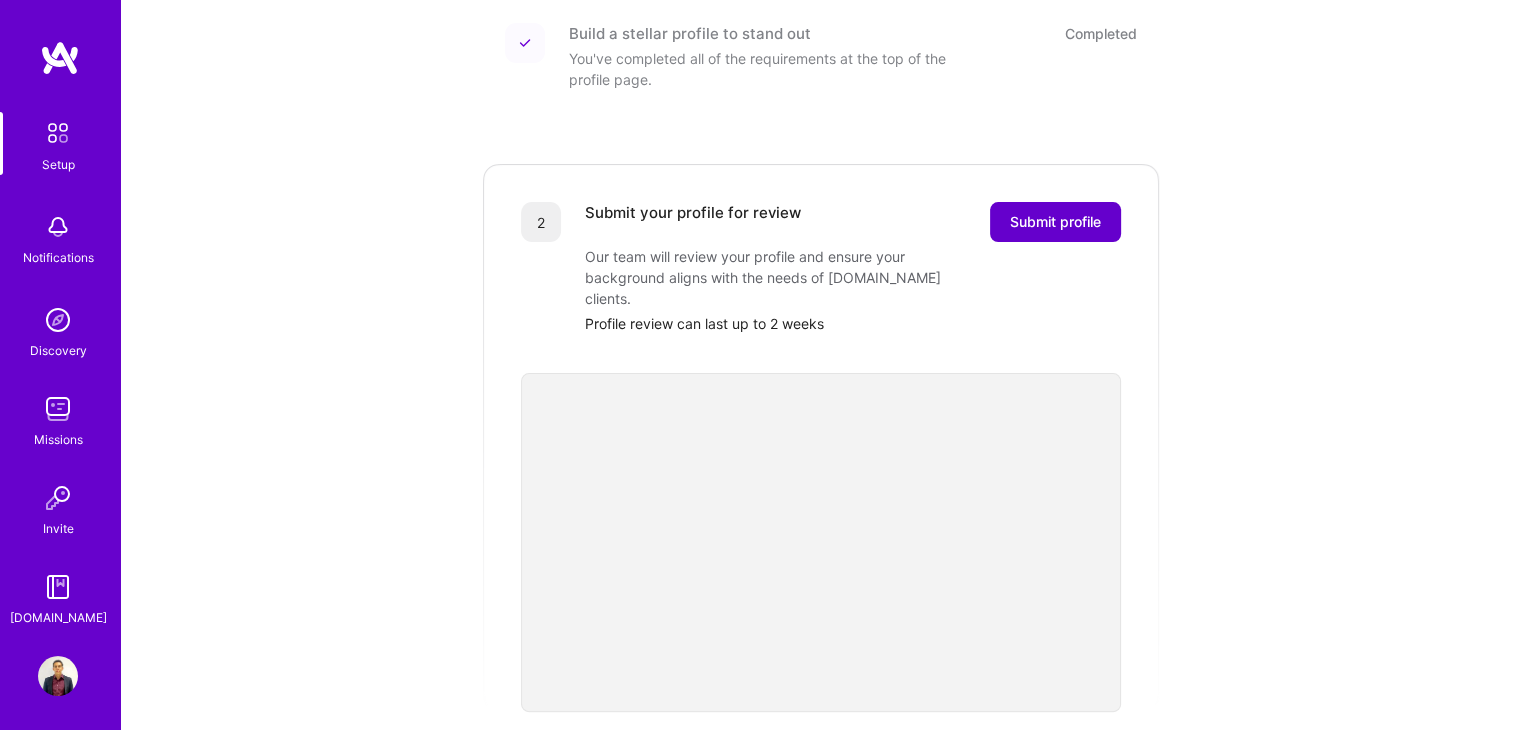 click on "Submit profile" at bounding box center [1055, 222] 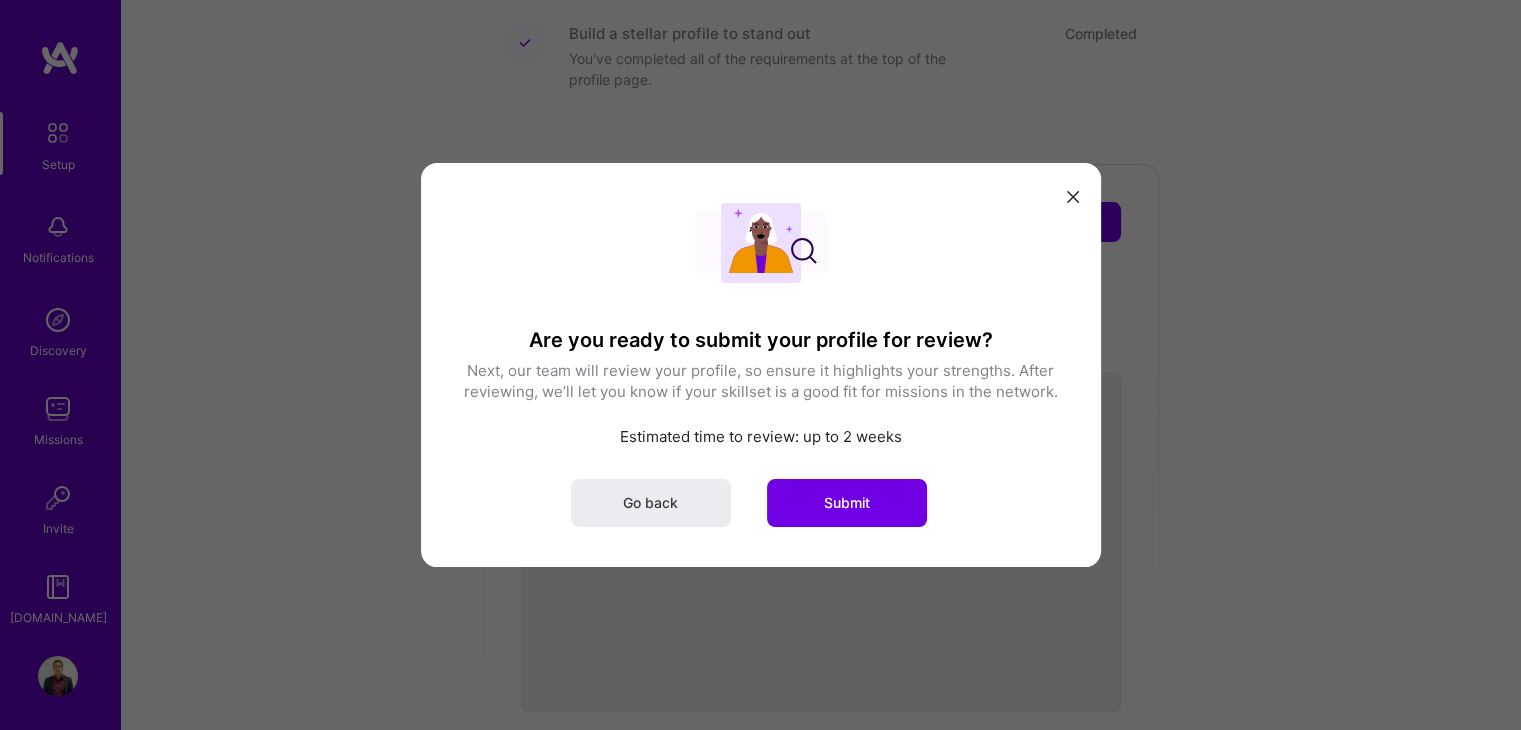 click on "Are you ready to submit your profile for review? Next, our team will review your profile, so ensure it highlights your strengths. After reviewing, we’ll let you know if your skillset is a good fit for missions in the network. Estimated time to review: up to 2 weeks Go back Submit" at bounding box center (761, 365) 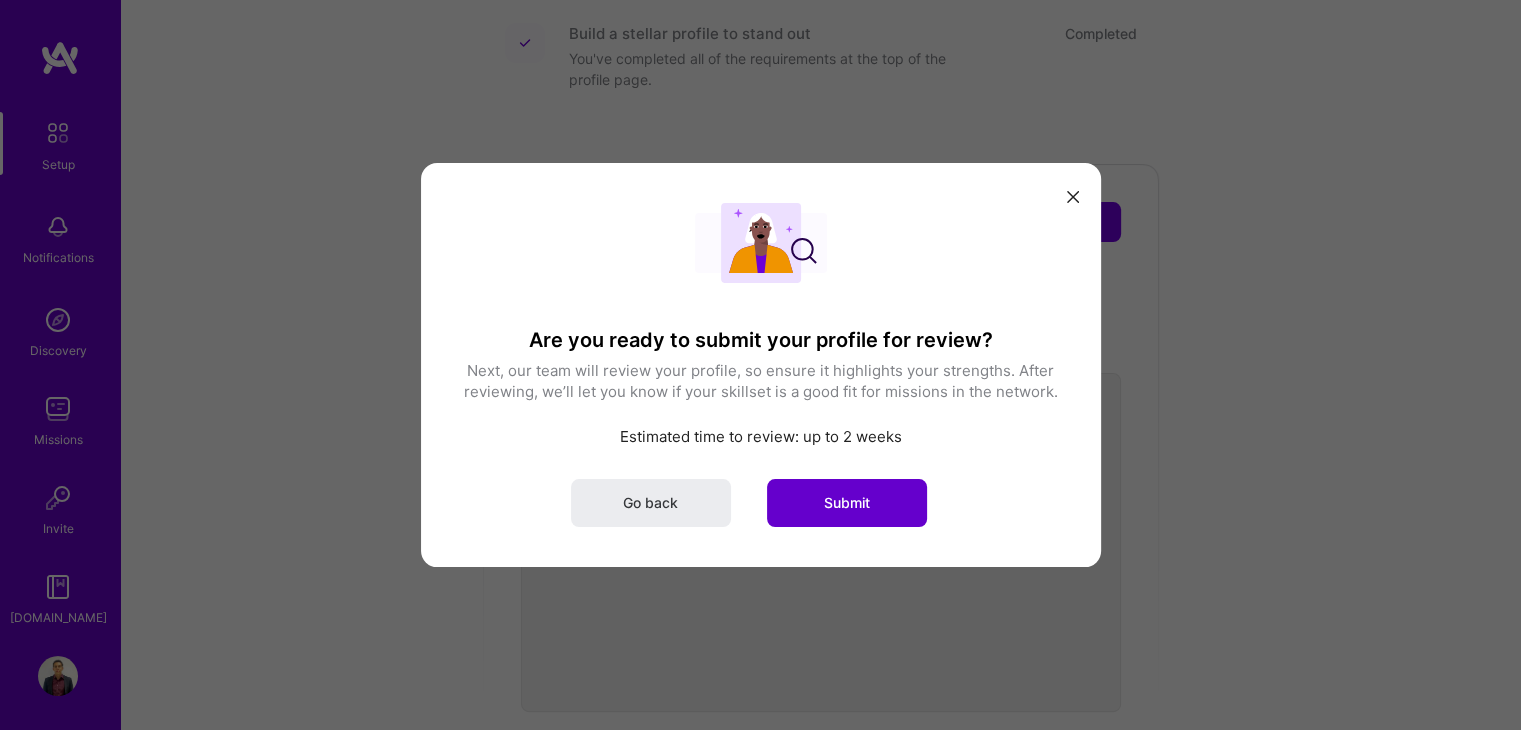 click on "Submit" at bounding box center [847, 503] 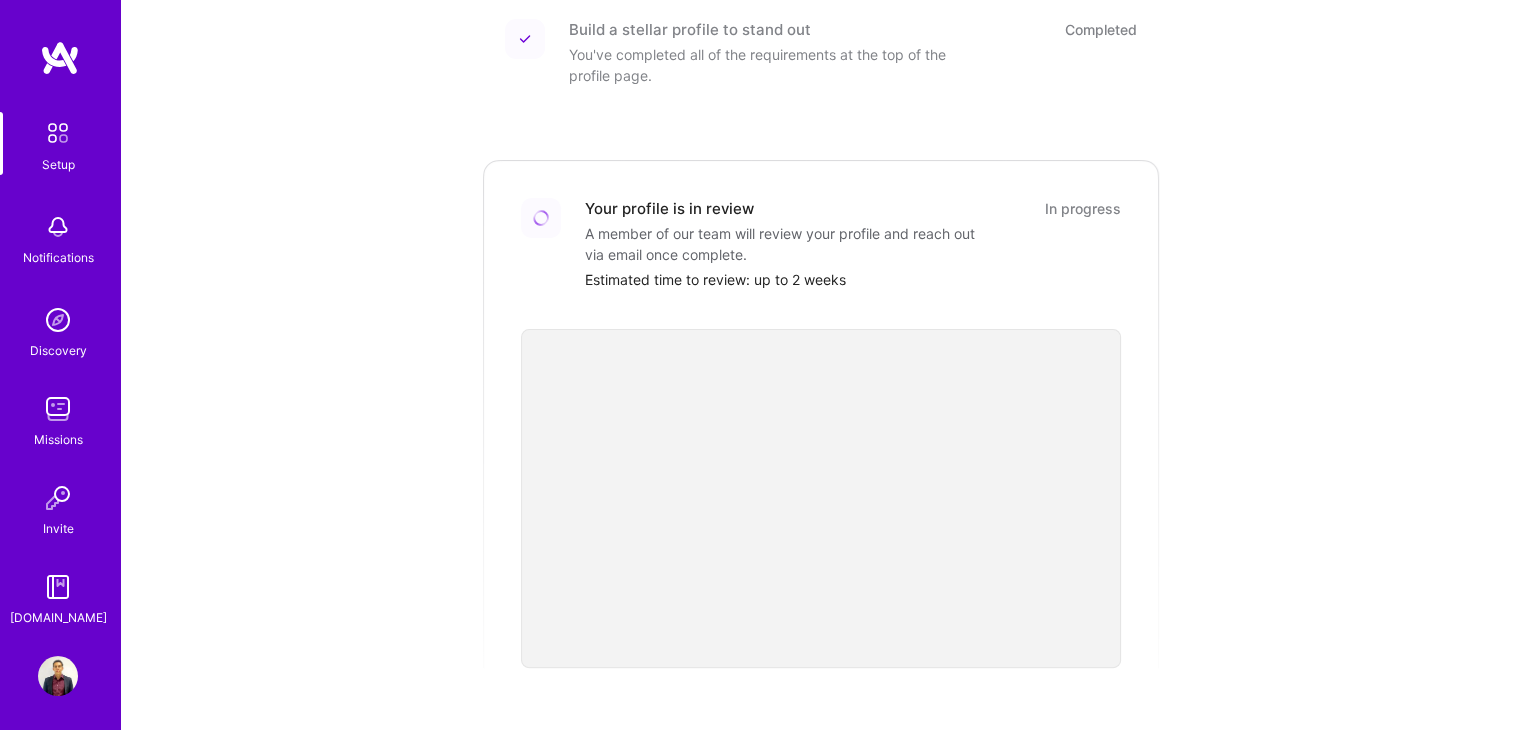 scroll, scrollTop: 300, scrollLeft: 0, axis: vertical 